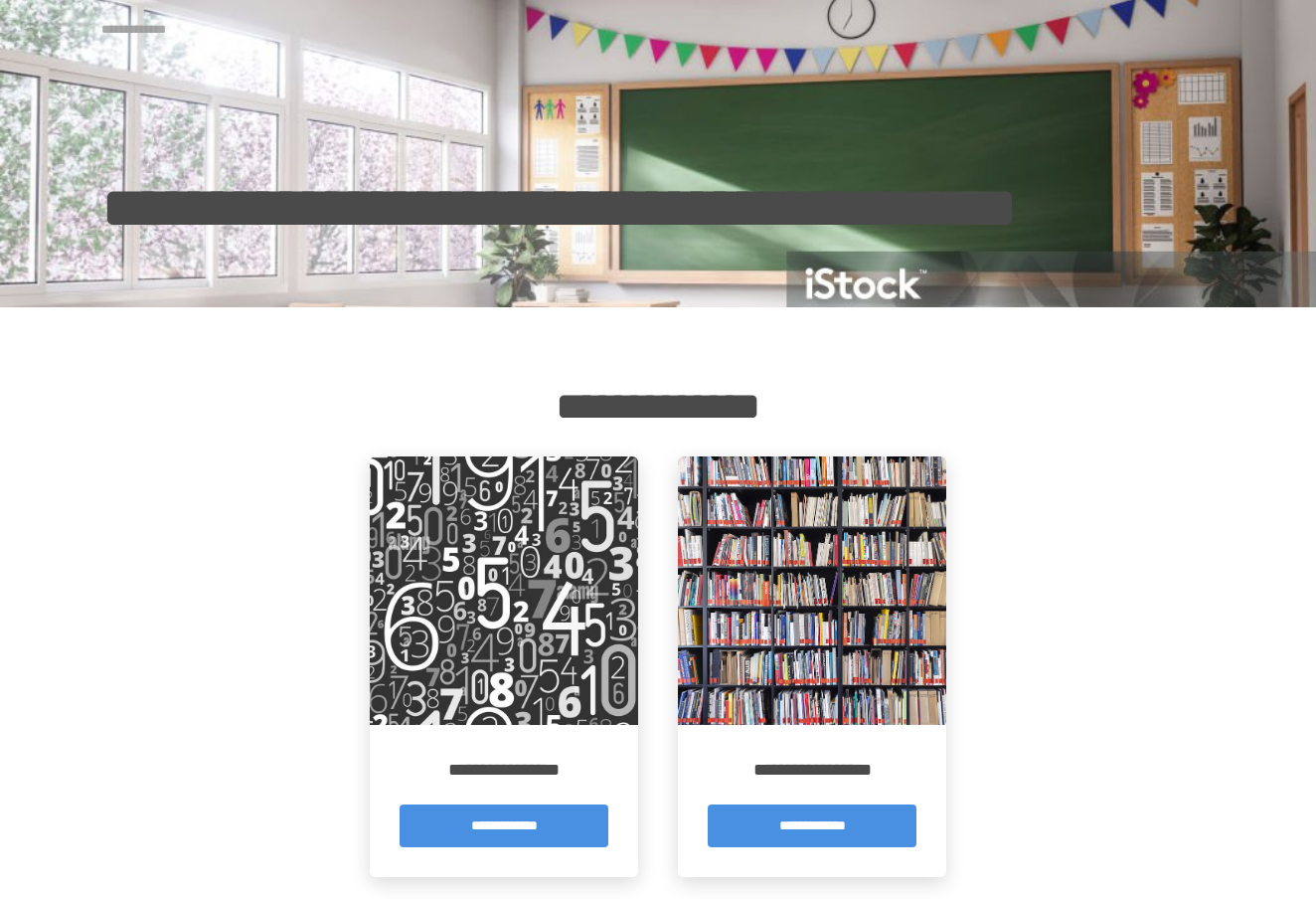 scroll, scrollTop: 0, scrollLeft: 0, axis: both 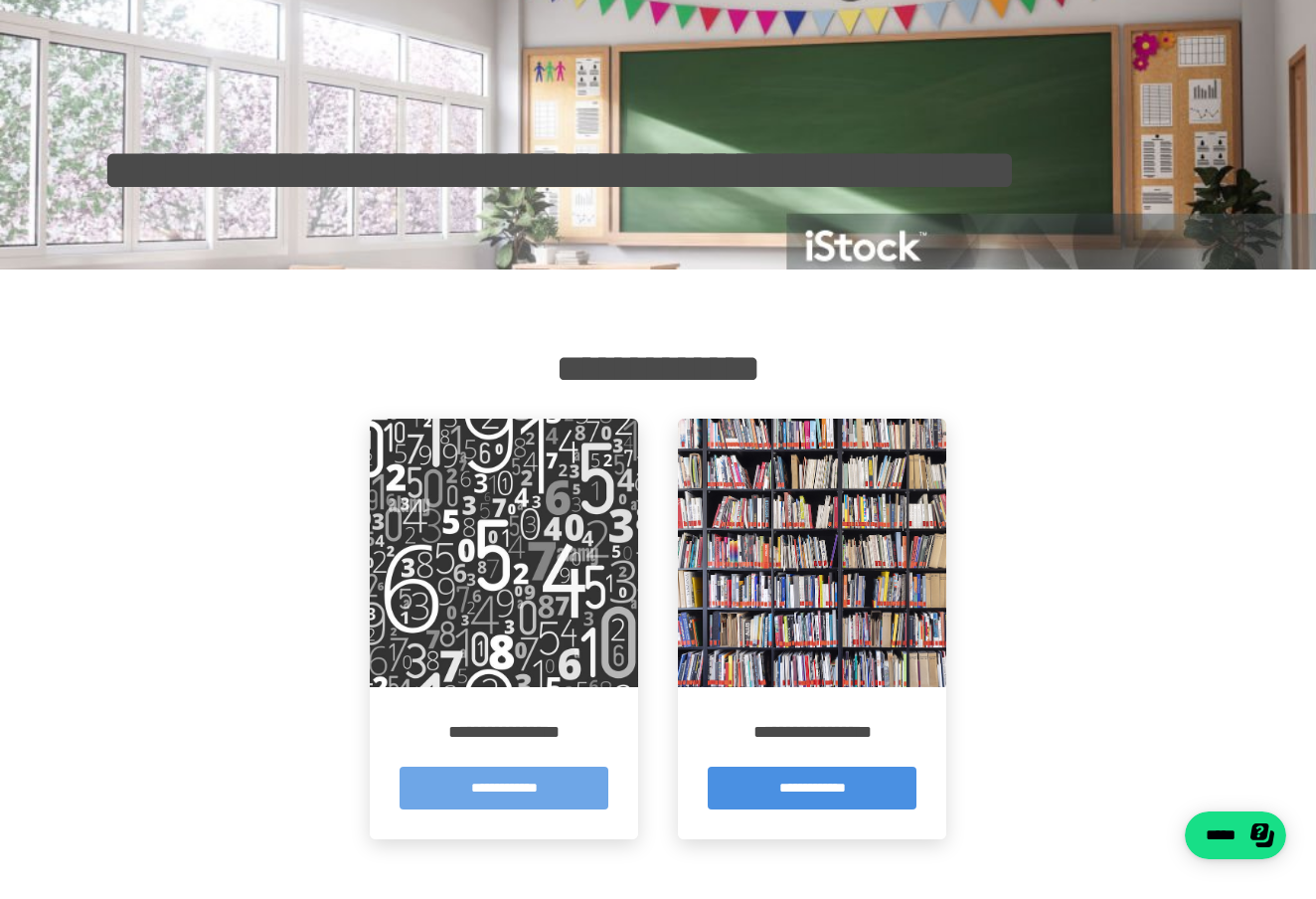 click on "**********" at bounding box center (504, 788) 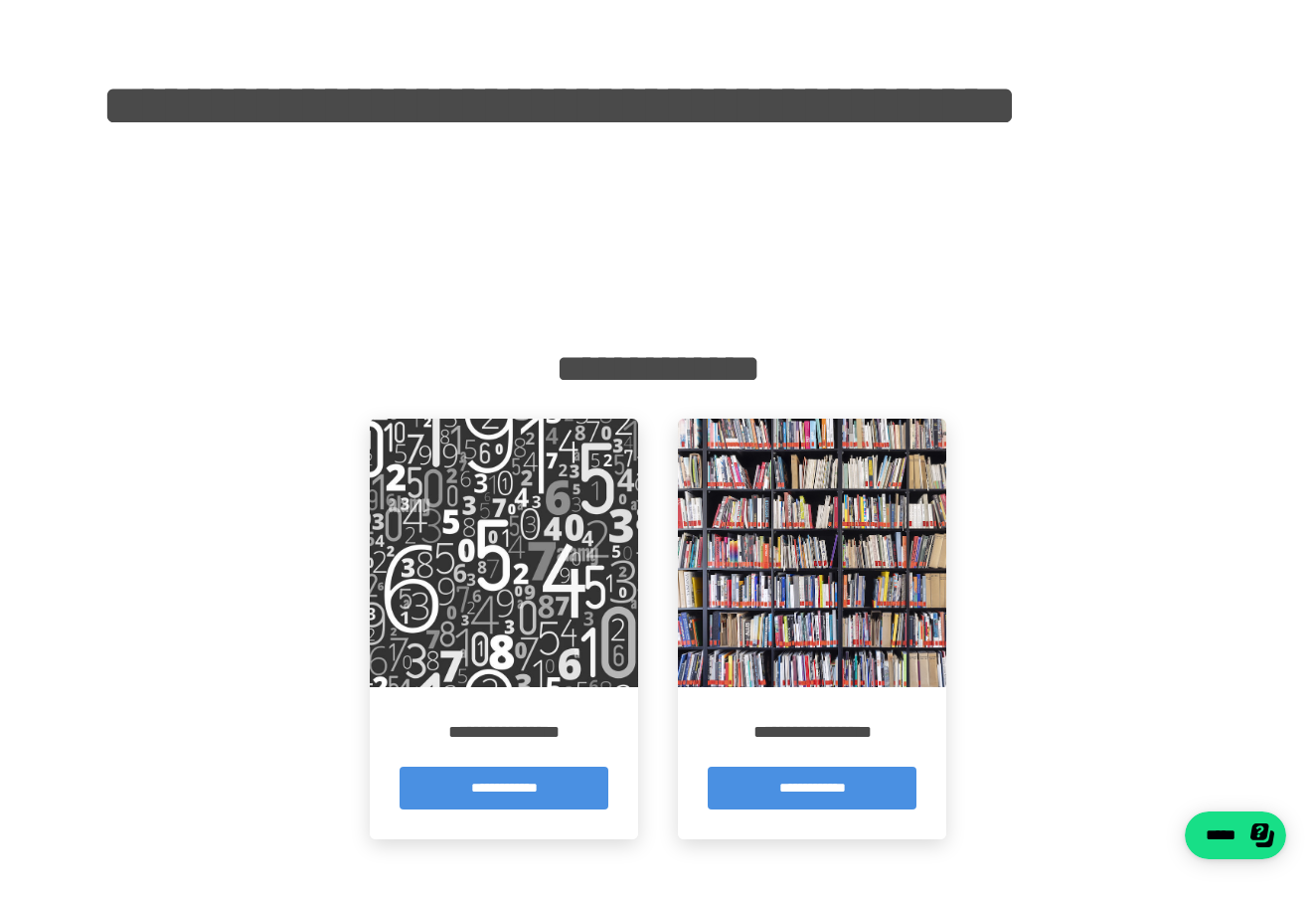 scroll, scrollTop: 0, scrollLeft: 0, axis: both 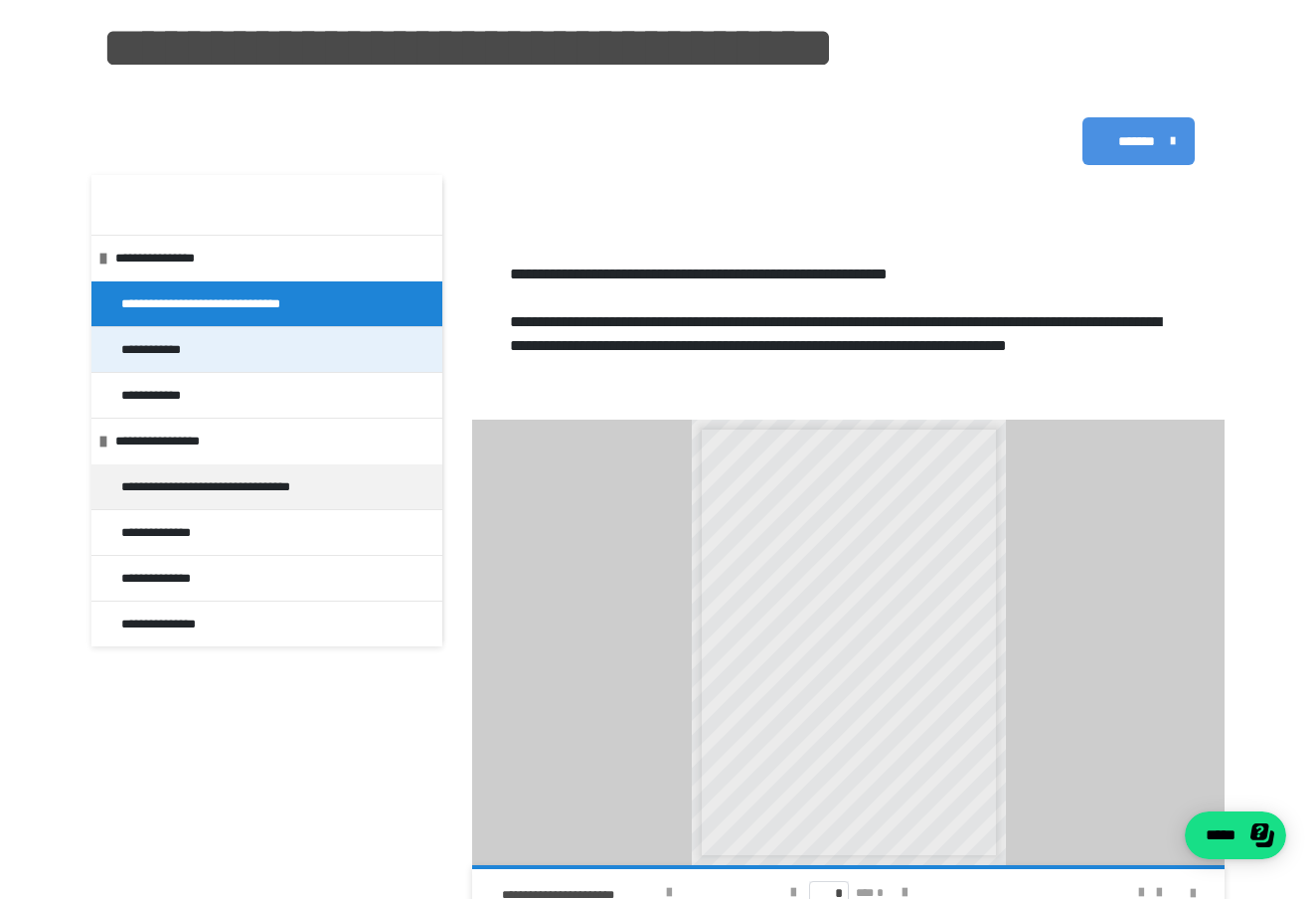 click on "**********" at bounding box center [266, 349] 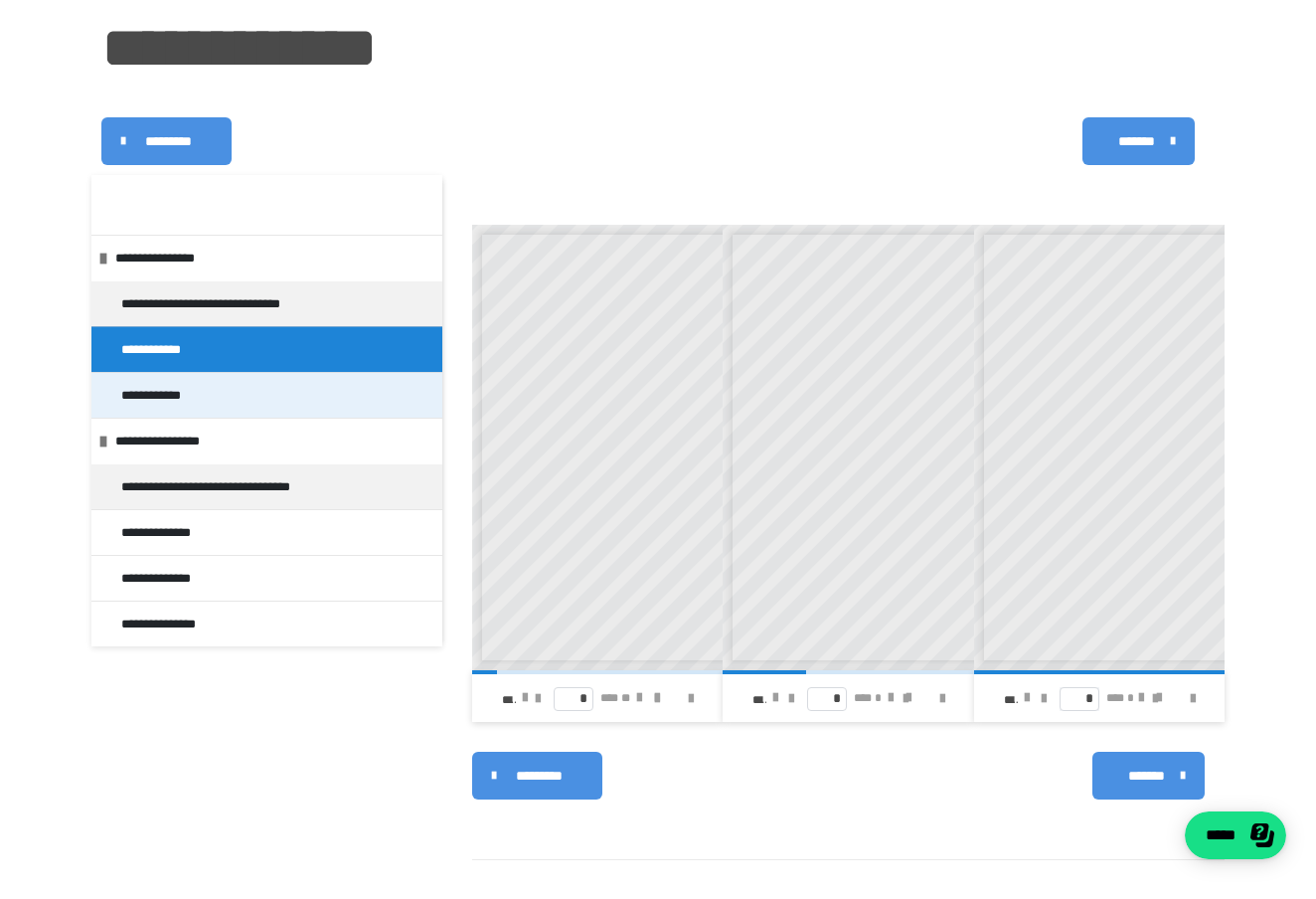 click on "**********" at bounding box center (266, 395) 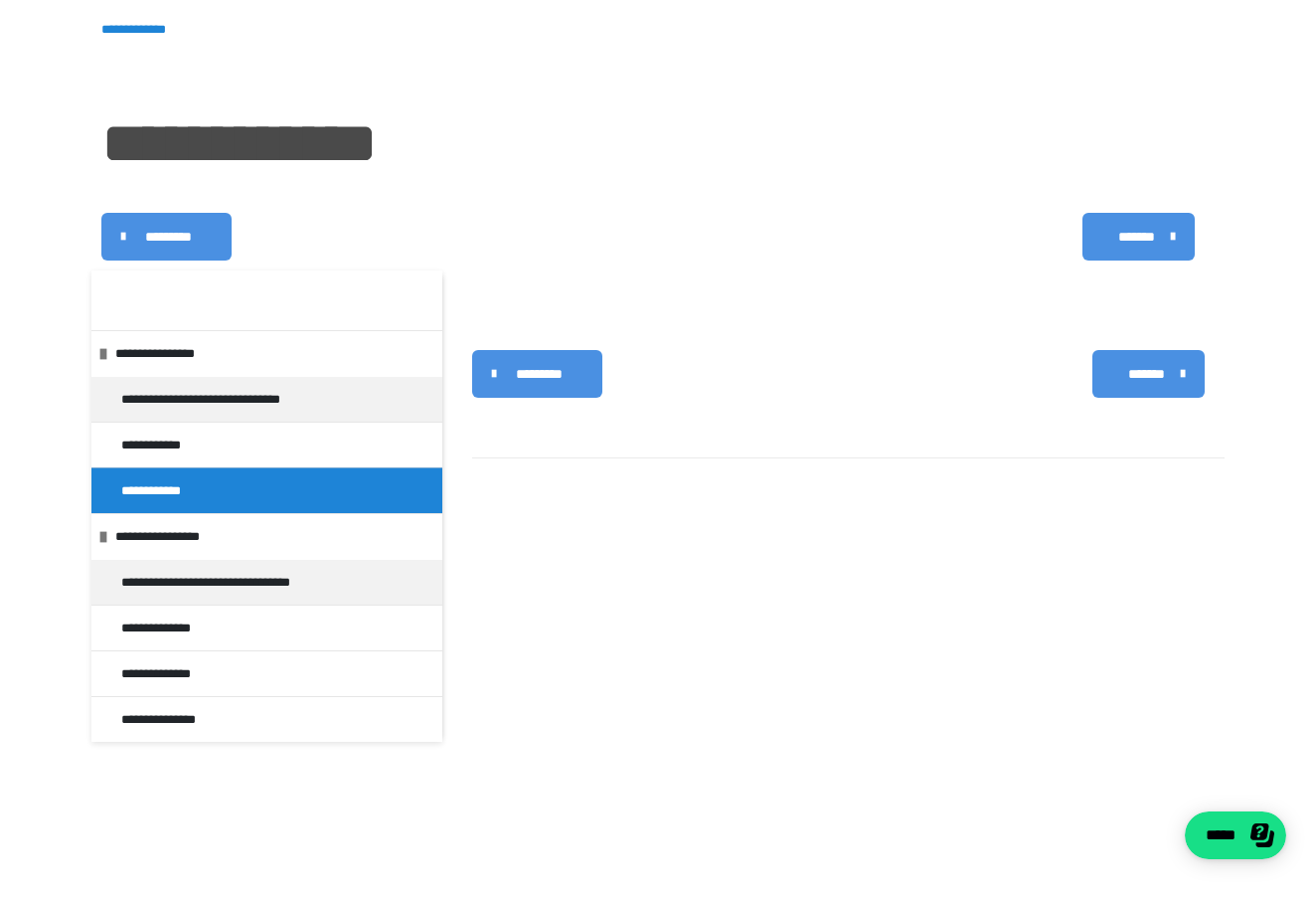 scroll, scrollTop: 0, scrollLeft: 0, axis: both 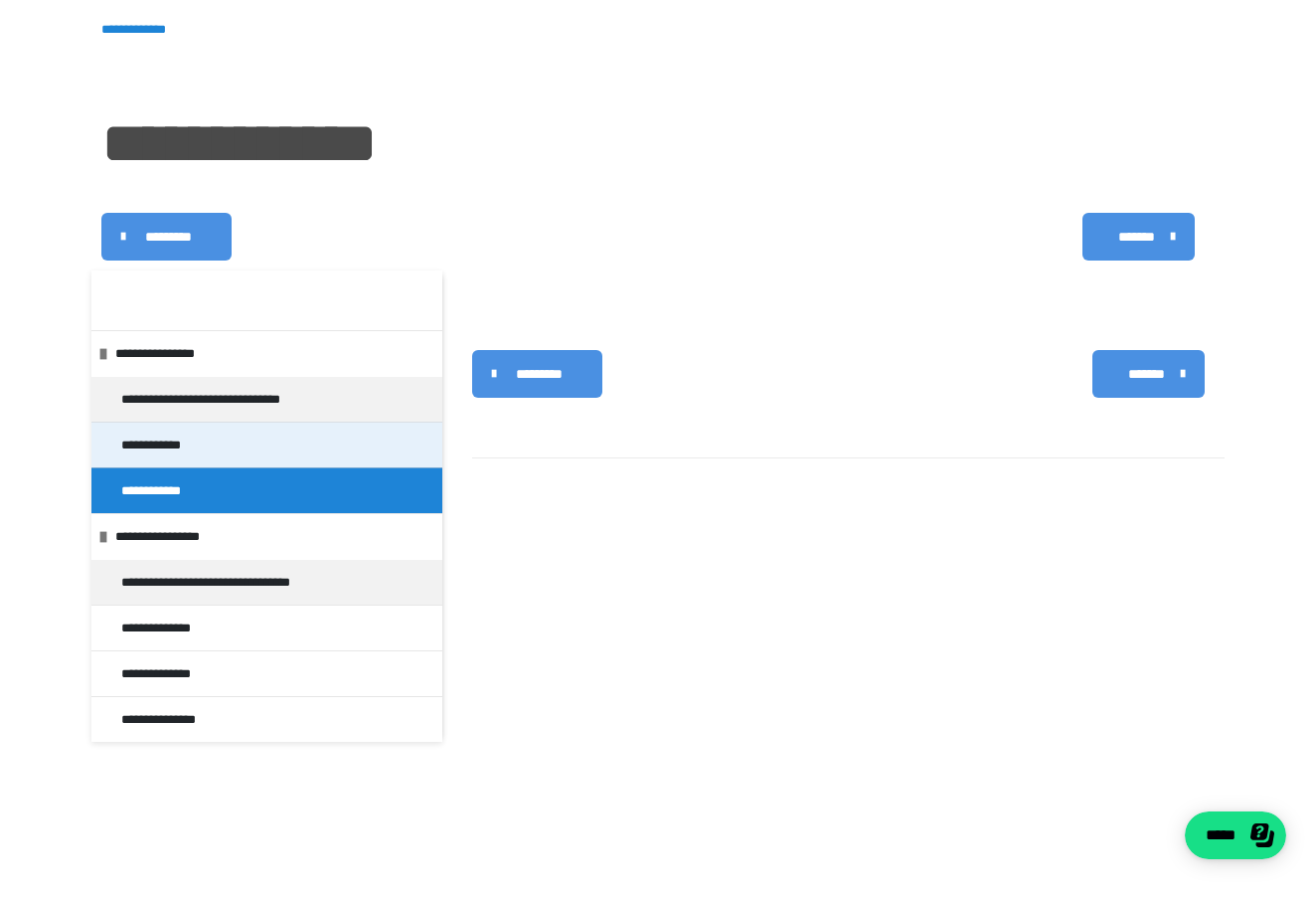click on "**********" at bounding box center [266, 445] 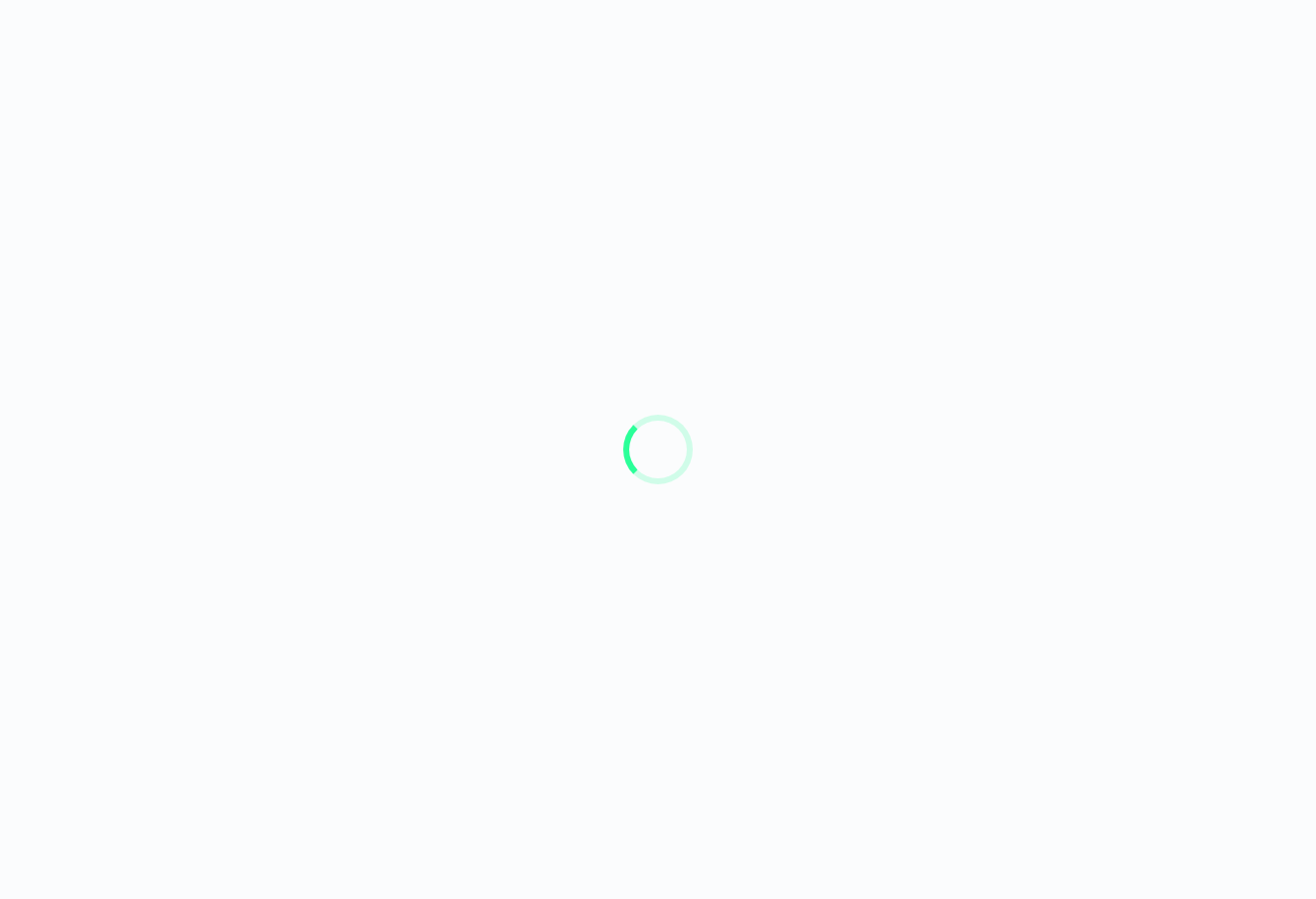 scroll, scrollTop: 0, scrollLeft: 0, axis: both 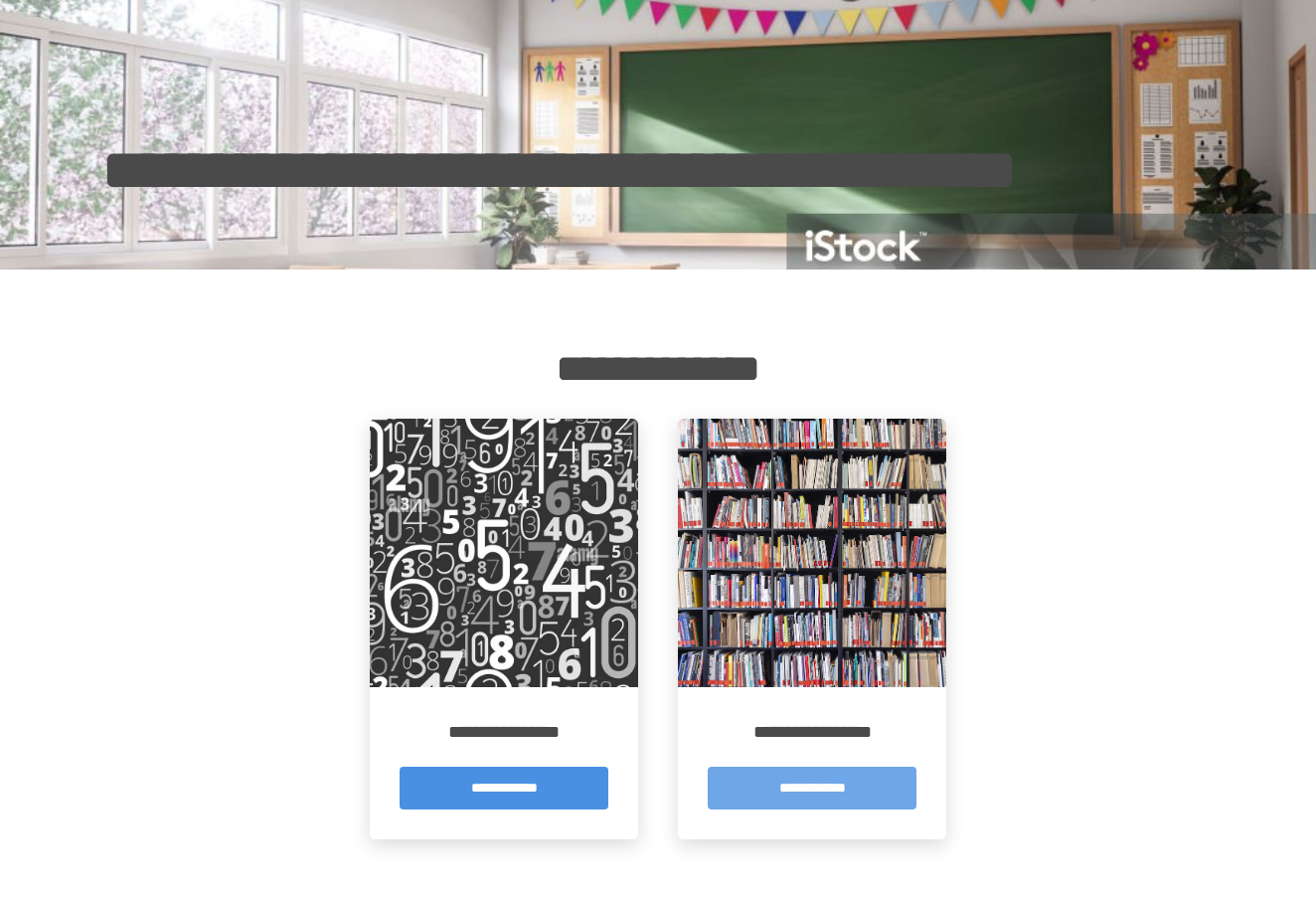 click on "**********" at bounding box center (812, 788) 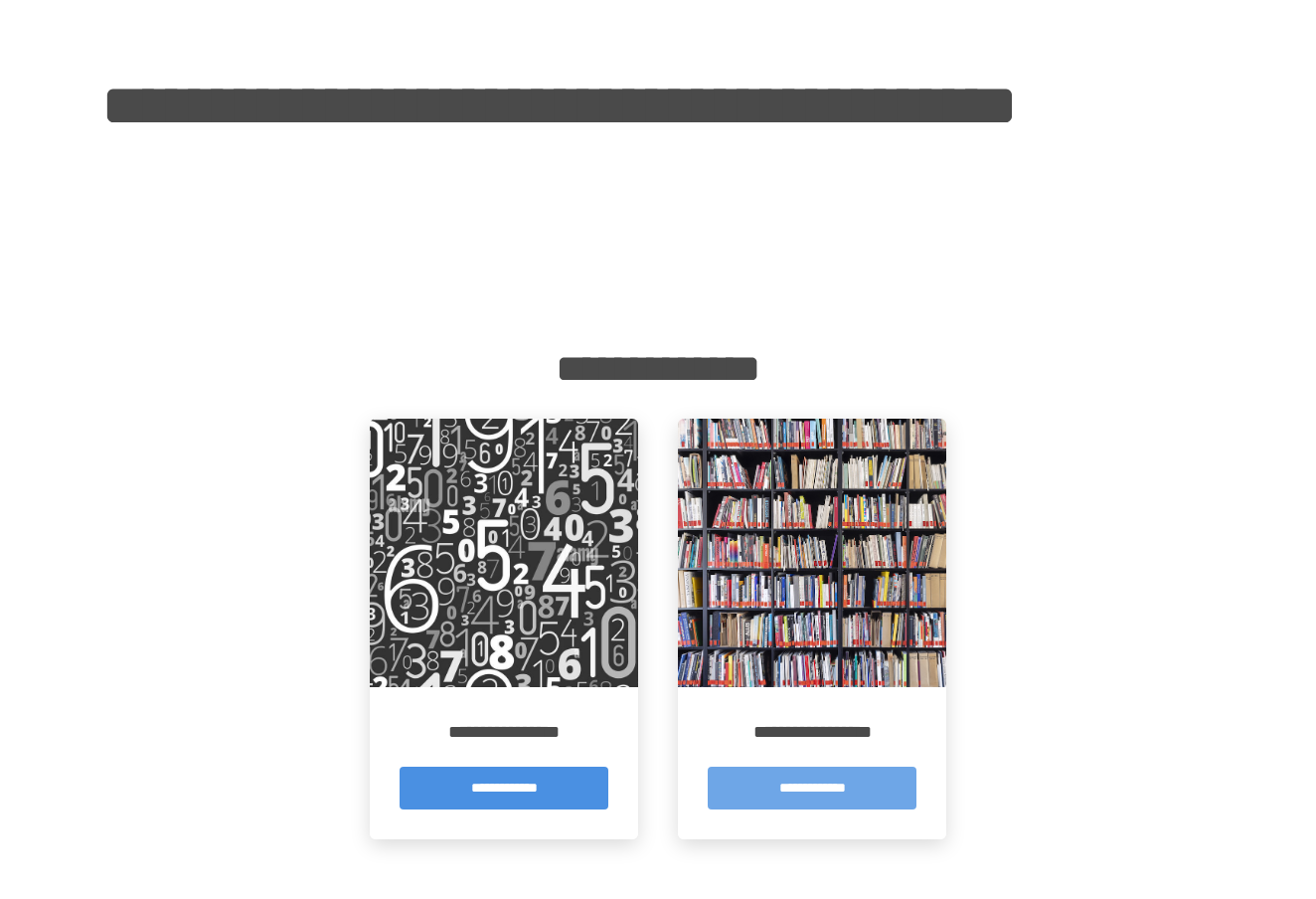 scroll, scrollTop: 0, scrollLeft: 0, axis: both 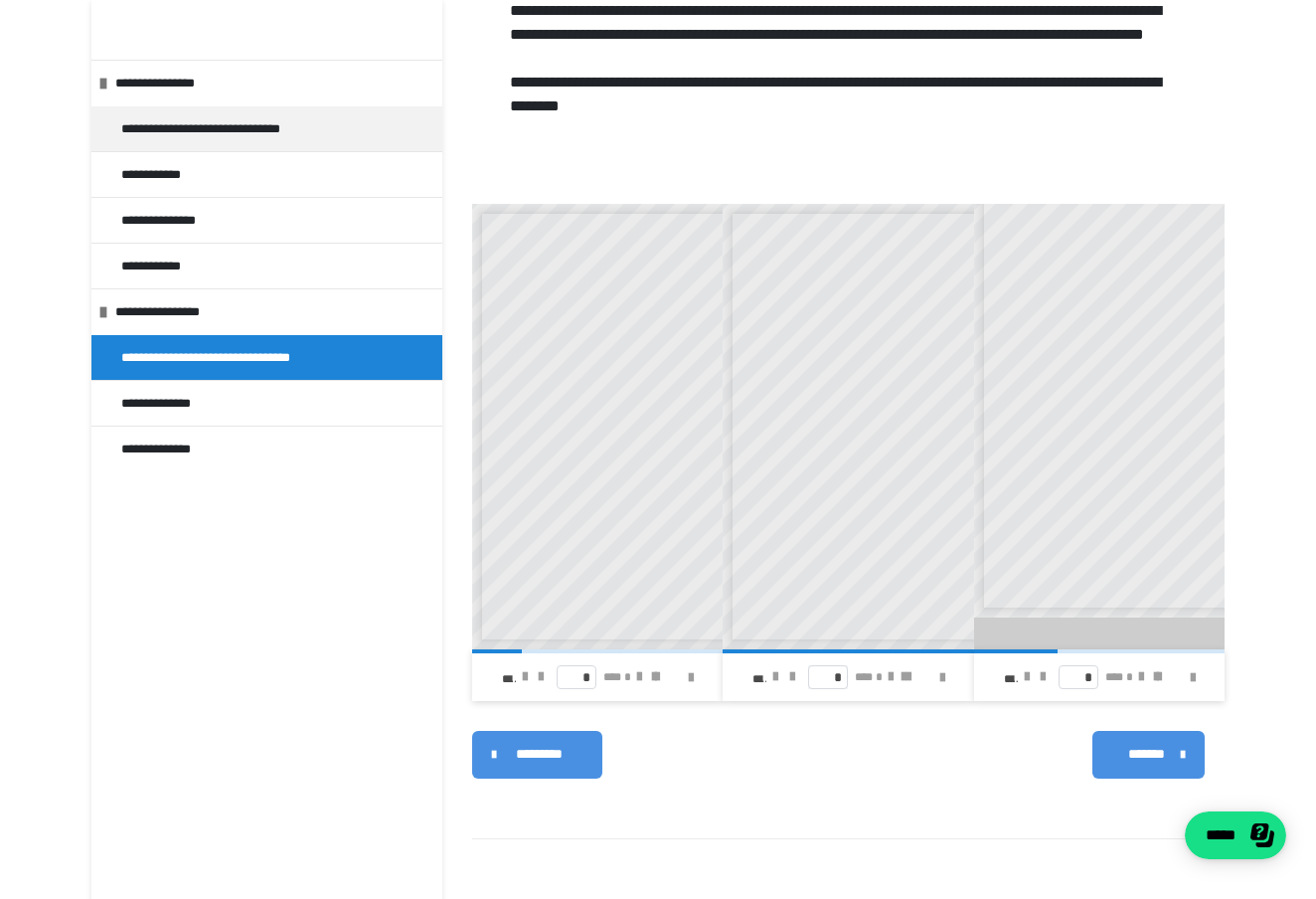 click on "*******" at bounding box center (1146, 754) 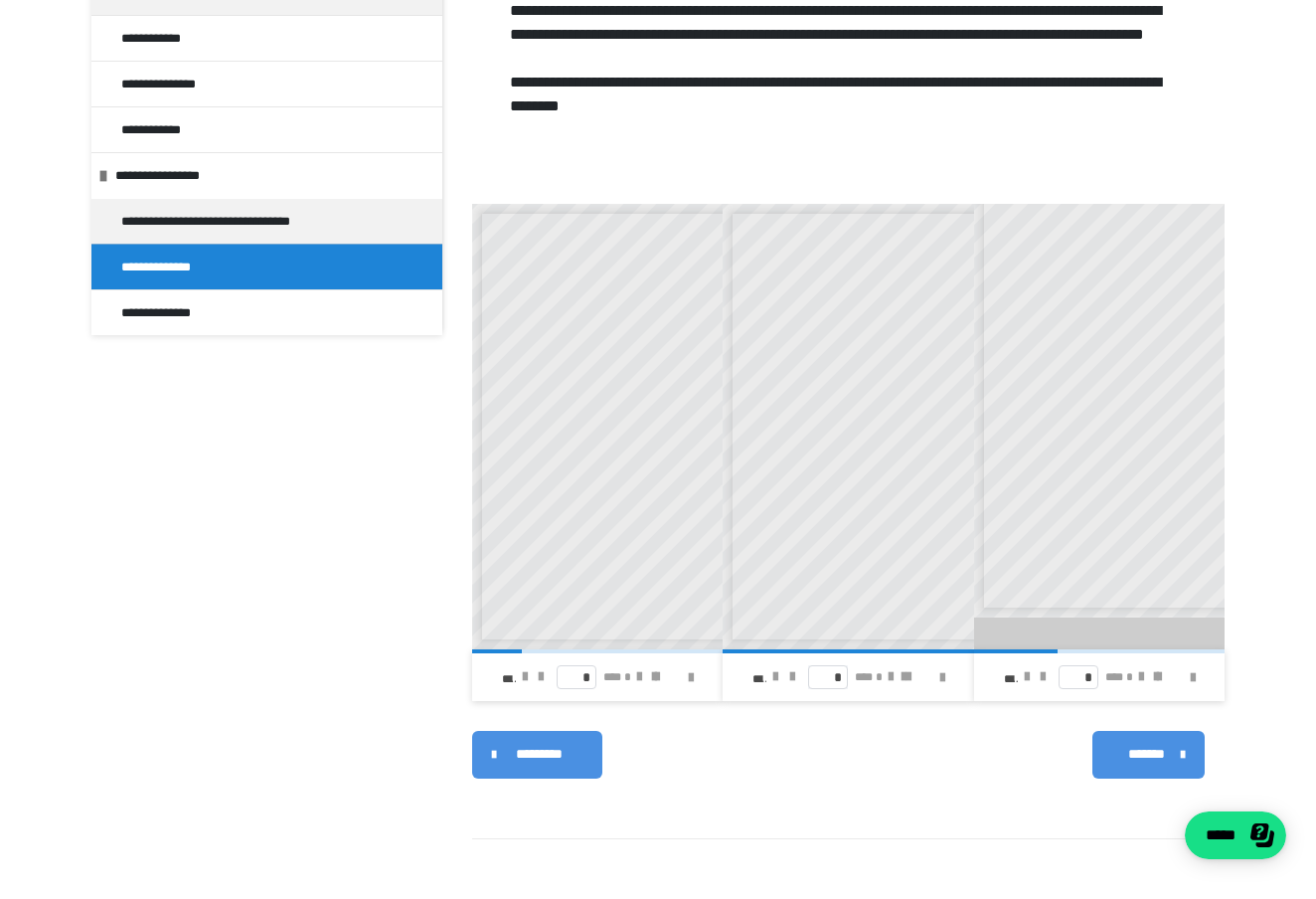scroll, scrollTop: 0, scrollLeft: 0, axis: both 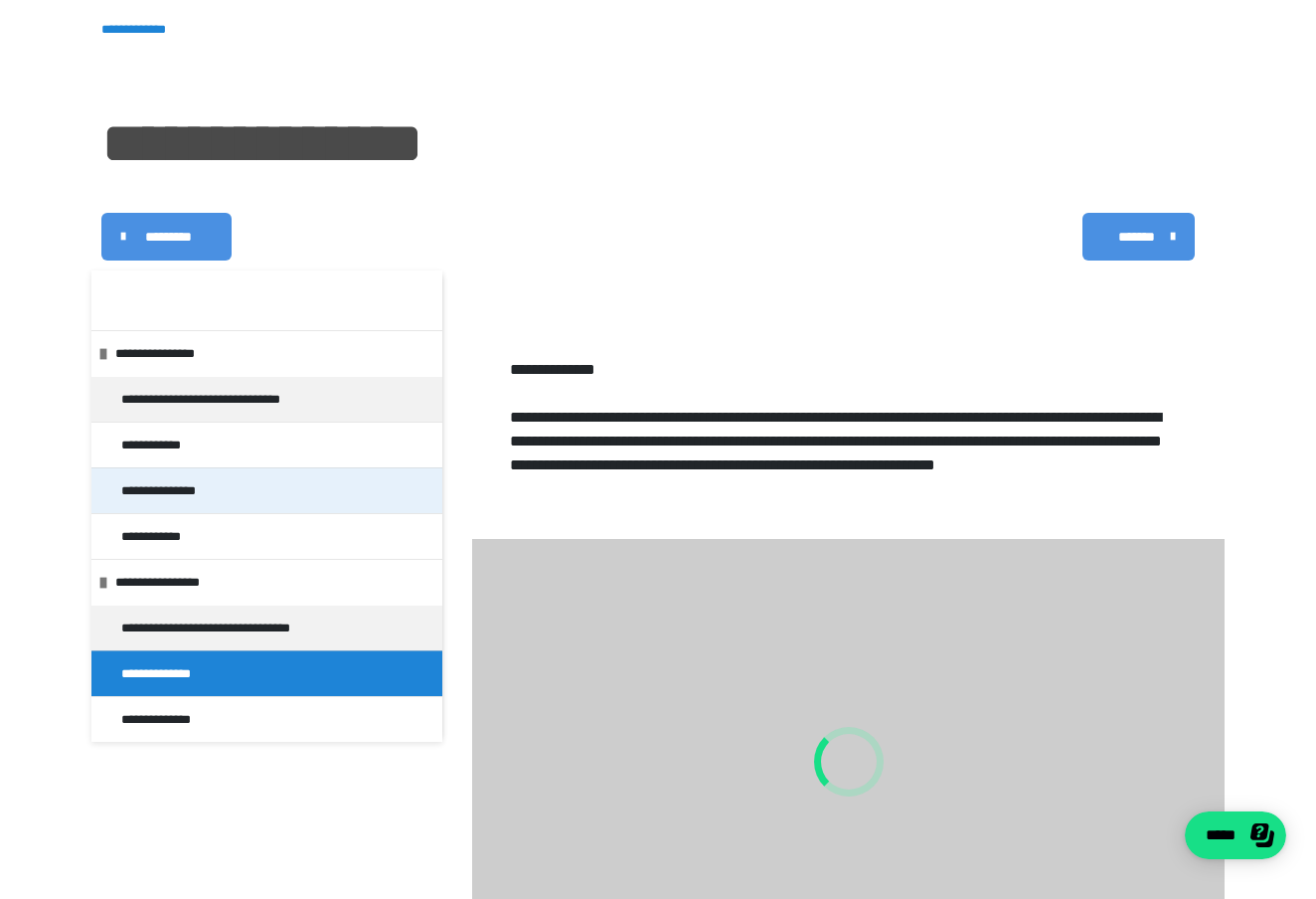 click on "**********" at bounding box center [169, 490] 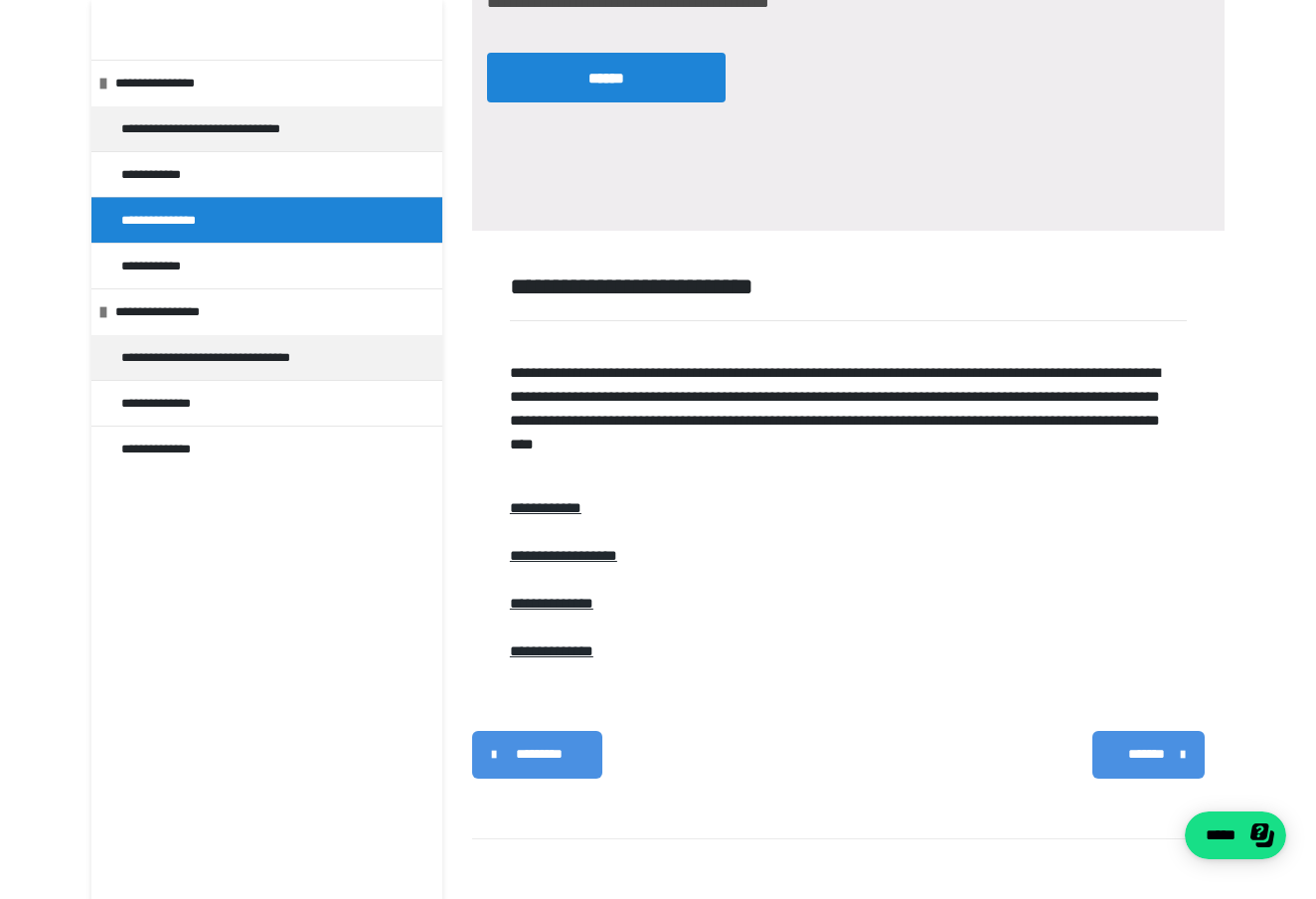 scroll, scrollTop: 537, scrollLeft: 0, axis: vertical 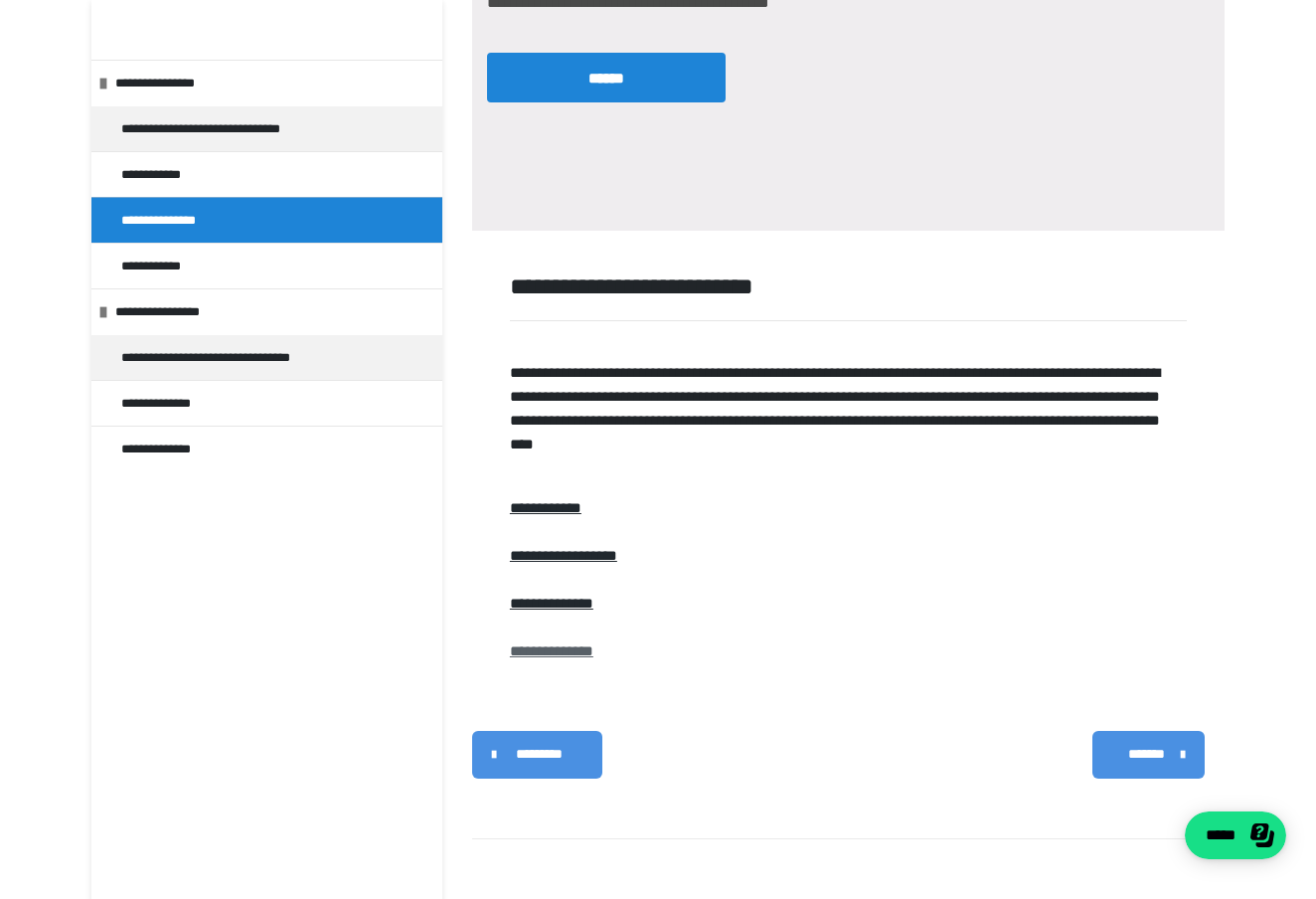 click on "**********" at bounding box center (552, 650) 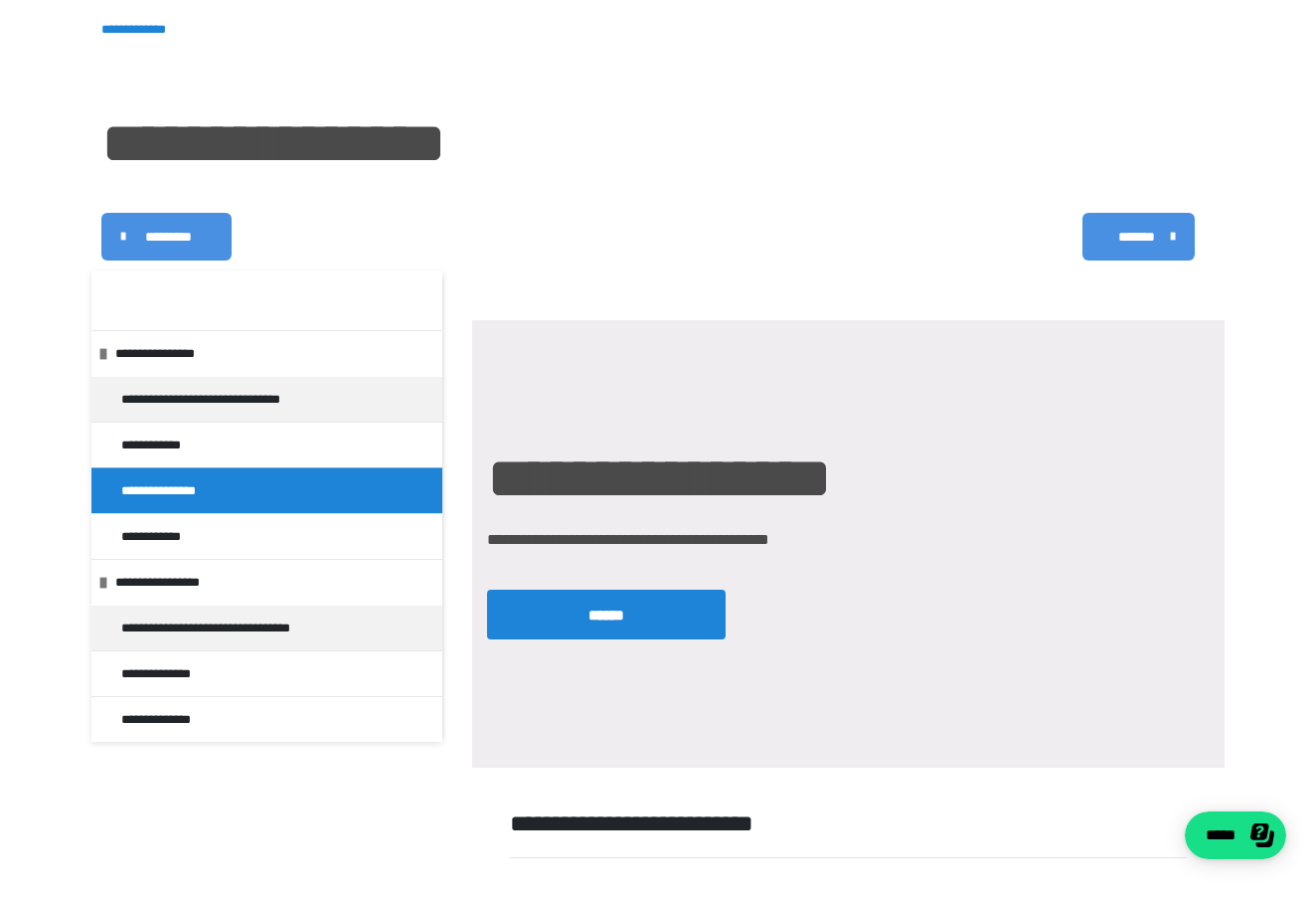 scroll, scrollTop: 0, scrollLeft: 0, axis: both 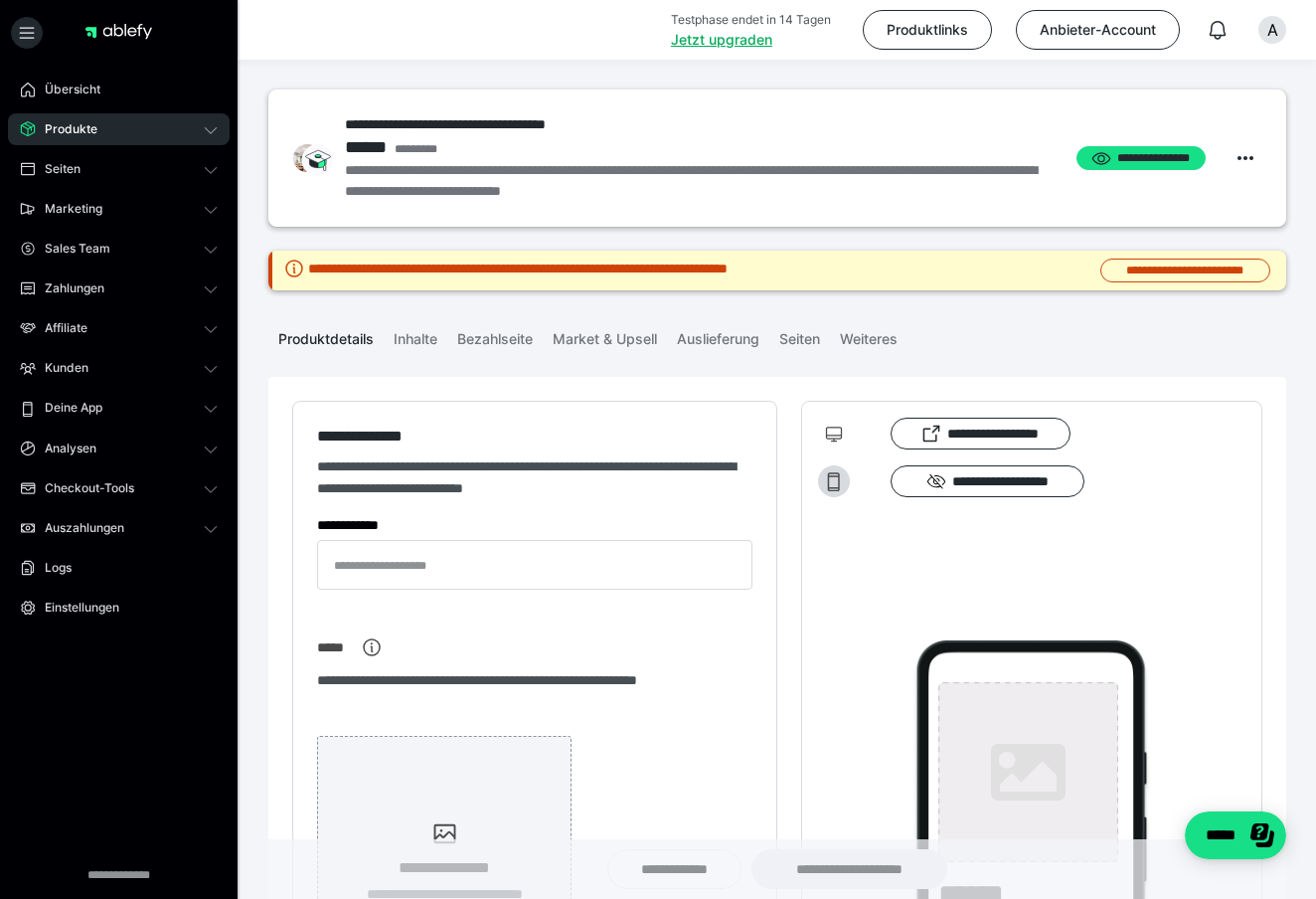 type on "**********" 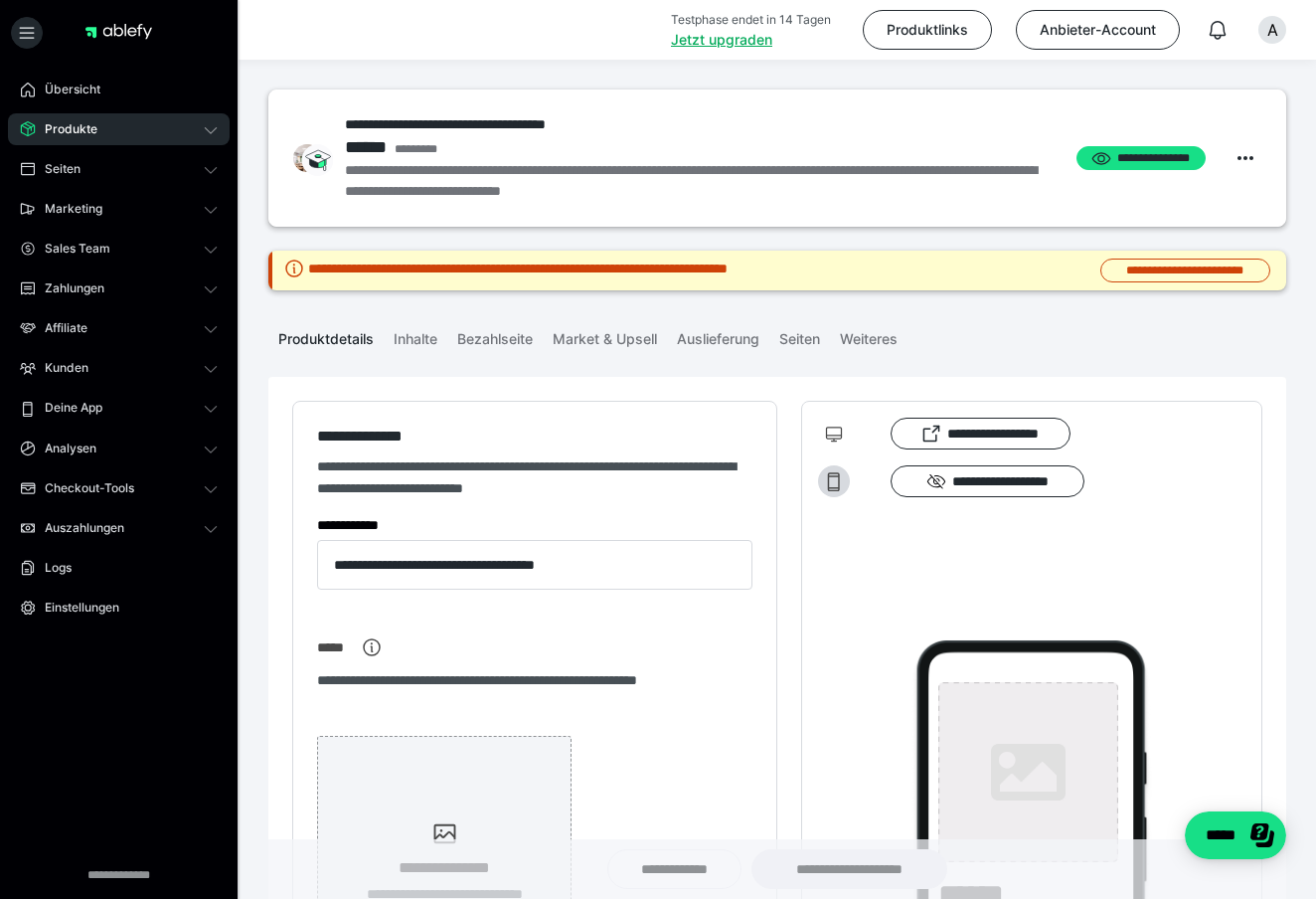 type on "**********" 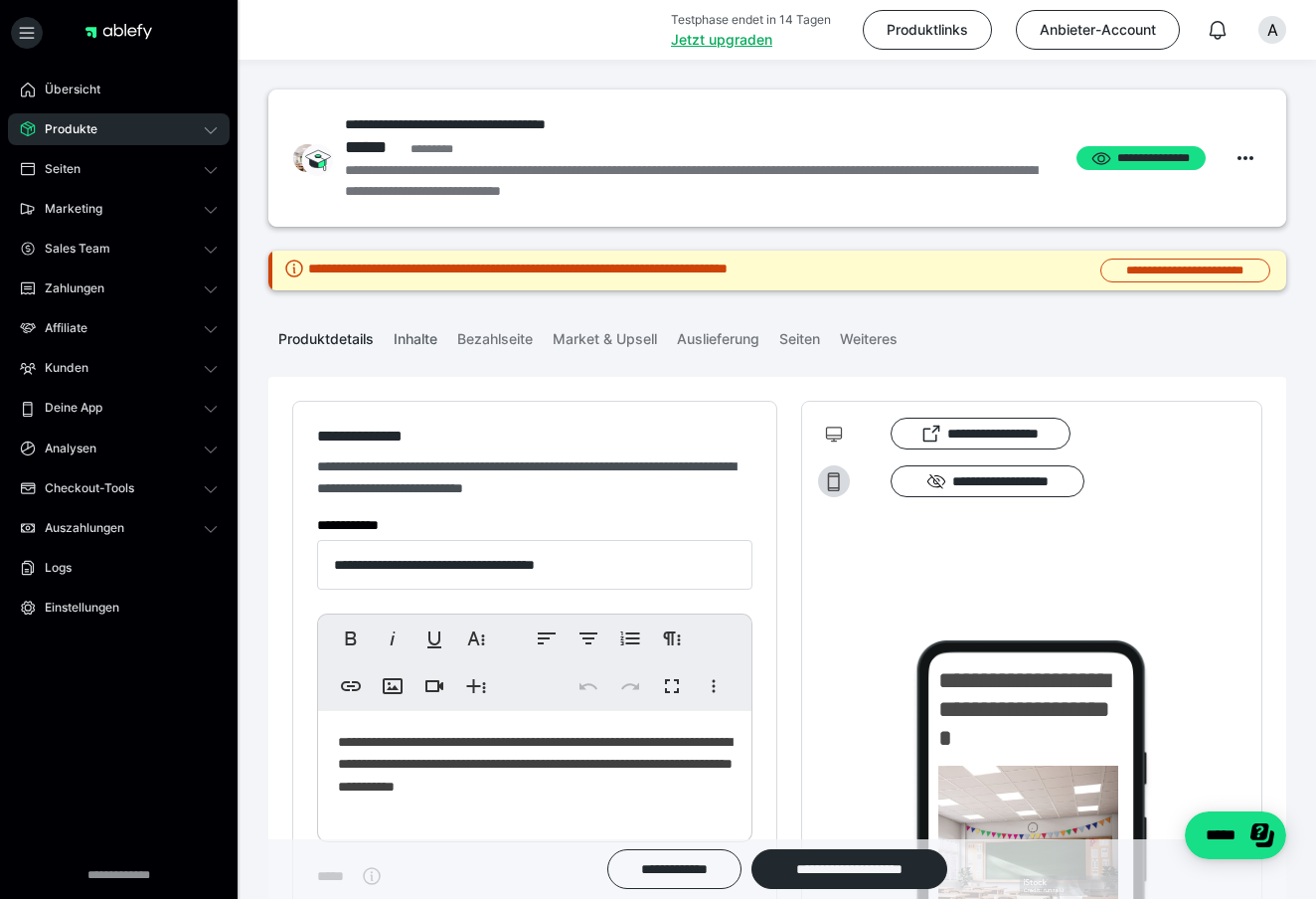 click on "Inhalte" at bounding box center (415, 335) 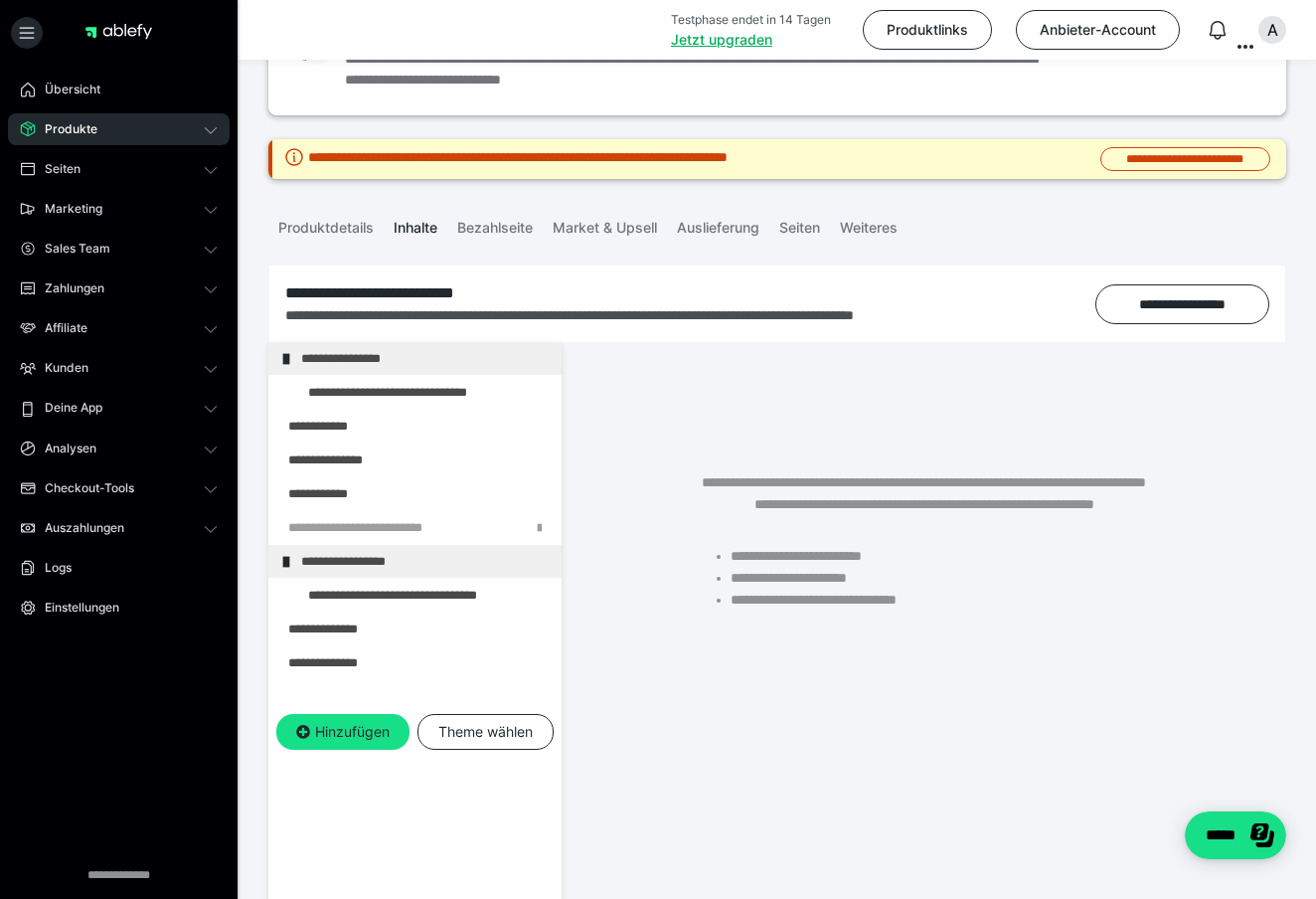 scroll, scrollTop: 112, scrollLeft: 0, axis: vertical 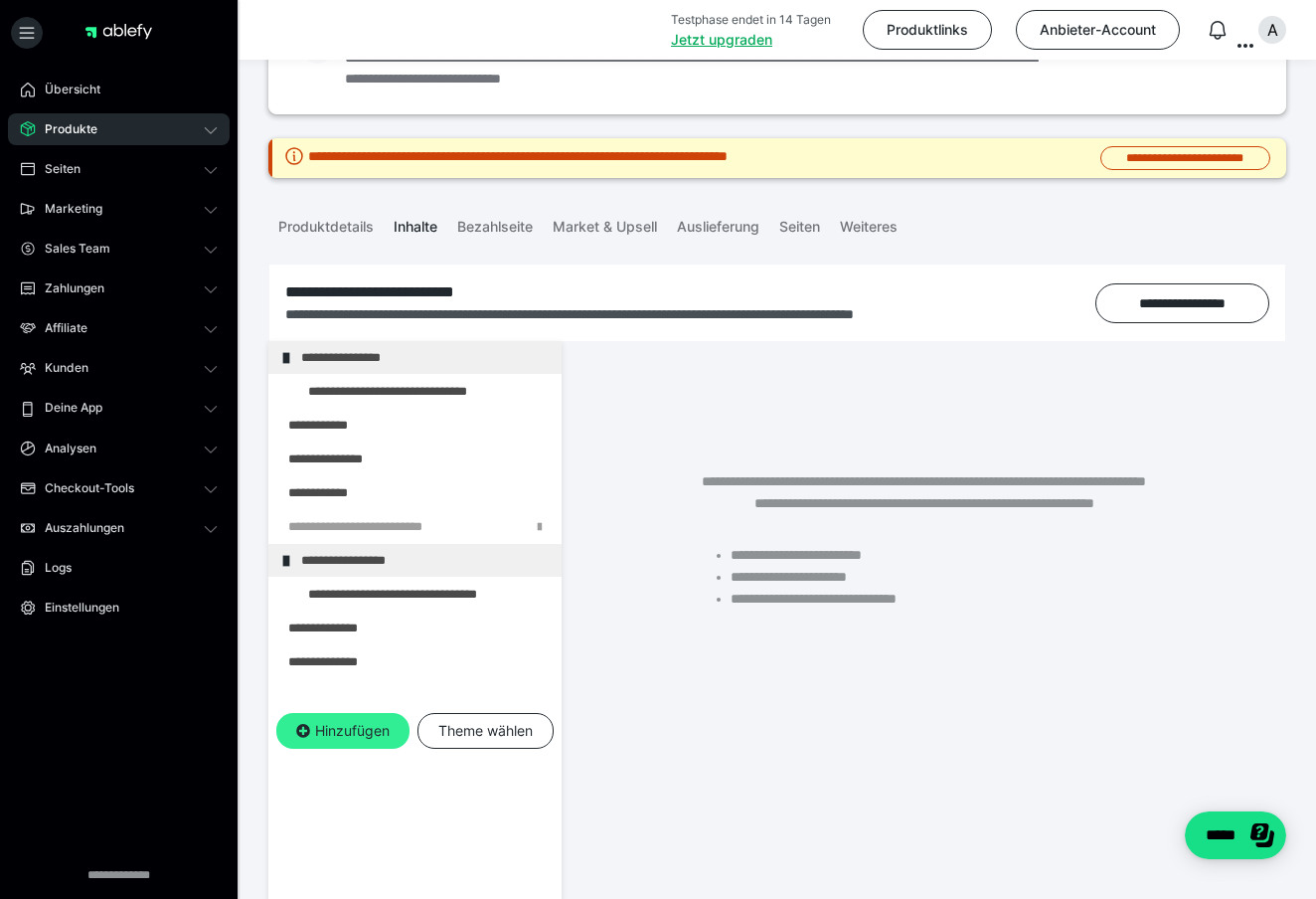 click on "Hinzufügen" at bounding box center [343, 731] 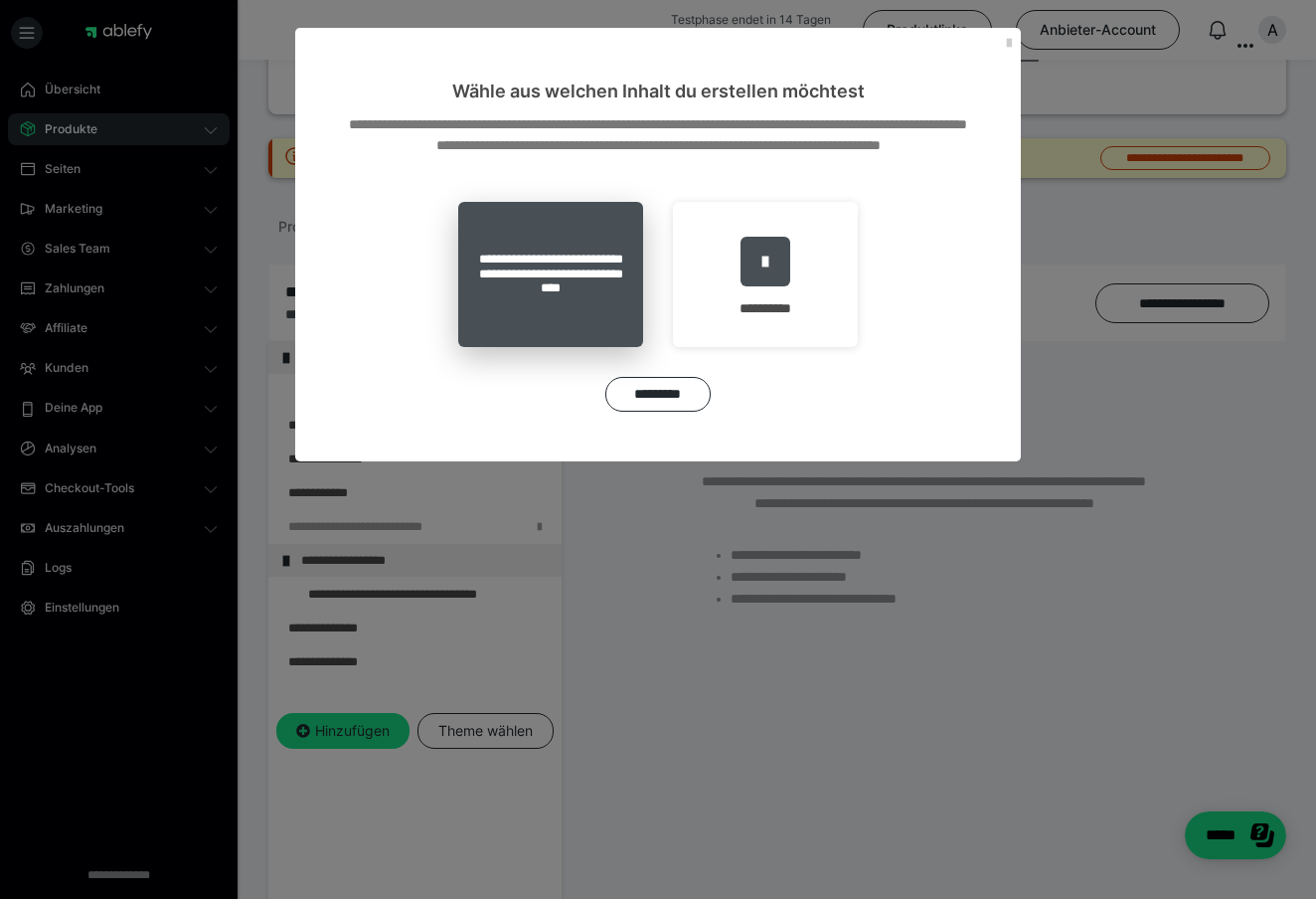click on "**********" at bounding box center (551, 274) 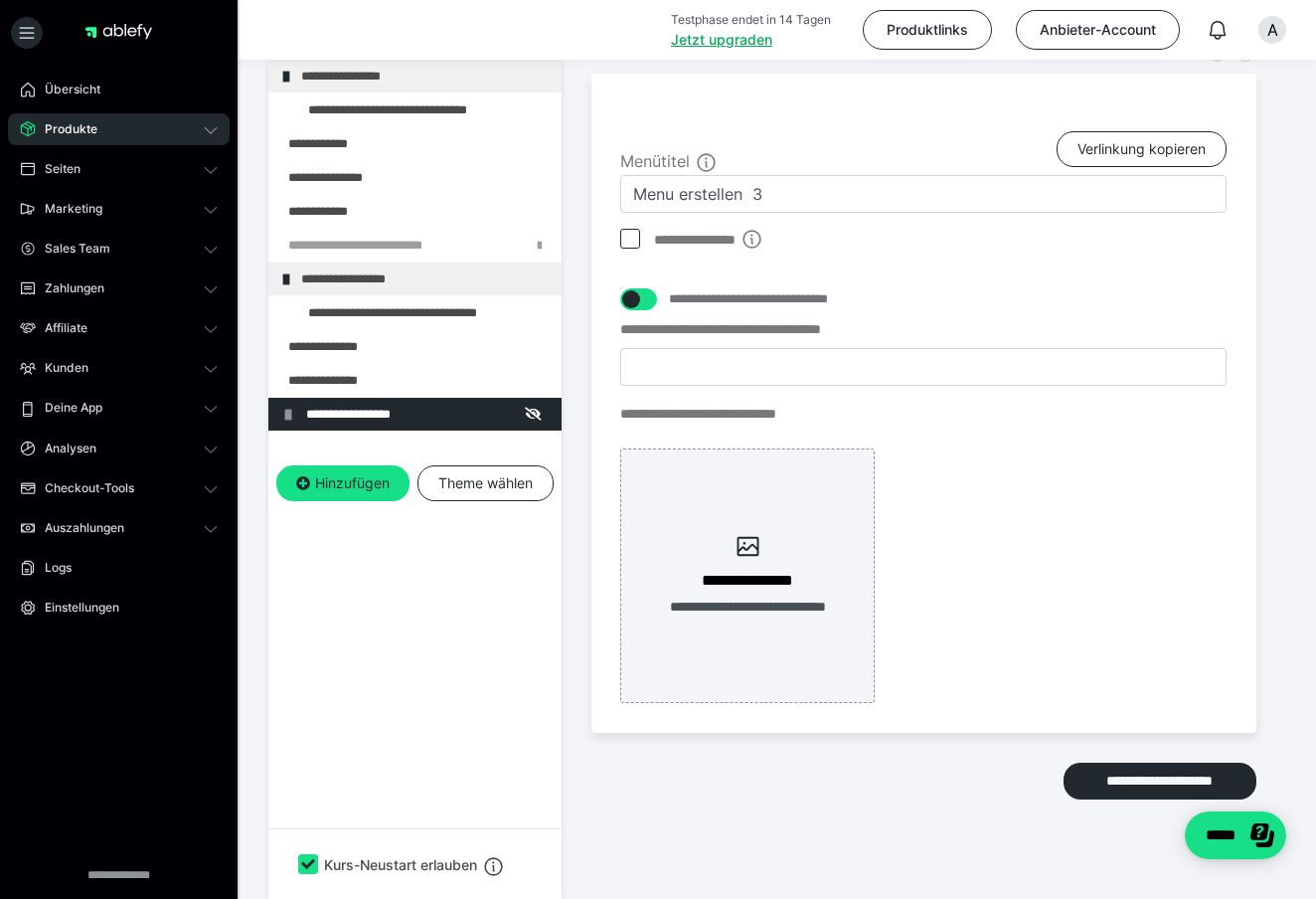 scroll, scrollTop: 439, scrollLeft: 0, axis: vertical 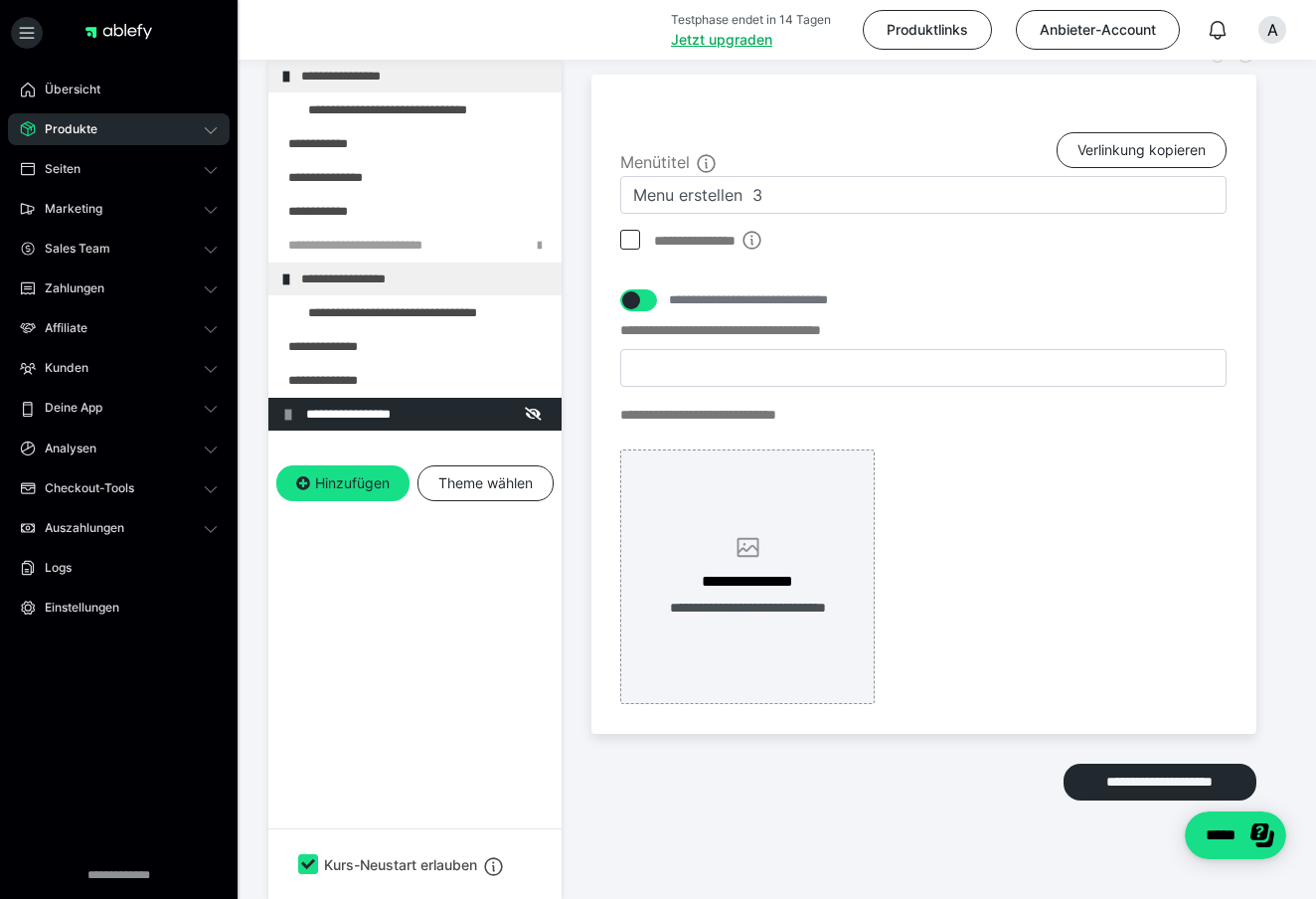 click on "**********" at bounding box center [747, 582] 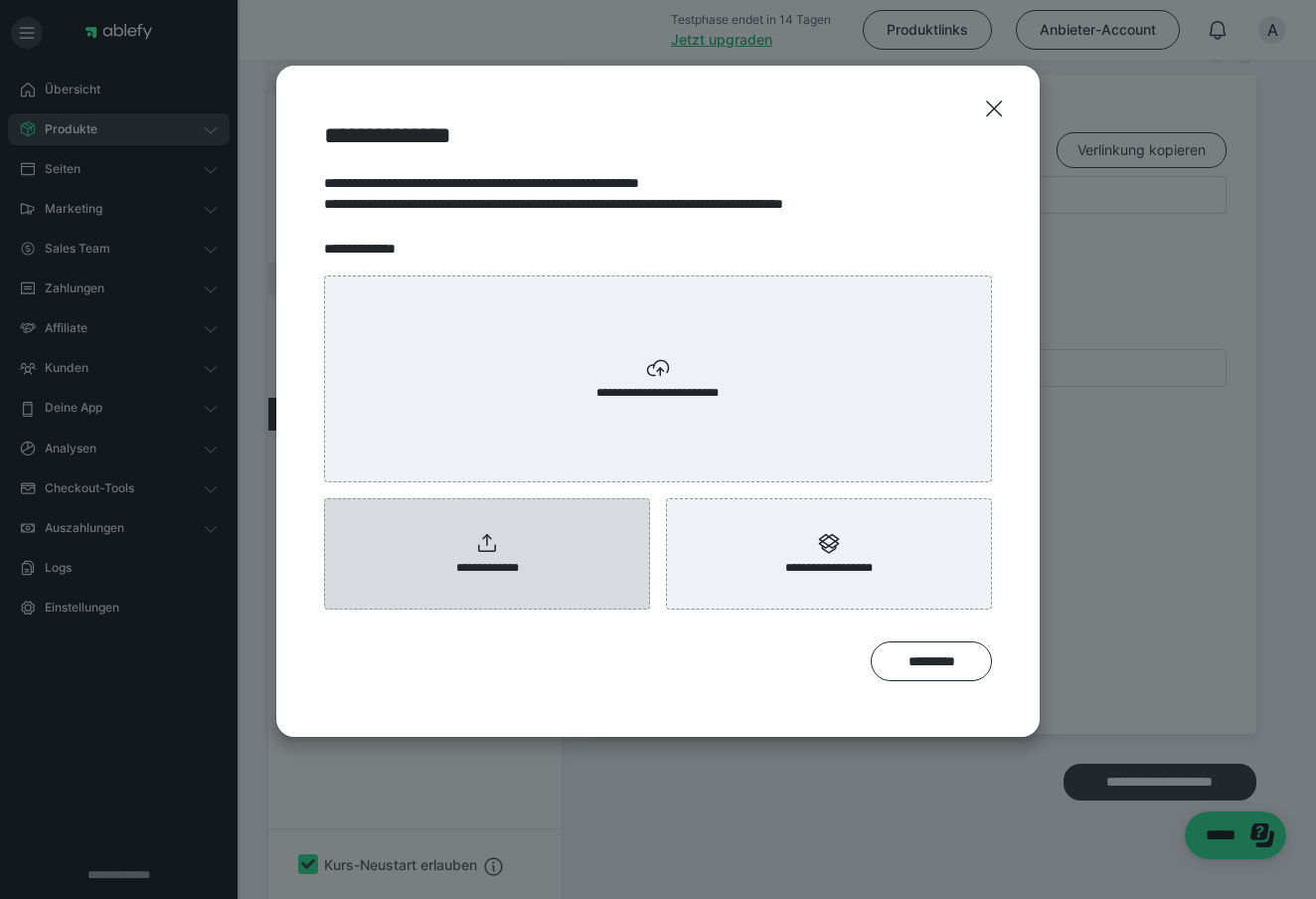 click on "**********" at bounding box center (487, 554) 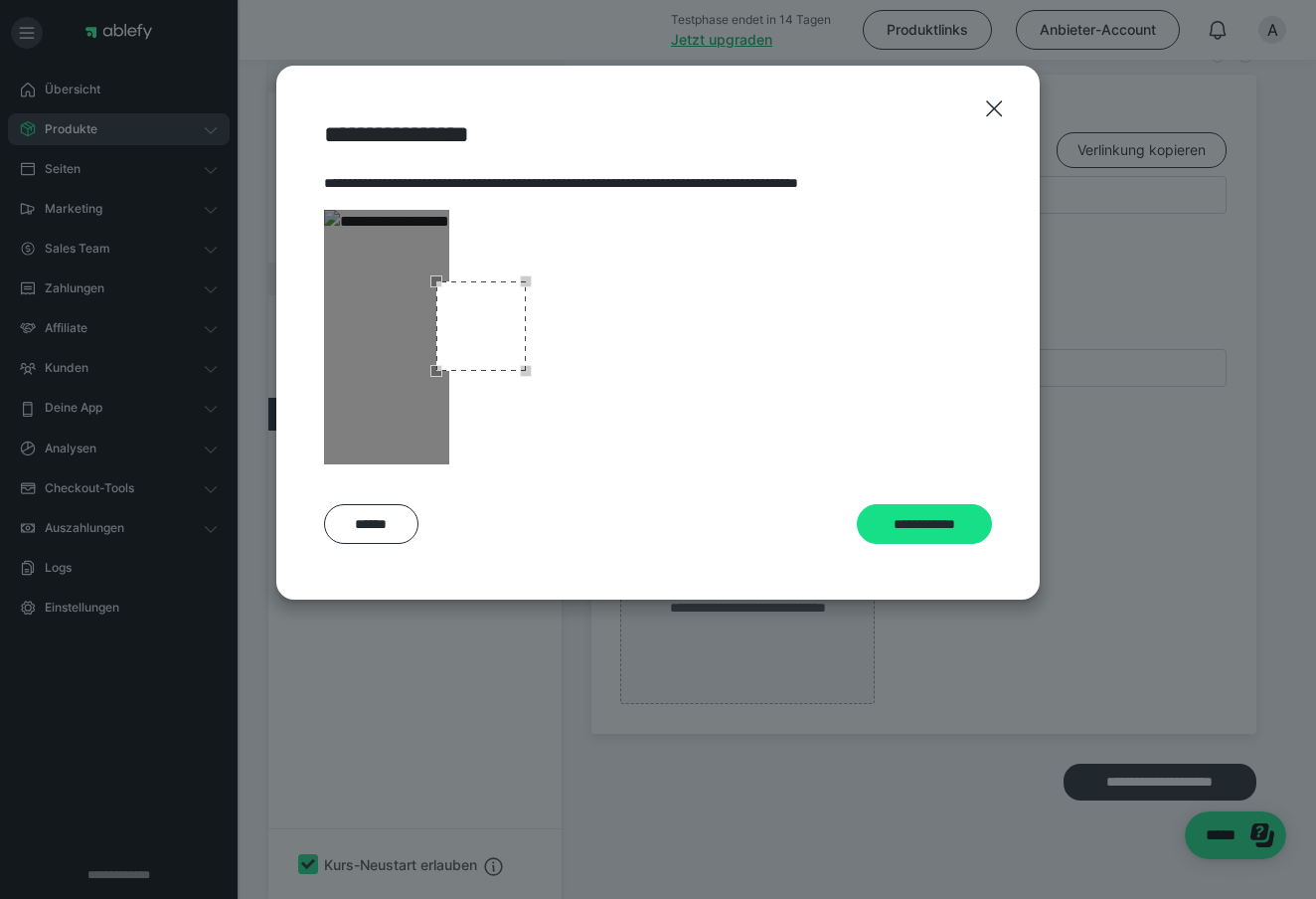 click at bounding box center (481, 326) 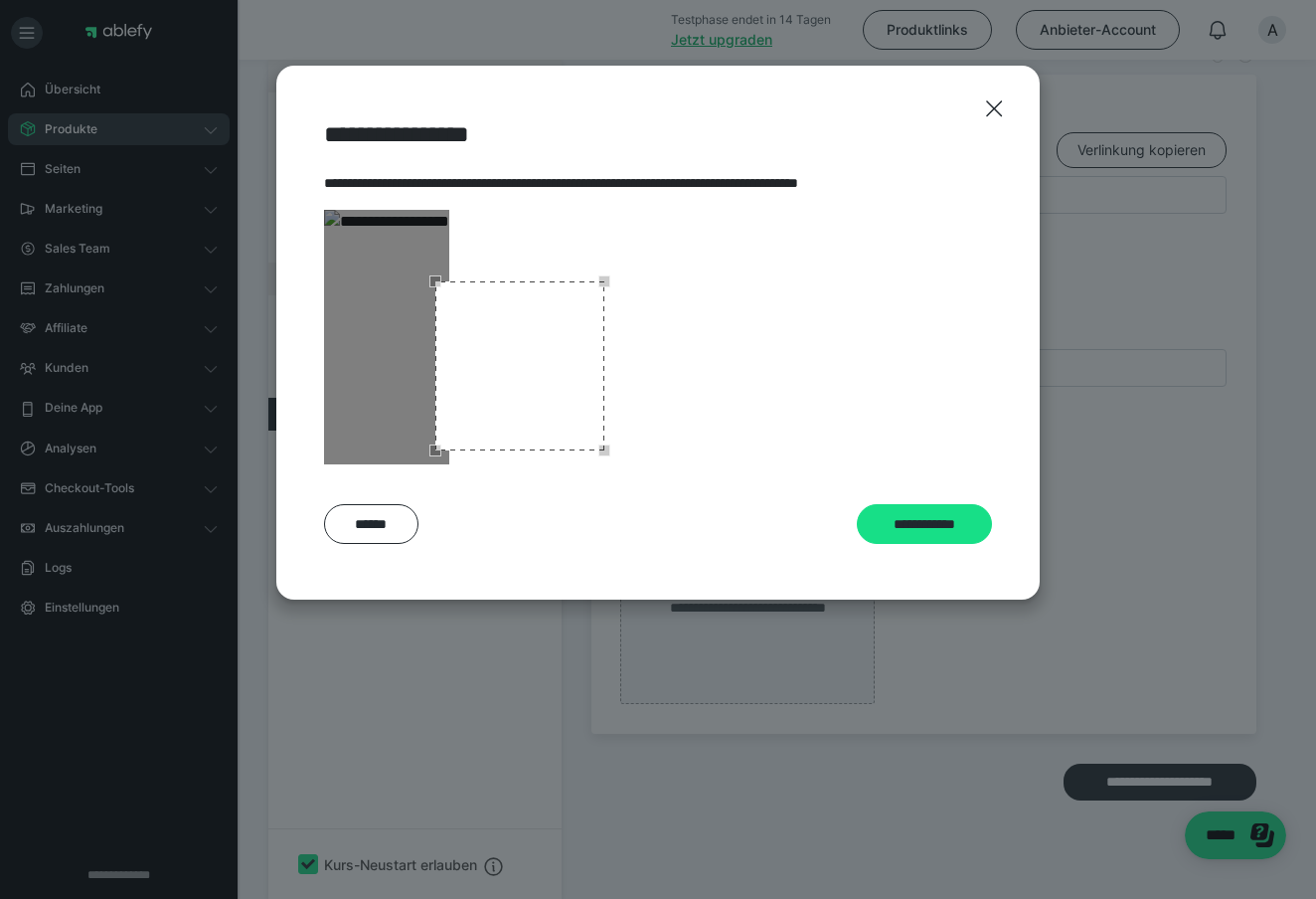 click at bounding box center (520, 366) 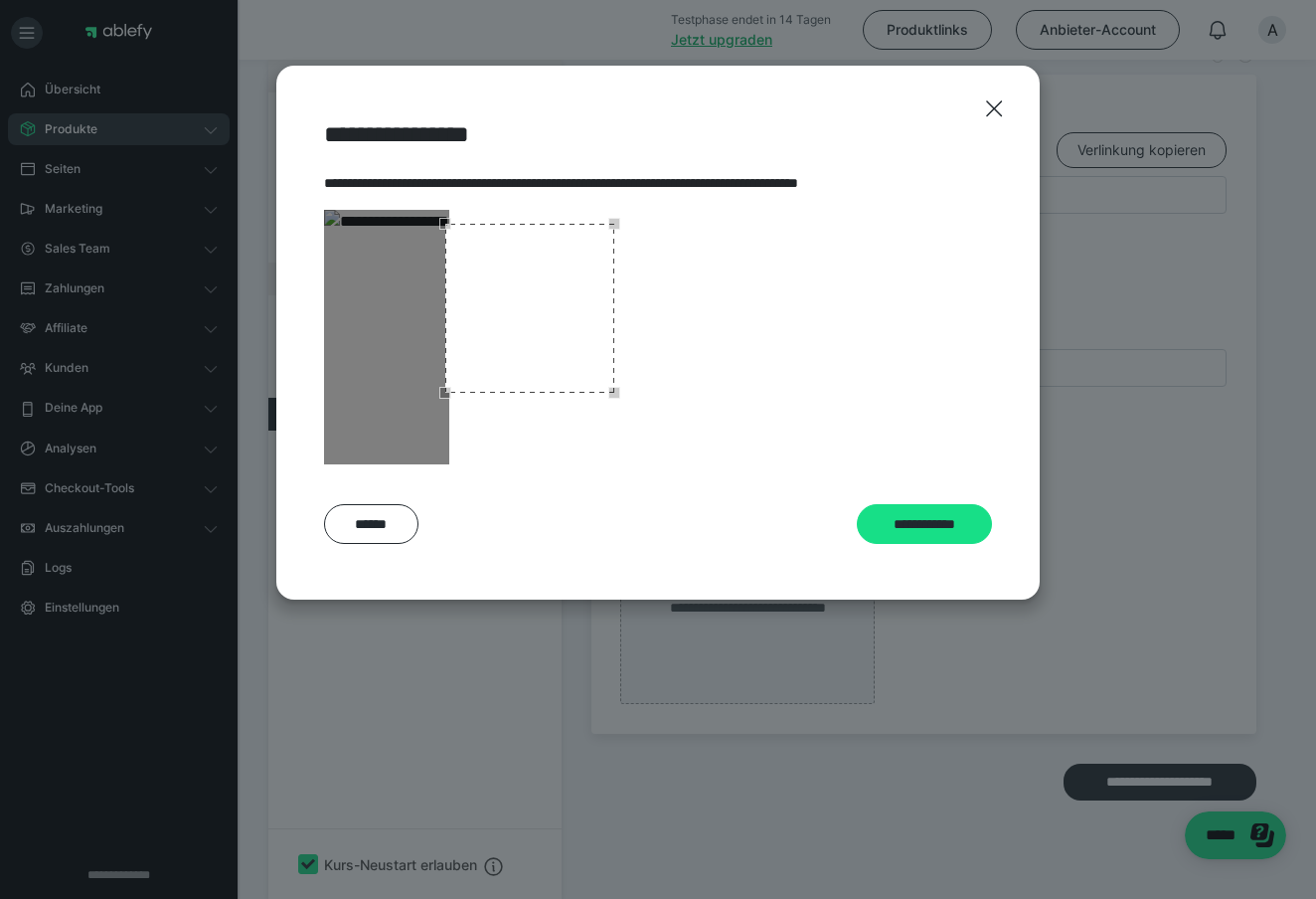 click at bounding box center (530, 308) 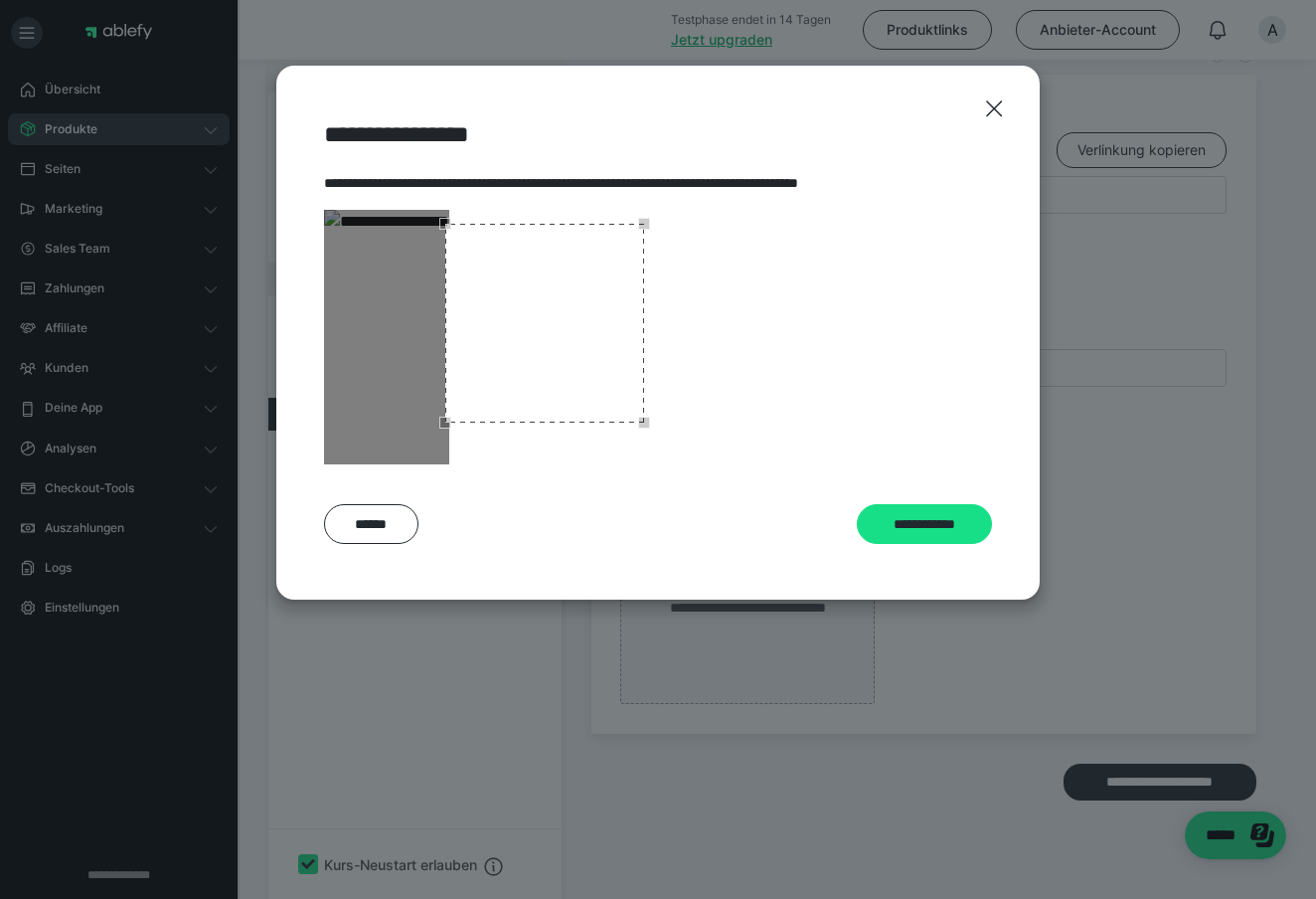 click at bounding box center [387, 337] 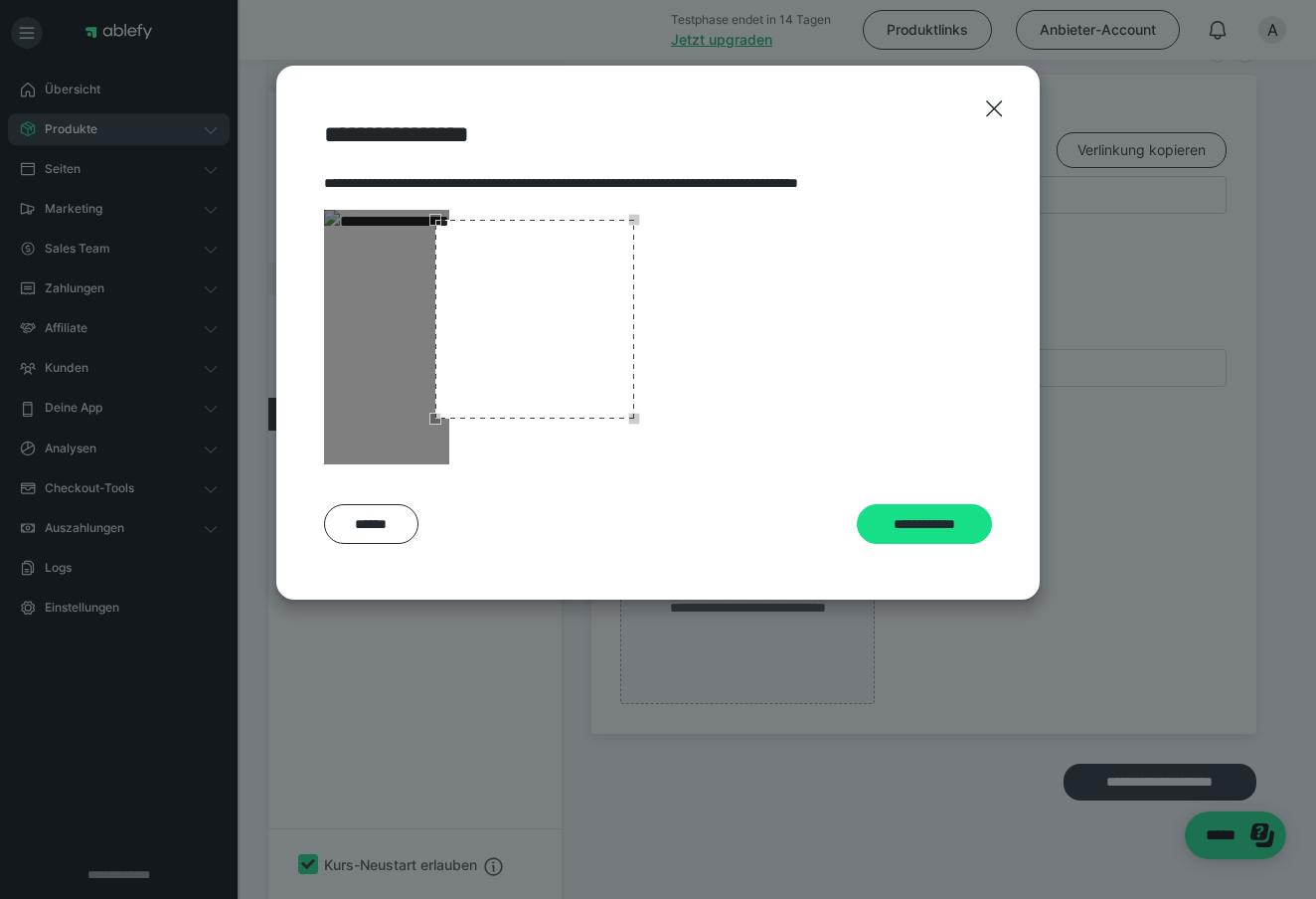 click at bounding box center (535, 319) 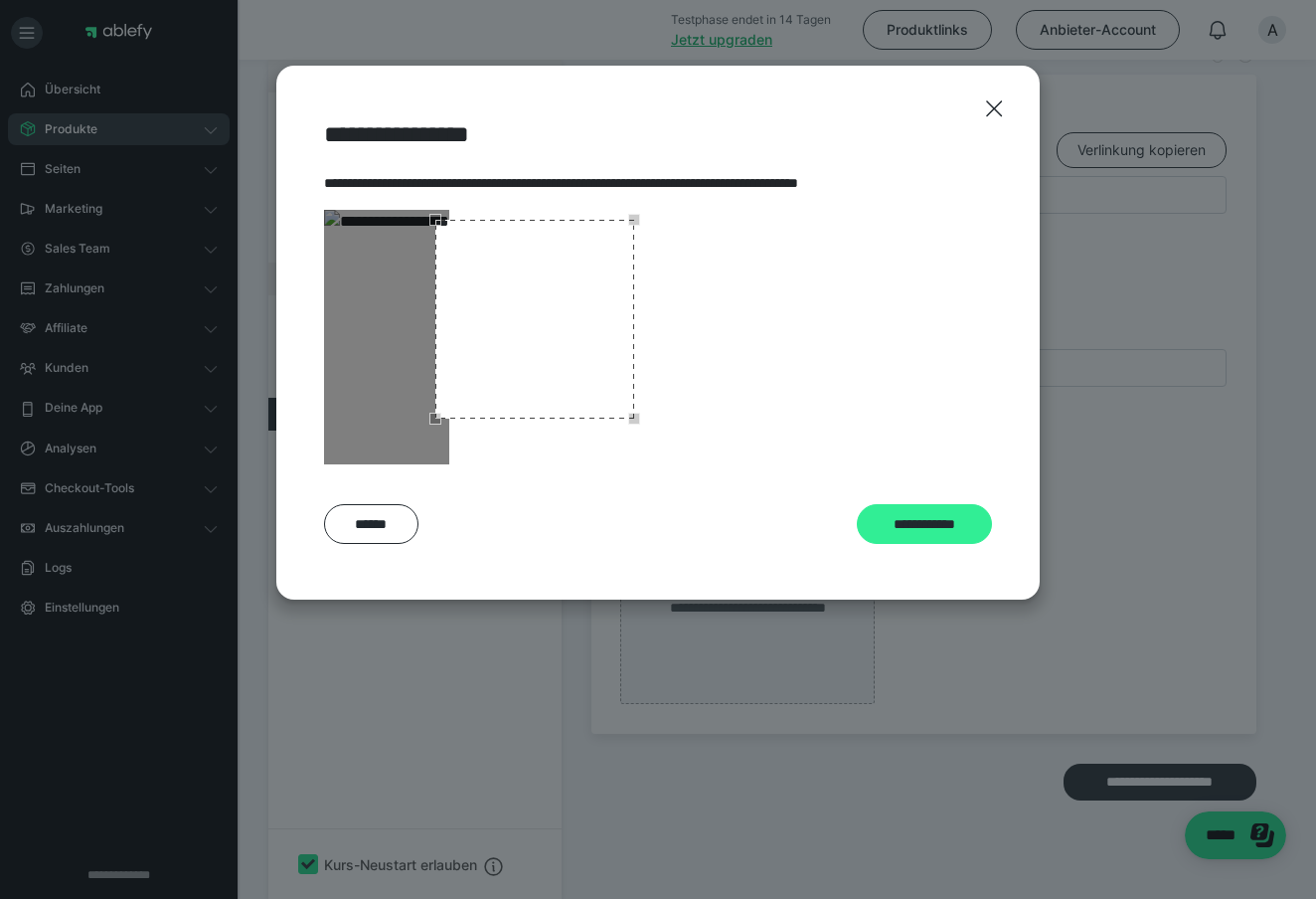 click on "**********" at bounding box center (924, 524) 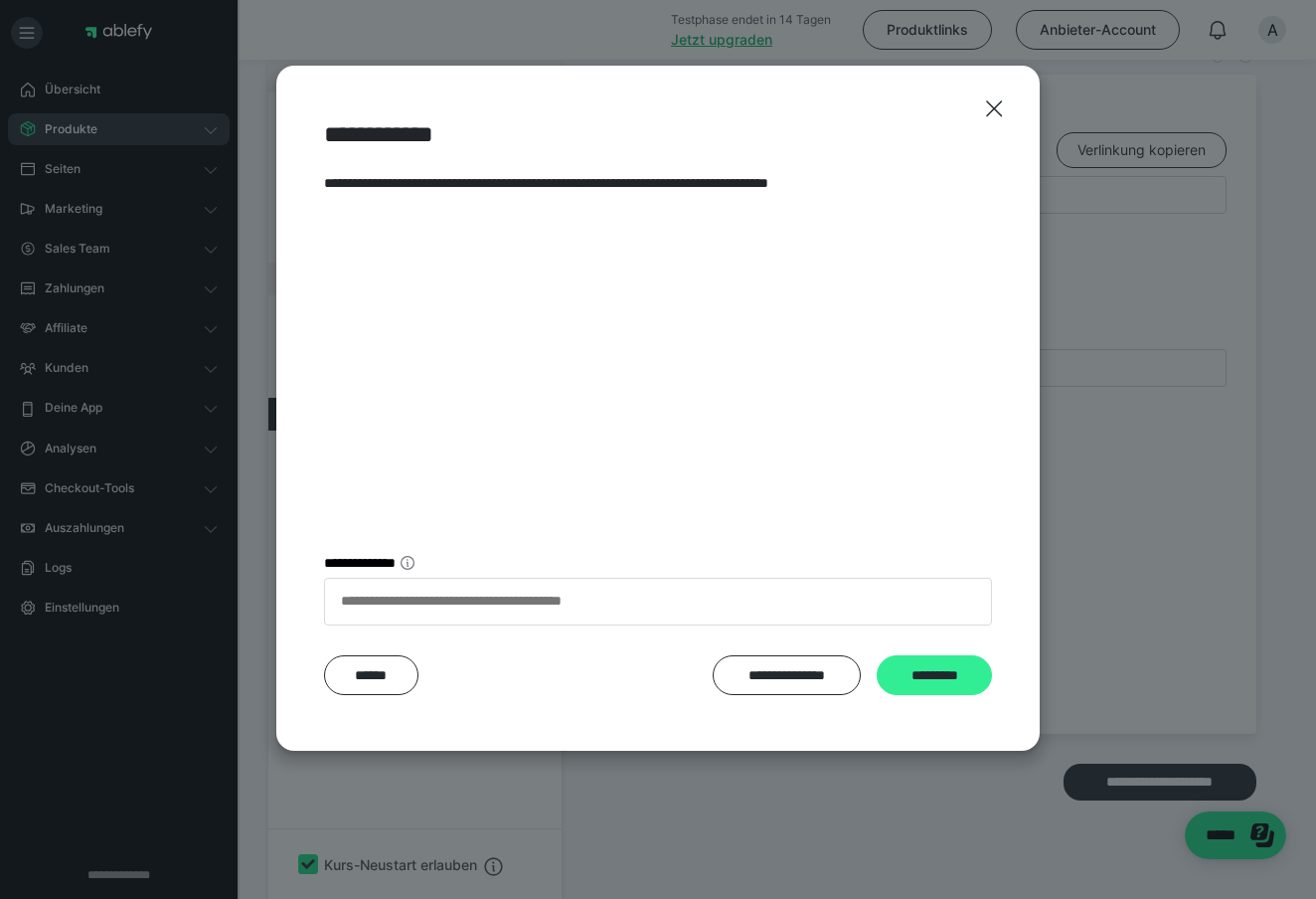 click on "*********" at bounding box center (934, 675) 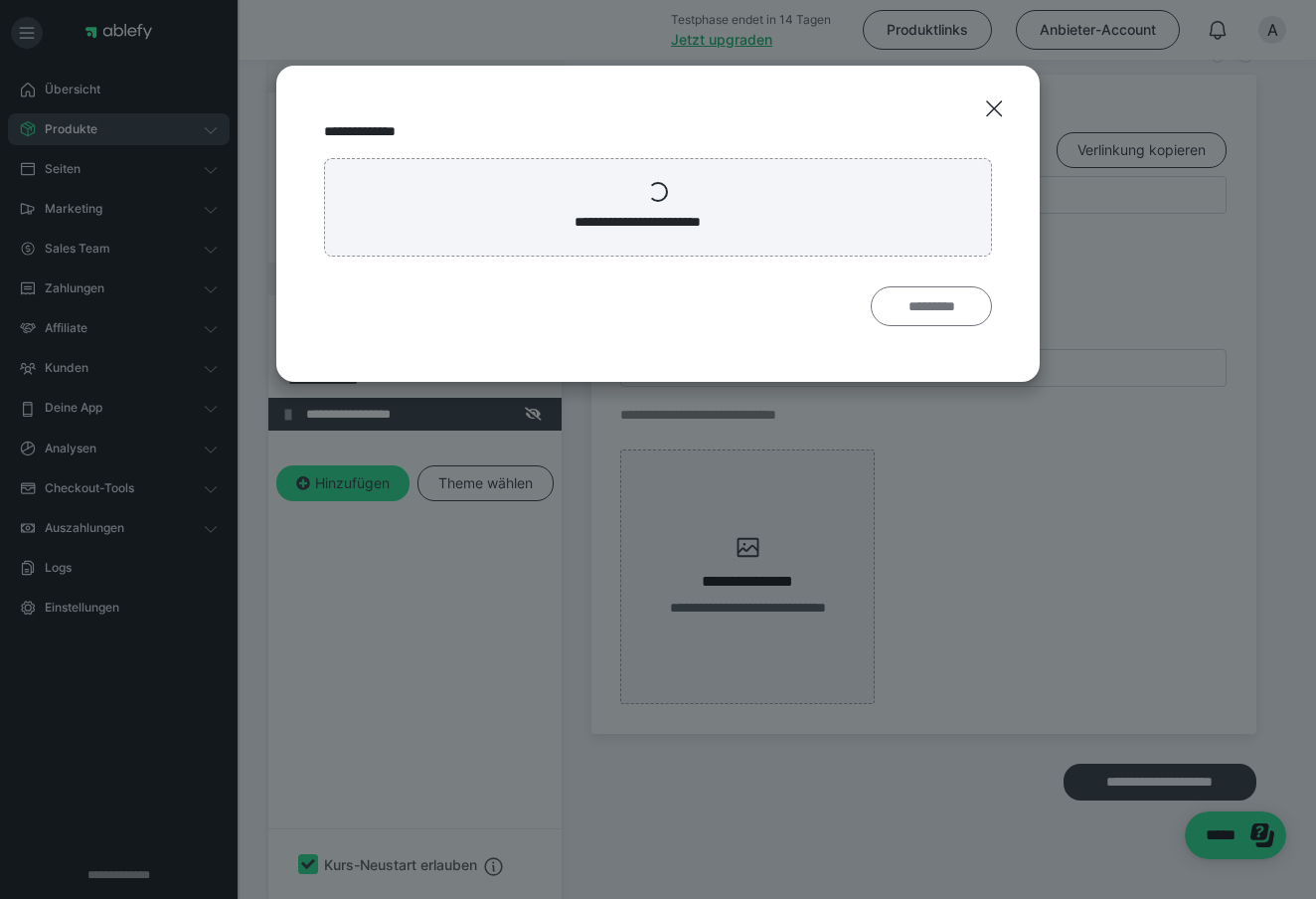 scroll, scrollTop: 394, scrollLeft: 0, axis: vertical 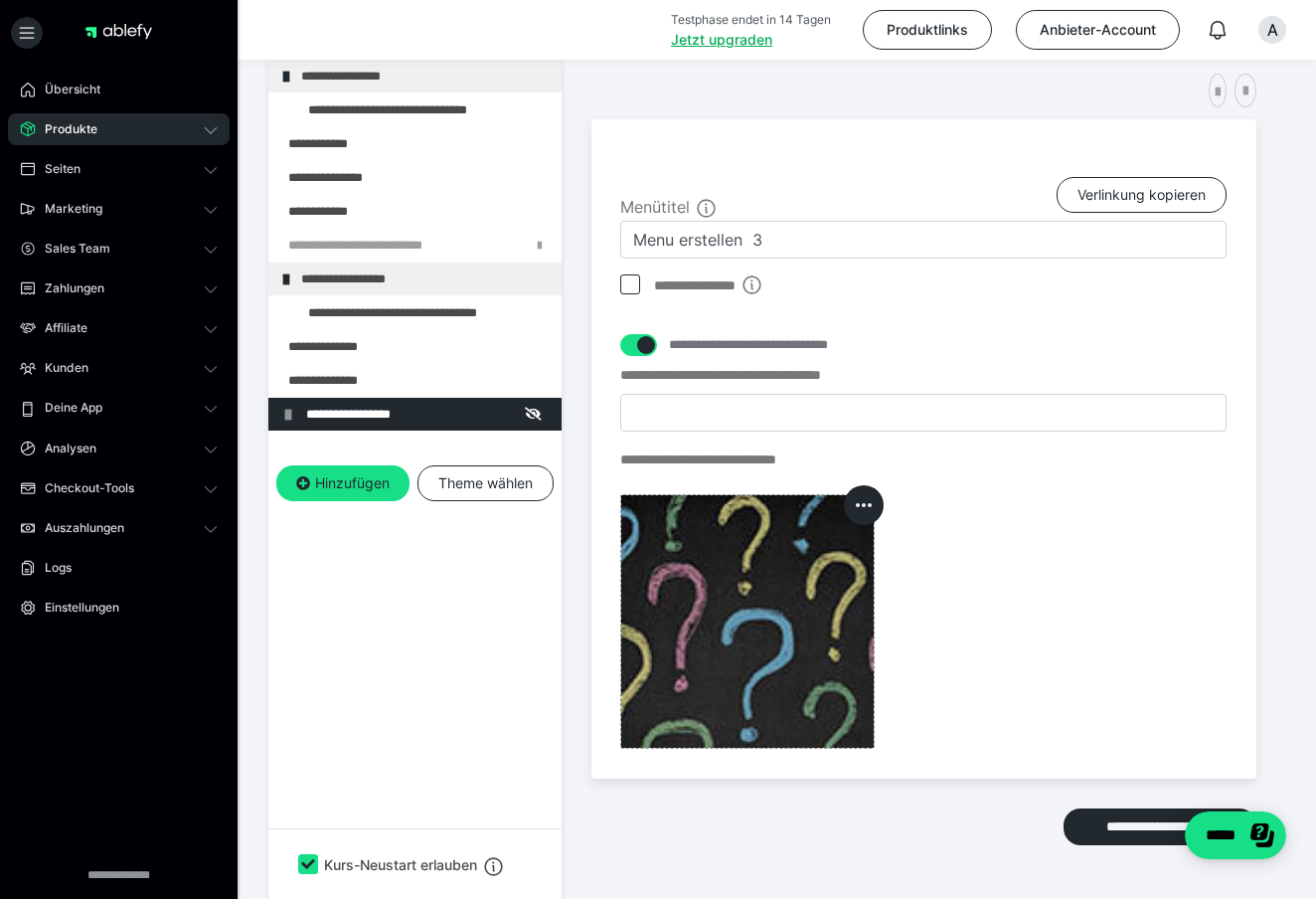 click at bounding box center [646, 345] 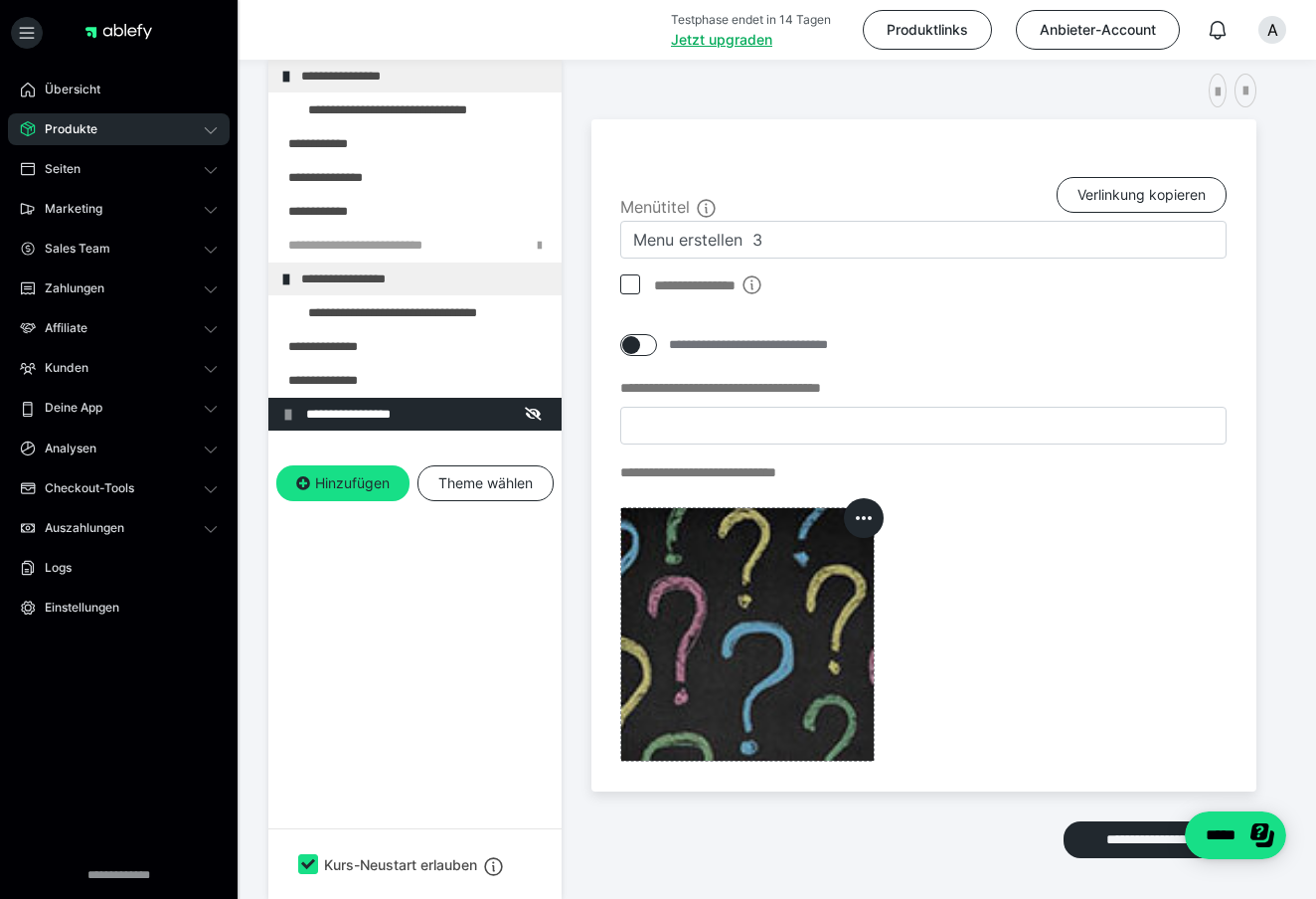 click at bounding box center [631, 345] 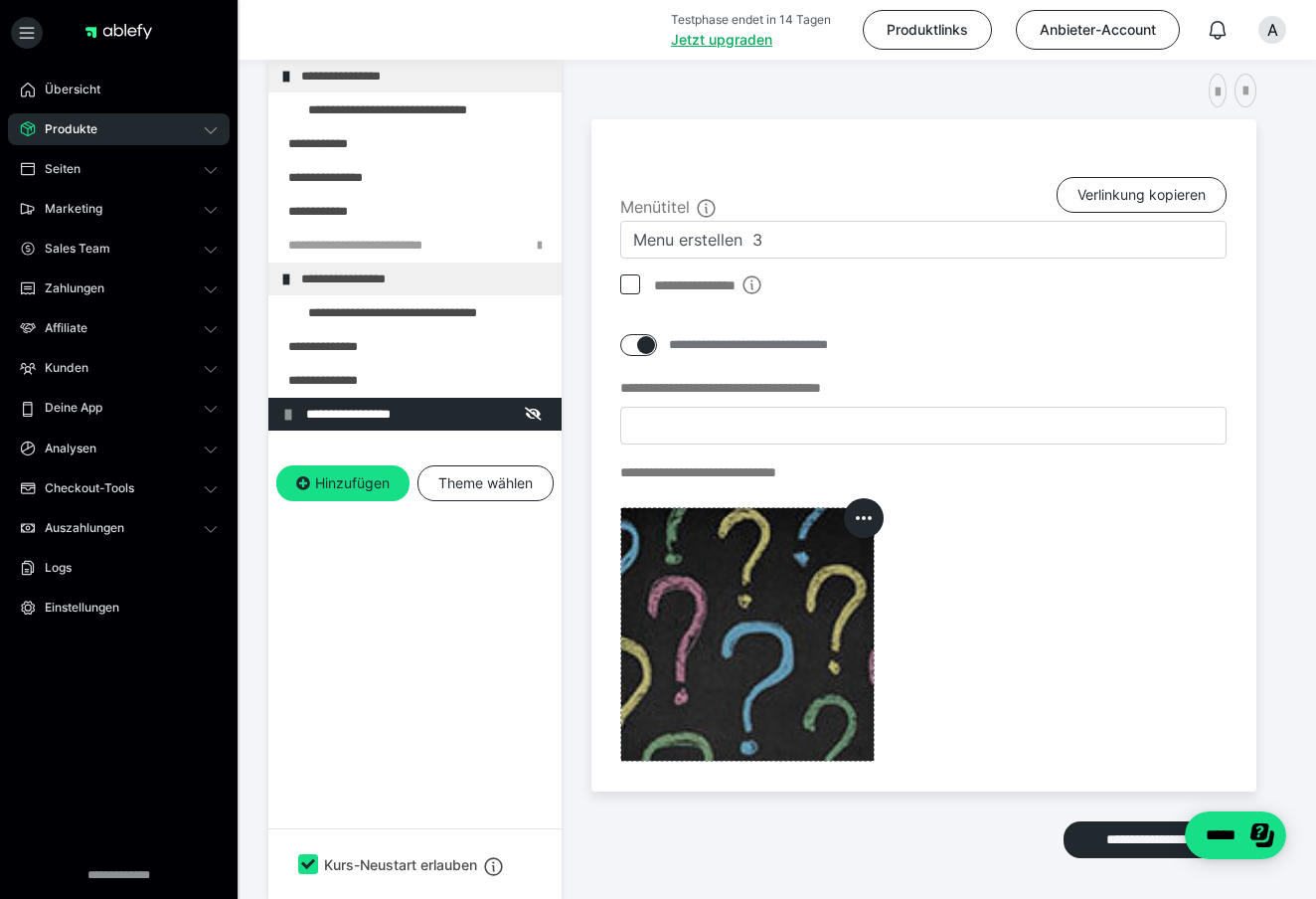 checkbox on "****" 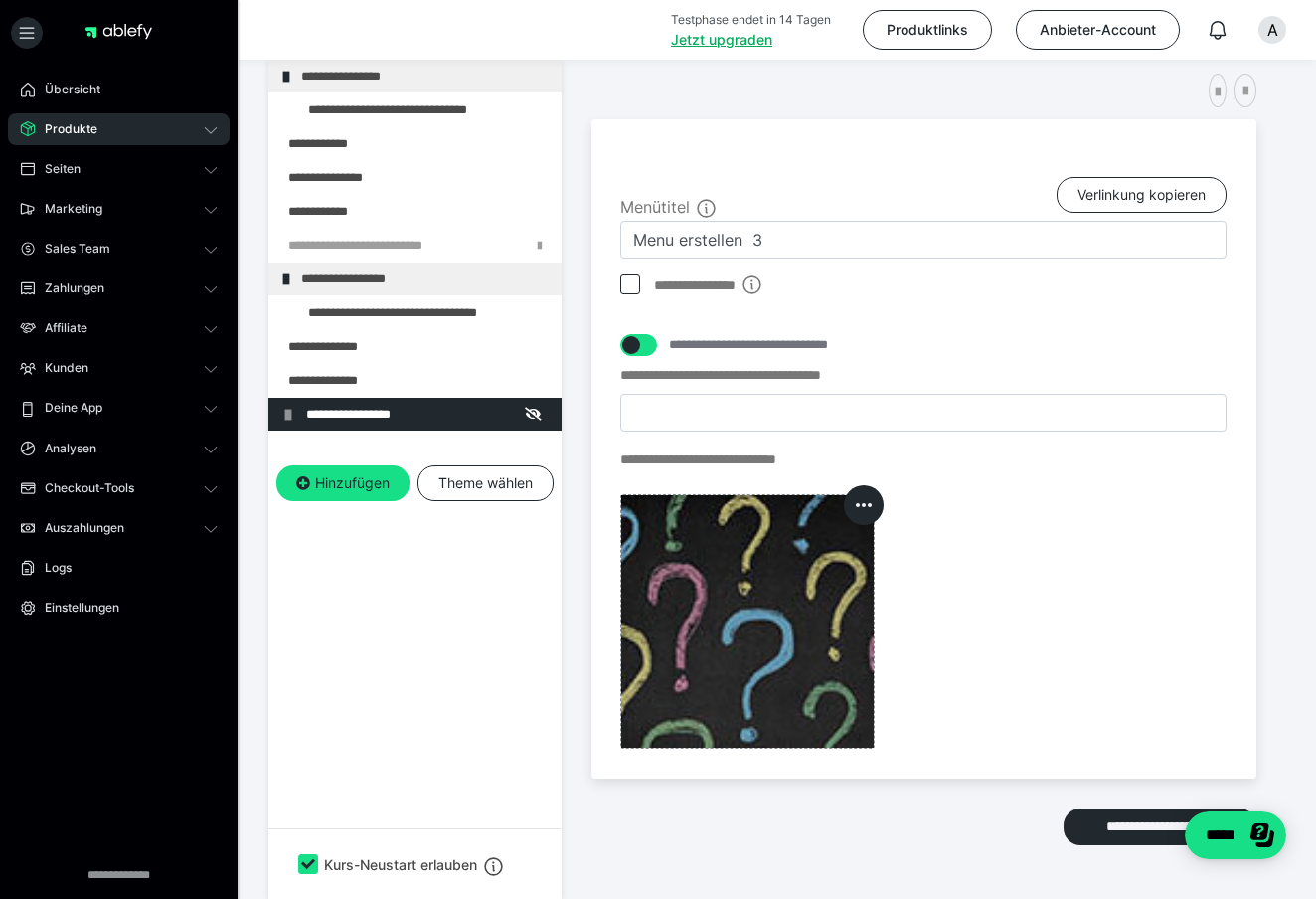 click at bounding box center [630, 284] 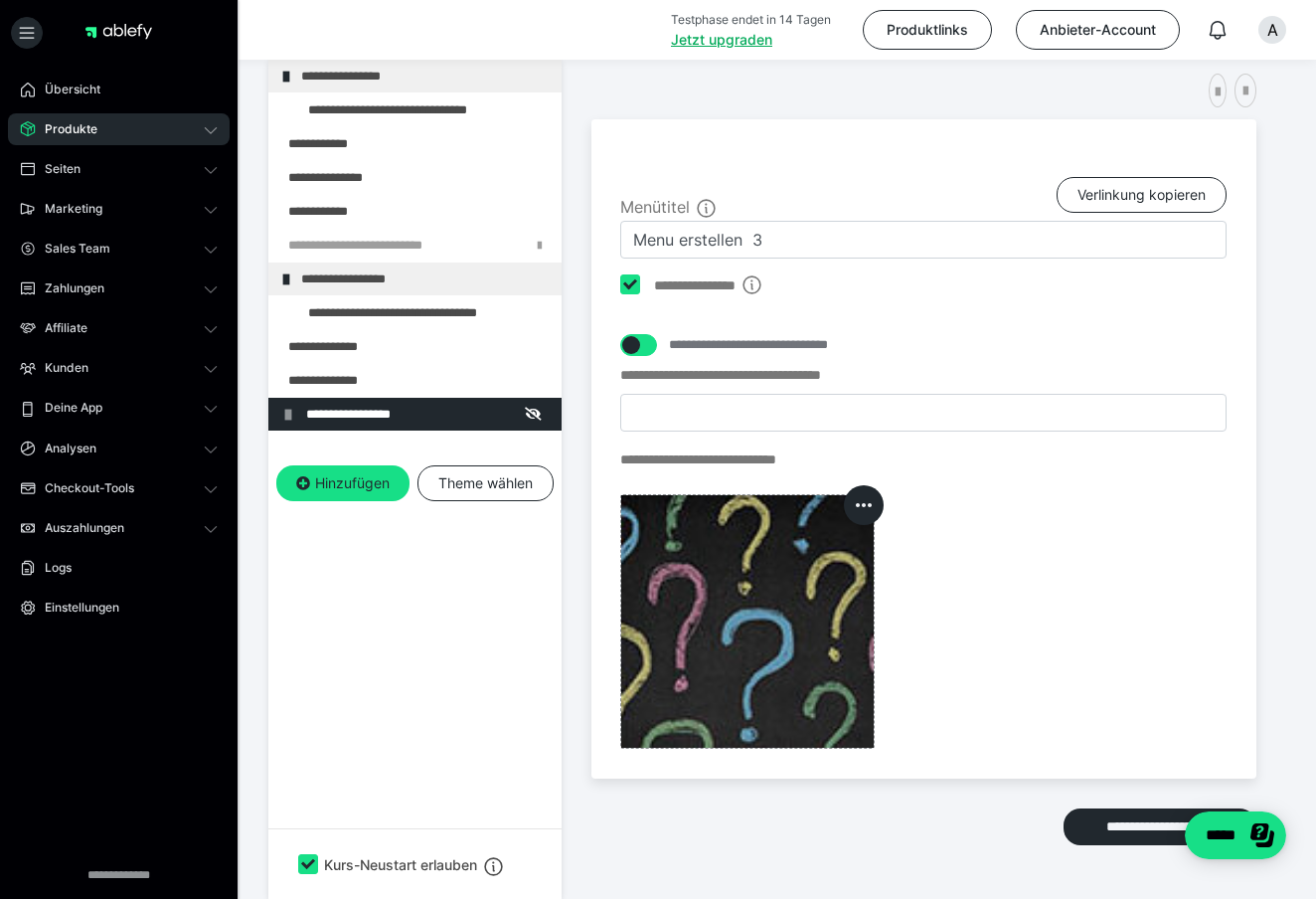 checkbox on "****" 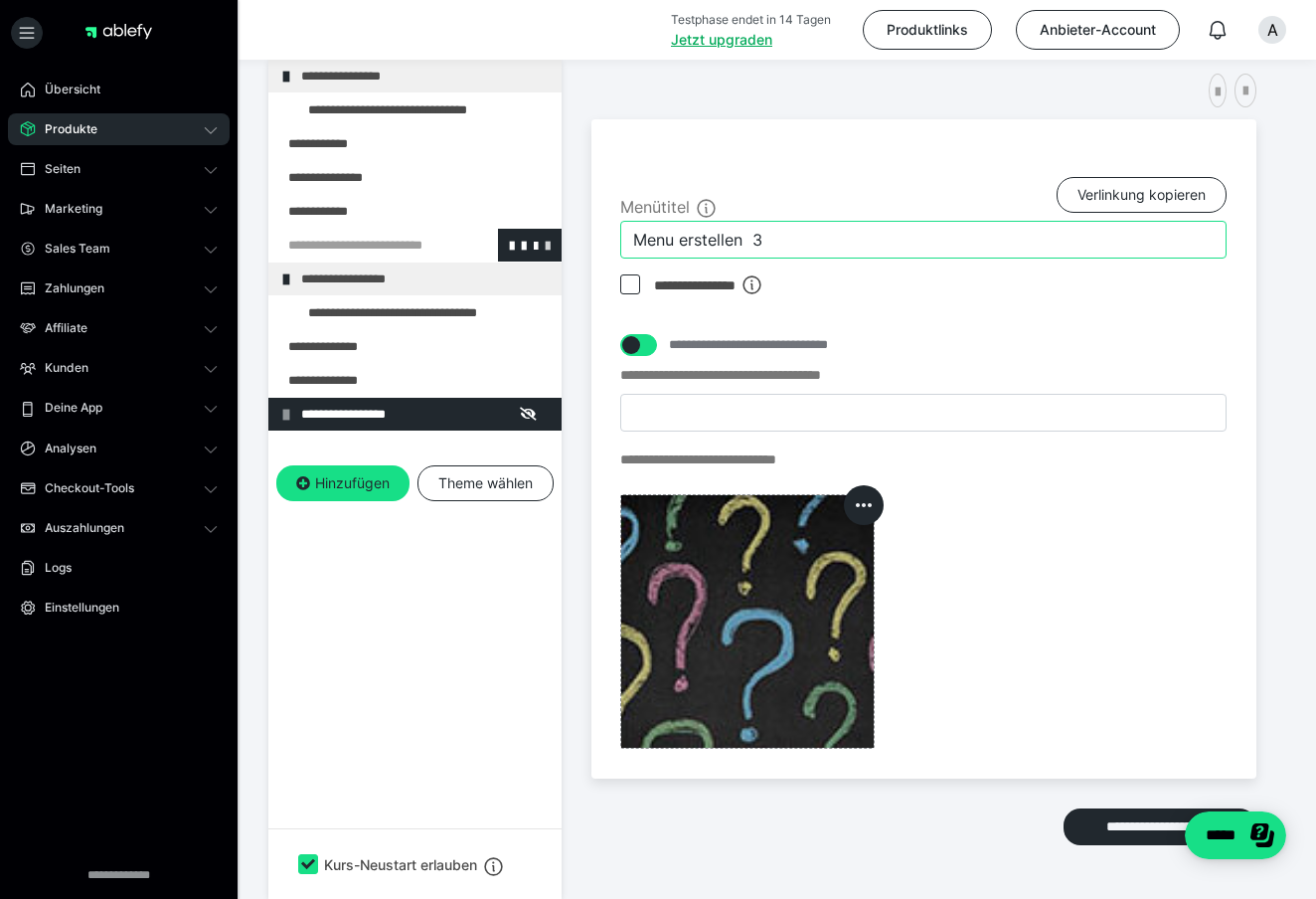 drag, startPoint x: 793, startPoint y: 246, endPoint x: 549, endPoint y: 240, distance: 244.07376 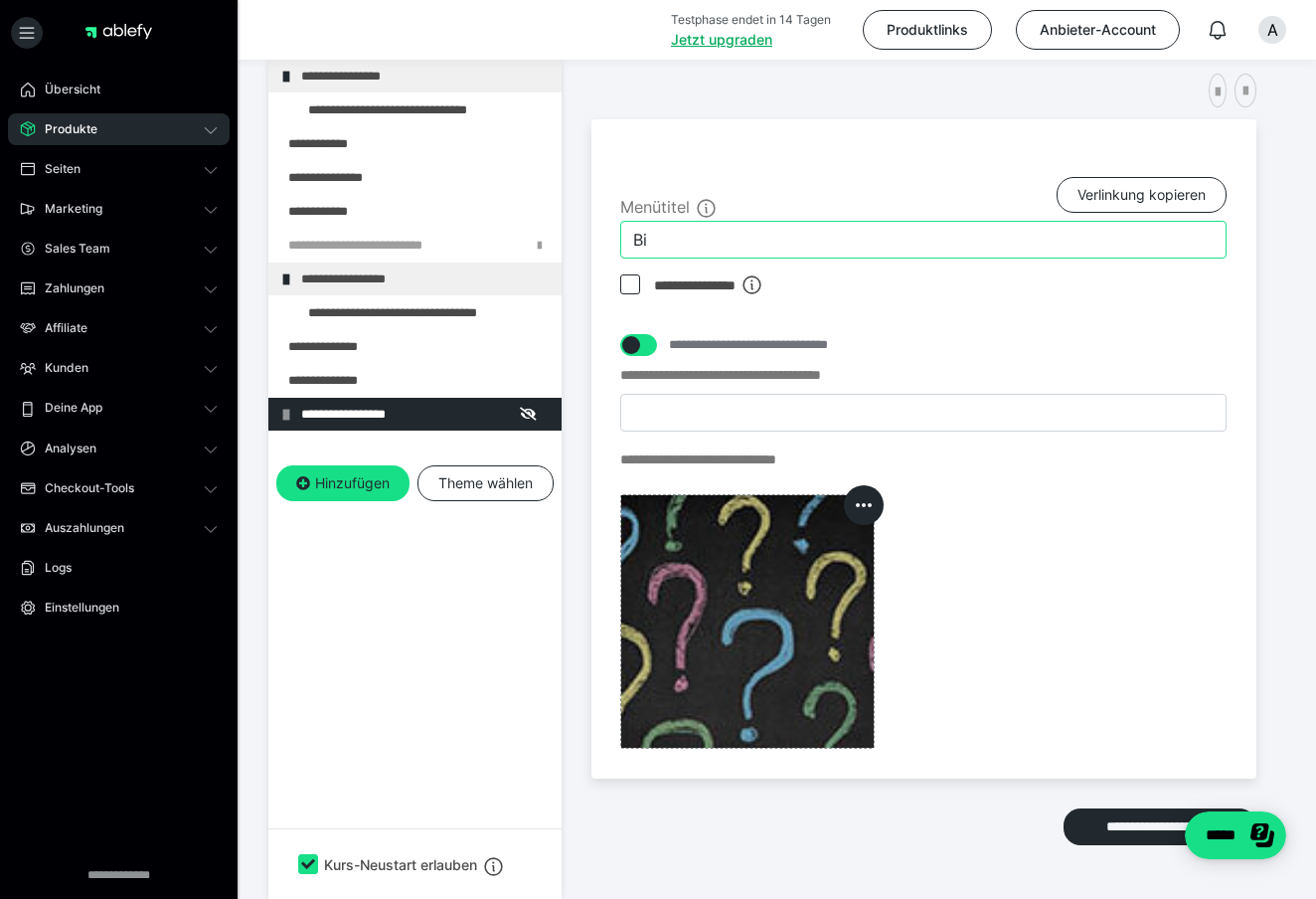 type on "B" 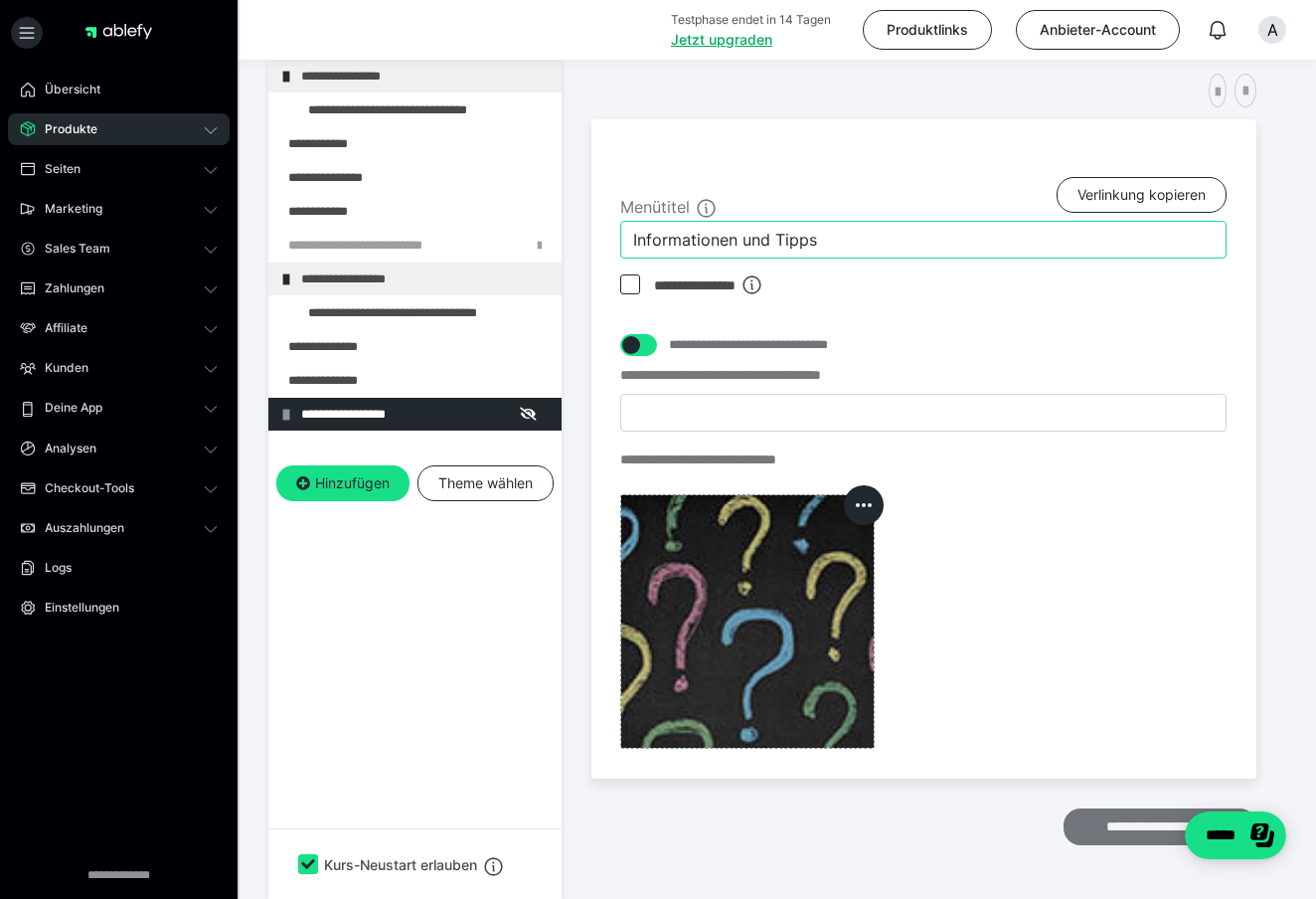 type on "Informationen und Tipps" 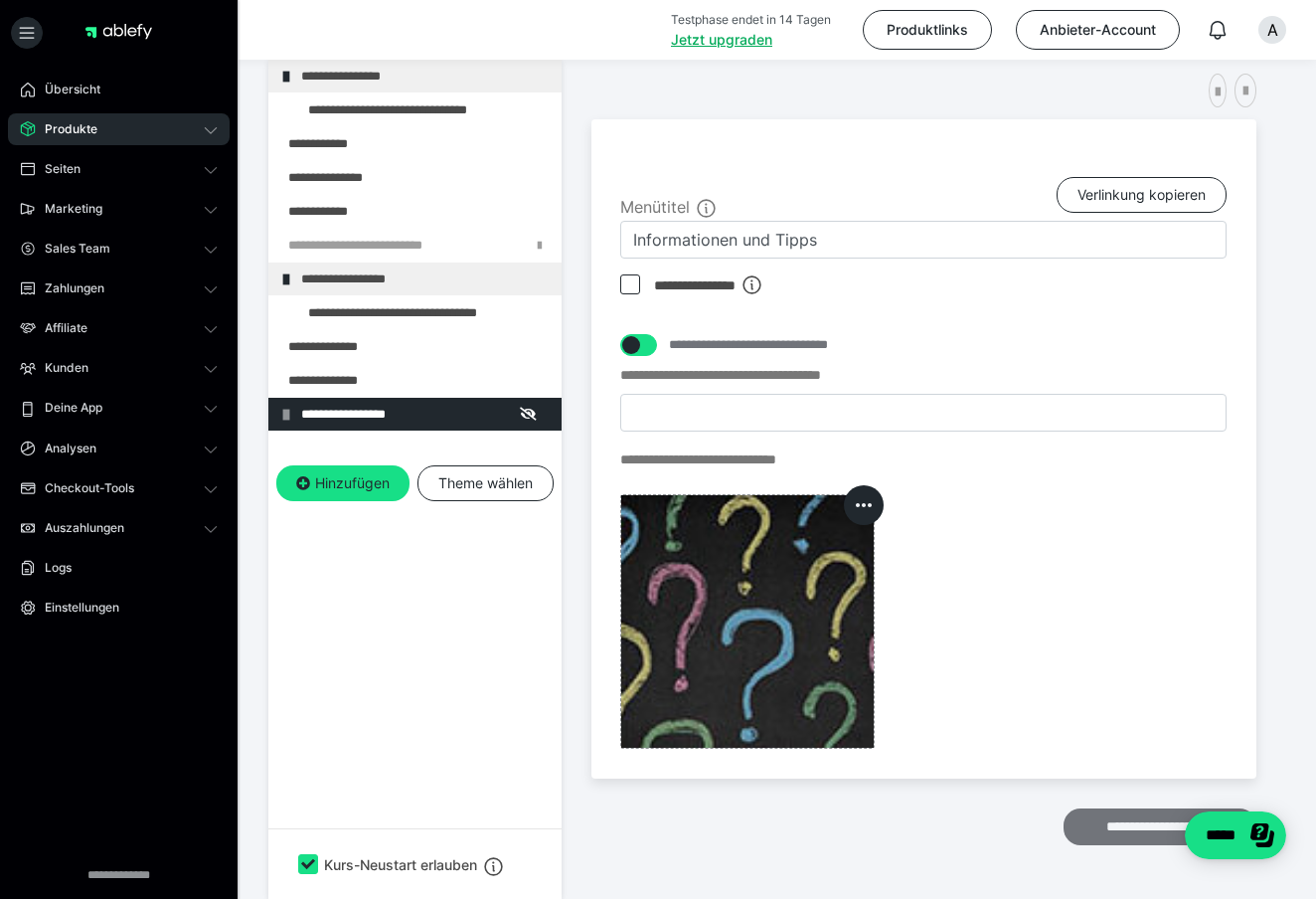 click on "**********" at bounding box center [1160, 826] 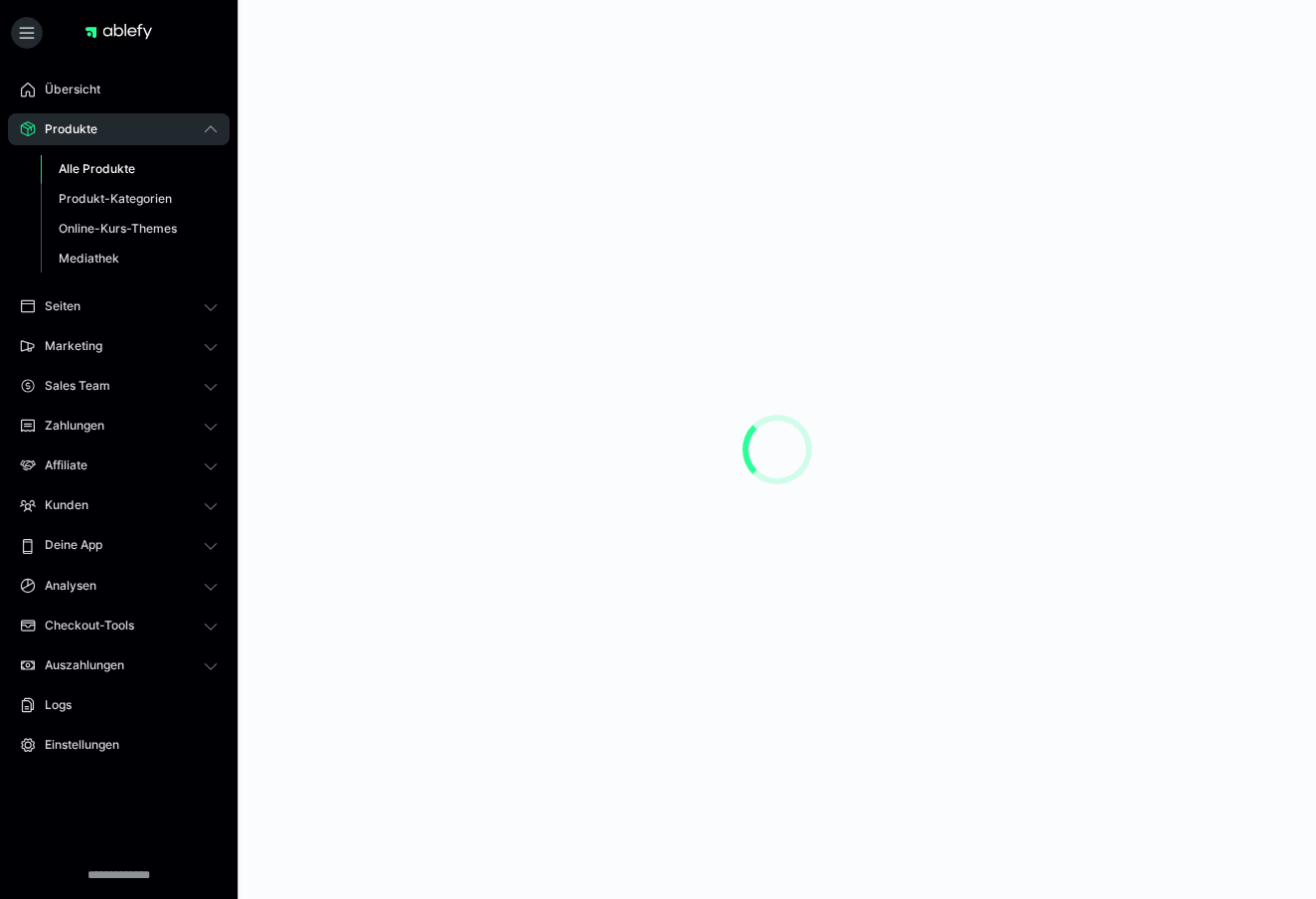 scroll, scrollTop: 0, scrollLeft: 0, axis: both 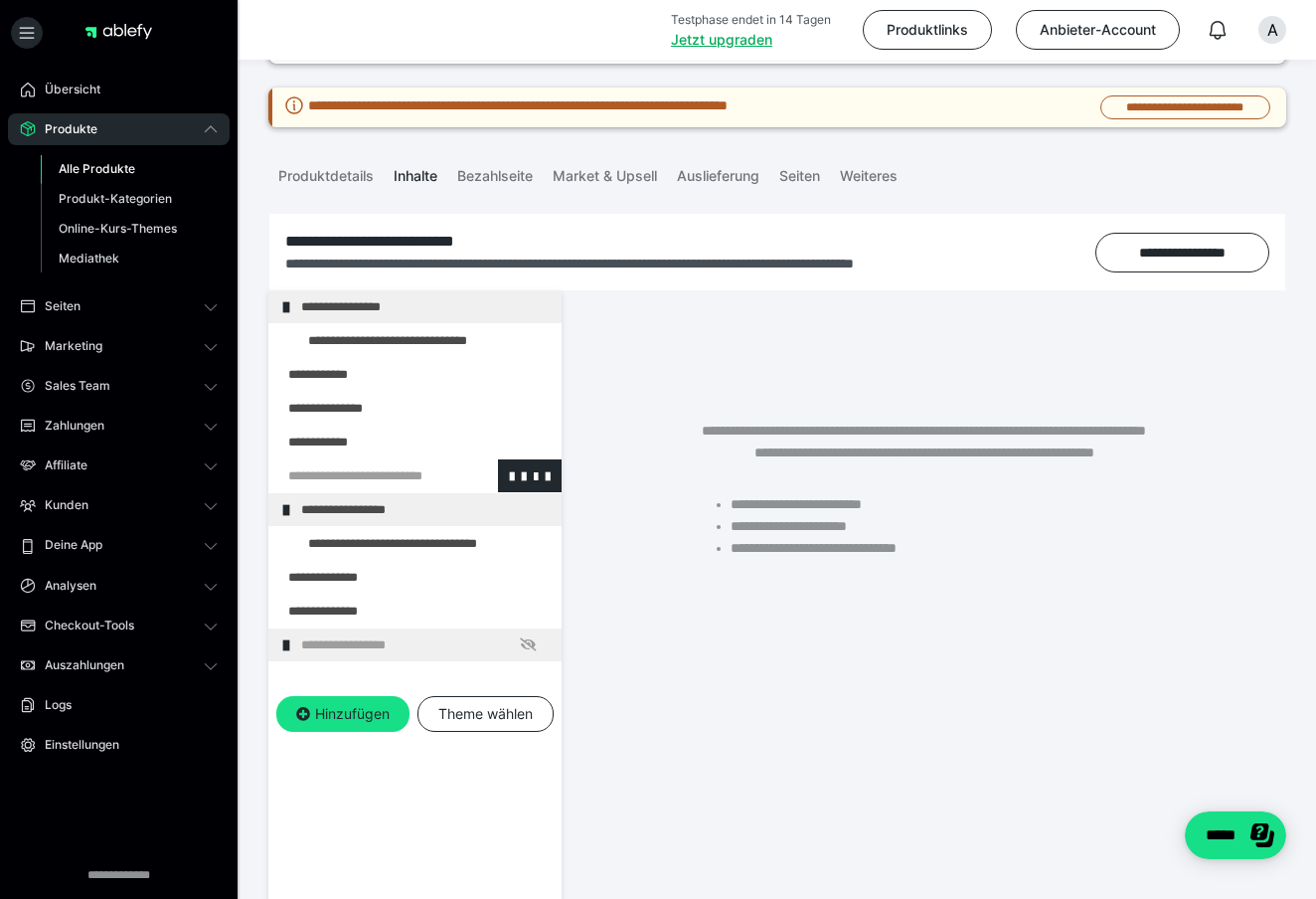 click at bounding box center [363, 475] 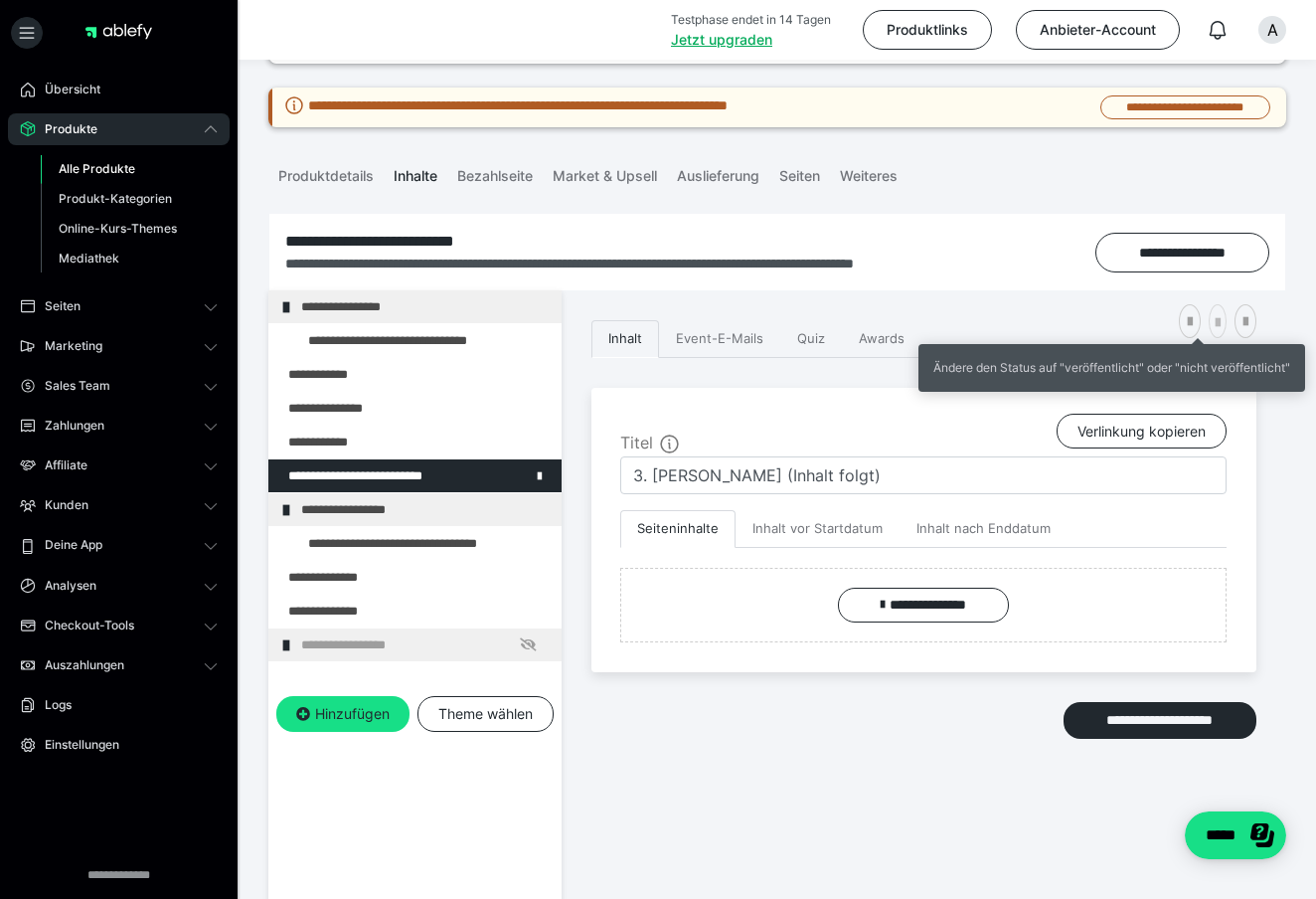 click at bounding box center (1218, 323) 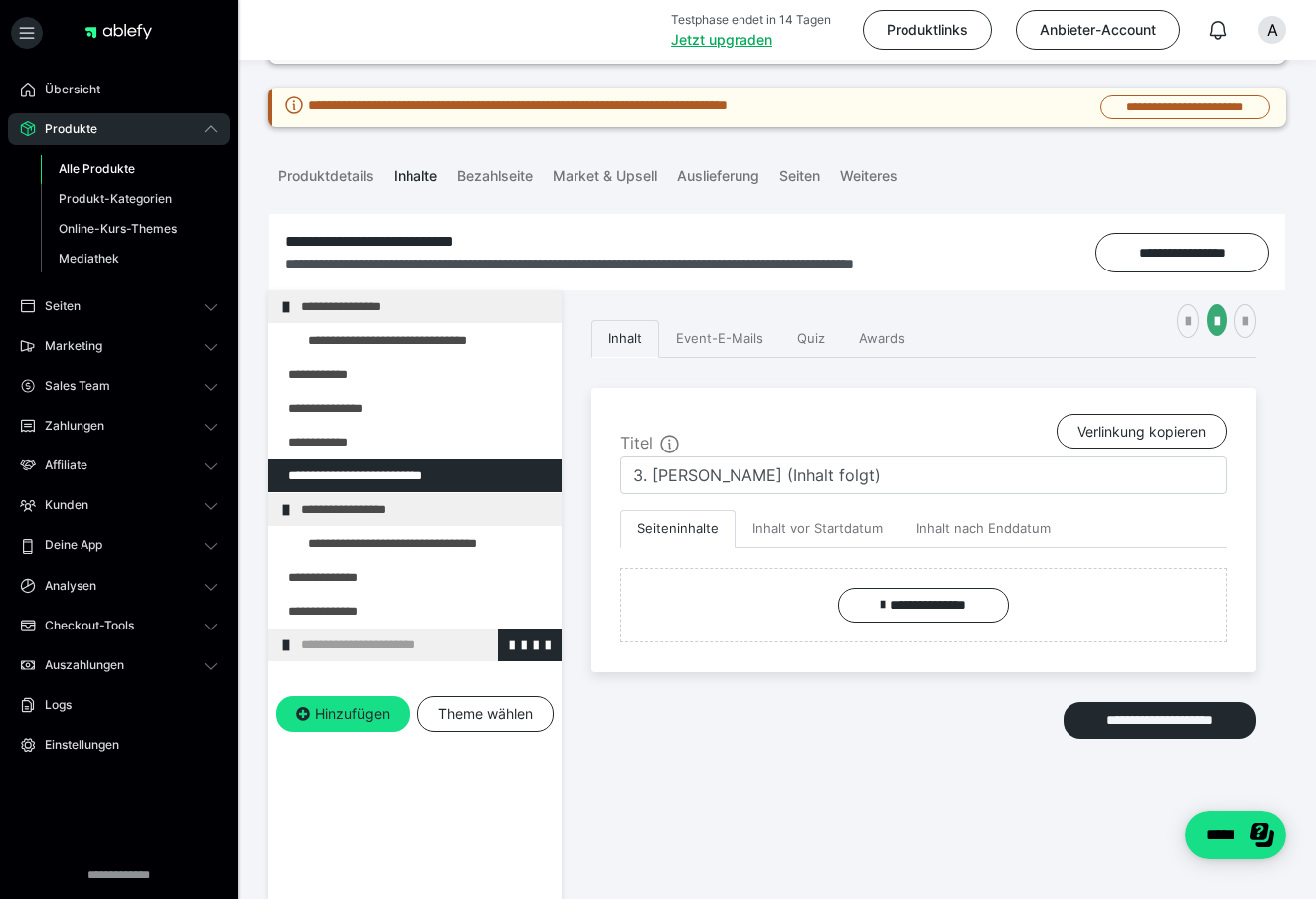 click at bounding box center [530, 644] 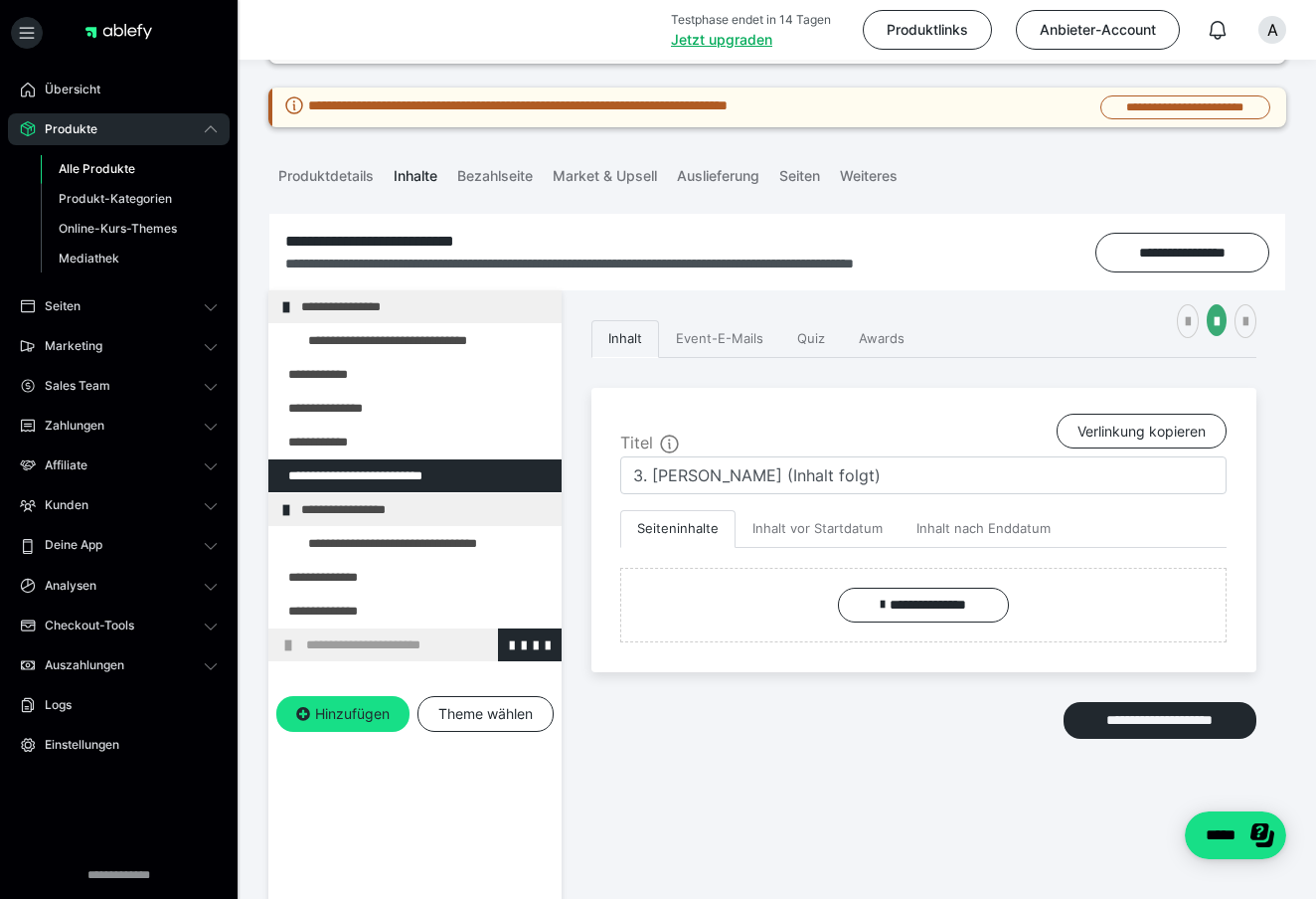 click on "**********" at bounding box center (428, 644) 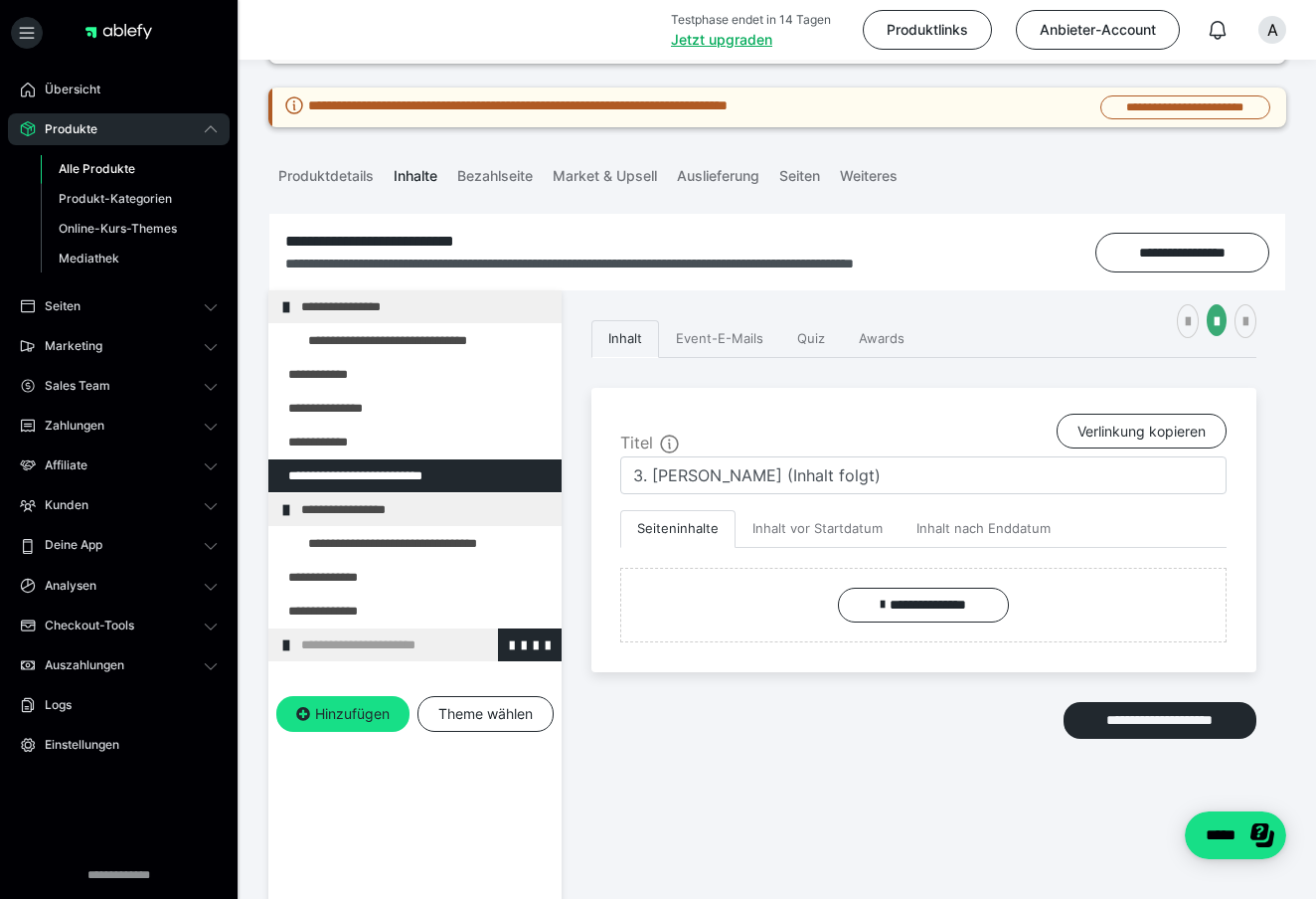 click on "**********" at bounding box center [423, 644] 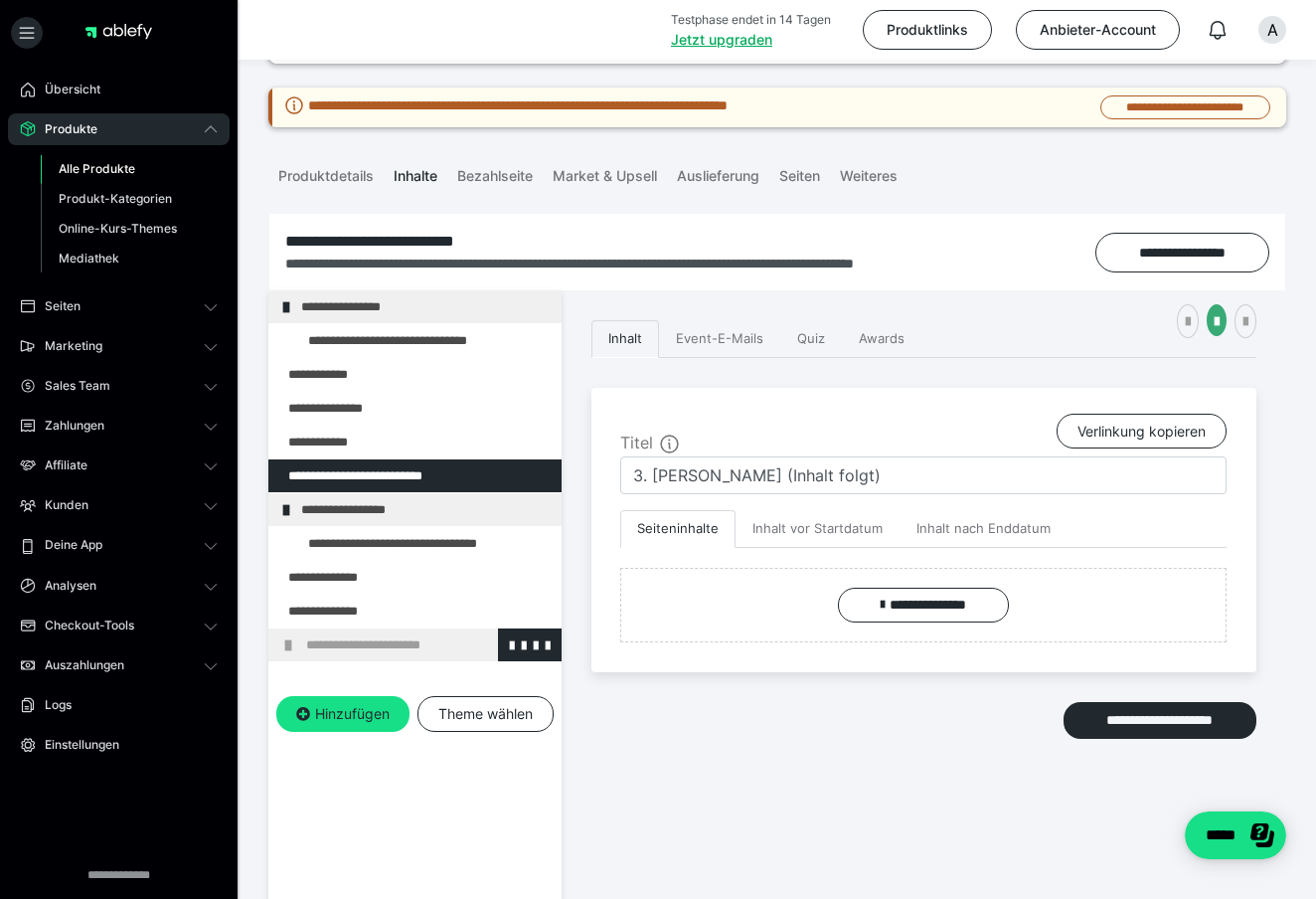 click on "**********" at bounding box center (428, 644) 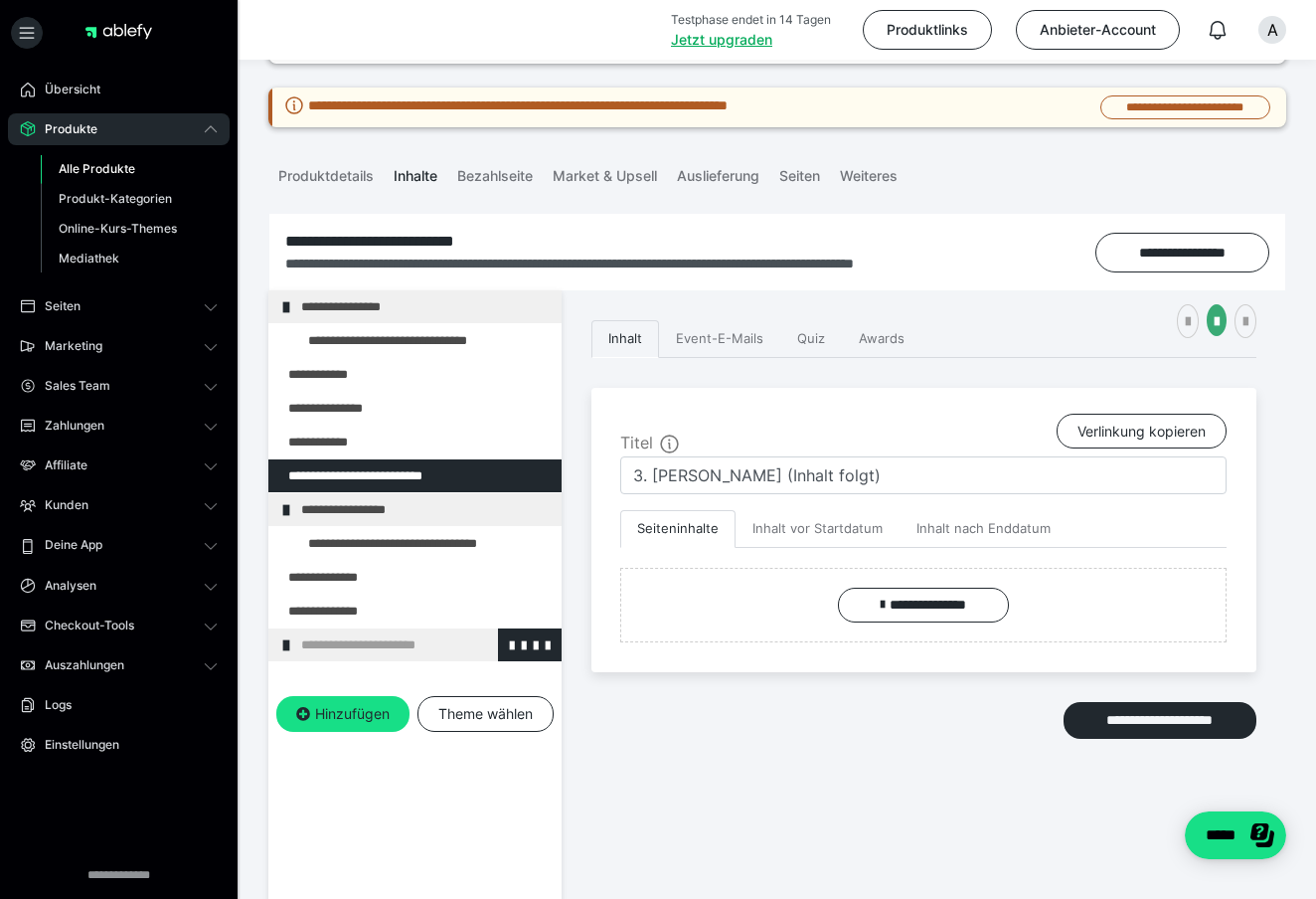 click on "**********" at bounding box center [423, 644] 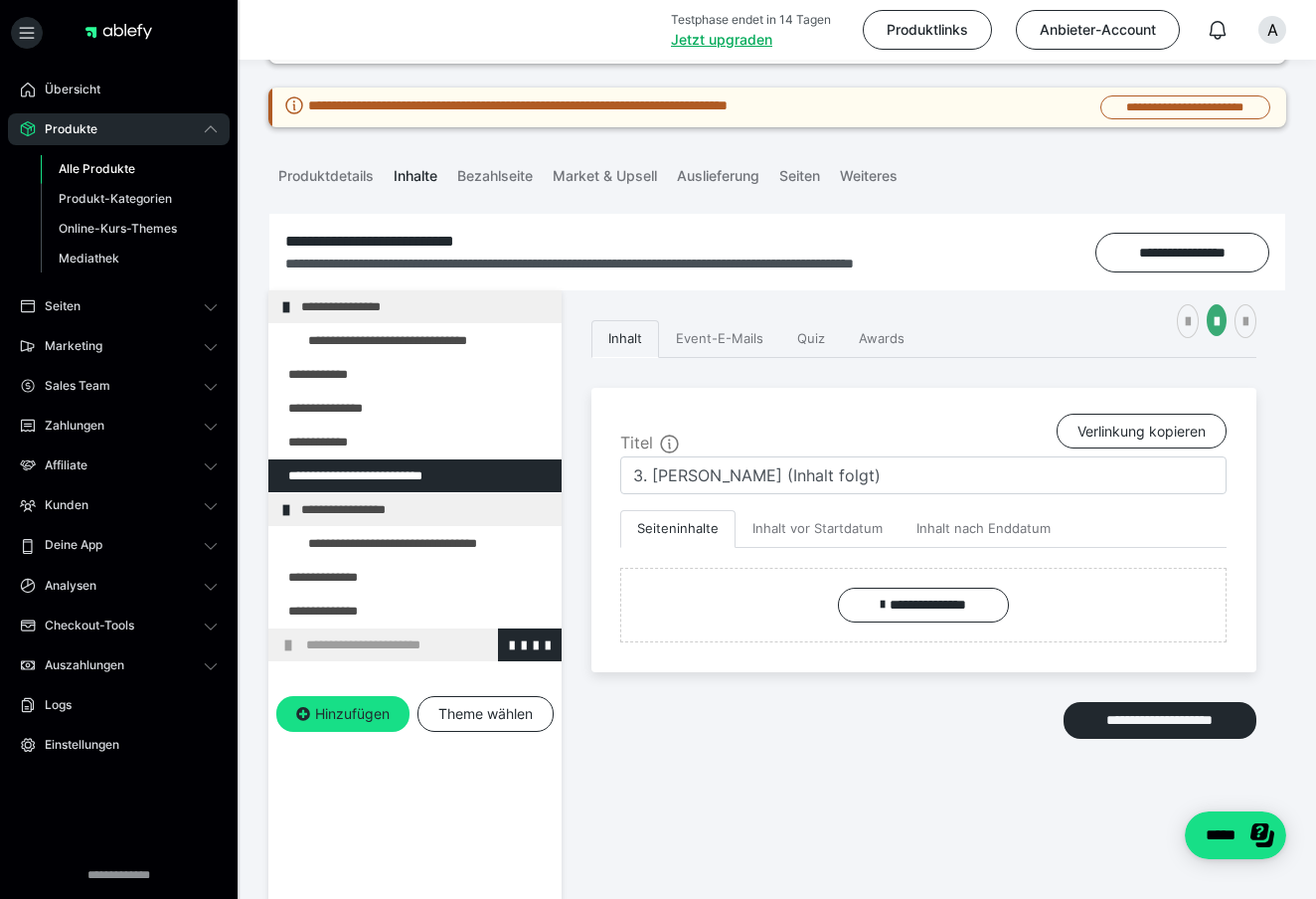 click on "**********" at bounding box center [428, 644] 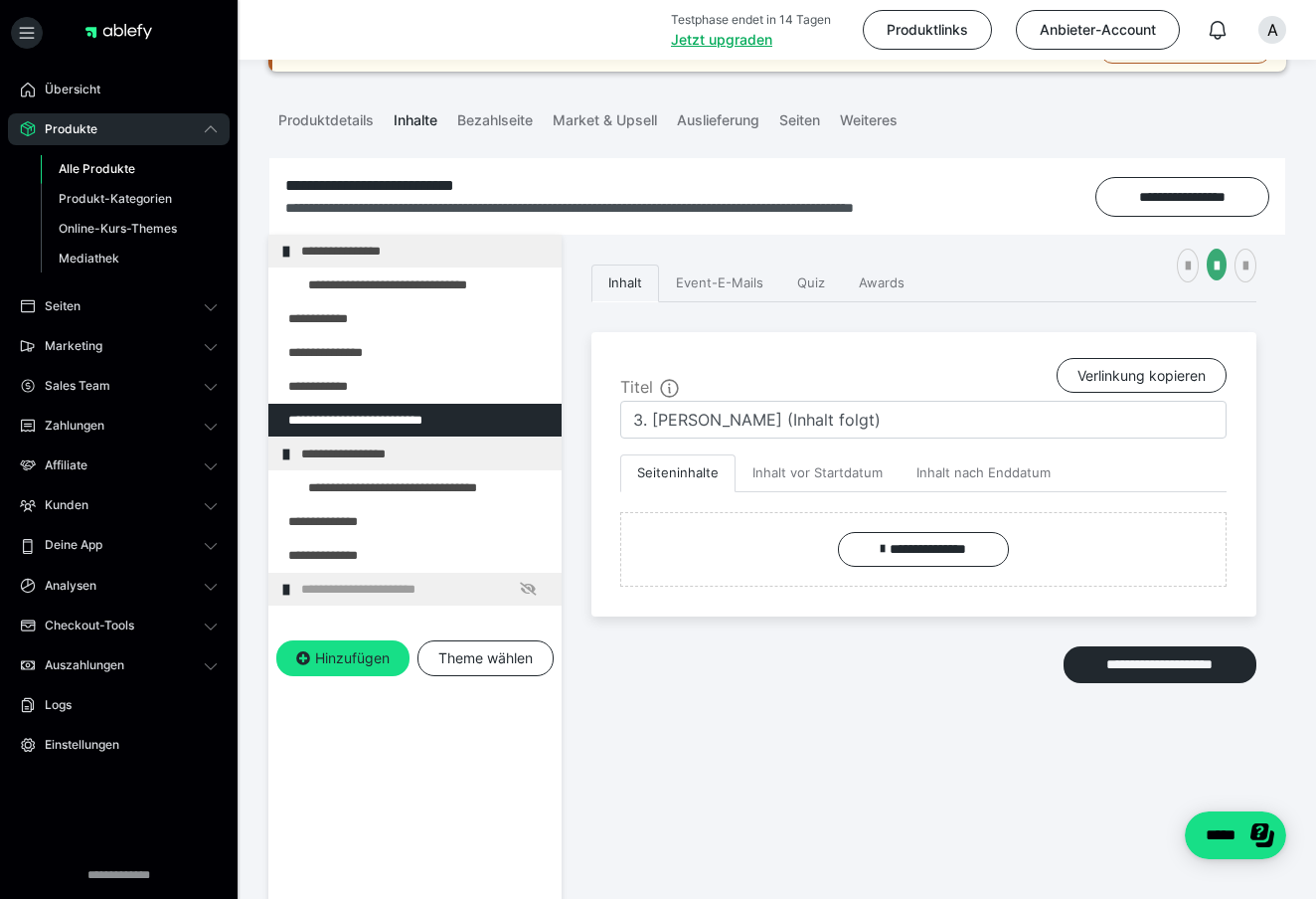 scroll, scrollTop: 244, scrollLeft: 0, axis: vertical 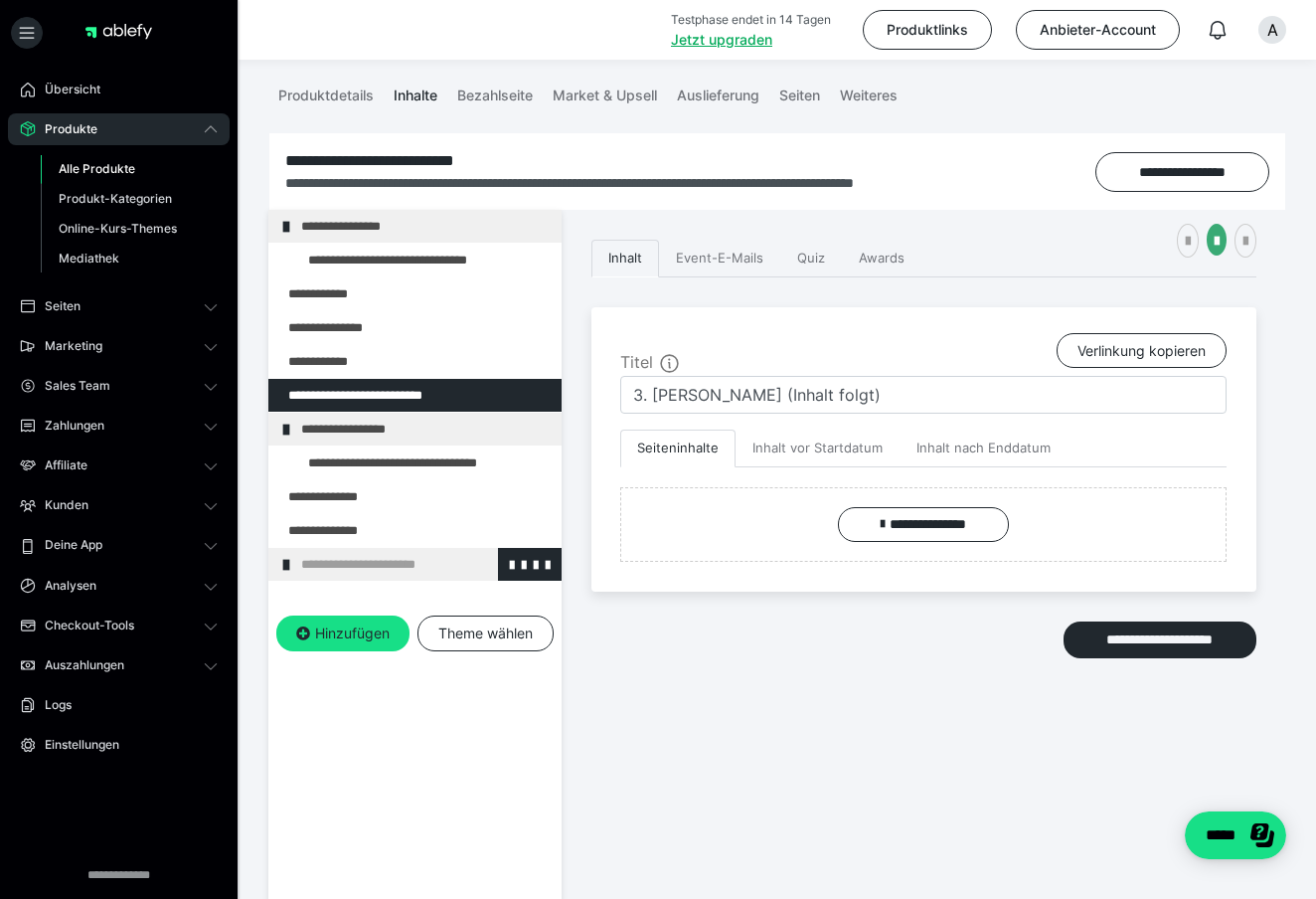 click on "**********" at bounding box center [423, 564] 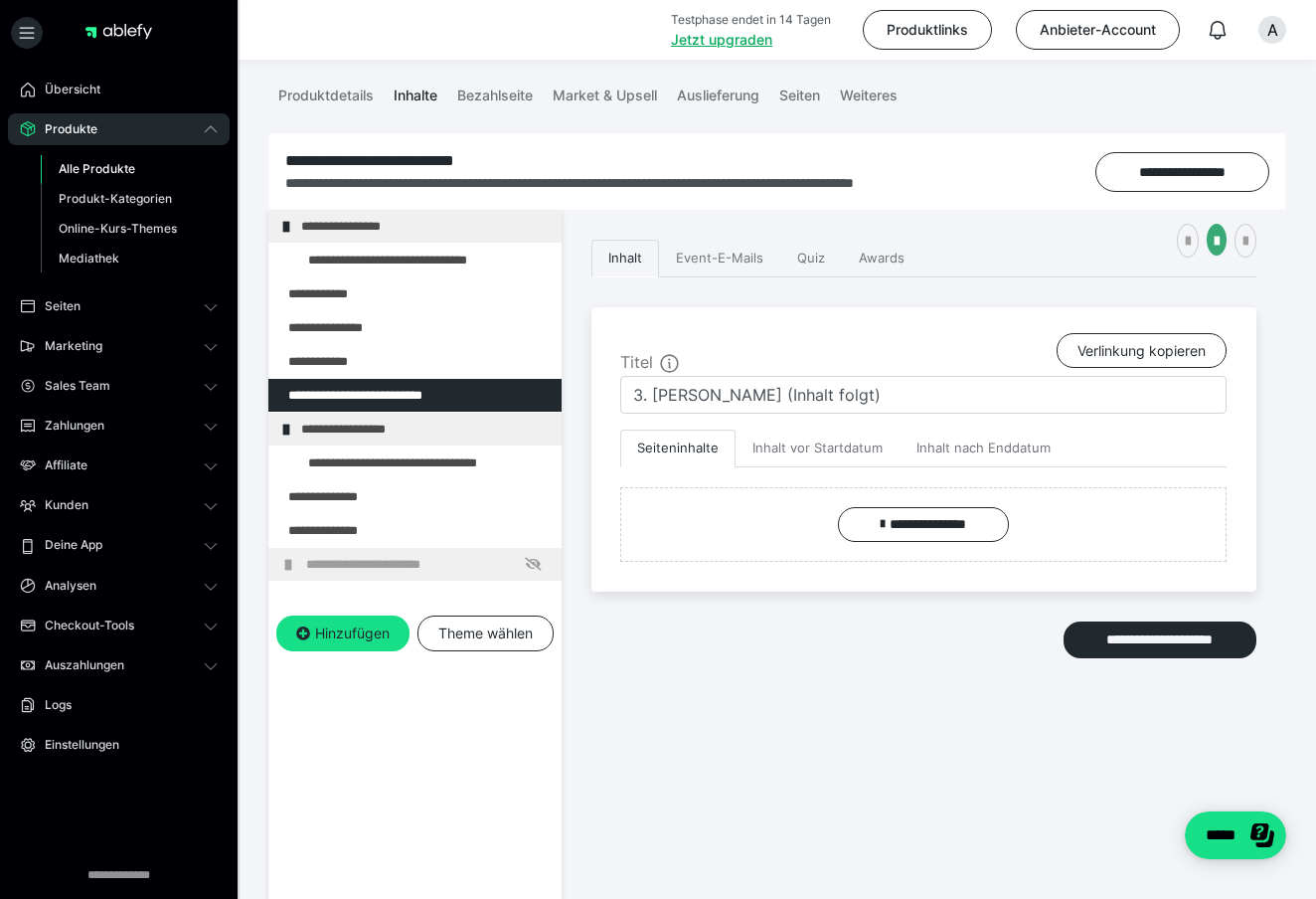 click on "**********" at bounding box center [428, 564] 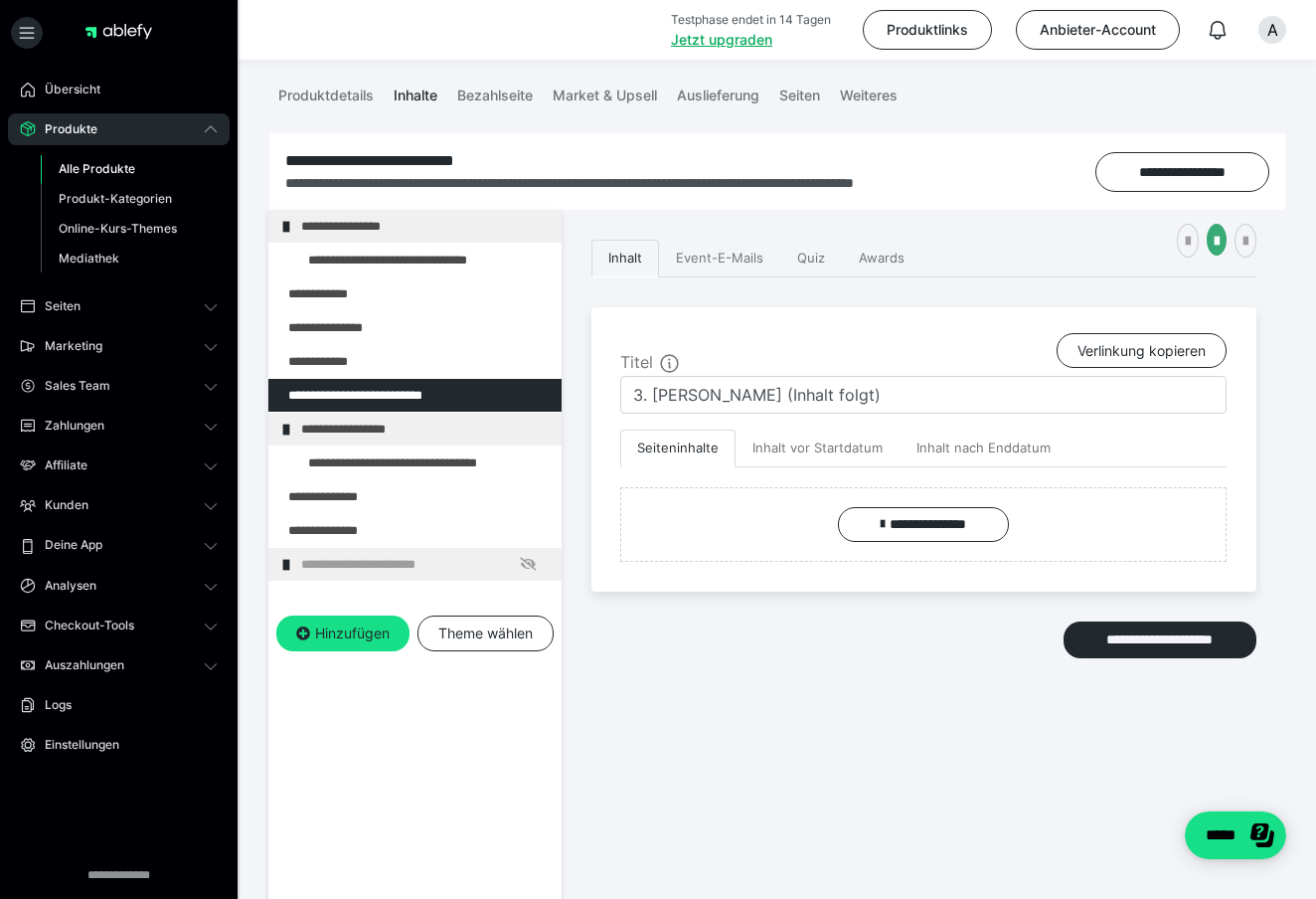 click on "**********" at bounding box center (423, 564) 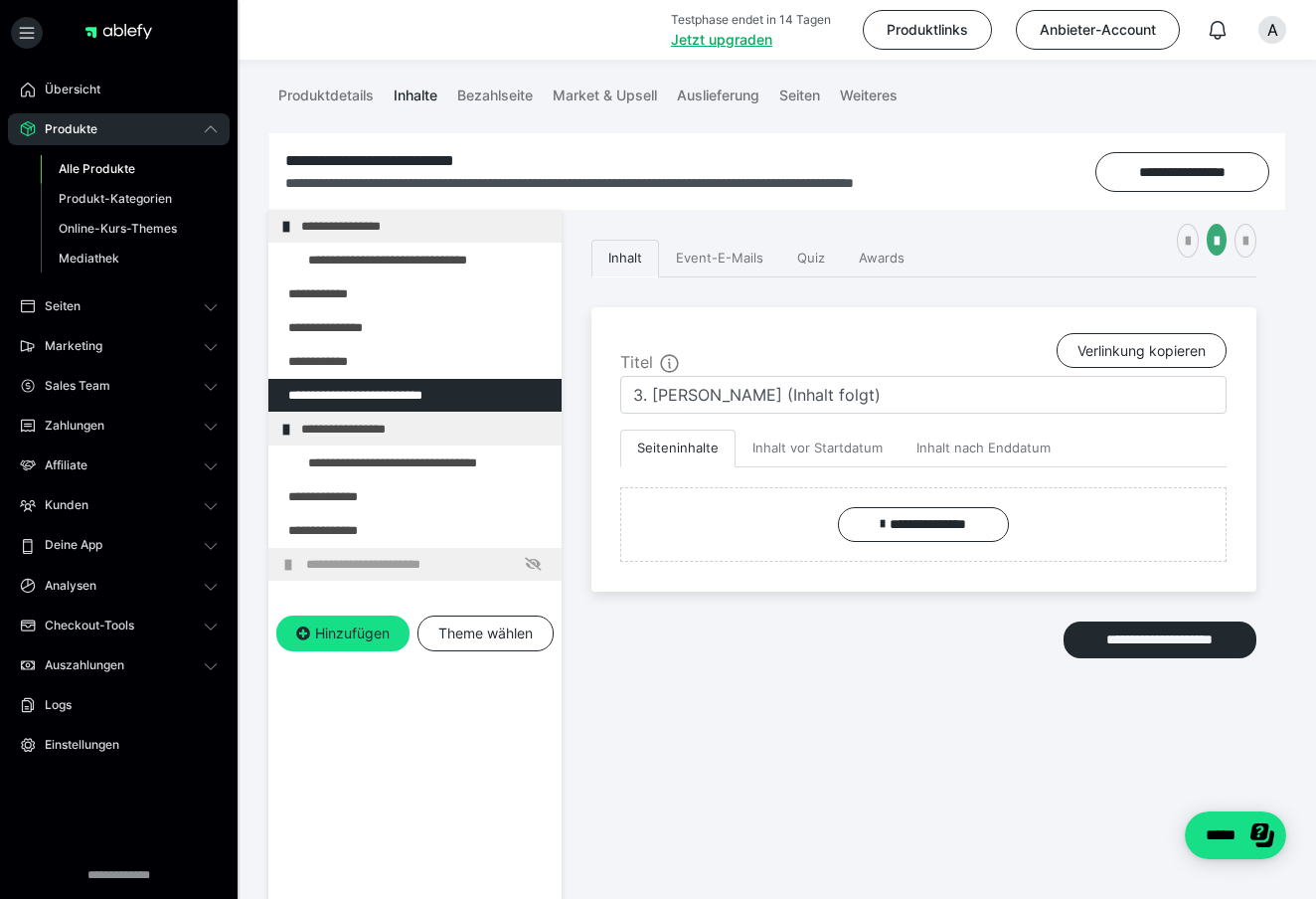 click on "**********" at bounding box center (414, 629) 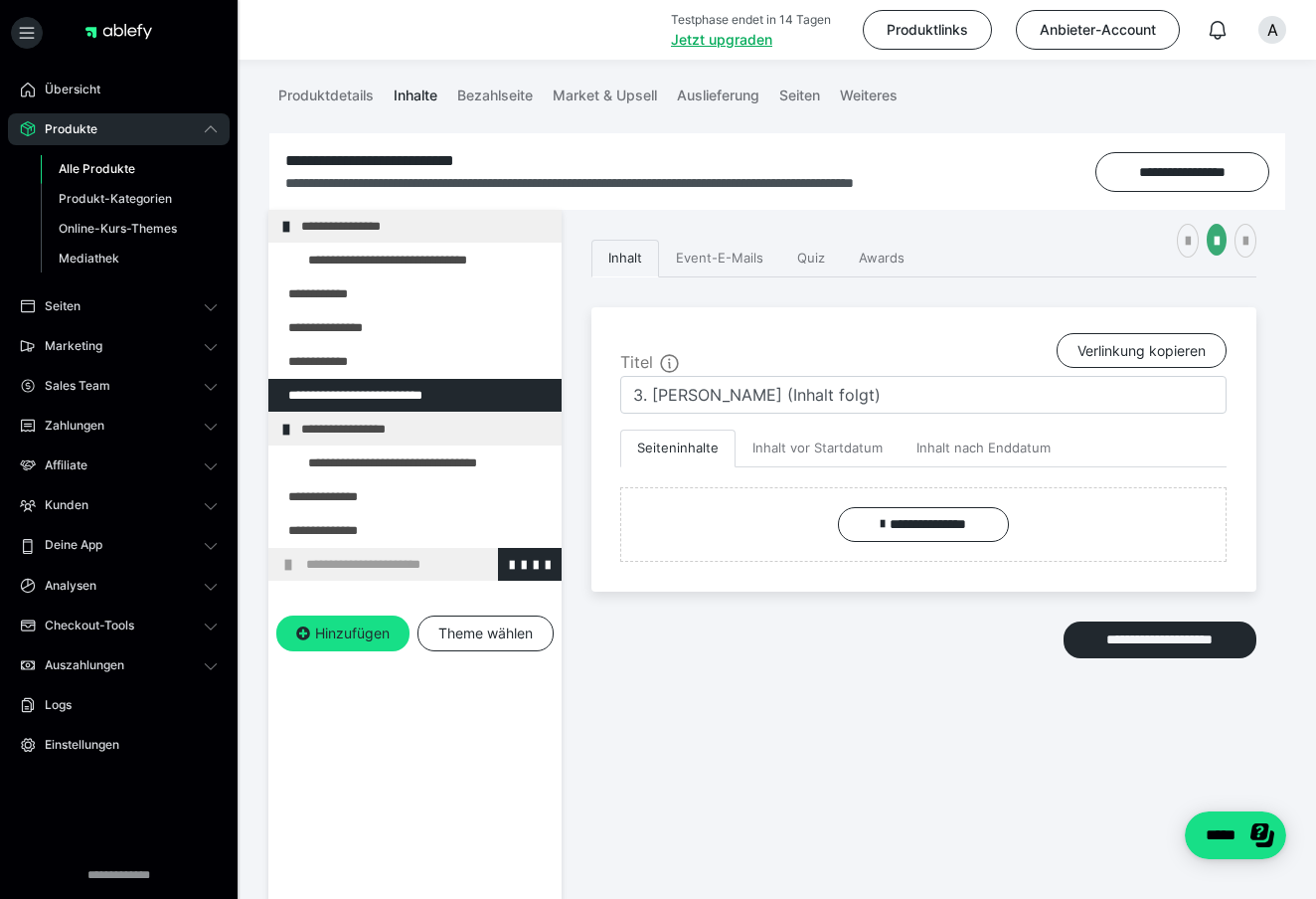 click at bounding box center [288, 565] 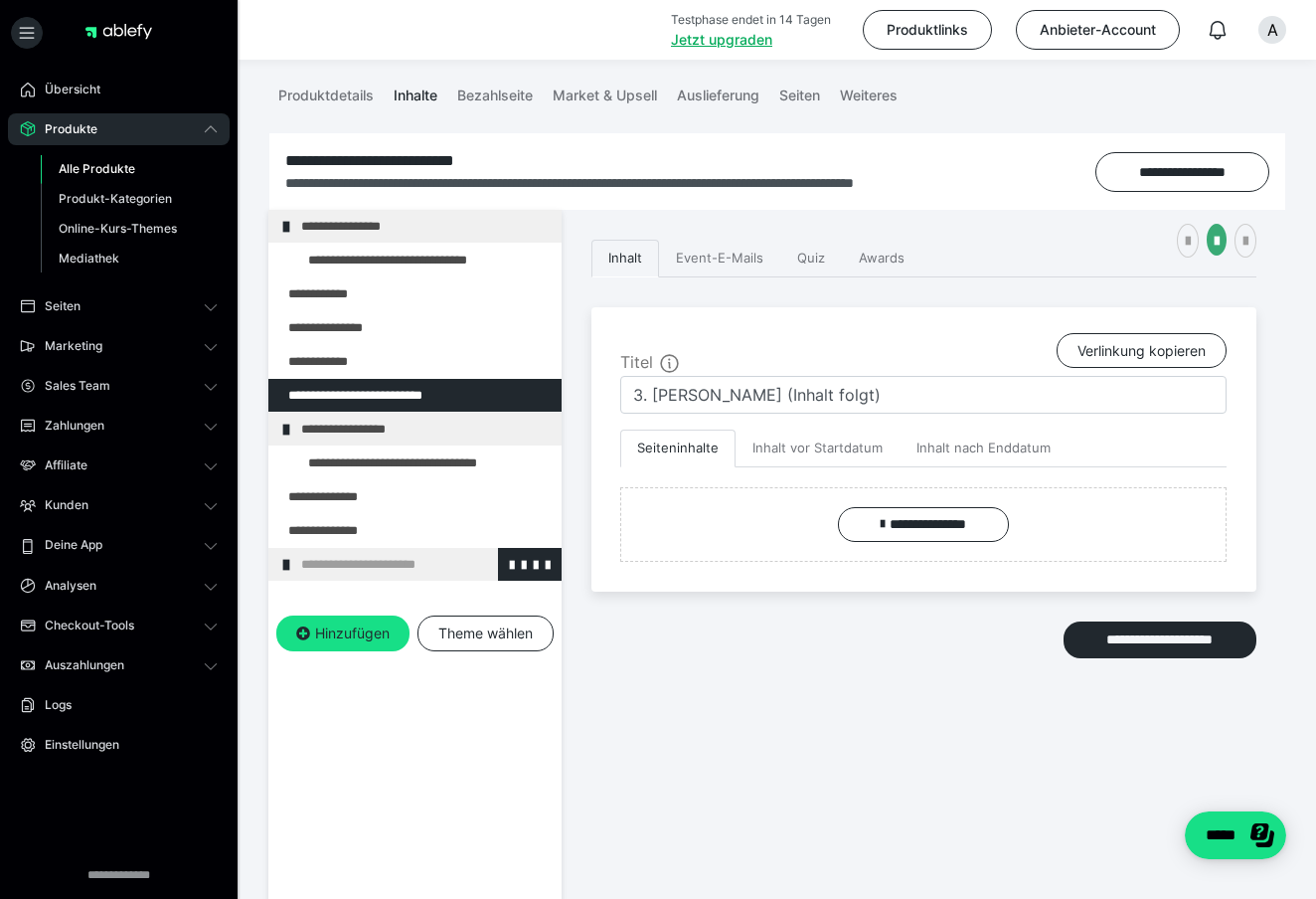 click on "**********" at bounding box center (423, 564) 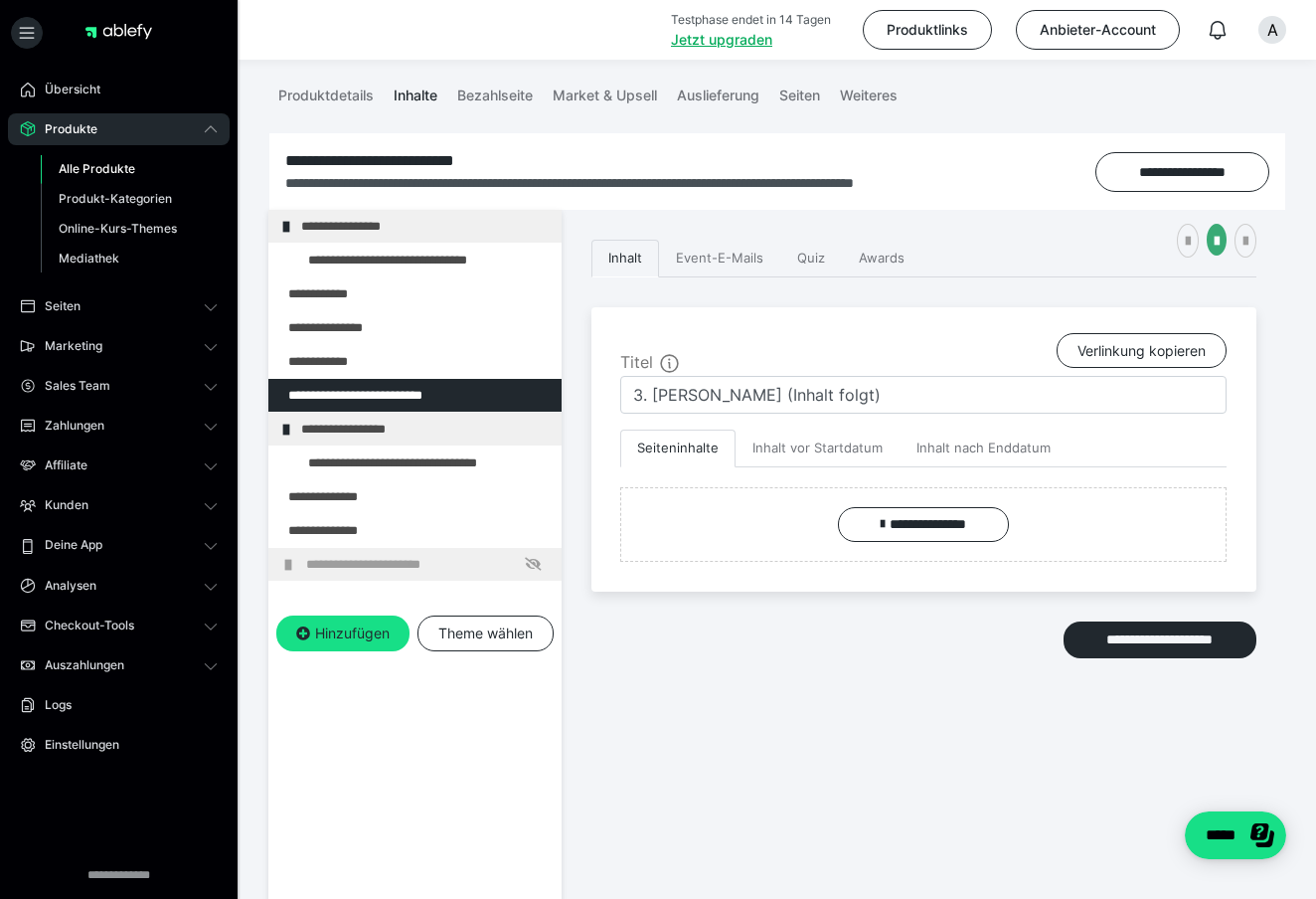 click on "**********" at bounding box center (428, 564) 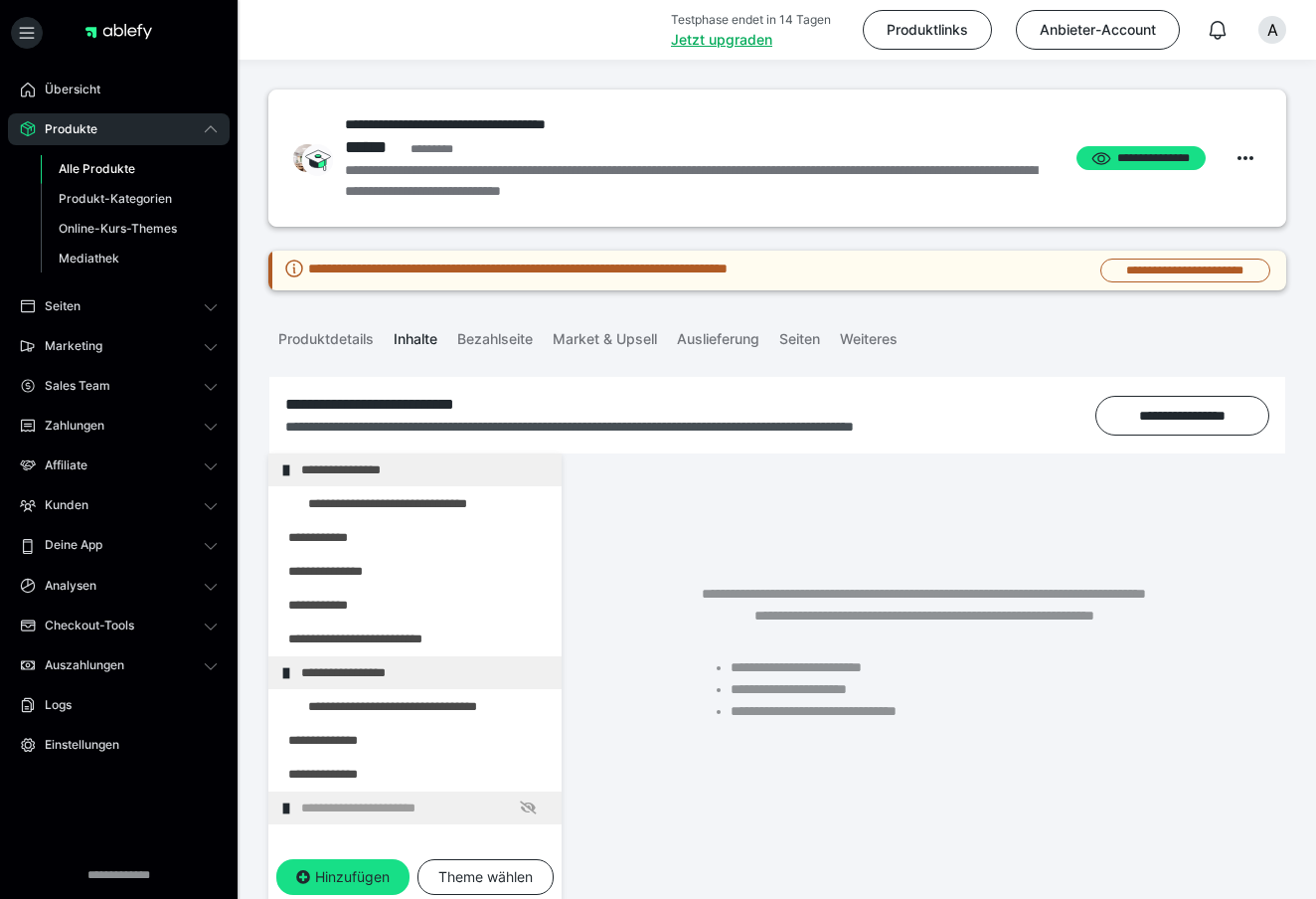 scroll, scrollTop: 0, scrollLeft: 0, axis: both 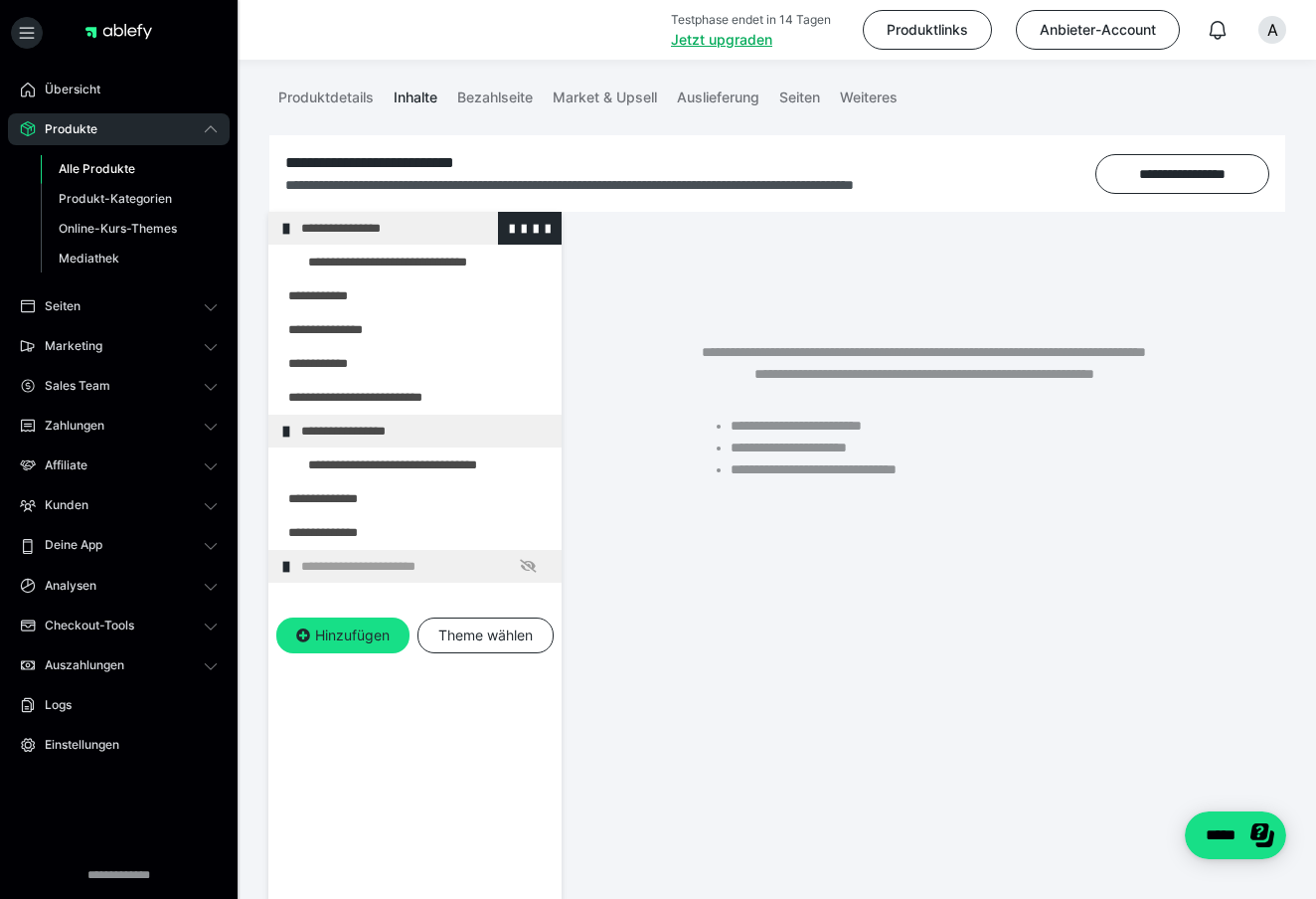click at bounding box center (286, 229) 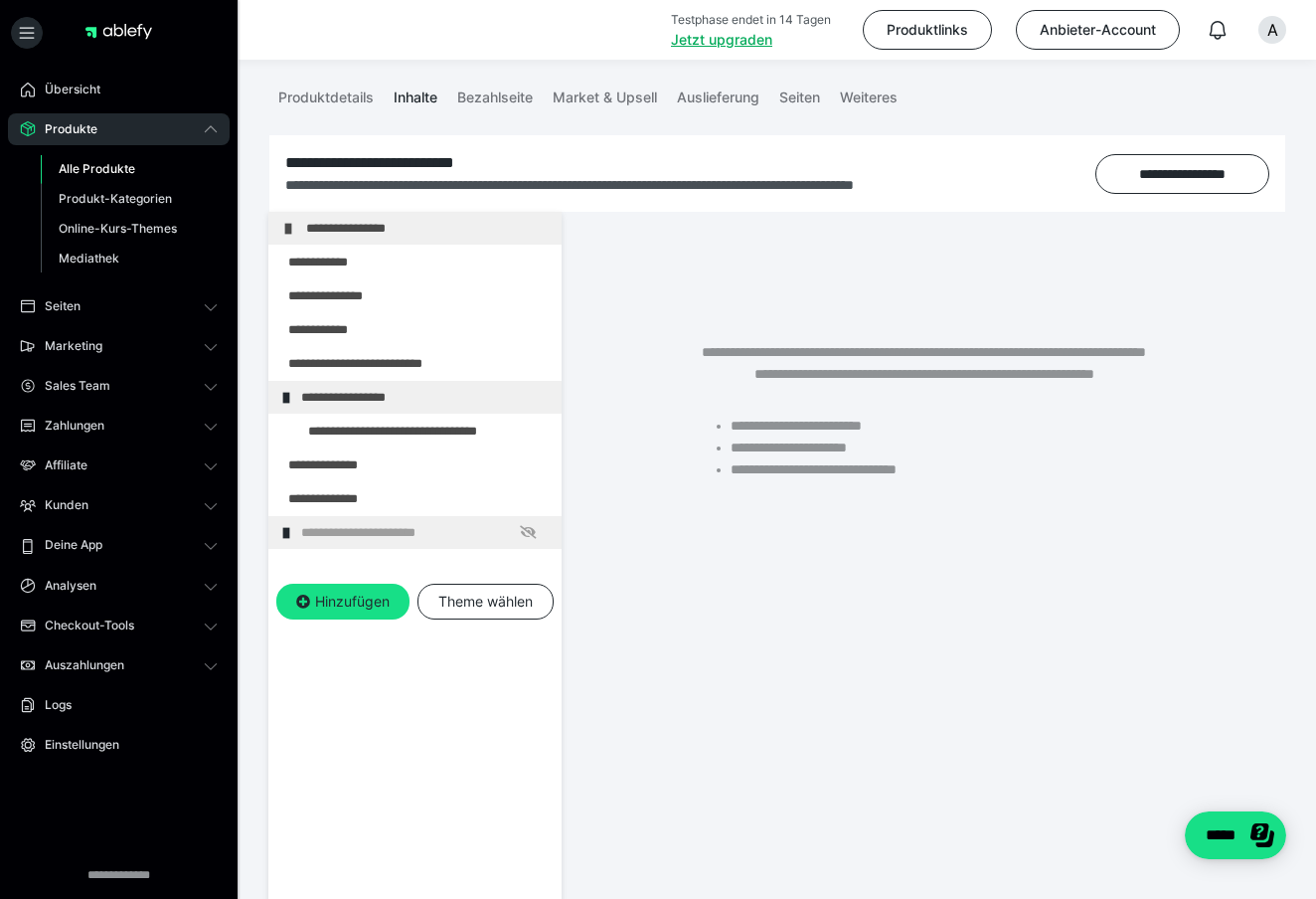 click at bounding box center (288, 229) 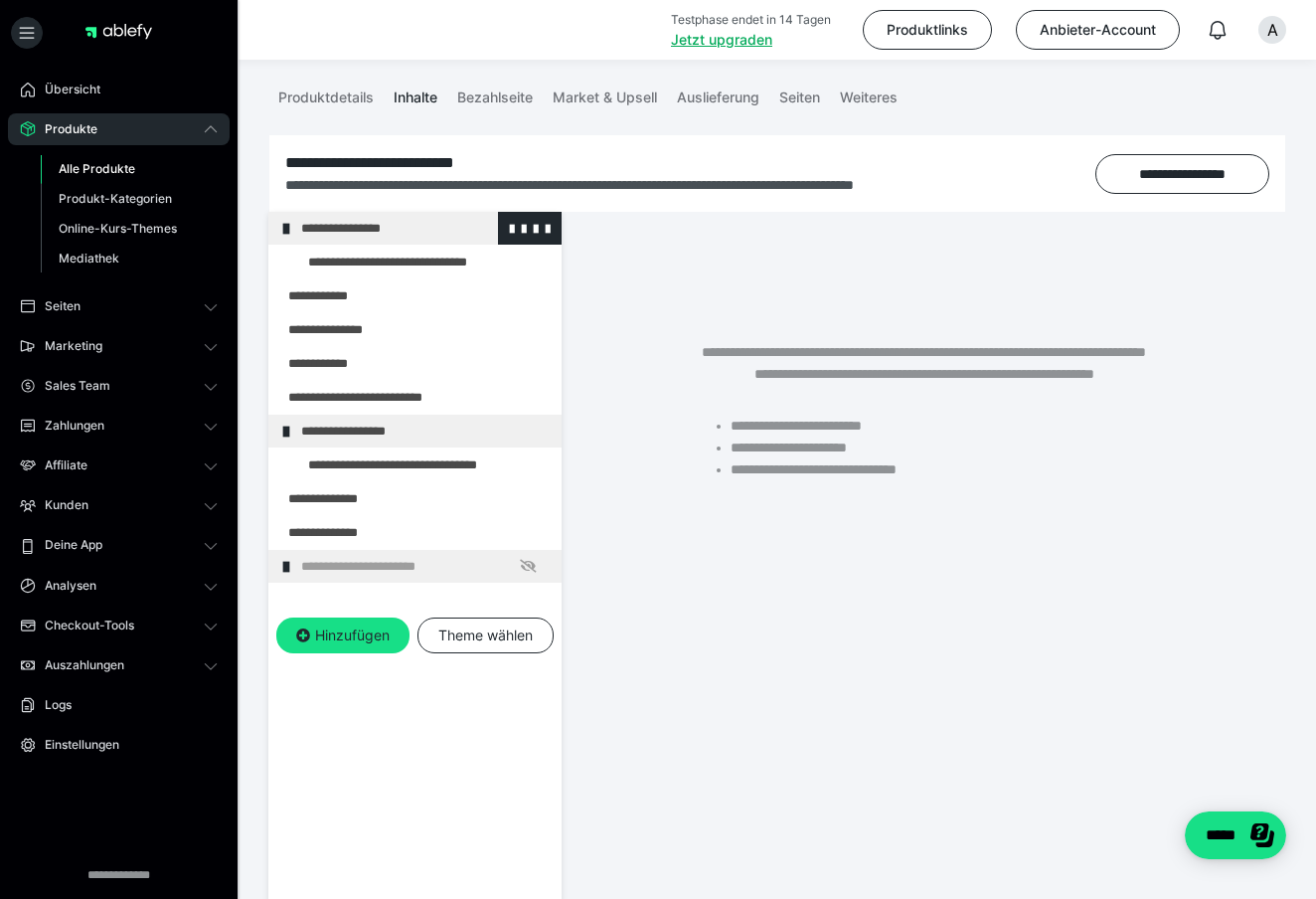 click at bounding box center (286, 229) 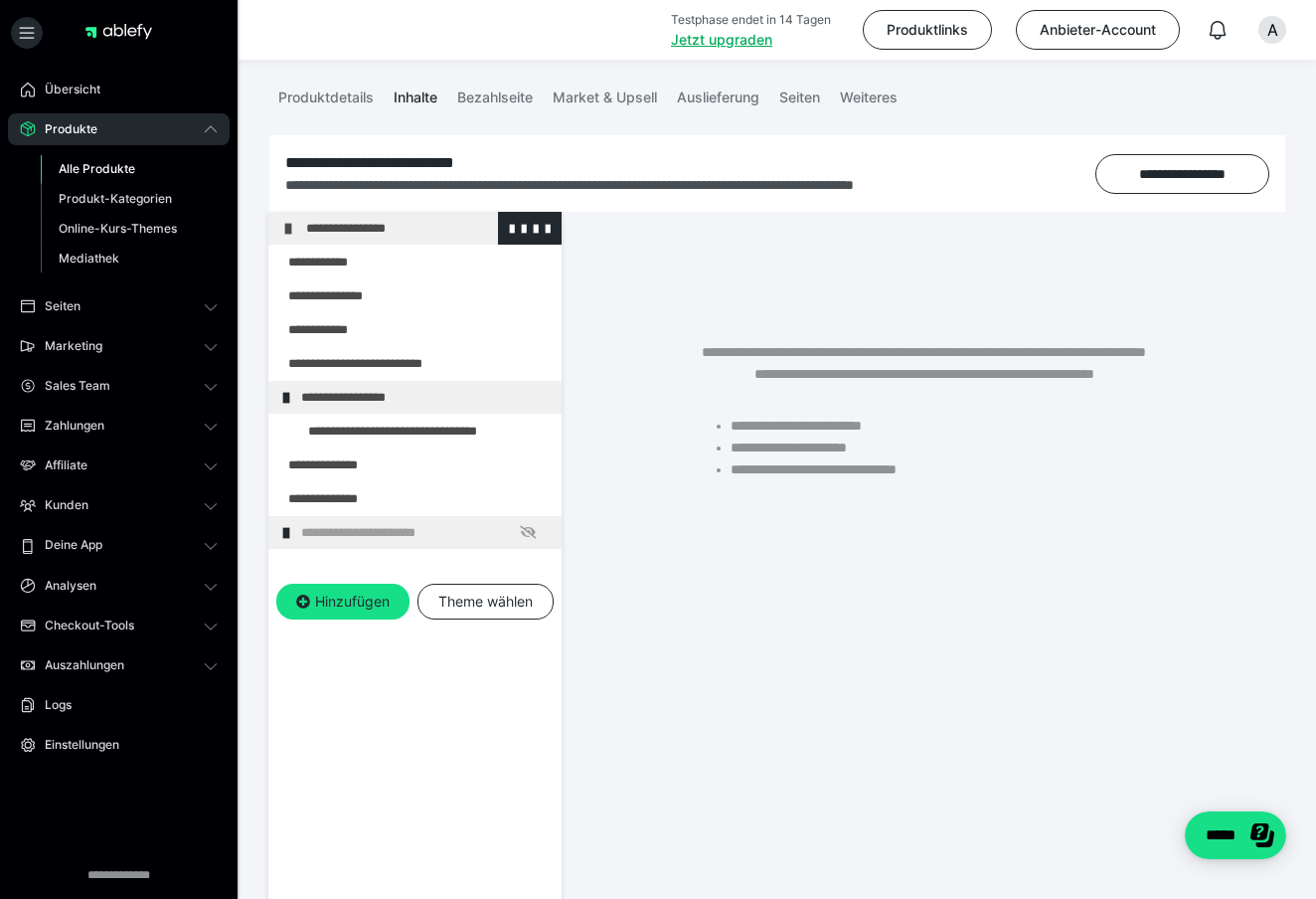 click at bounding box center (288, 229) 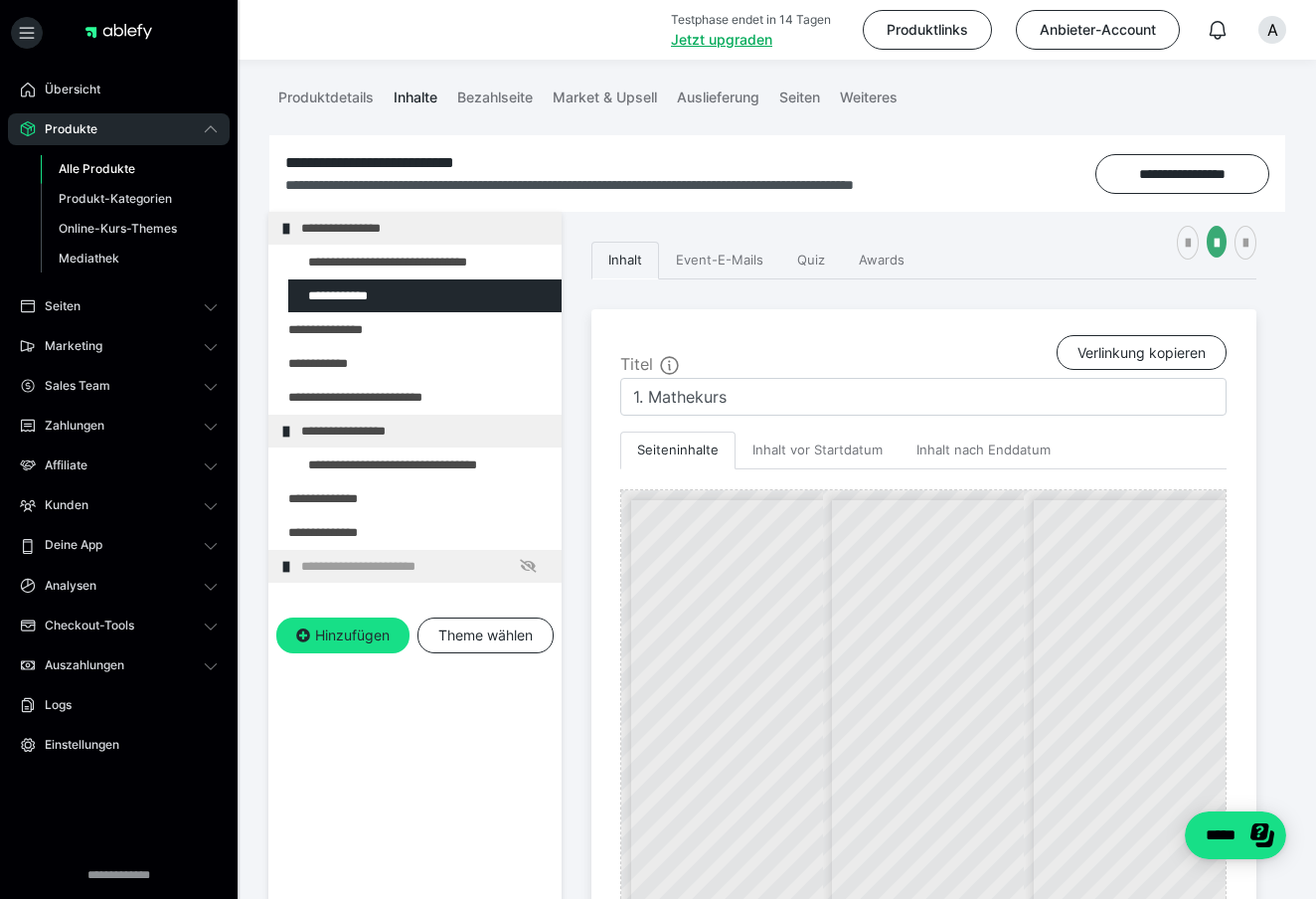 click on "**********" at bounding box center (414, 631) 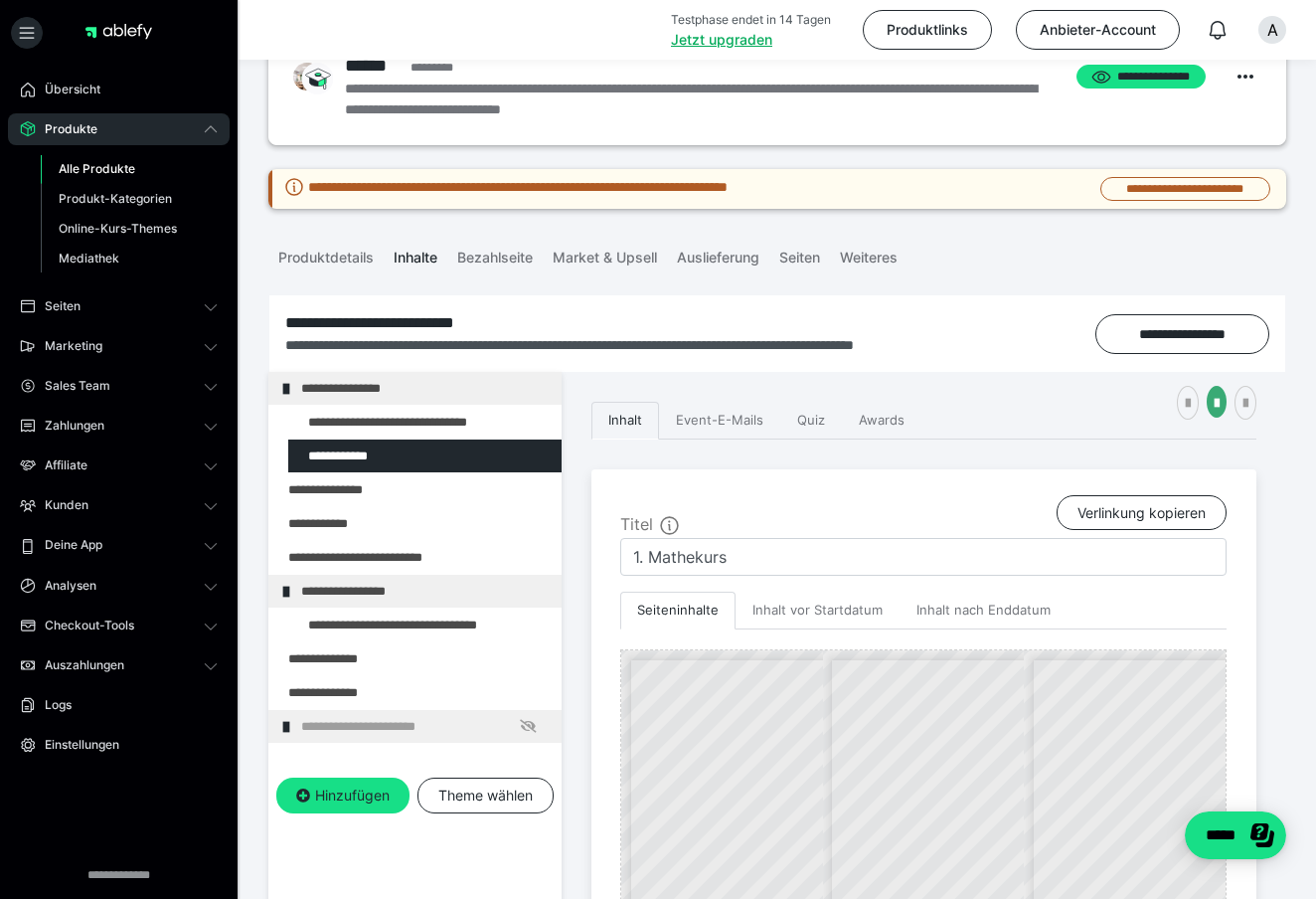 scroll, scrollTop: 84, scrollLeft: 0, axis: vertical 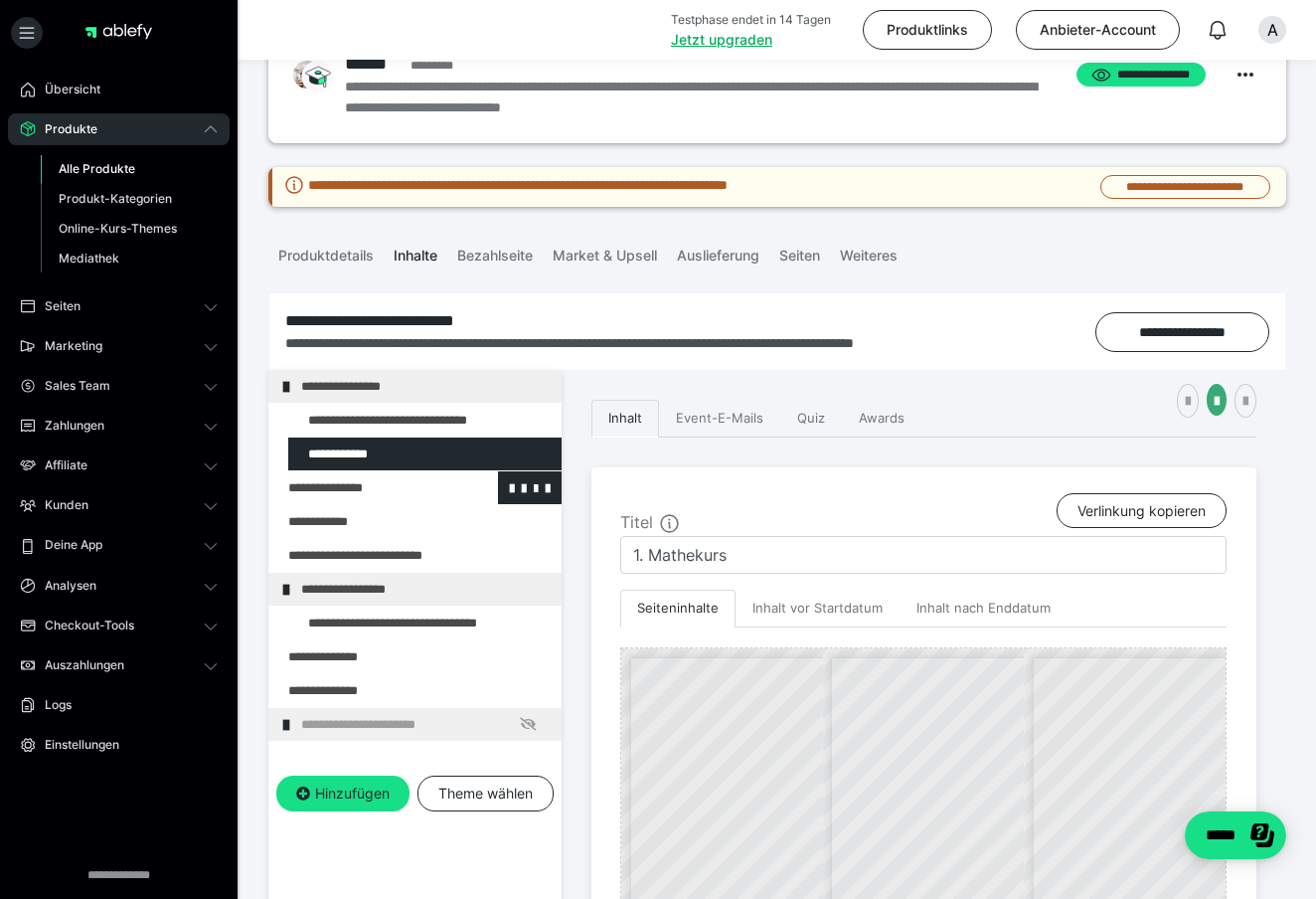 click at bounding box center [363, 487] 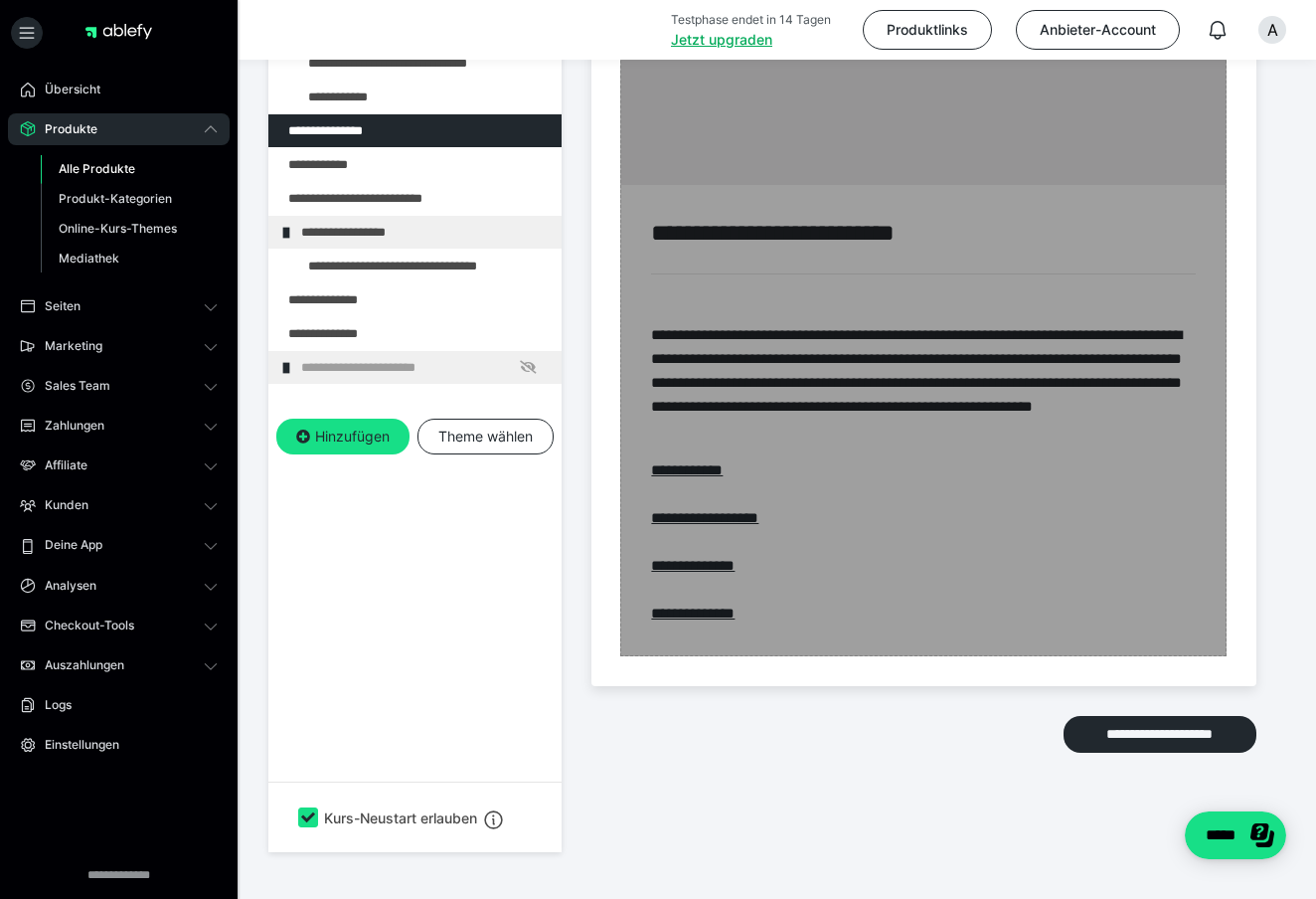 scroll, scrollTop: 994, scrollLeft: 0, axis: vertical 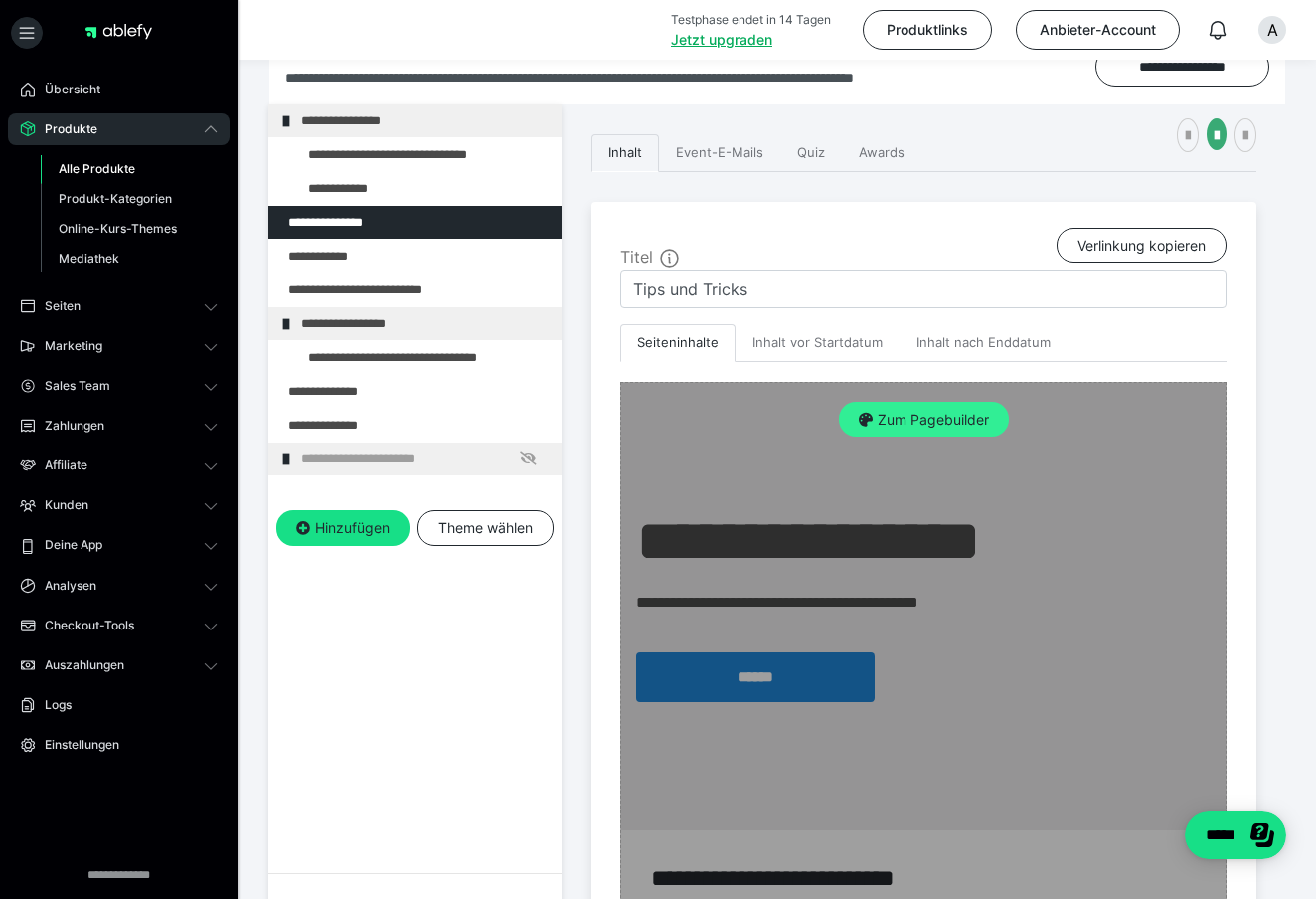 click on "Zum Pagebuilder" at bounding box center (923, 420) 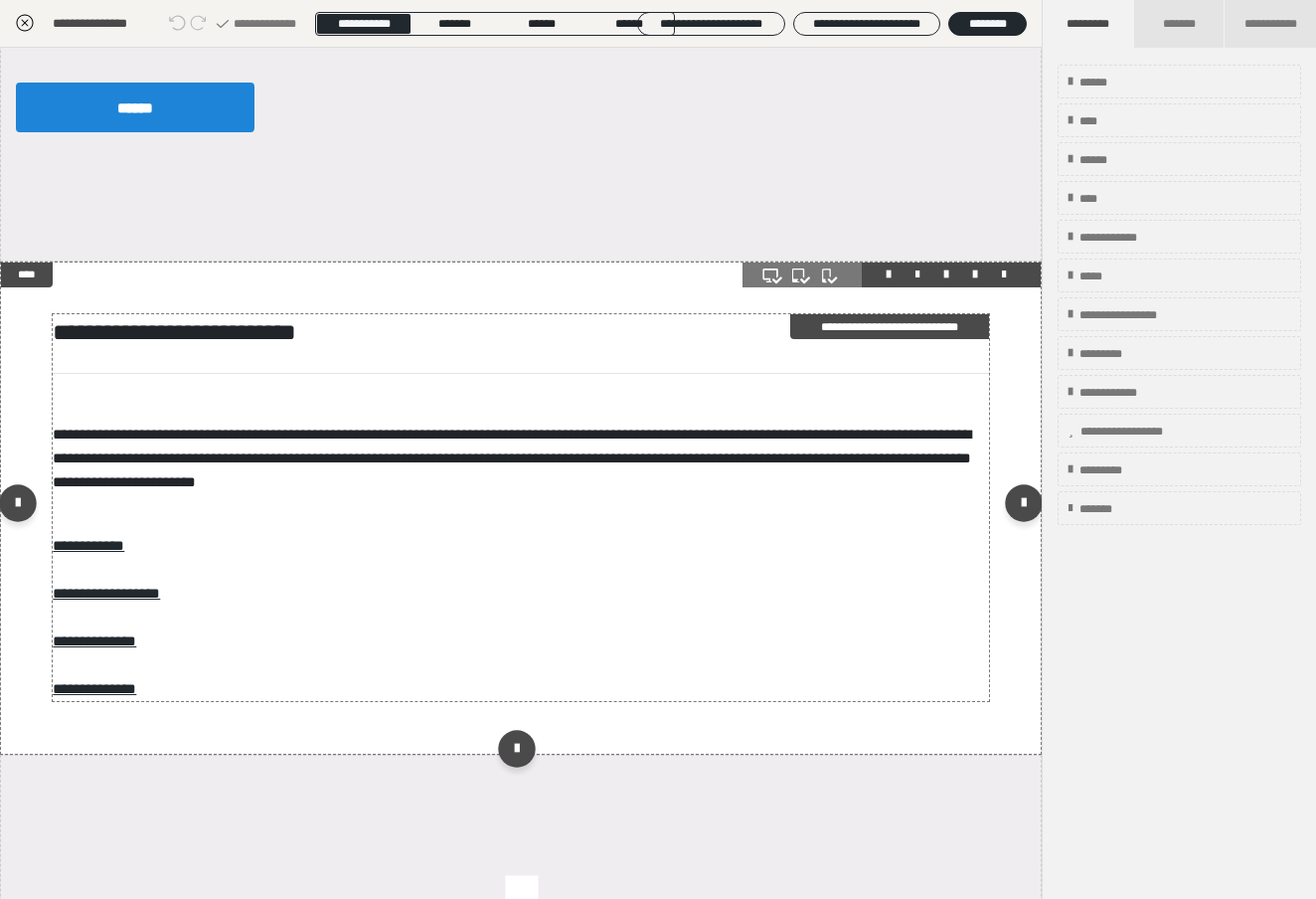 scroll, scrollTop: 251, scrollLeft: 0, axis: vertical 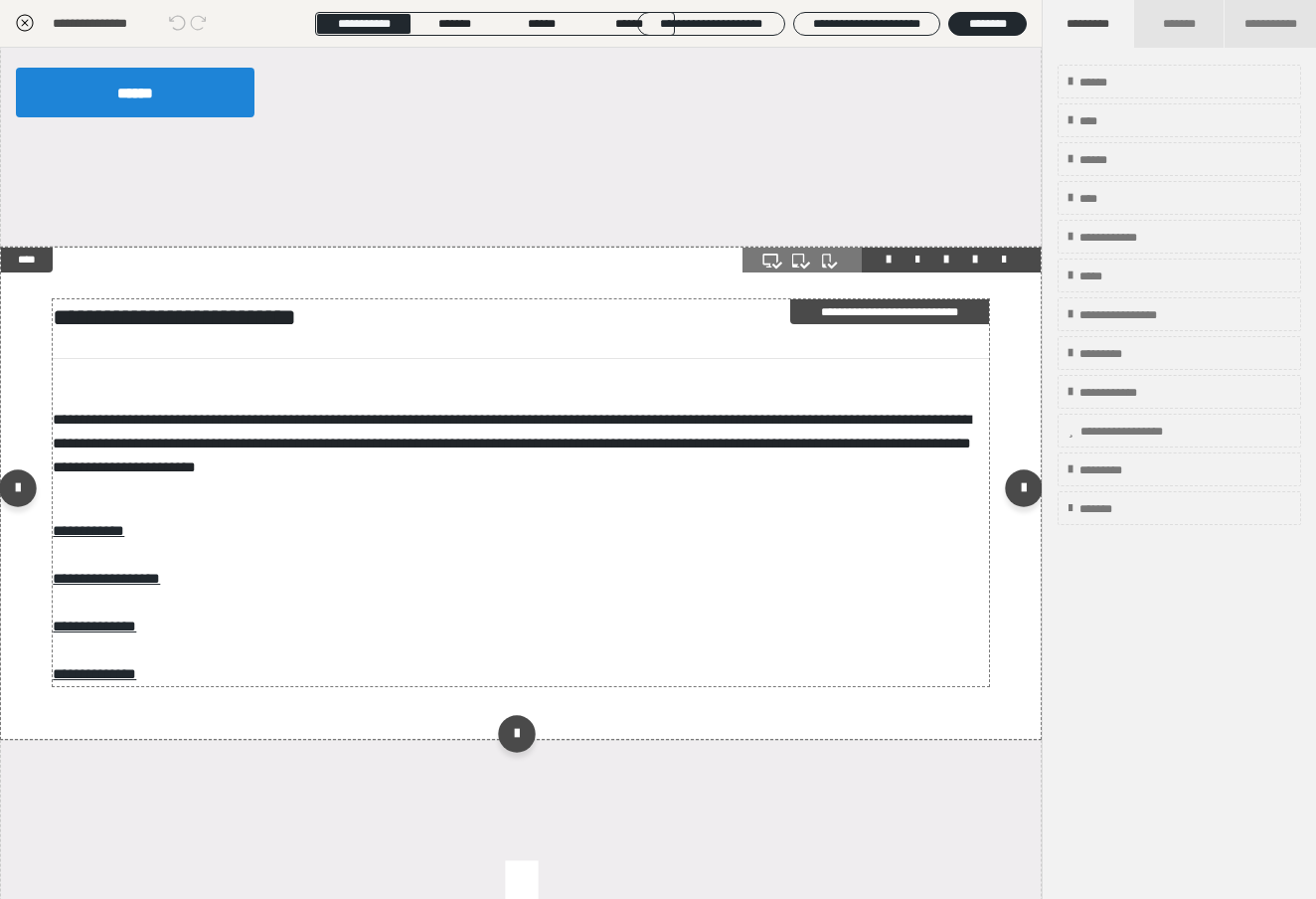 click on "**********" at bounding box center (520, 492) 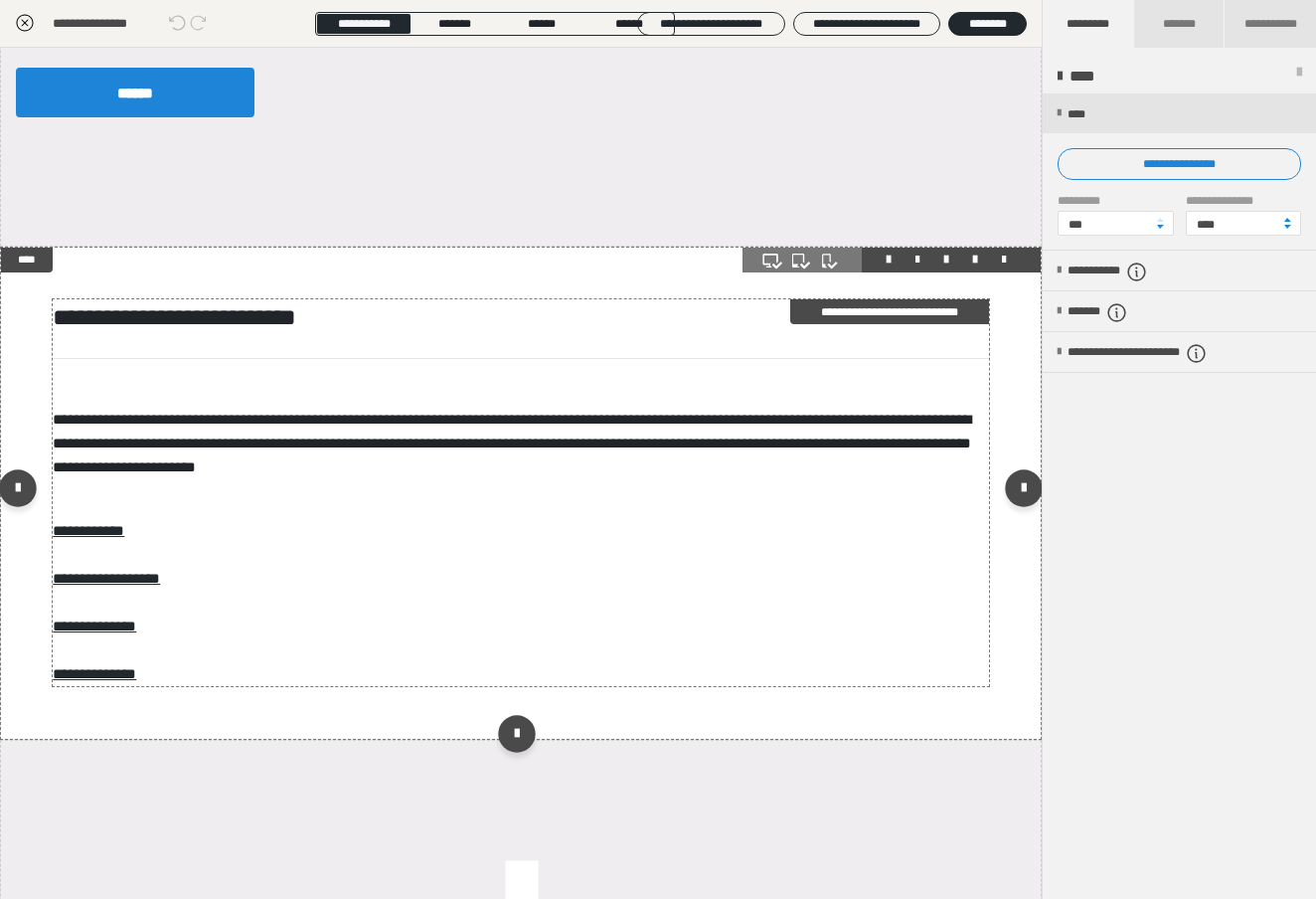 click on "**********" at bounding box center (520, 492) 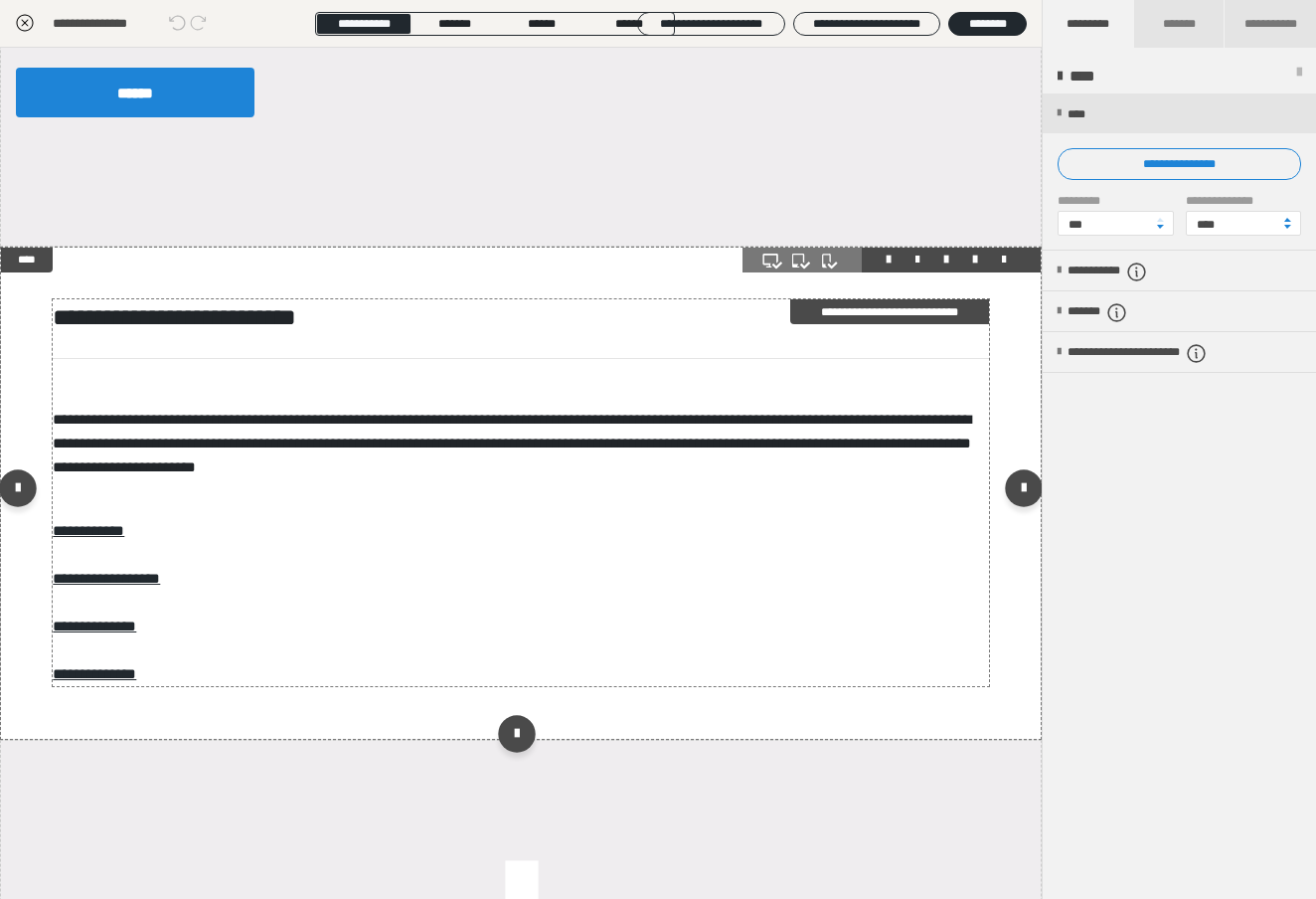 click on "**********" at bounding box center (520, 492) 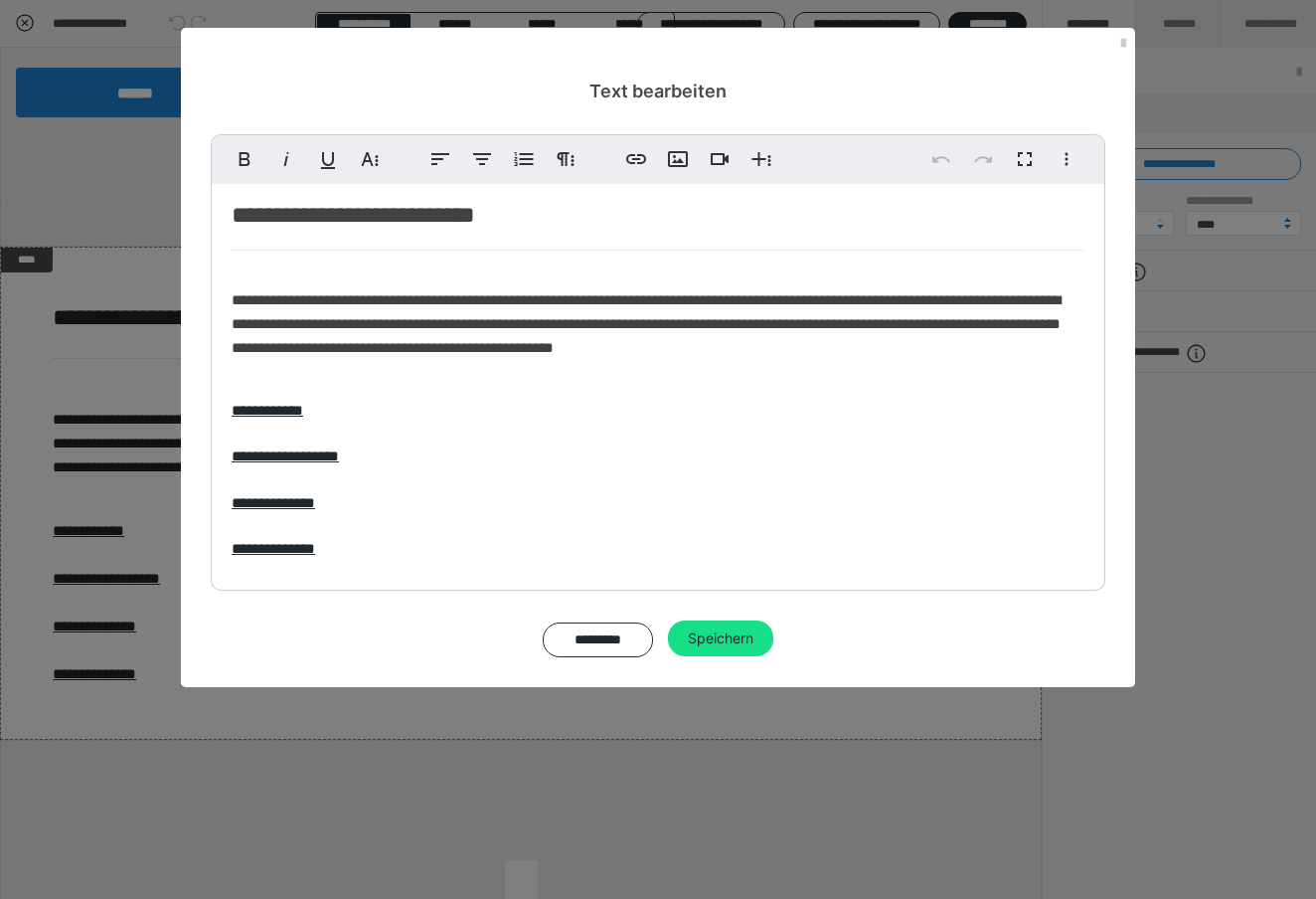 scroll, scrollTop: 30, scrollLeft: 0, axis: vertical 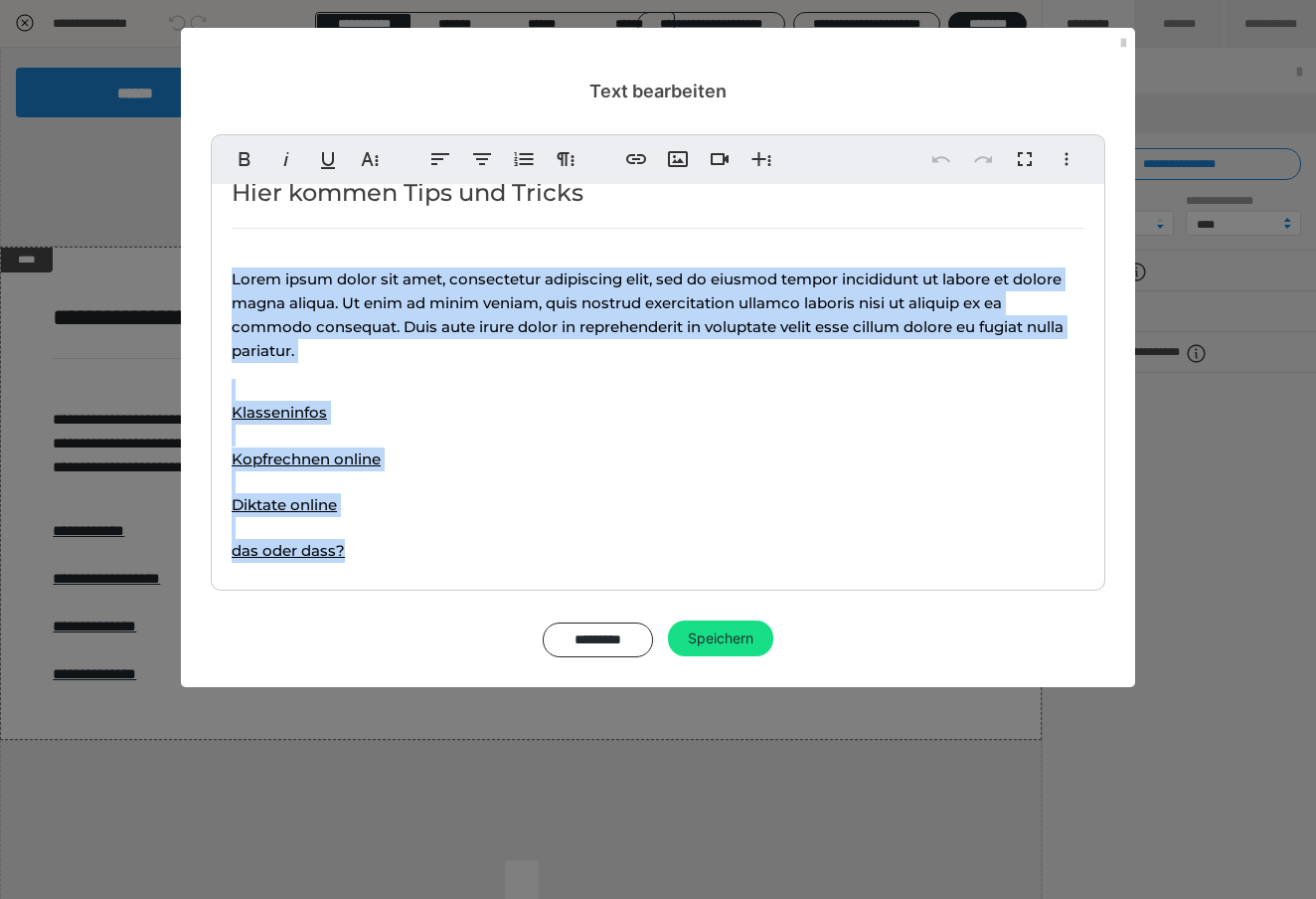 drag, startPoint x: 355, startPoint y: 553, endPoint x: 233, endPoint y: 280, distance: 299.02007 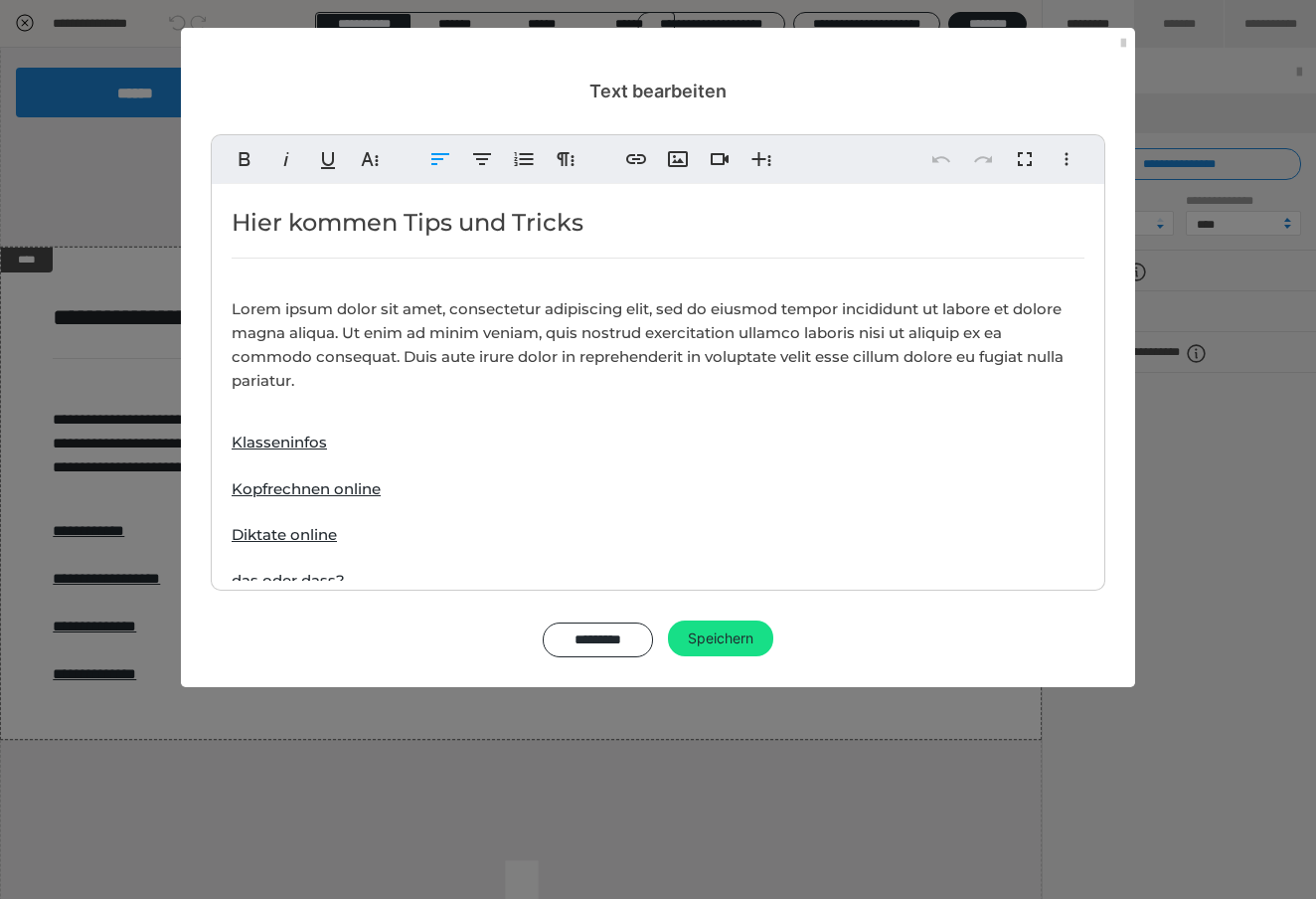 scroll, scrollTop: 30, scrollLeft: 0, axis: vertical 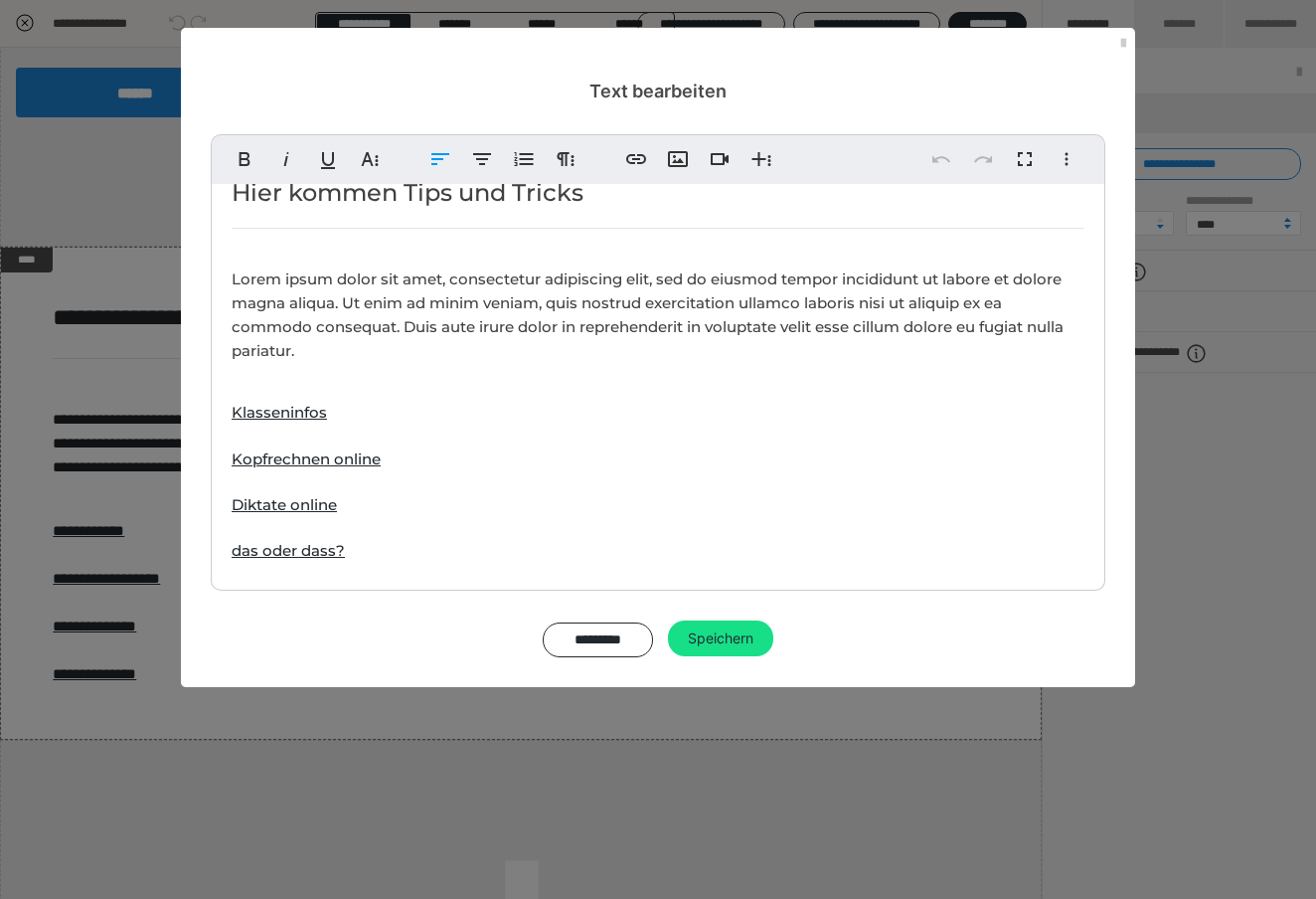 click on "Hier kommen Tips und Tricks Lorem ipsum dolor sit amet, consectetur adipiscing elit, sed do eiusmod tempor incididunt ut labore et dolore magna aliqua. Ut enim ad minim veniam, quis nostrud exercitation ullamco laboris nisi ut aliquip ex ea commodo consequat. Duis aute irure dolor in reprehenderit in voluptate velit esse cillum dolore eu fugiat nulla pariatur. Klasseninfos Kopfrechnen online Diktate online das oder dass?" at bounding box center (658, 368) 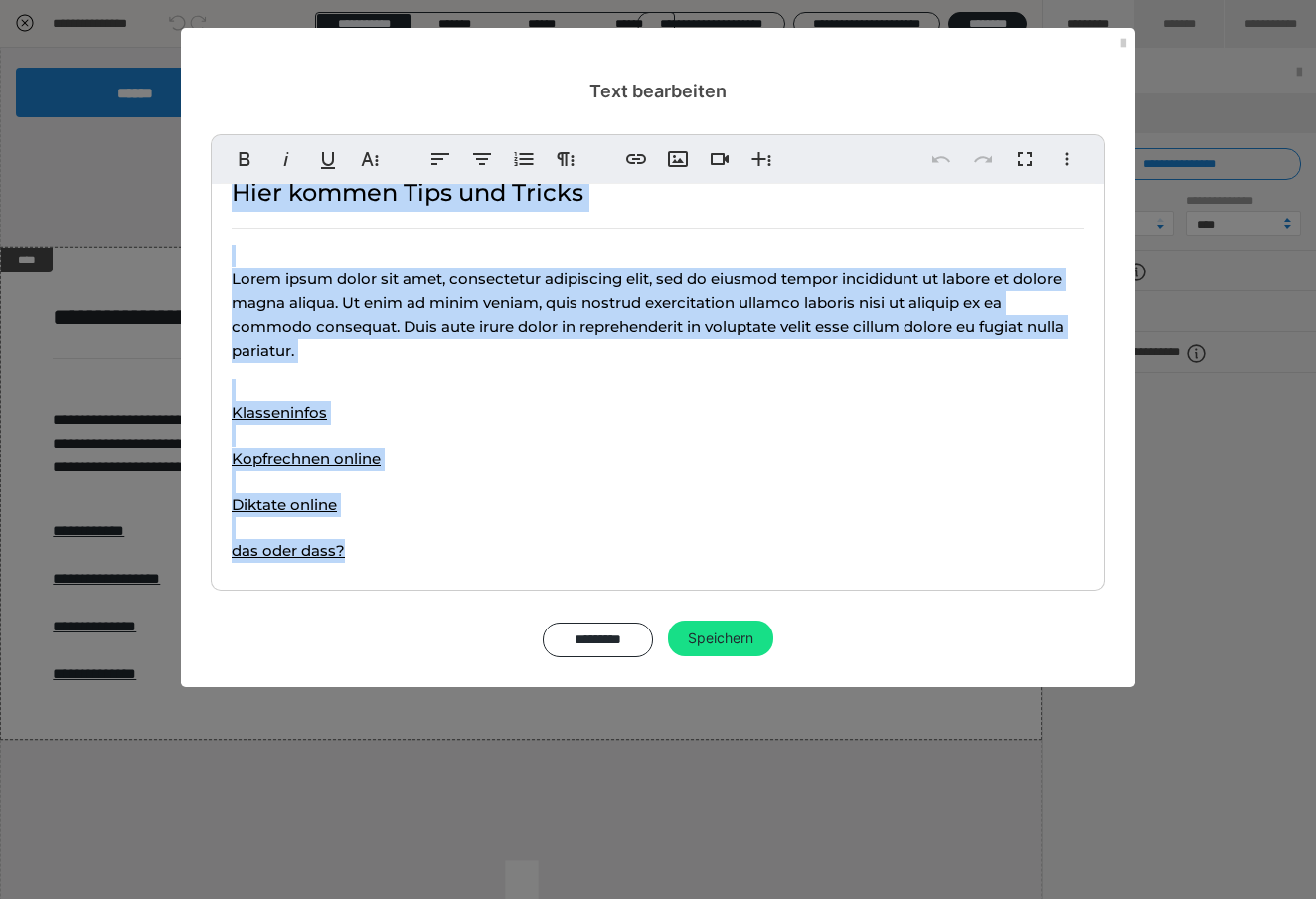 scroll, scrollTop: 0, scrollLeft: 0, axis: both 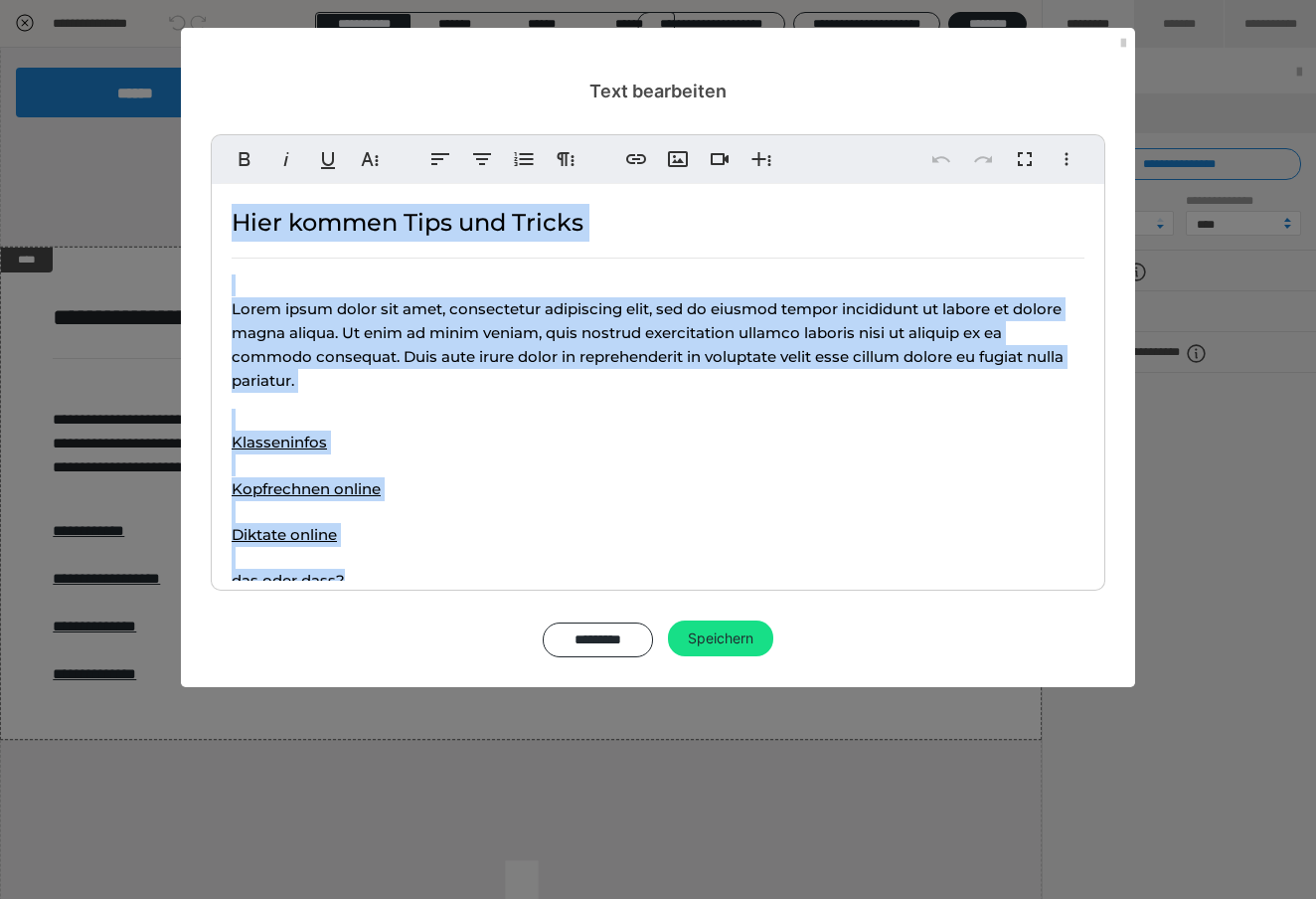 drag, startPoint x: 360, startPoint y: 557, endPoint x: 207, endPoint y: 155, distance: 430.13138 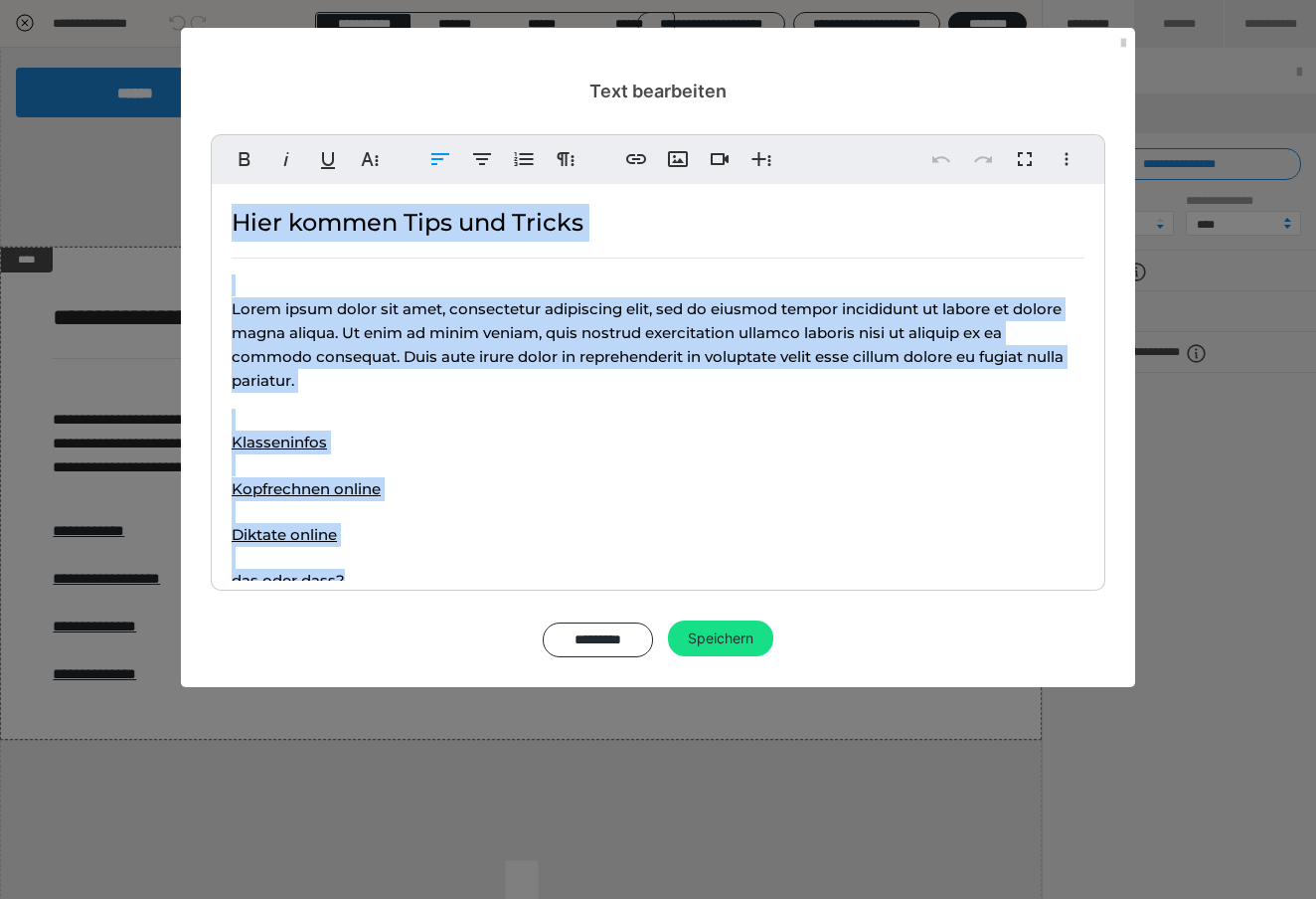 copy on "Hier kommen Tips und Tricks Lorem ipsum dolor sit amet, consectetur adipiscing elit, sed do eiusmod tempor incididunt ut labore et dolore magna aliqua. Ut enim ad minim veniam, quis nostrud exercitation ullamco laboris nisi ut aliquip ex ea commodo consequat. Duis aute irure dolor in reprehenderit in voluptate velit esse cillum dolore eu fugiat nulla pariatur. Klasseninfos Kopfrechnen online Diktate online das oder dass?" 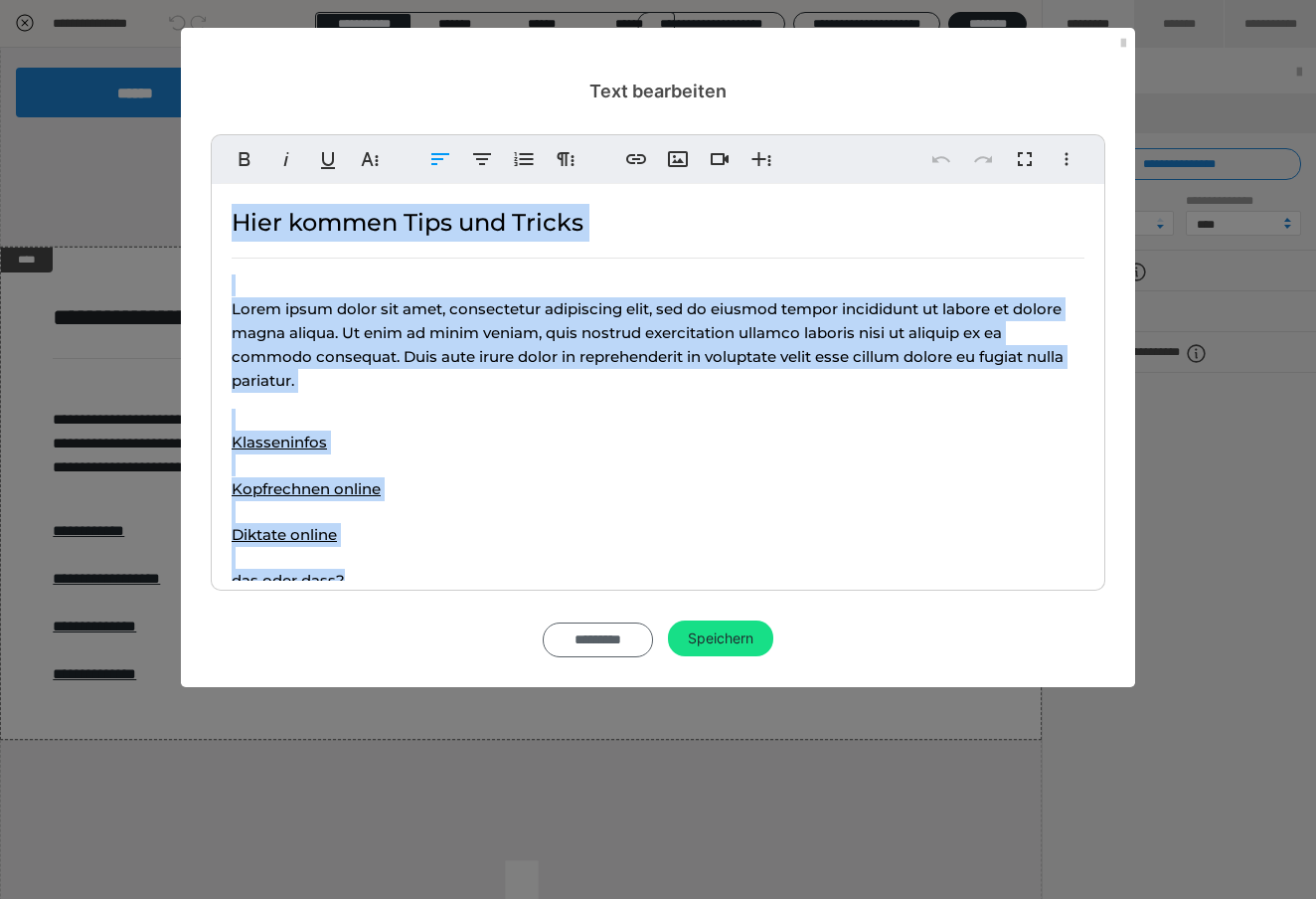 click on "*********" at bounding box center [597, 639] 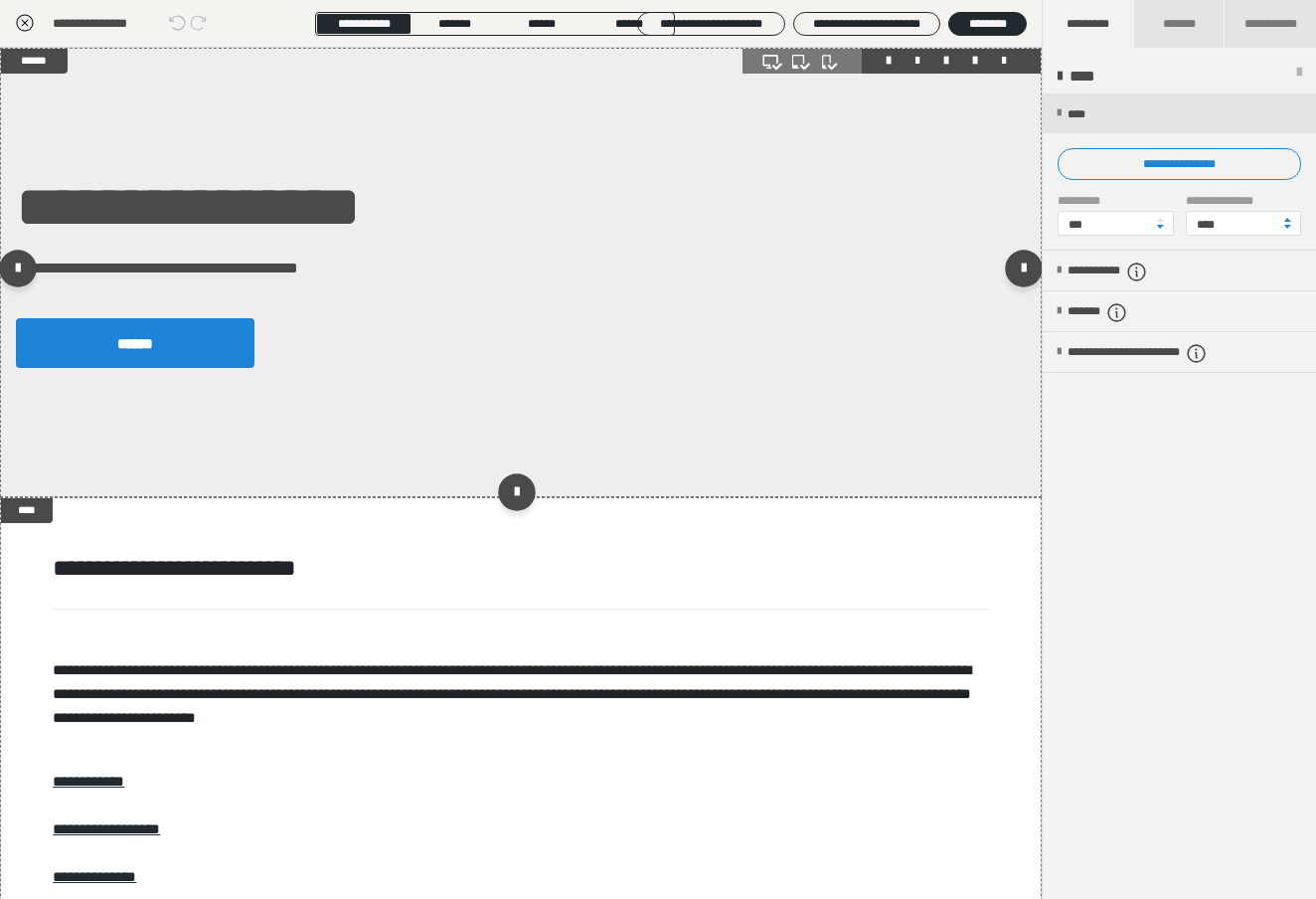 scroll, scrollTop: 0, scrollLeft: 0, axis: both 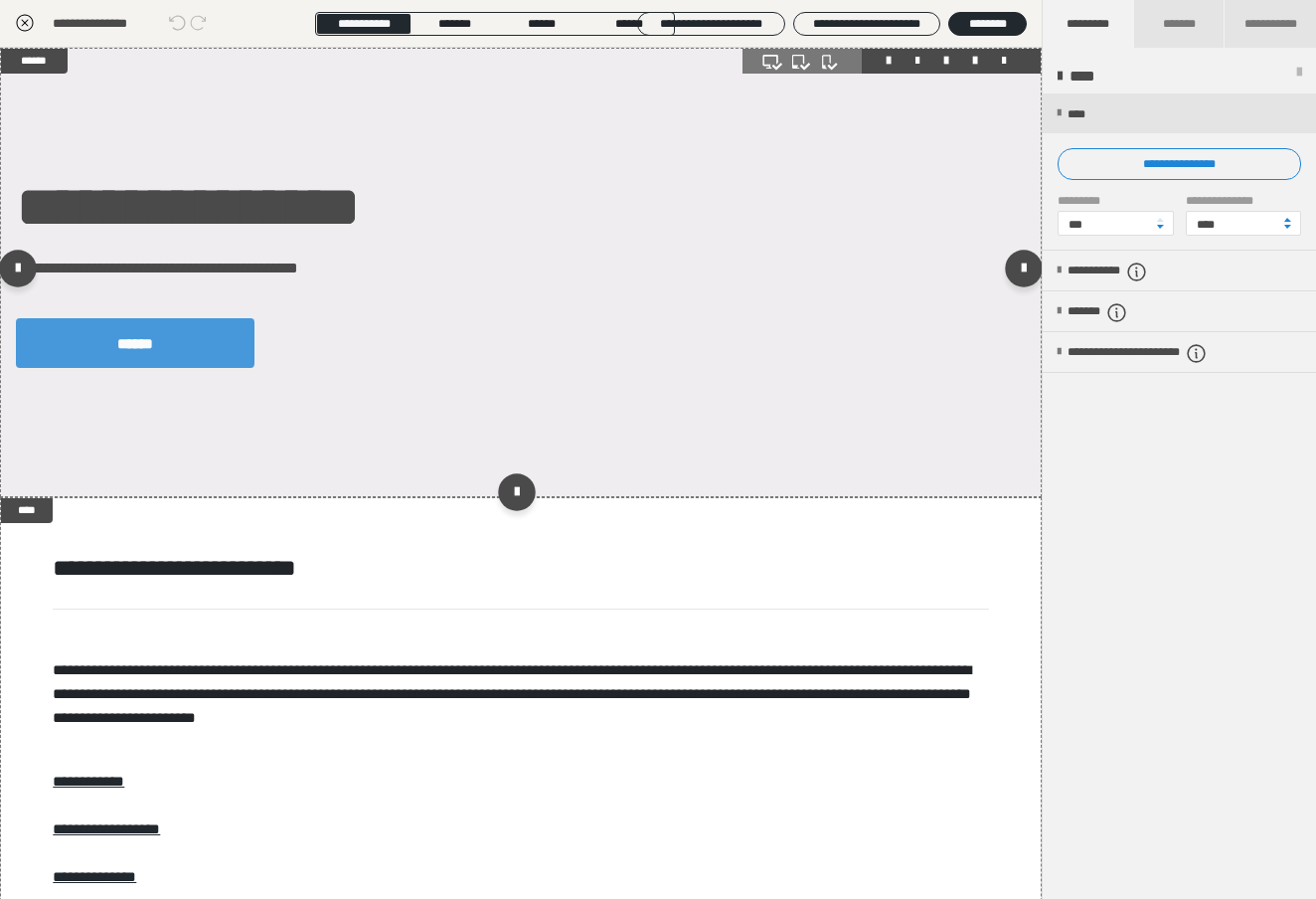 click on "******" at bounding box center (135, 343) 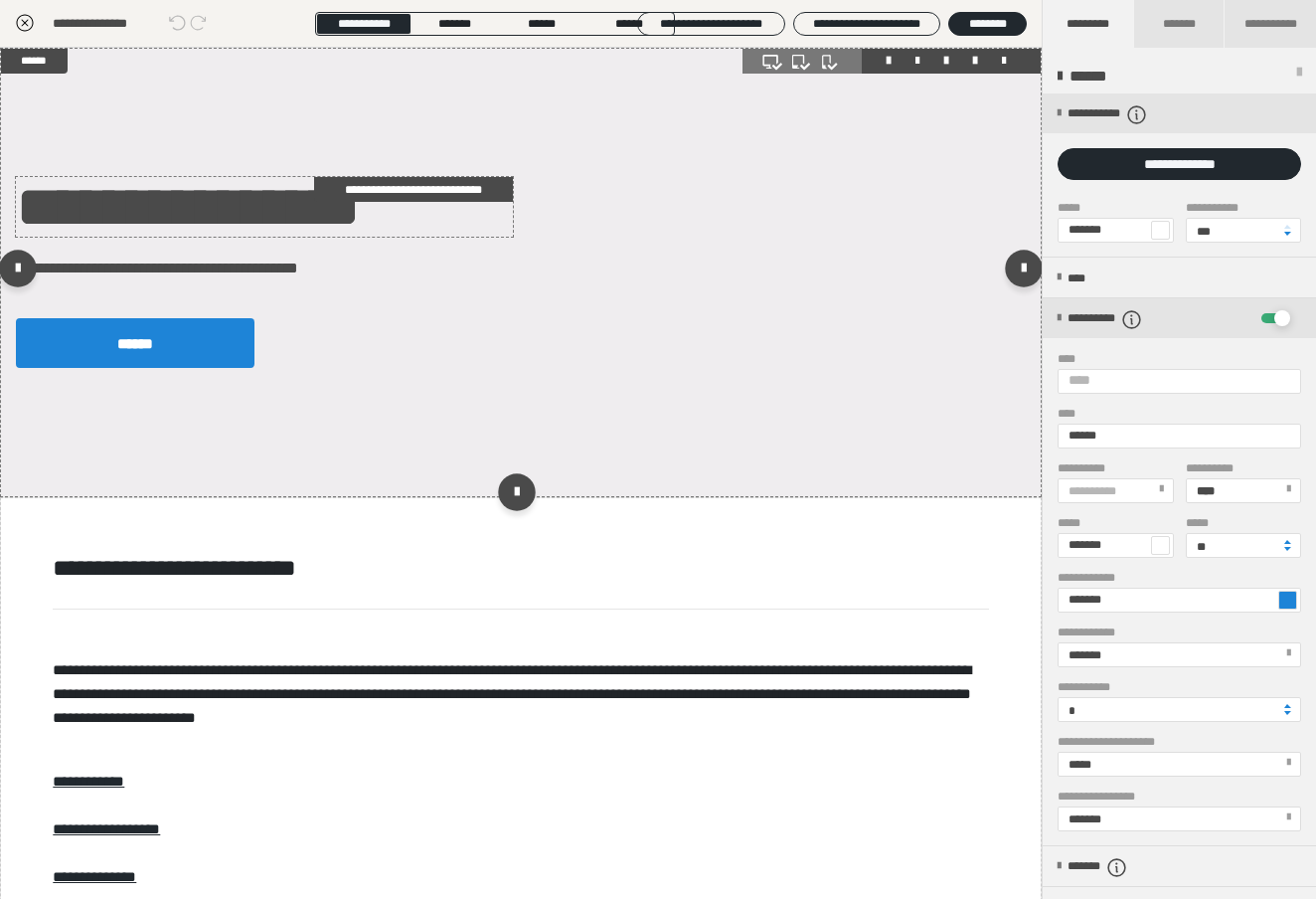 click on "**********" at bounding box center [264, 207] 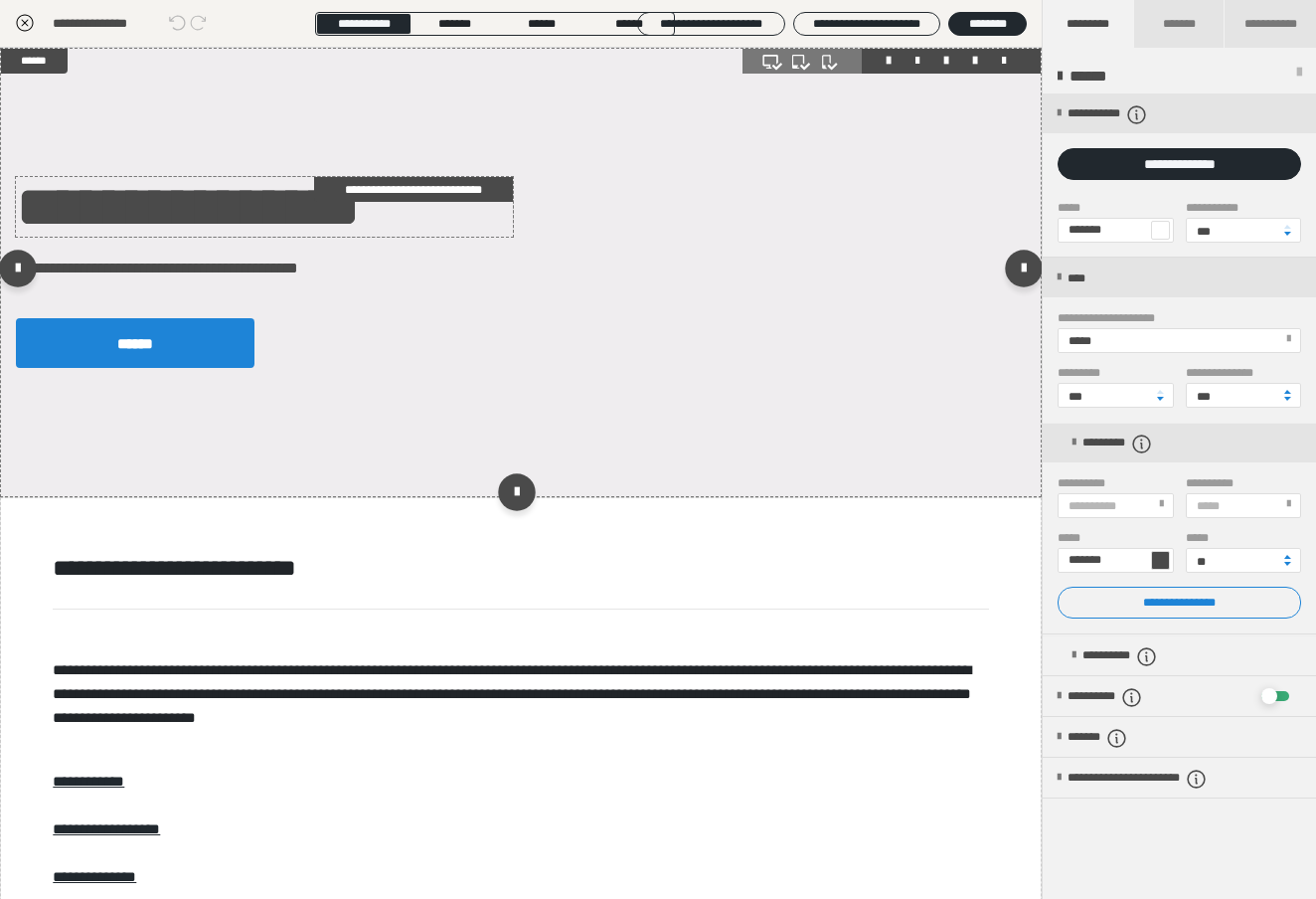 click on "**********" at bounding box center (264, 207) 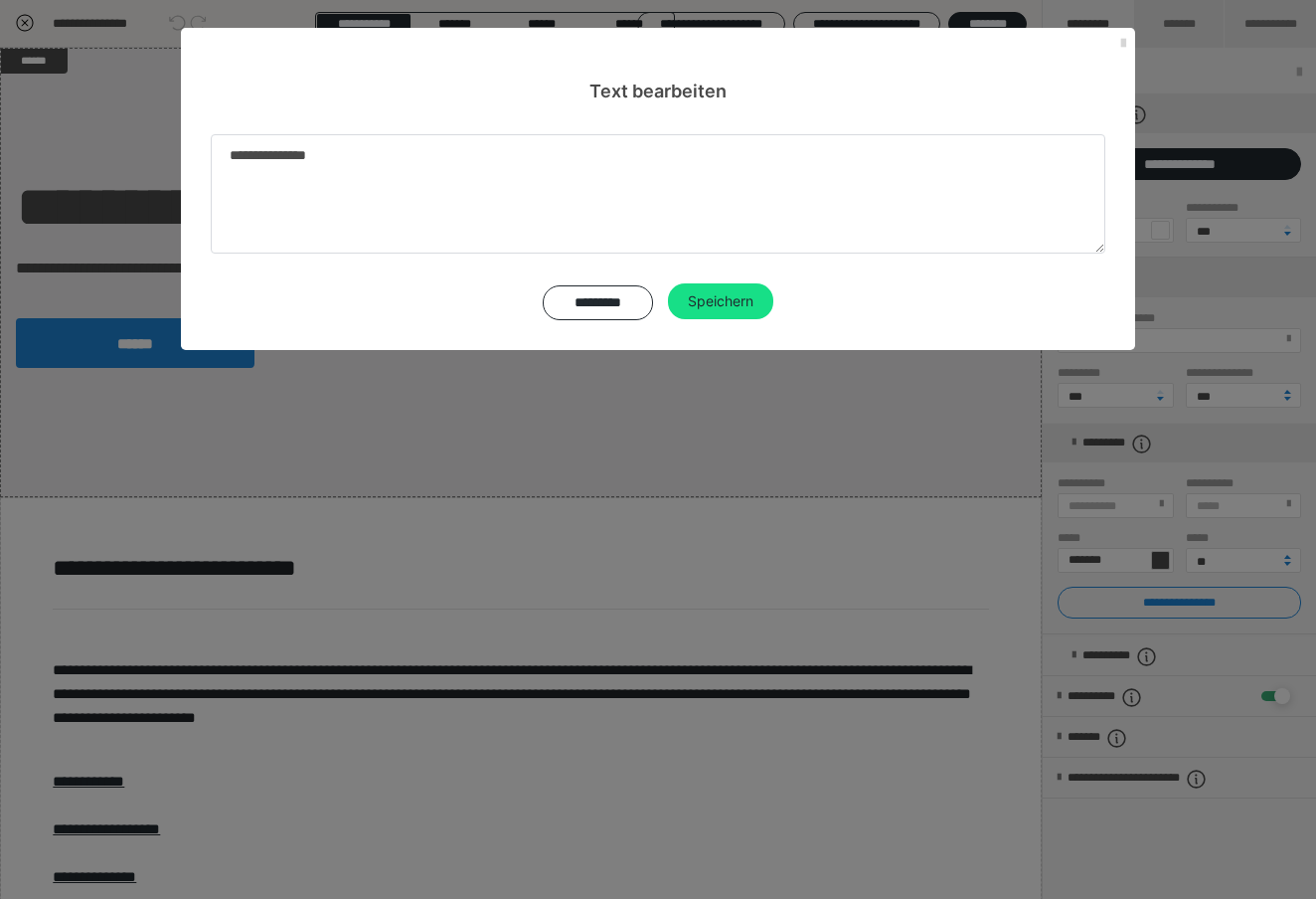 click at bounding box center (1123, 44) 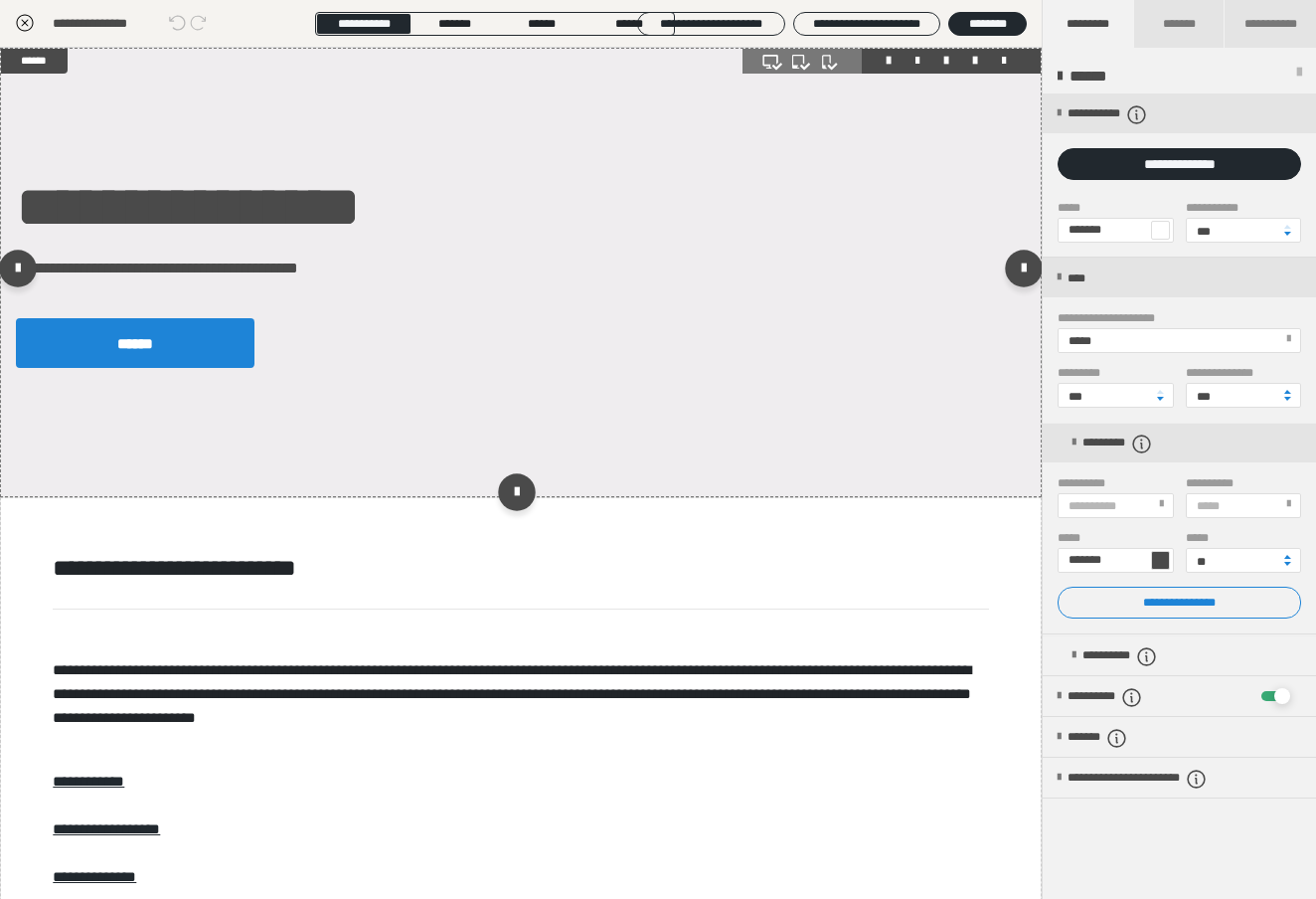 click on "**********" at bounding box center [521, 272] 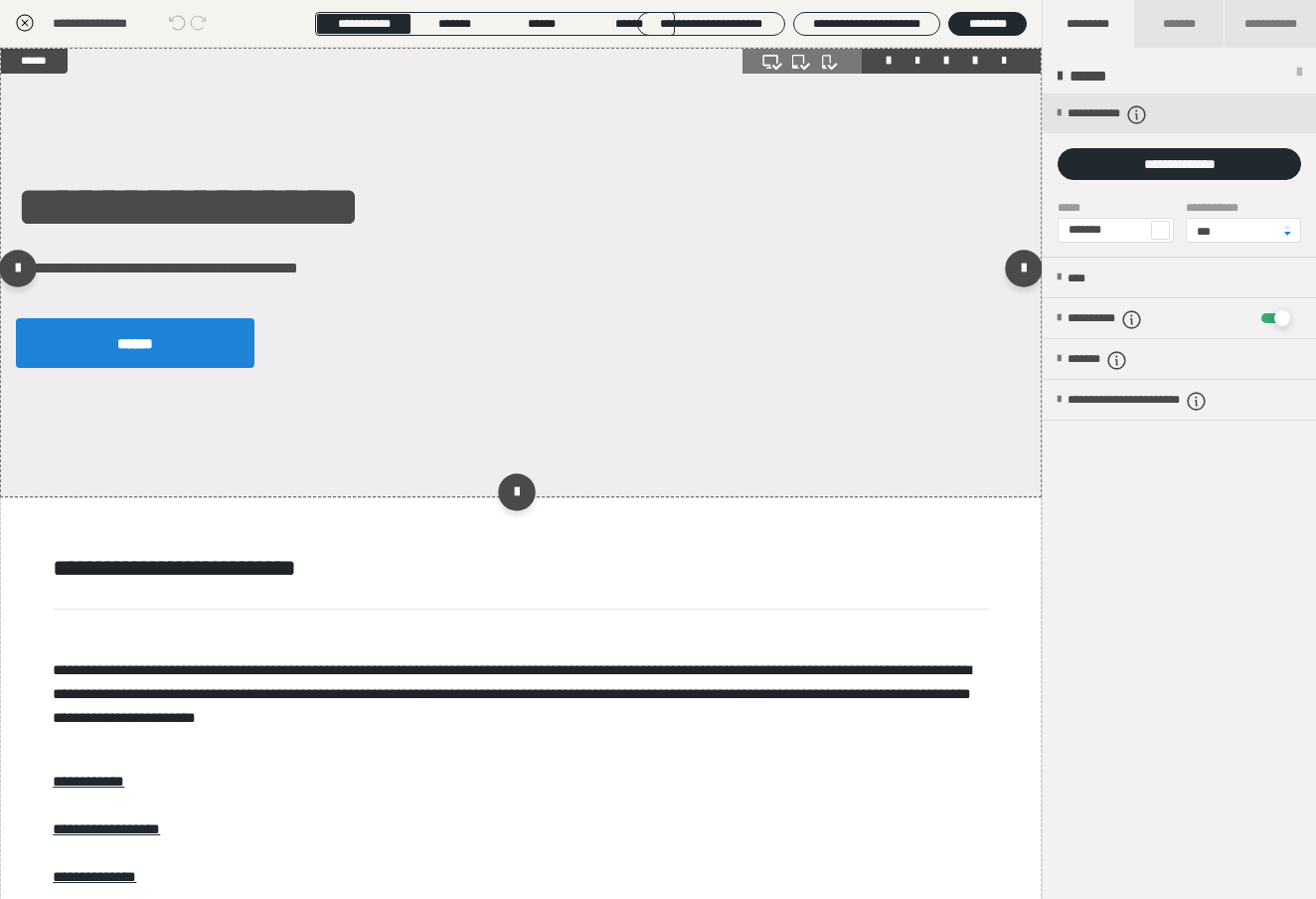 click on "**********" at bounding box center [521, 272] 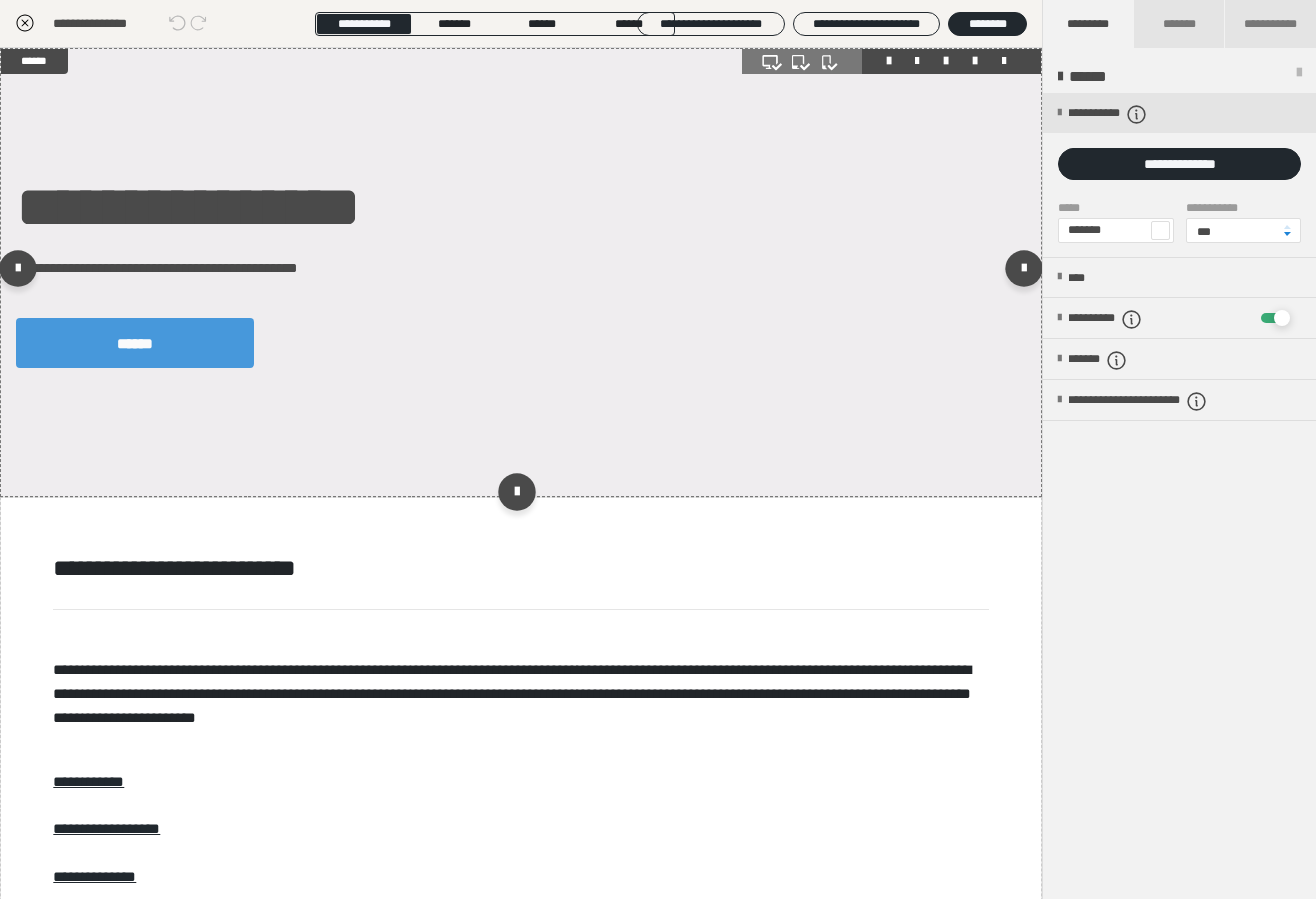 click on "******" at bounding box center (135, 343) 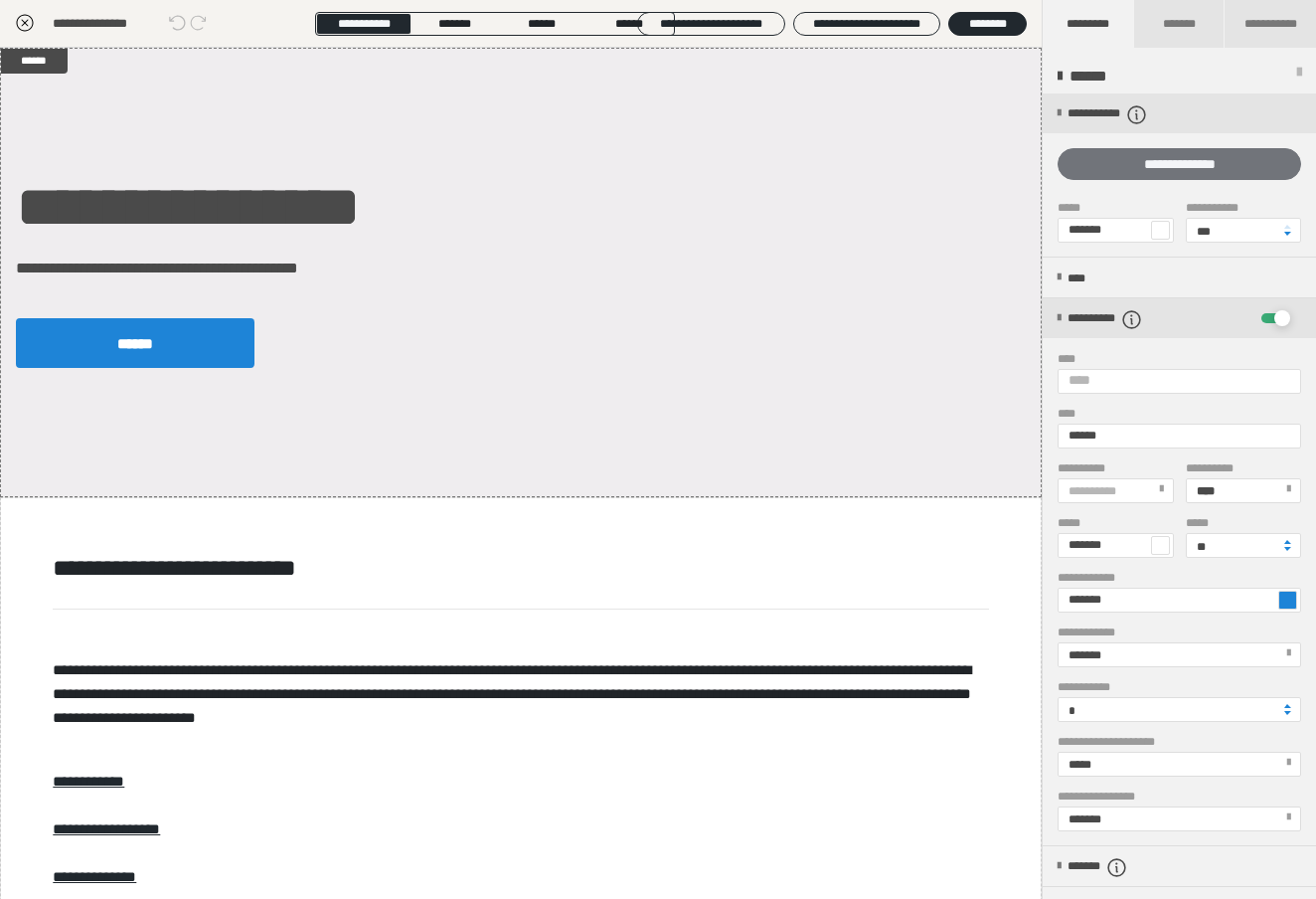 scroll, scrollTop: 0, scrollLeft: 0, axis: both 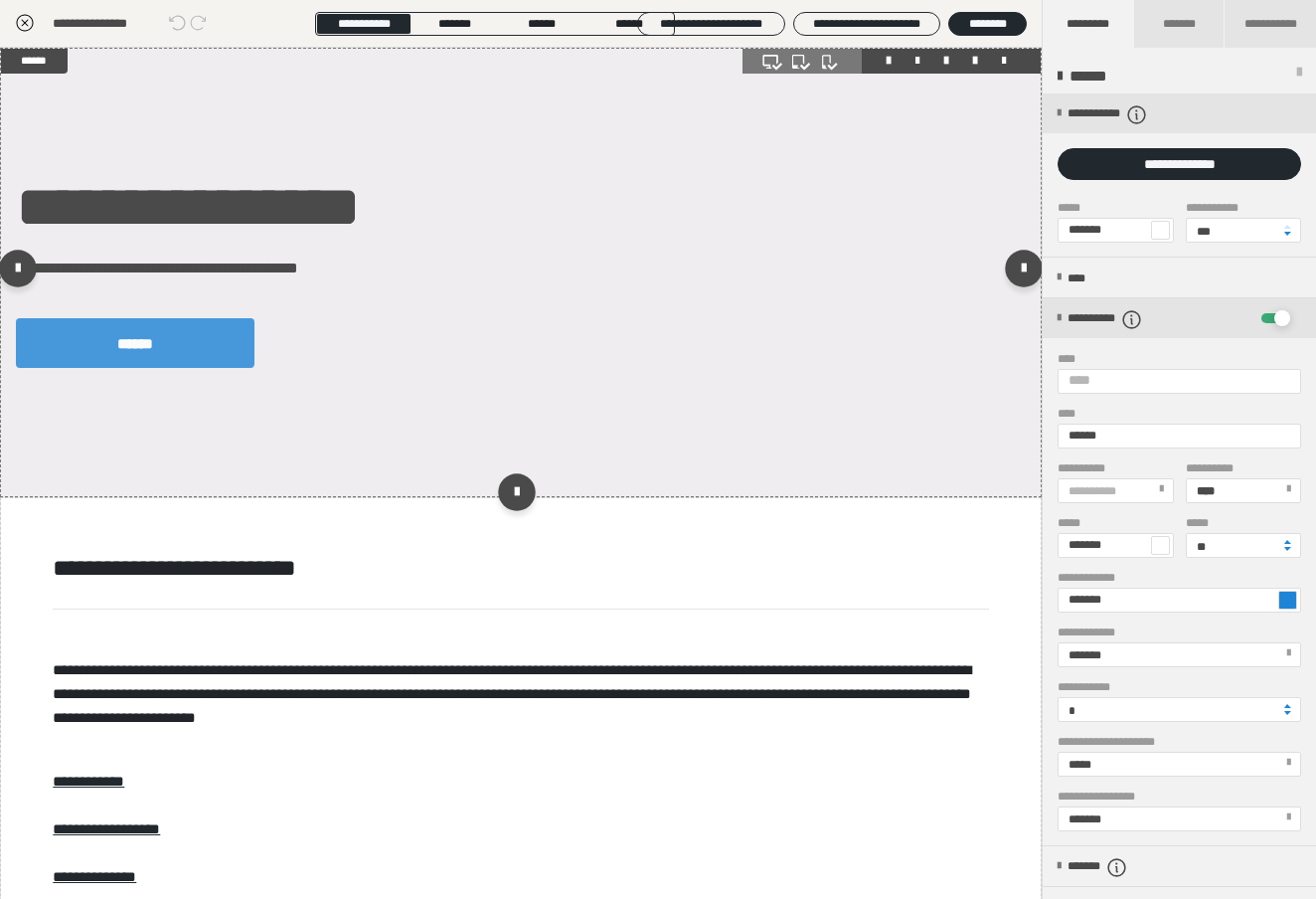 click on "******" at bounding box center (135, 343) 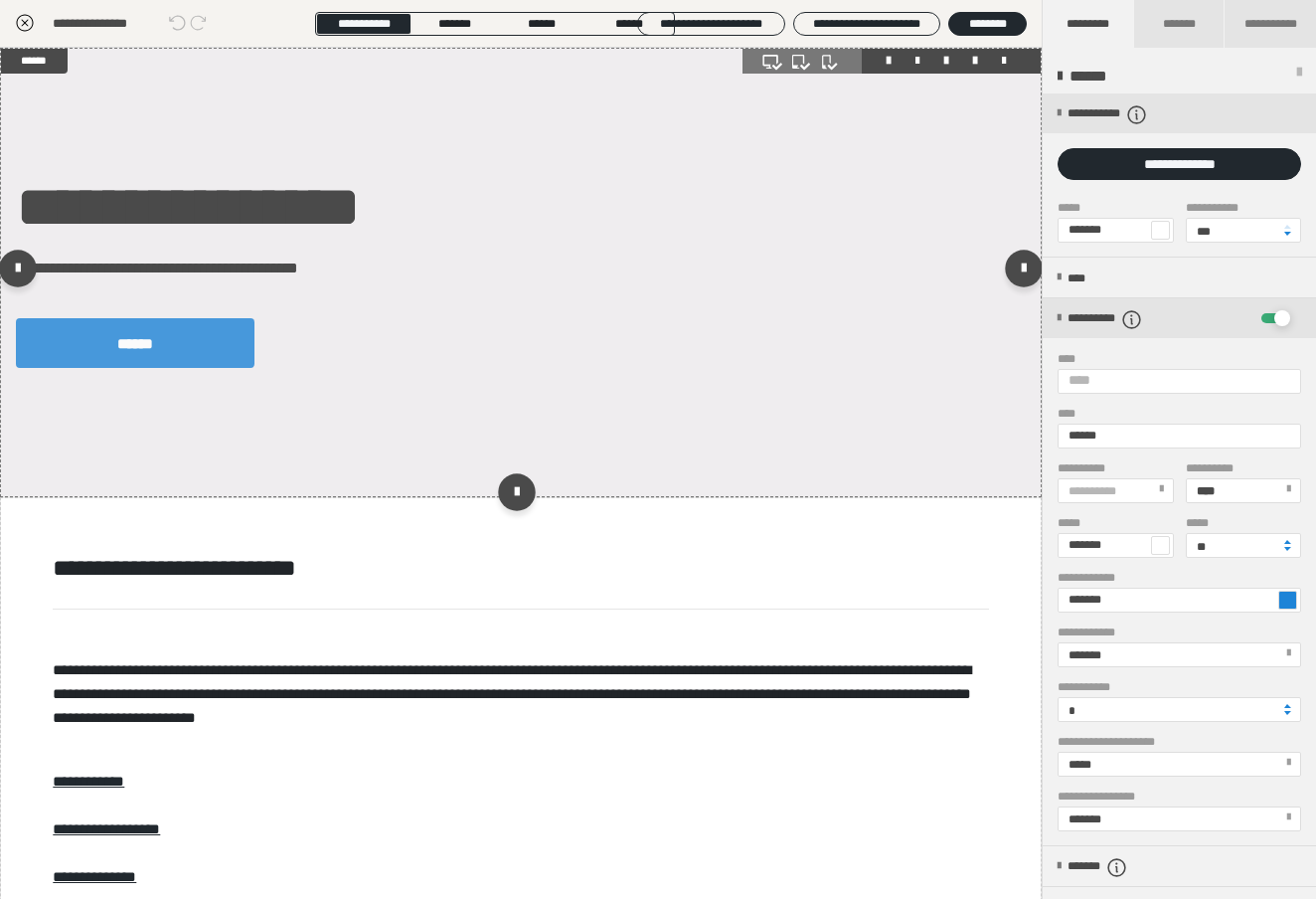 click on "******" at bounding box center (135, 343) 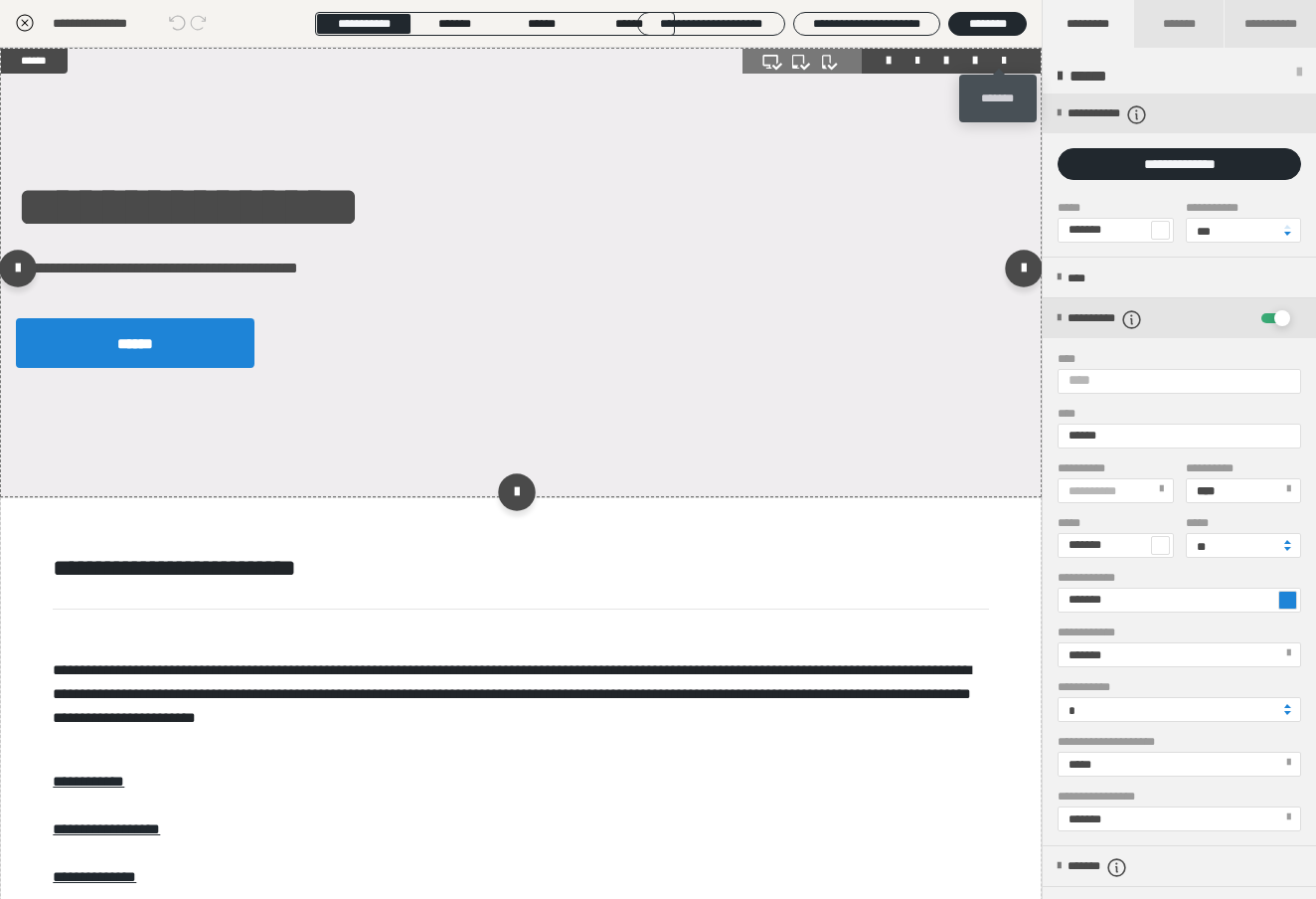 click at bounding box center [1004, 61] 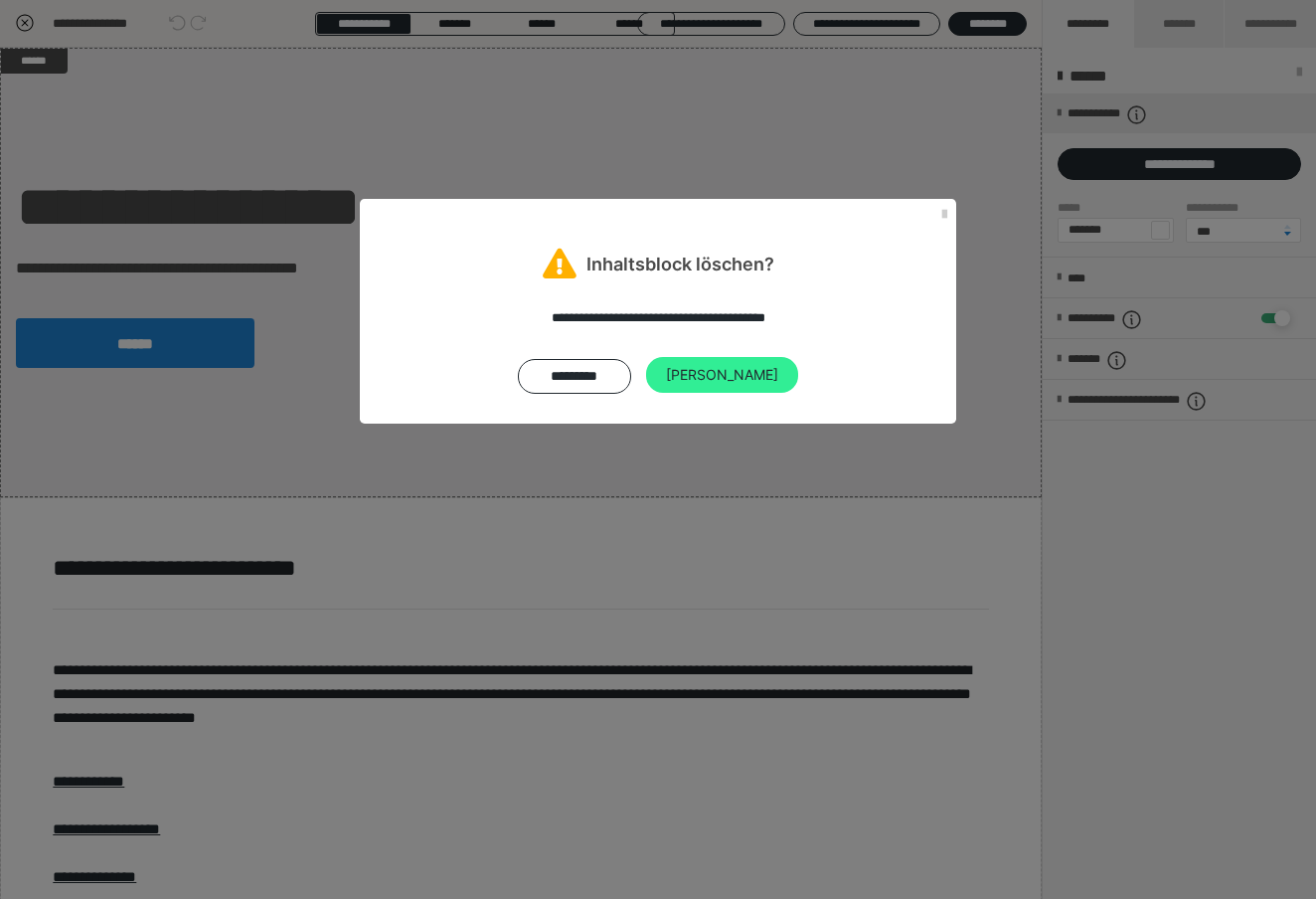 click on "Ja" at bounding box center (722, 375) 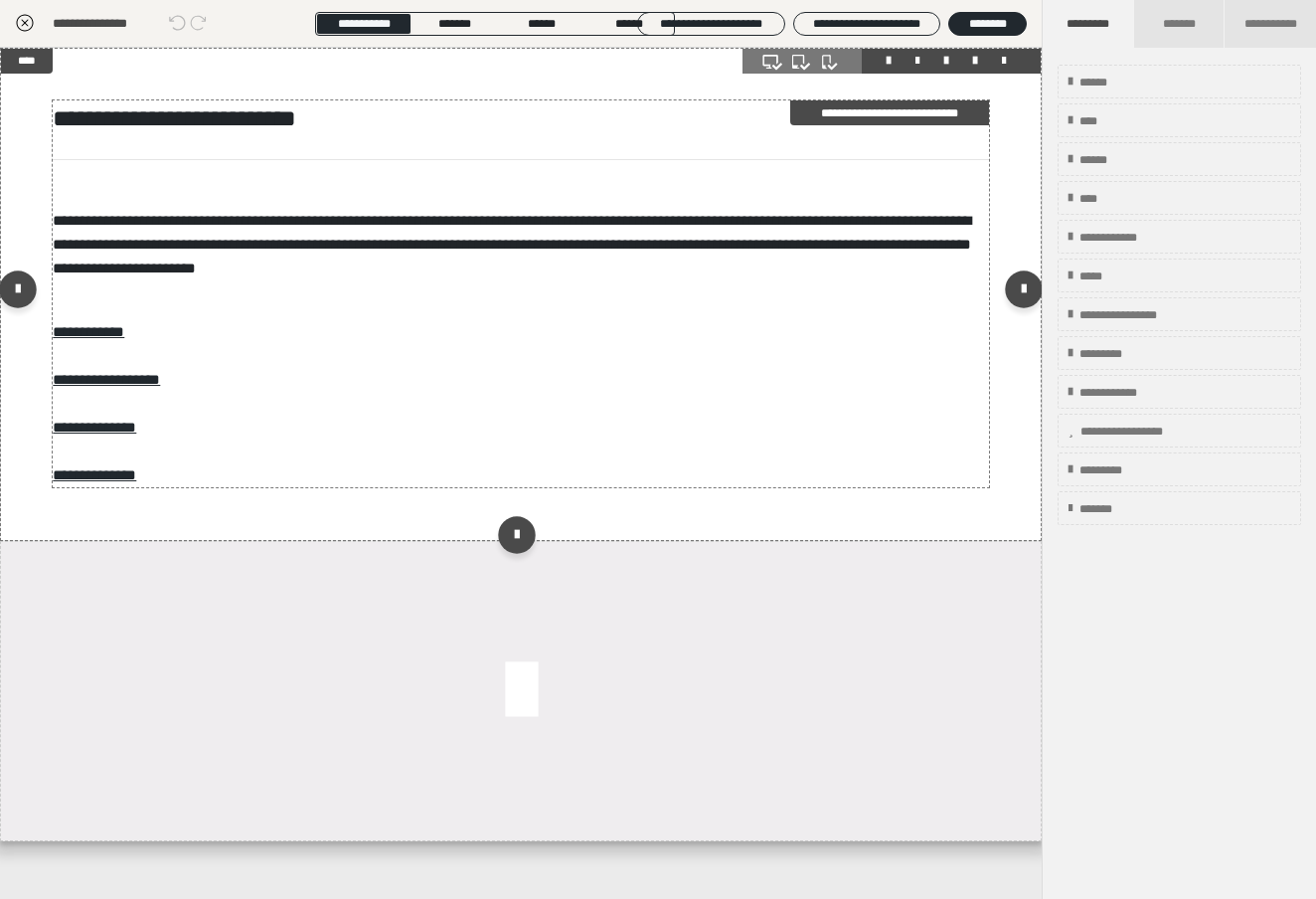 click on "**********" at bounding box center (520, 293) 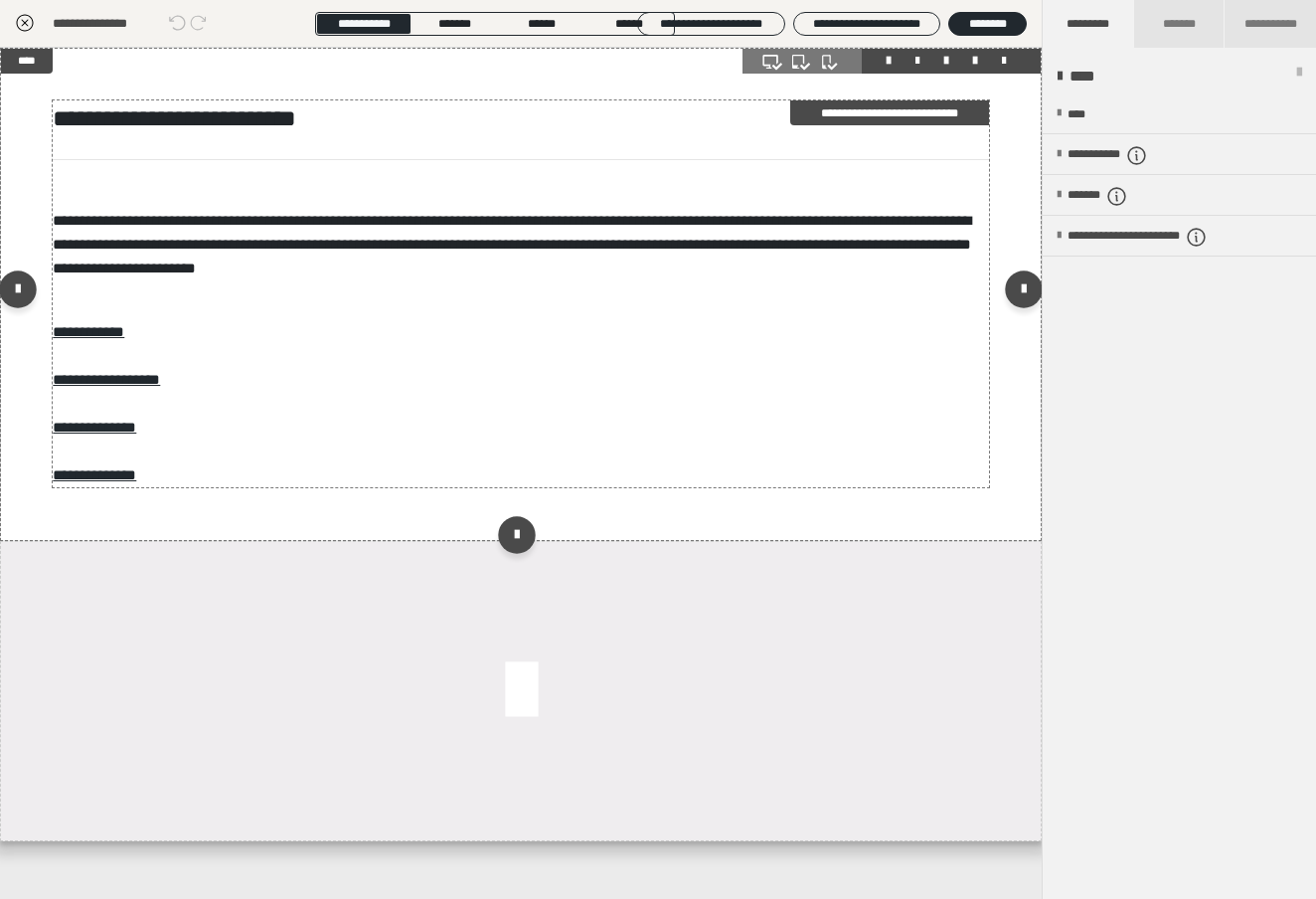 click on "**********" at bounding box center [520, 293] 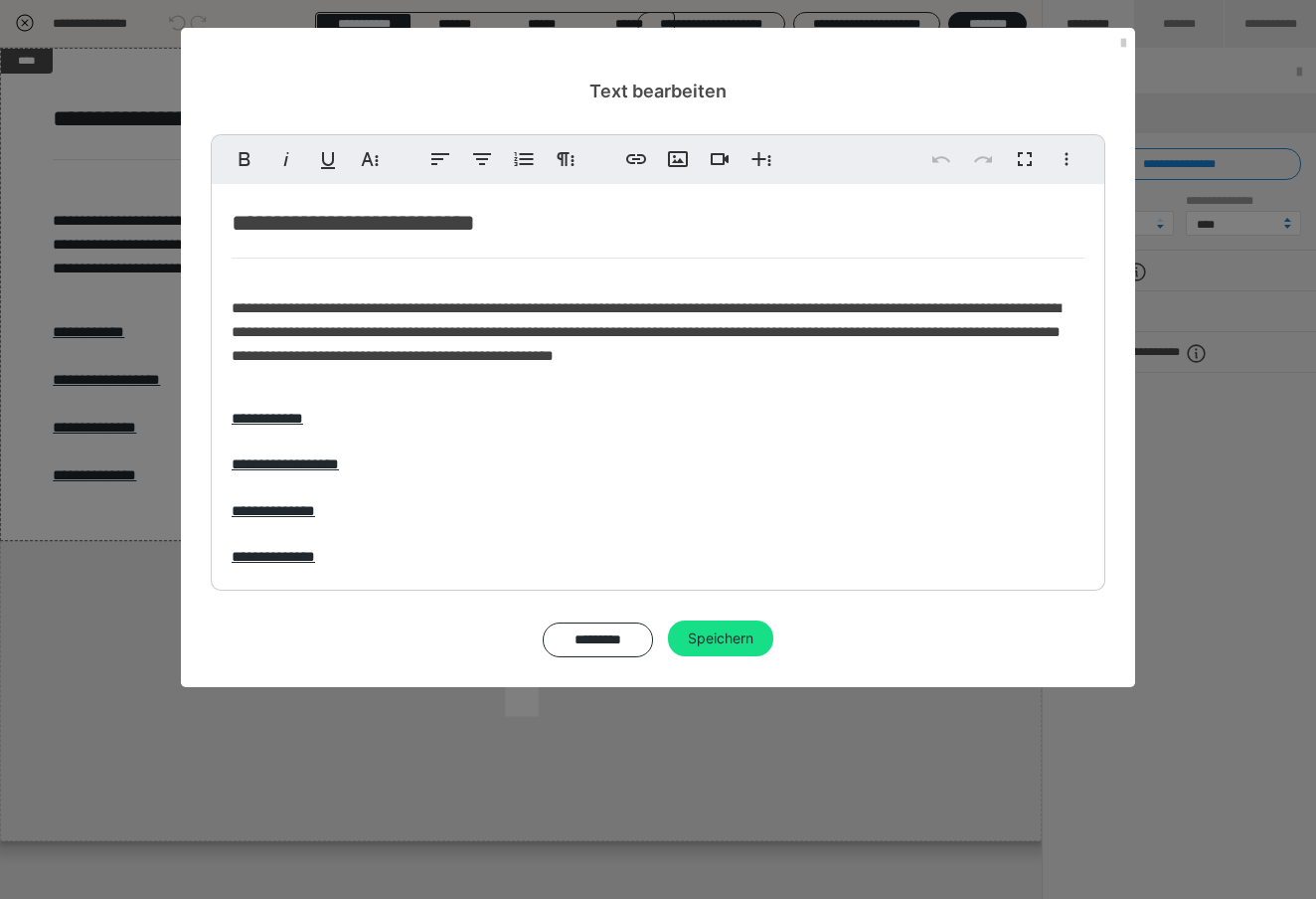 scroll, scrollTop: 30, scrollLeft: 0, axis: vertical 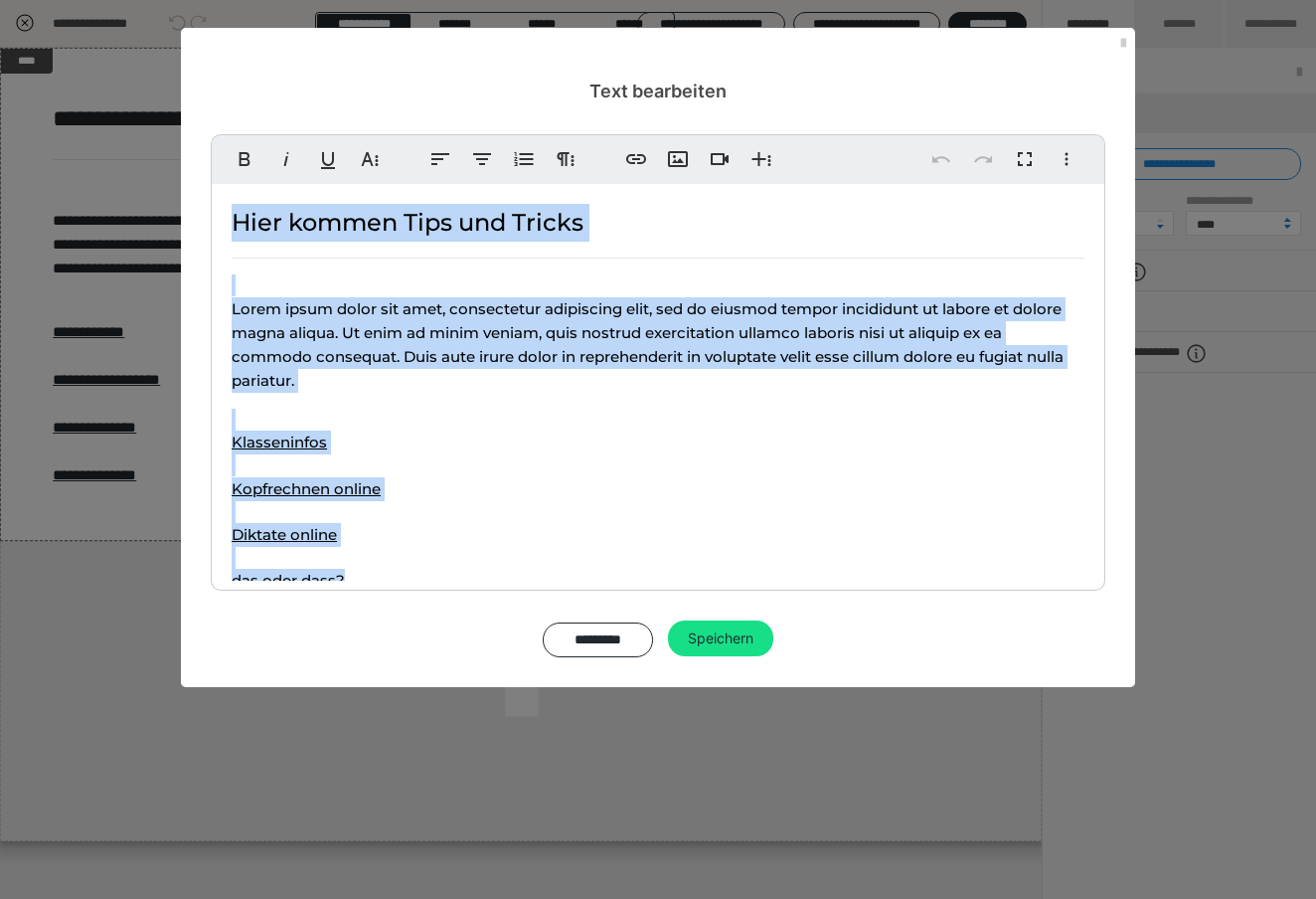drag, startPoint x: 369, startPoint y: 560, endPoint x: 220, endPoint y: 185, distance: 403.517 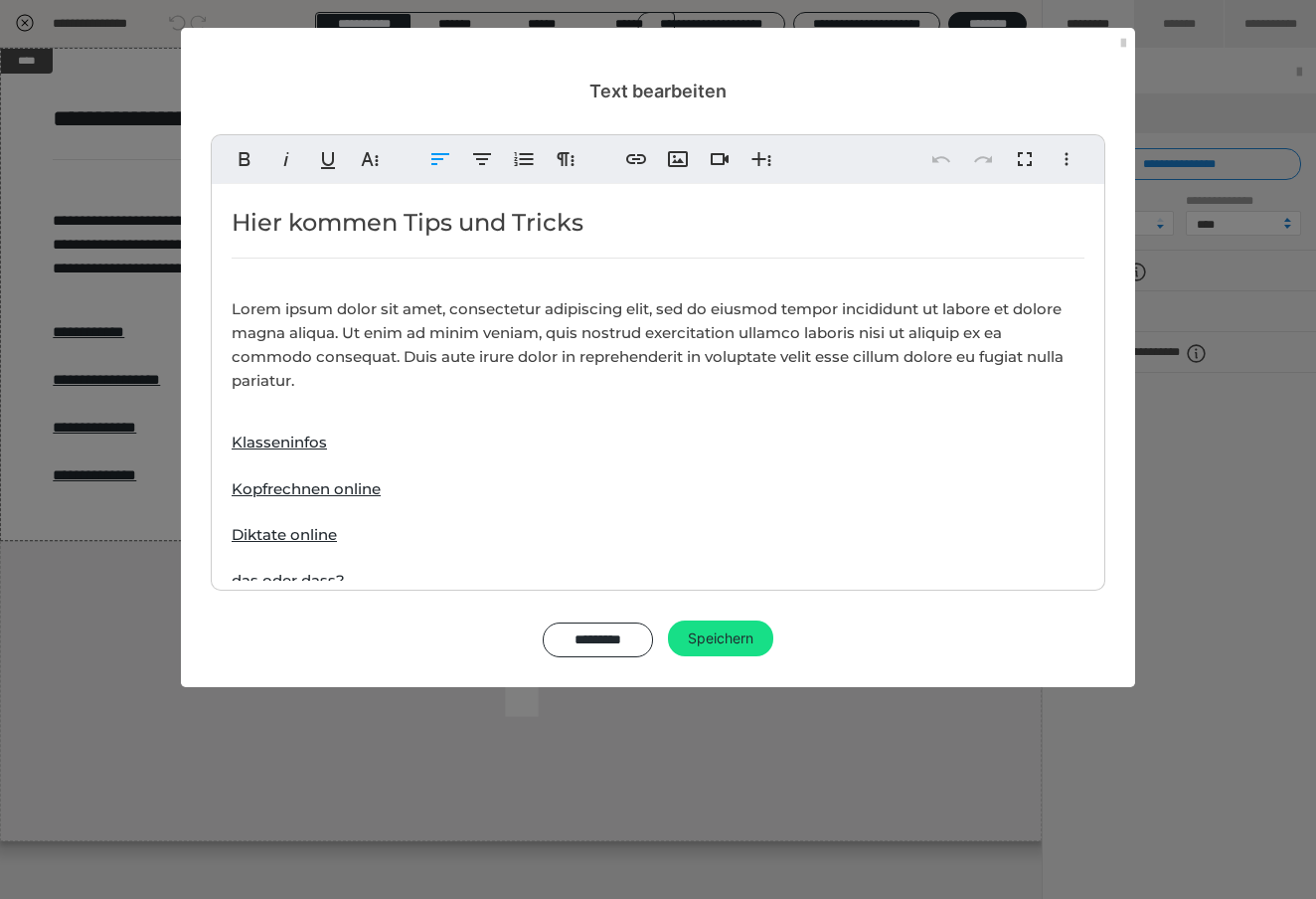 copy on "Hier kommen Tips und Tricks Lorem ipsum dolor sit amet, consectetur adipiscing elit, sed do eiusmod tempor incididunt ut labore et dolore magna aliqua. Ut enim ad minim veniam, quis nostrud exercitation ullamco laboris nisi ut aliquip ex ea commodo consequat. Duis aute irure dolor in reprehenderit in voluptate velit esse cillum dolore eu fugiat nulla pariatur. Klasseninfos Kopfrechnen online Diktate online das oder dass?" 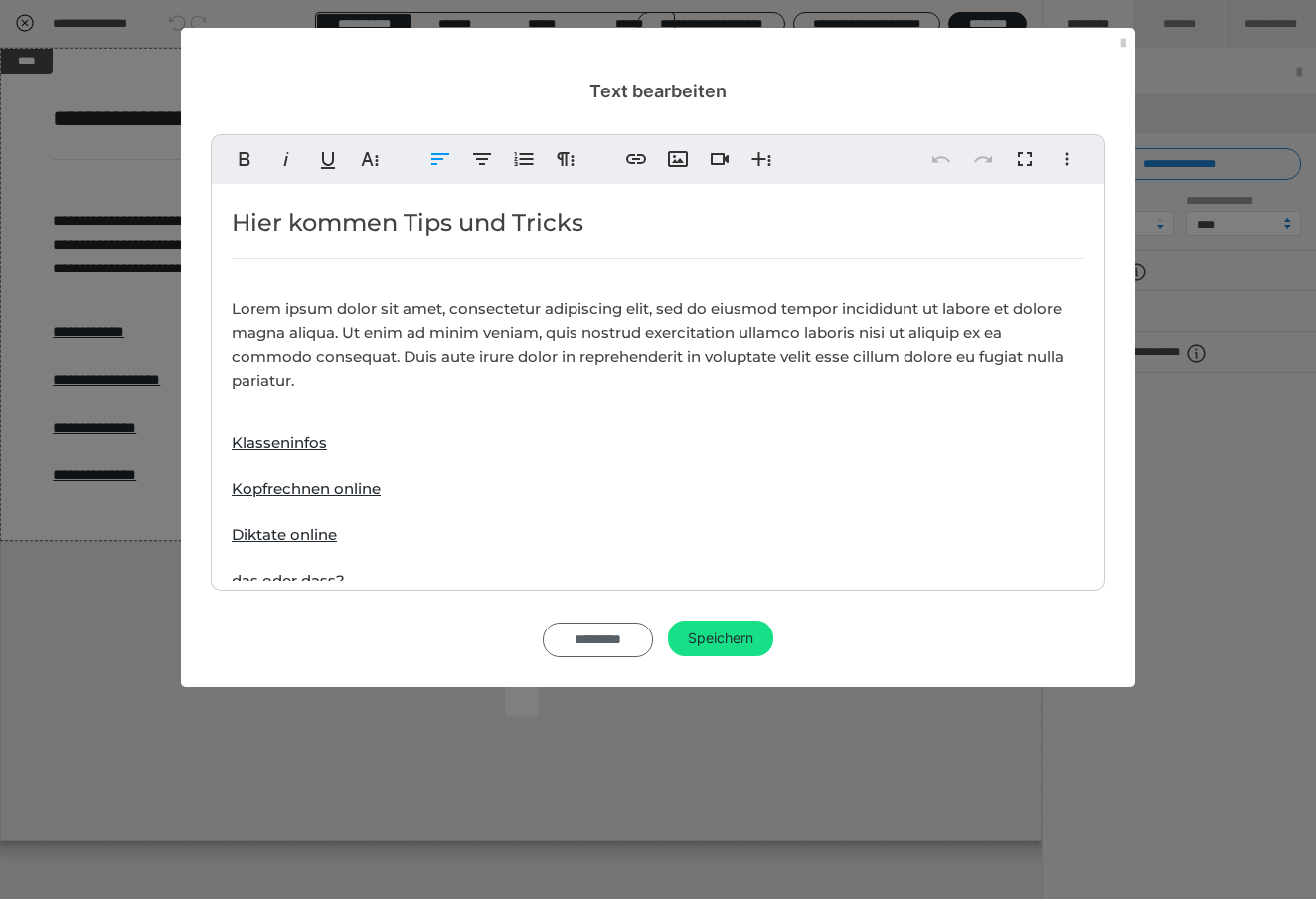 click on "*********" at bounding box center (597, 639) 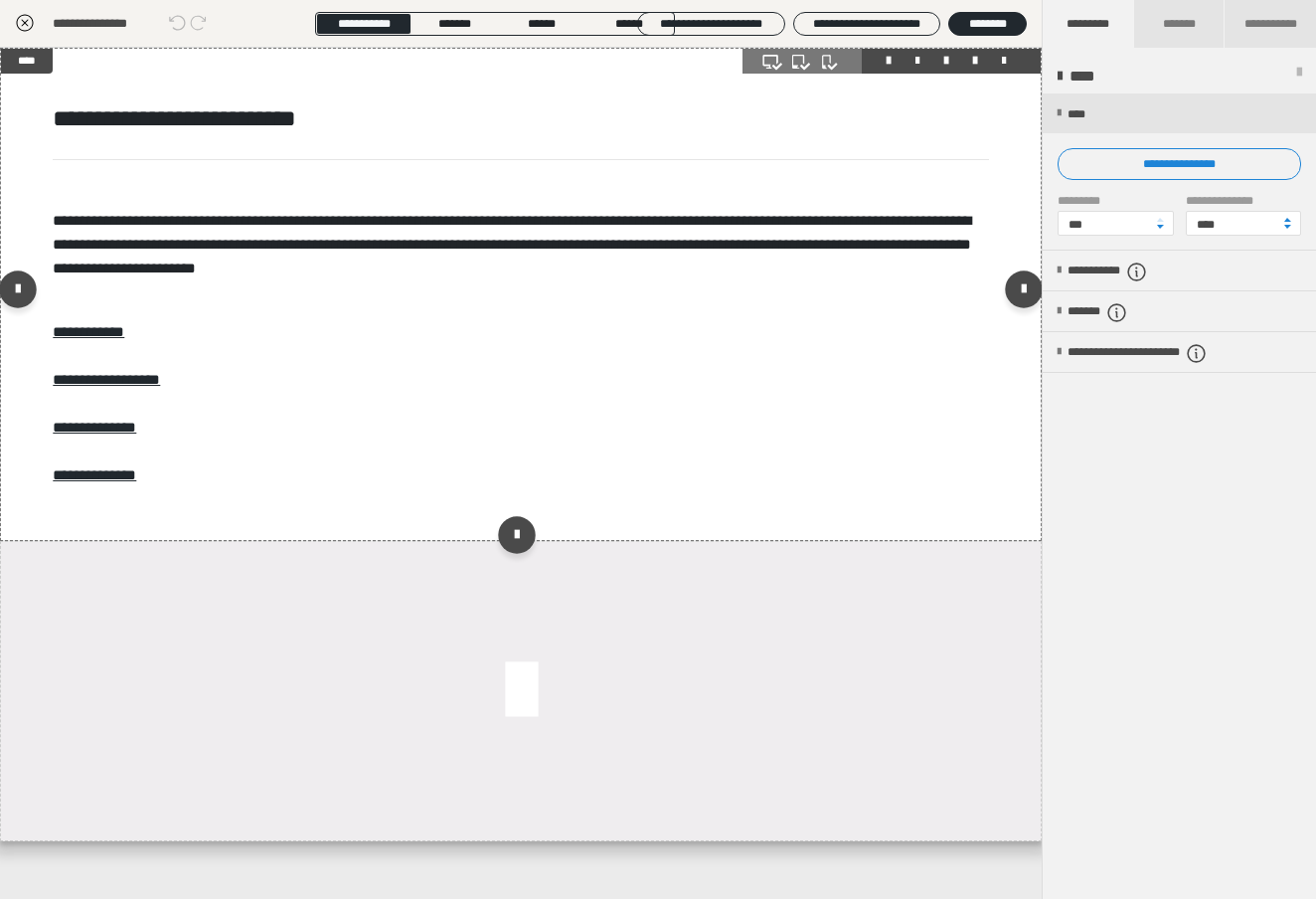click at bounding box center (1004, 61) 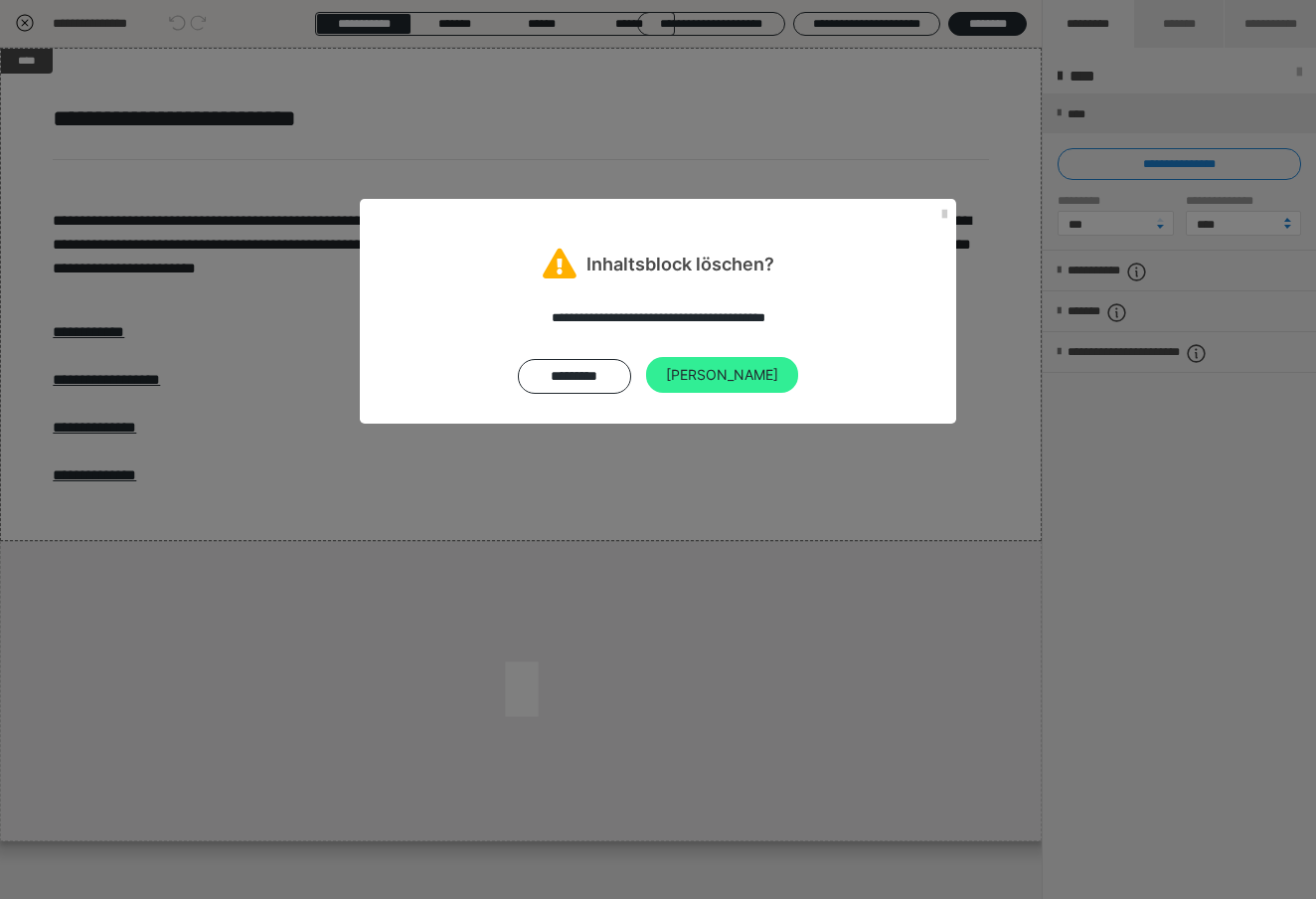 click on "Ja" at bounding box center [722, 375] 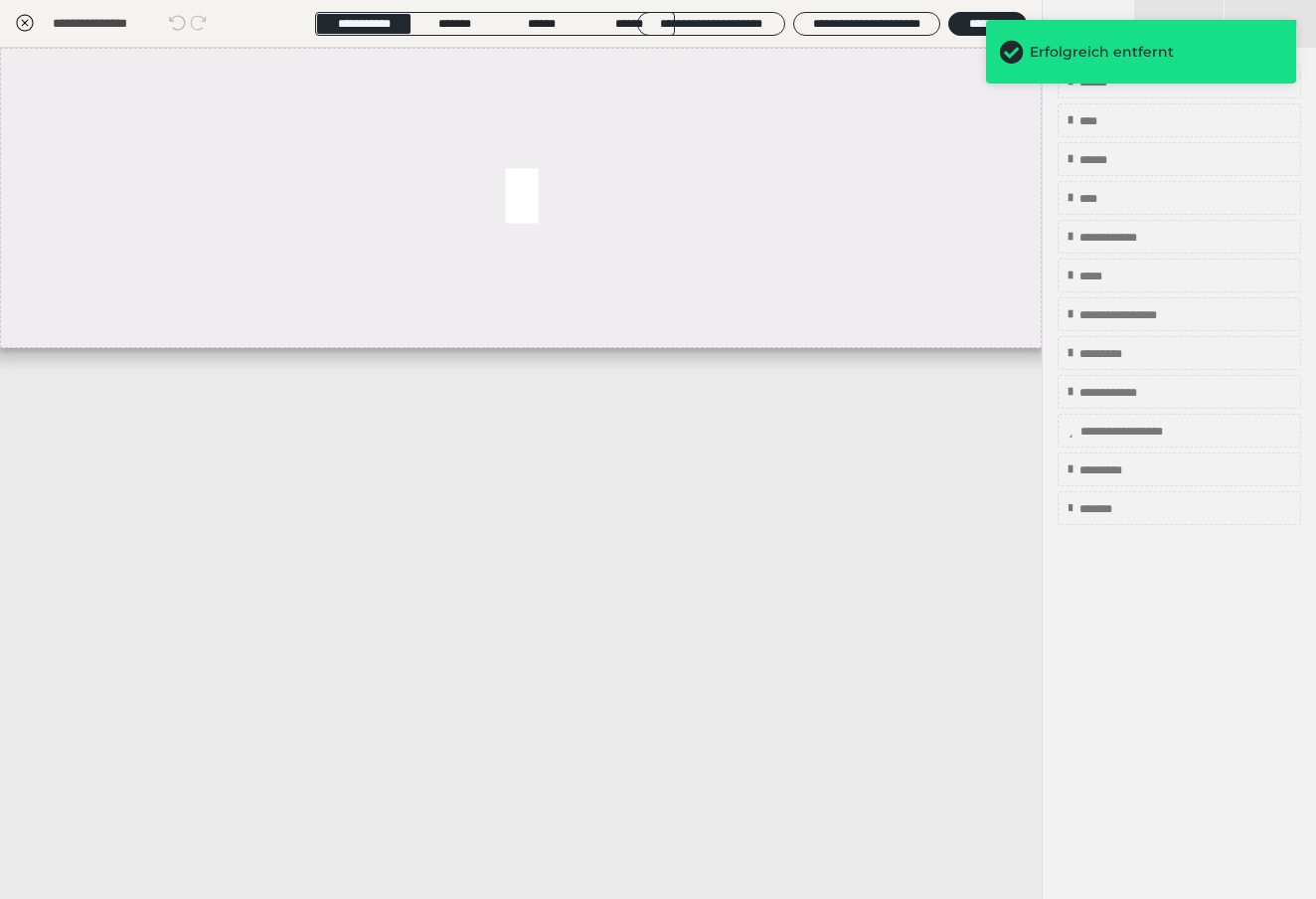 click 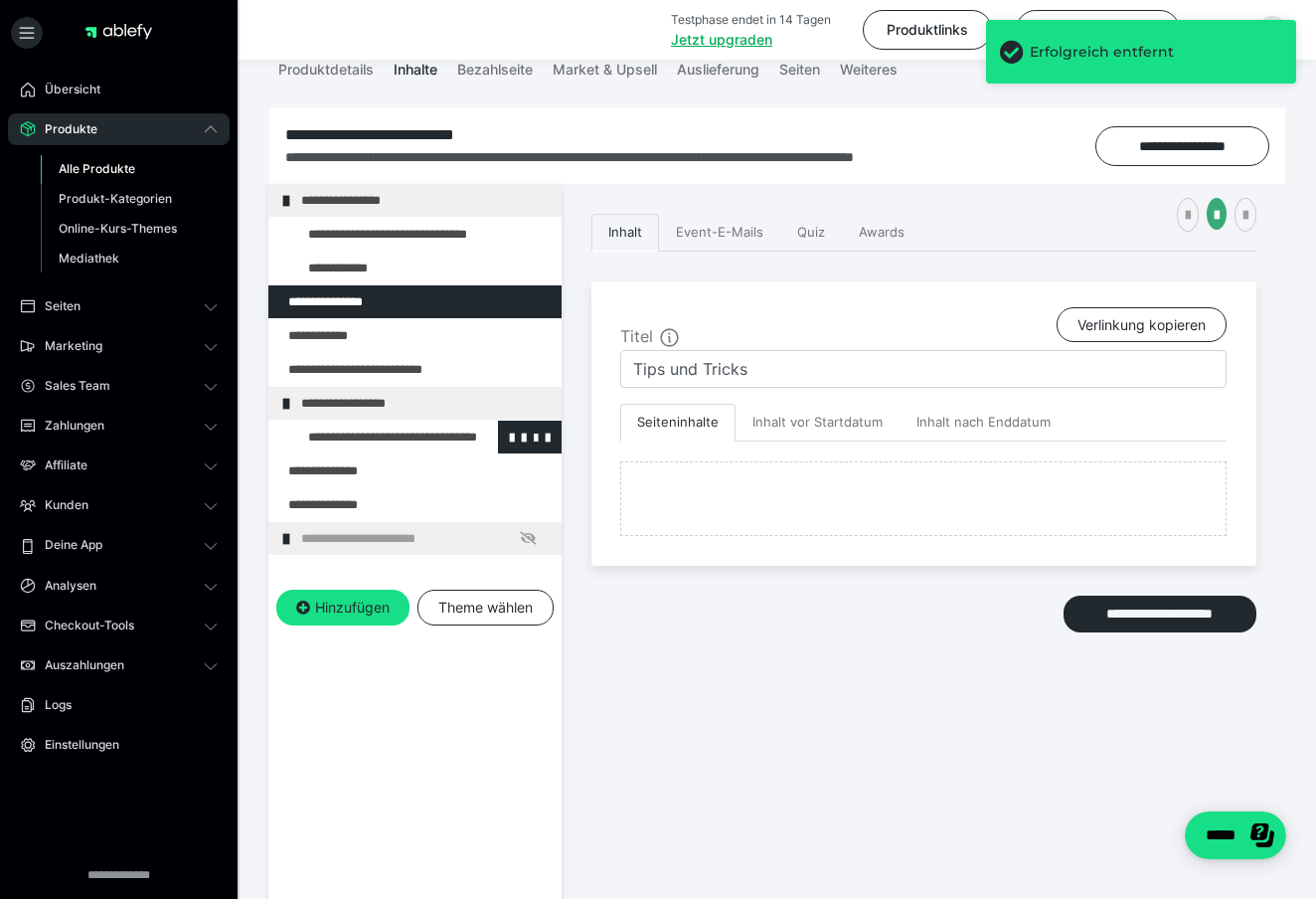 scroll, scrollTop: 266, scrollLeft: 0, axis: vertical 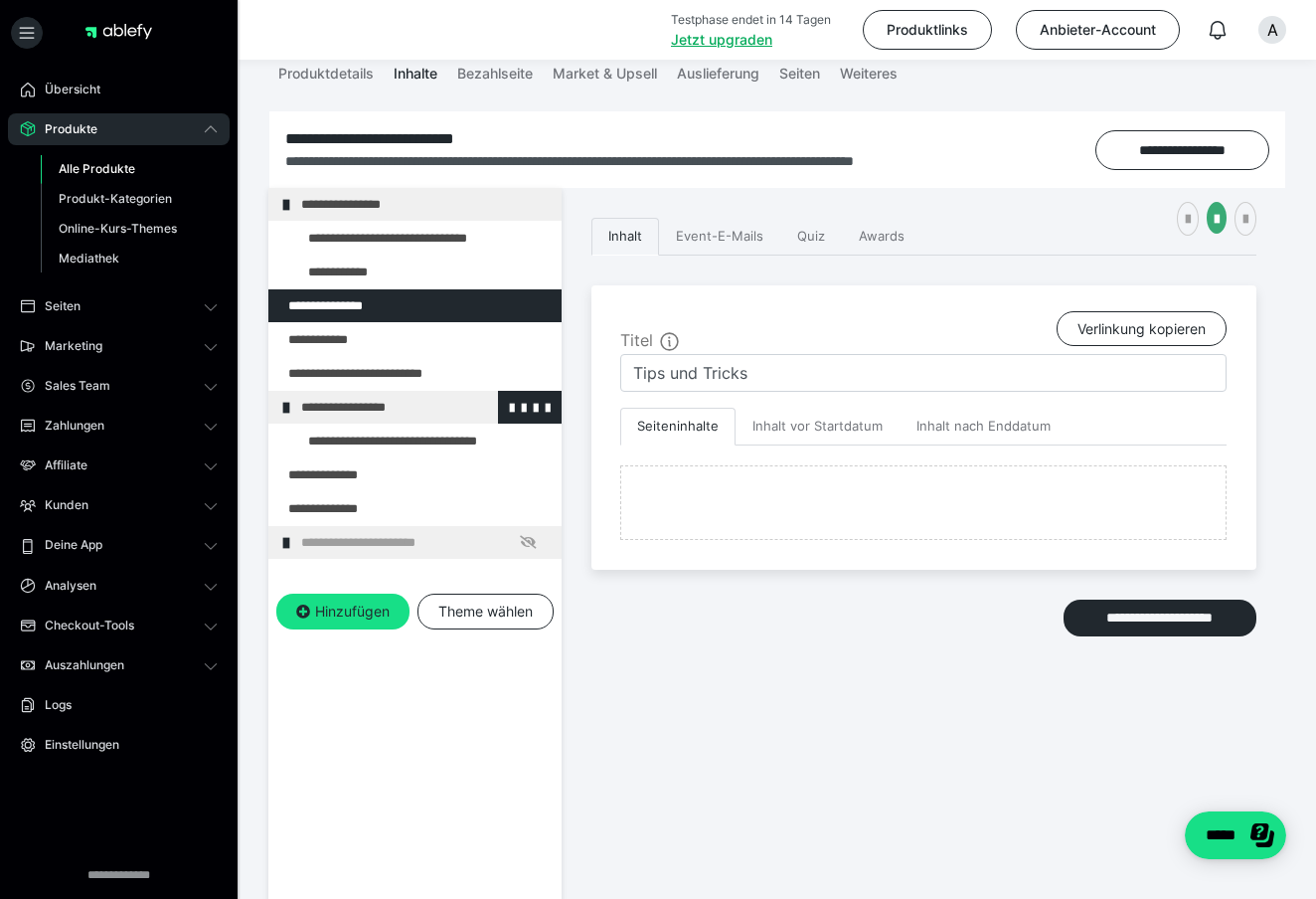 click at bounding box center [286, 408] 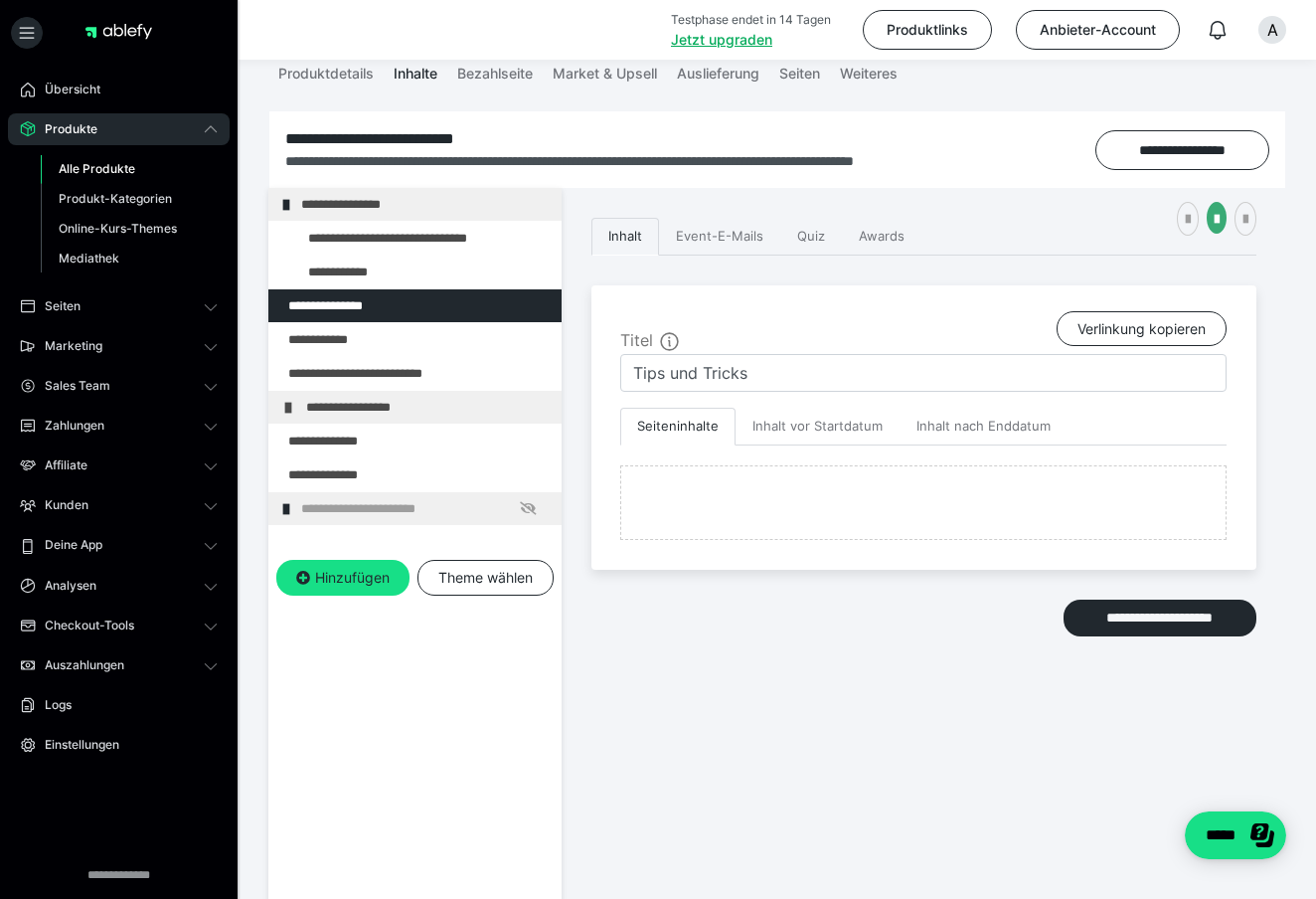 click at bounding box center [288, 408] 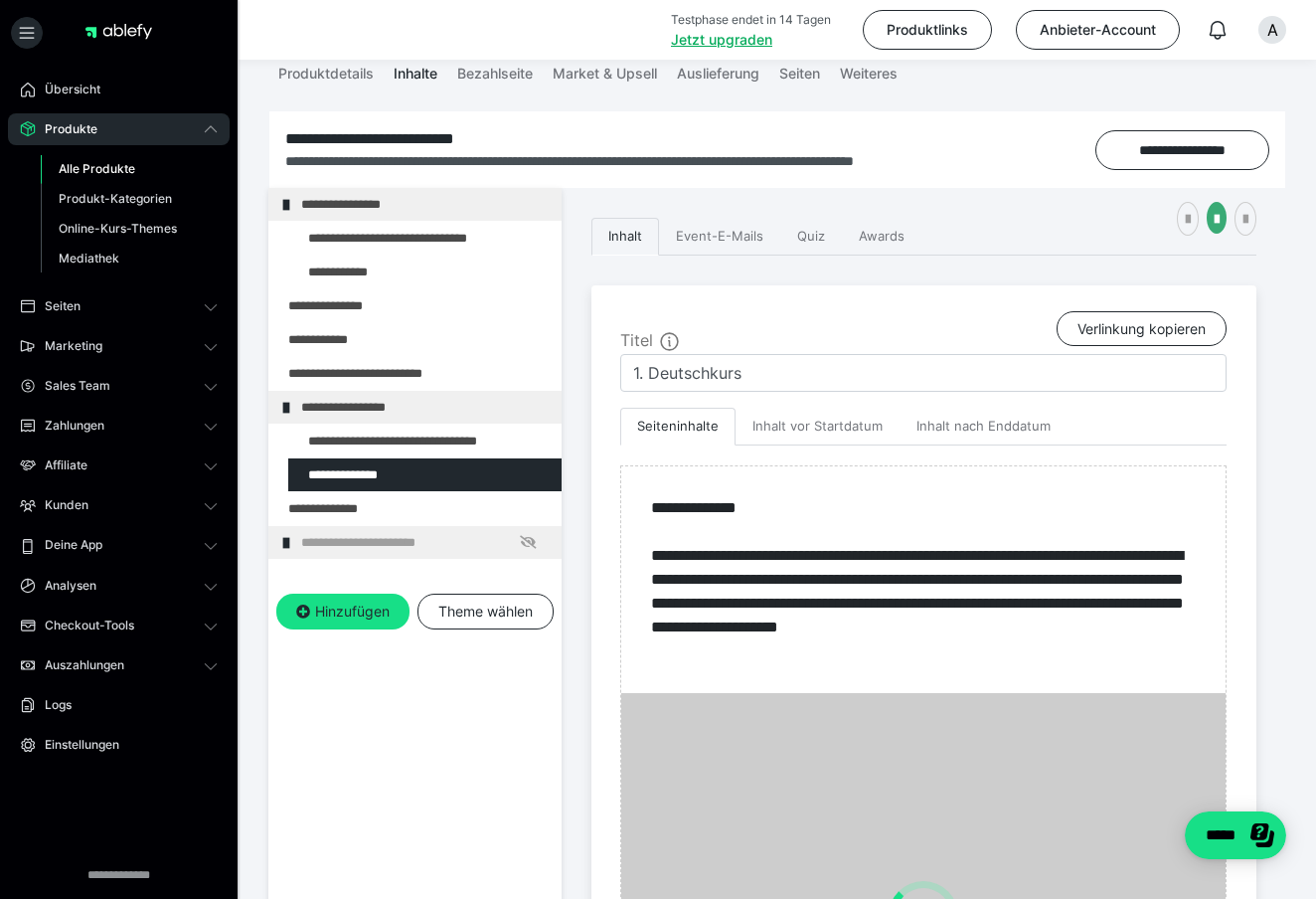 click on "**********" at bounding box center (414, 608) 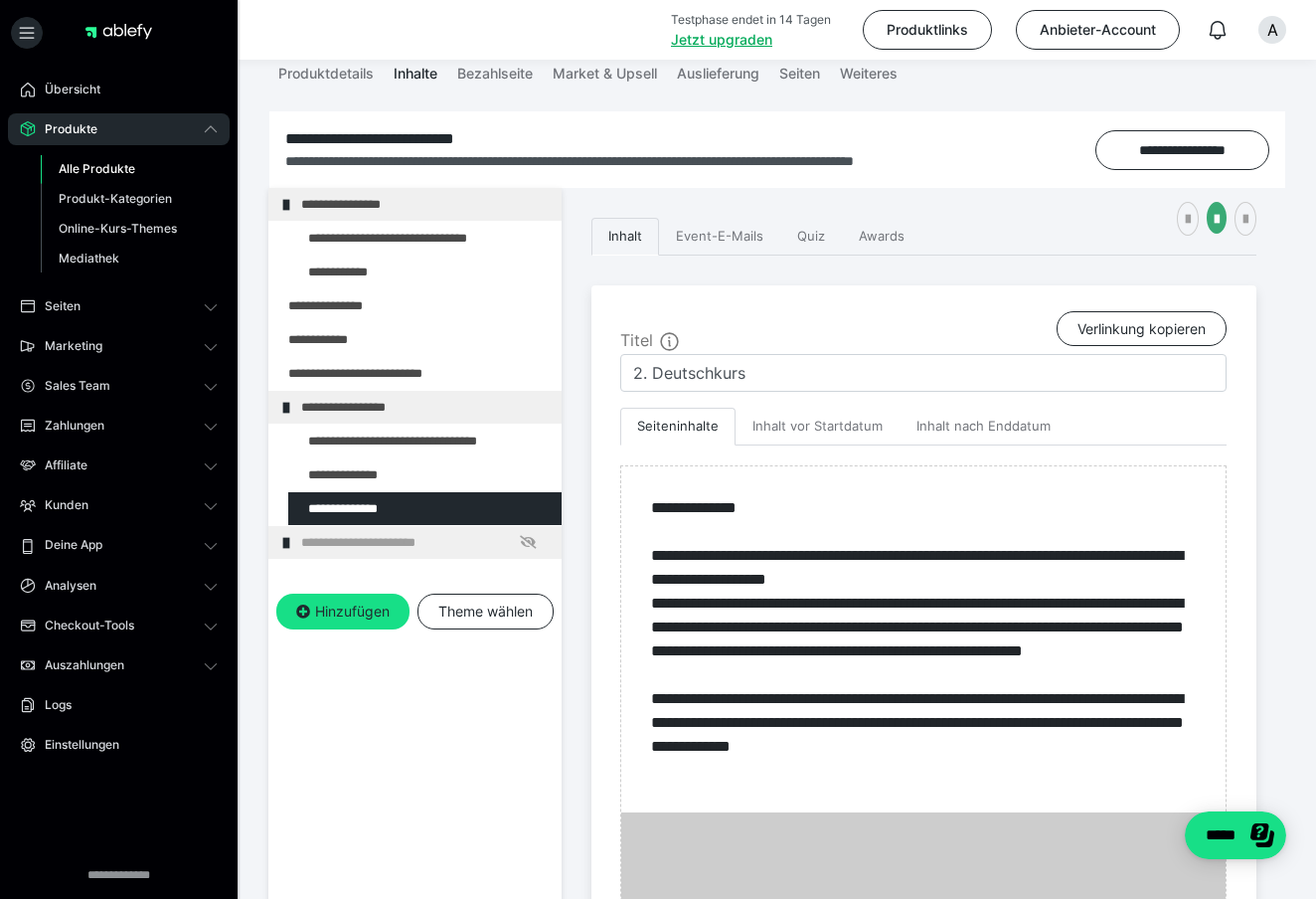 click on "**********" at bounding box center (414, 608) 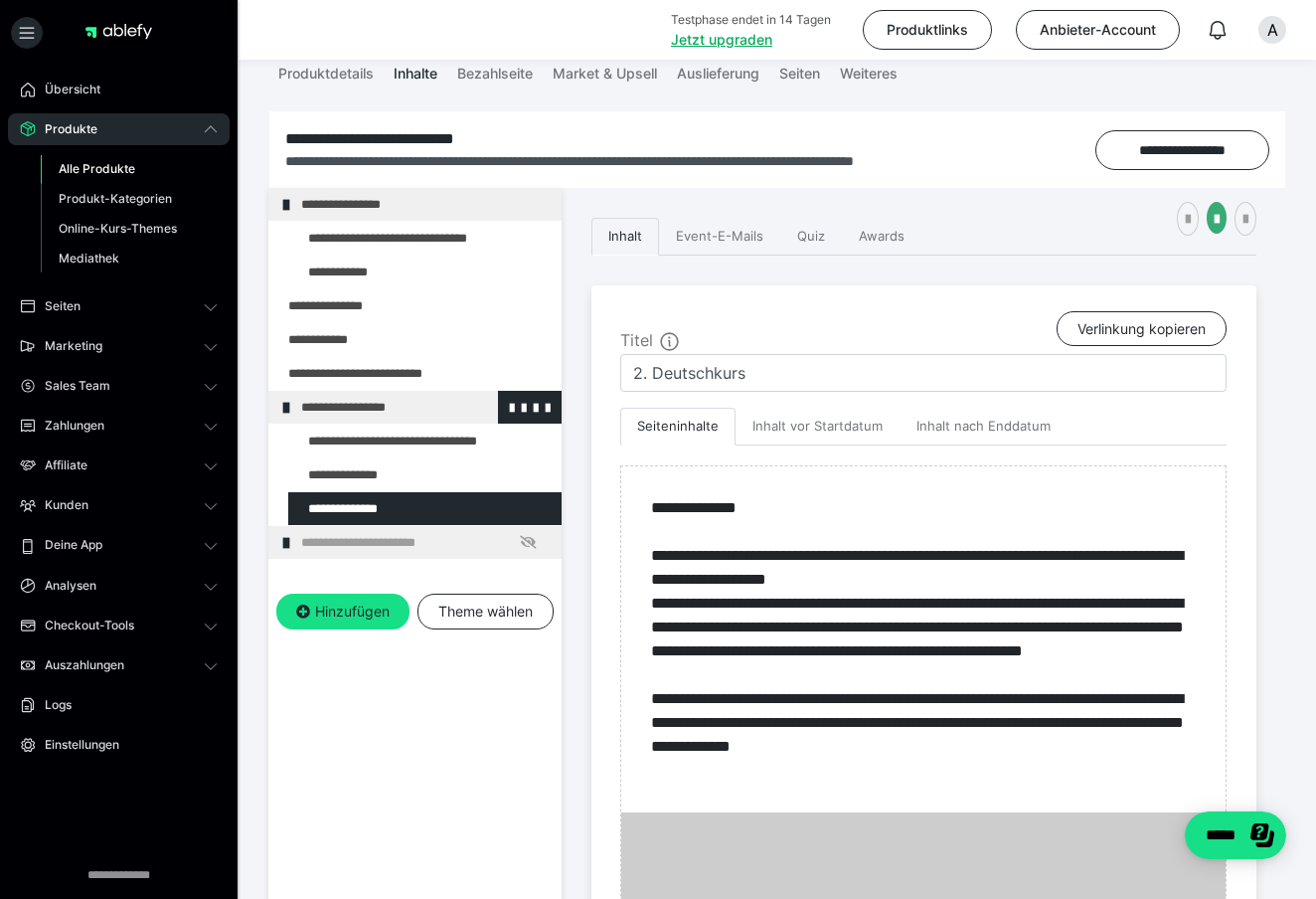 click at bounding box center (286, 408) 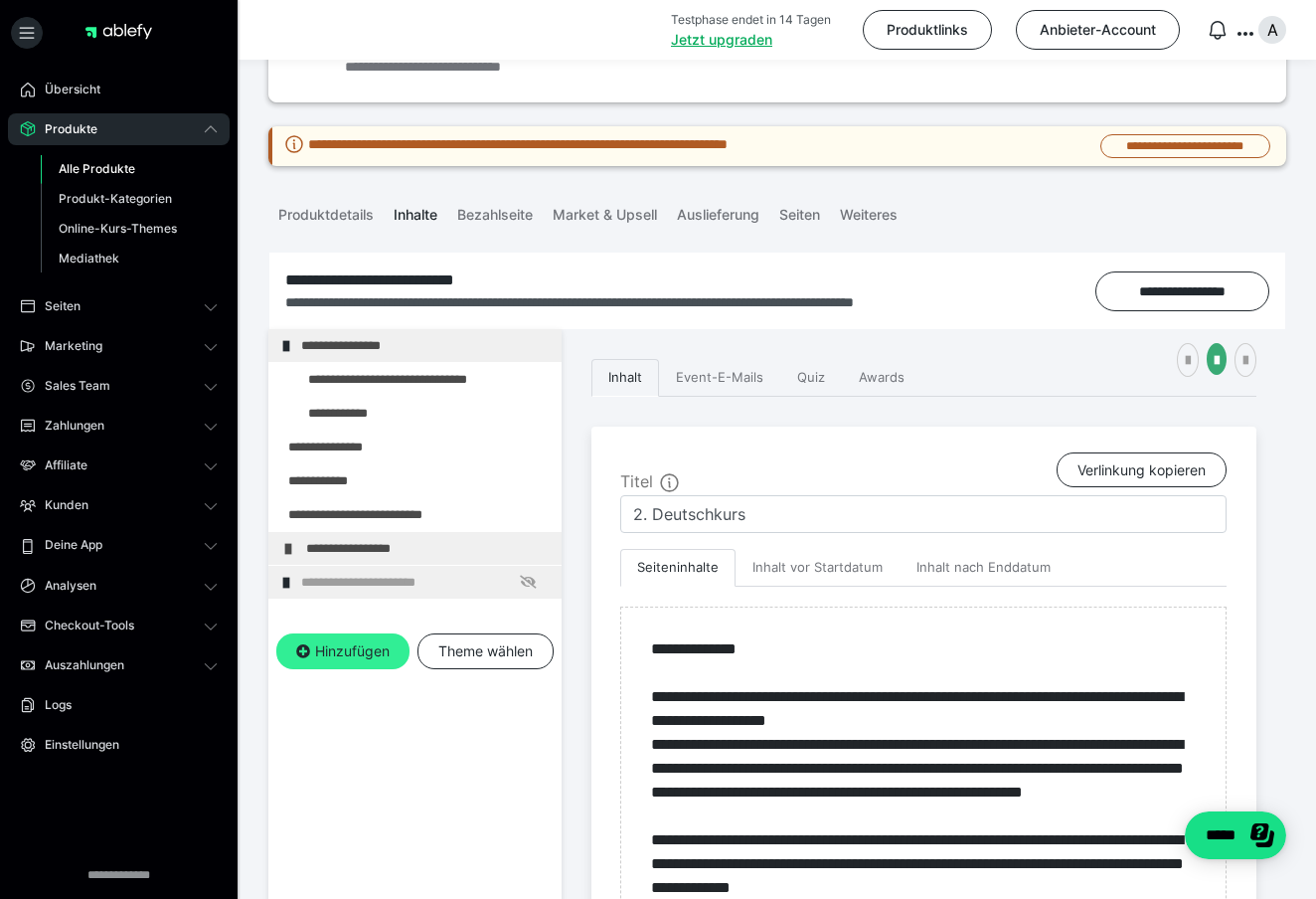 scroll, scrollTop: 121, scrollLeft: 0, axis: vertical 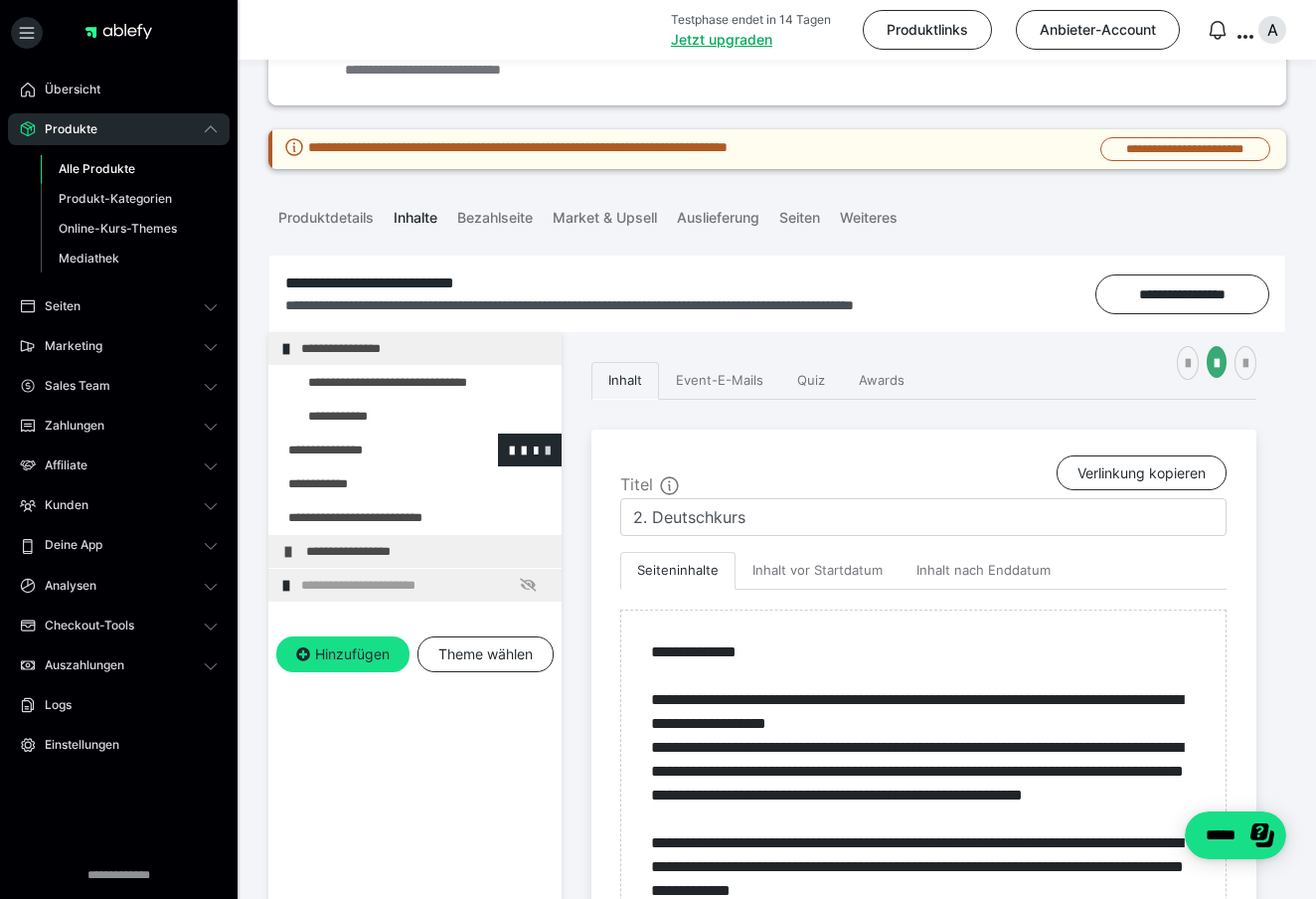 click at bounding box center (548, 450) 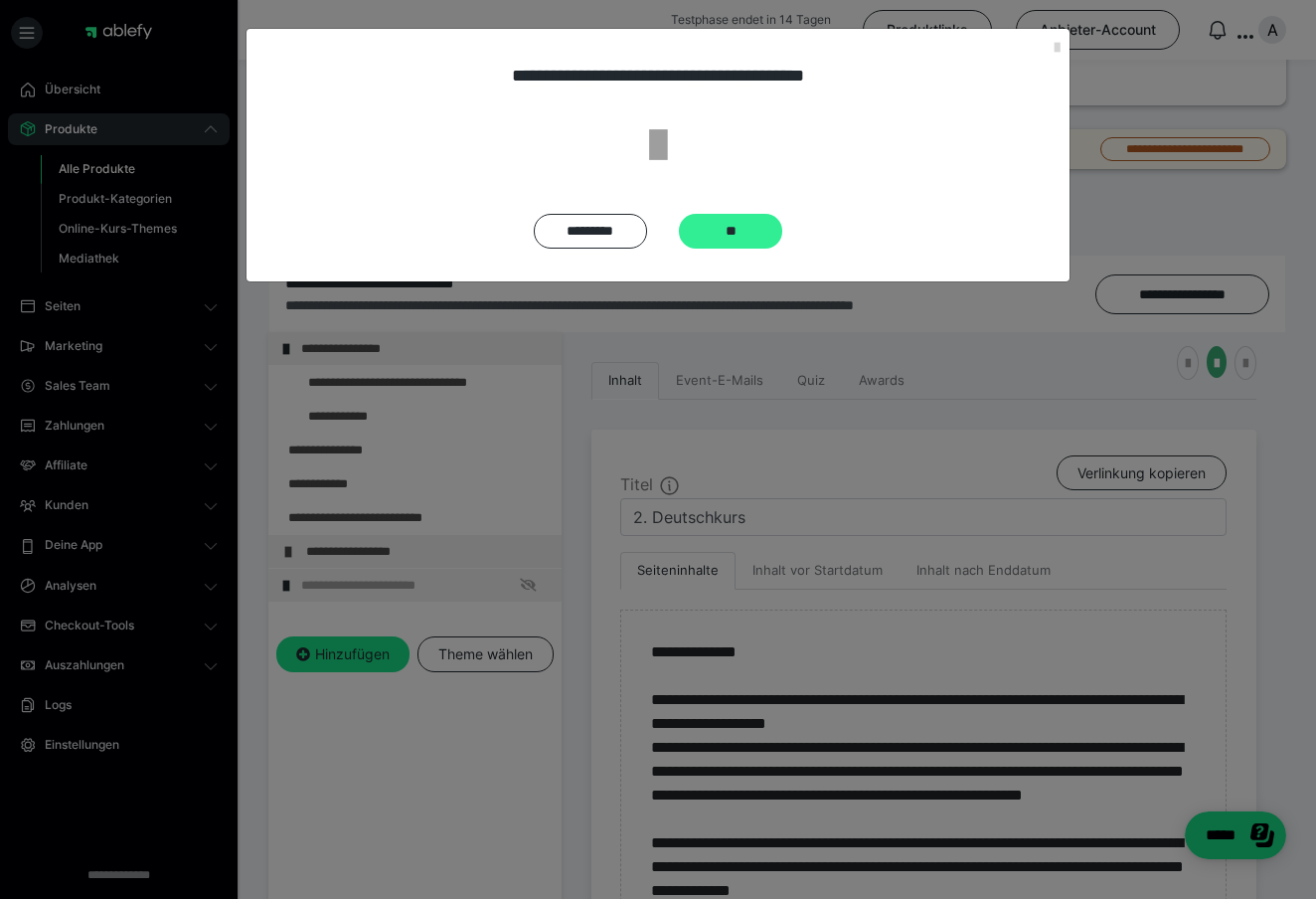 click on "**" at bounding box center (731, 231) 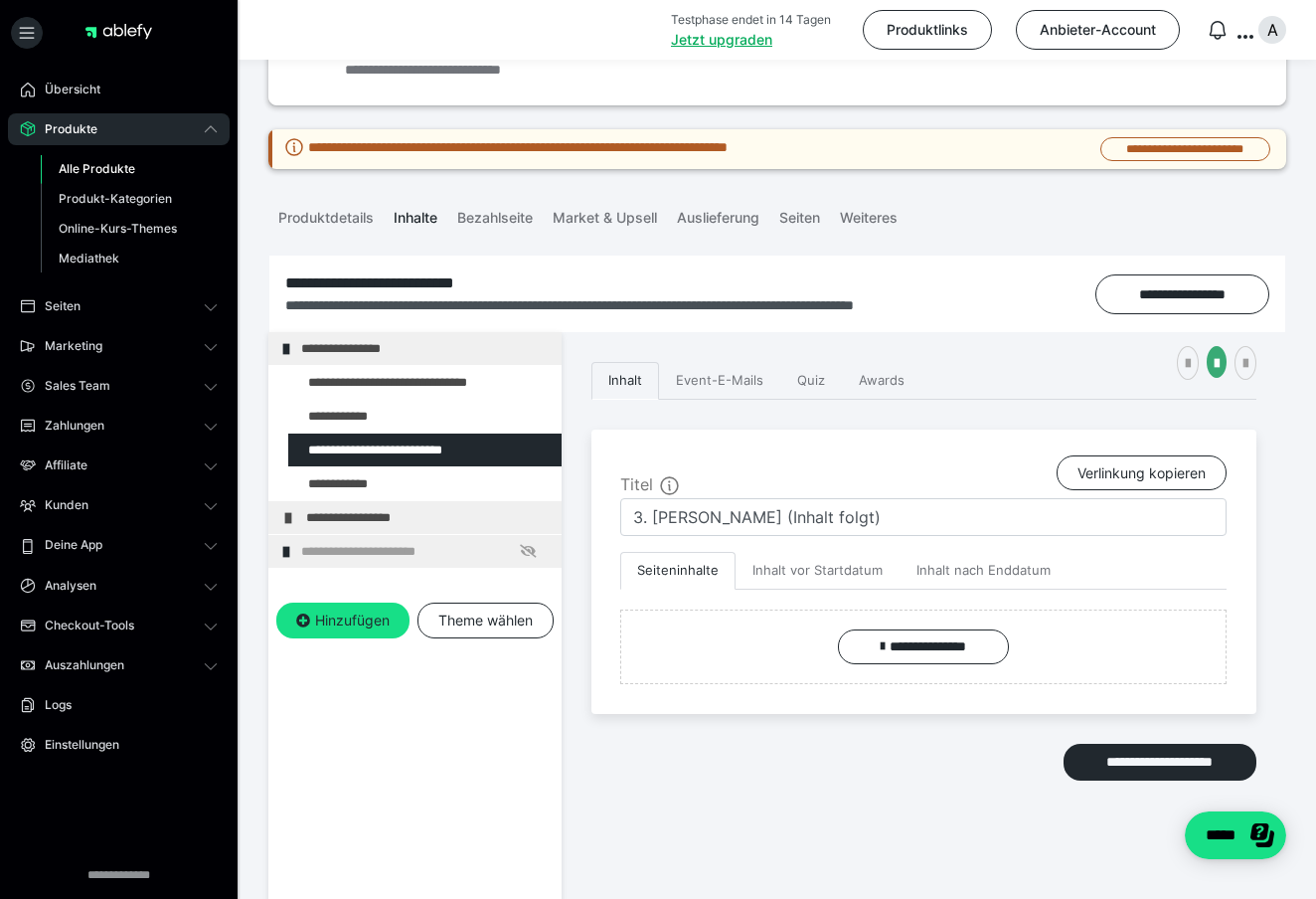 click on "**********" at bounding box center (414, 752) 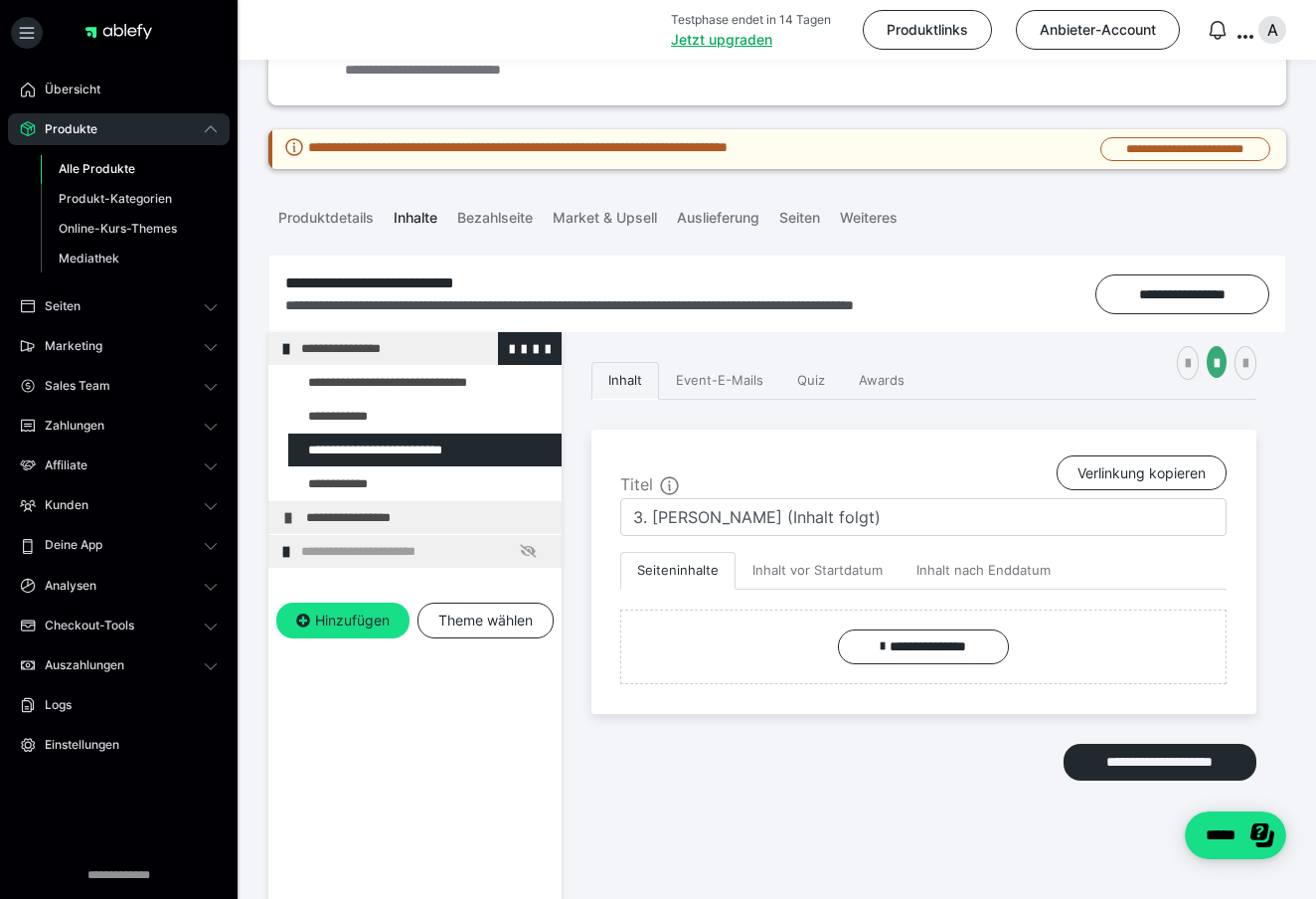 click at bounding box center [286, 349] 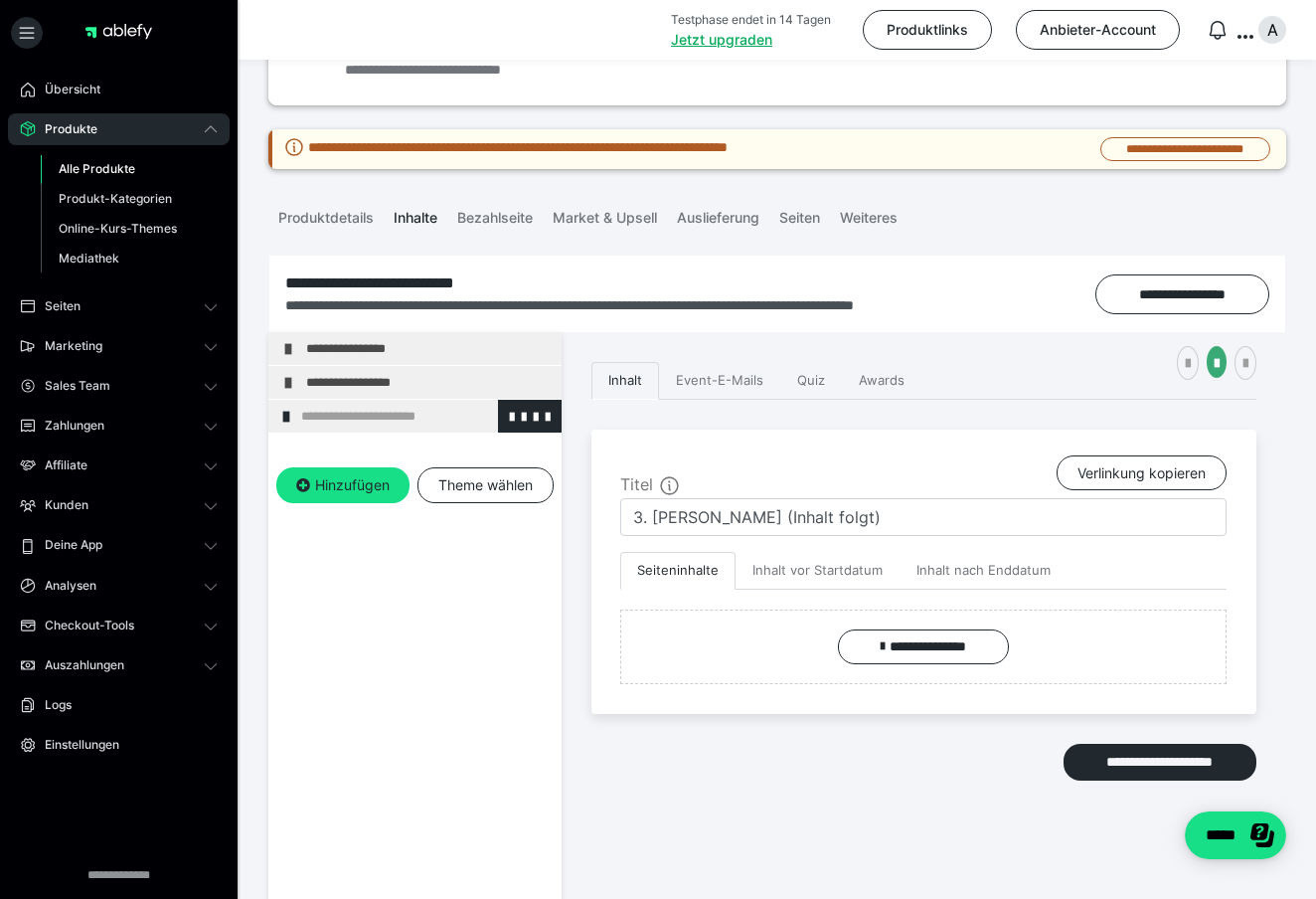 click at bounding box center (286, 417) 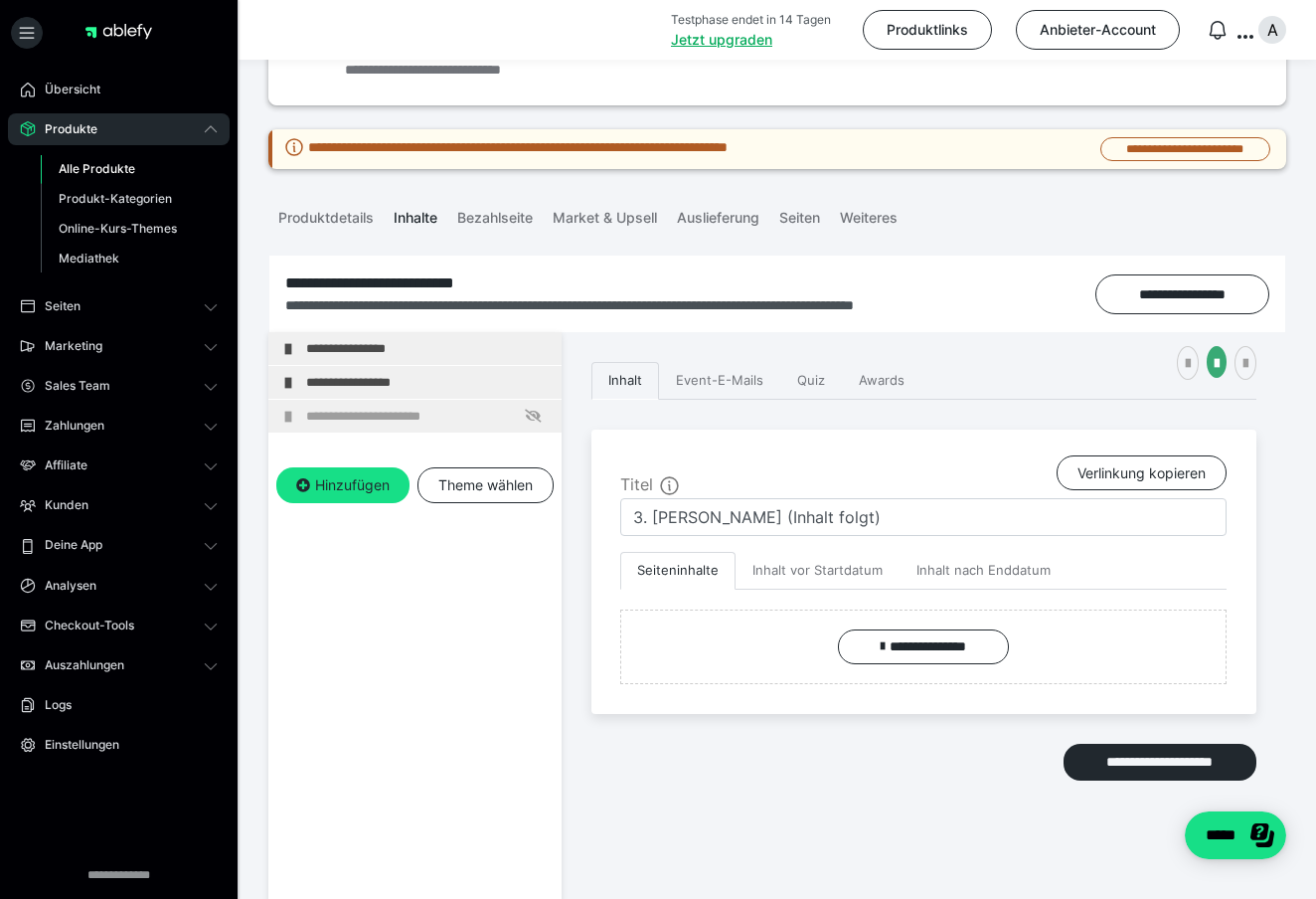 click at bounding box center (288, 417) 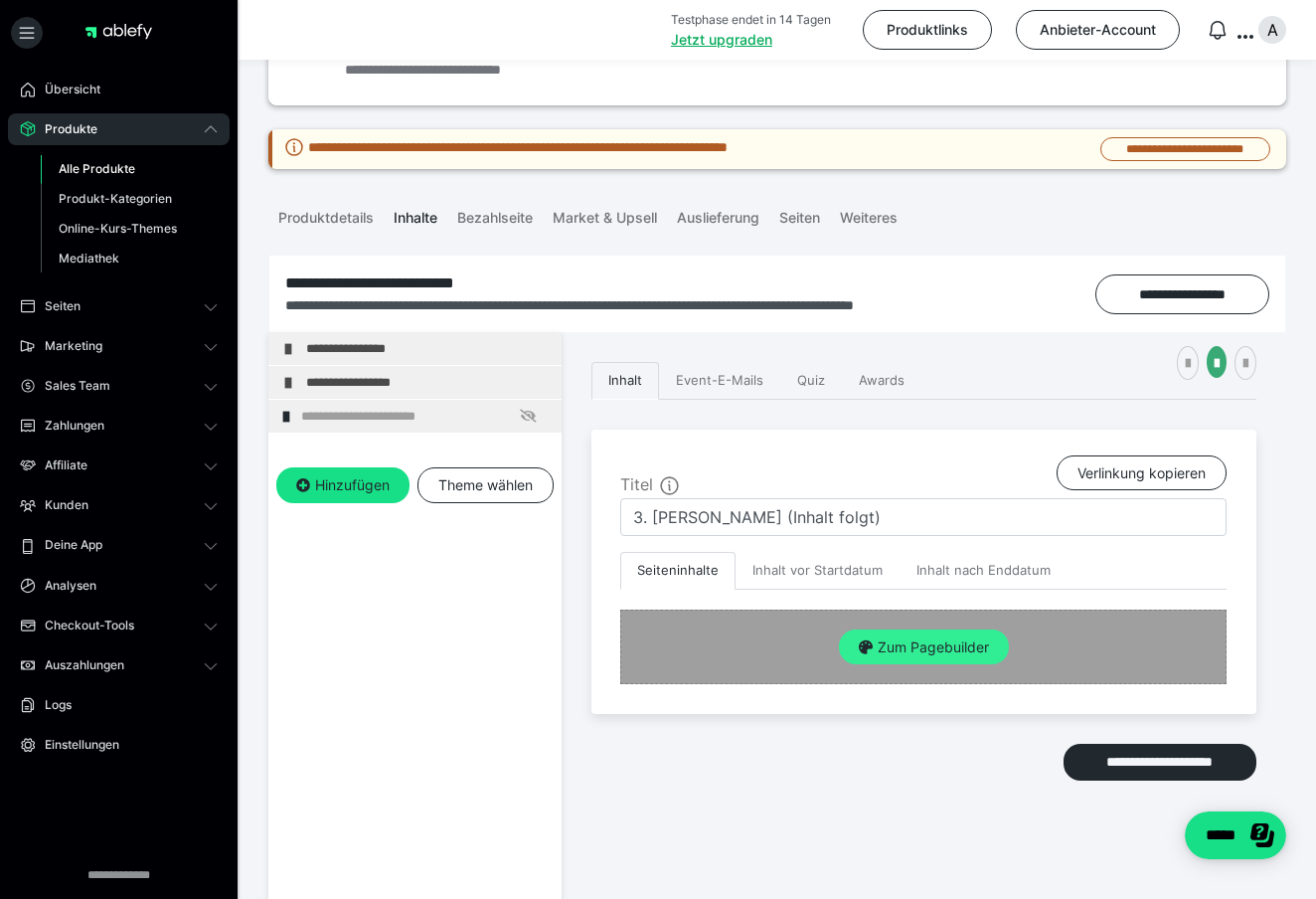 click on "Zum Pagebuilder" at bounding box center (923, 647) 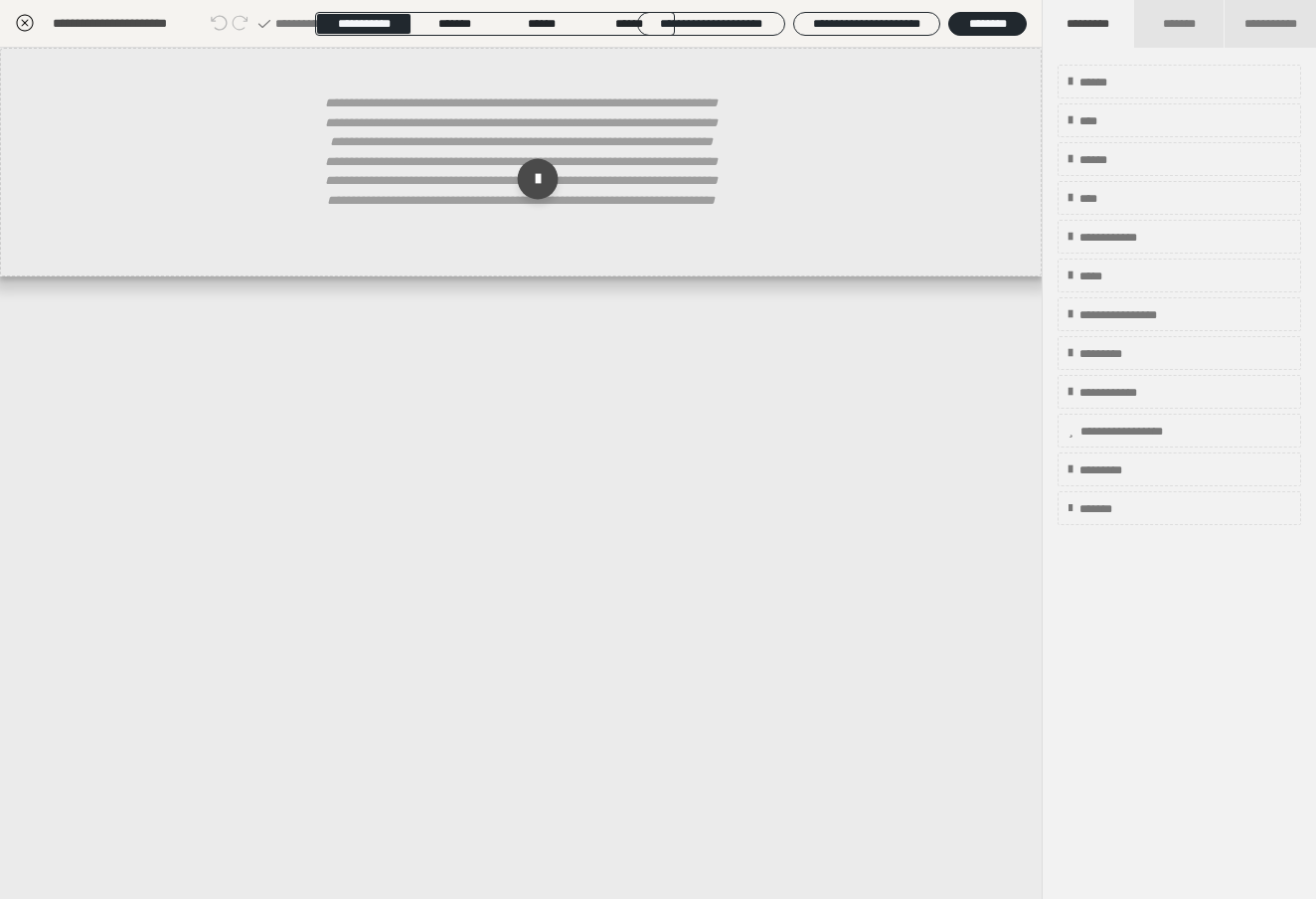 click at bounding box center (538, 179) 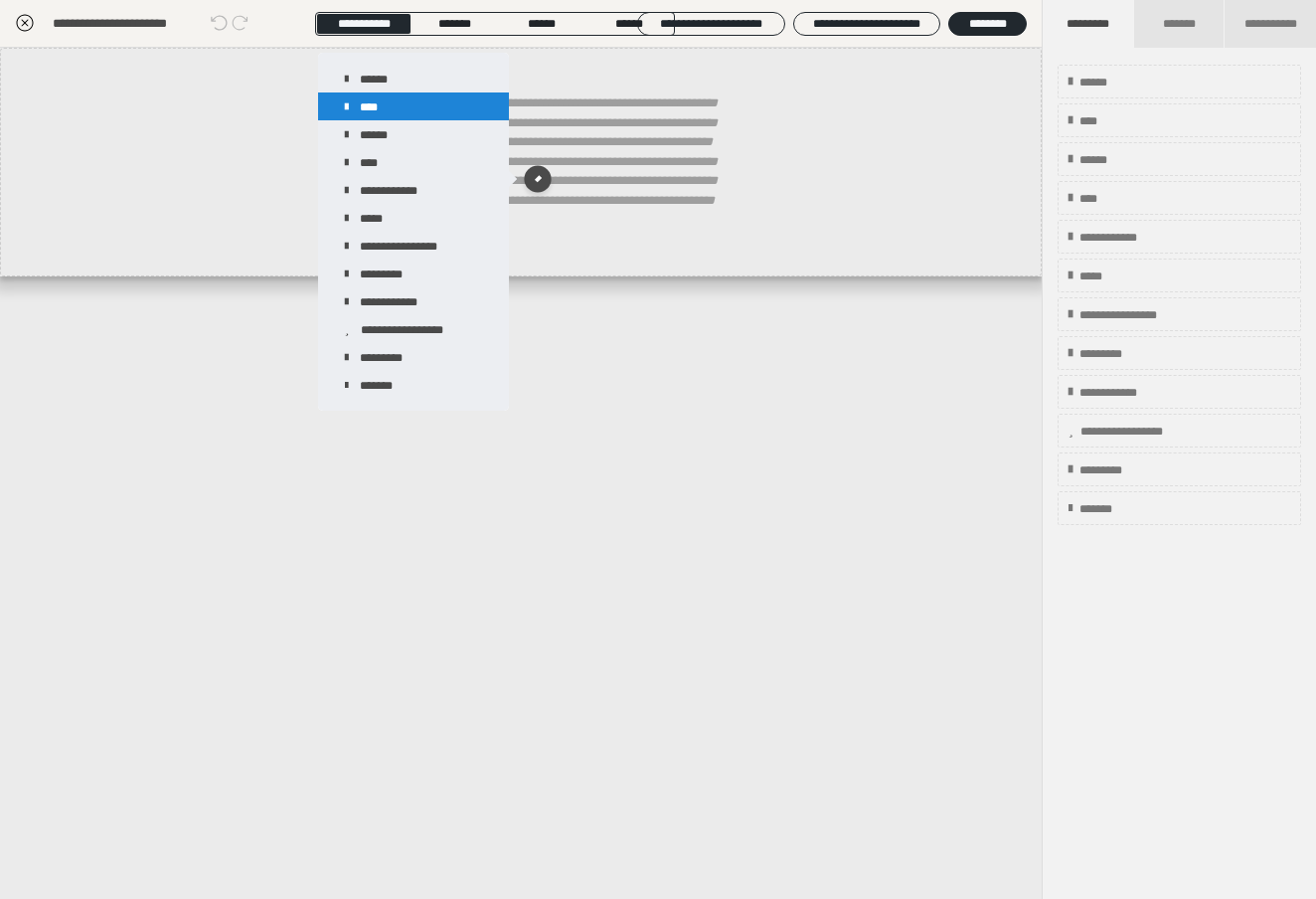 click on "****" at bounding box center [413, 106] 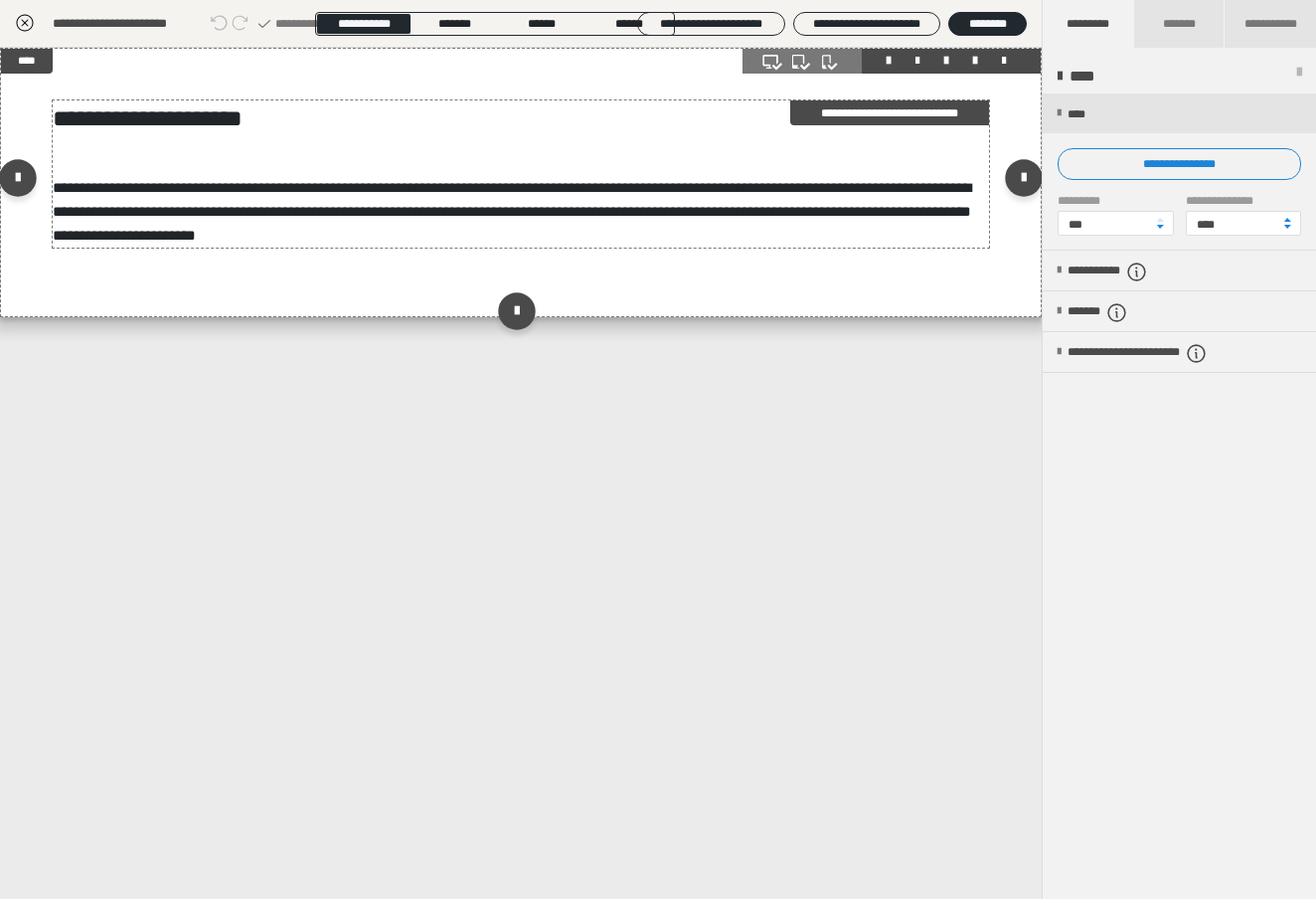 click on "**********" at bounding box center (520, 212) 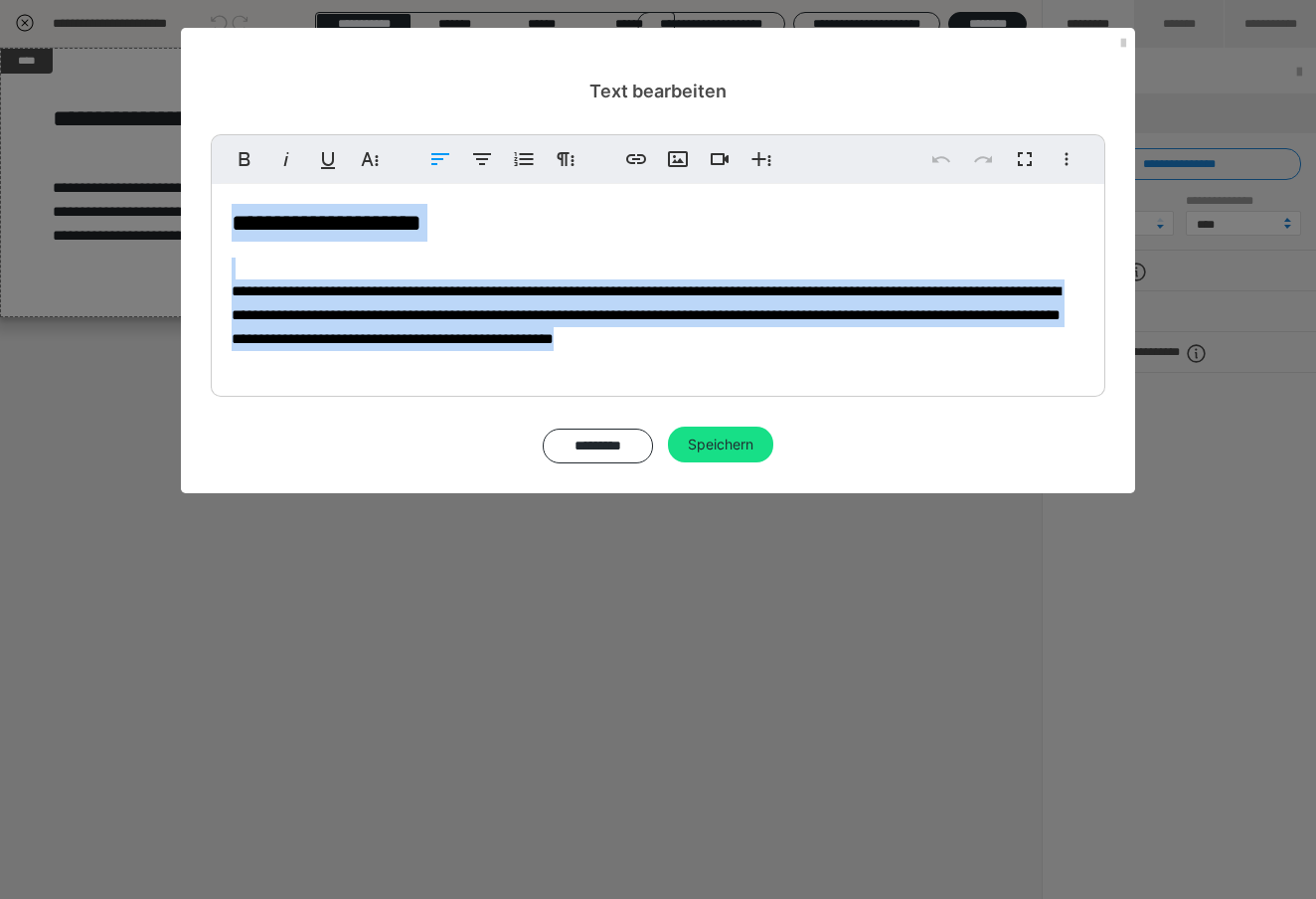 drag, startPoint x: 438, startPoint y: 390, endPoint x: 220, endPoint y: 200, distance: 289.17815 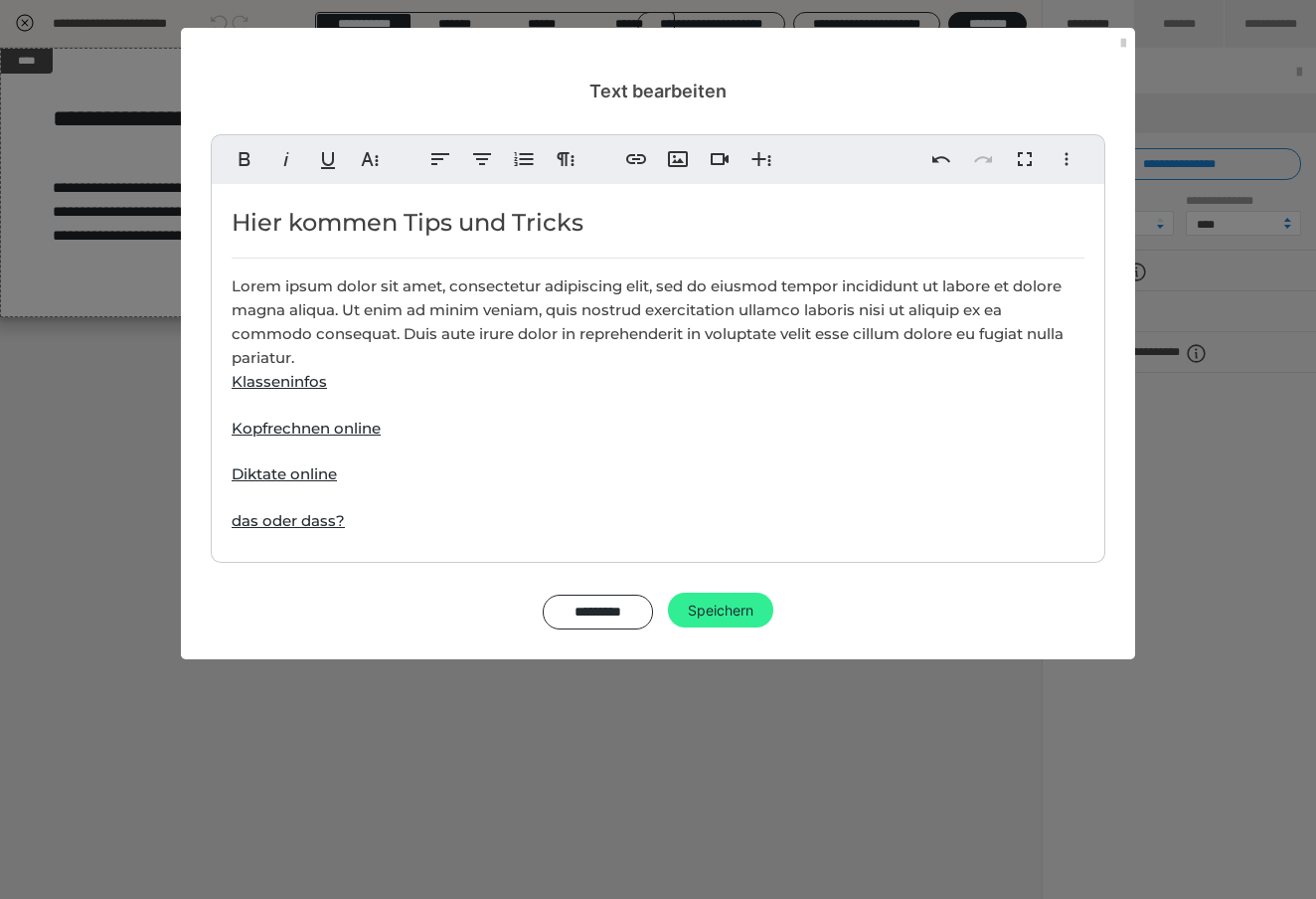 click on "Speichern" at bounding box center [721, 611] 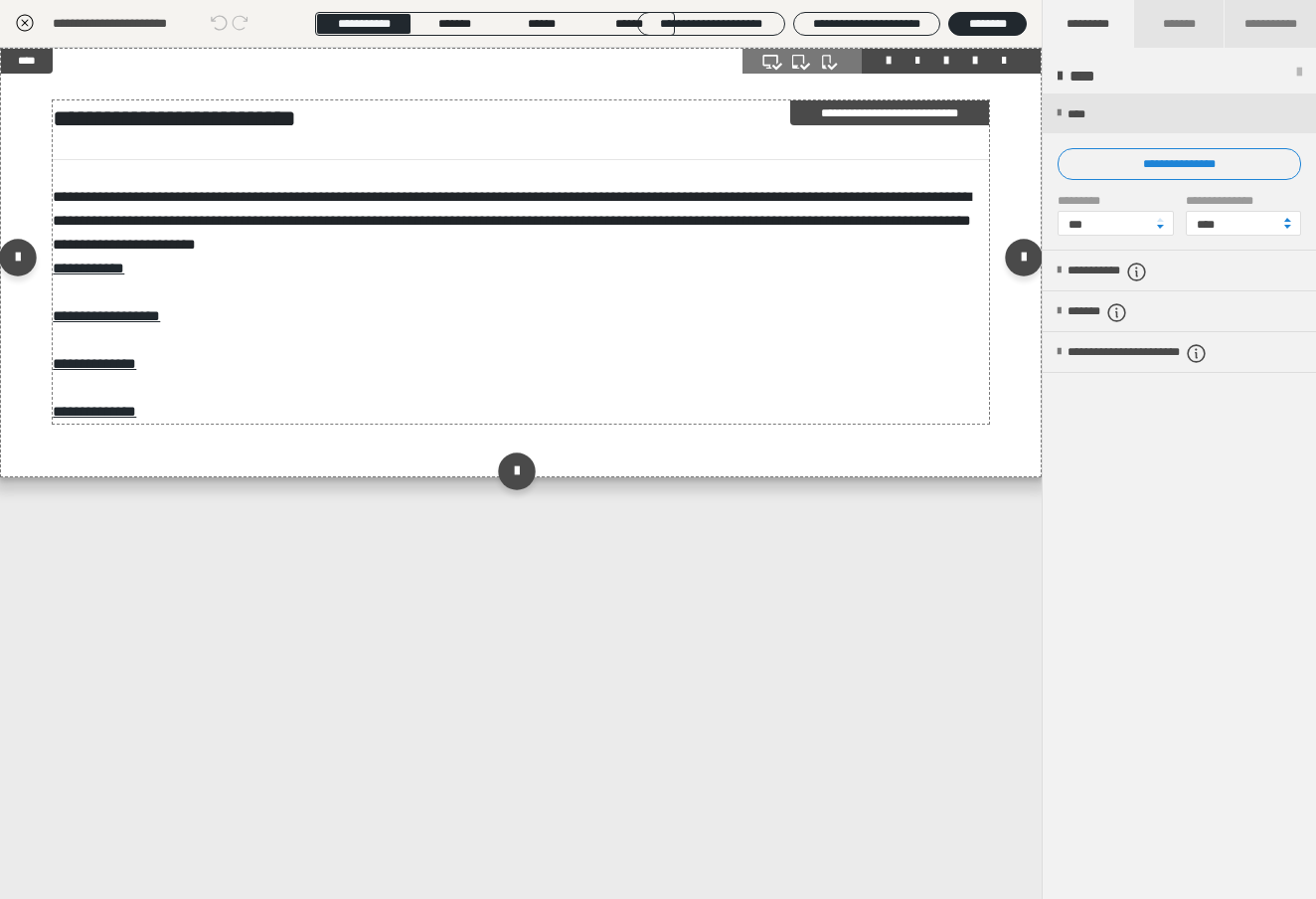 click on "**********" at bounding box center [520, 262] 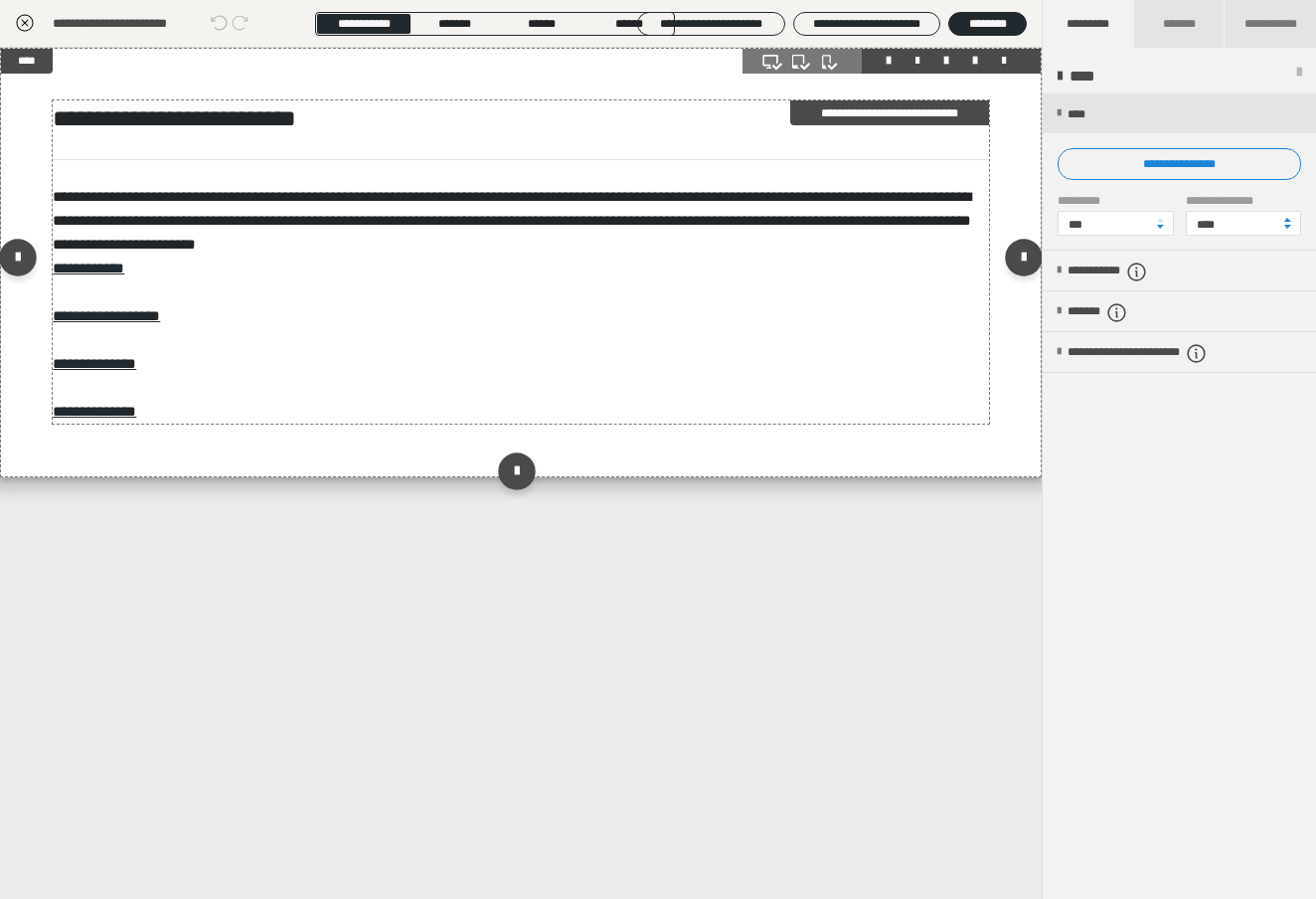 click on "**********" at bounding box center (520, 262) 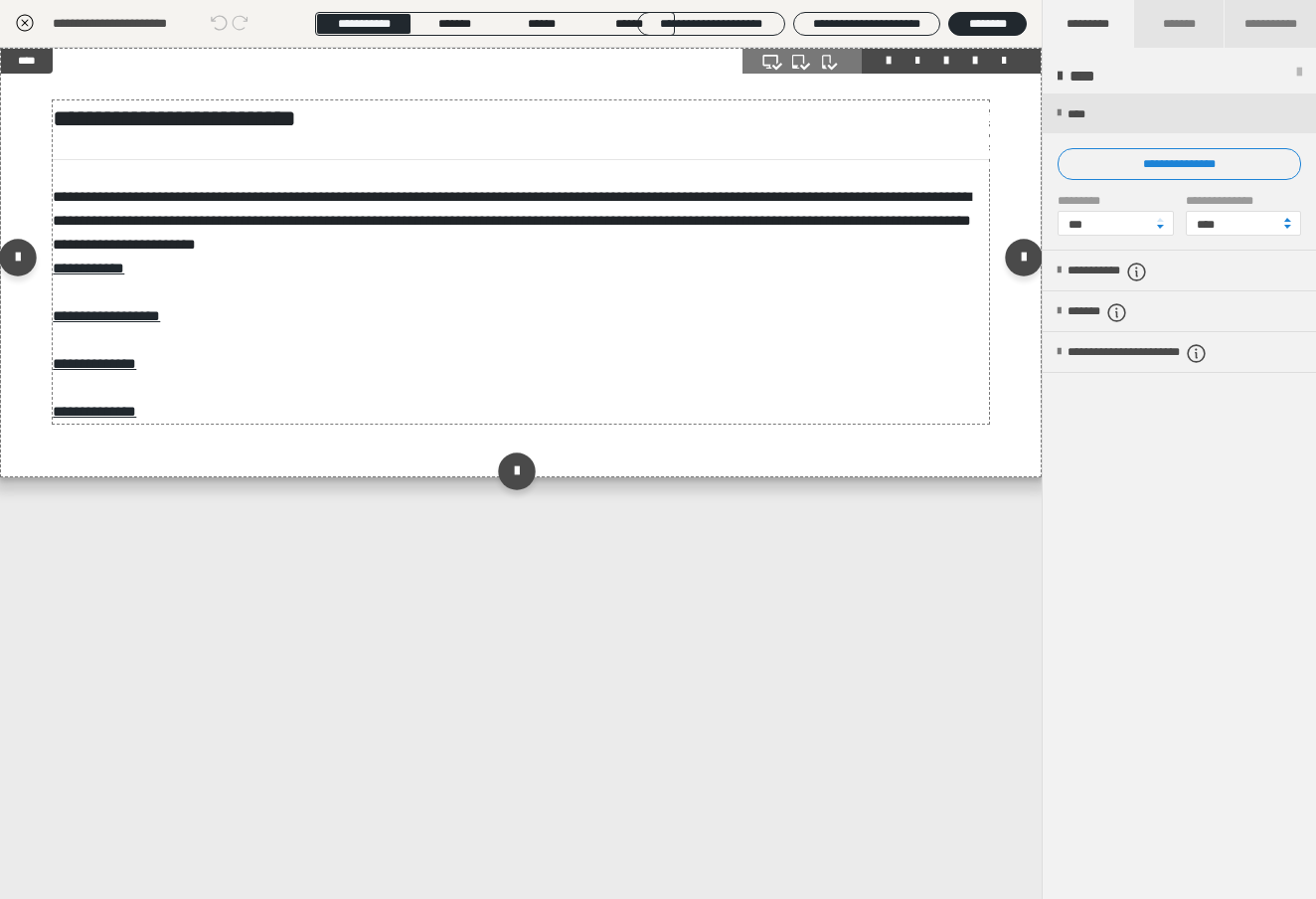 click on "**********" at bounding box center [646, 260] 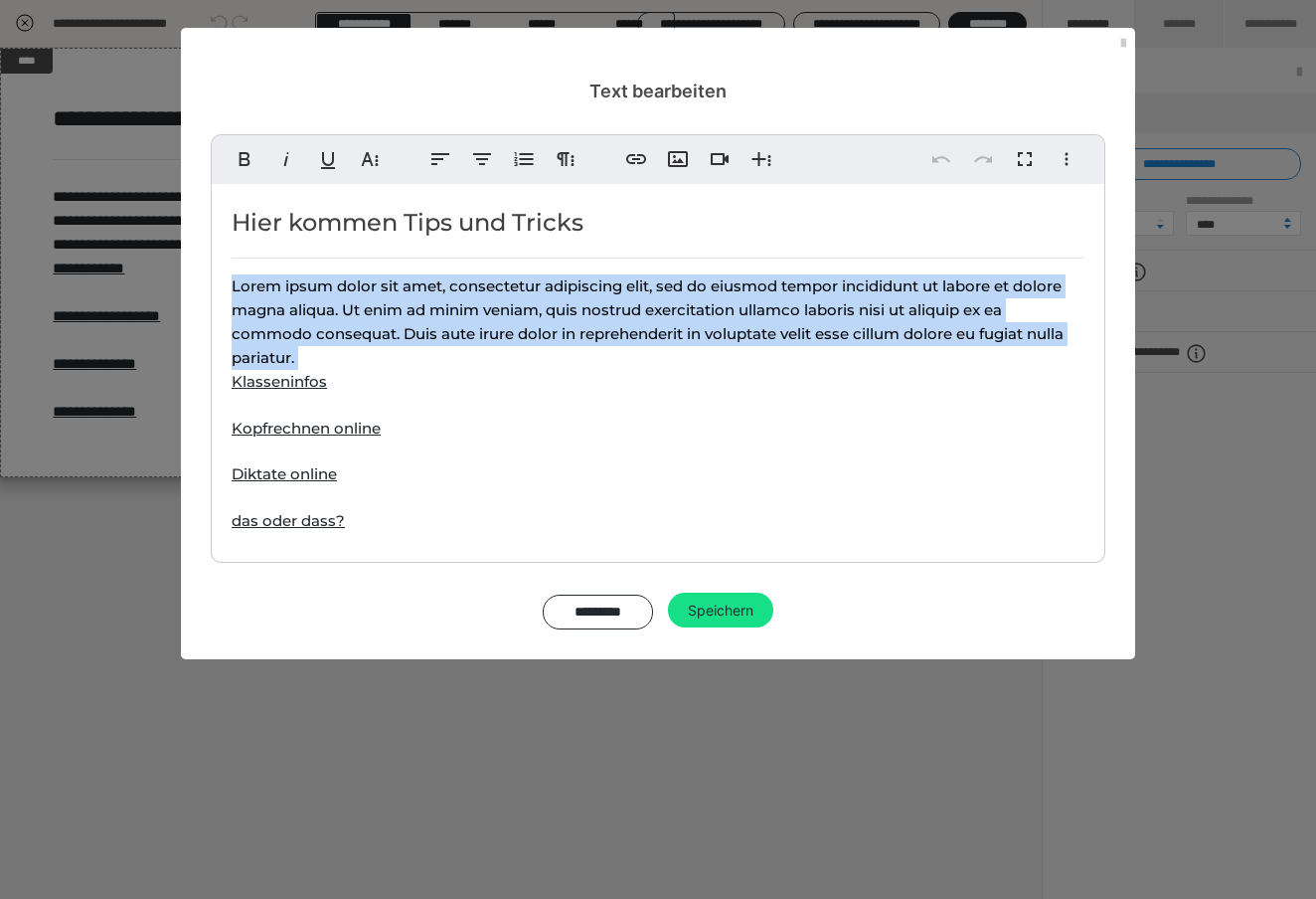 click on "Hier kommen Tips und Tricks Lorem ipsum dolor sit amet, consectetur adipiscing elit, sed do eiusmod tempor incididunt ut labore et dolore magna aliqua. Ut enim ad minim veniam, quis nostrud exercitation ullamco laboris nisi ut aliquip ex ea commodo consequat. Duis aute irure dolor in reprehenderit in voluptate velit esse cillum dolore eu fugiat nulla pariatur. Klasseninfos Kopfrechnen online Diktate online das oder dass?" at bounding box center (658, 368) 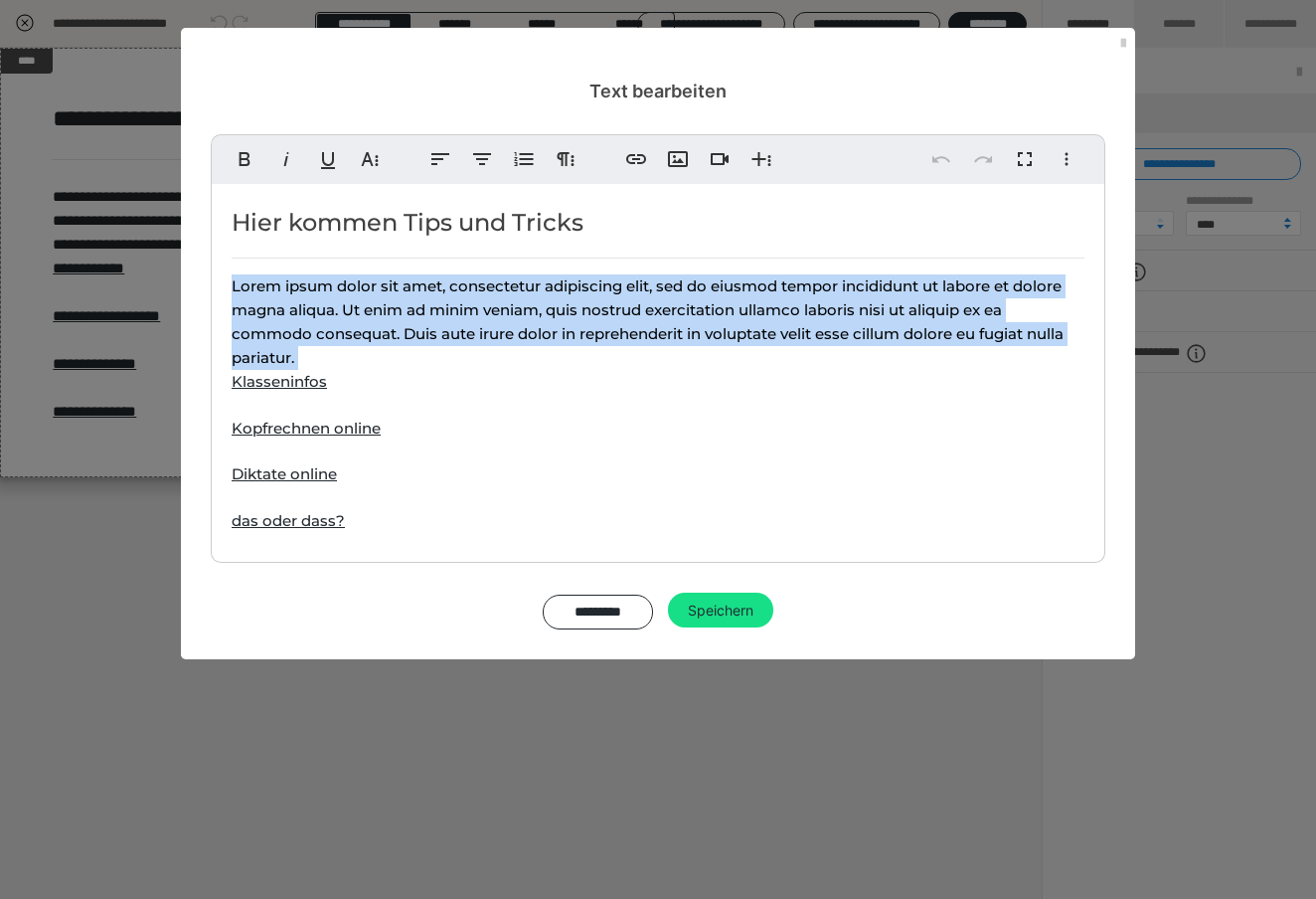 click on "Hier kommen Tips und Tricks Lorem ipsum dolor sit amet, consectetur adipiscing elit, sed do eiusmod tempor incididunt ut labore et dolore magna aliqua. Ut enim ad minim veniam, quis nostrud exercitation ullamco laboris nisi ut aliquip ex ea commodo consequat. Duis aute irure dolor in reprehenderit in voluptate velit esse cillum dolore eu fugiat nulla pariatur. Klasseninfos Kopfrechnen online Diktate online das oder dass?" at bounding box center (658, 368) 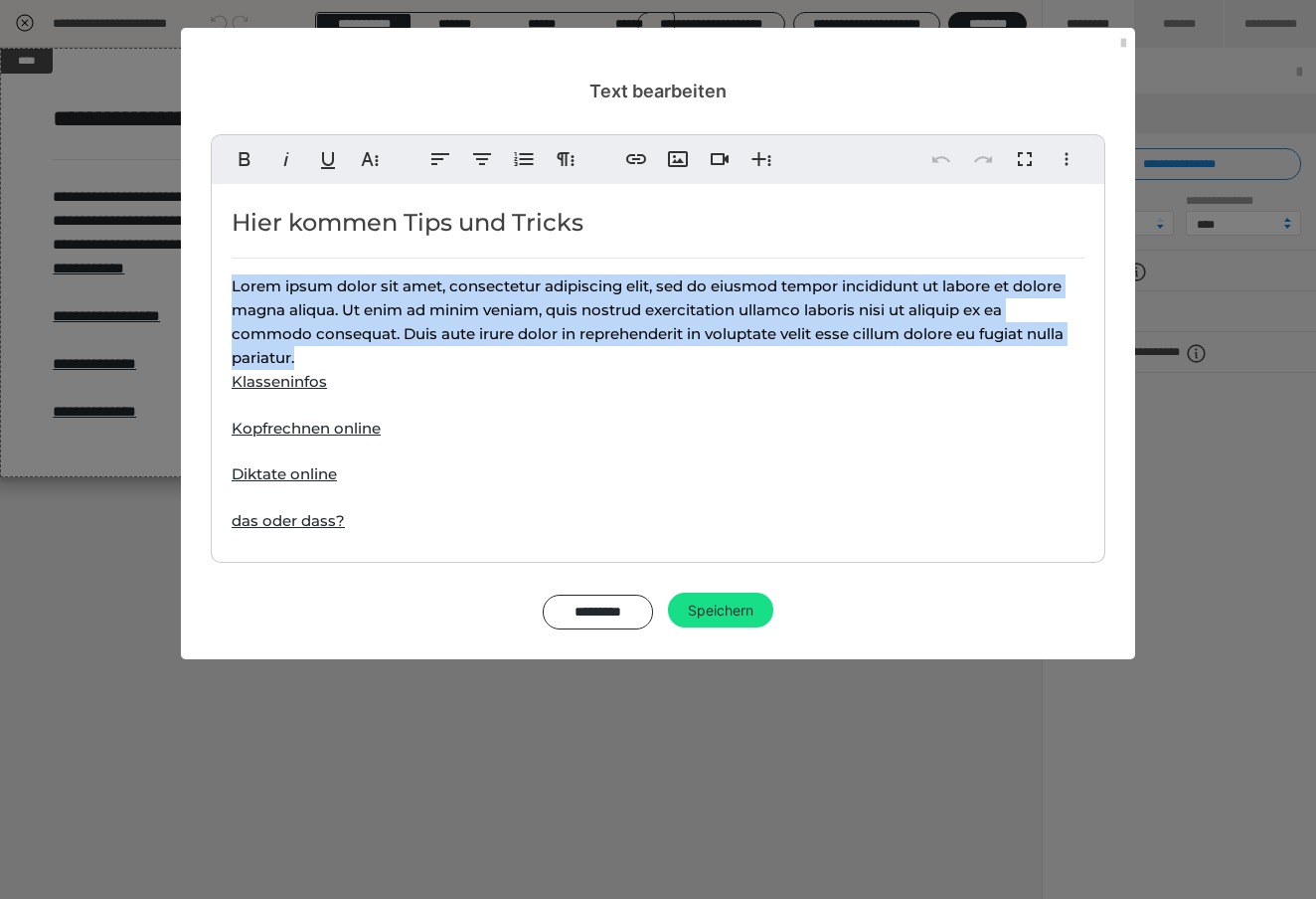 drag, startPoint x: 314, startPoint y: 355, endPoint x: 225, endPoint y: 274, distance: 120.34118 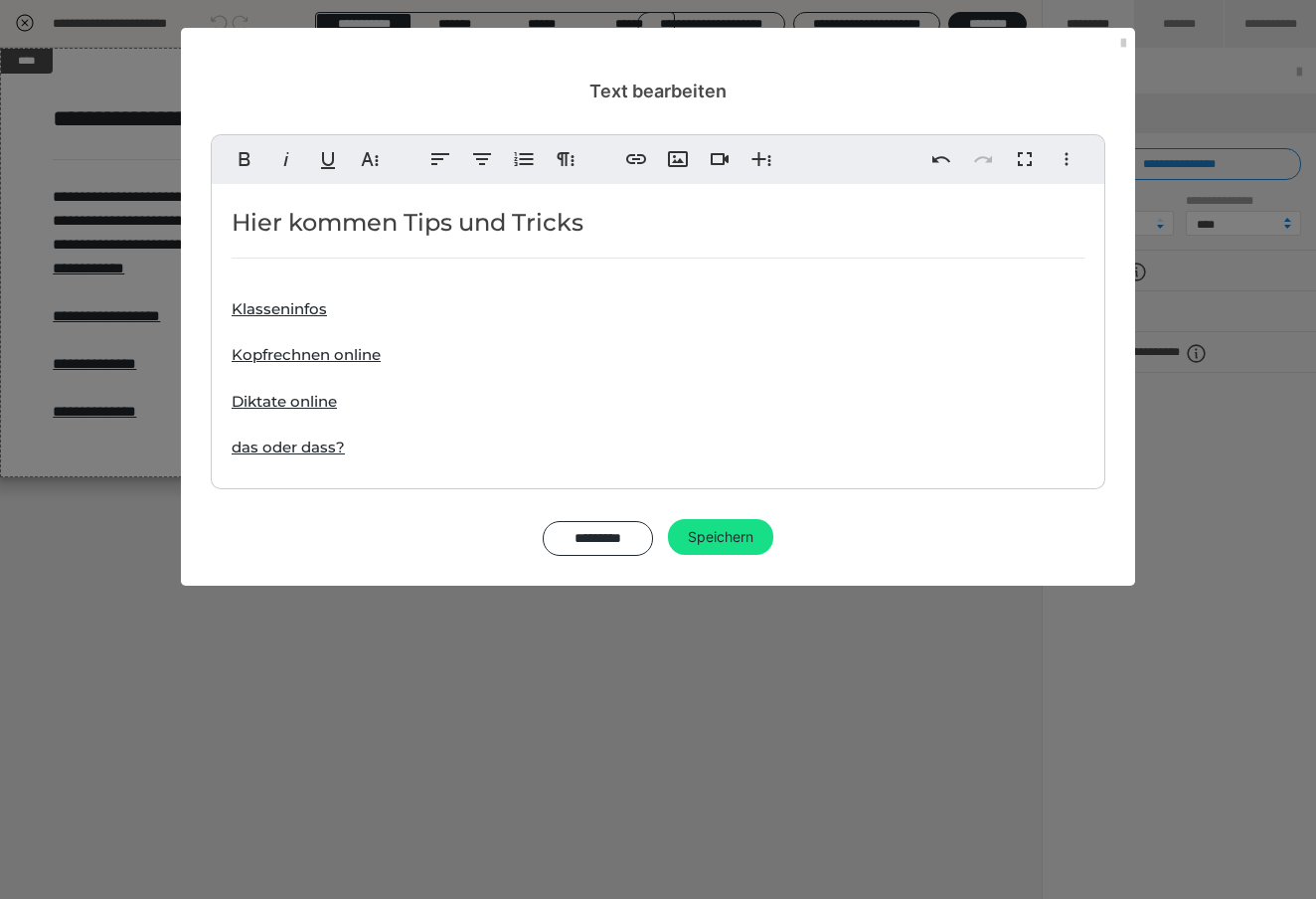 click on "Hier kommen Tips und Tricks" at bounding box center [658, 223] 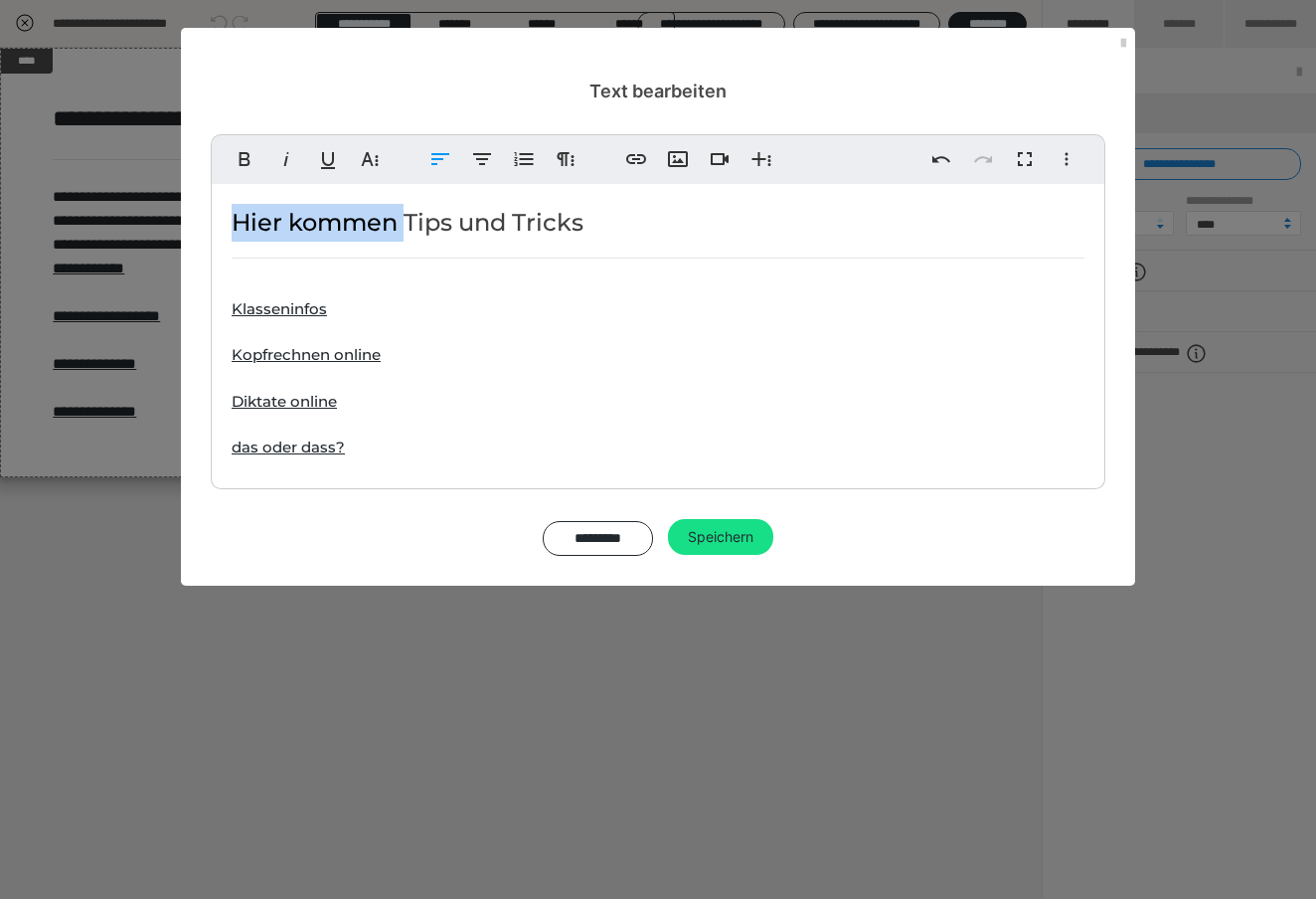 drag, startPoint x: 408, startPoint y: 223, endPoint x: 188, endPoint y: 221, distance: 220.00909 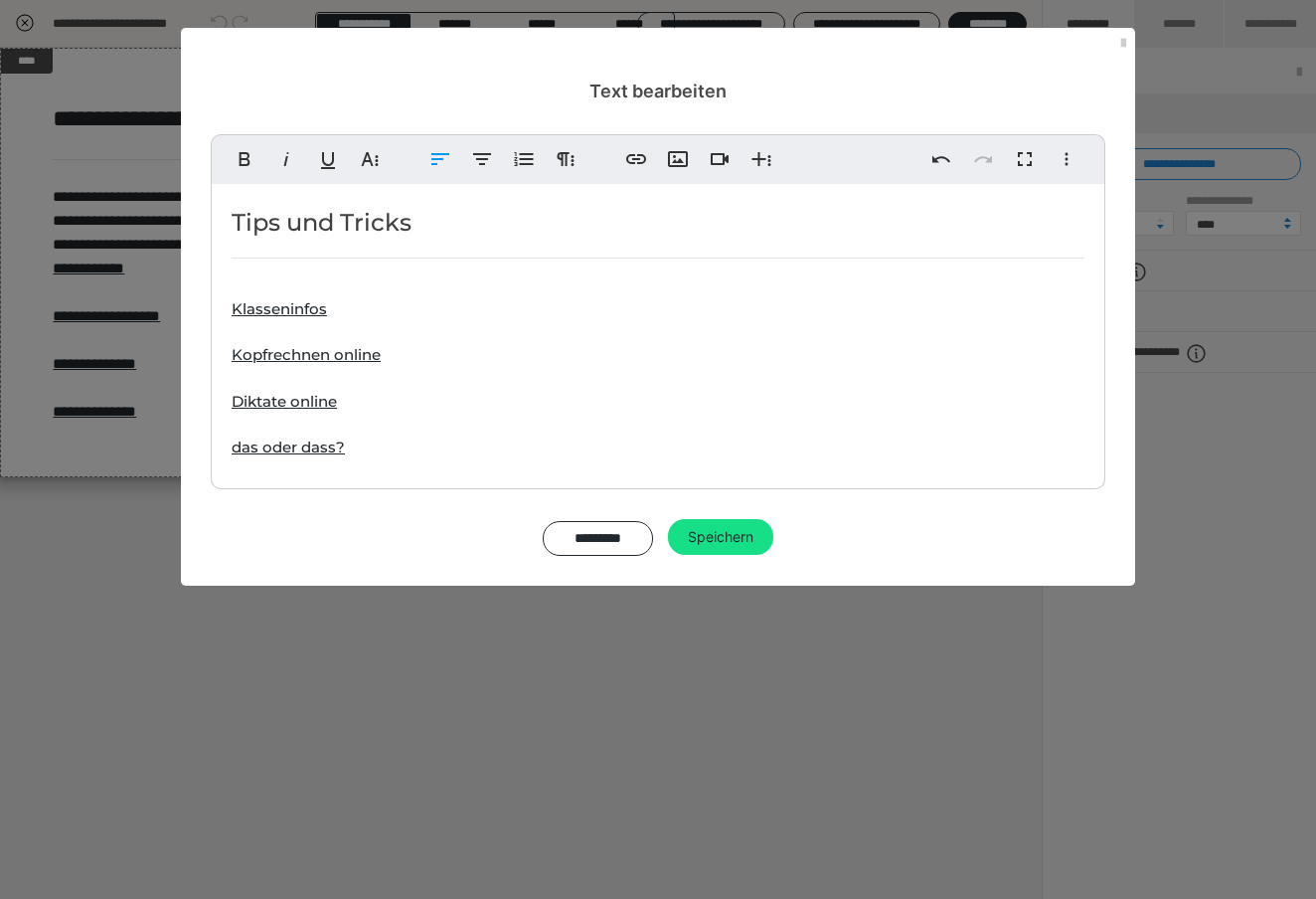 click on "Tips und Tricks" at bounding box center [658, 223] 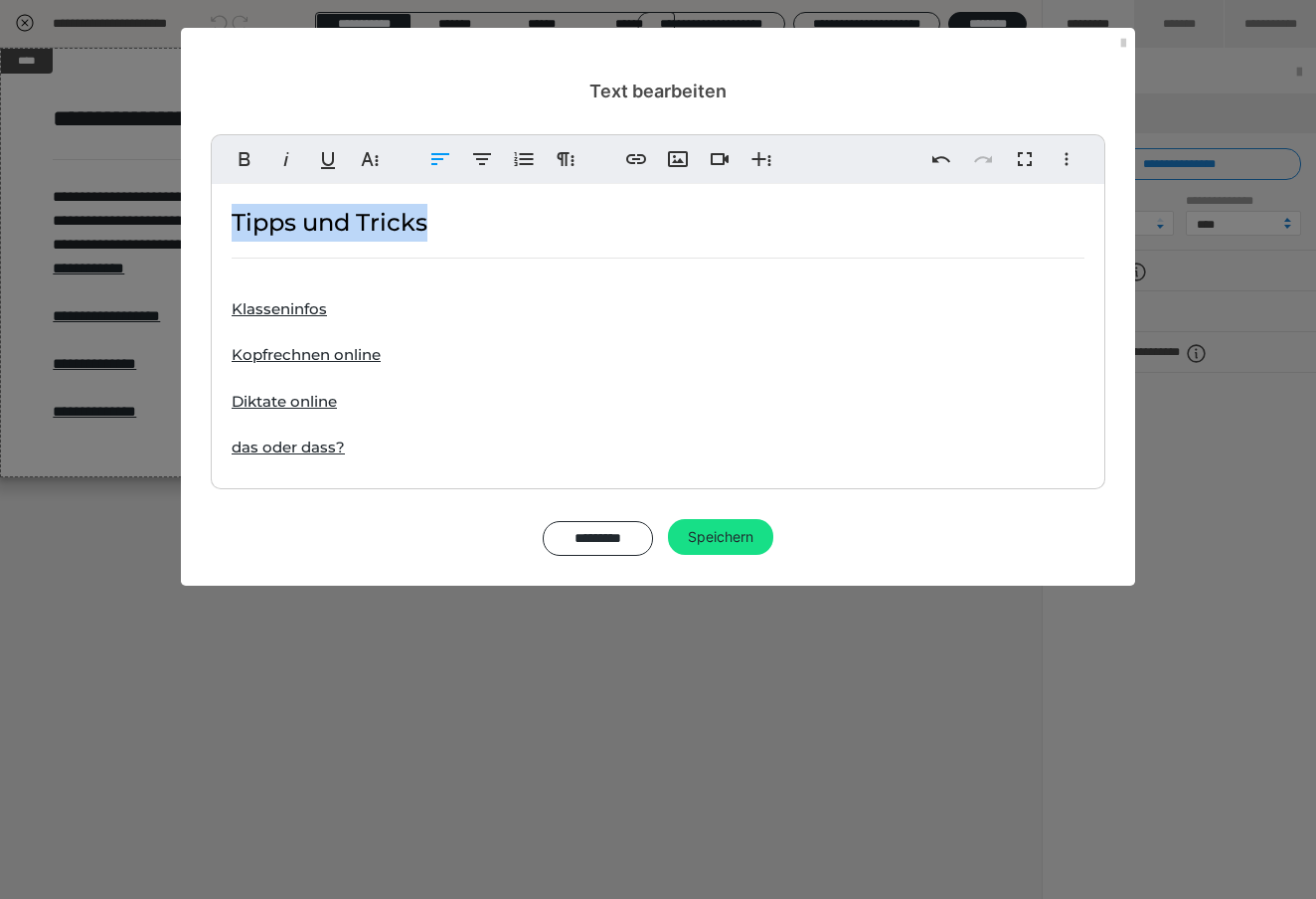 drag, startPoint x: 452, startPoint y: 227, endPoint x: 227, endPoint y: 223, distance: 225.03555 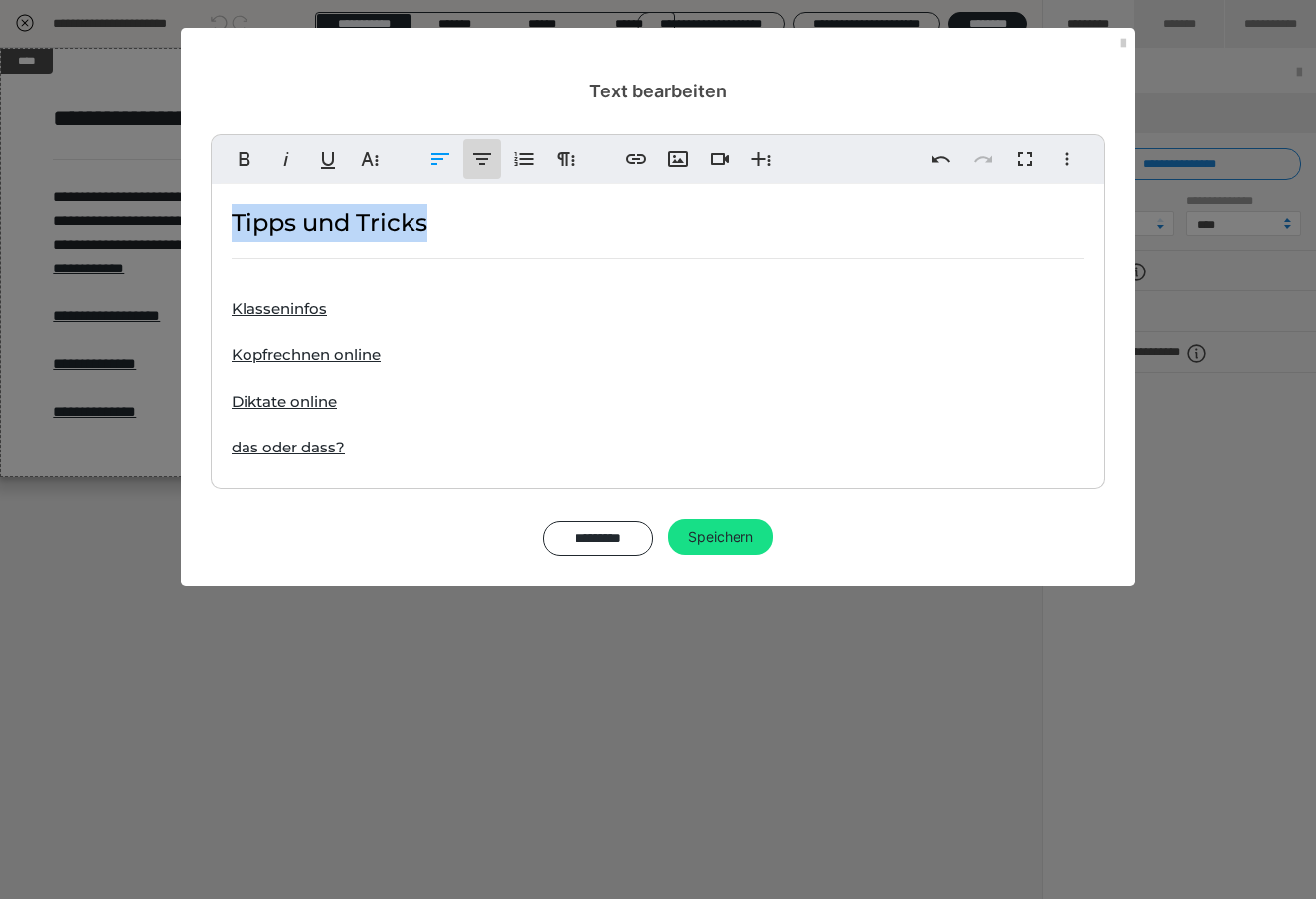 click 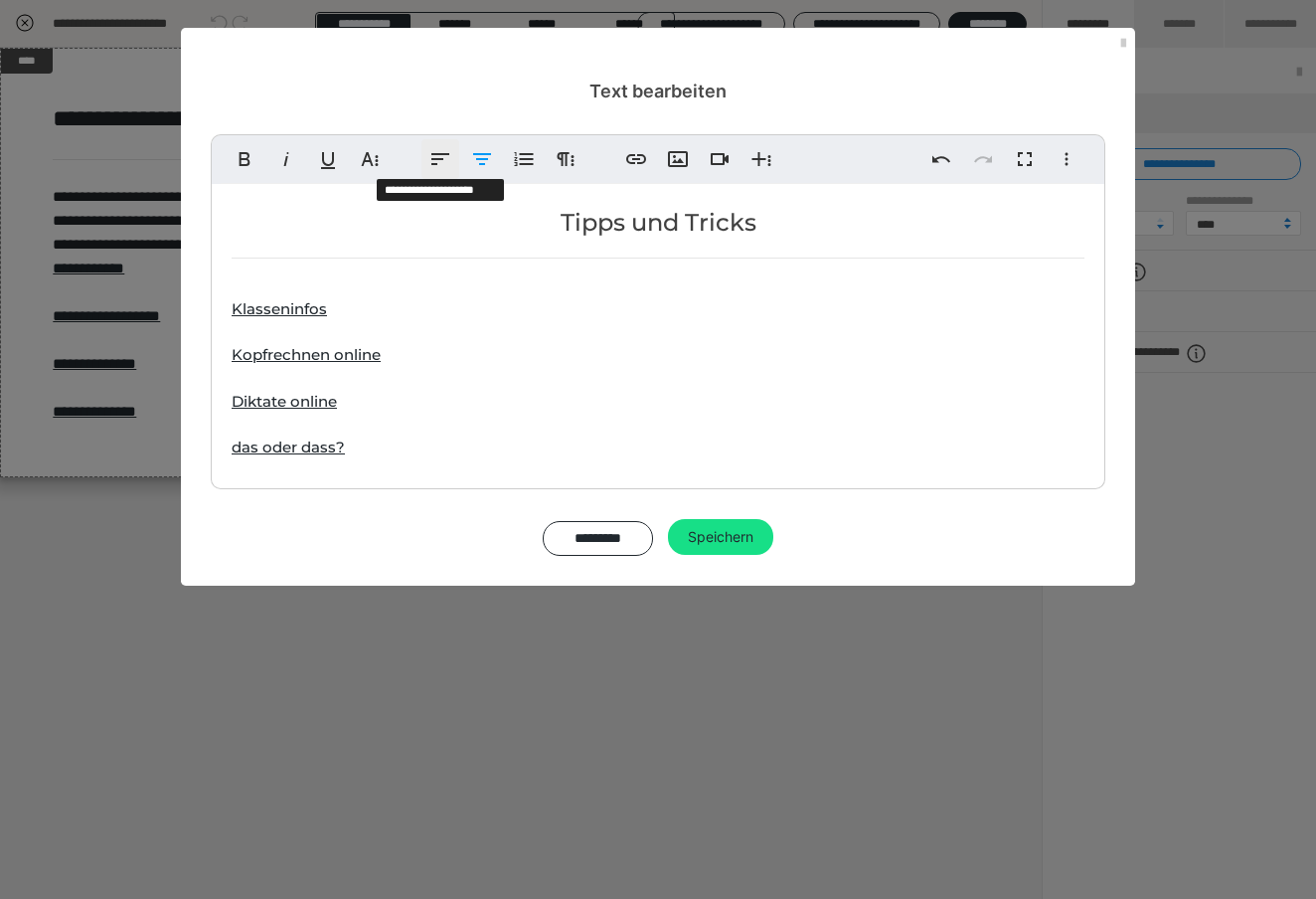 click 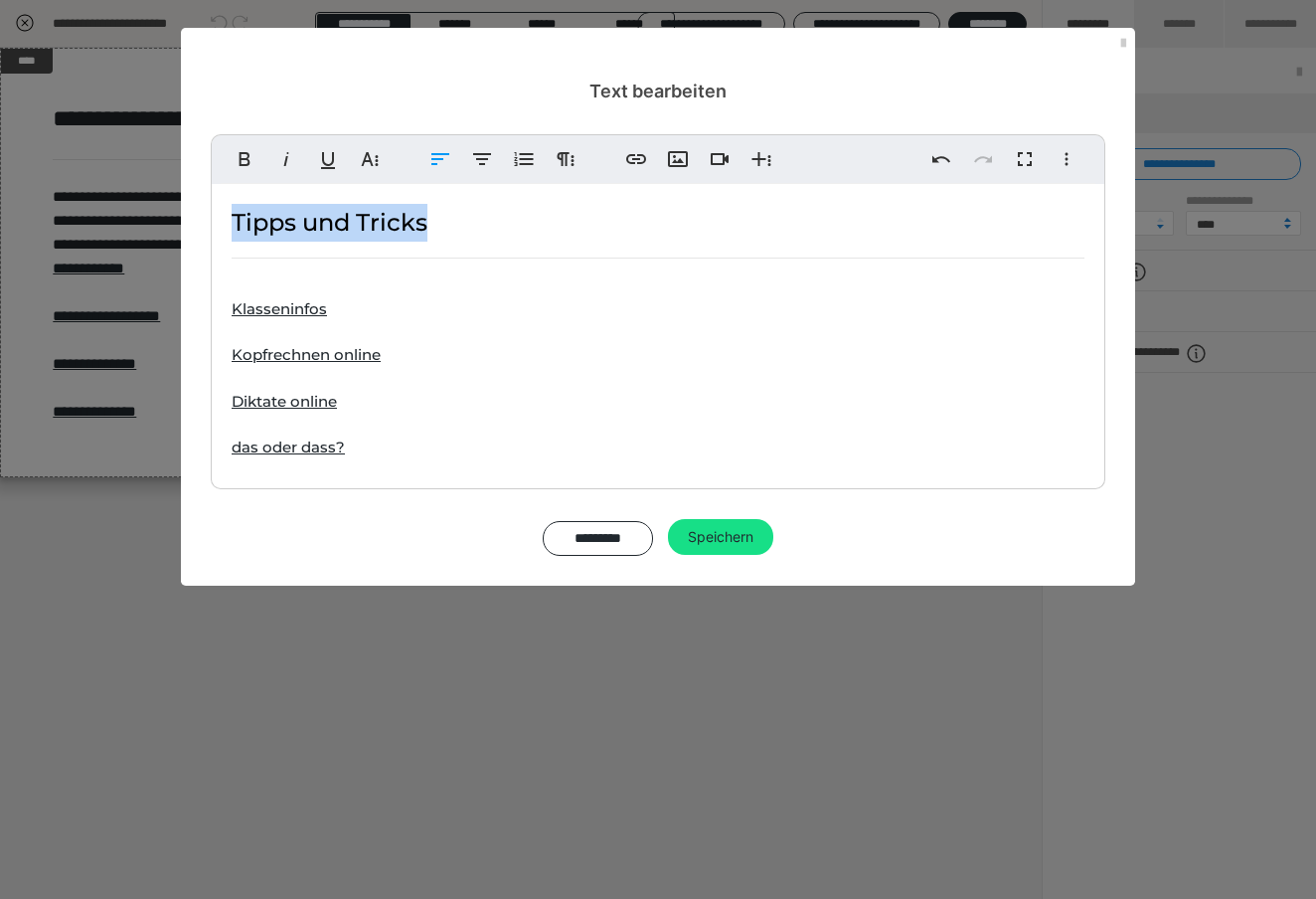 click on "Tipps und Tricks" at bounding box center [658, 223] 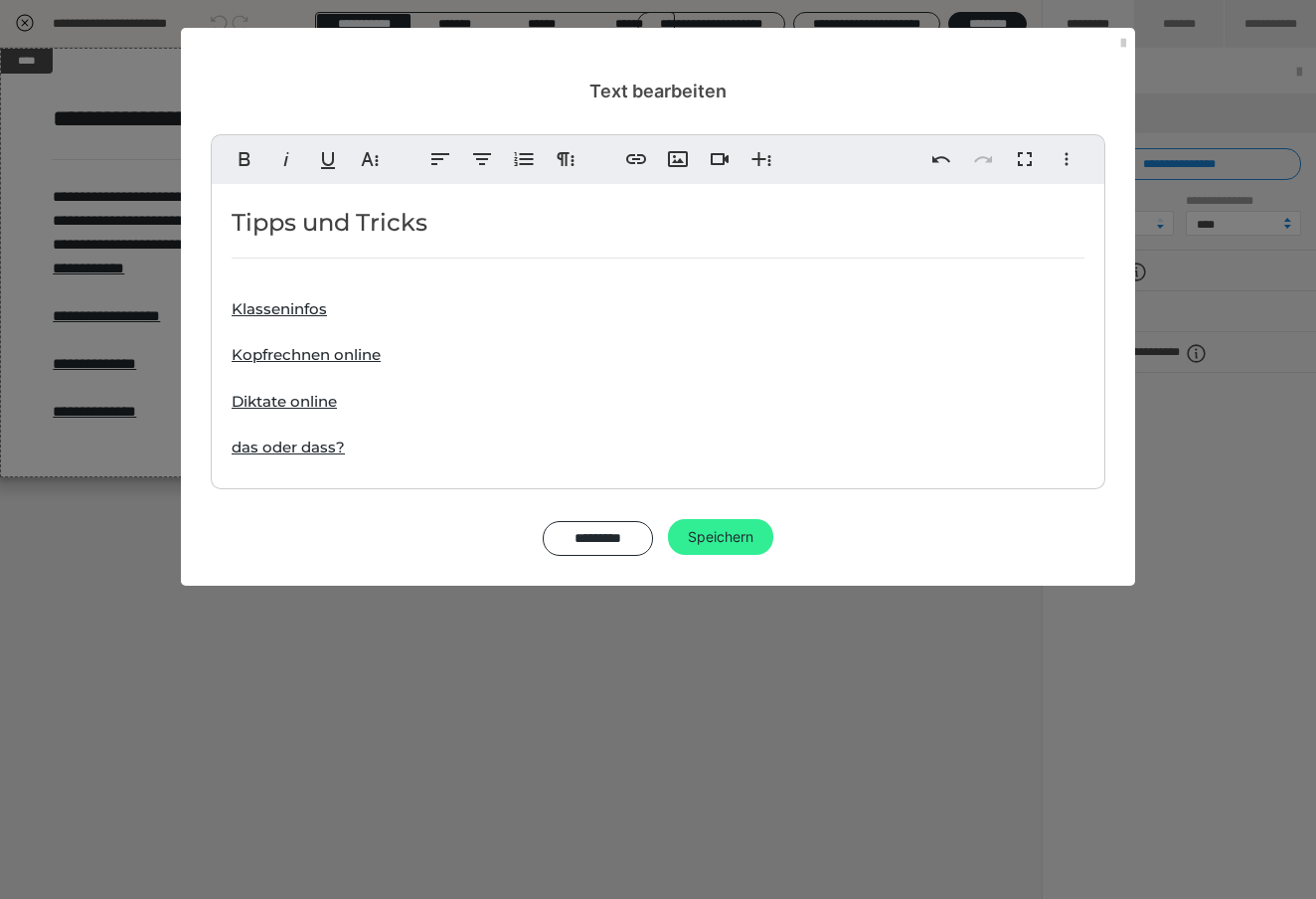 click on "Speichern" at bounding box center (721, 537) 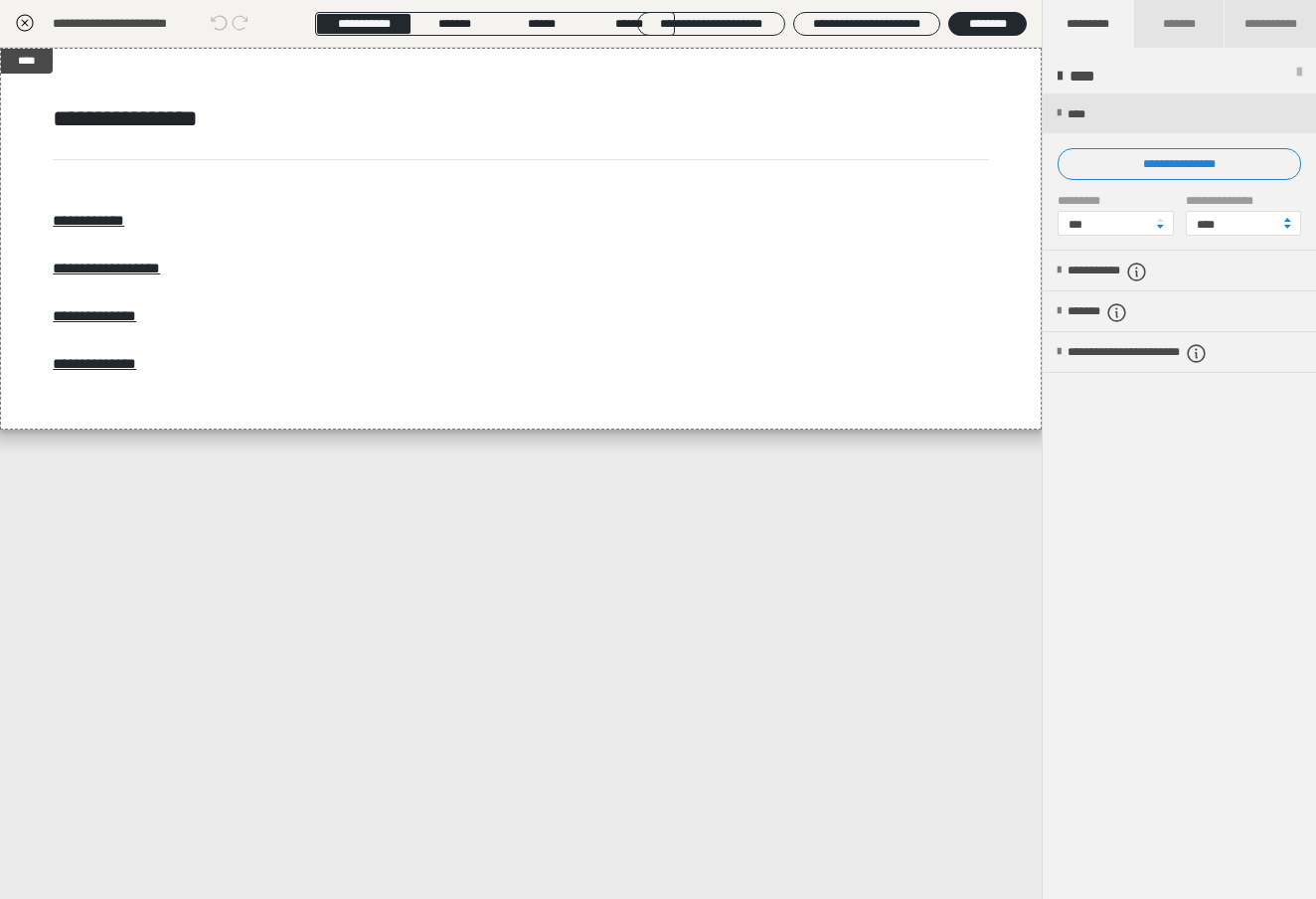 click 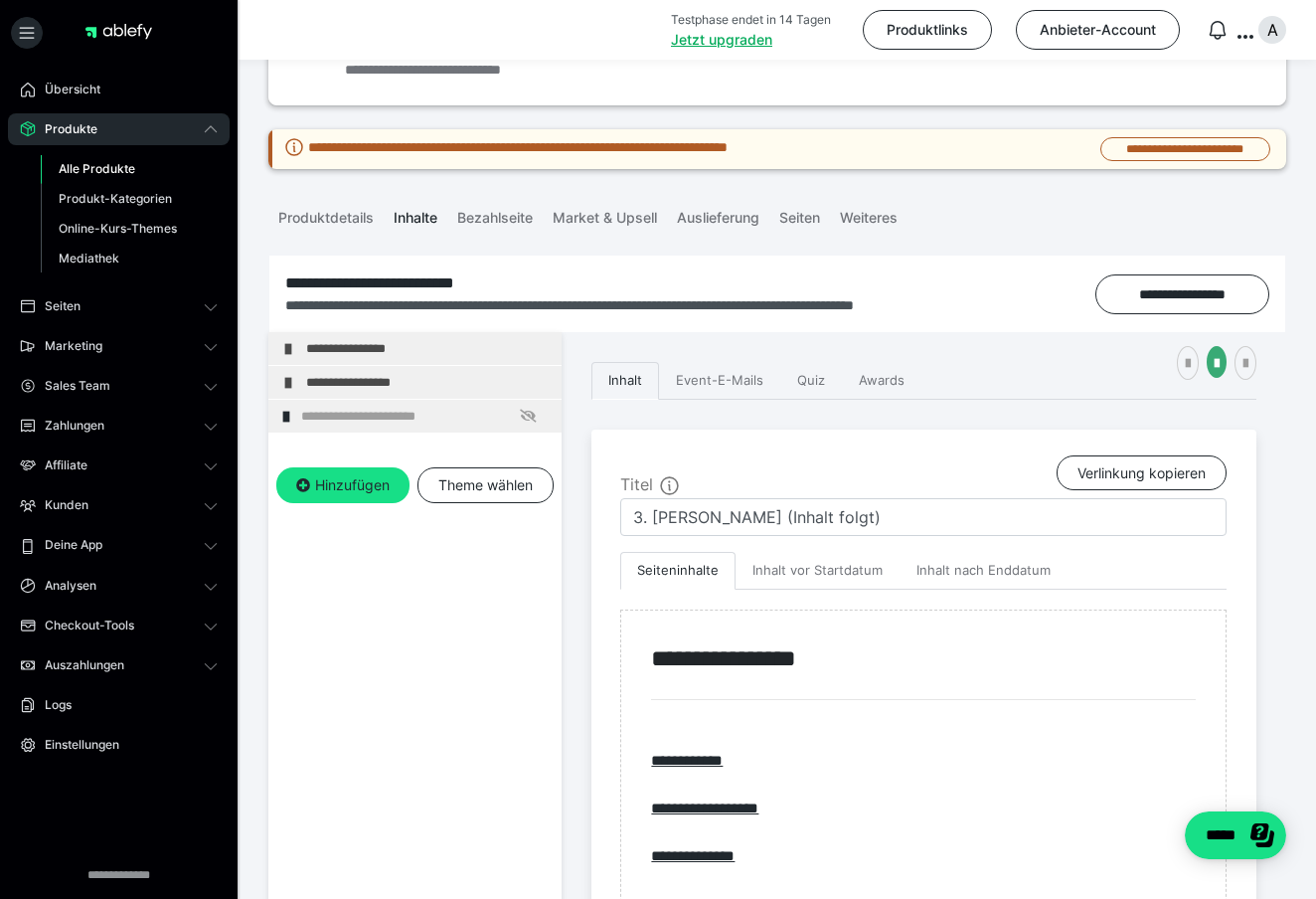 scroll, scrollTop: 105, scrollLeft: 0, axis: vertical 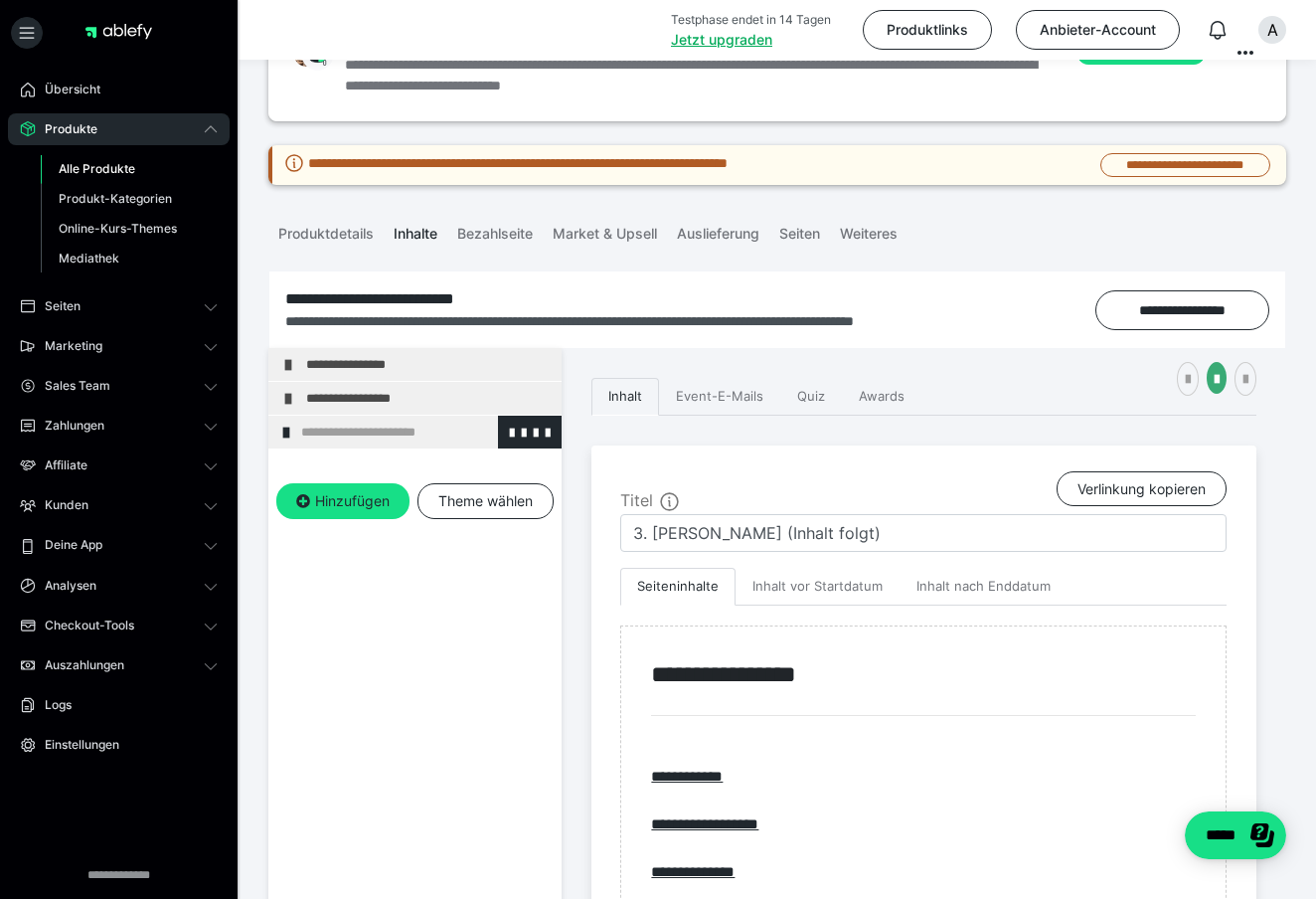 click at bounding box center (286, 433) 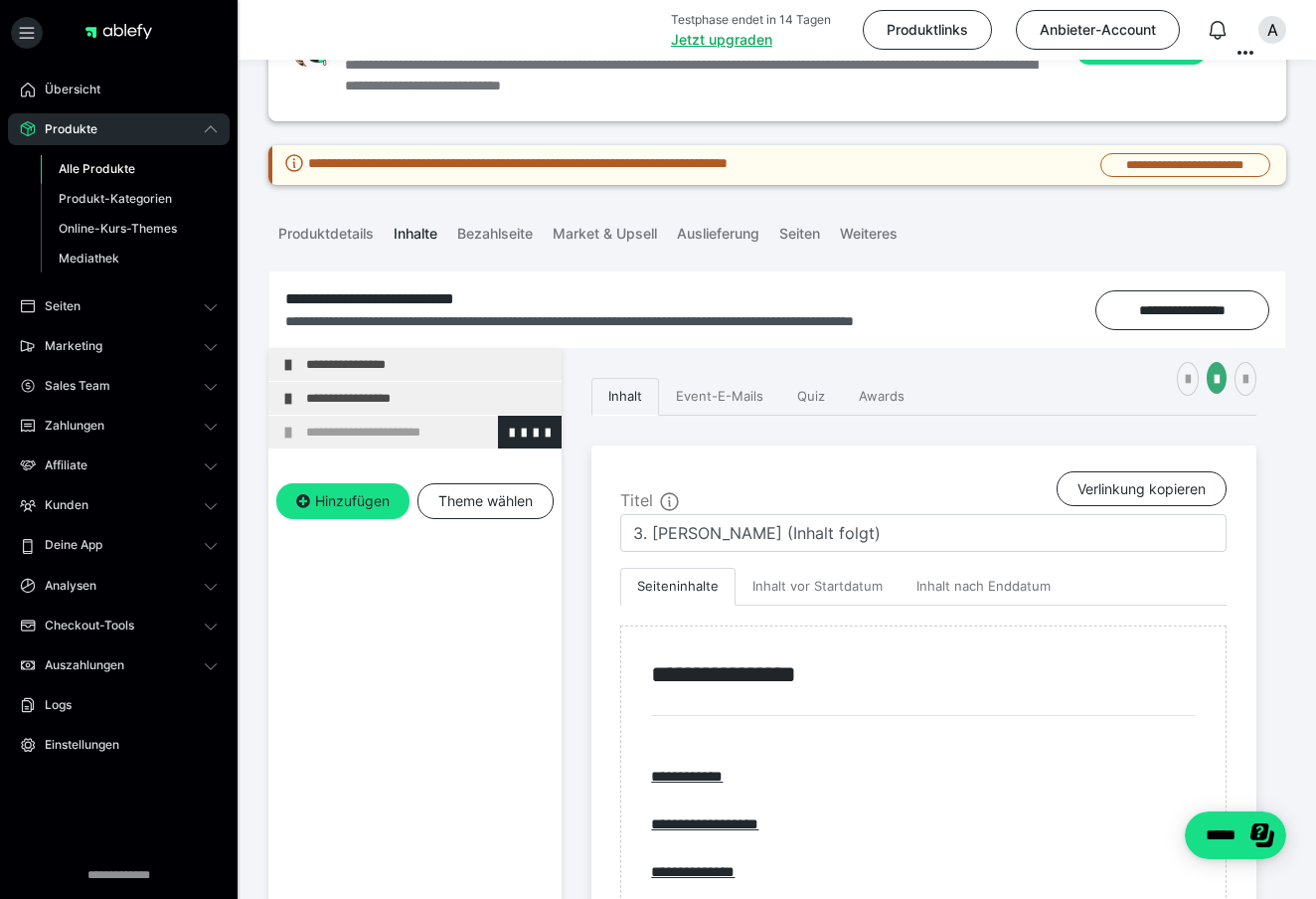 click at bounding box center (288, 433) 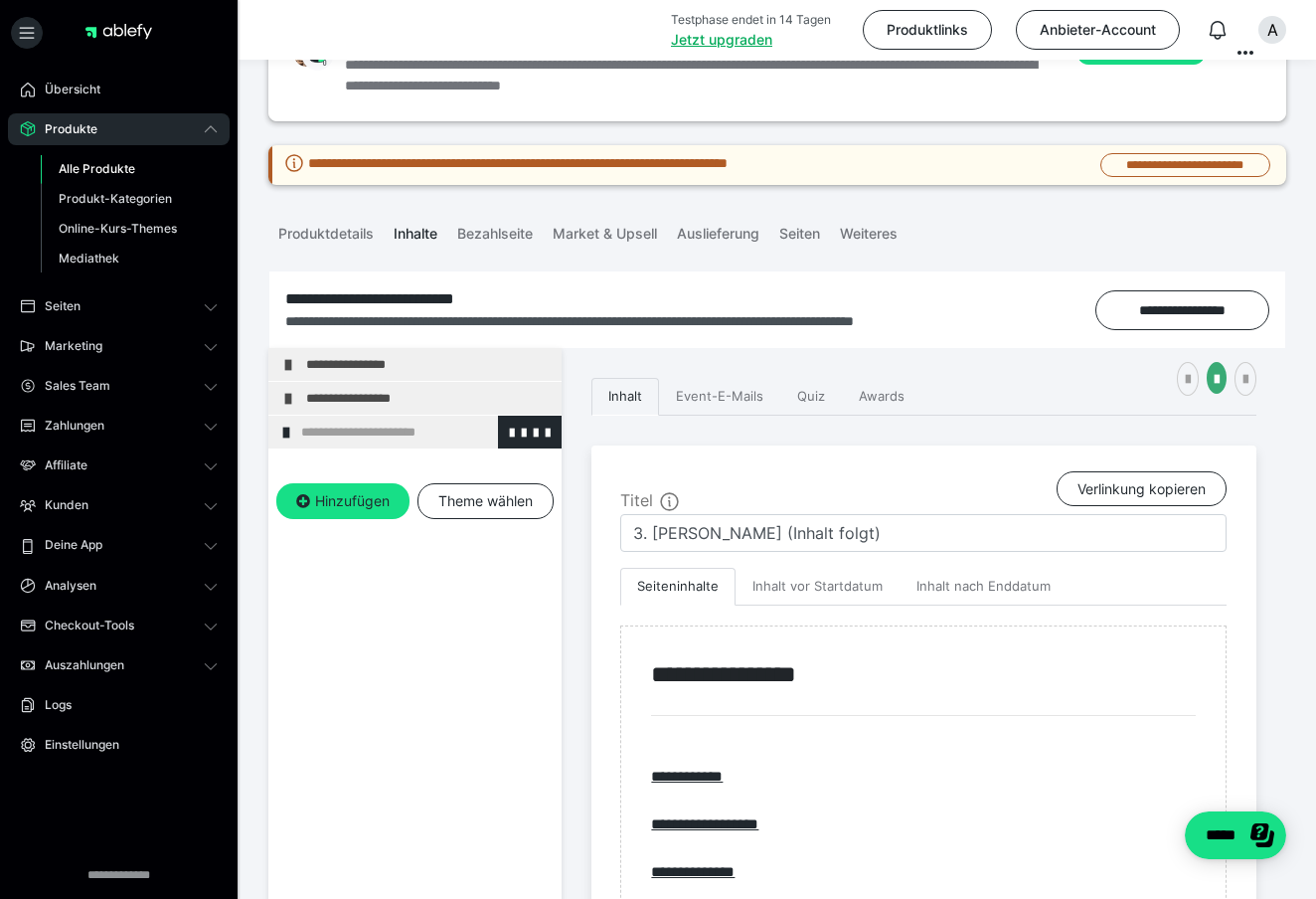 click on "**********" at bounding box center (423, 432) 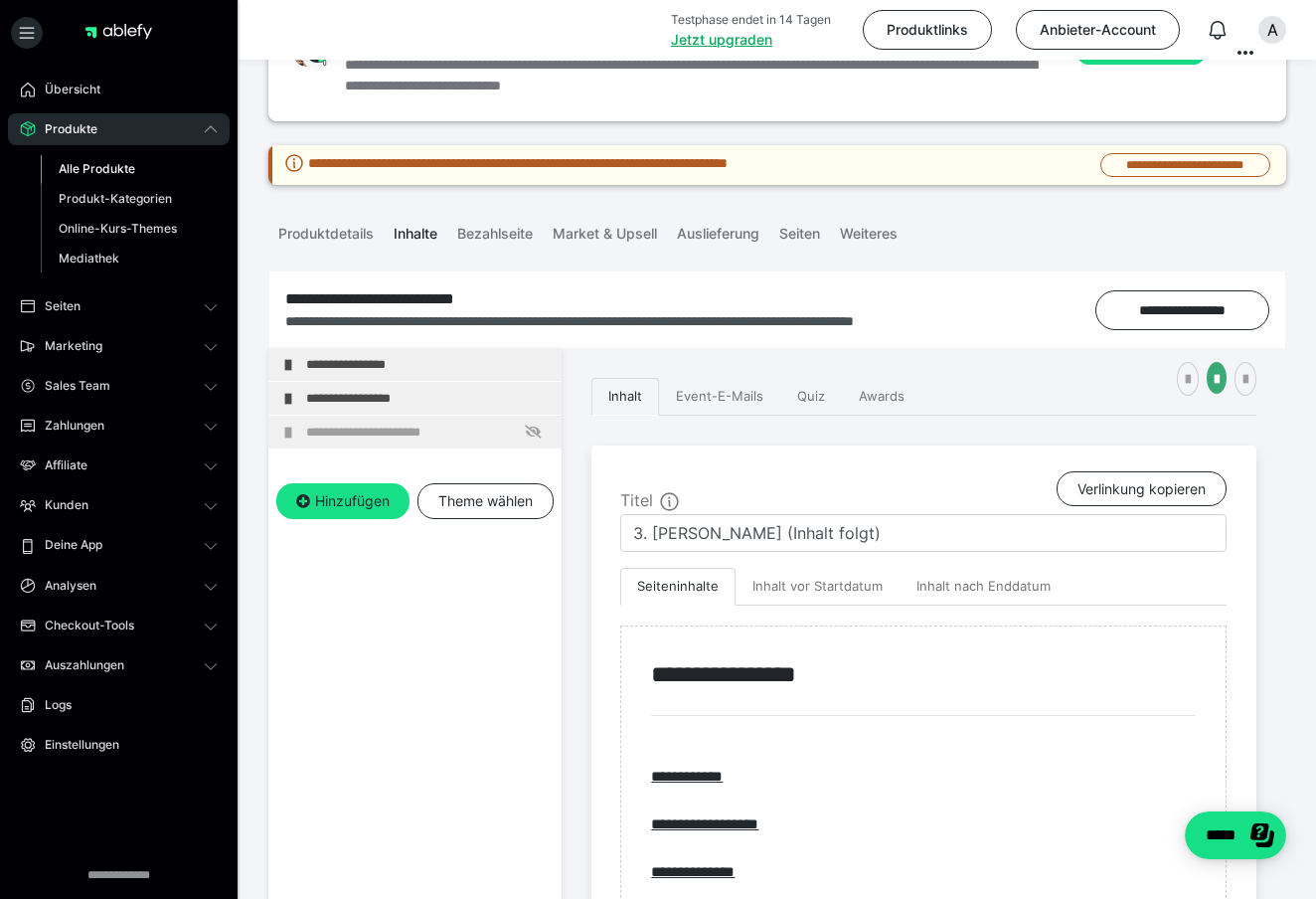 click on "**********" at bounding box center (414, 768) 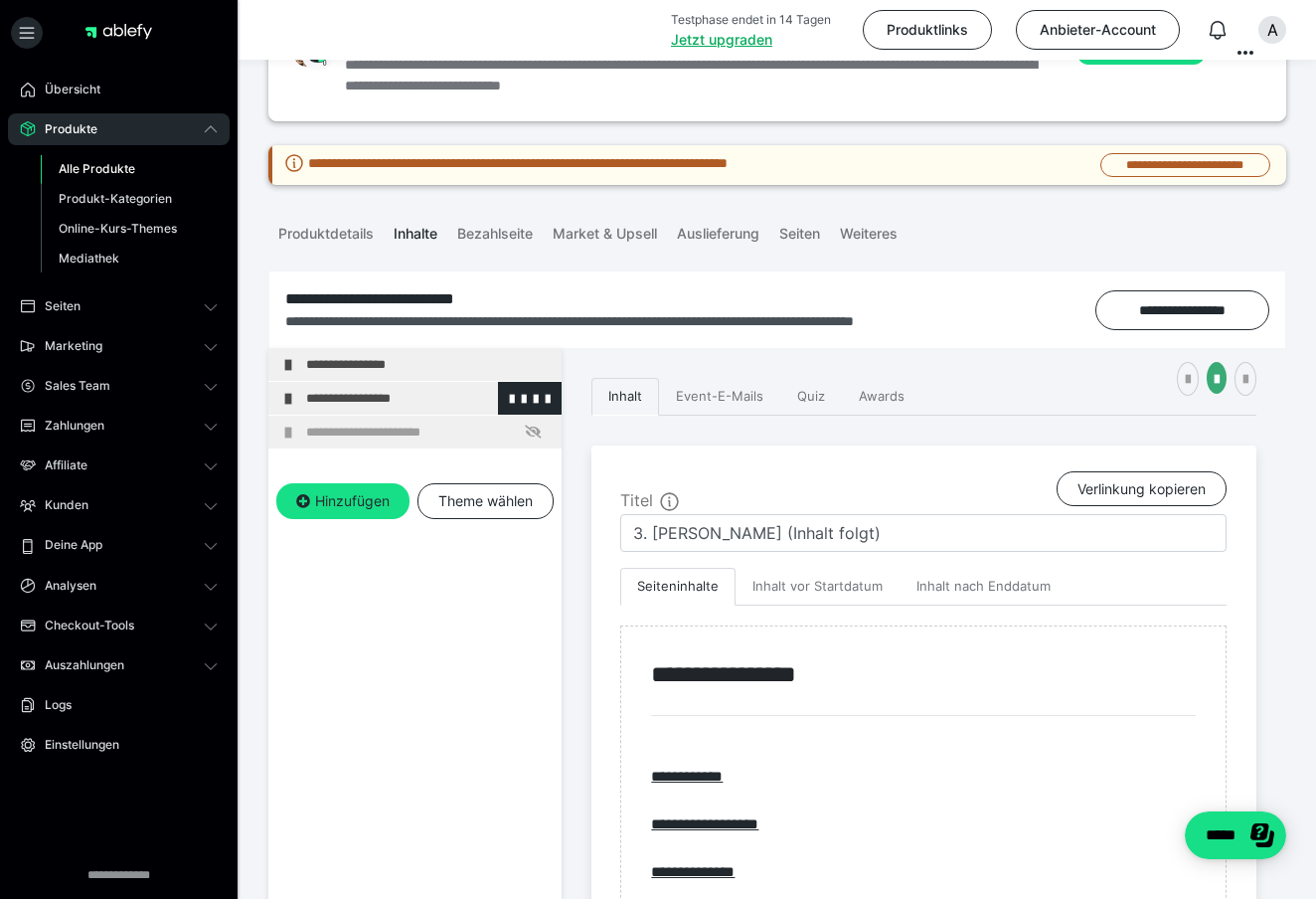 click at bounding box center [288, 399] 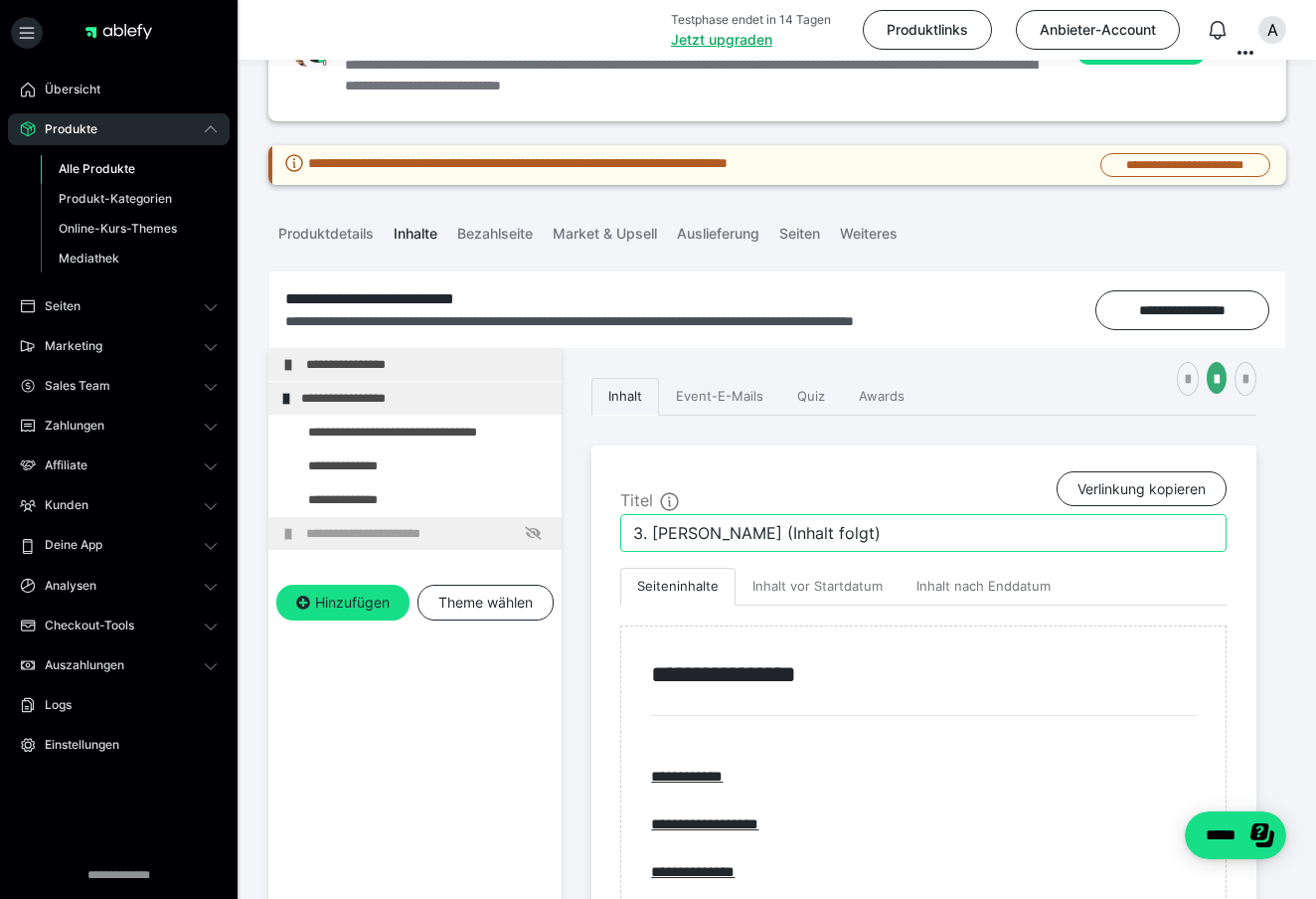 drag, startPoint x: 861, startPoint y: 536, endPoint x: 595, endPoint y: 524, distance: 266.27054 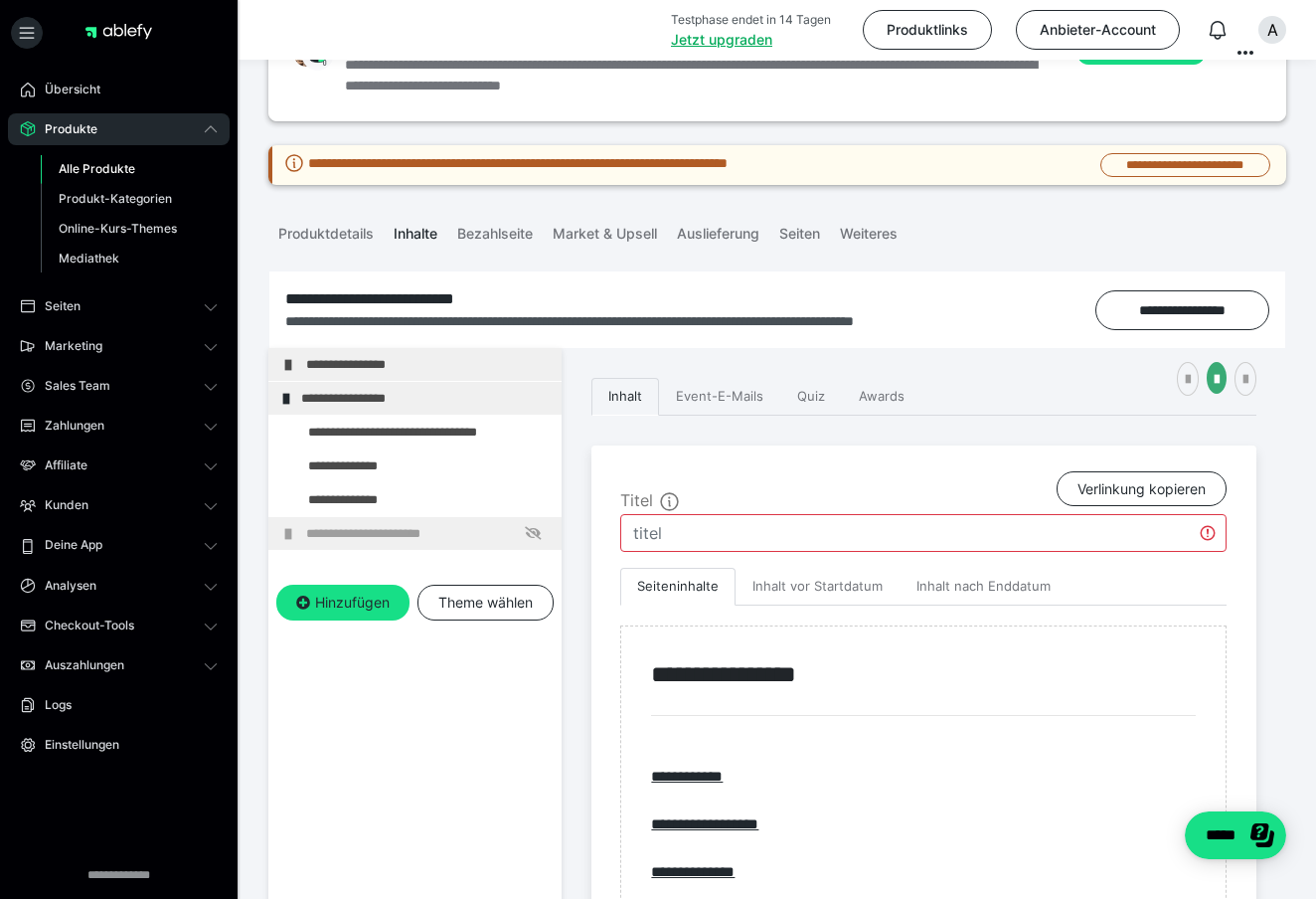 type 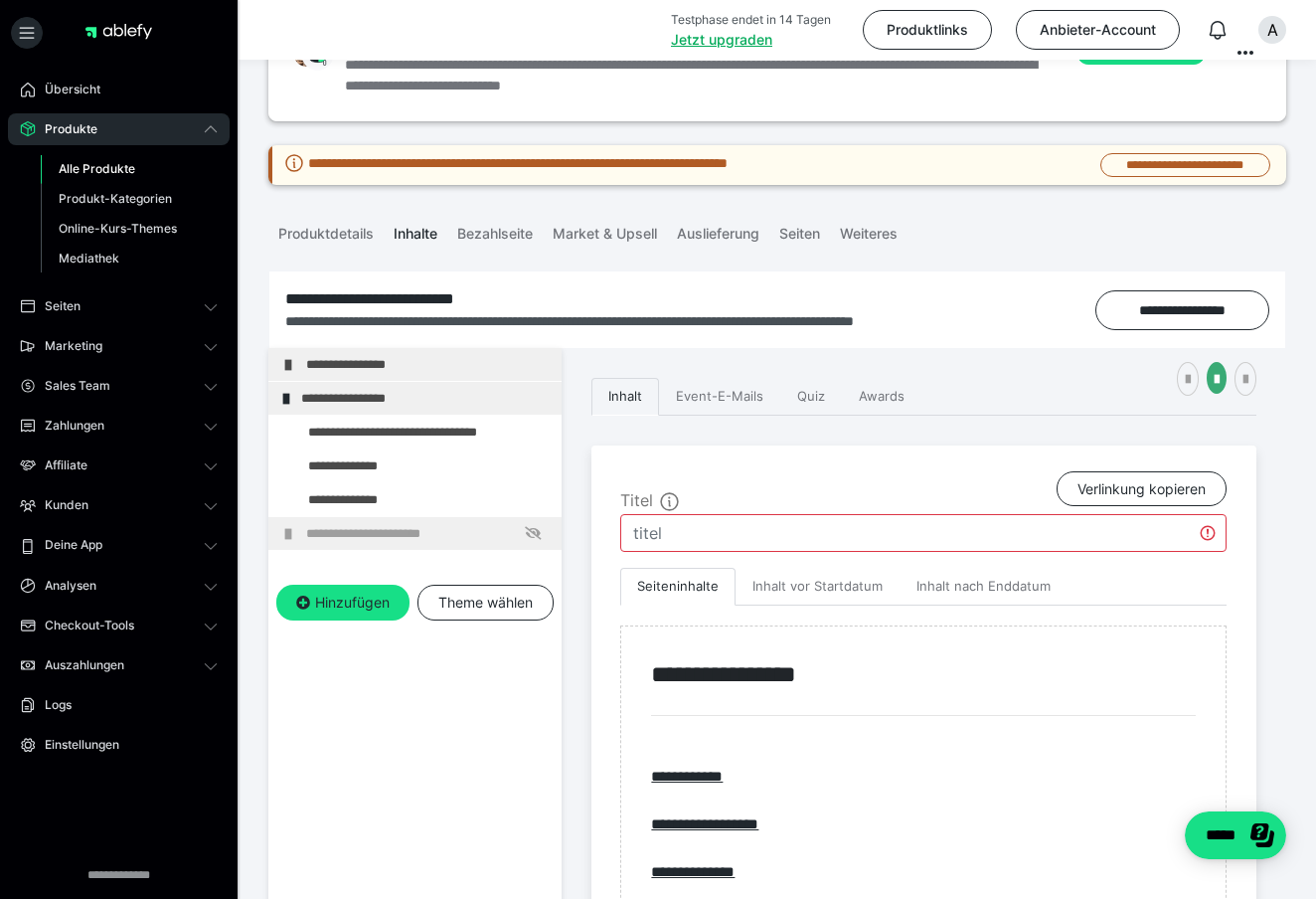 click on "**********" at bounding box center [777, 768] 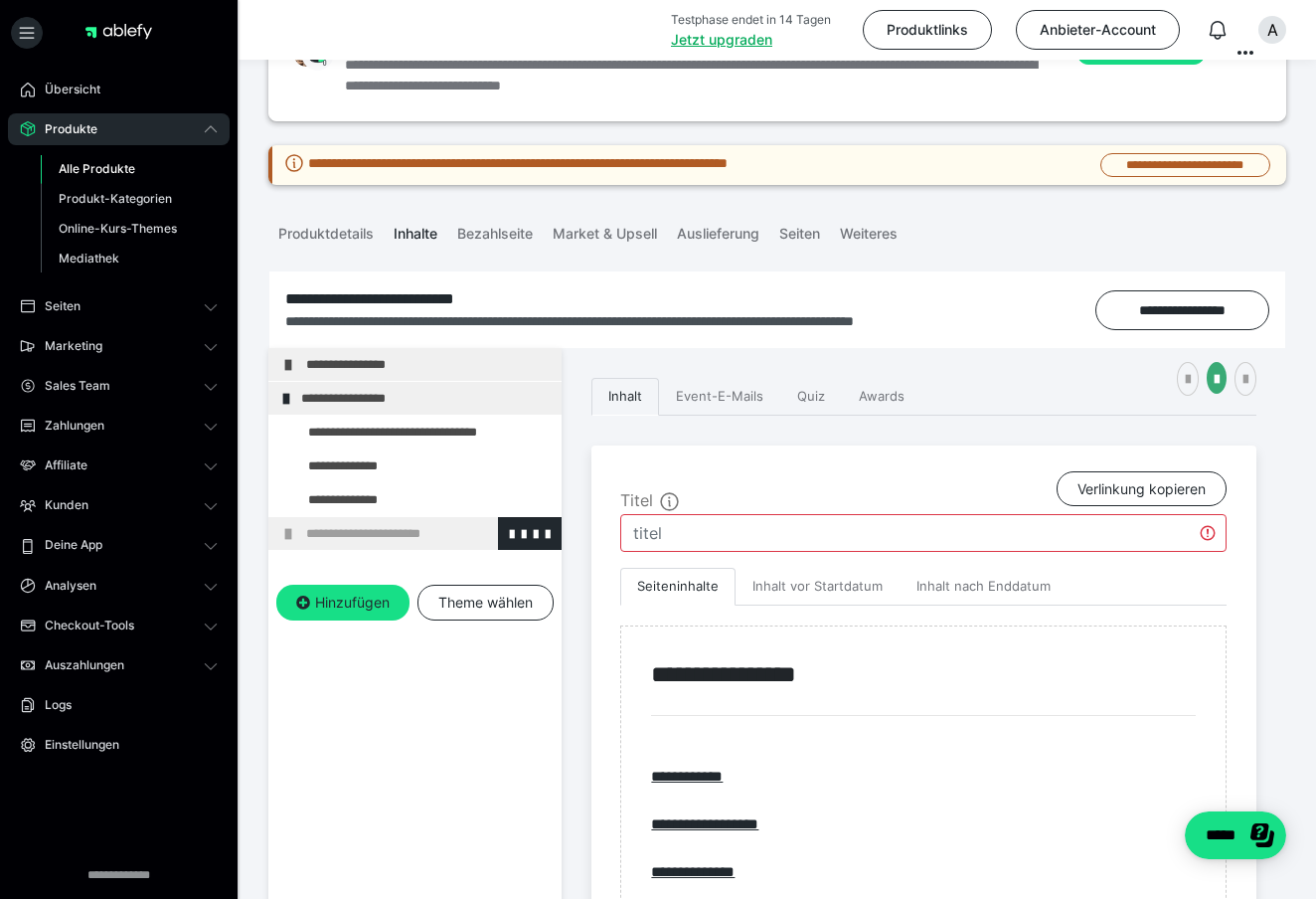 click on "**********" at bounding box center (428, 533) 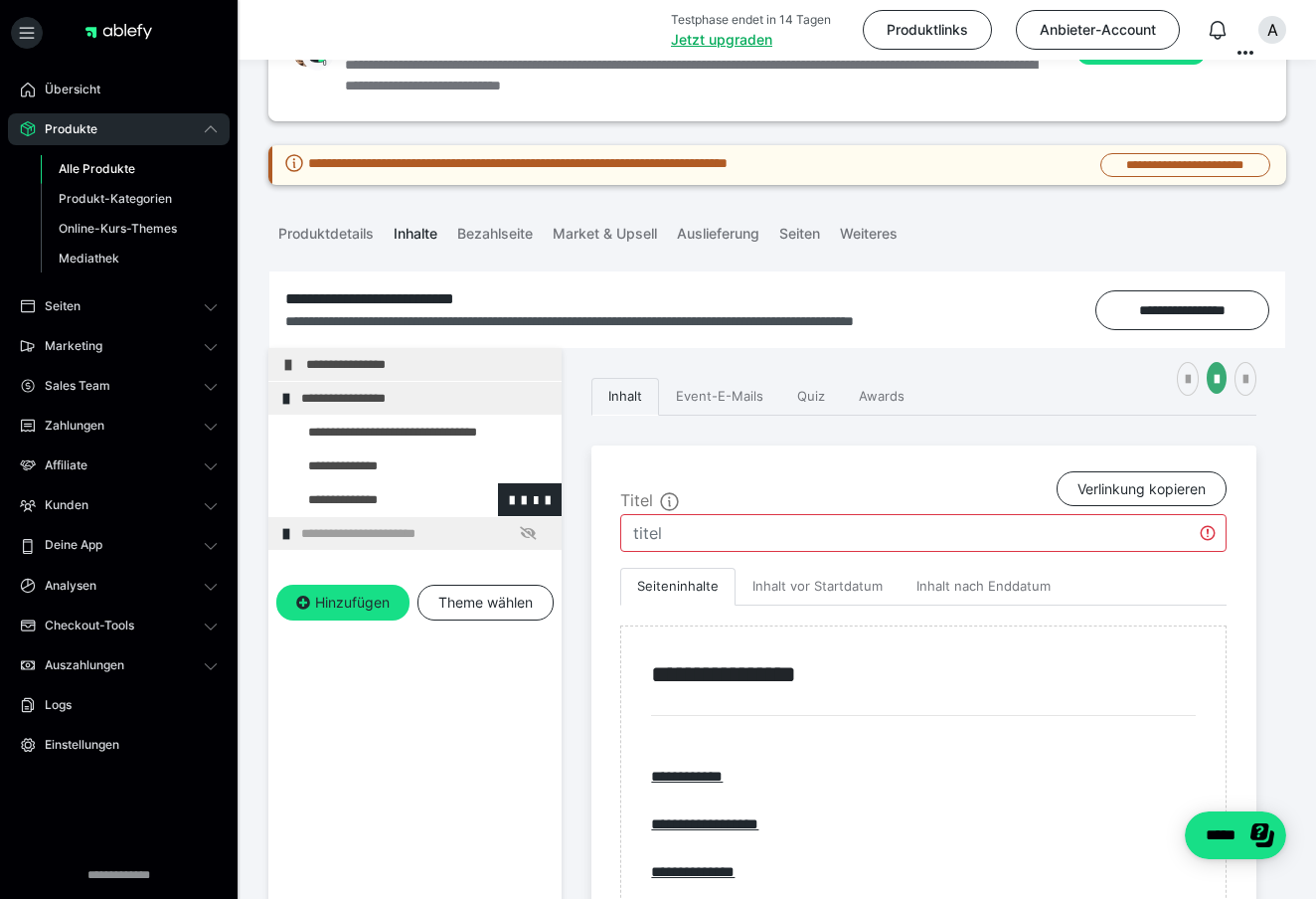 click at bounding box center (373, 499) 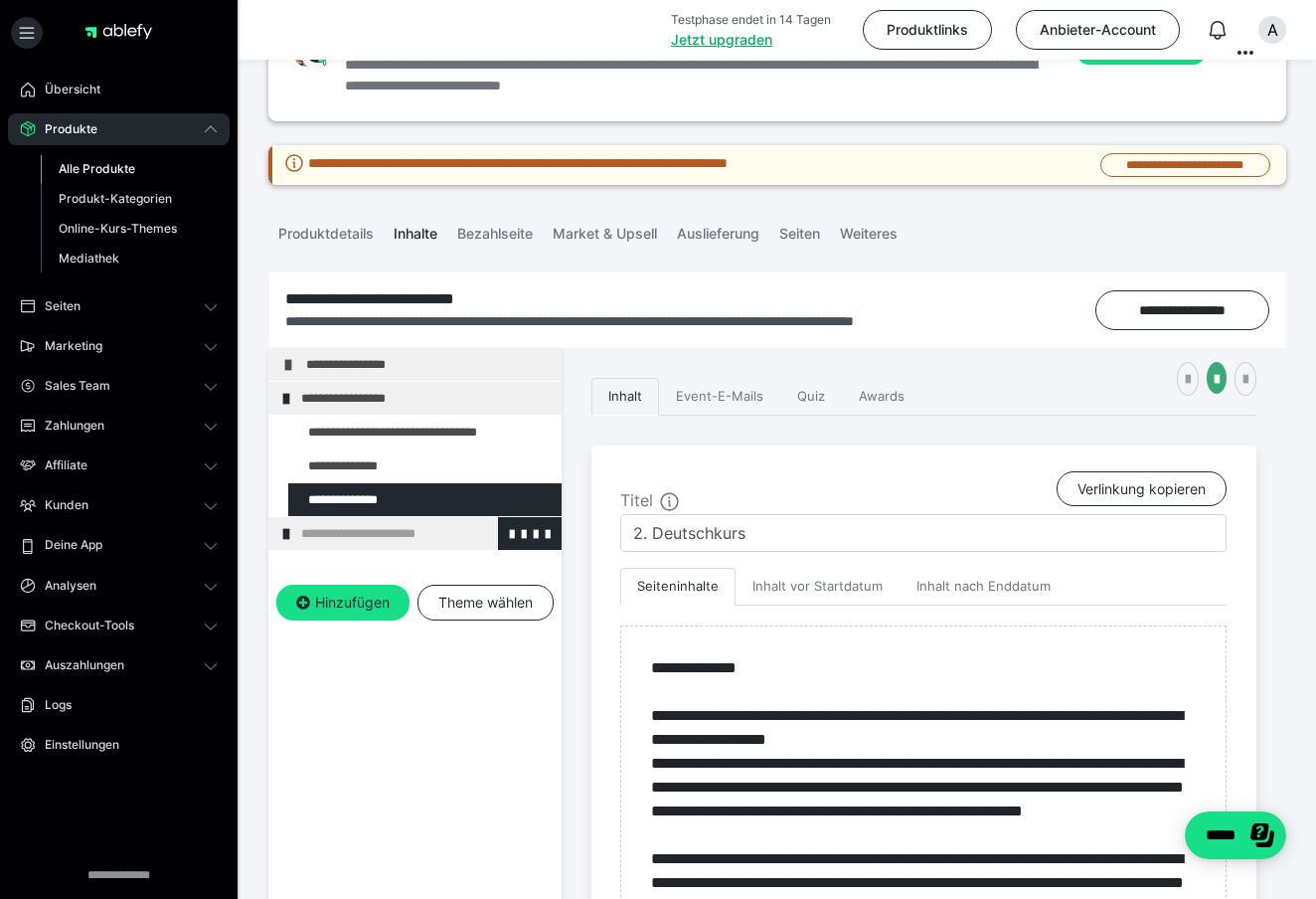 click on "**********" at bounding box center (423, 533) 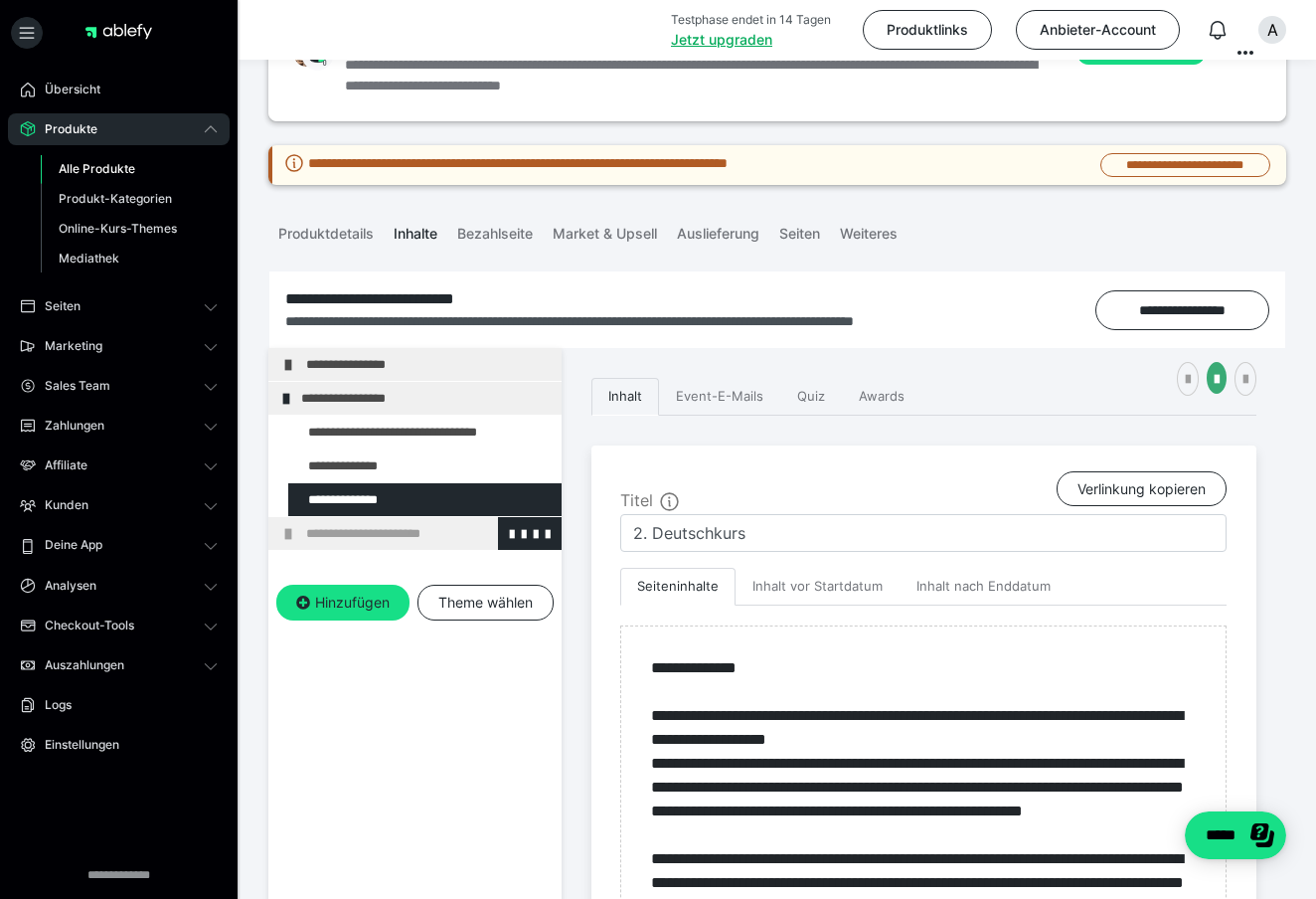 click on "**********" at bounding box center [428, 533] 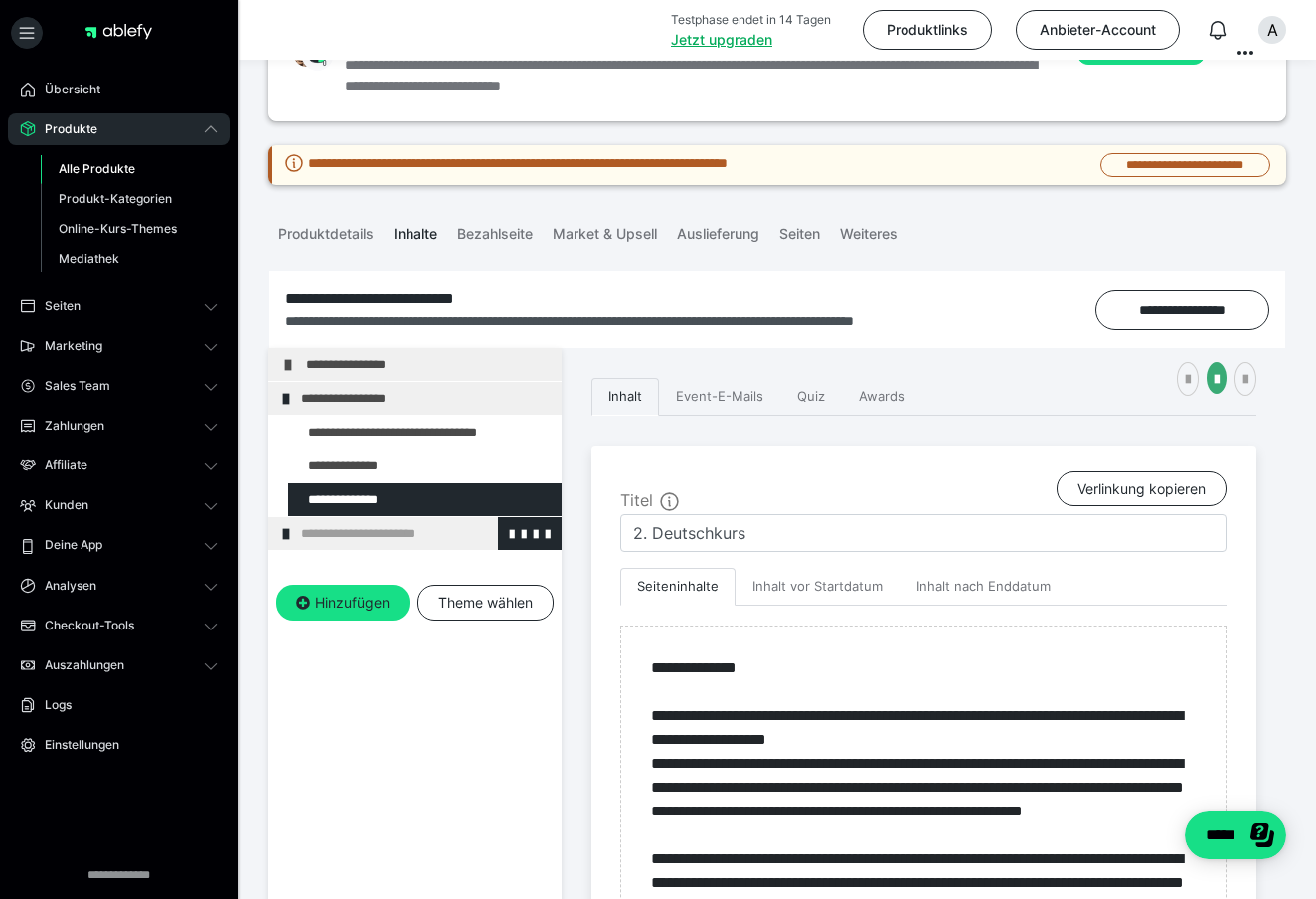 click at bounding box center [286, 534] 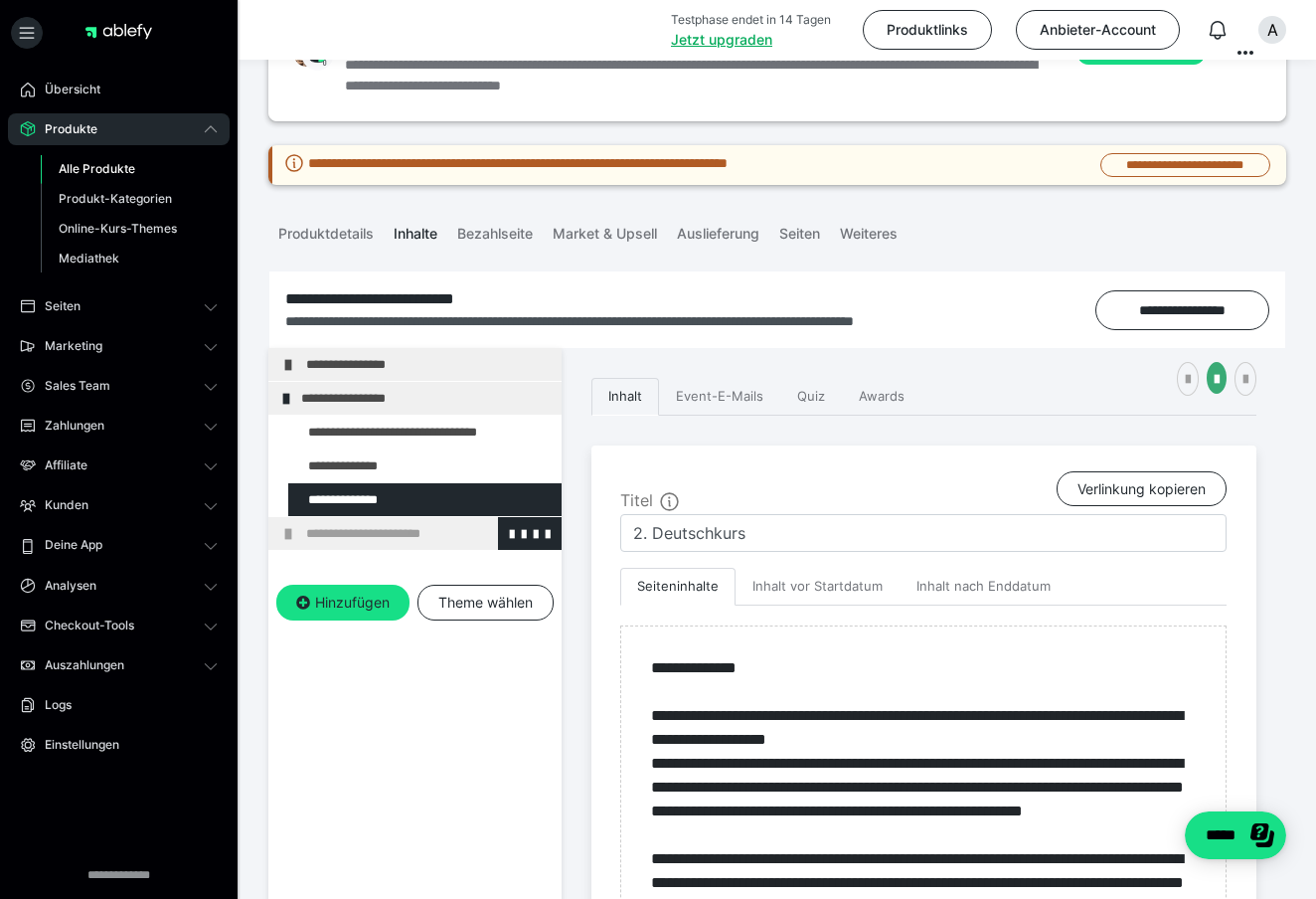 click on "**********" at bounding box center (428, 533) 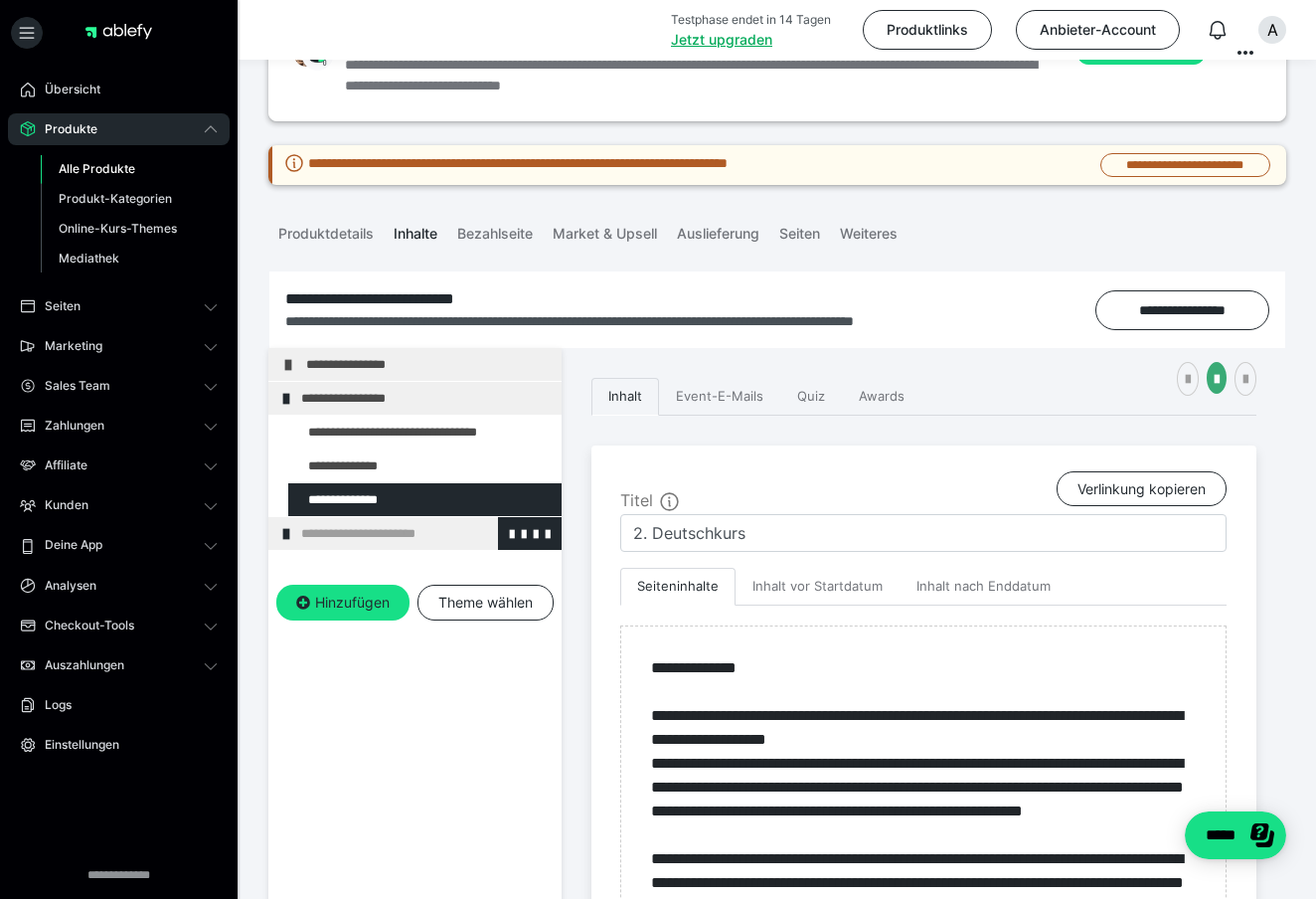 click on "**********" at bounding box center (423, 533) 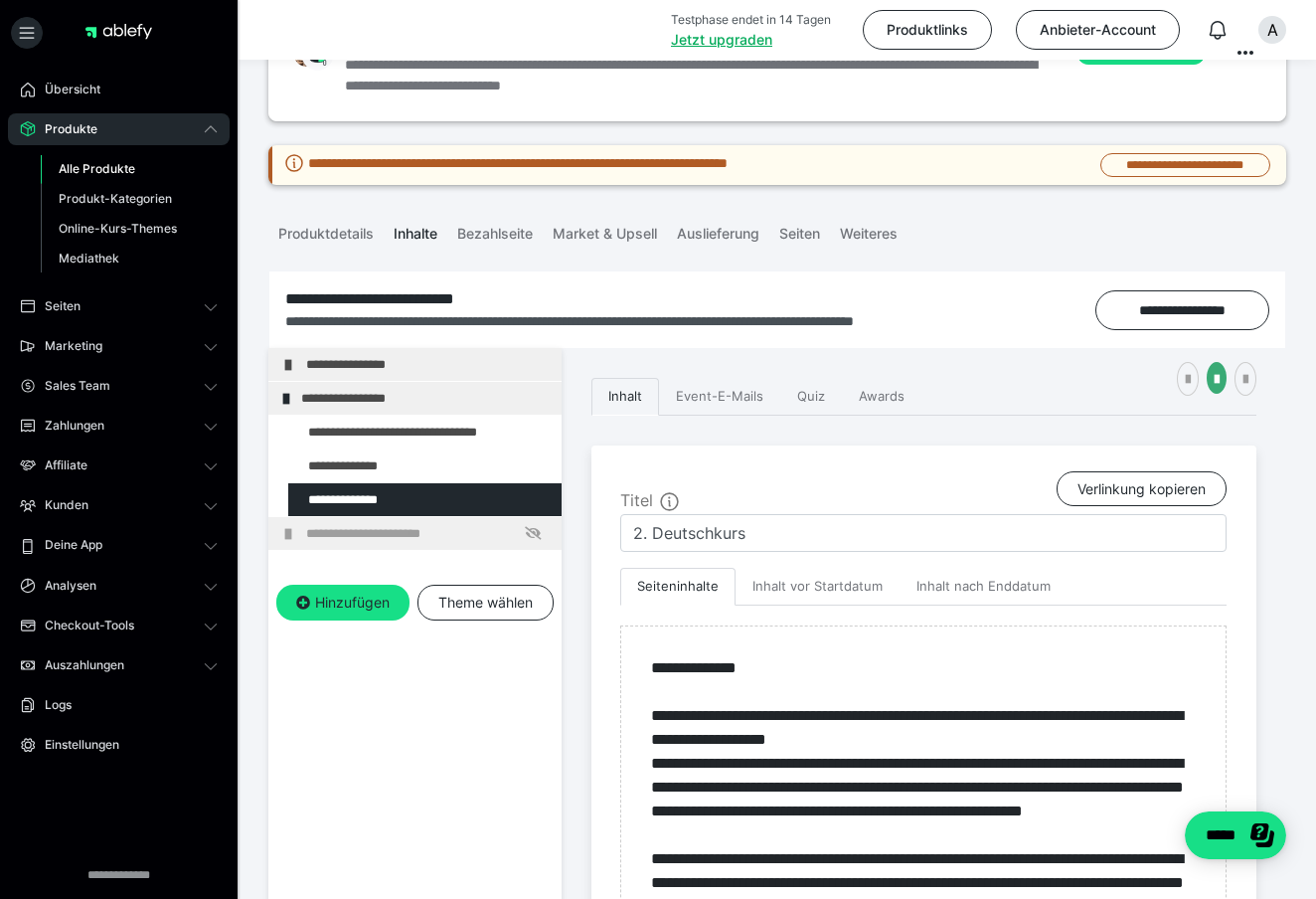 click on "**********" at bounding box center [414, 768] 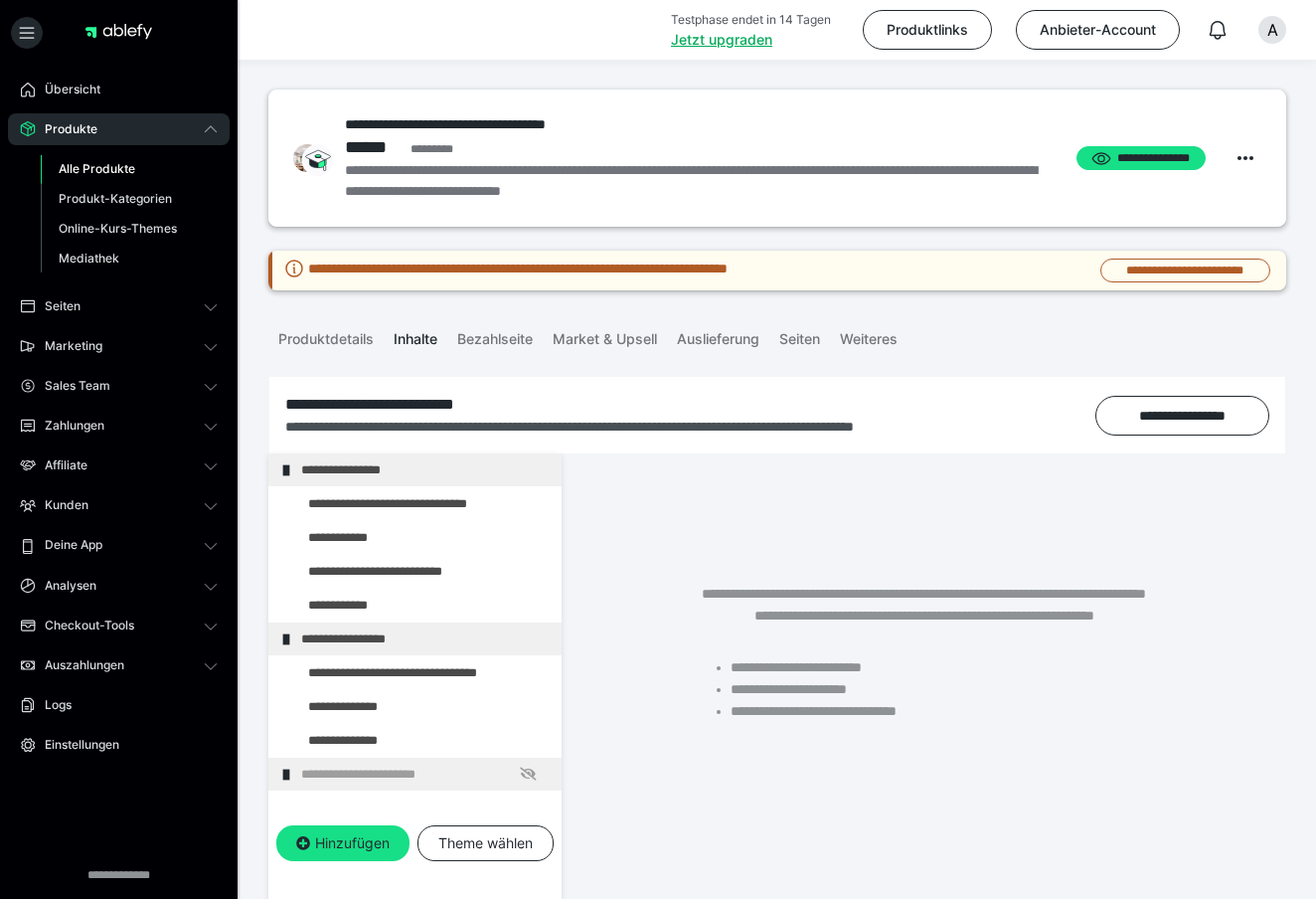 scroll, scrollTop: 105, scrollLeft: 0, axis: vertical 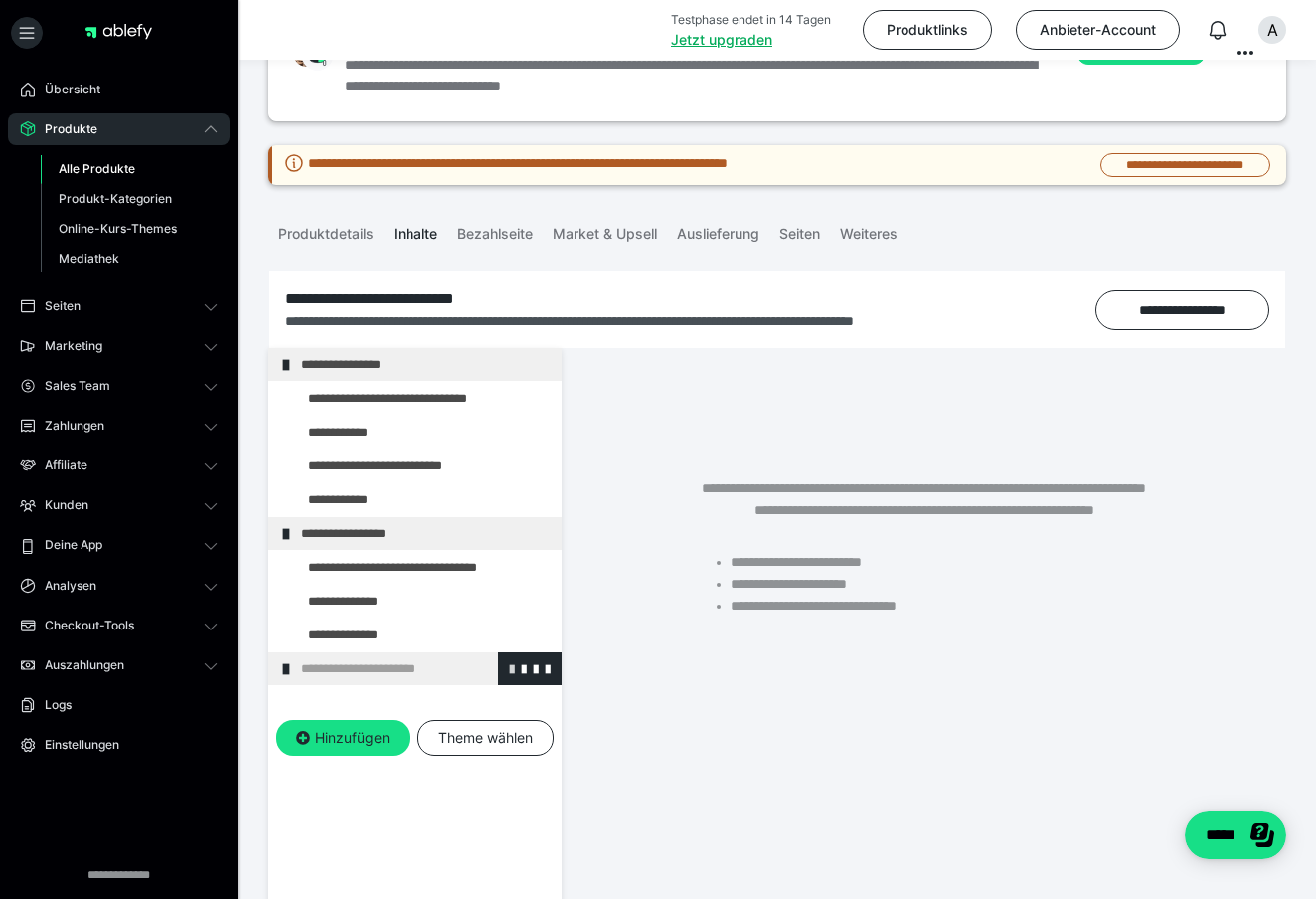 click at bounding box center (512, 668) 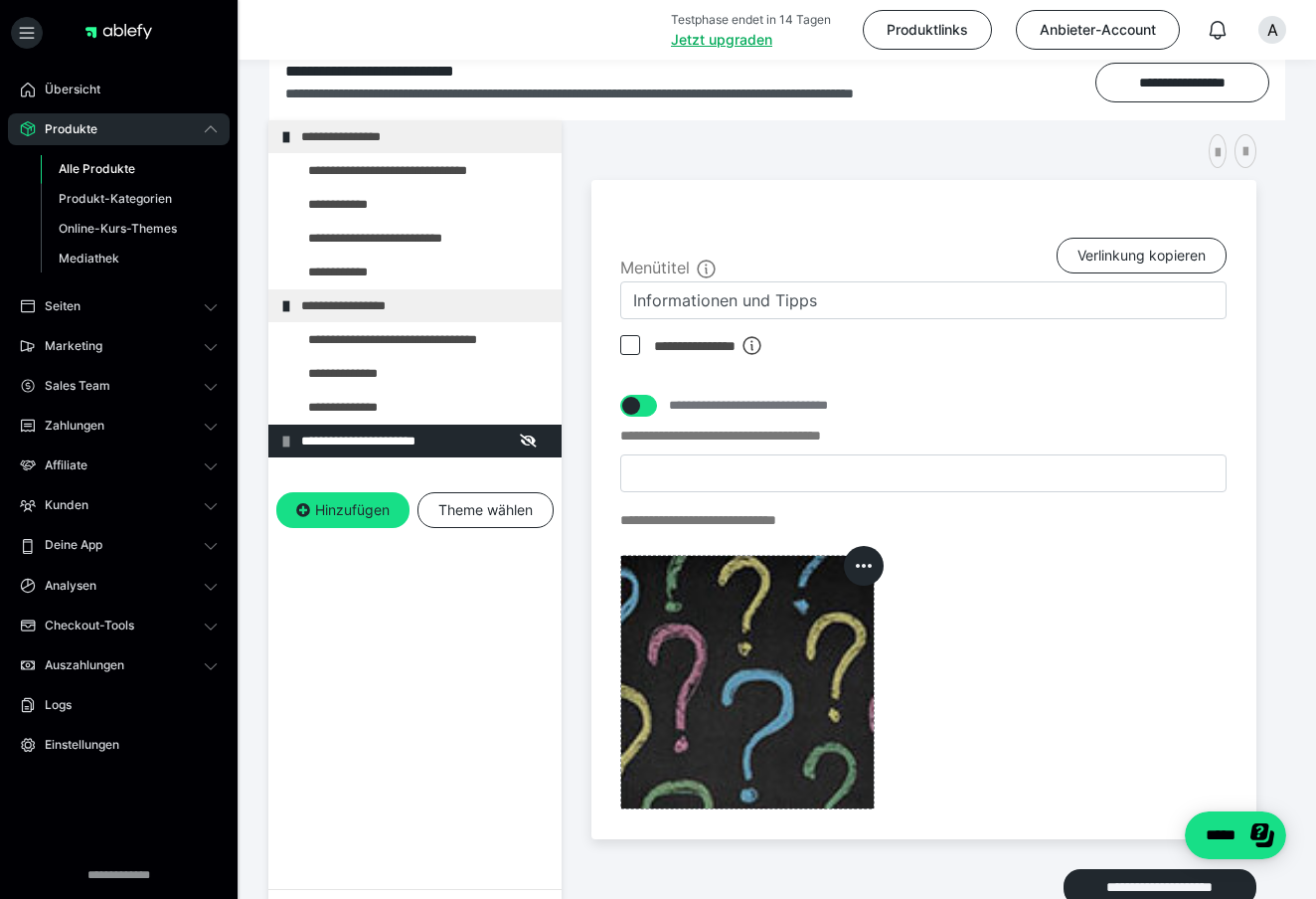scroll, scrollTop: 336, scrollLeft: 0, axis: vertical 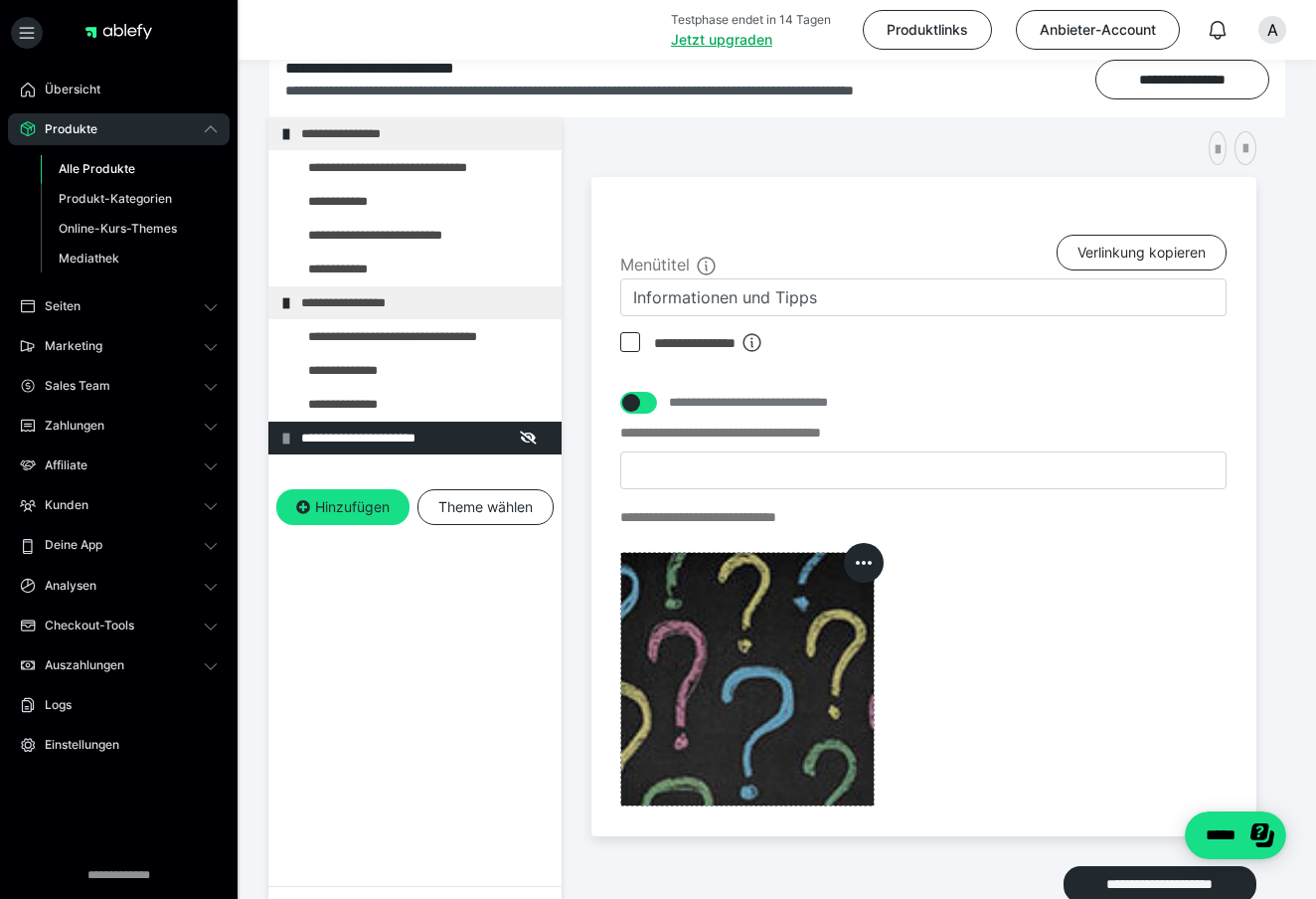 click on "**********" at bounding box center (414, 537) 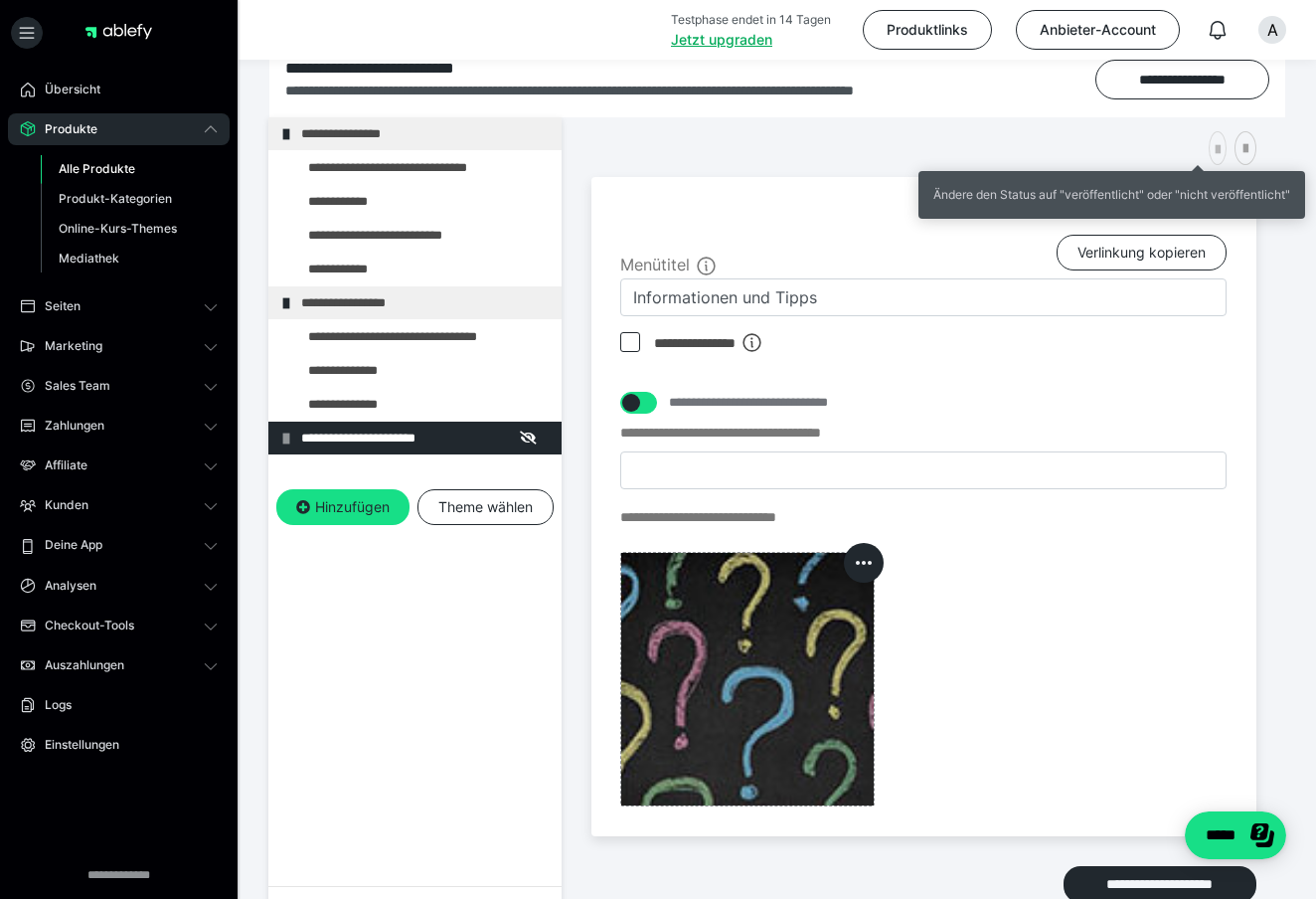 click at bounding box center [1218, 150] 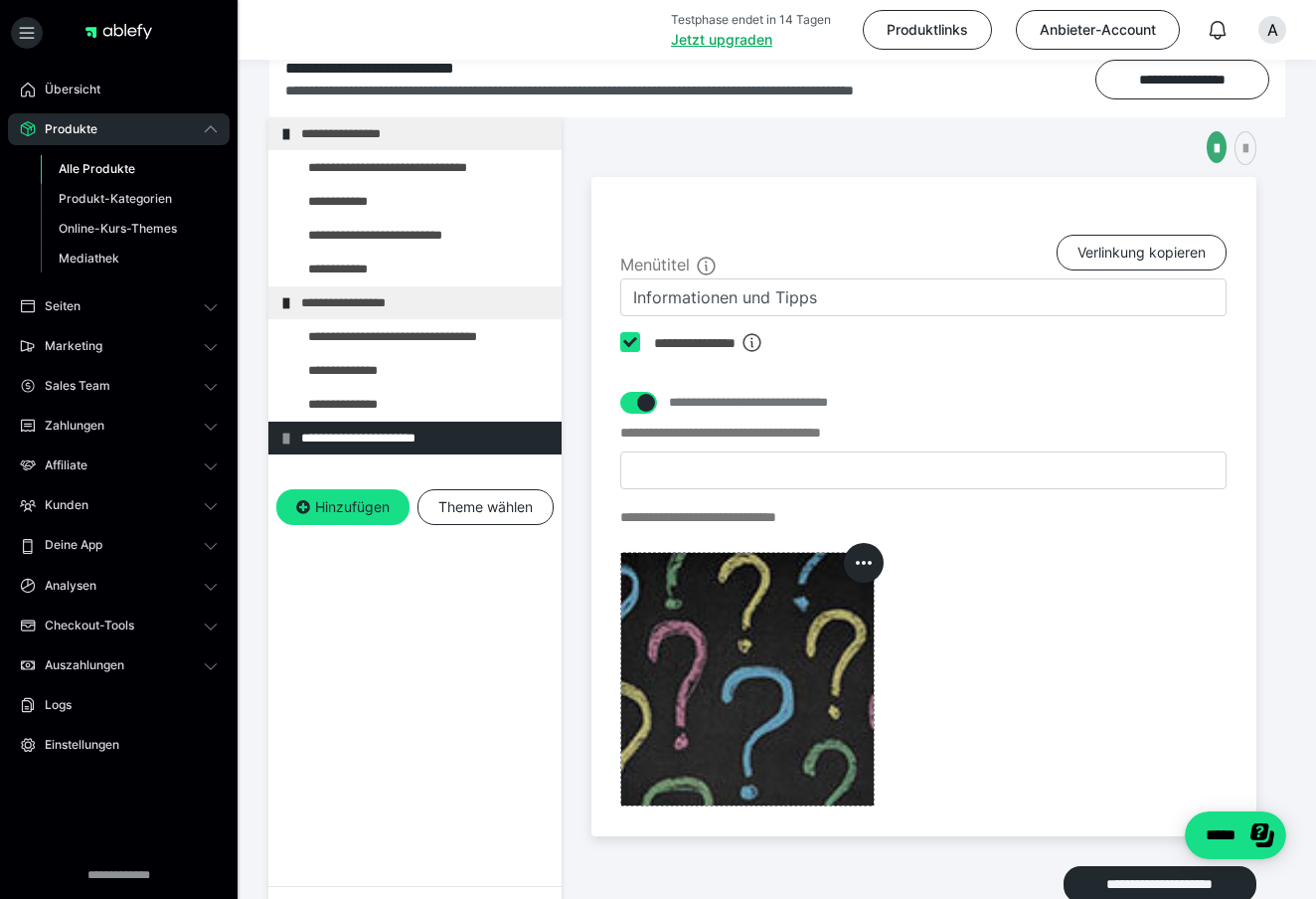 click on "**********" at bounding box center [414, 537] 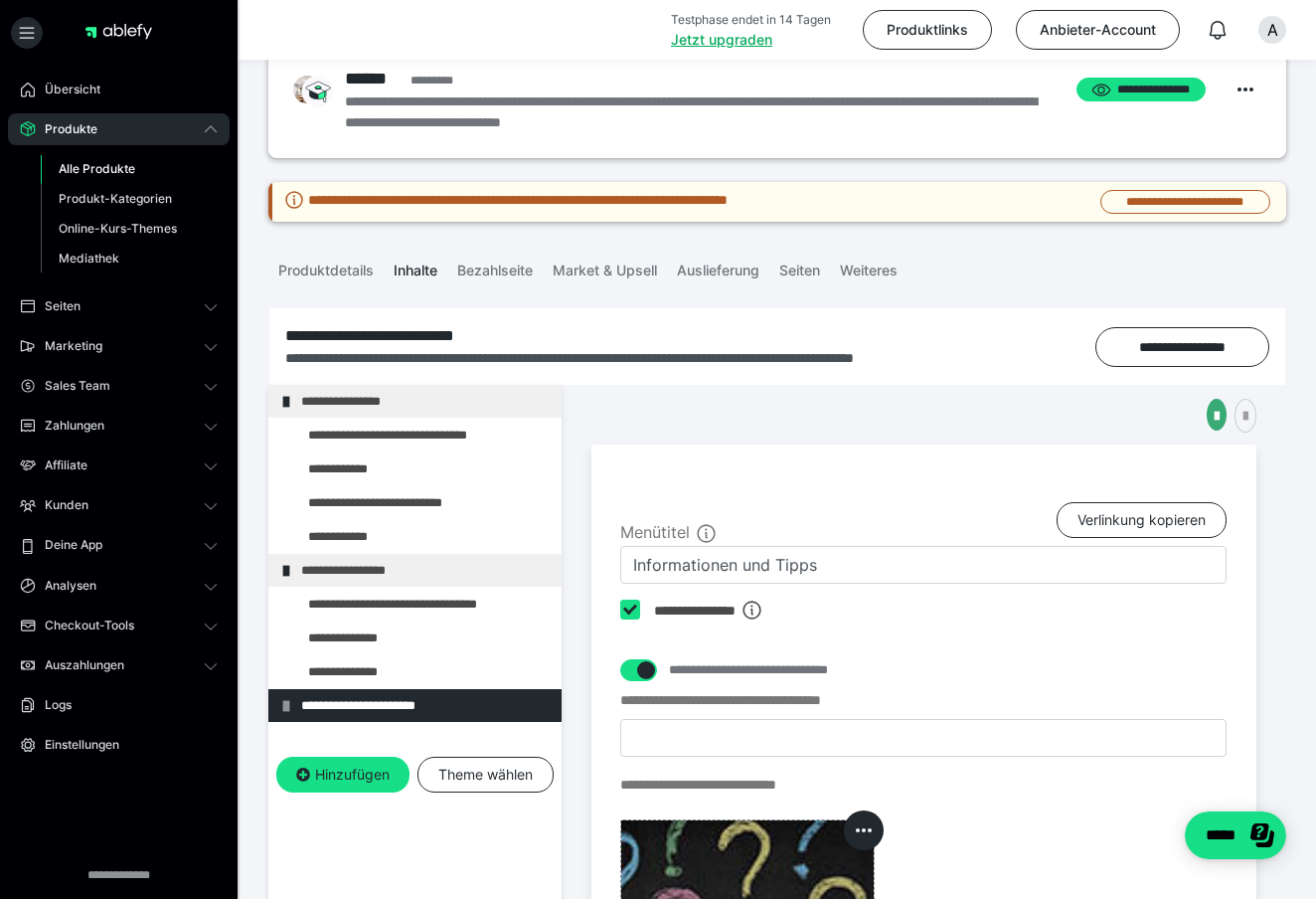 scroll, scrollTop: 90, scrollLeft: 0, axis: vertical 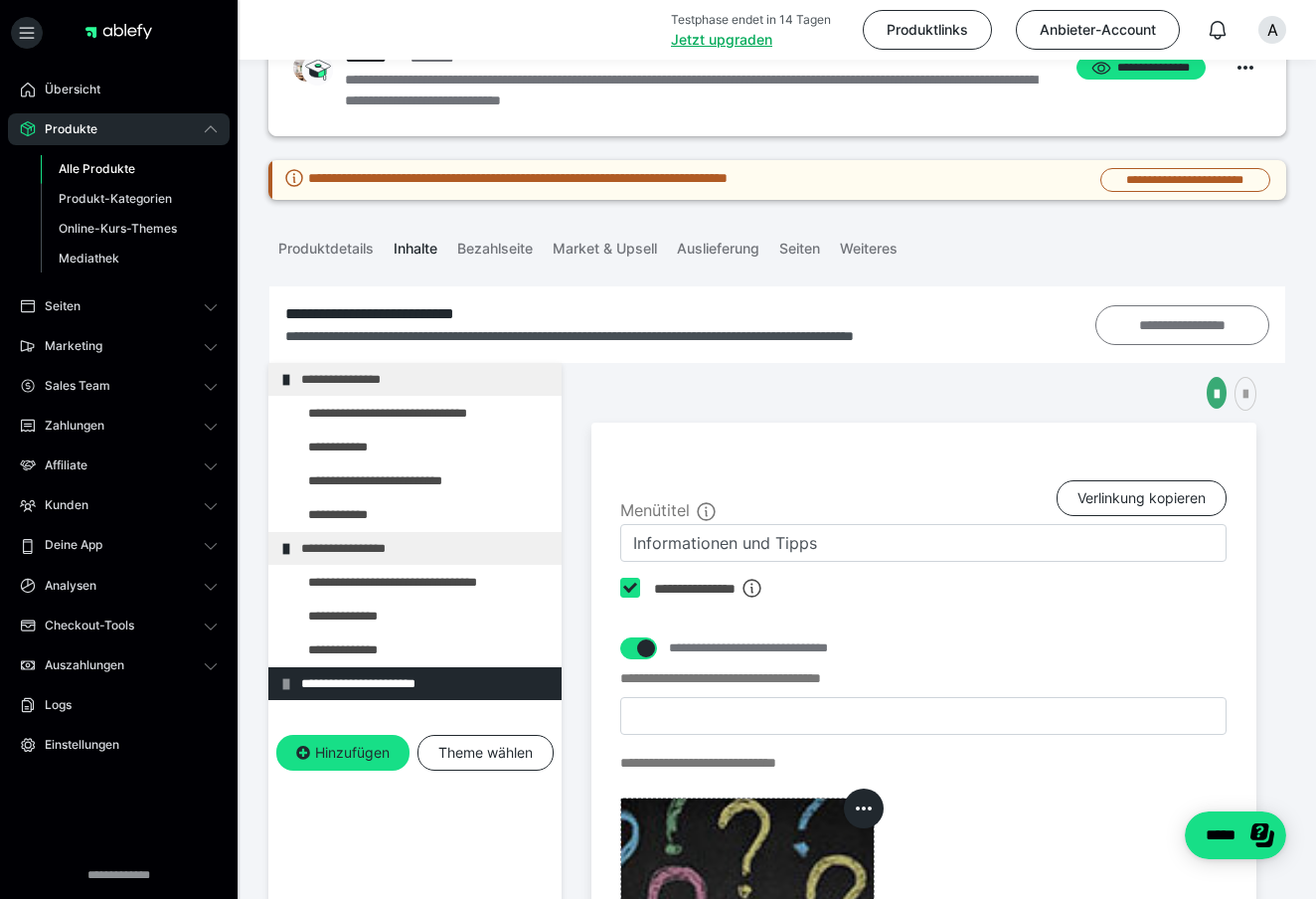 click on "**********" at bounding box center (1183, 325) 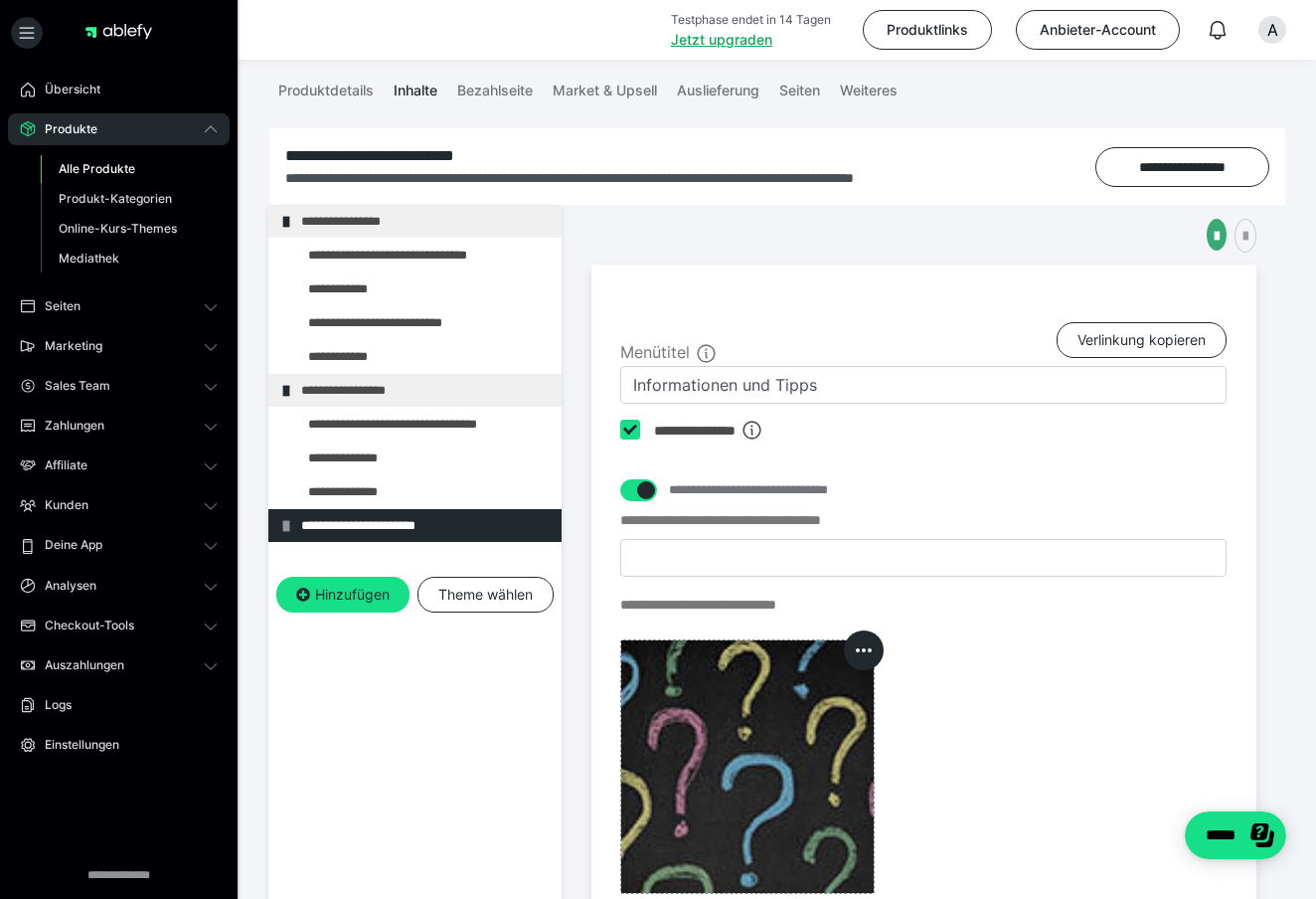 scroll, scrollTop: 250, scrollLeft: 0, axis: vertical 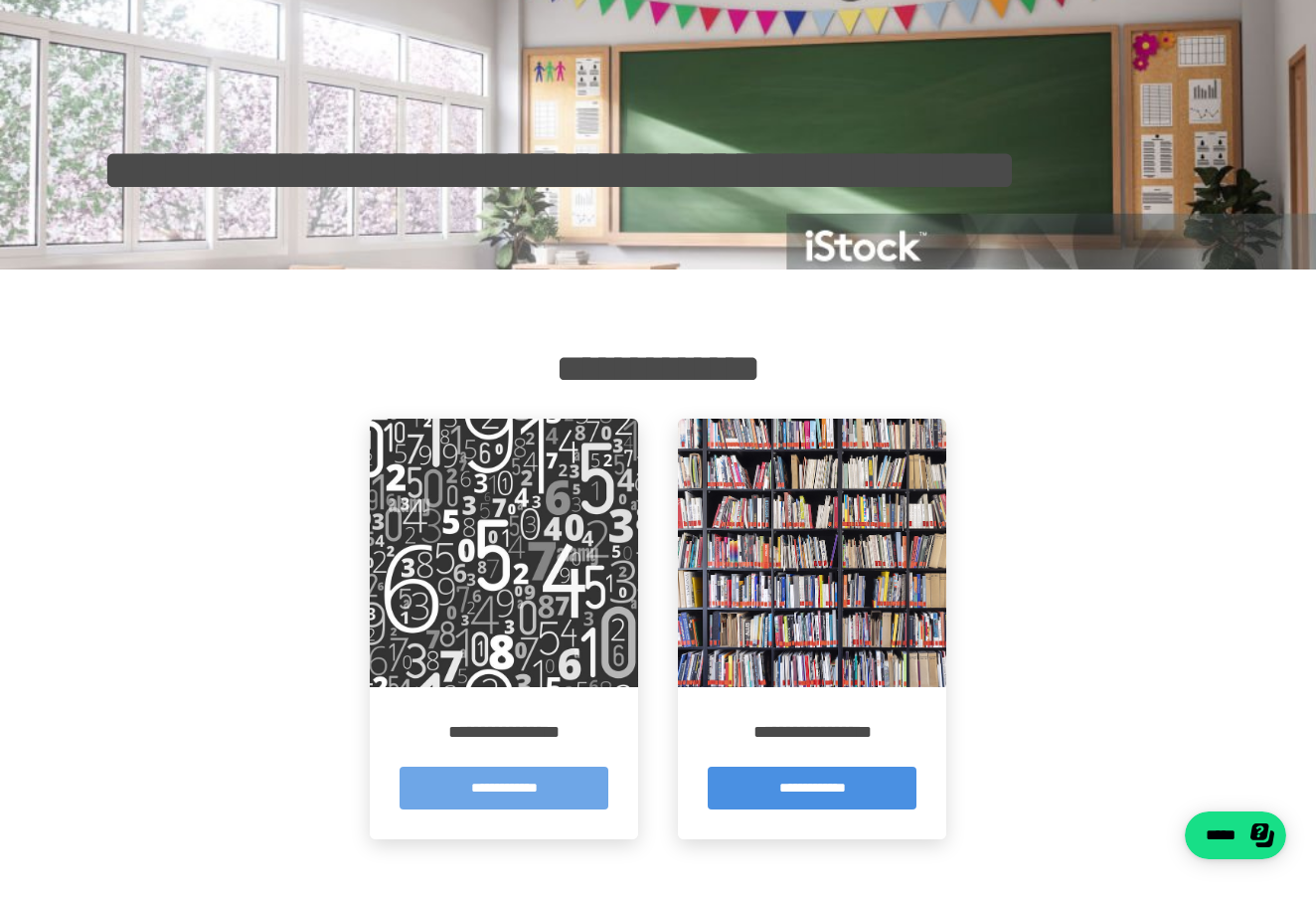 click on "**********" at bounding box center [504, 788] 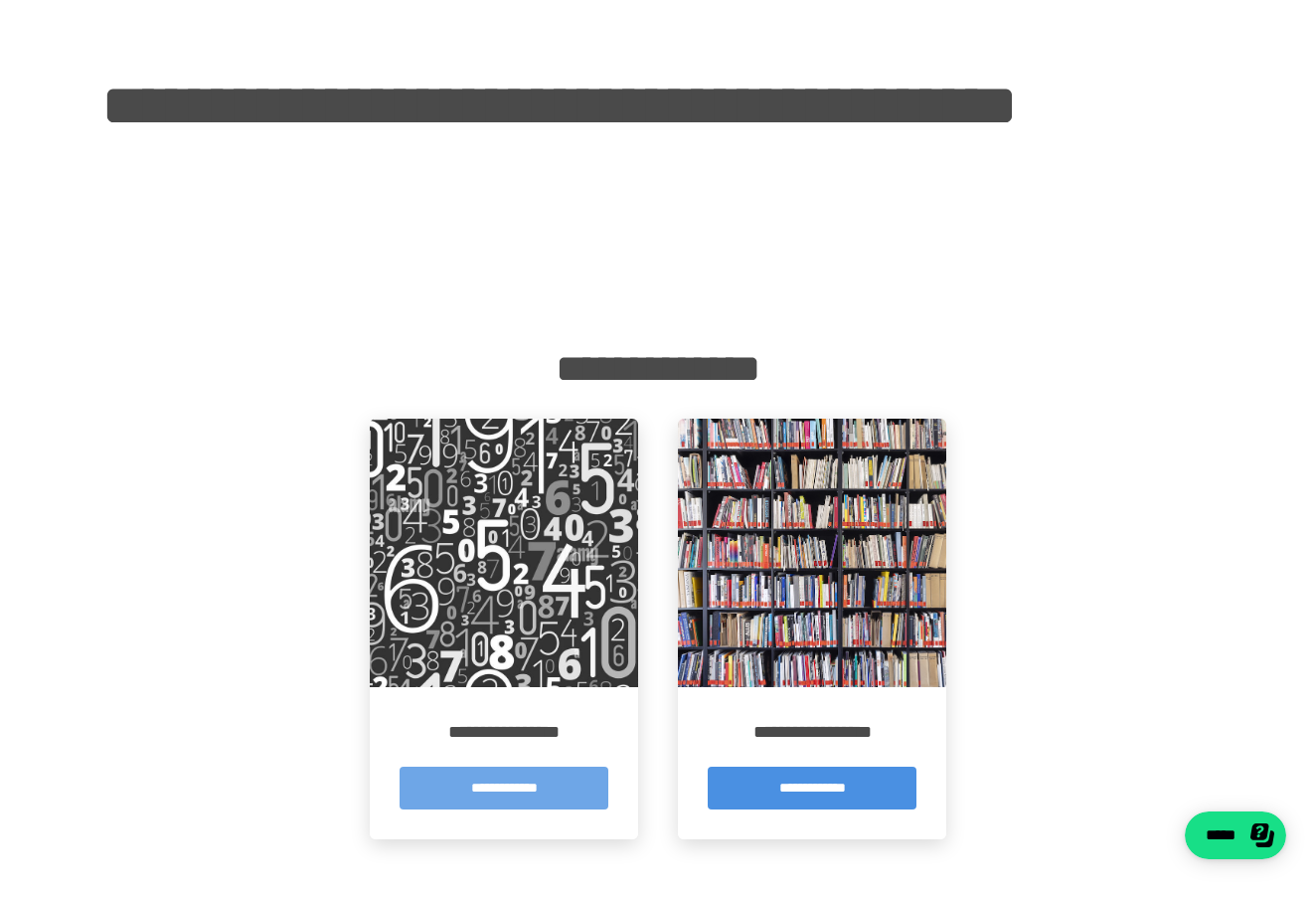 scroll, scrollTop: 0, scrollLeft: 0, axis: both 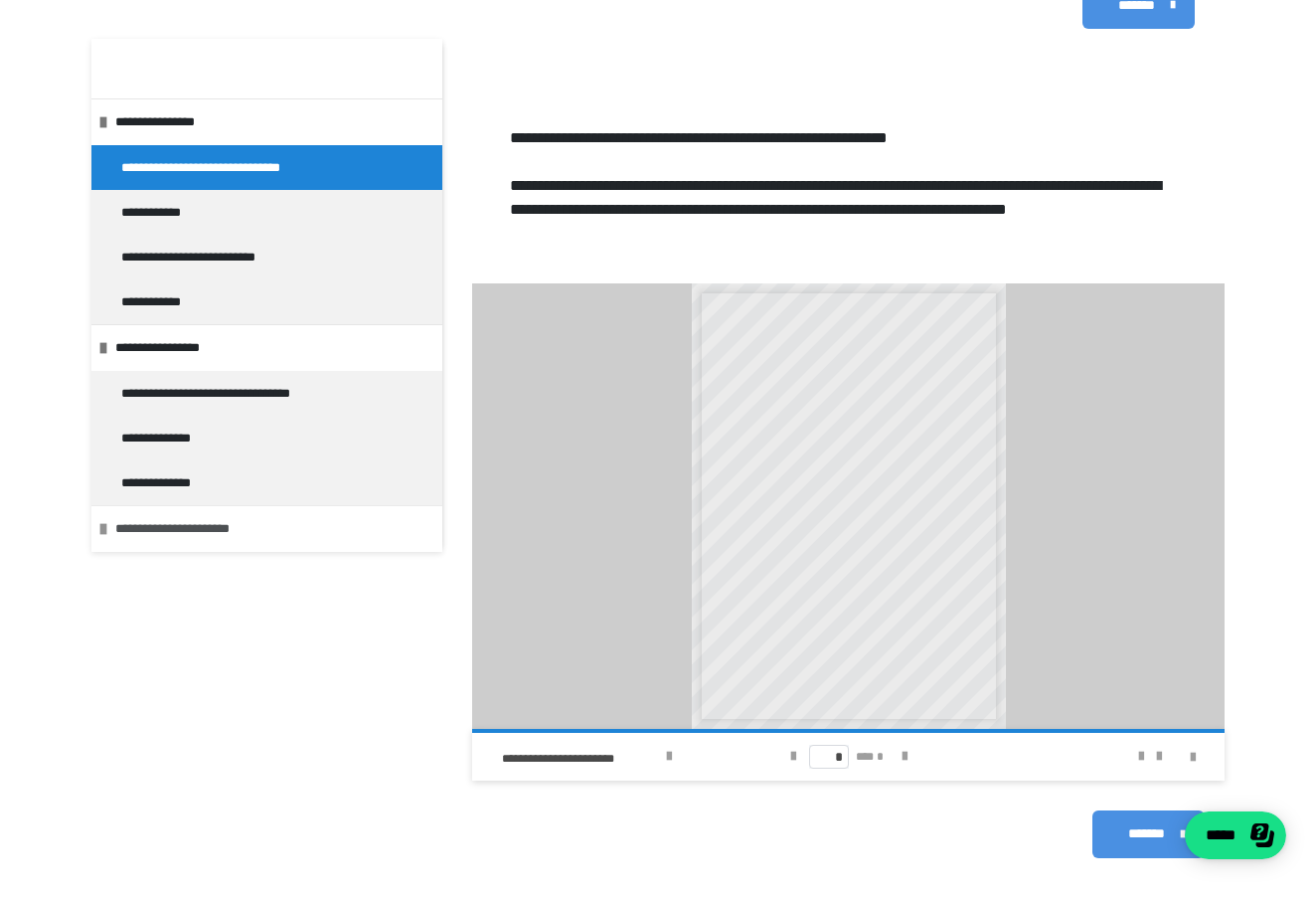 click on "**********" at bounding box center [271, 528] 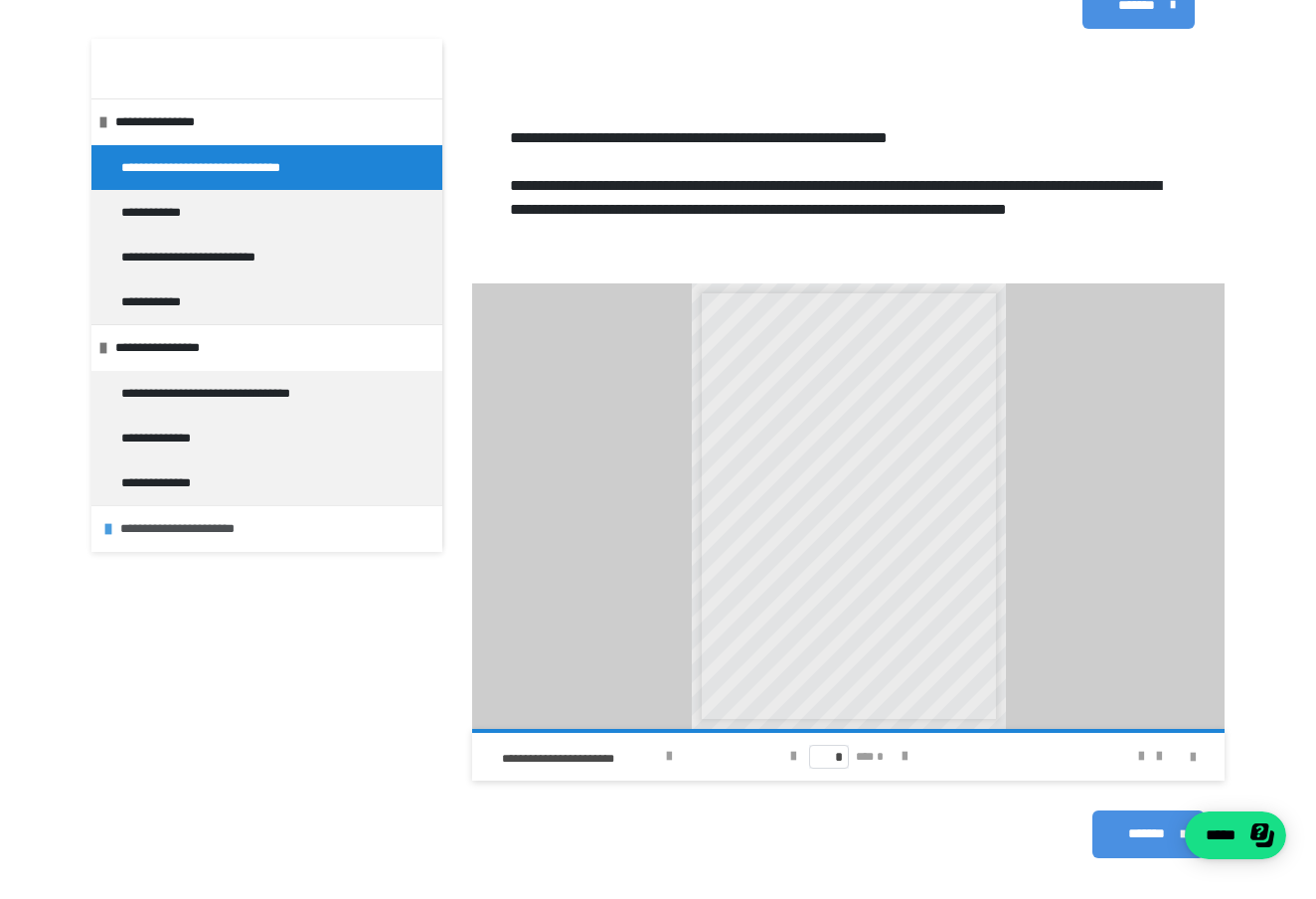 click on "**********" at bounding box center [276, 528] 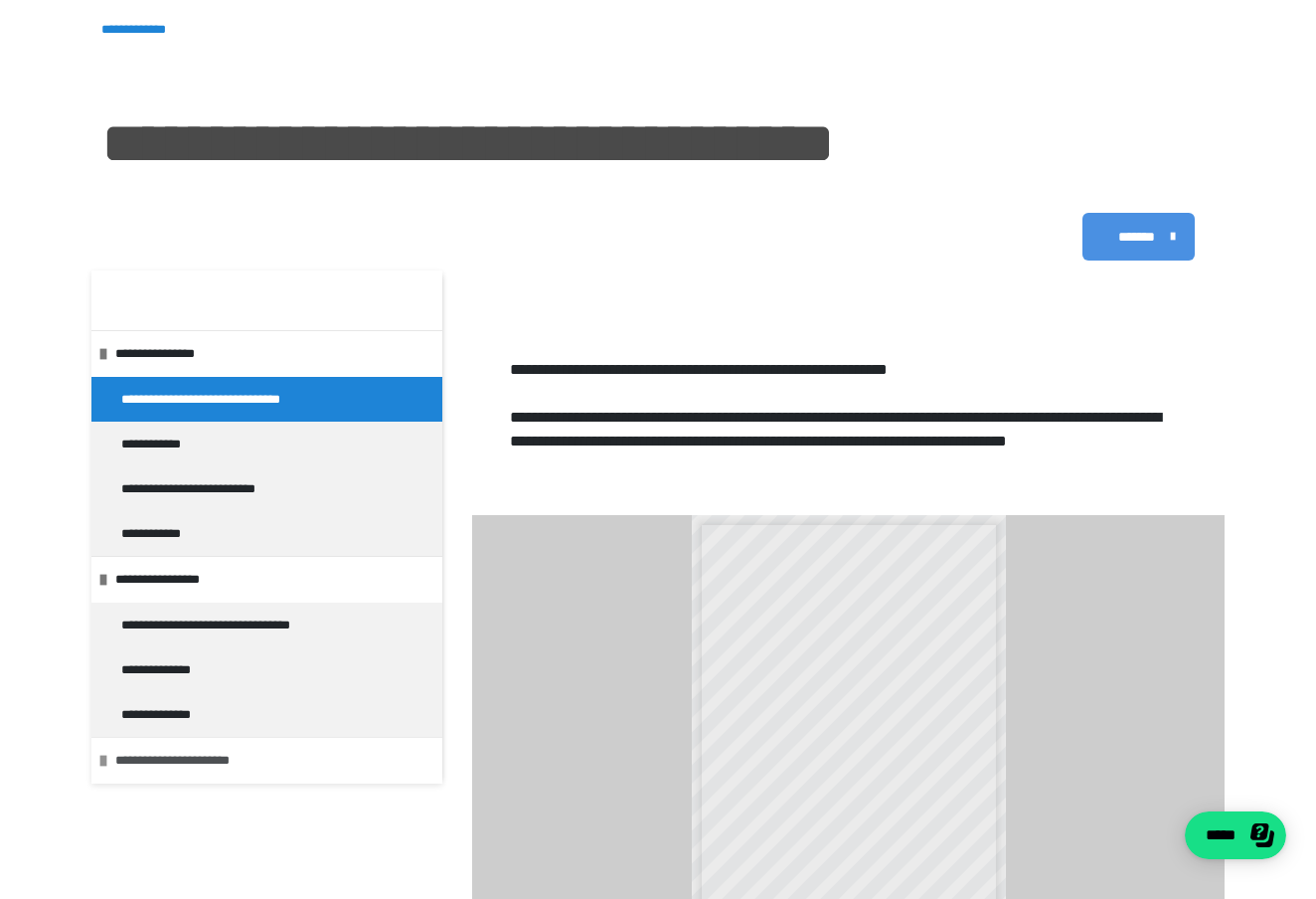 scroll, scrollTop: 0, scrollLeft: 0, axis: both 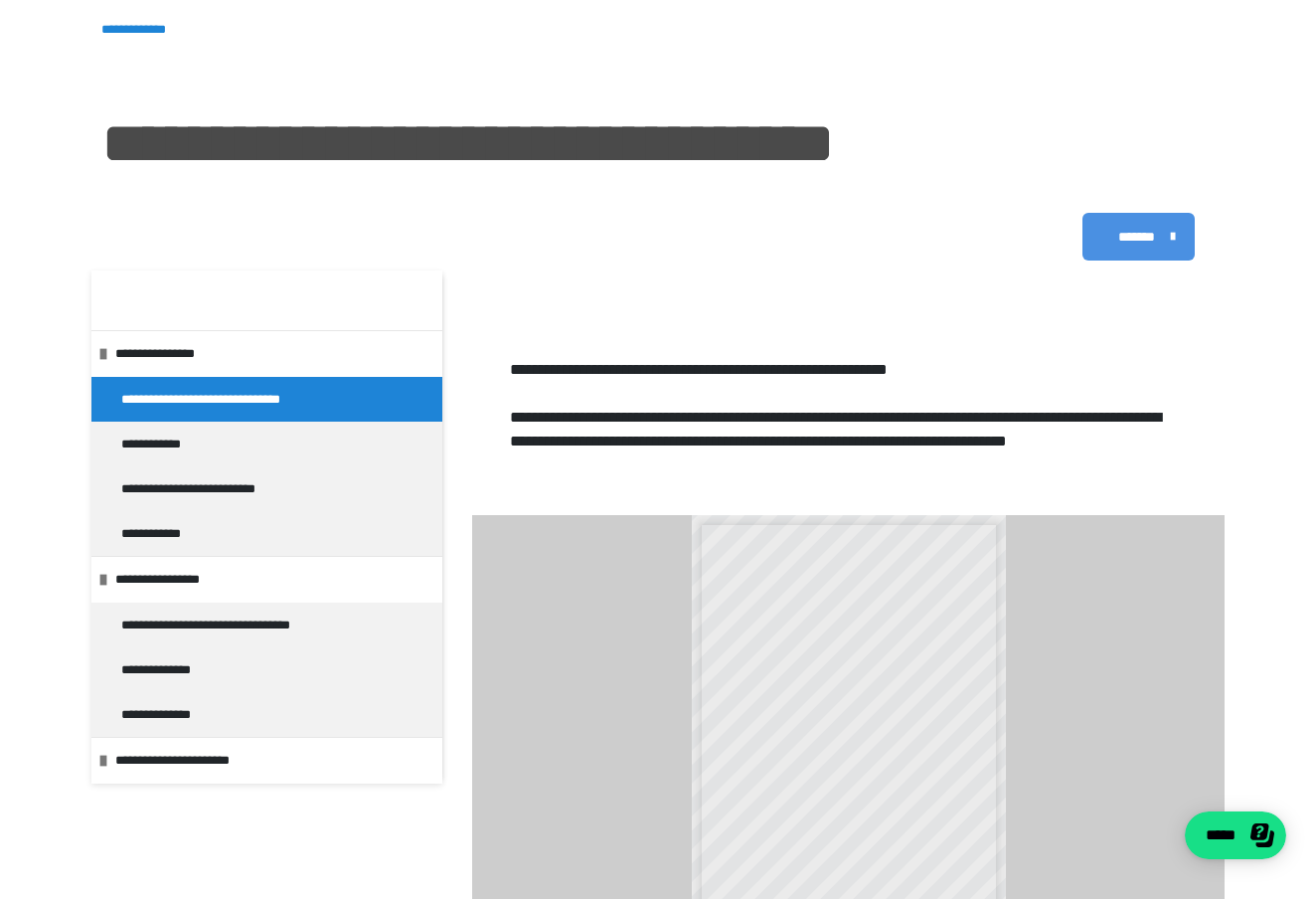 click on "*******" at bounding box center (1136, 237) 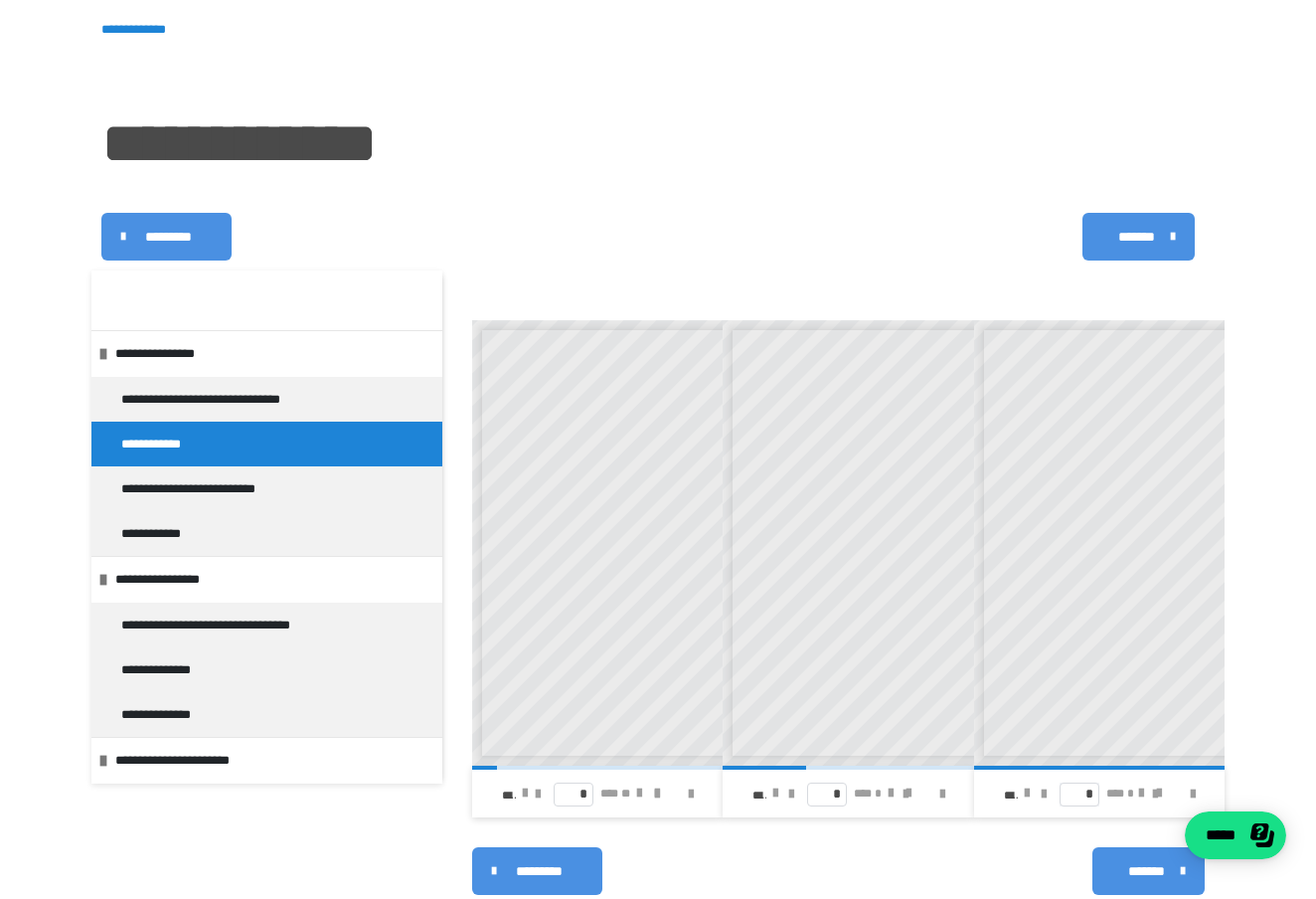 click on "*******" at bounding box center [1136, 237] 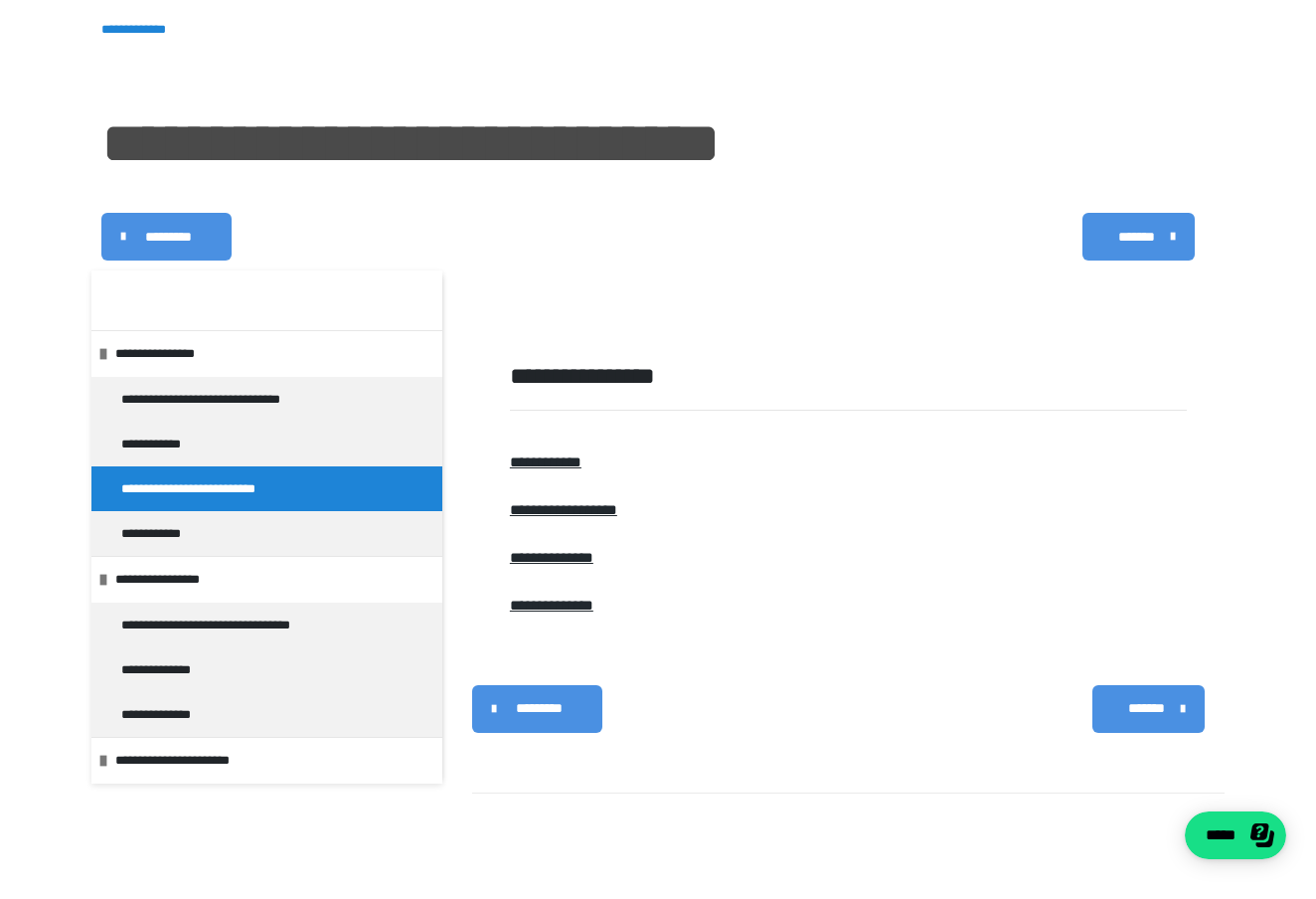 click on "*******" at bounding box center [1136, 237] 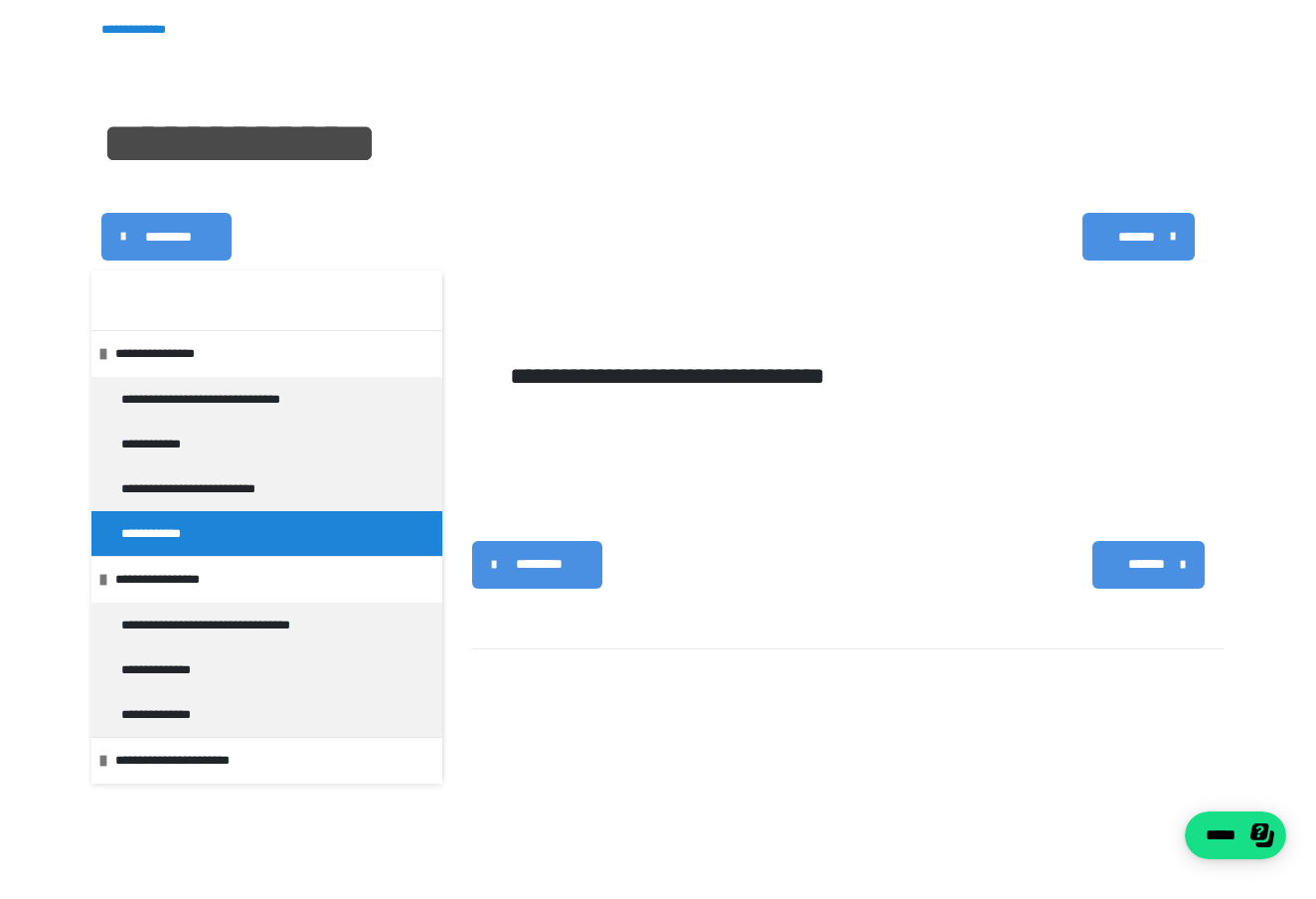 click on "*******" at bounding box center (1136, 237) 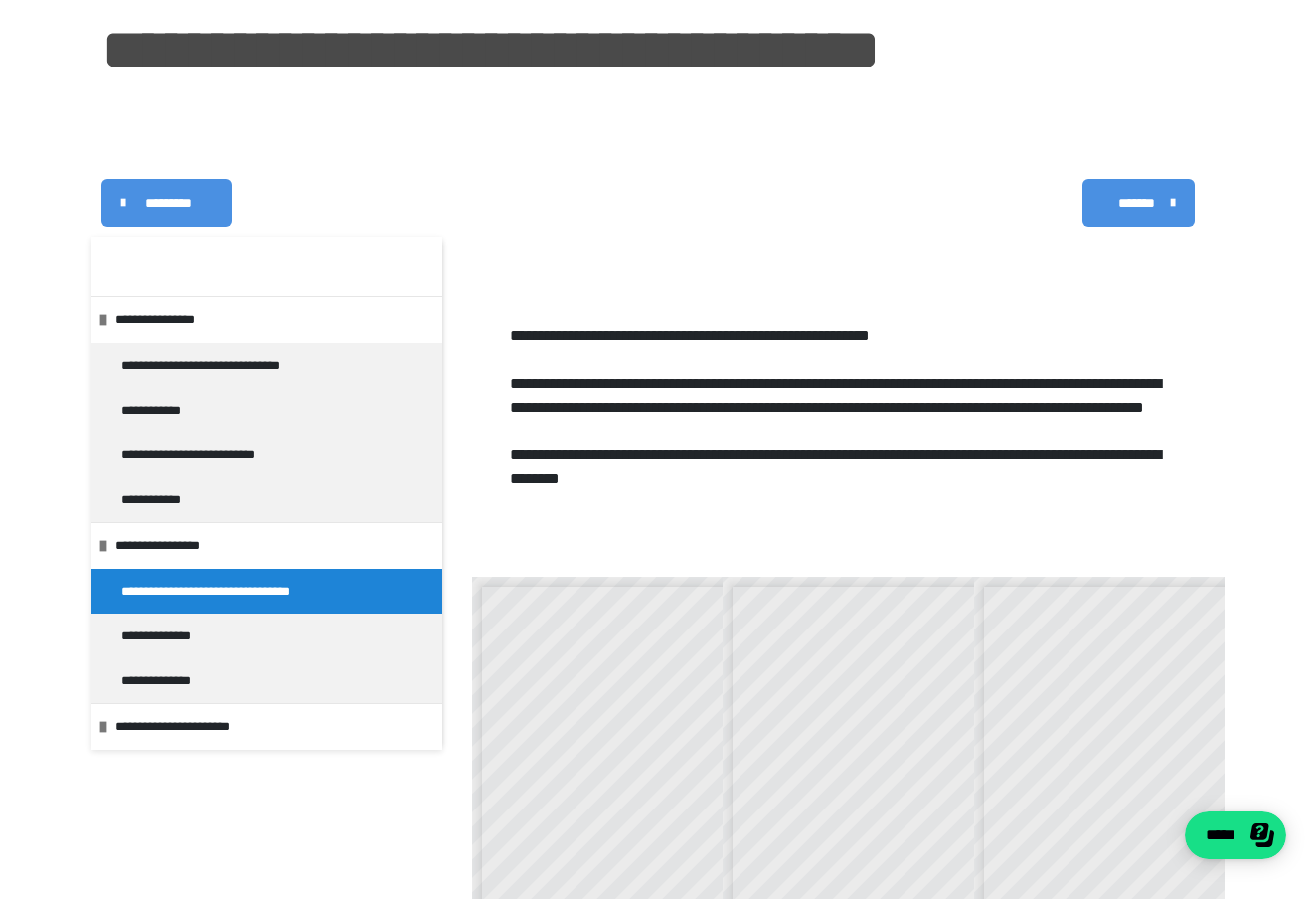 scroll, scrollTop: 102, scrollLeft: 0, axis: vertical 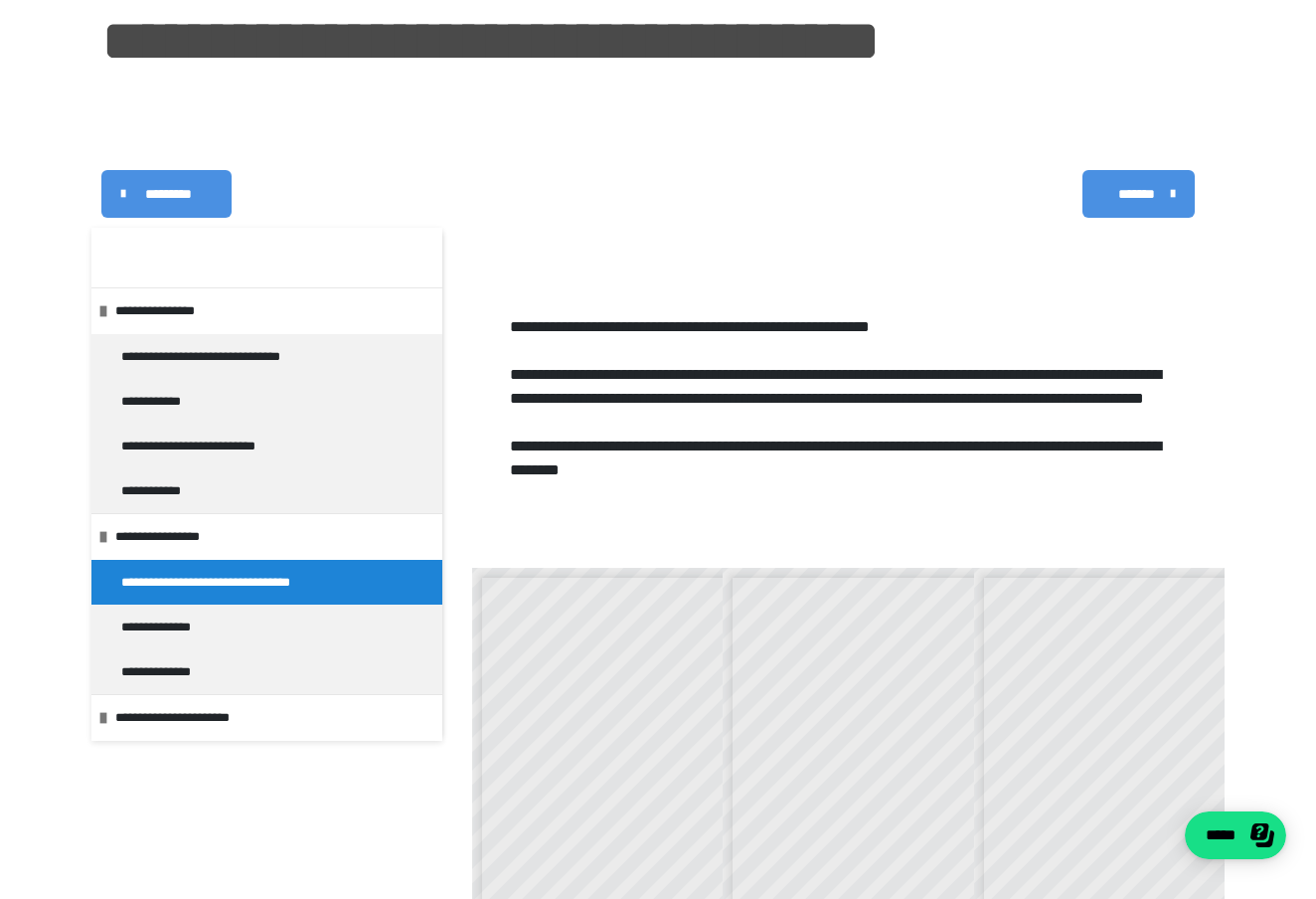 click on "*******" at bounding box center [1136, 194] 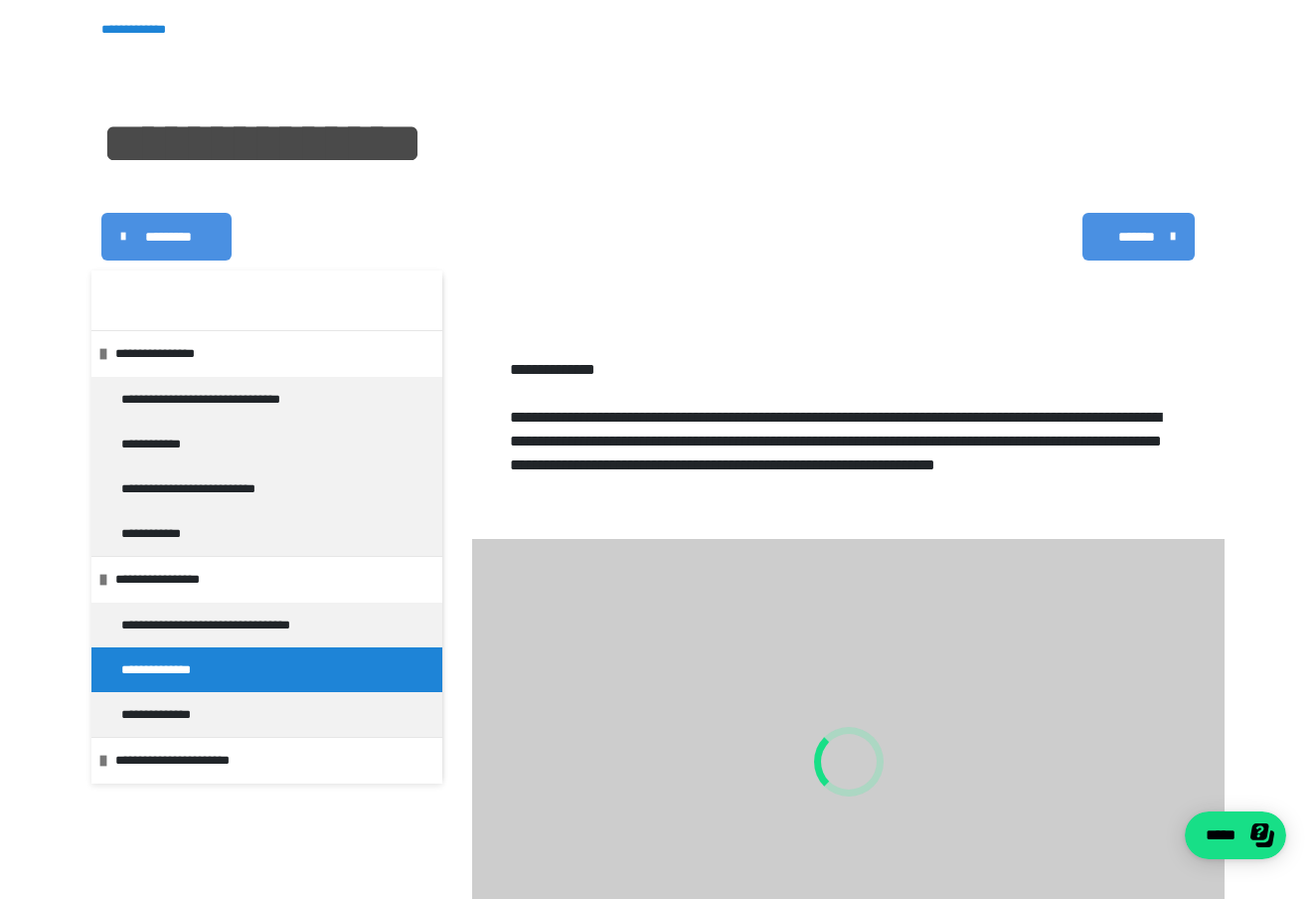 scroll, scrollTop: 59, scrollLeft: 0, axis: vertical 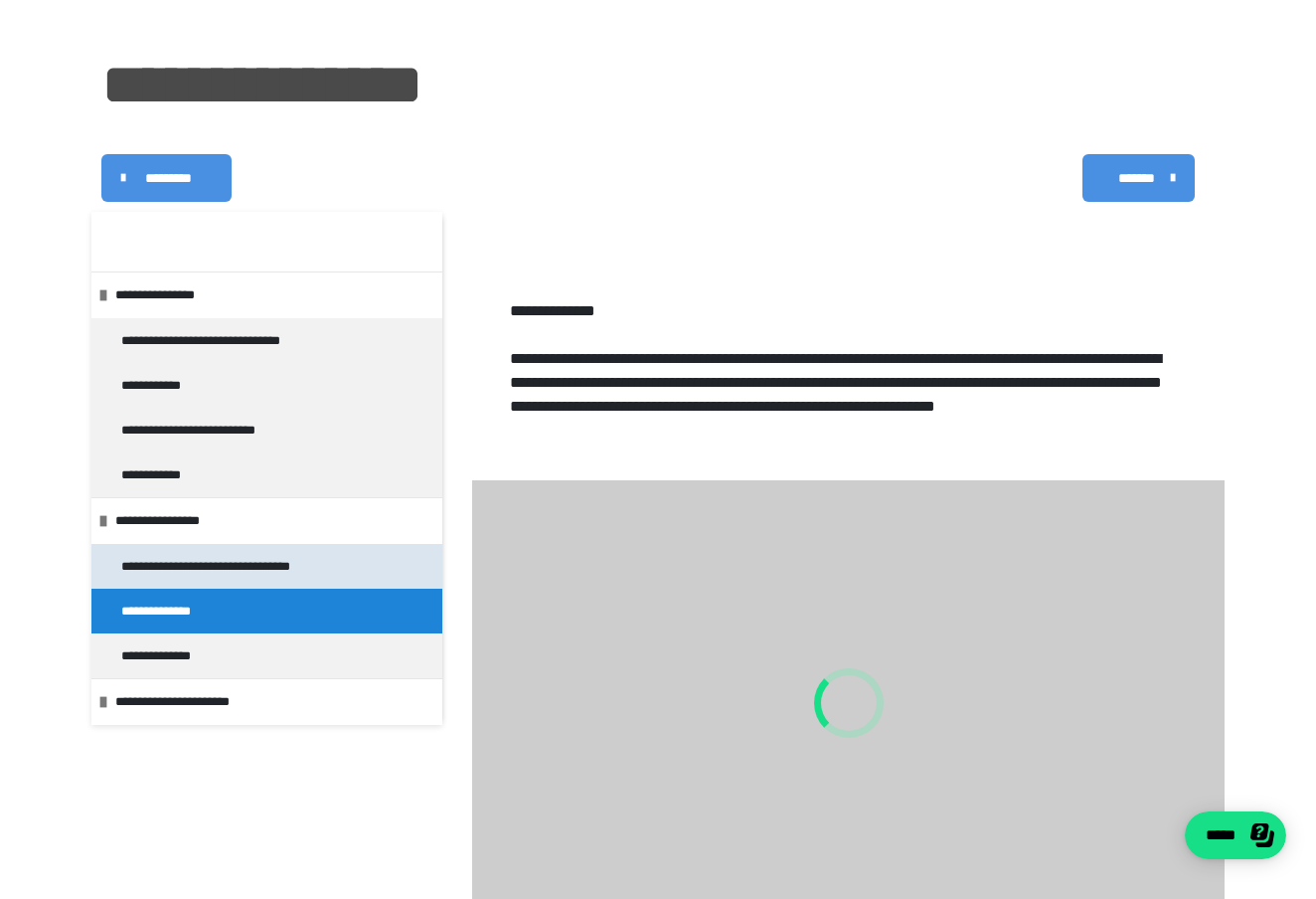 click on "**********" at bounding box center (243, 566) 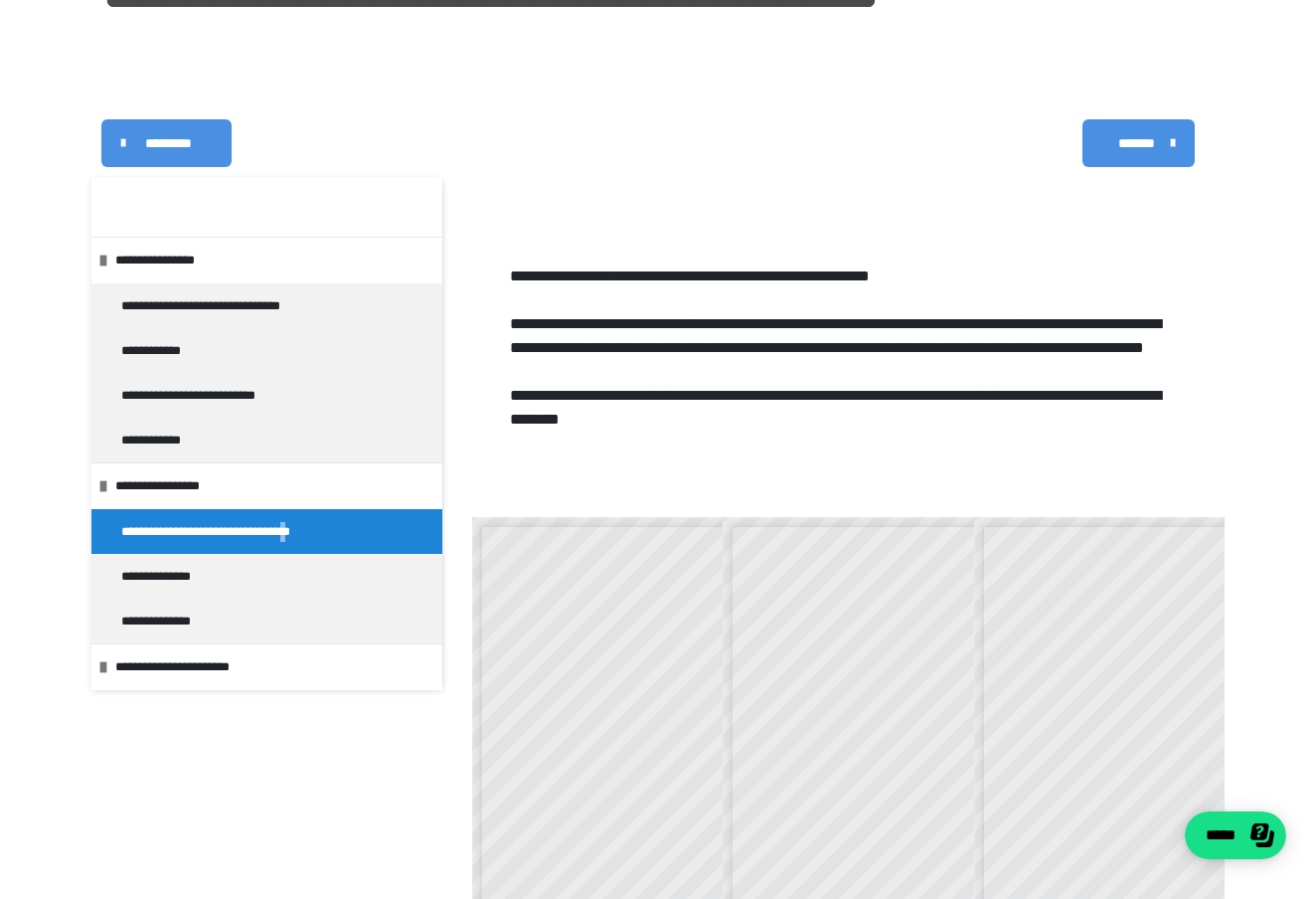 scroll, scrollTop: 182, scrollLeft: 0, axis: vertical 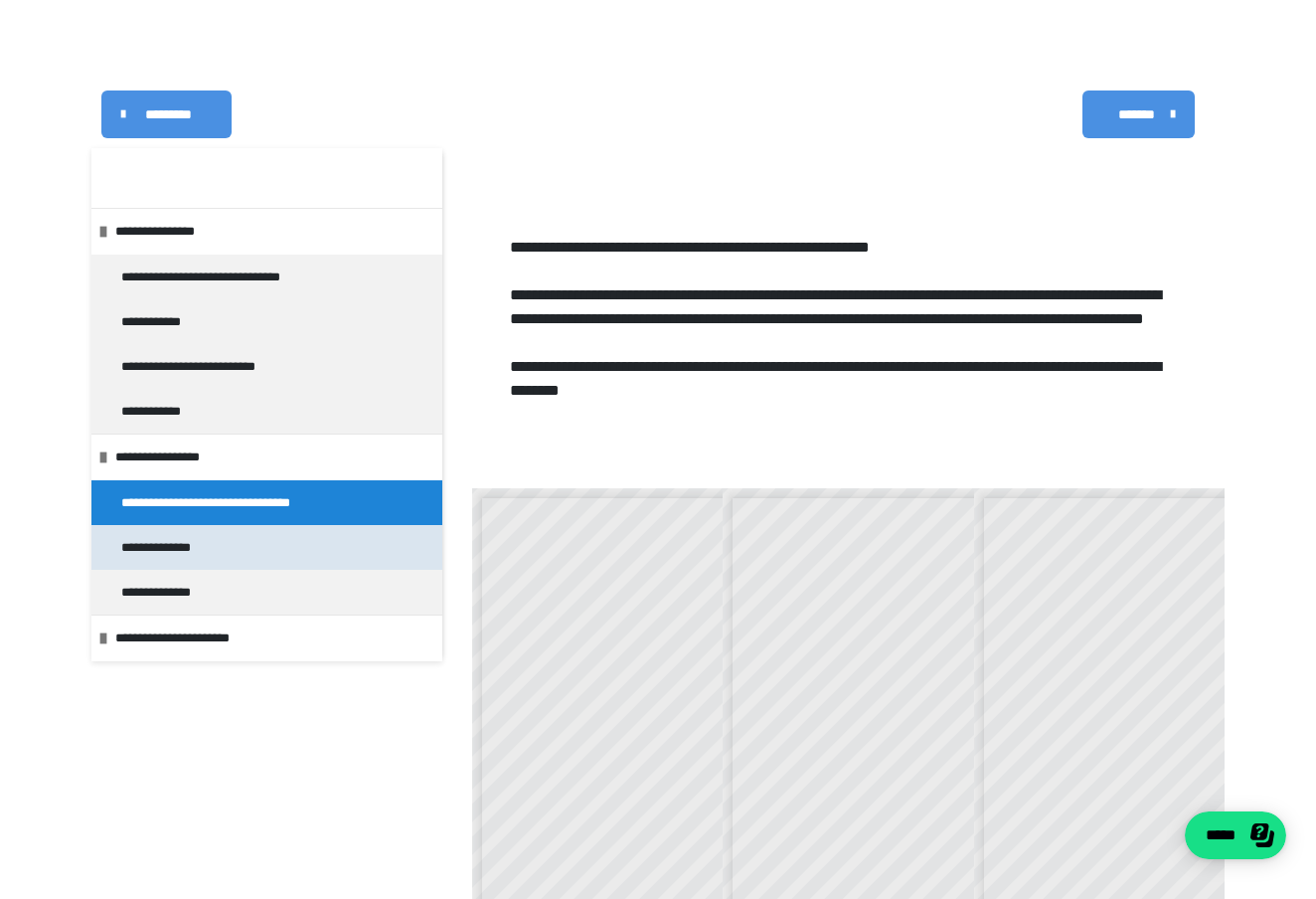 click on "**********" at bounding box center (266, 547) 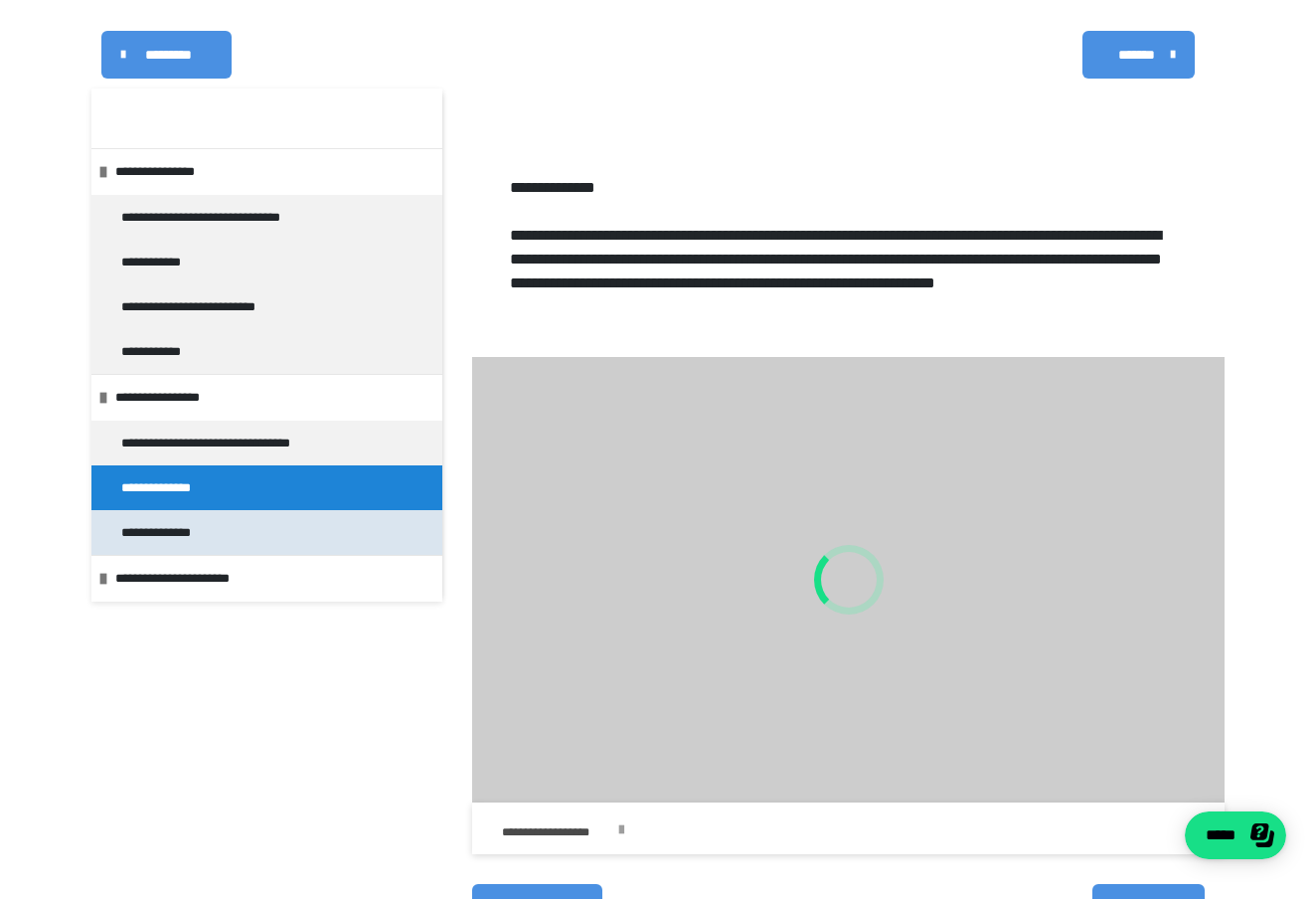 click on "**********" at bounding box center [169, 532] 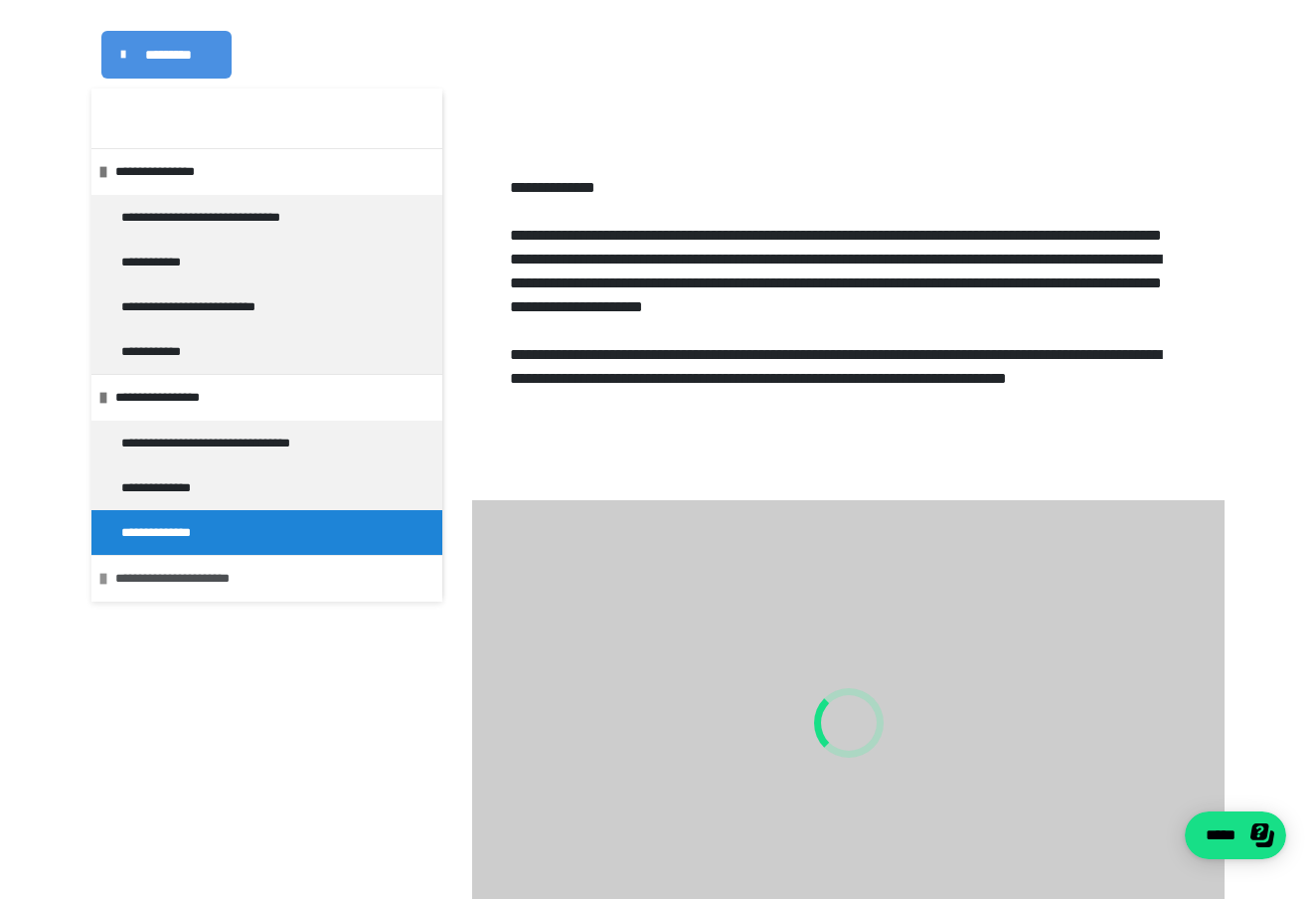click on "**********" at bounding box center (271, 578) 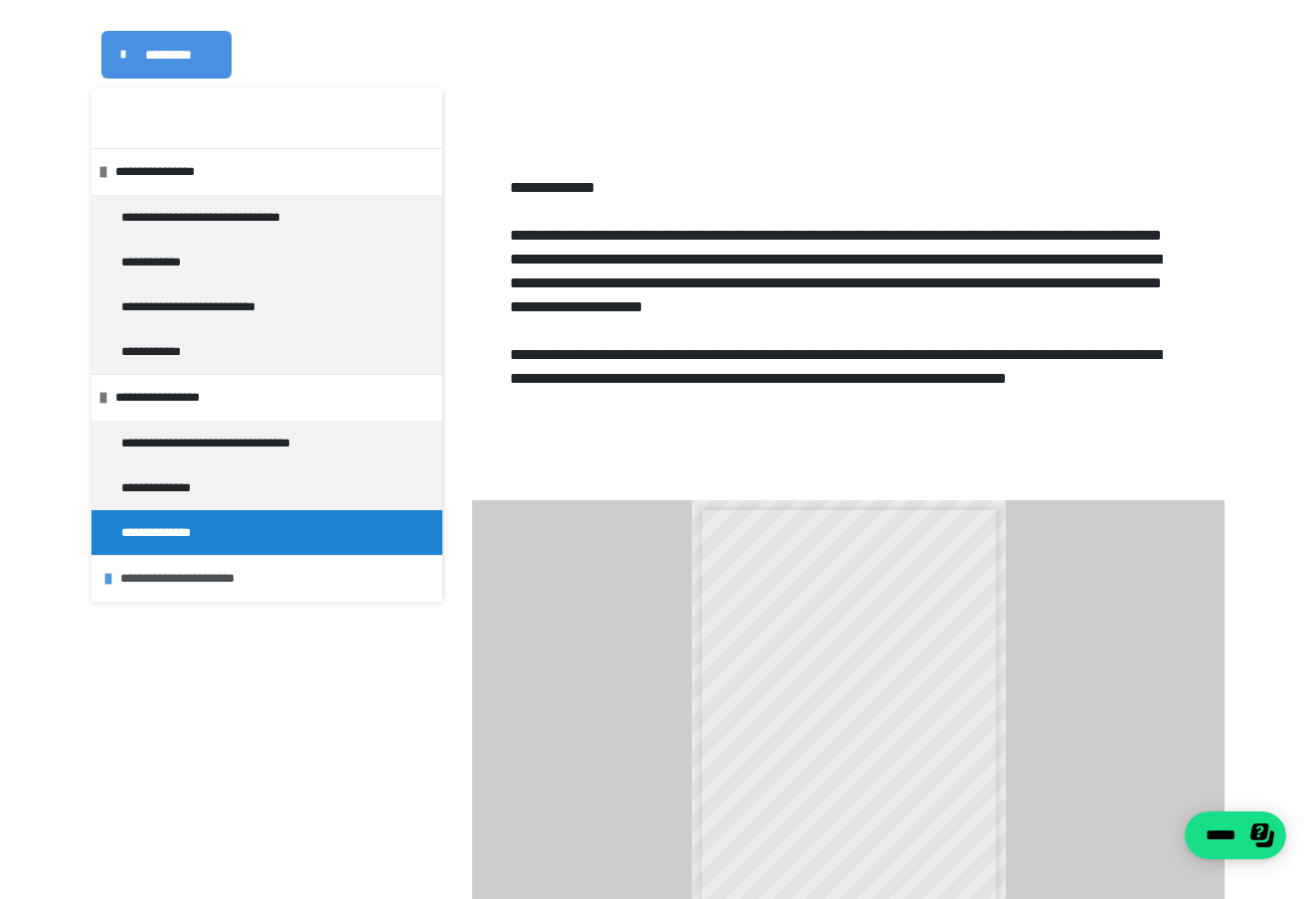 click on "**********" at bounding box center [276, 578] 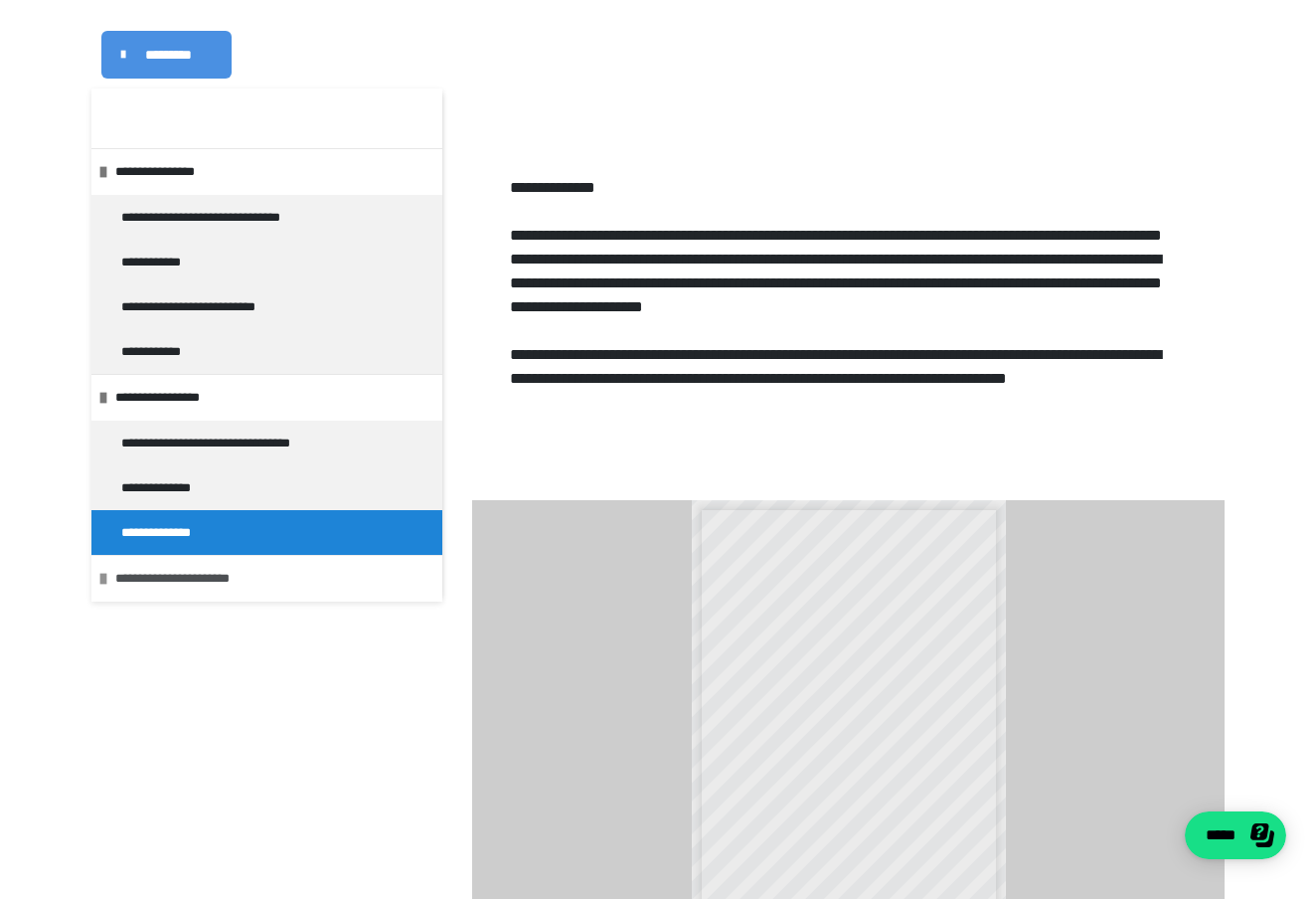 click on "**********" at bounding box center (271, 578) 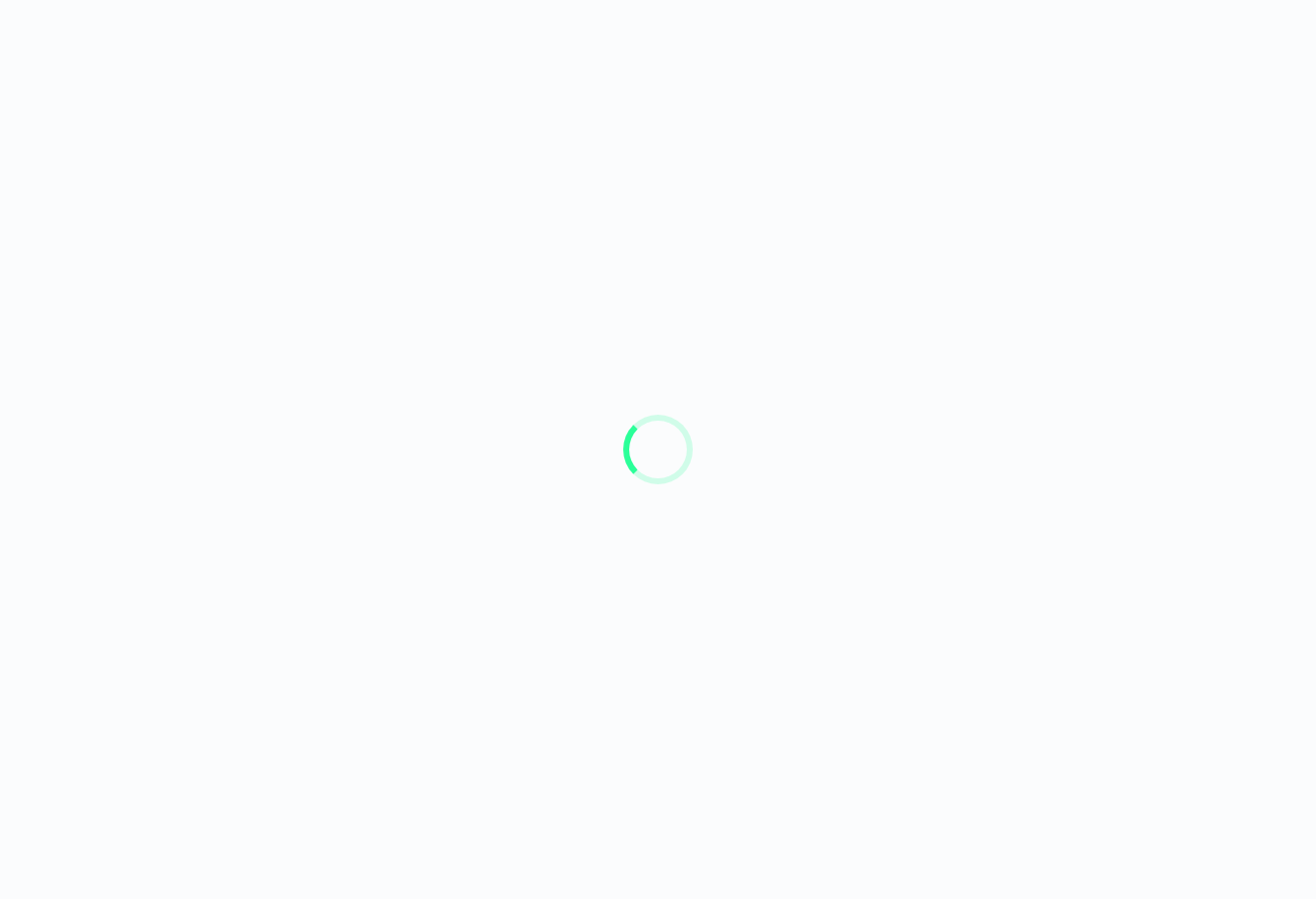 scroll, scrollTop: 0, scrollLeft: 0, axis: both 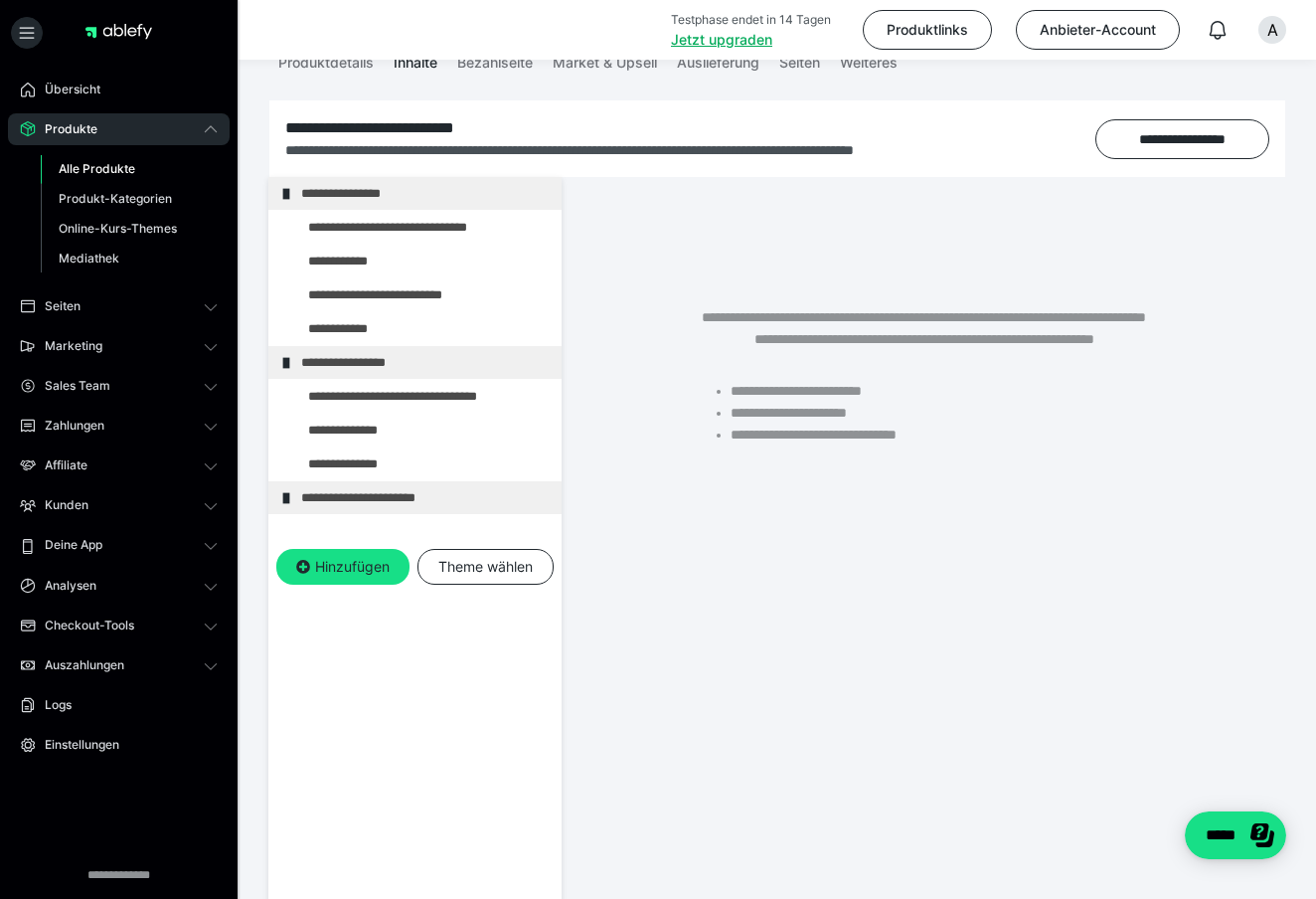 click on "**********" at bounding box center (414, 597) 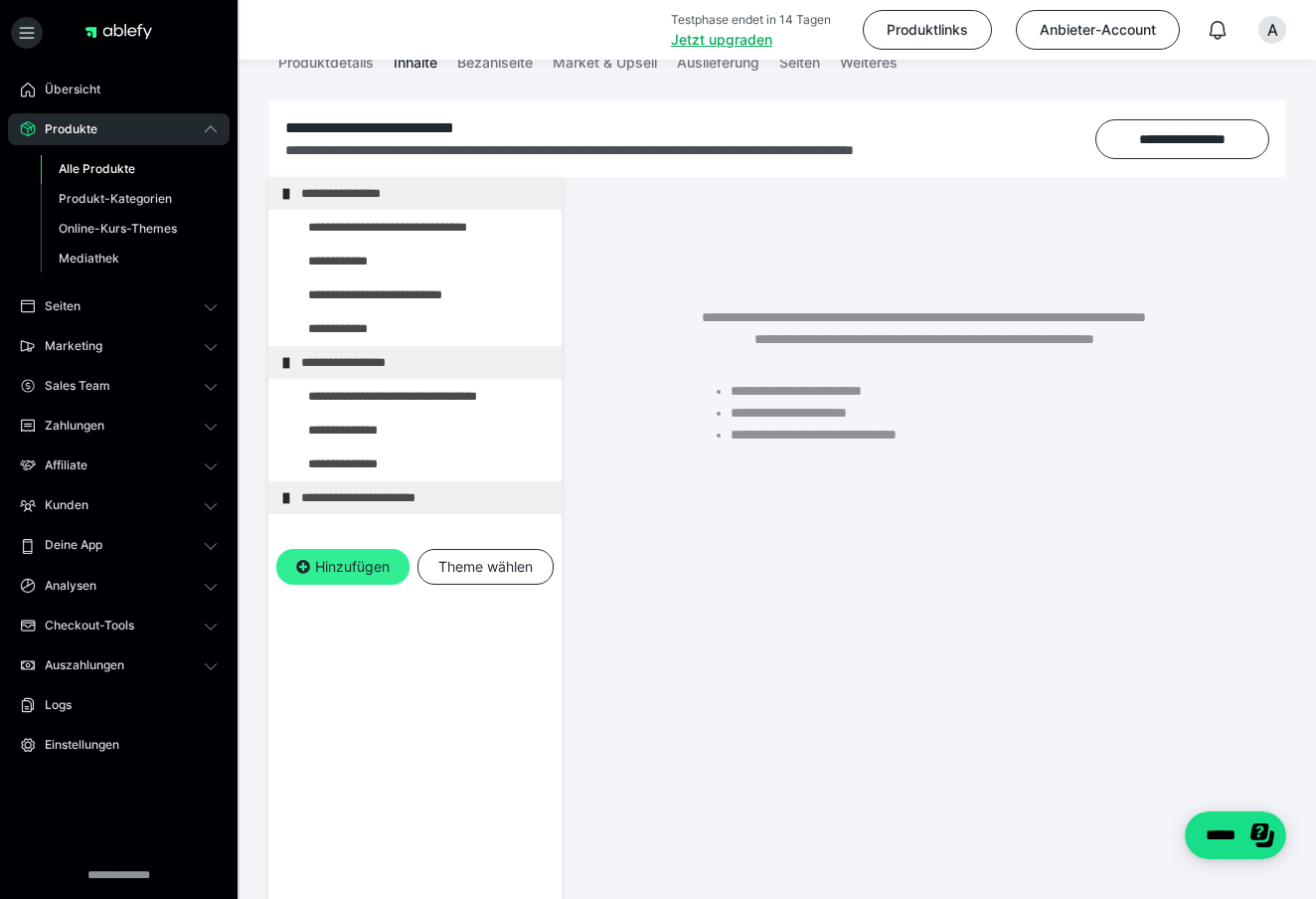 click on "Hinzufügen" at bounding box center [343, 567] 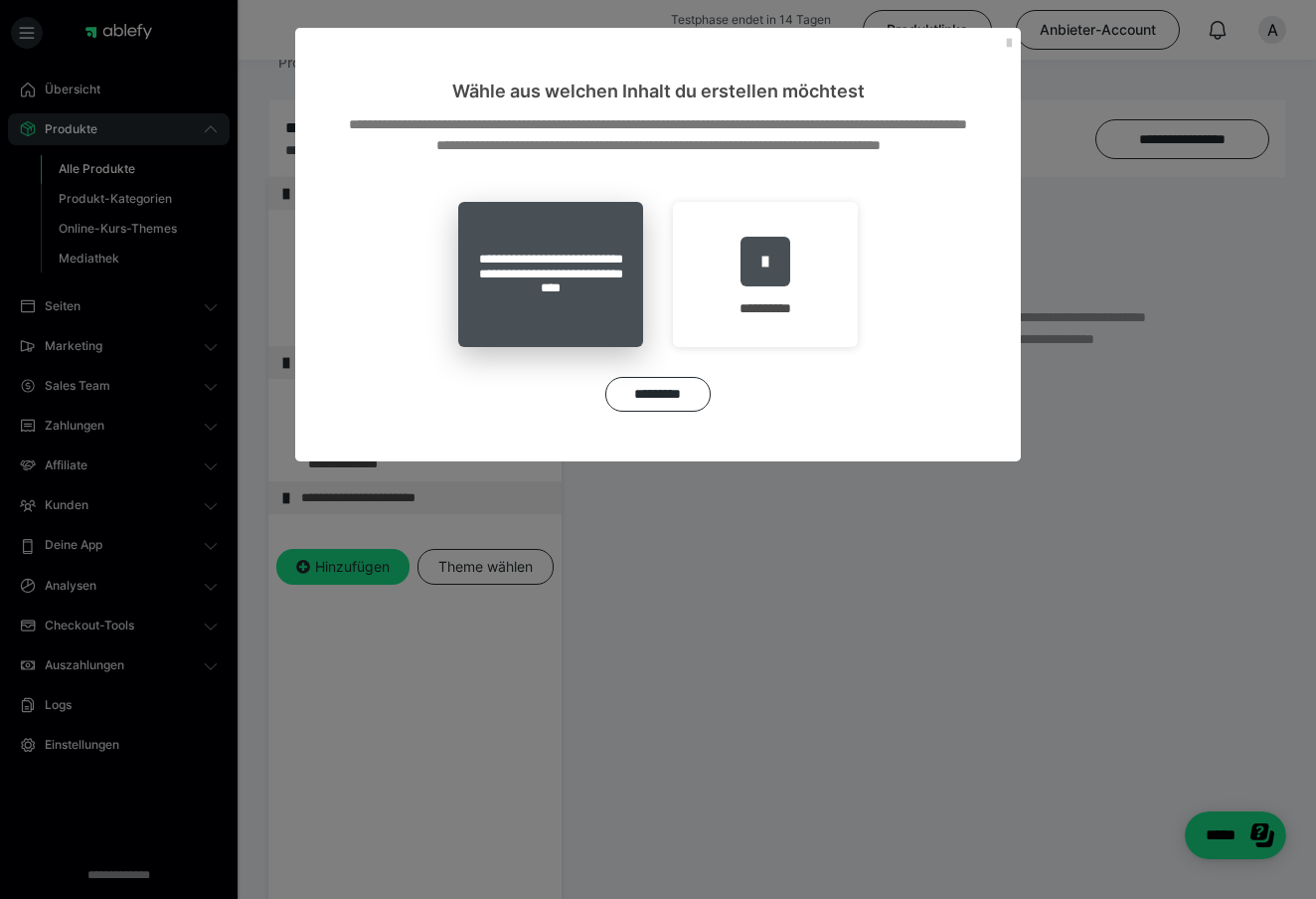 click on "**********" at bounding box center (551, 274) 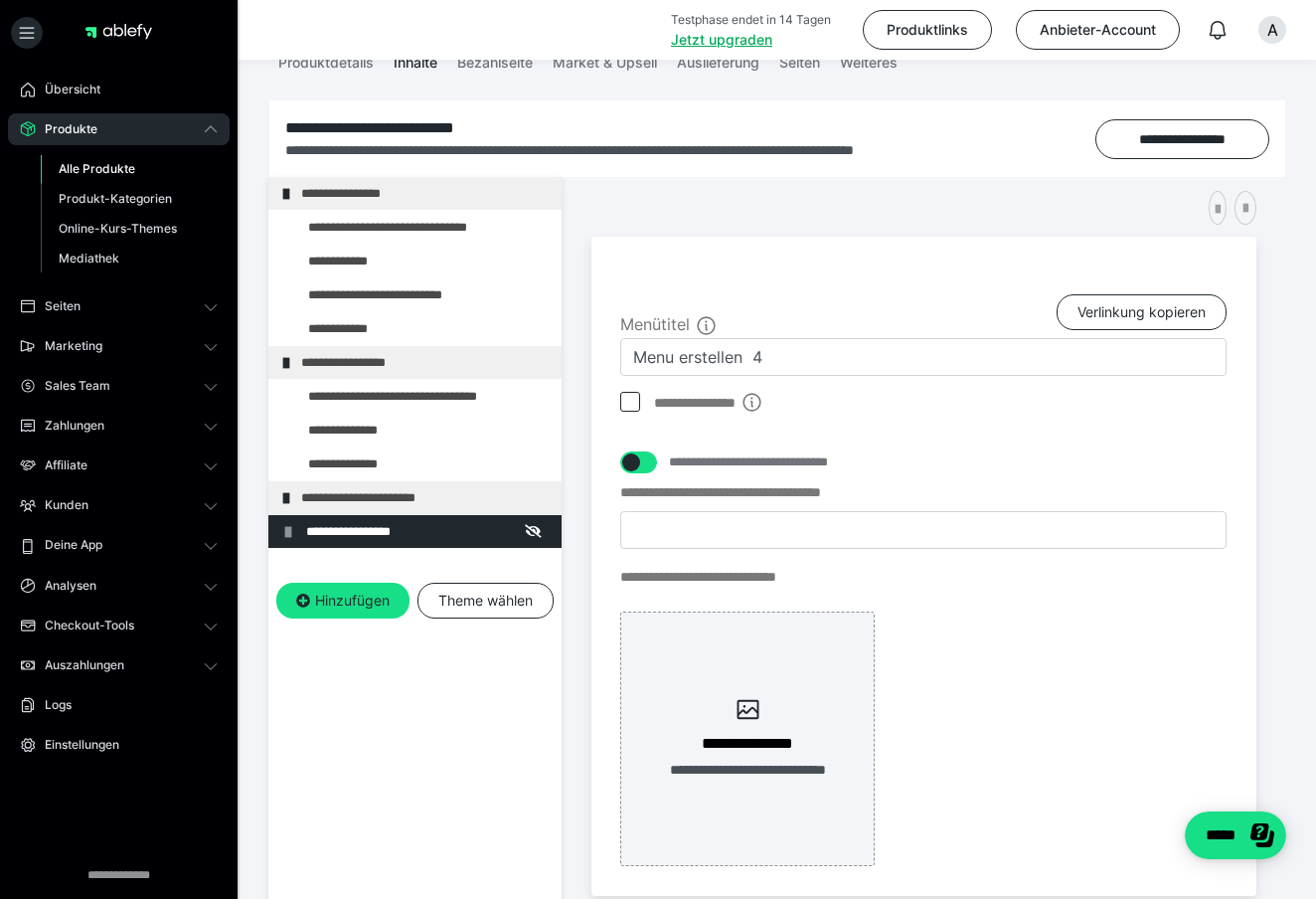 click at bounding box center [630, 402] 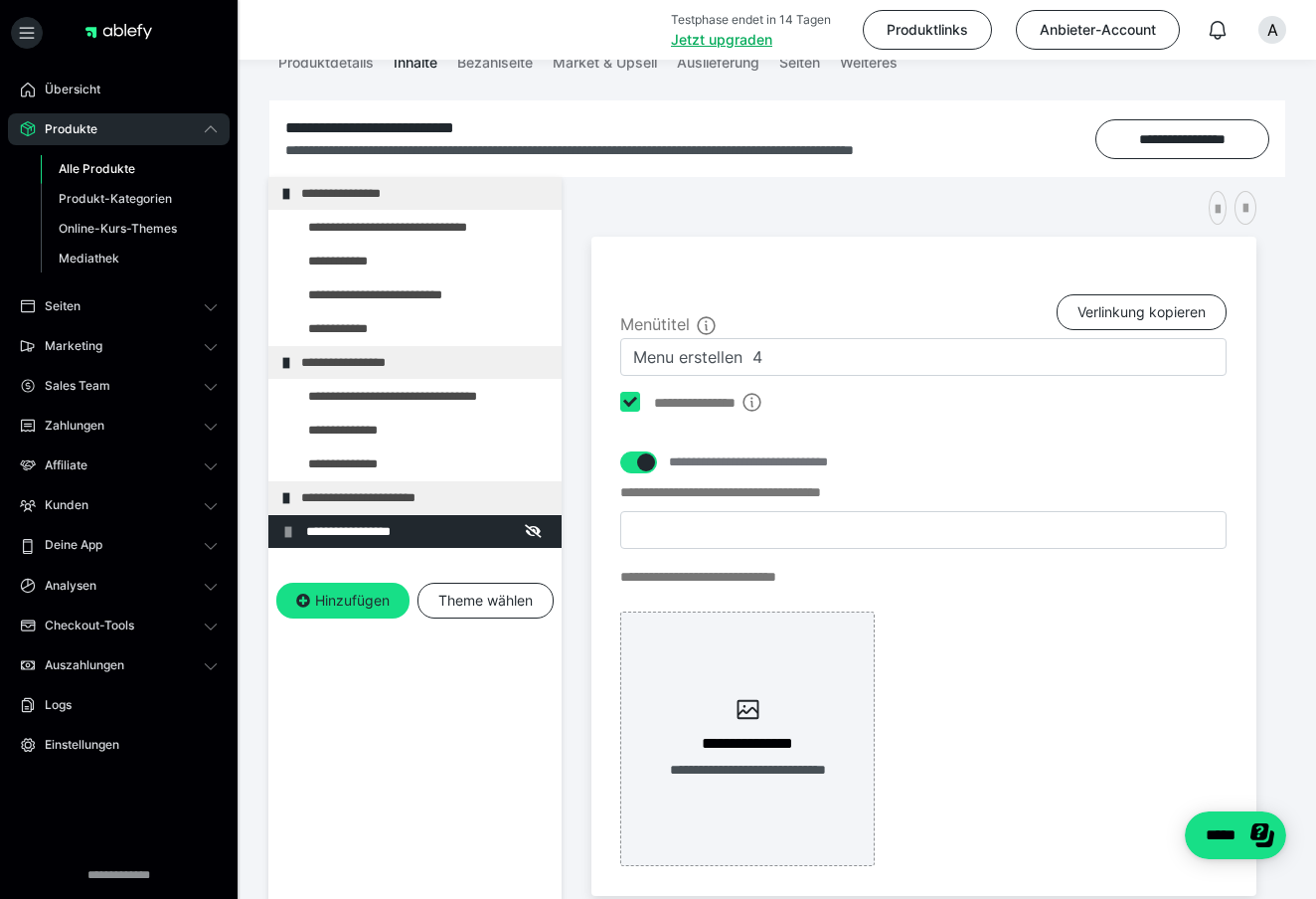 checkbox on "****" 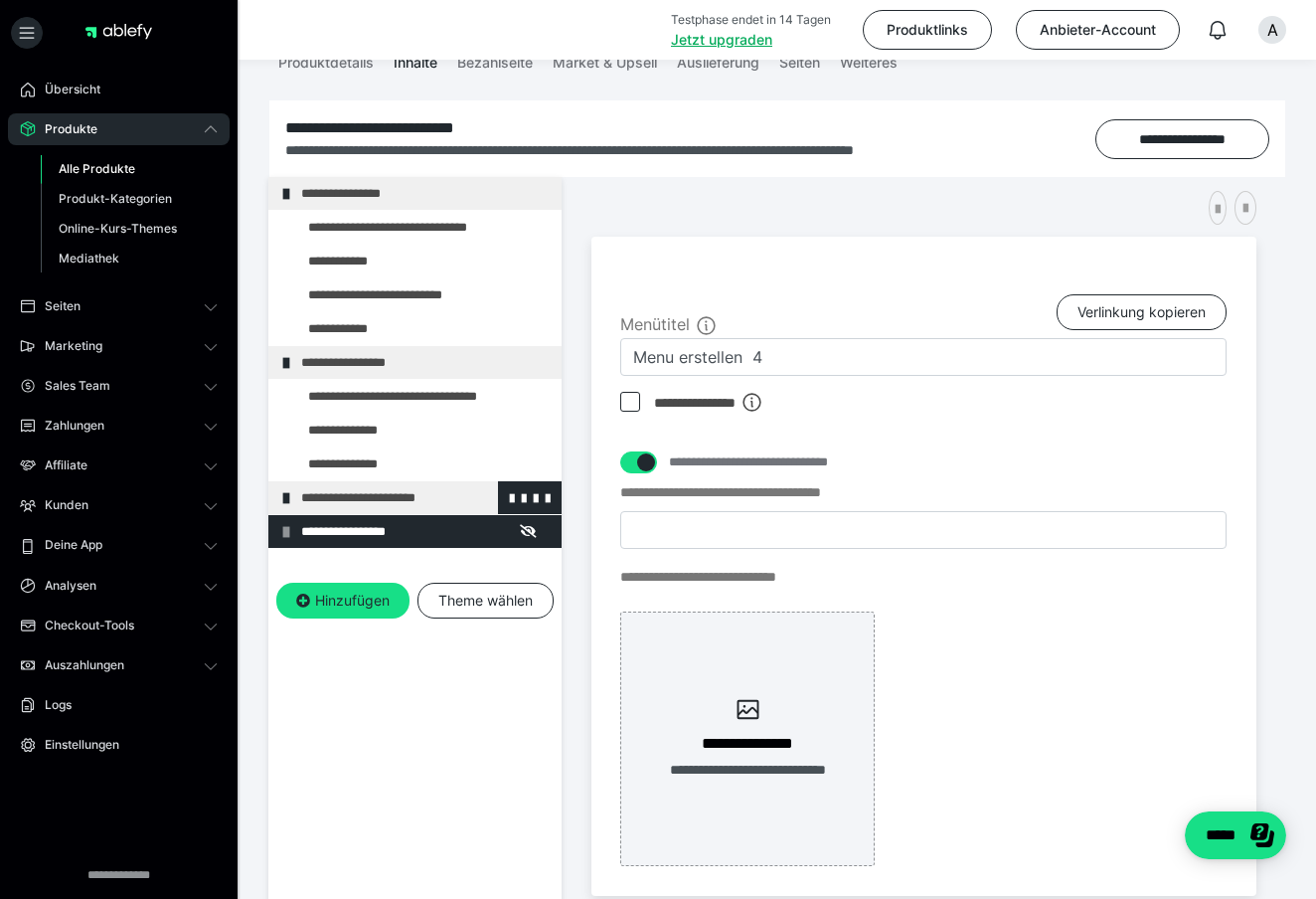 click on "**********" at bounding box center [423, 497] 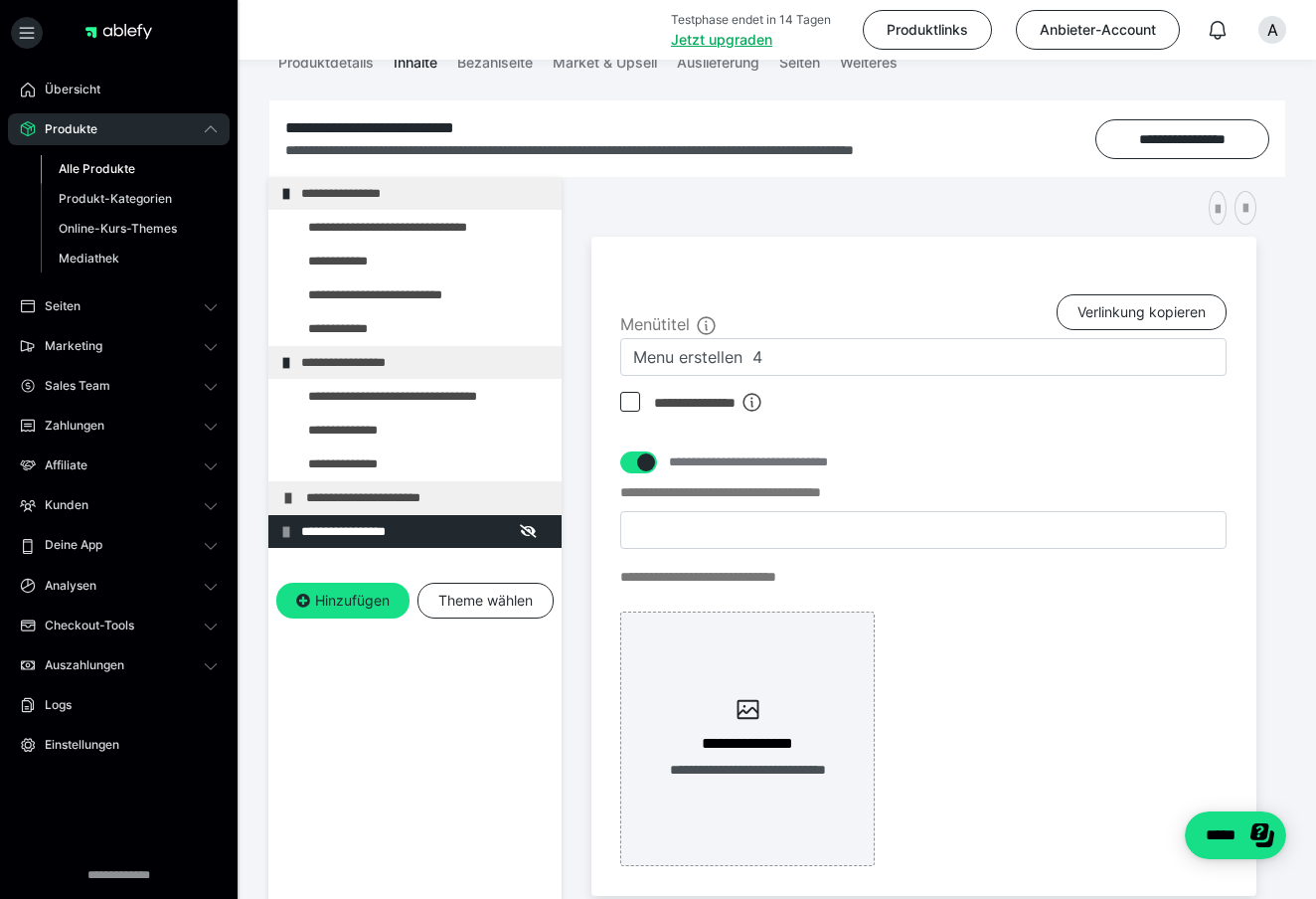 click on "**********" at bounding box center [428, 497] 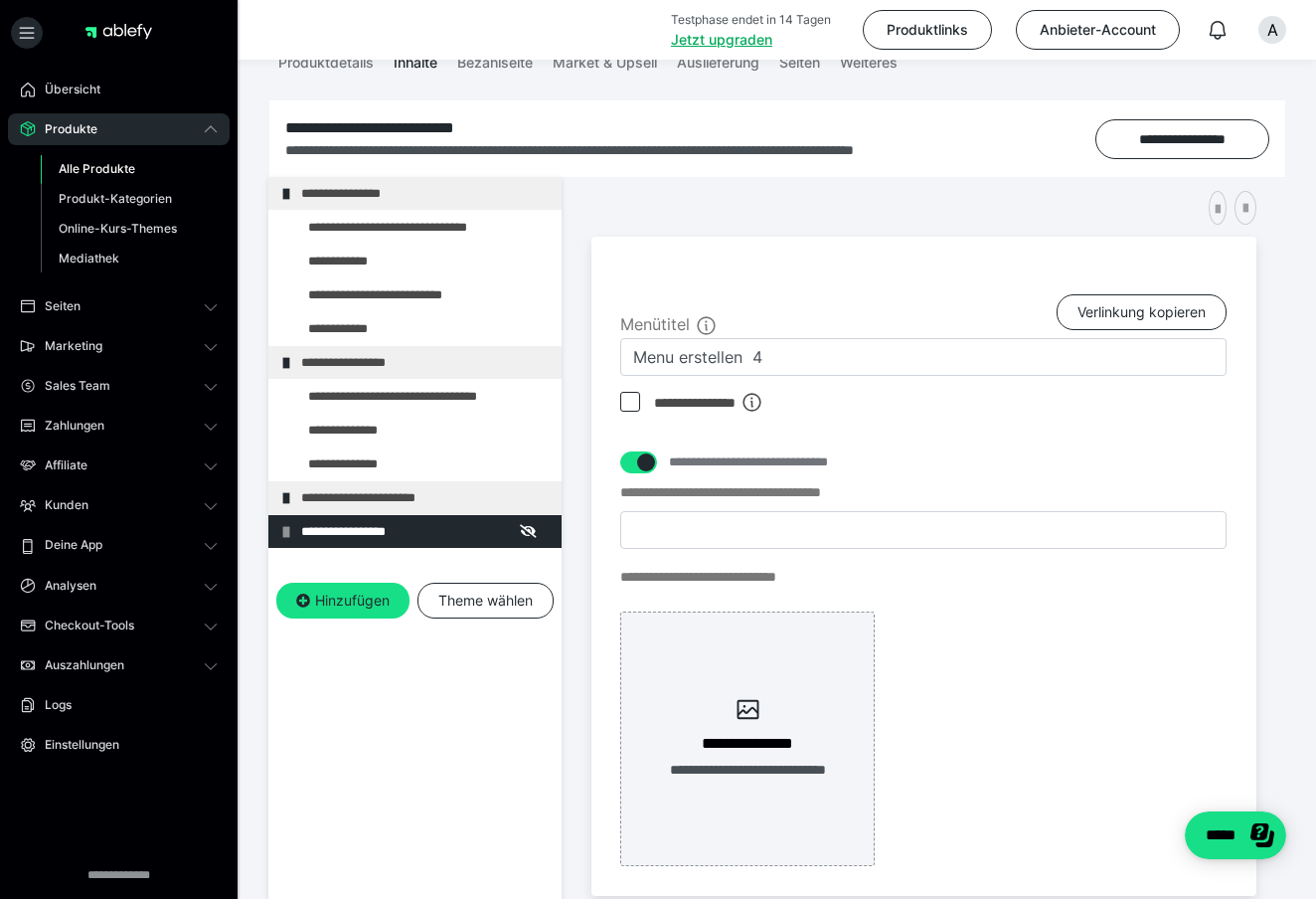 click on "**********" at bounding box center (423, 497) 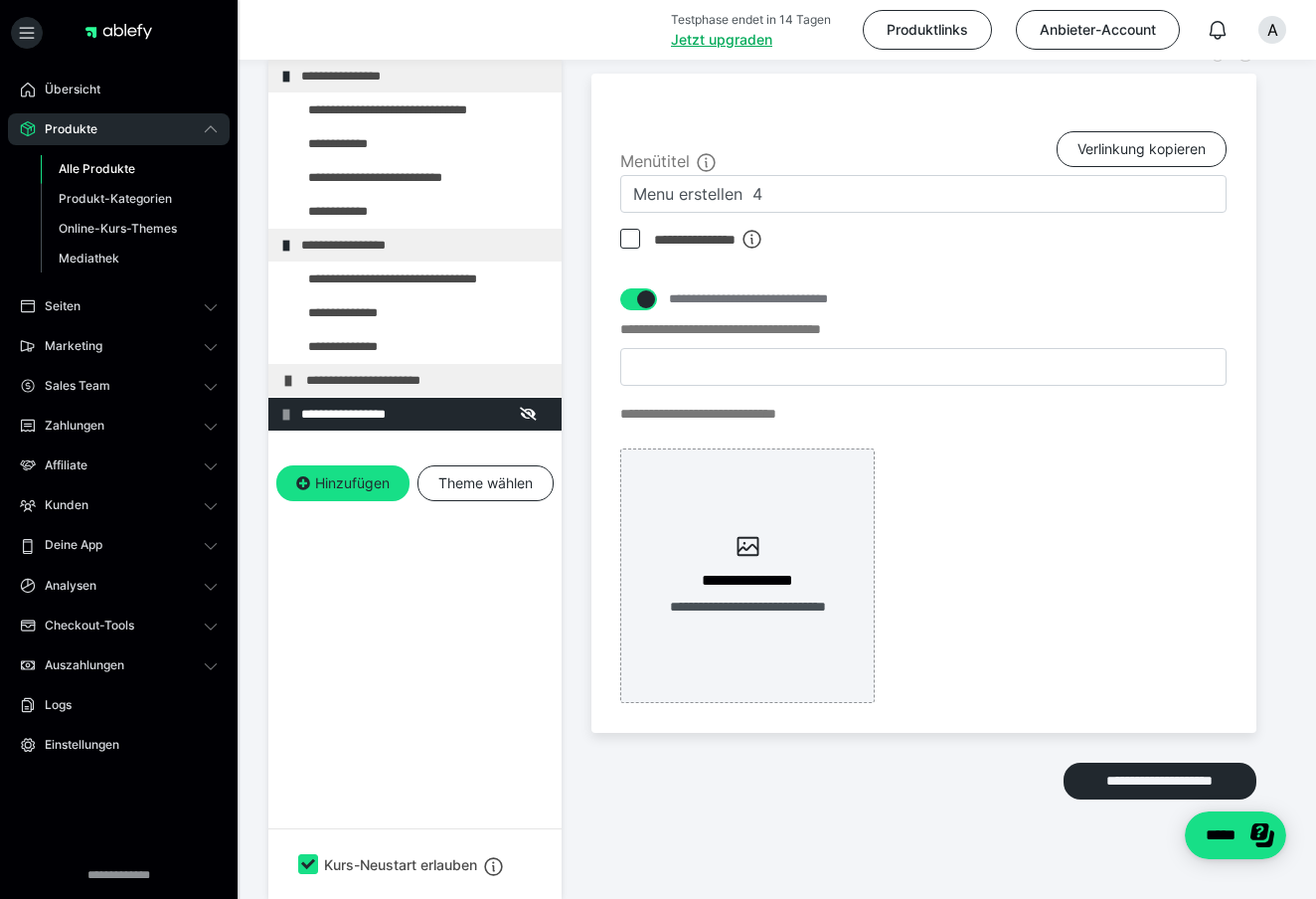 scroll, scrollTop: 439, scrollLeft: 0, axis: vertical 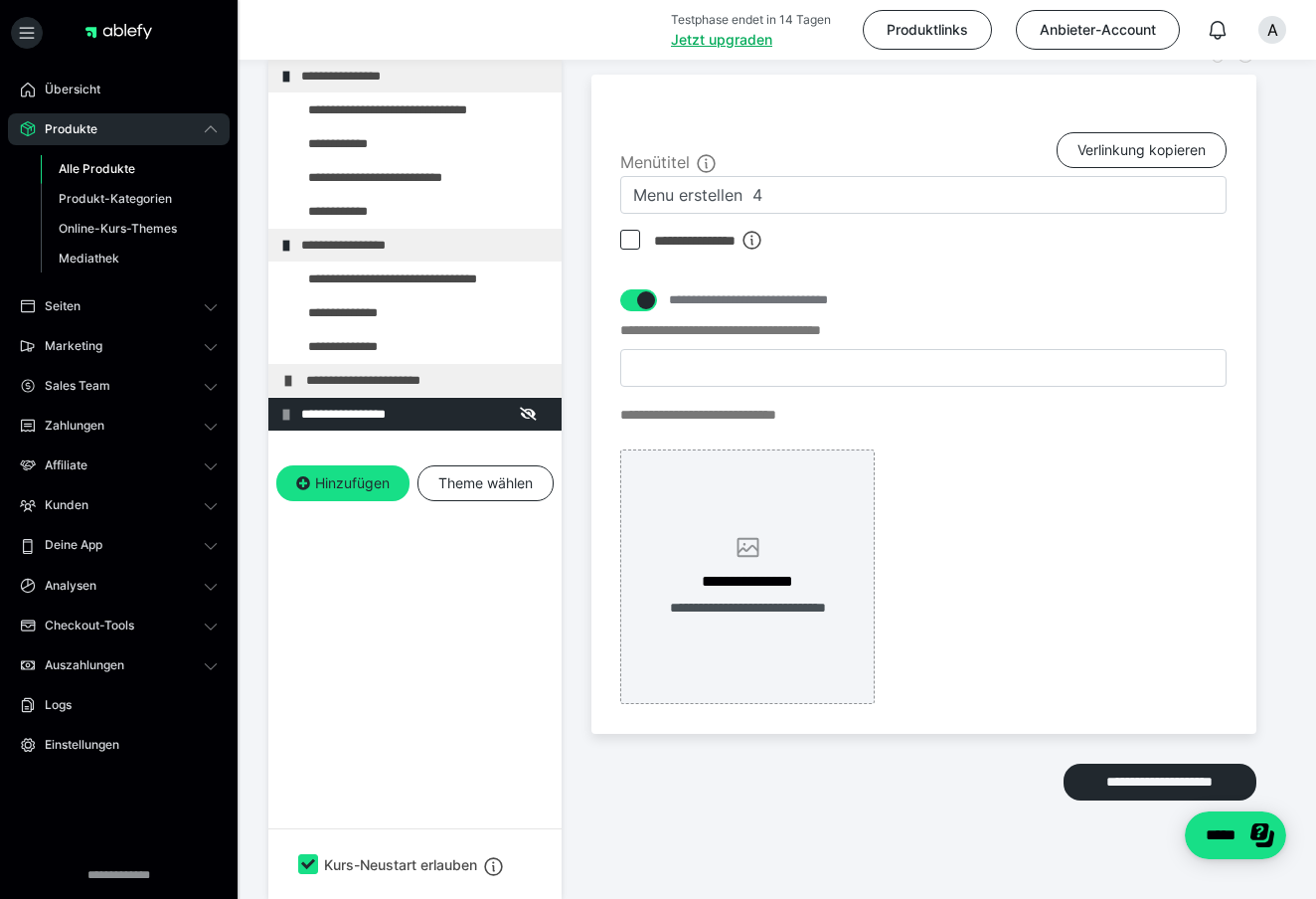 click on "**********" at bounding box center [747, 582] 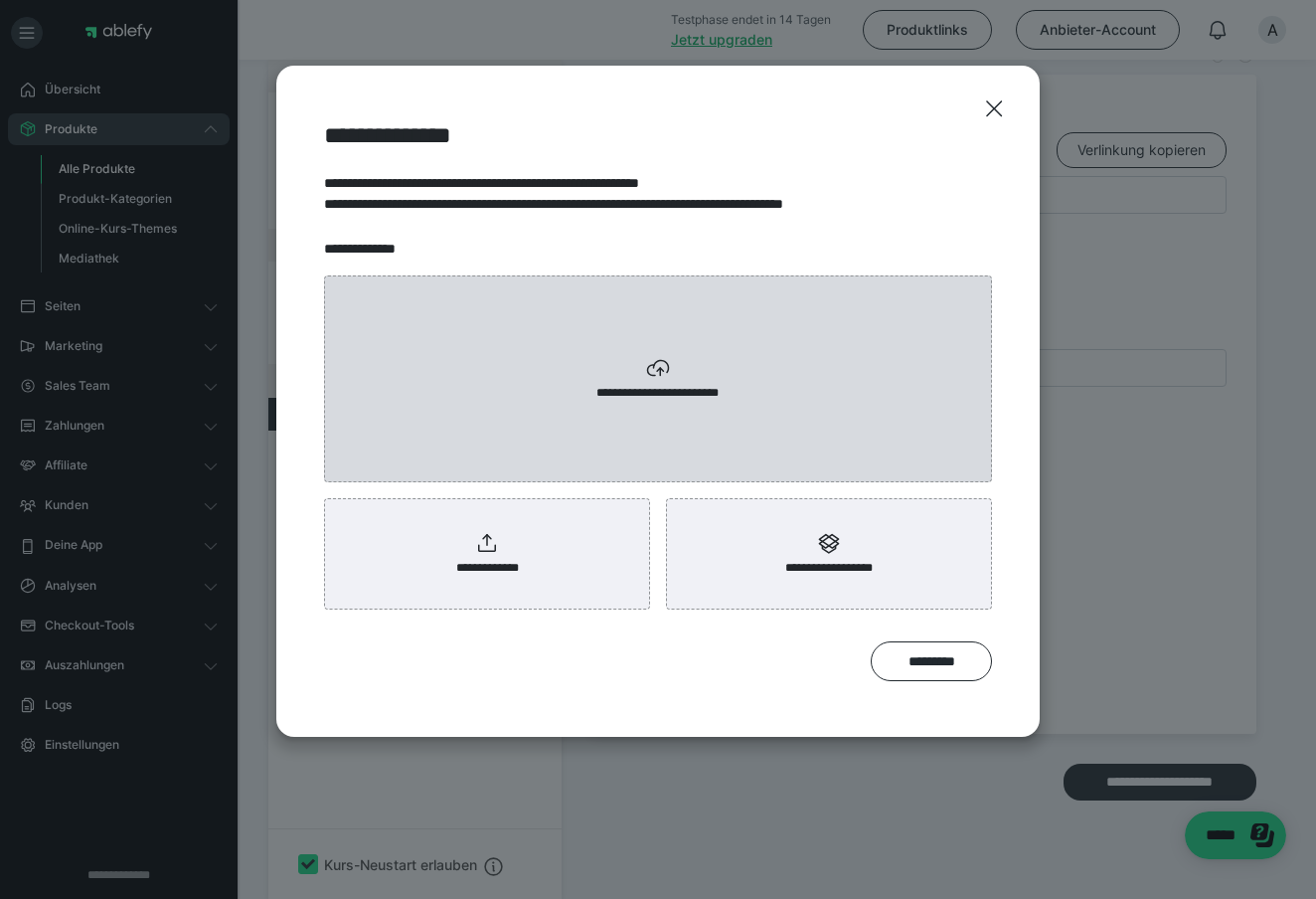 click on "**********" at bounding box center (658, 379) 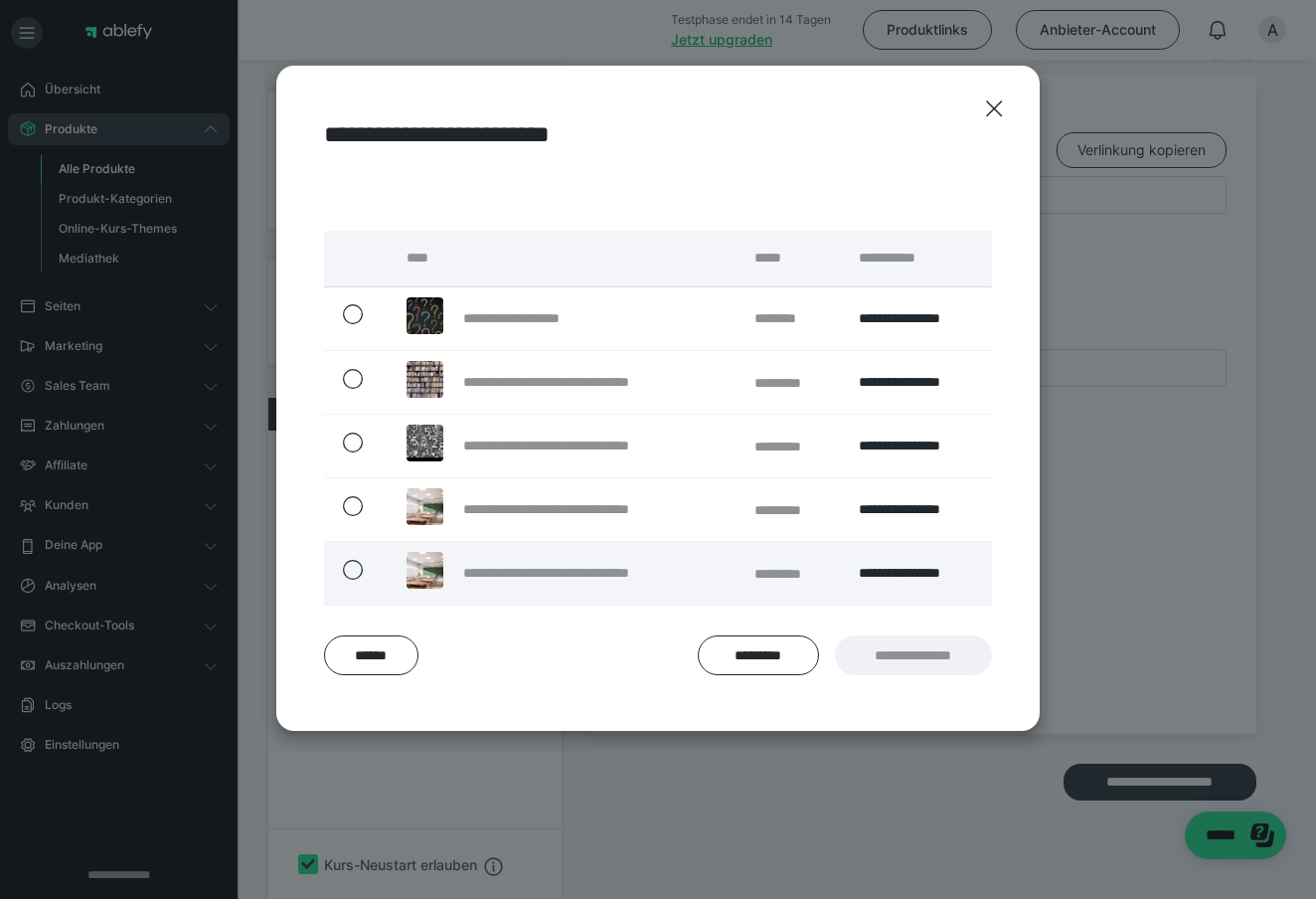 click 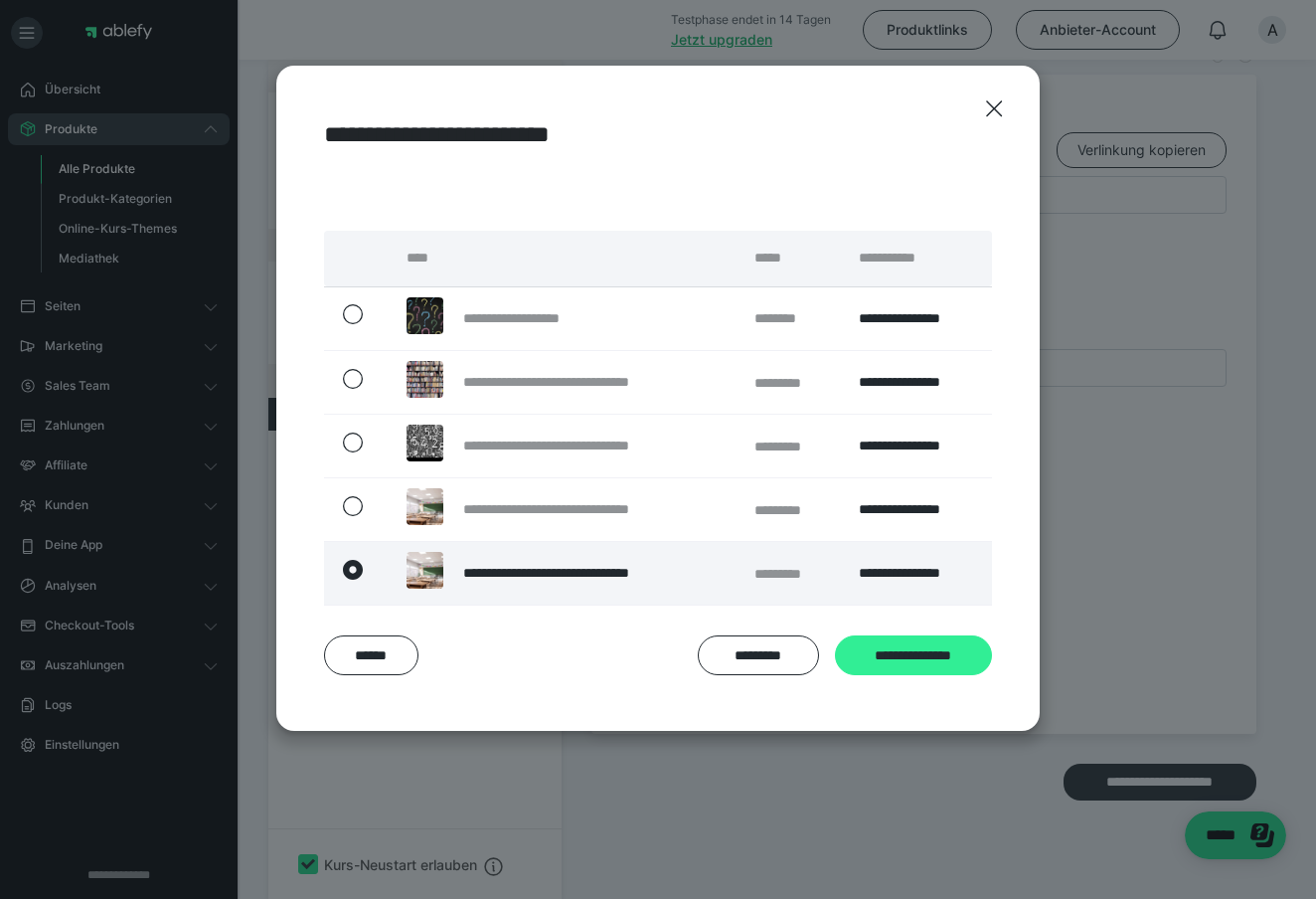 click on "**********" at bounding box center (913, 655) 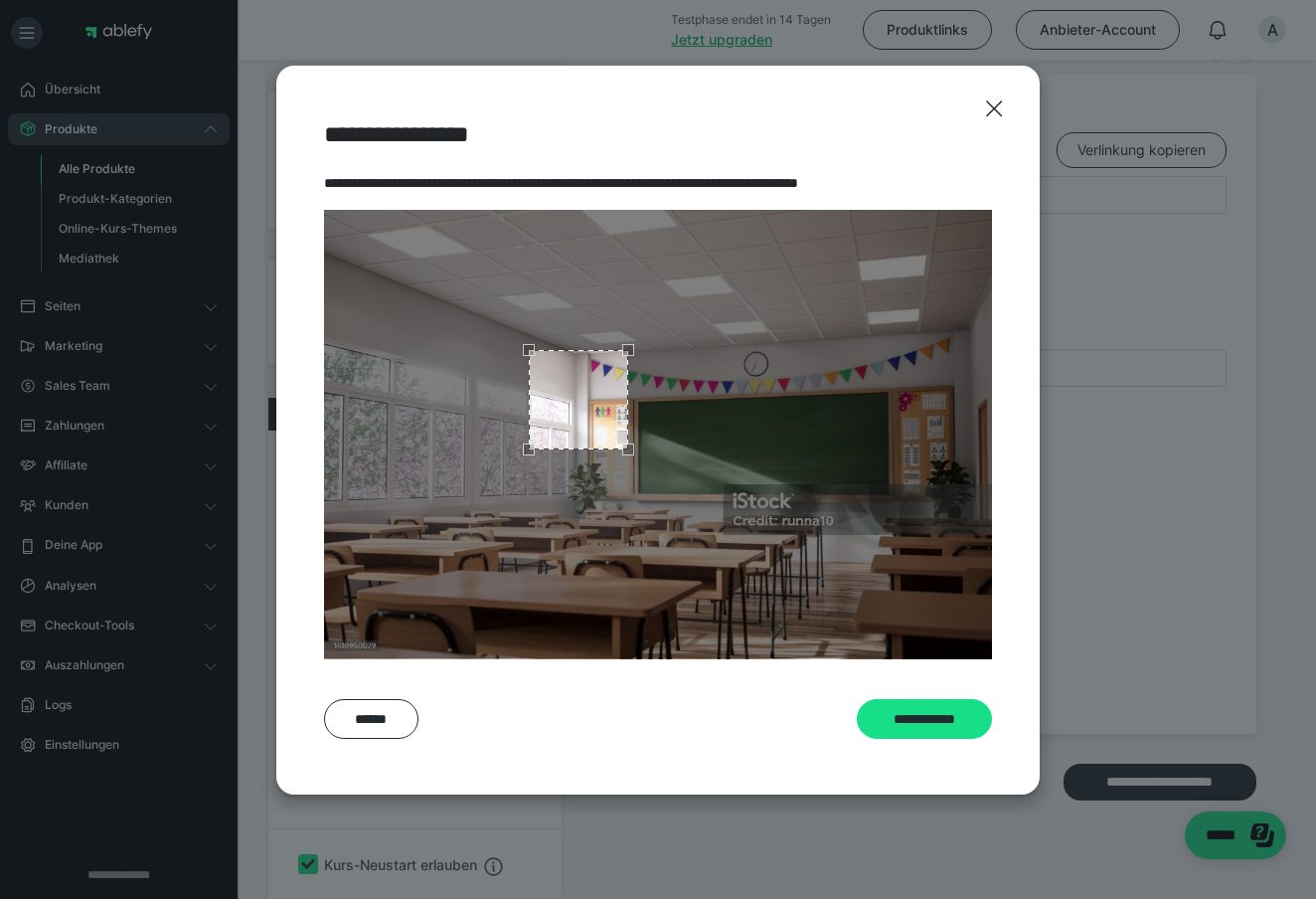 click at bounding box center (578, 400) 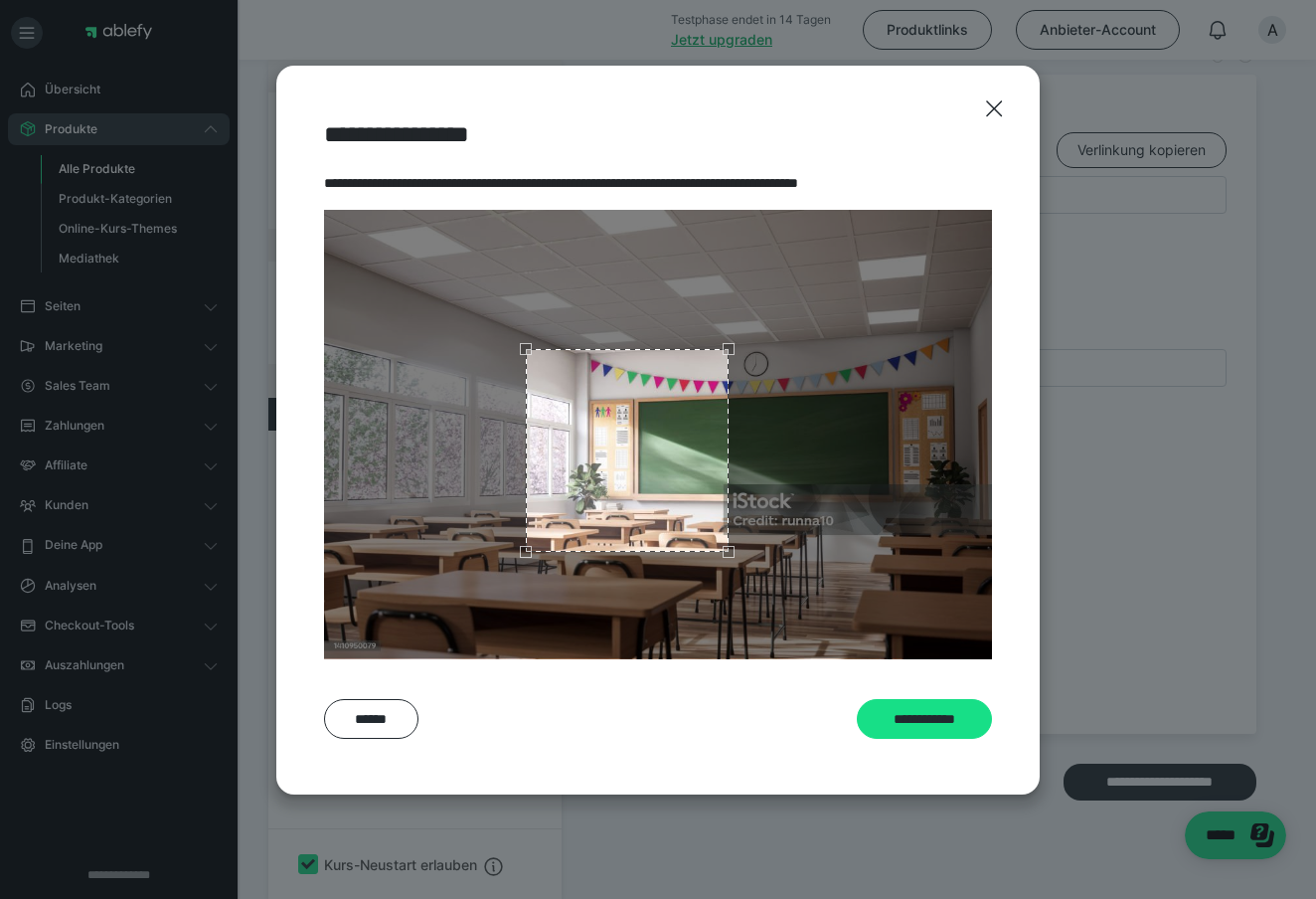 click at bounding box center (658, 435) 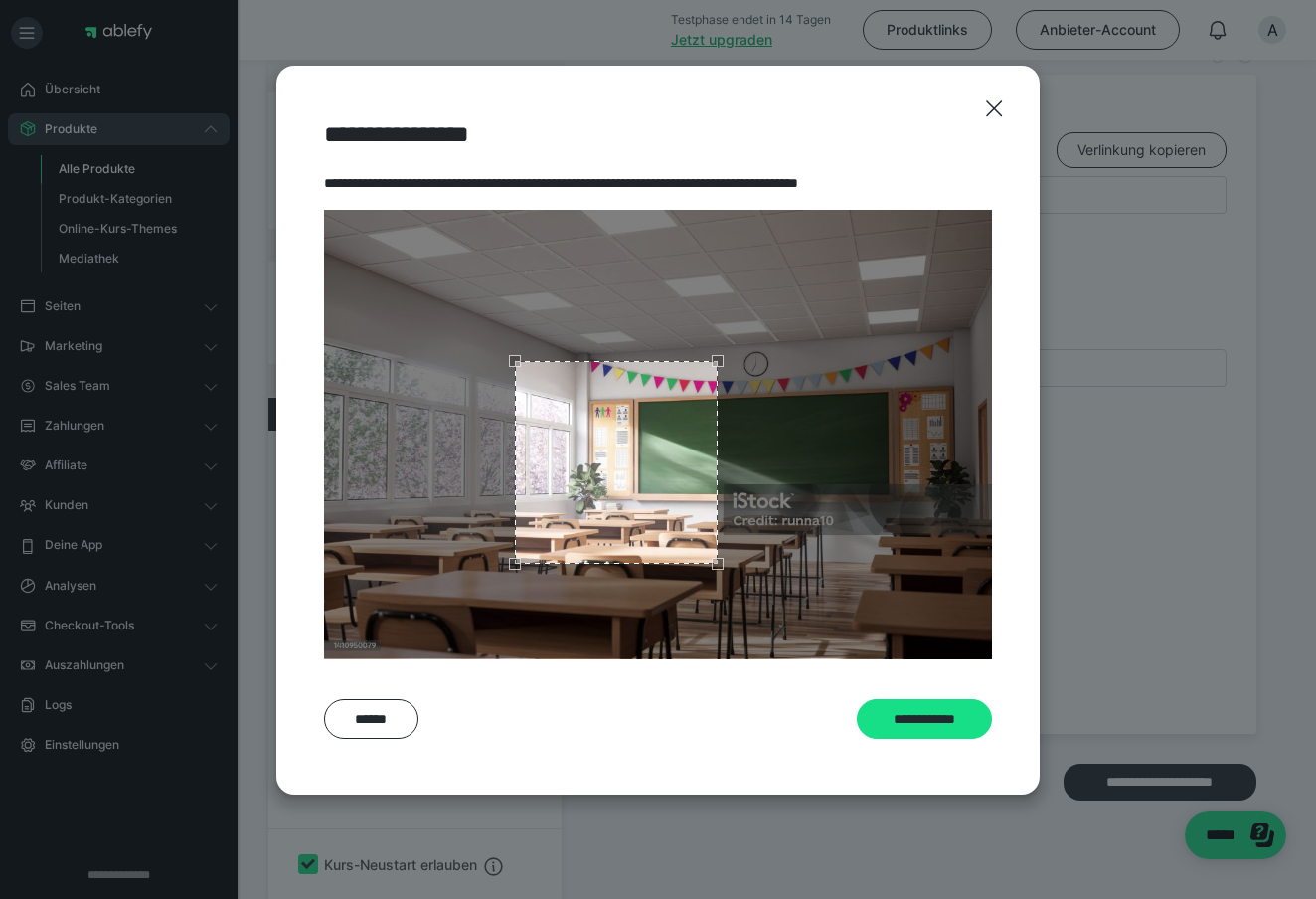 click at bounding box center (616, 462) 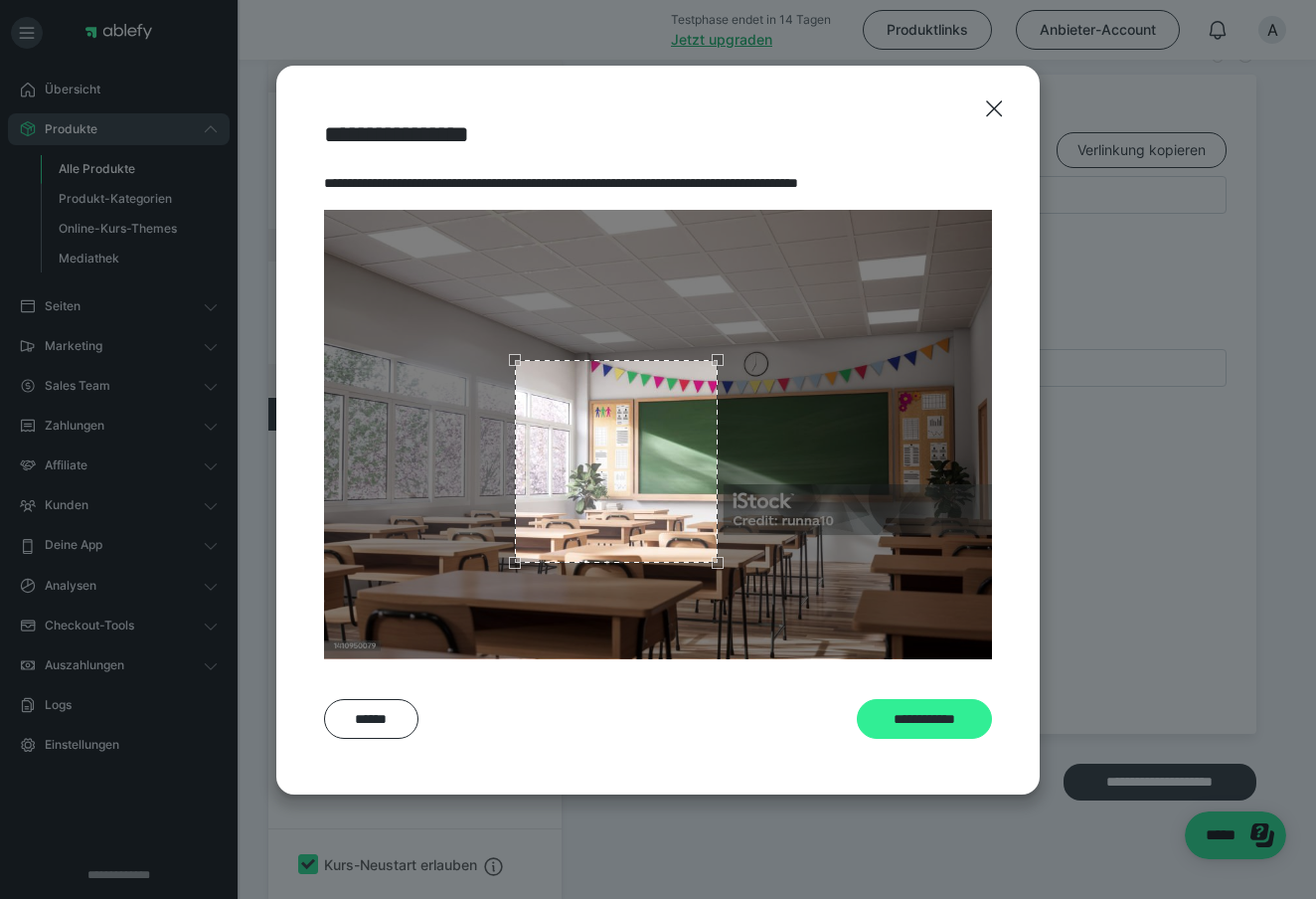click on "**********" at bounding box center [924, 719] 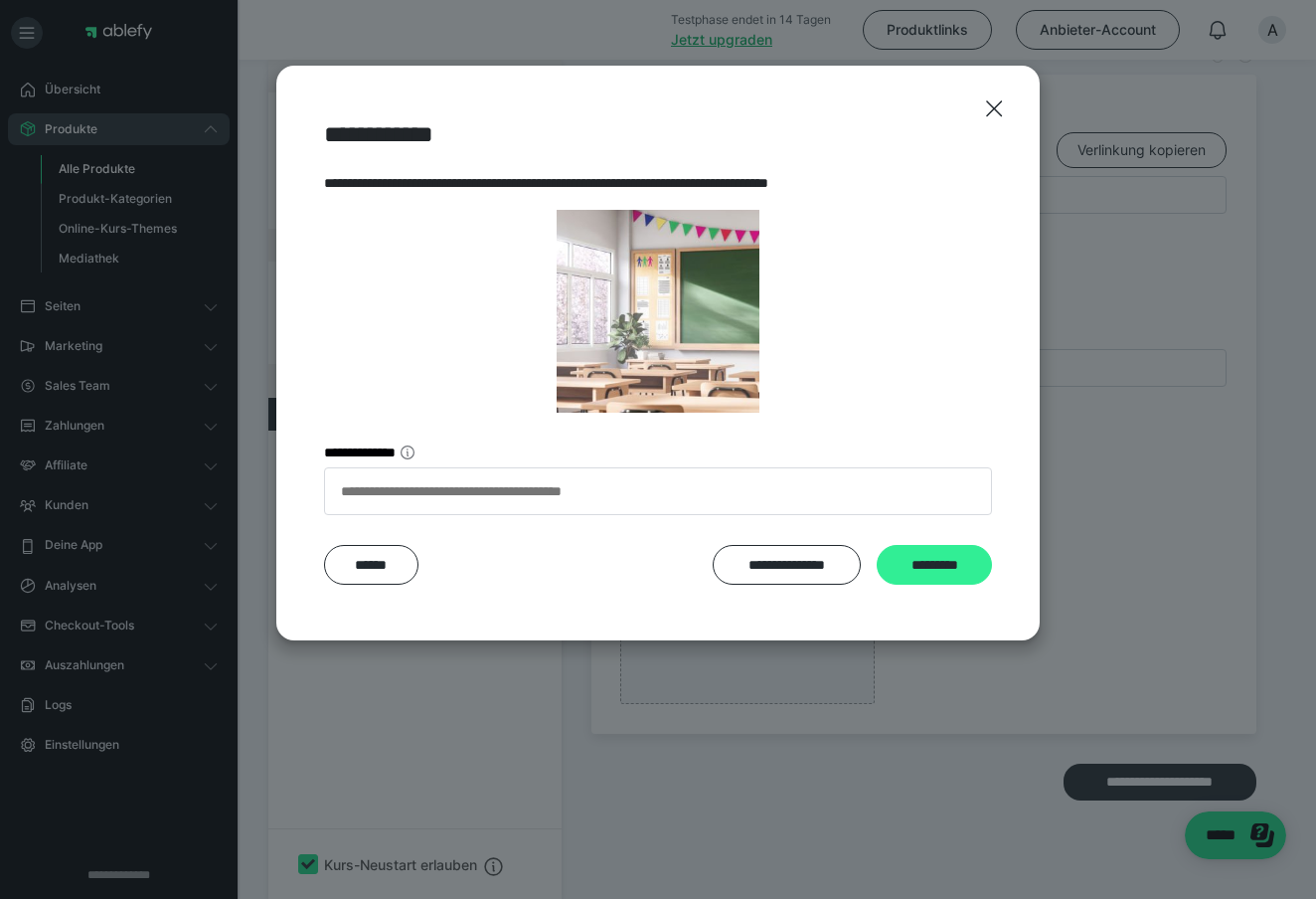 click on "*********" at bounding box center (934, 565) 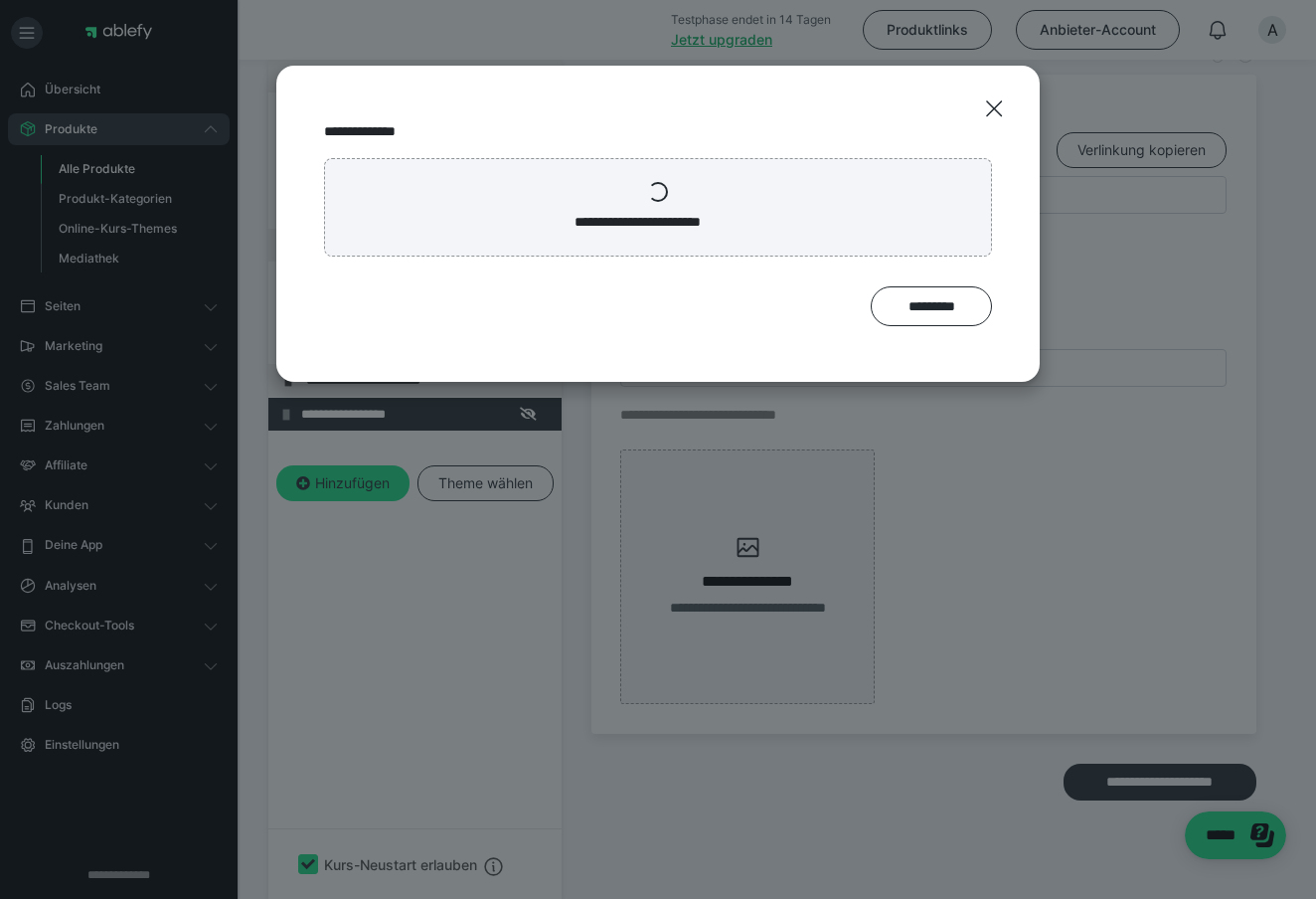 scroll, scrollTop: 394, scrollLeft: 0, axis: vertical 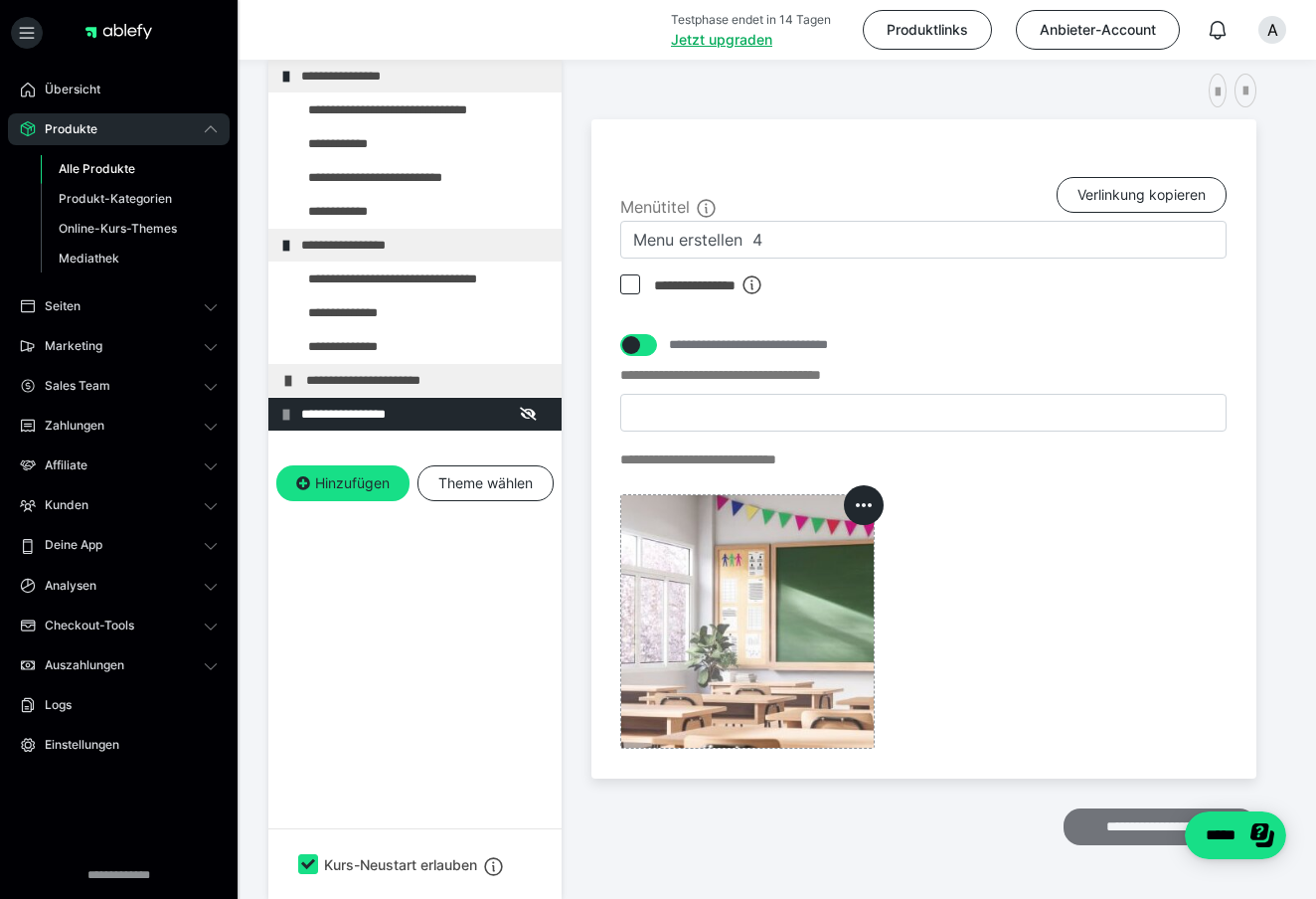click on "**********" at bounding box center [1160, 826] 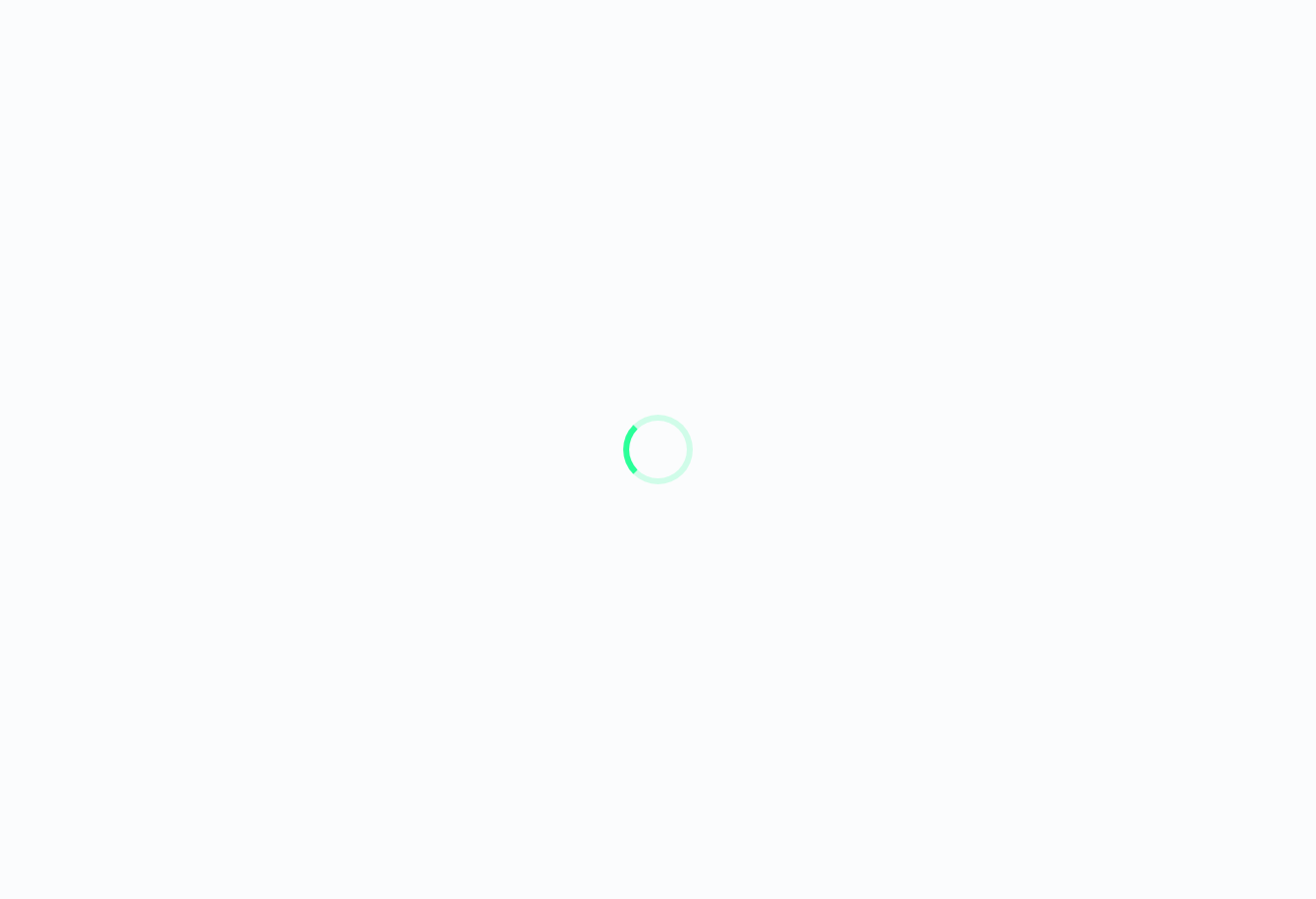 scroll, scrollTop: 0, scrollLeft: 0, axis: both 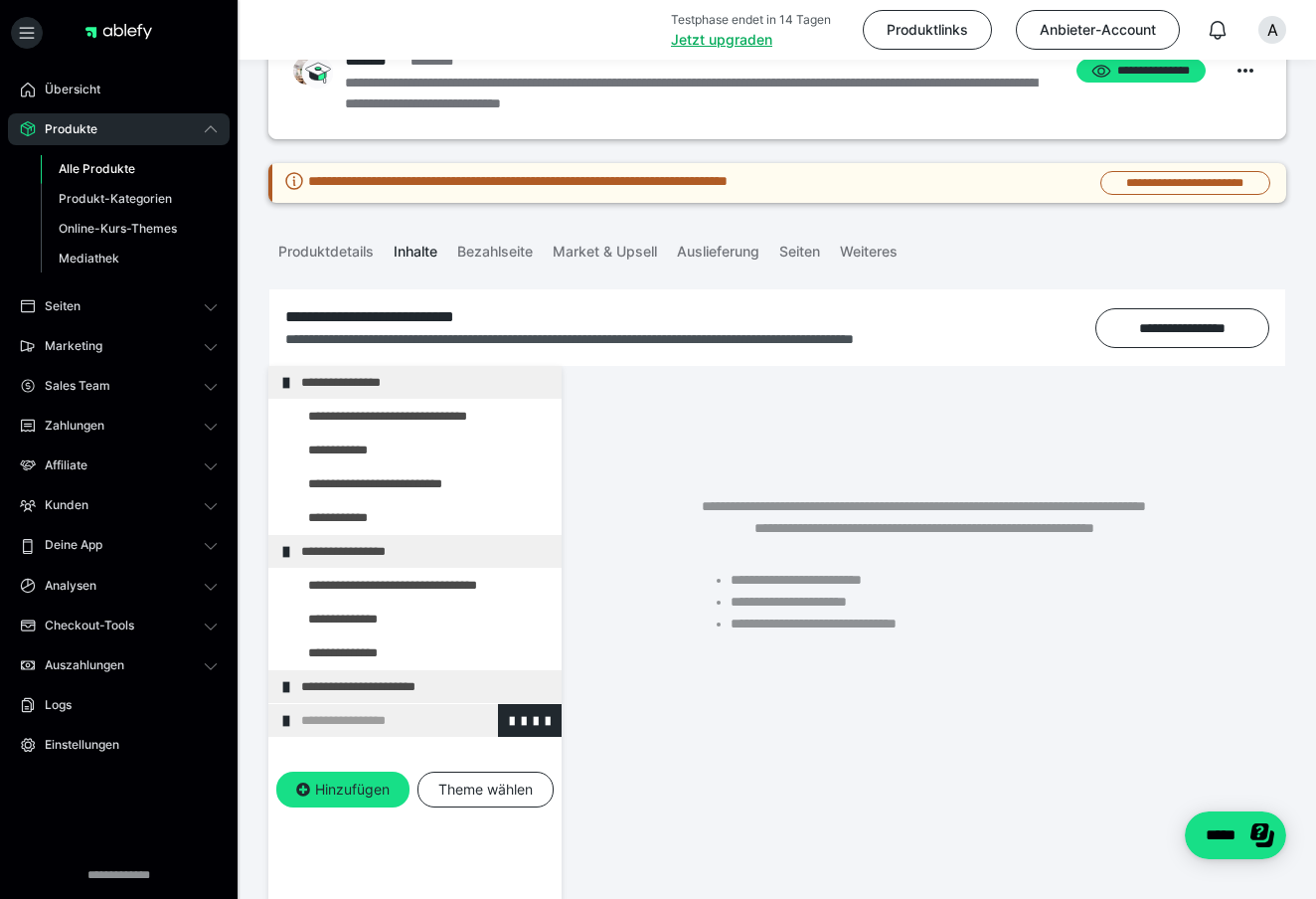 click on "**********" at bounding box center [423, 720] 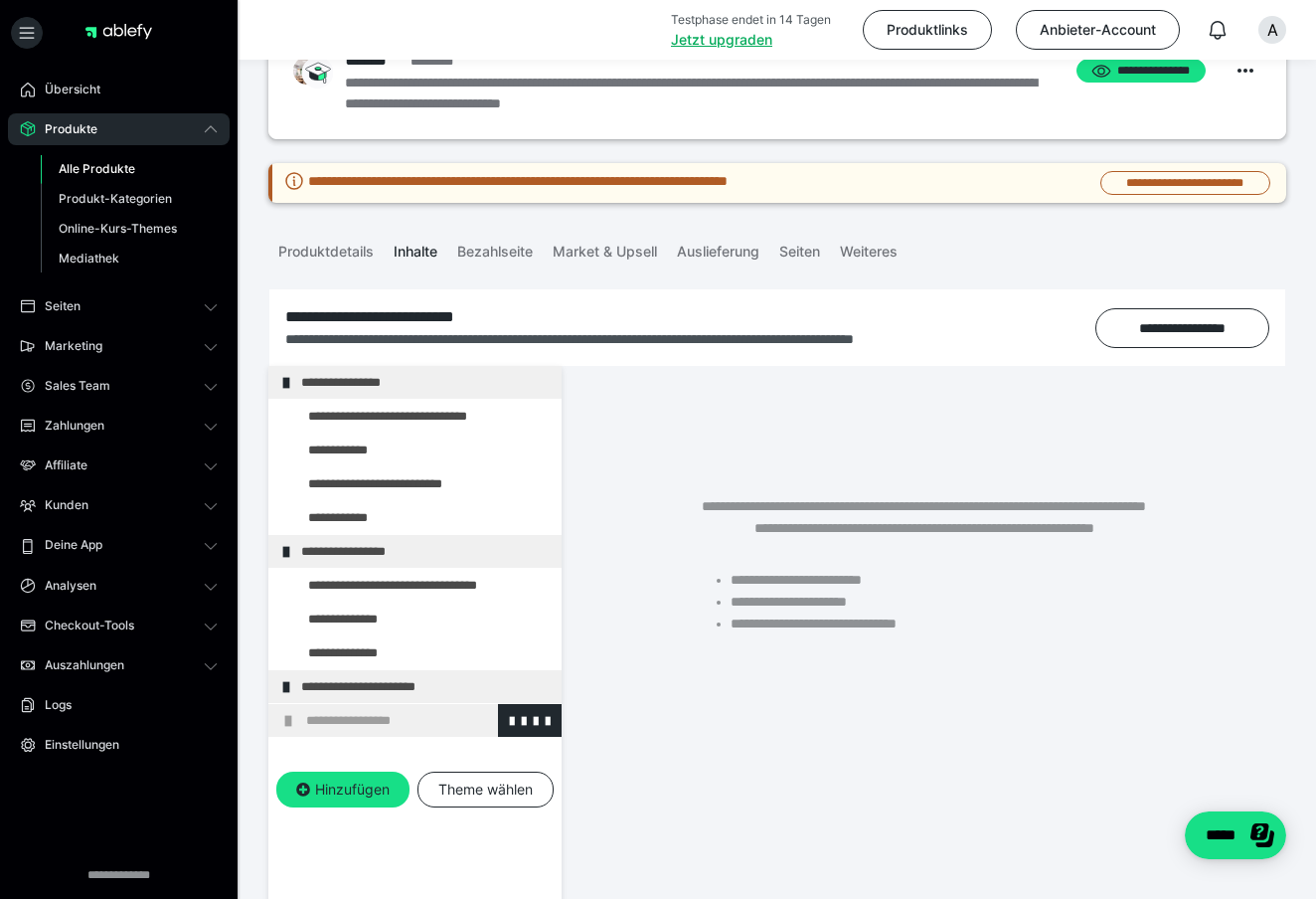 click on "**********" at bounding box center [428, 720] 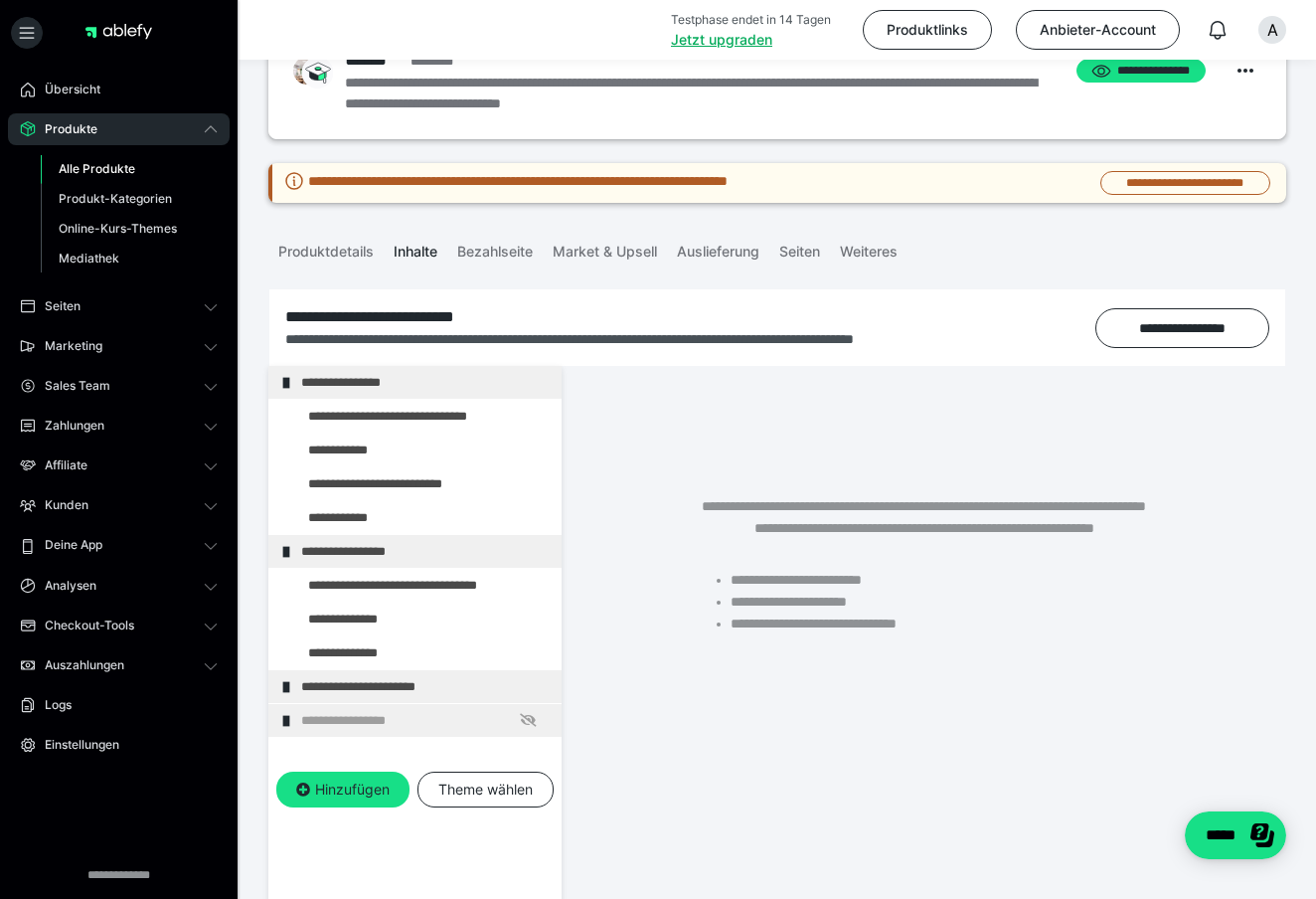 click on "**********" at bounding box center [423, 720] 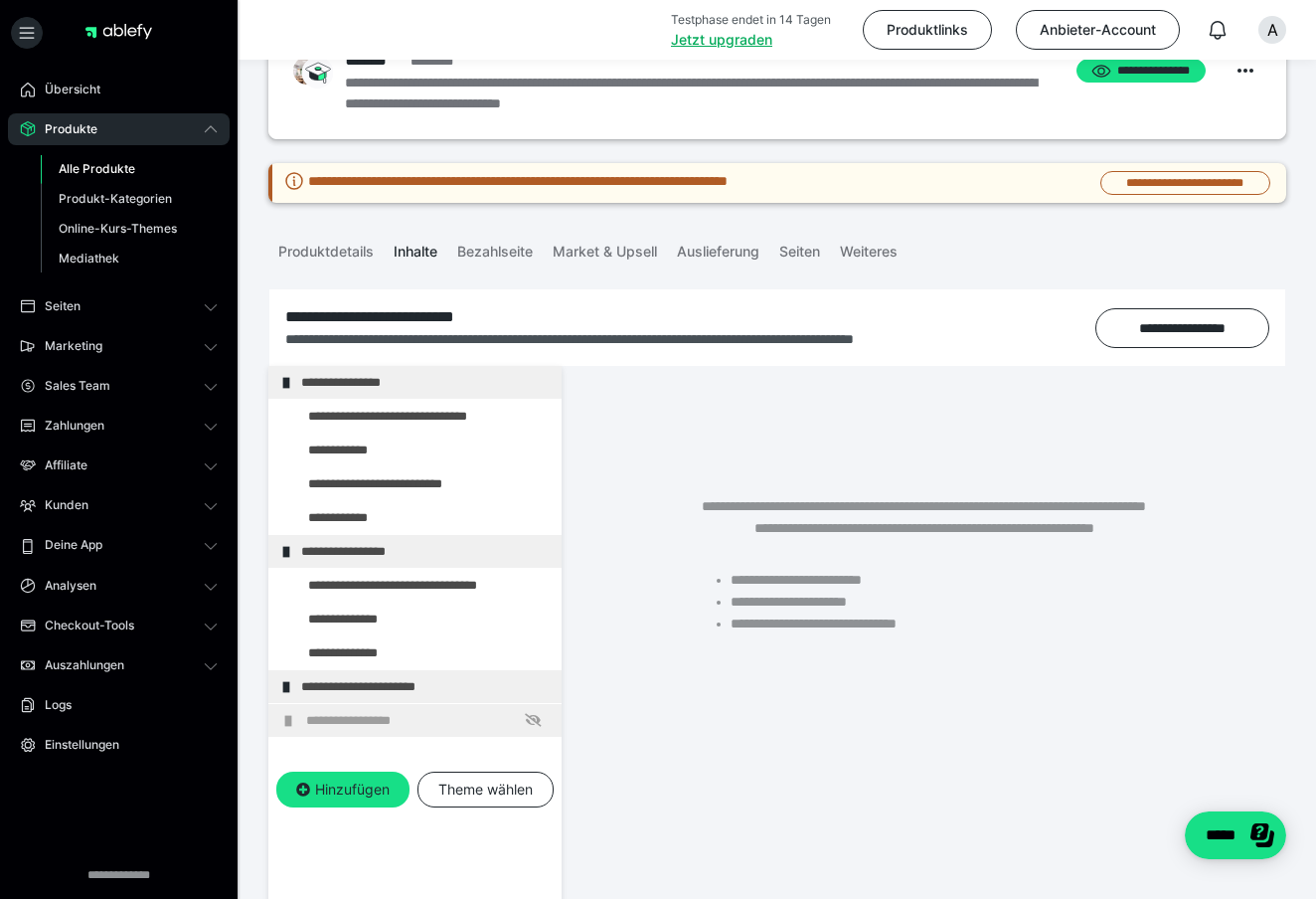 click on "**********" at bounding box center [428, 720] 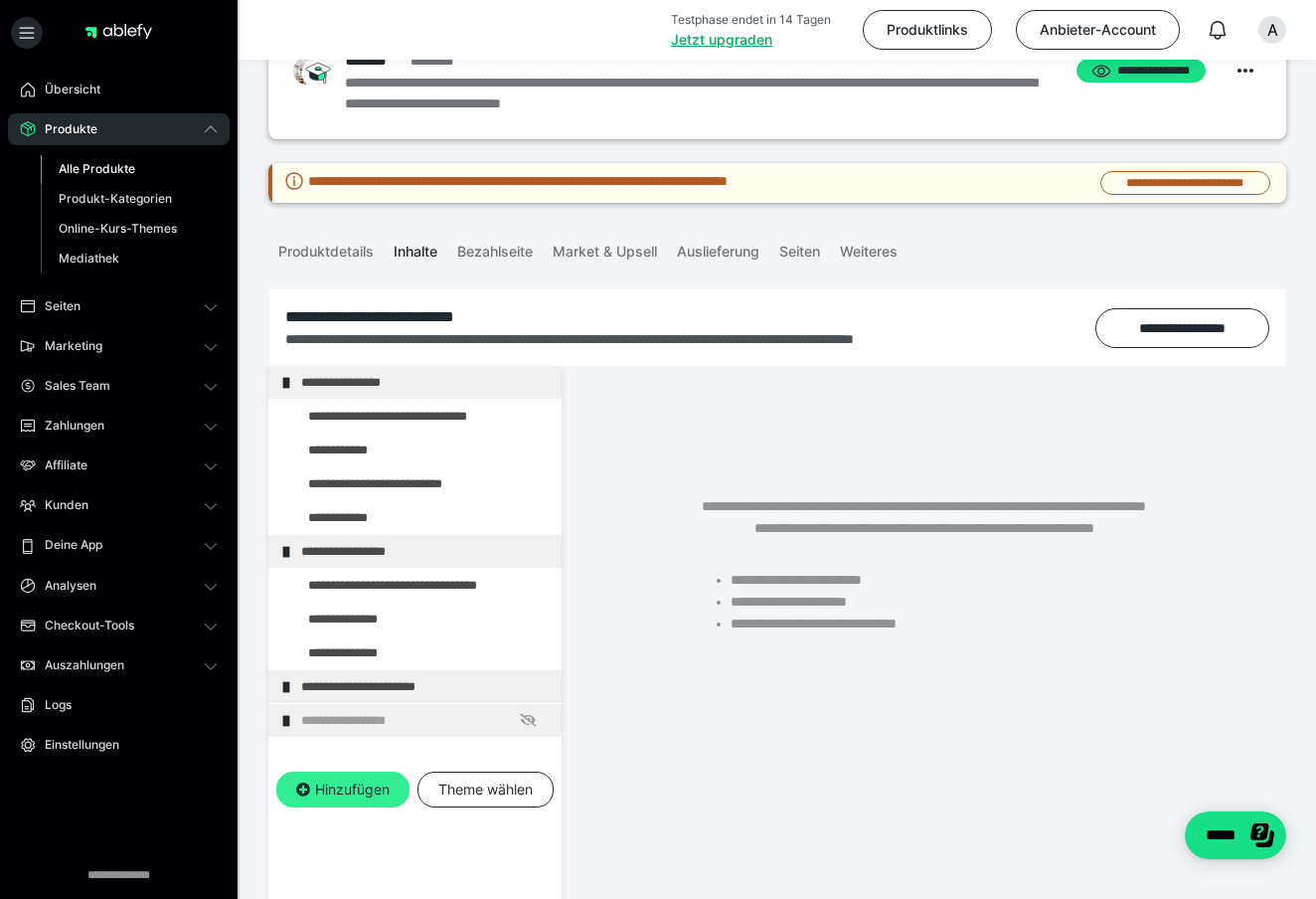 scroll, scrollTop: 123, scrollLeft: 0, axis: vertical 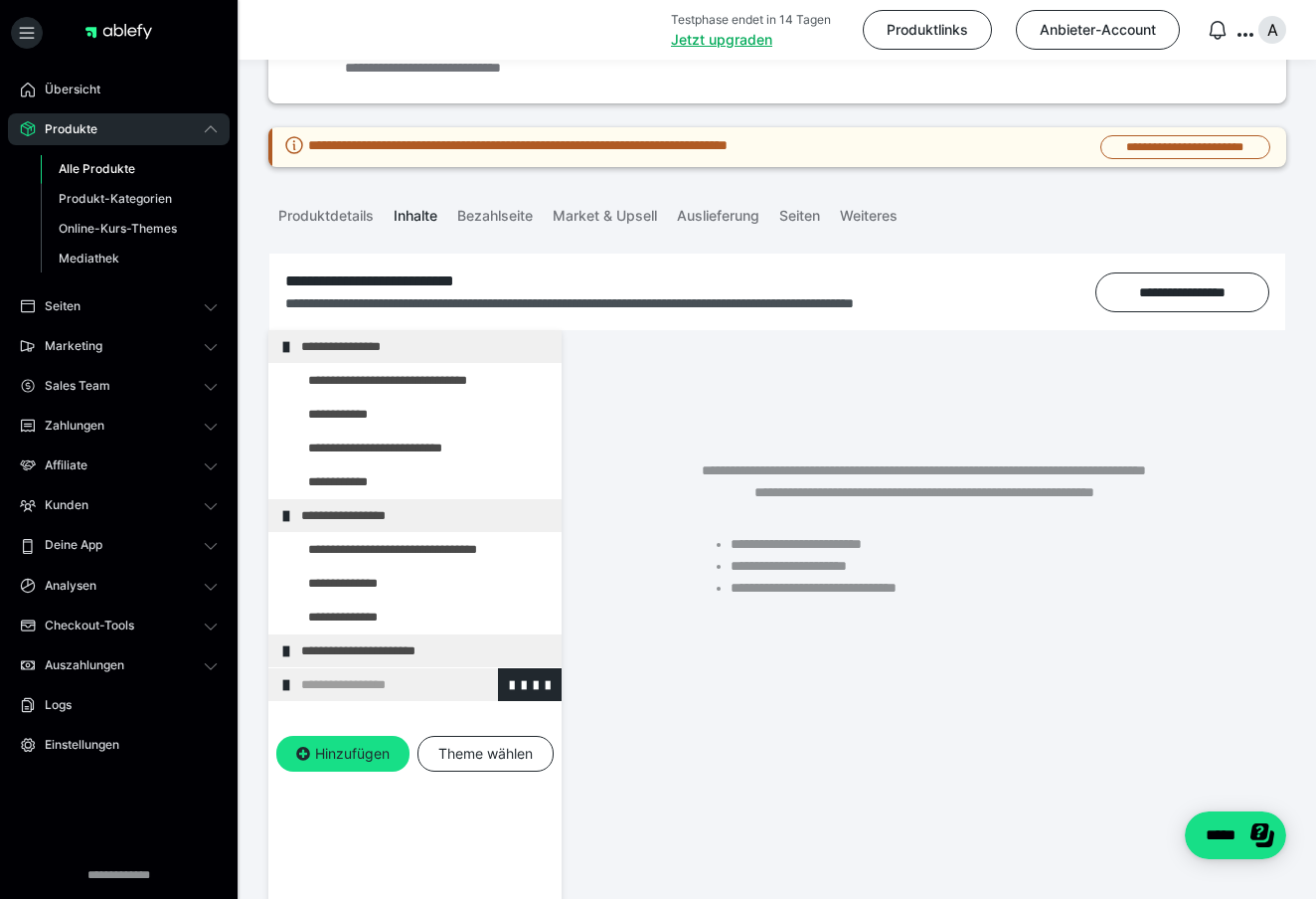 click on "**********" at bounding box center [423, 684] 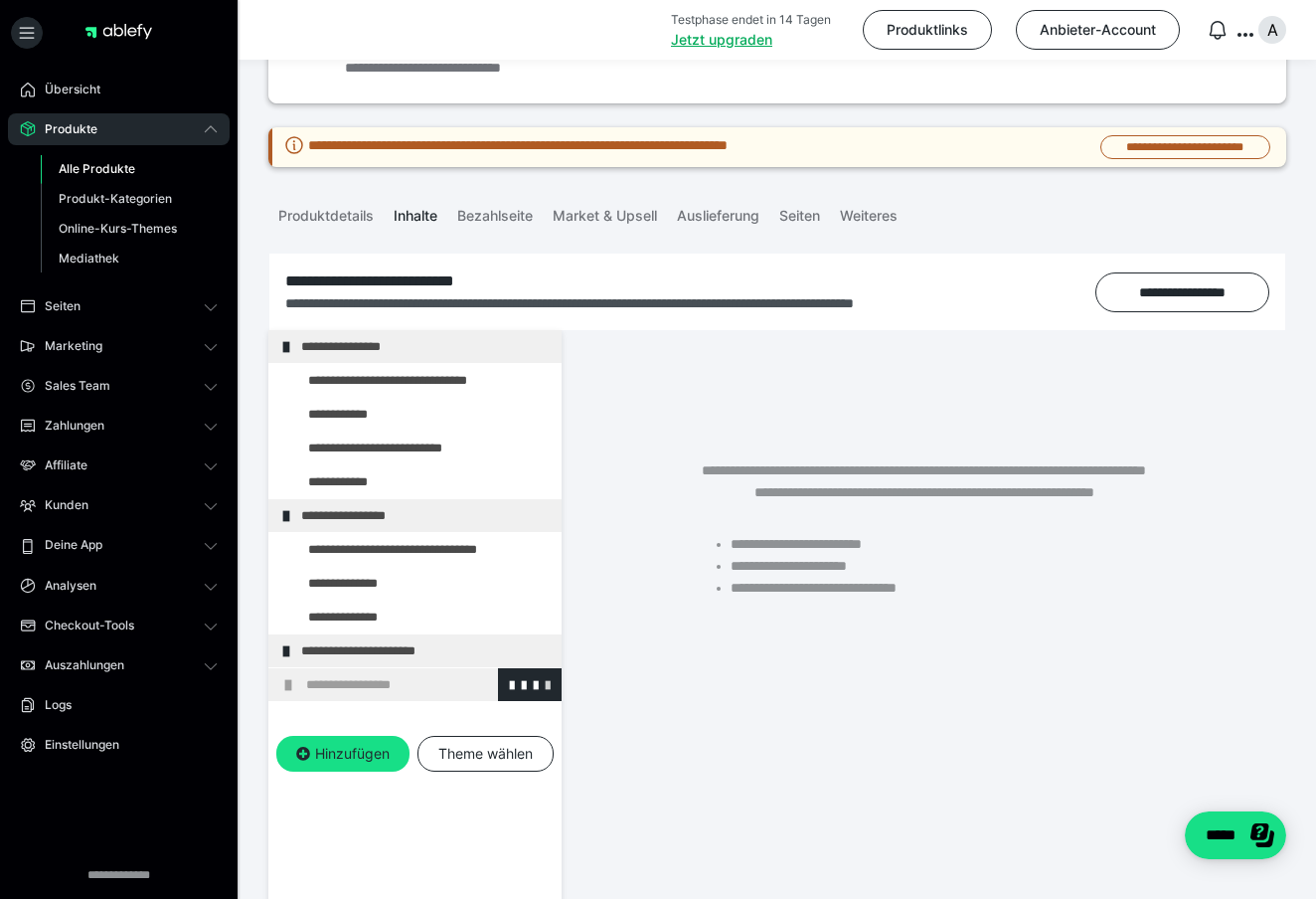 click at bounding box center (548, 684) 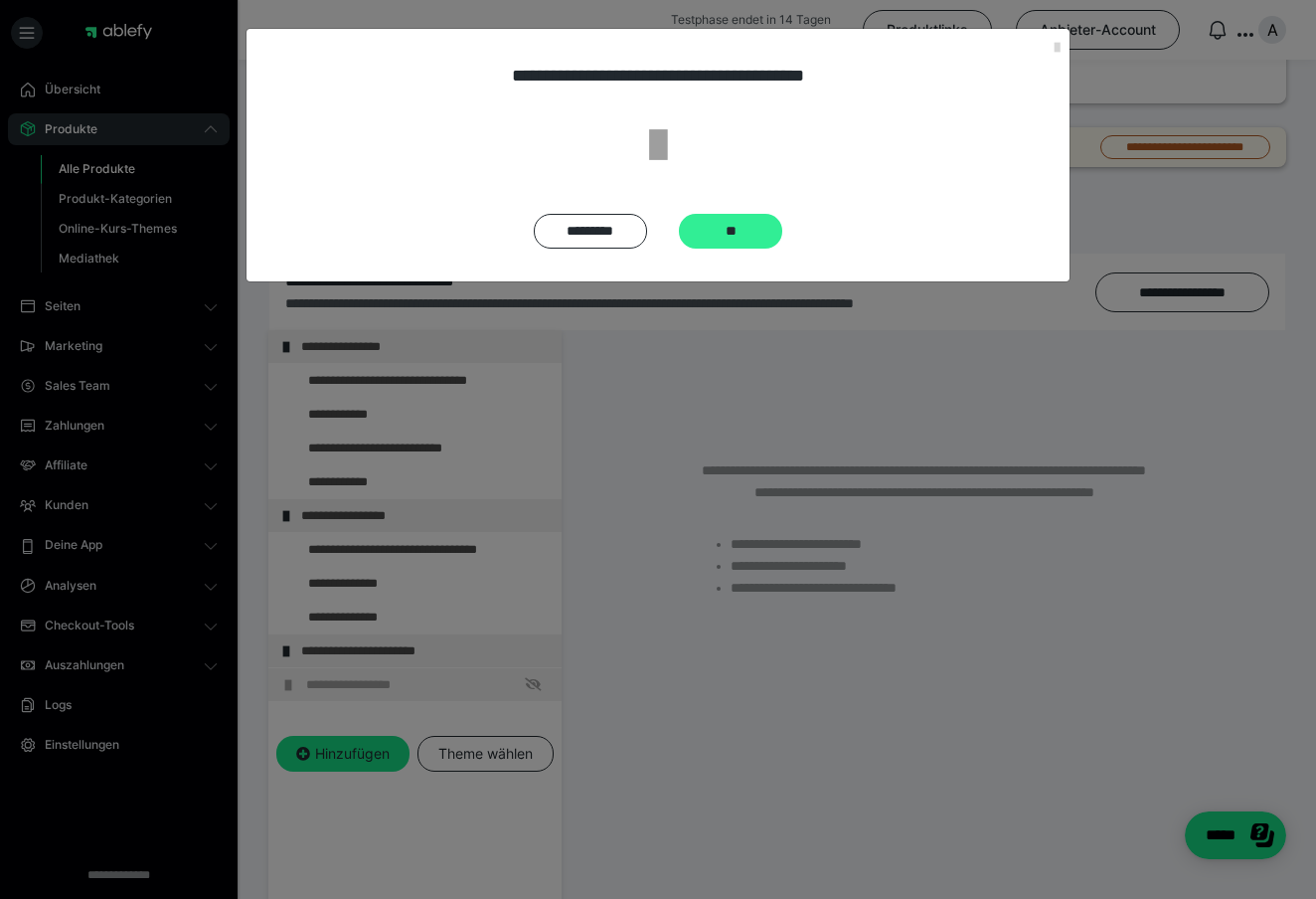 click on "**" at bounding box center [731, 231] 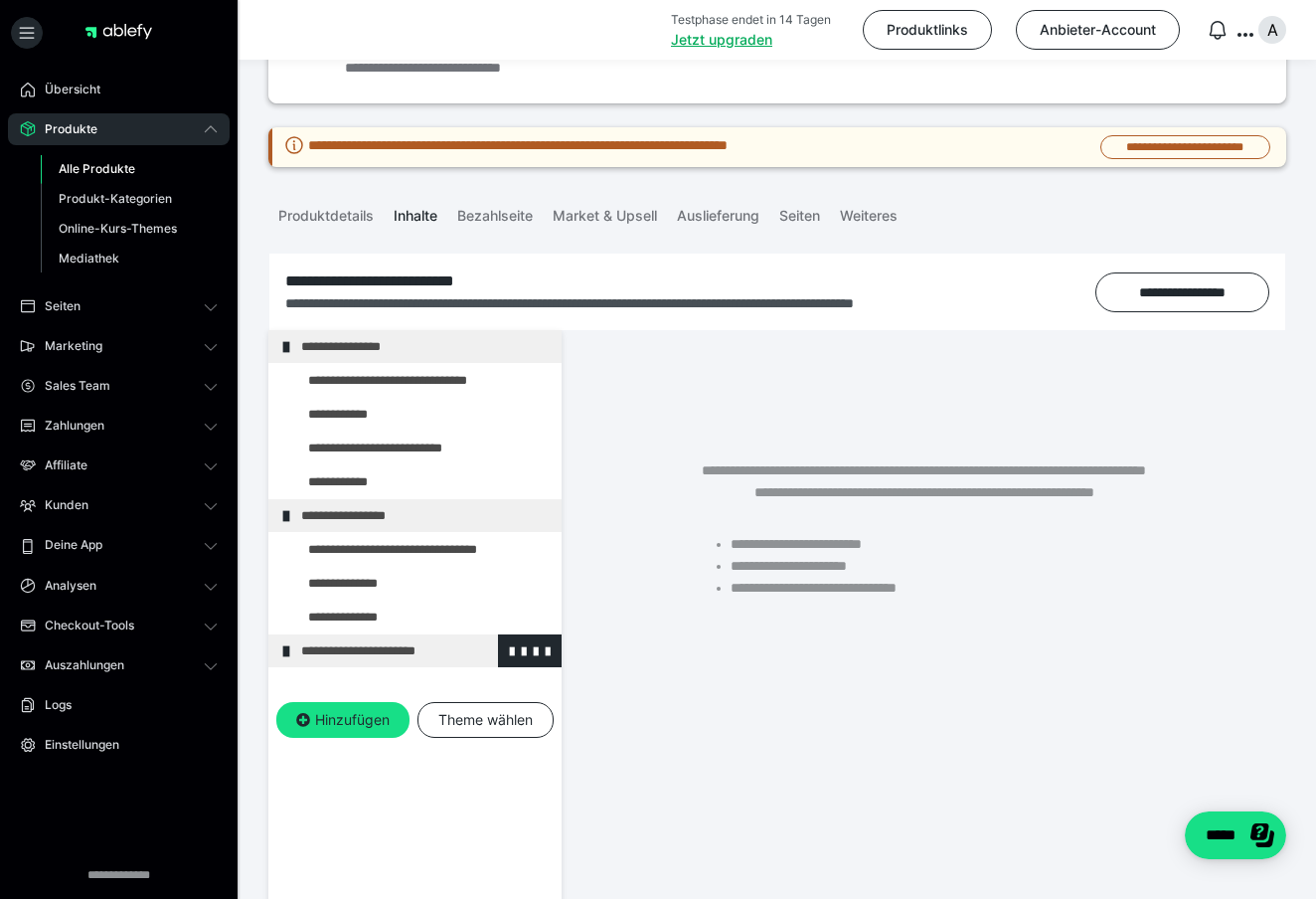 click on "**********" at bounding box center (423, 650) 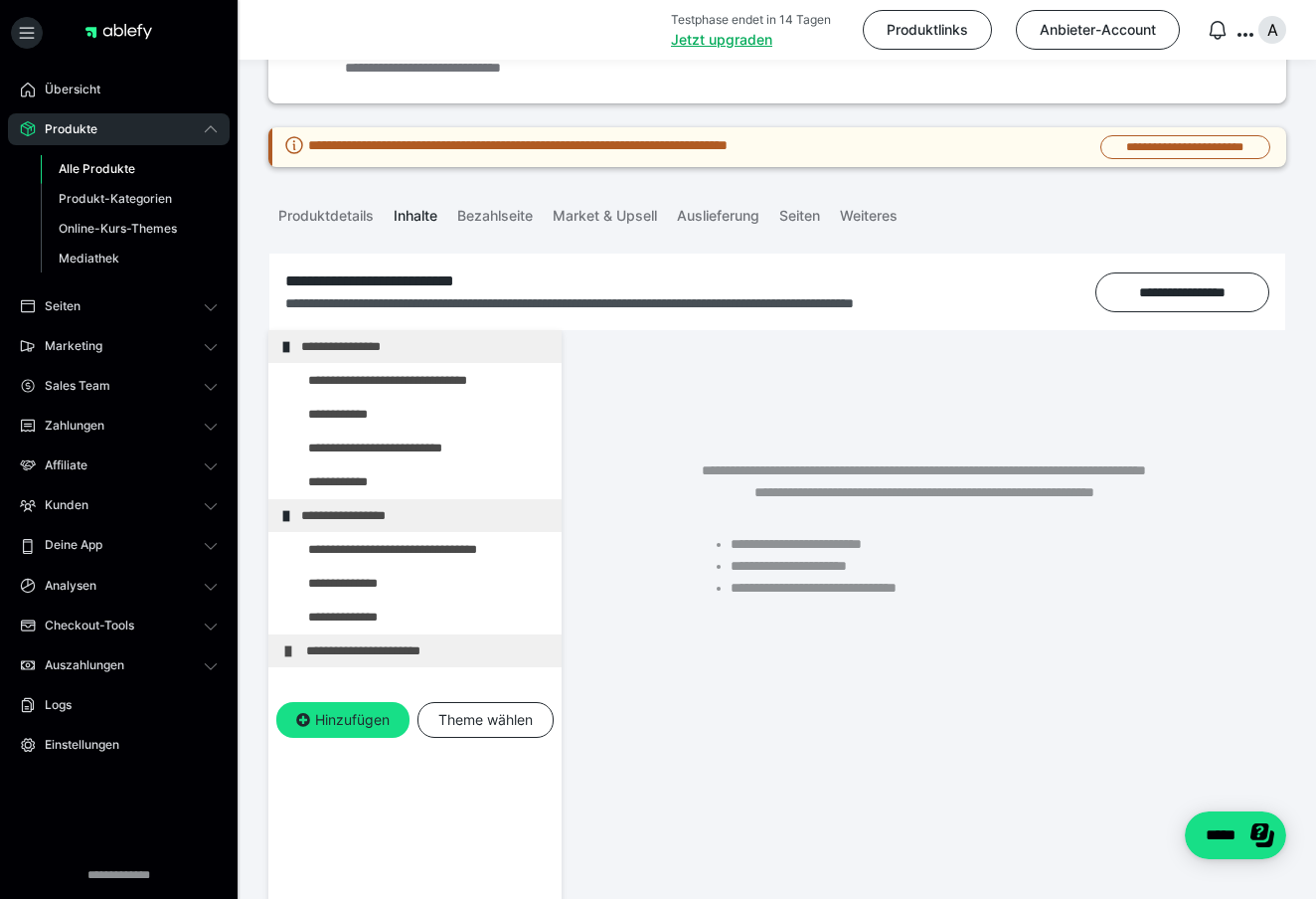 click on "**********" at bounding box center (428, 650) 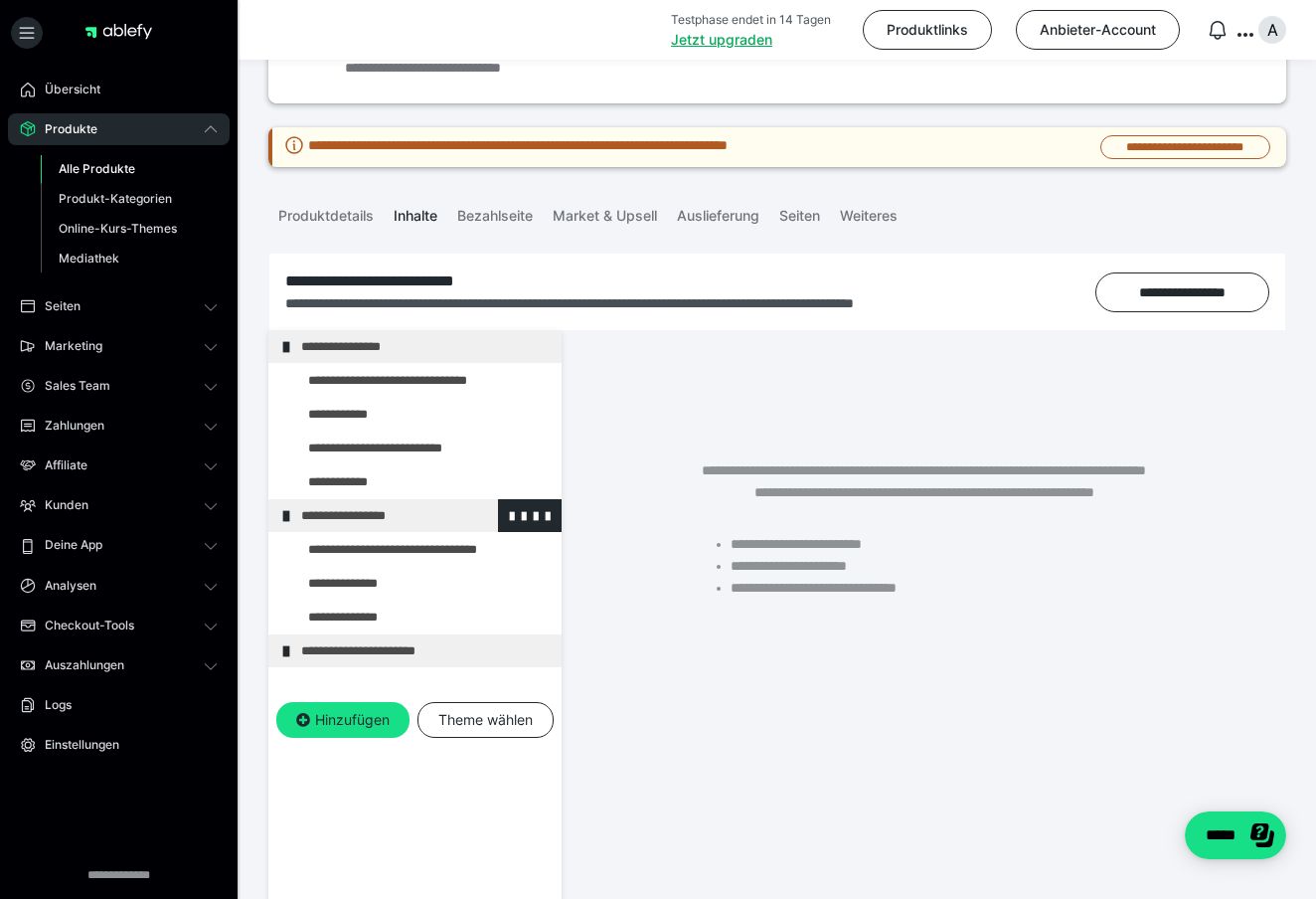 click on "**********" at bounding box center (423, 515) 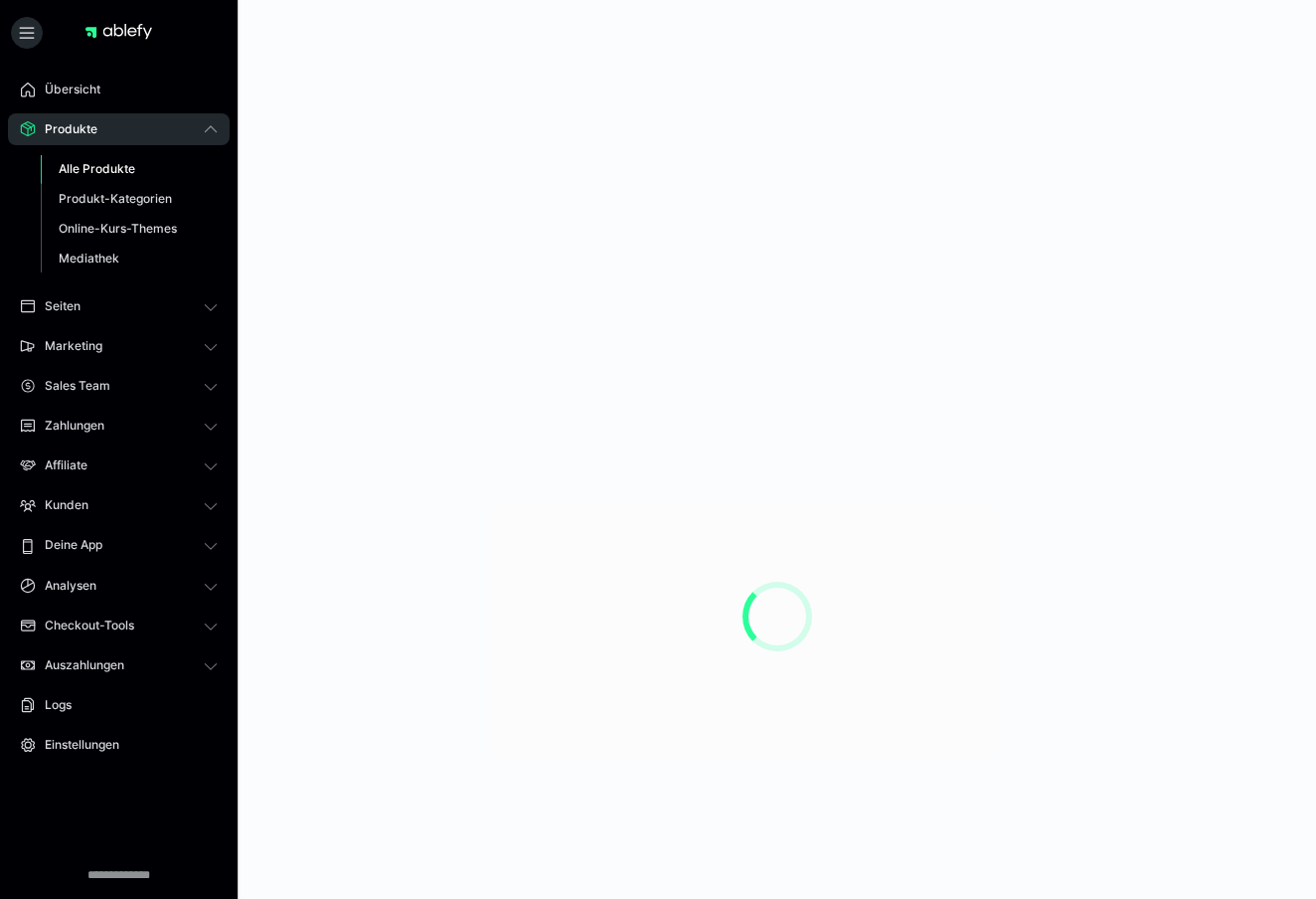 scroll, scrollTop: 123, scrollLeft: 0, axis: vertical 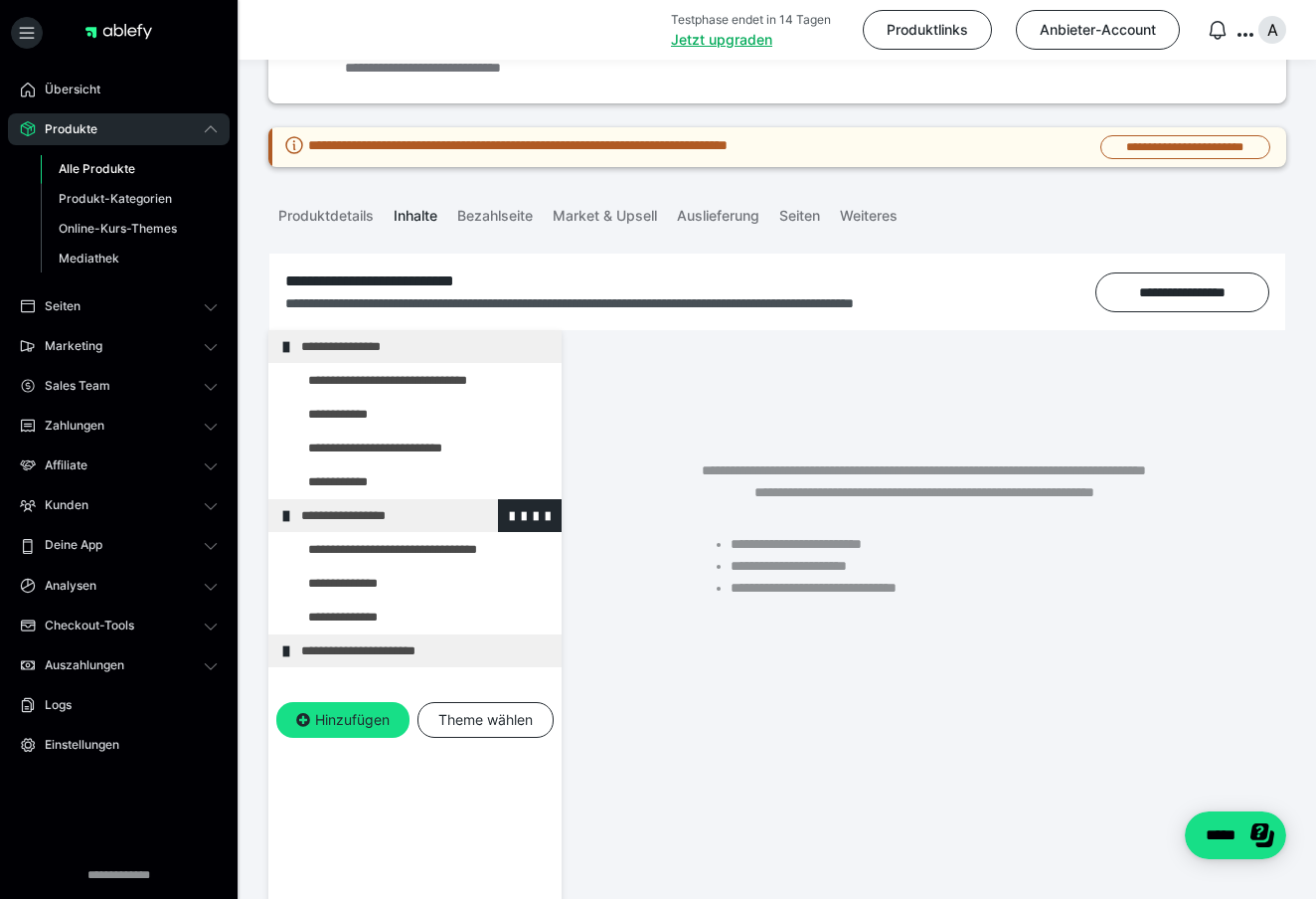 click on "**********" at bounding box center (423, 515) 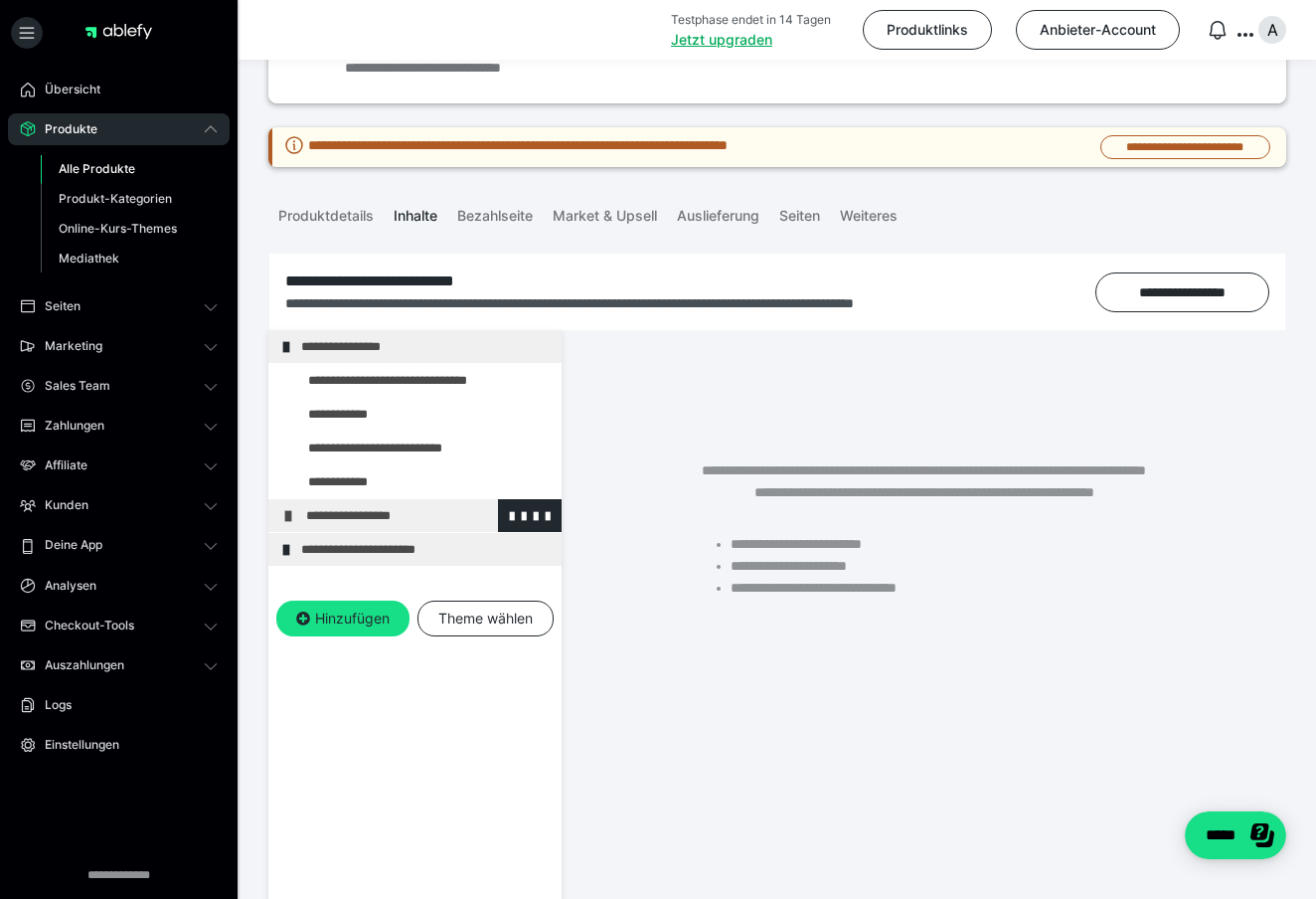 click on "**********" at bounding box center [428, 515] 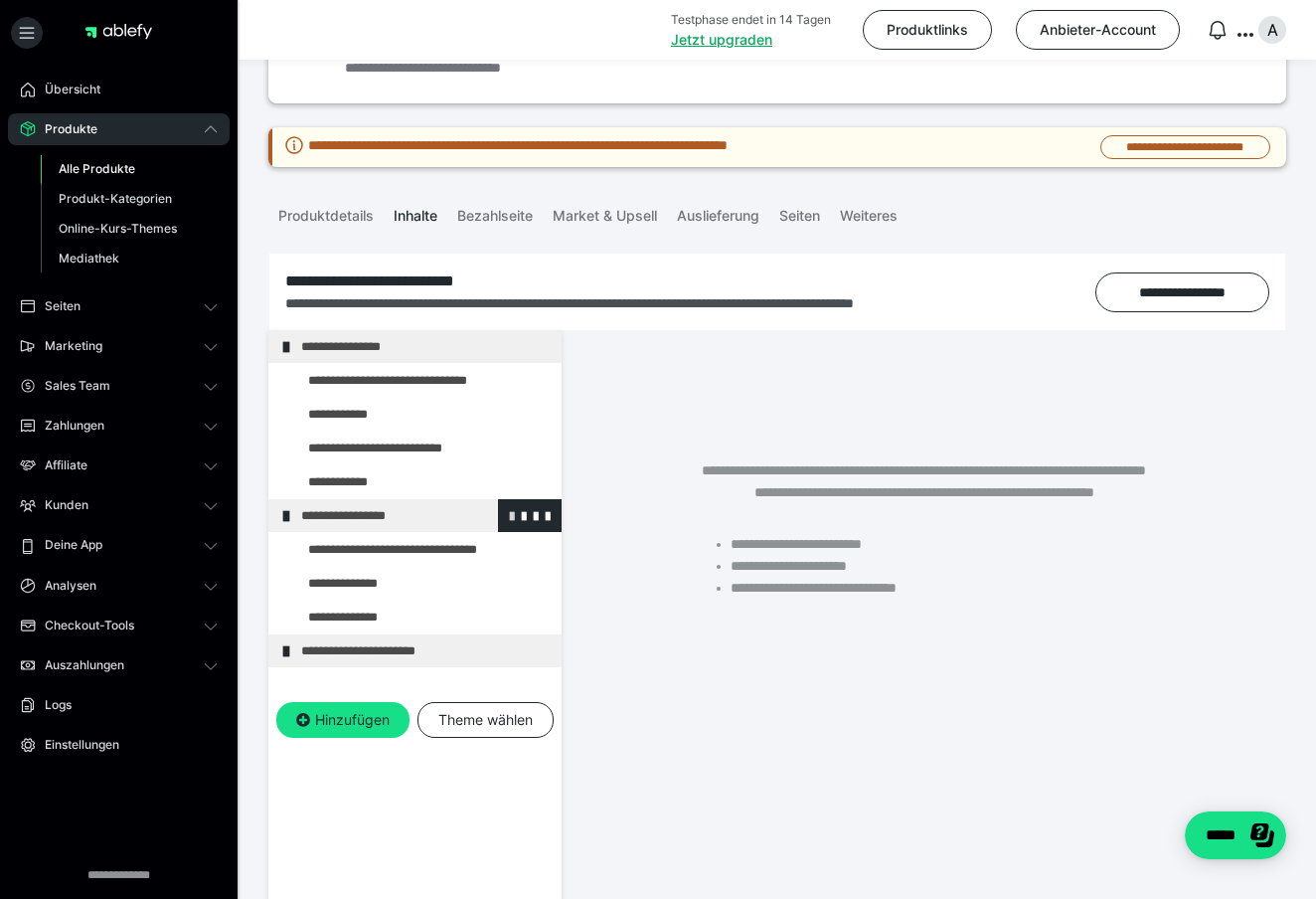 click at bounding box center (512, 515) 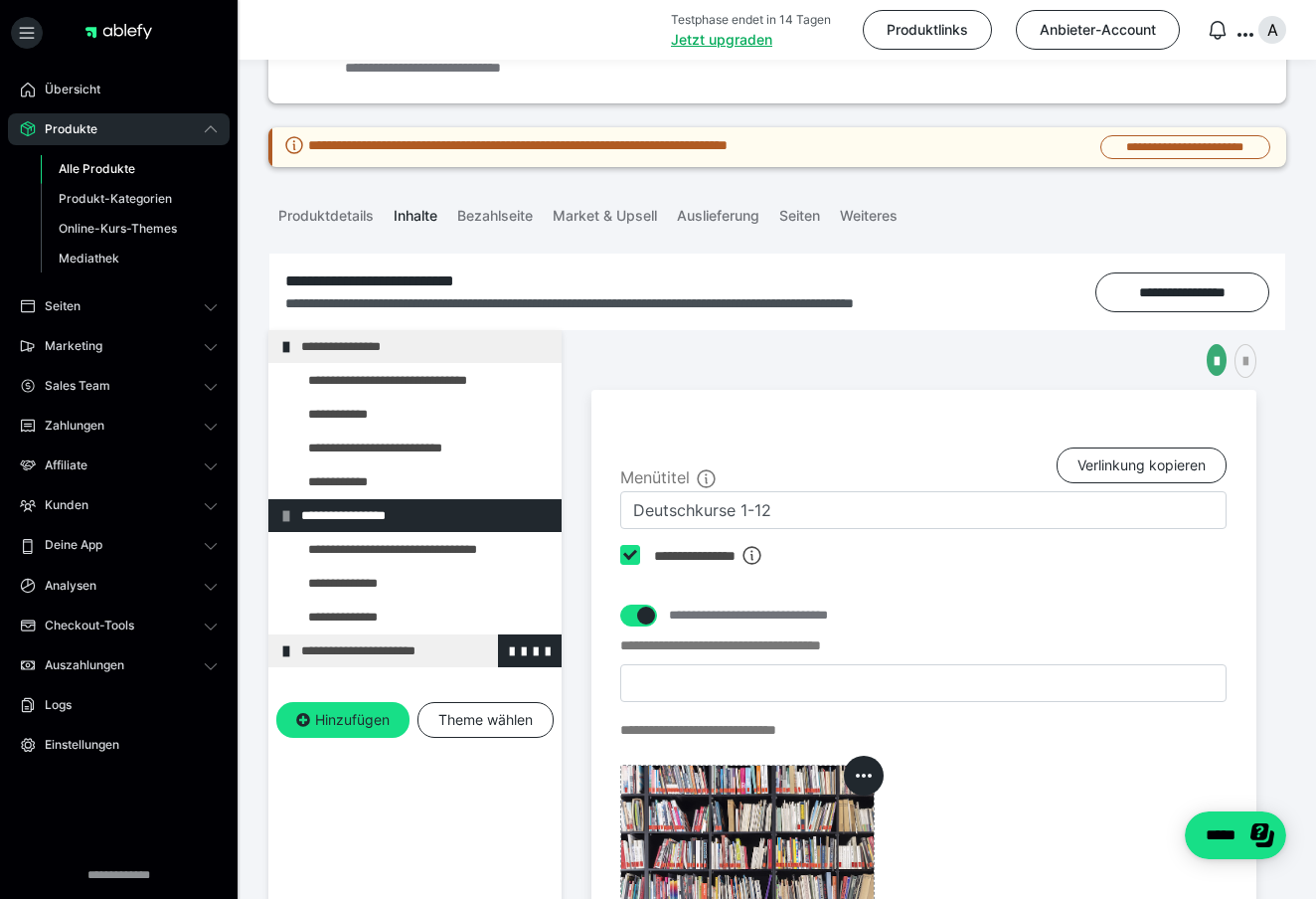 click on "**********" at bounding box center (423, 650) 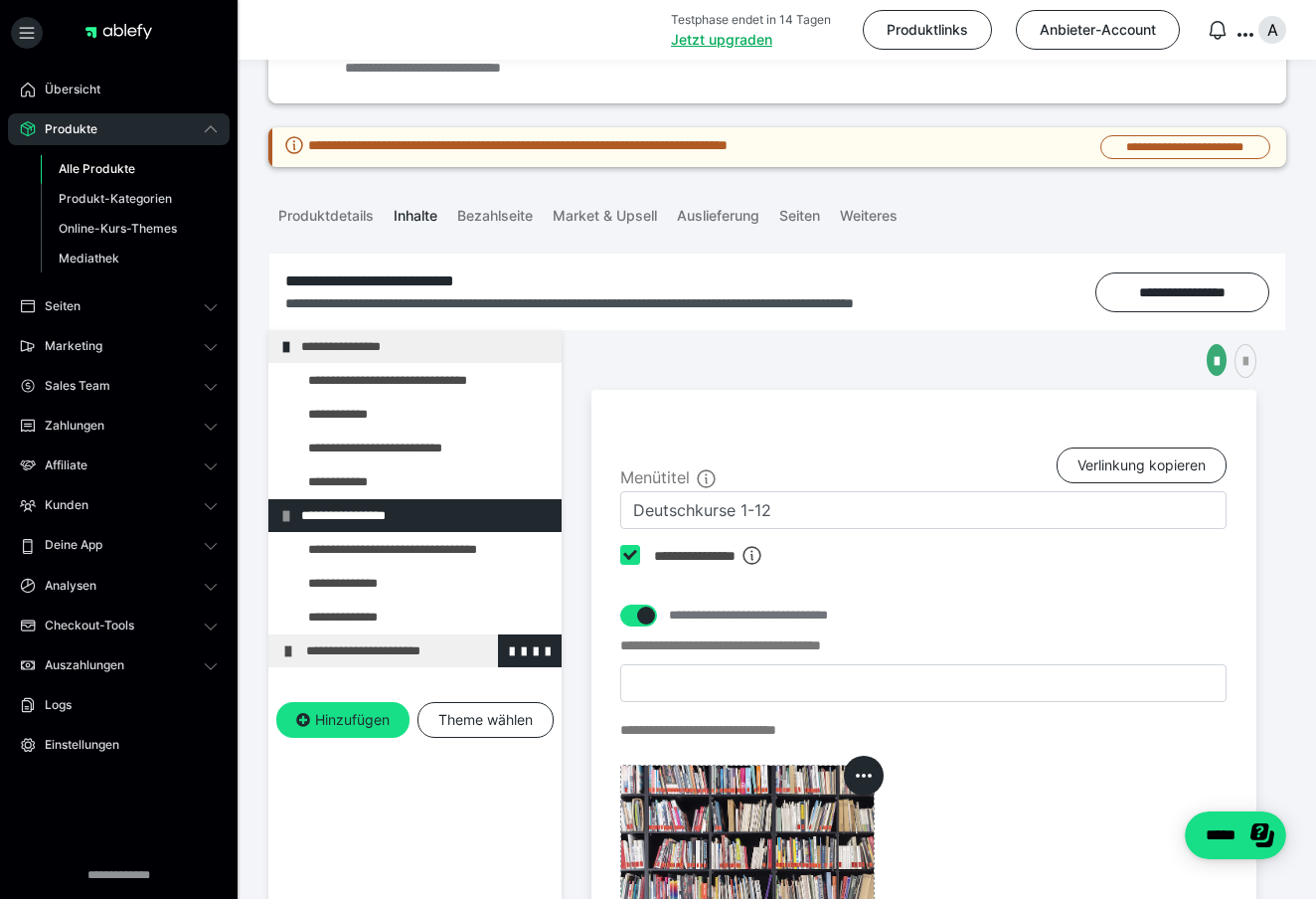 click at bounding box center [288, 651] 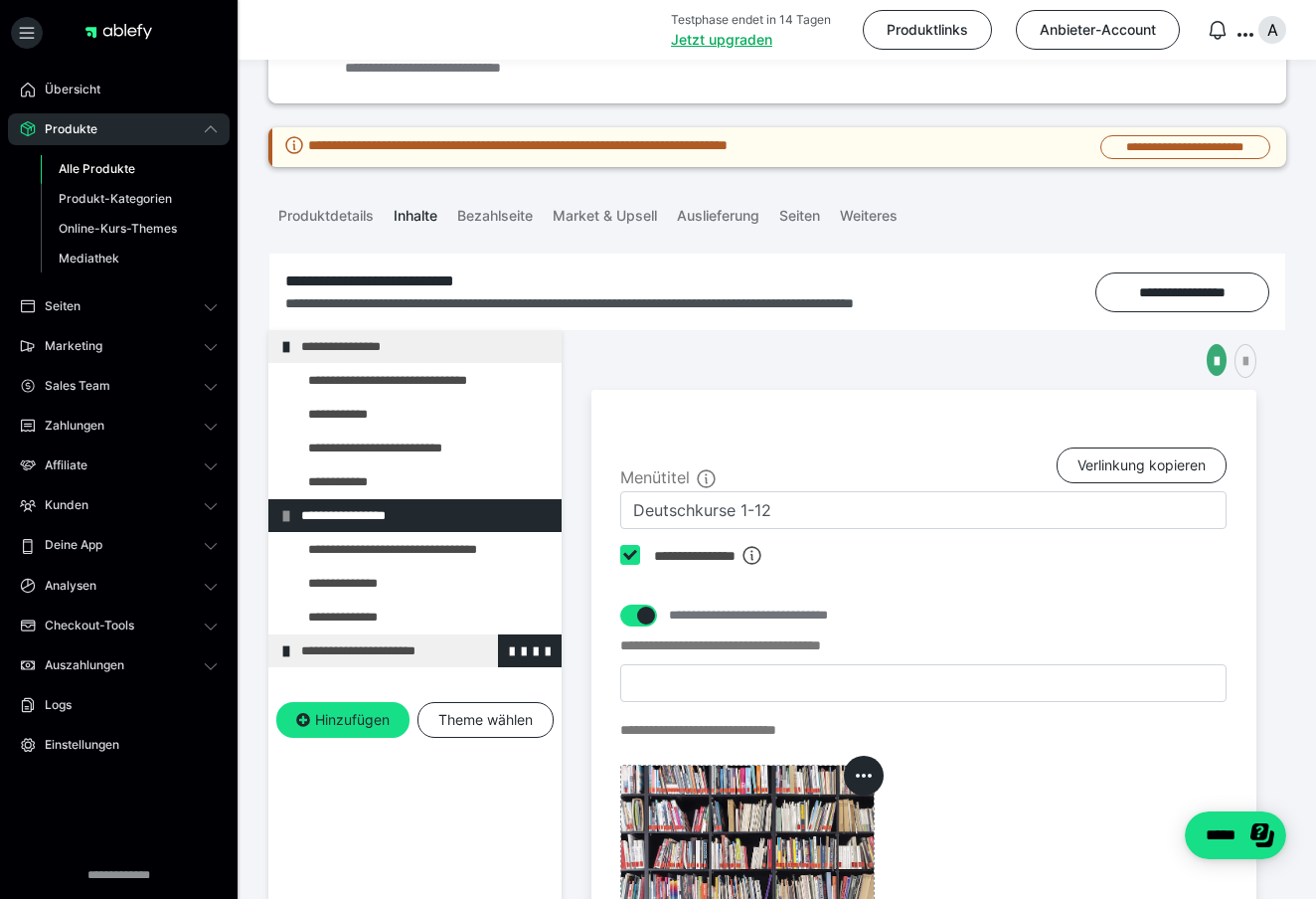 click on "**********" at bounding box center (423, 650) 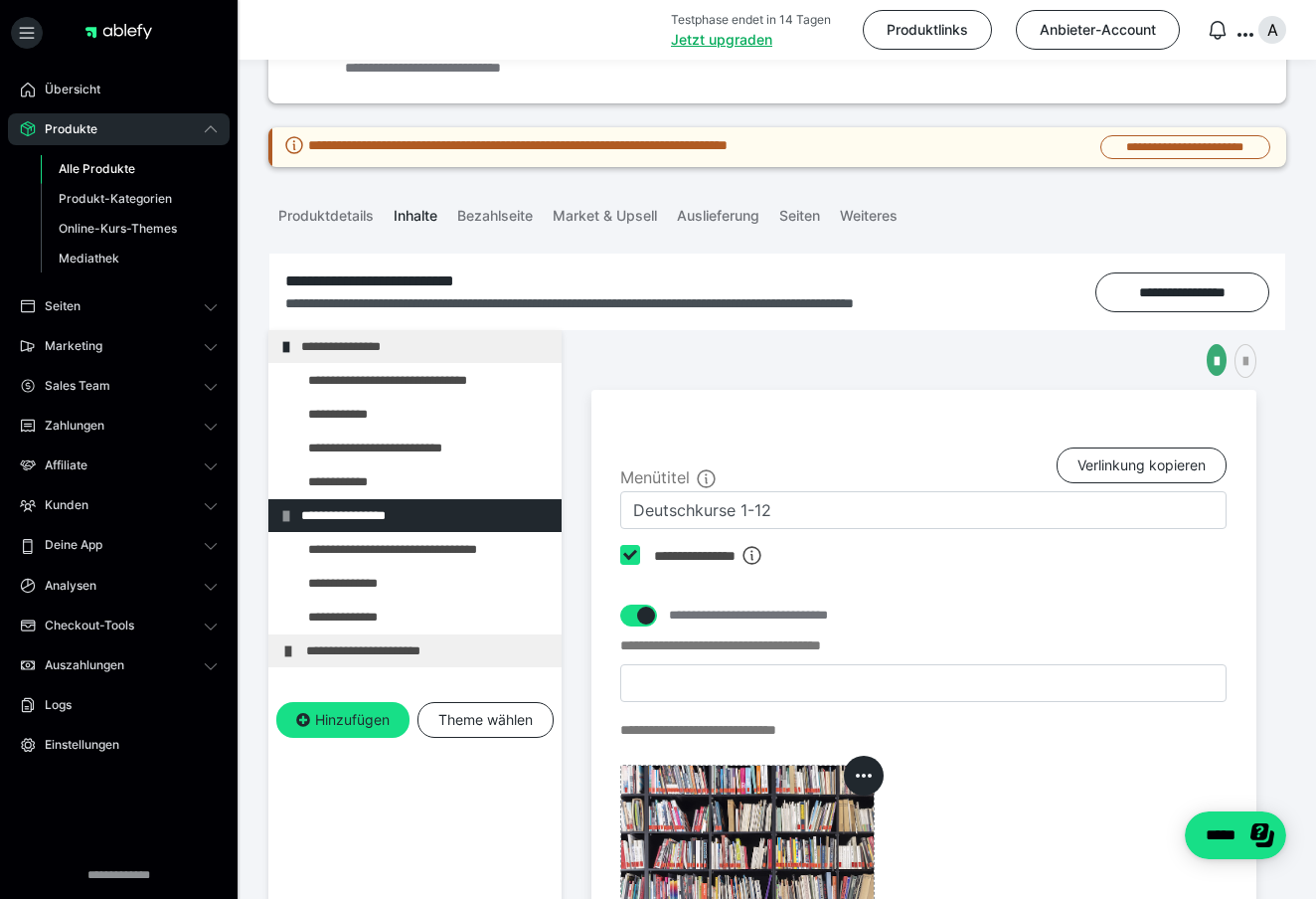 click on "**********" at bounding box center (414, 750) 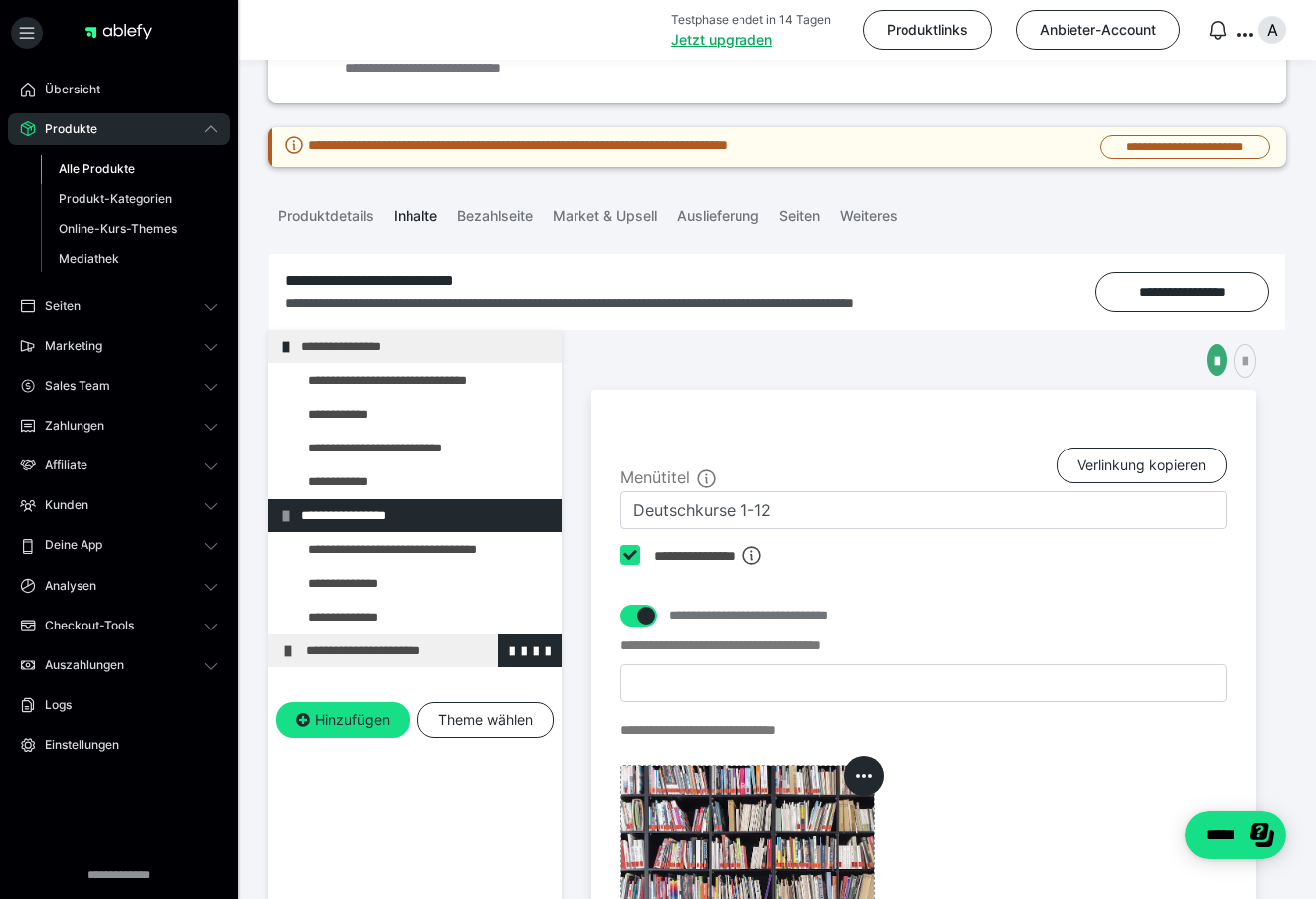 click on "**********" at bounding box center (428, 650) 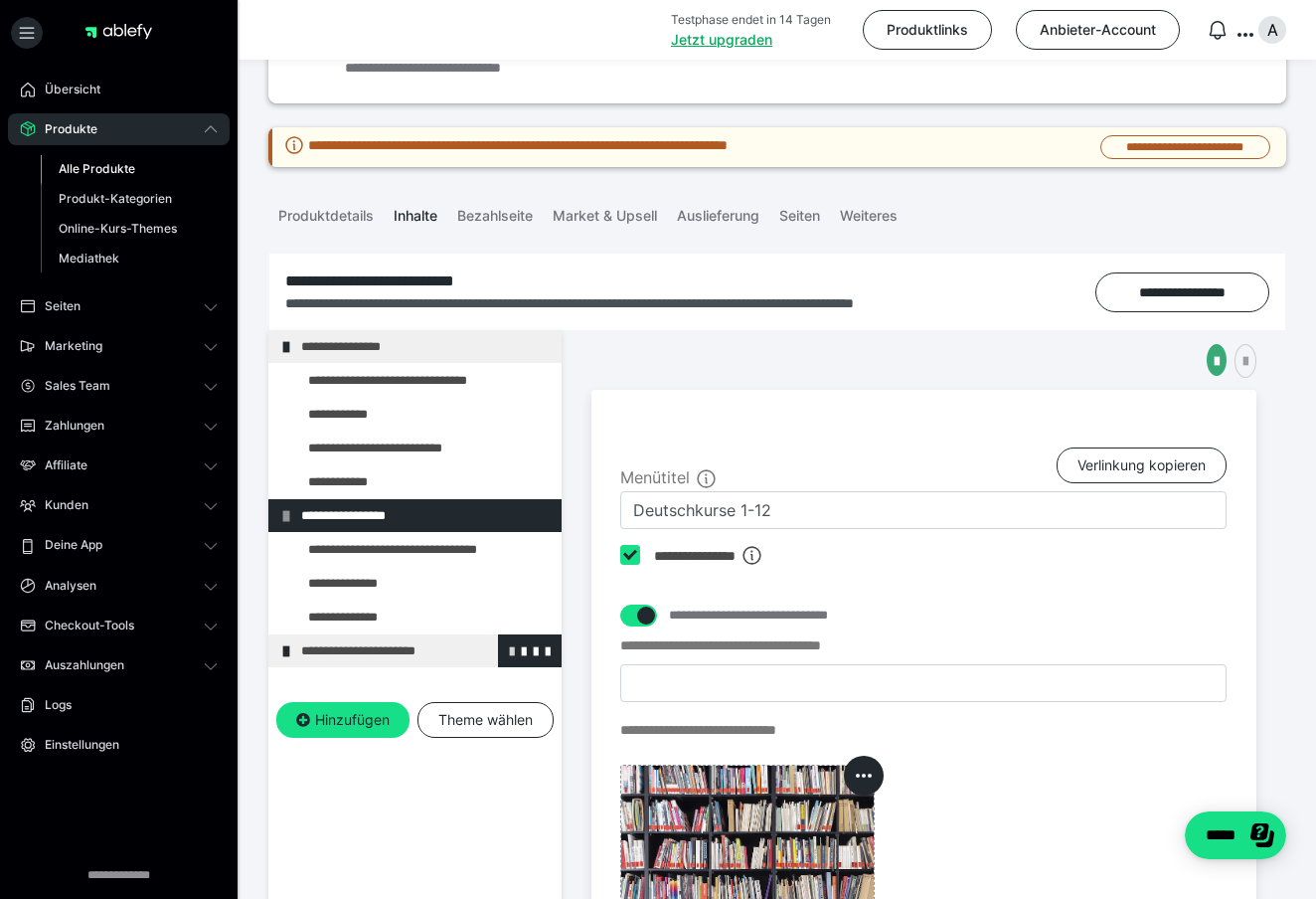 click at bounding box center [512, 650] 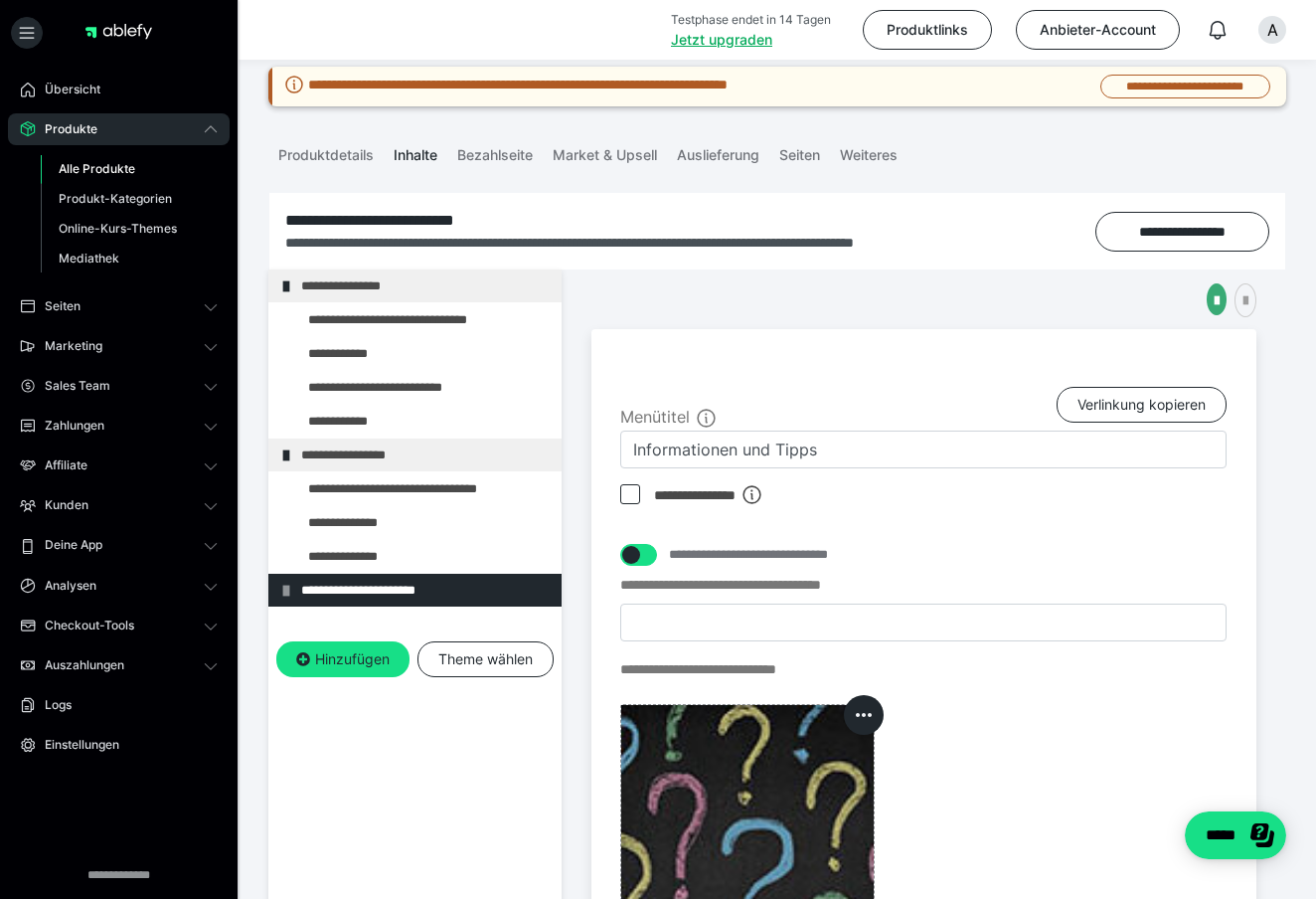 scroll, scrollTop: 186, scrollLeft: 0, axis: vertical 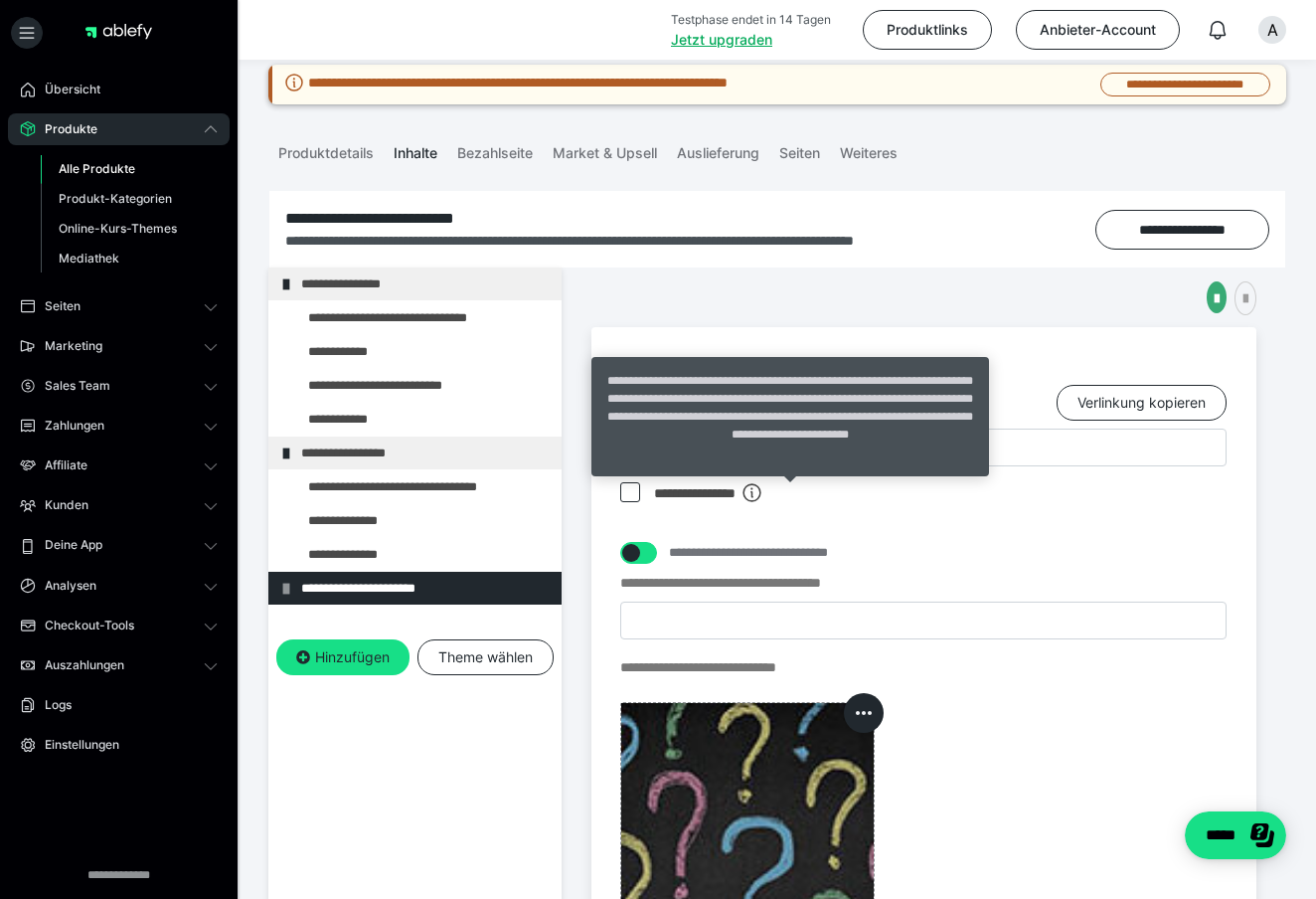click 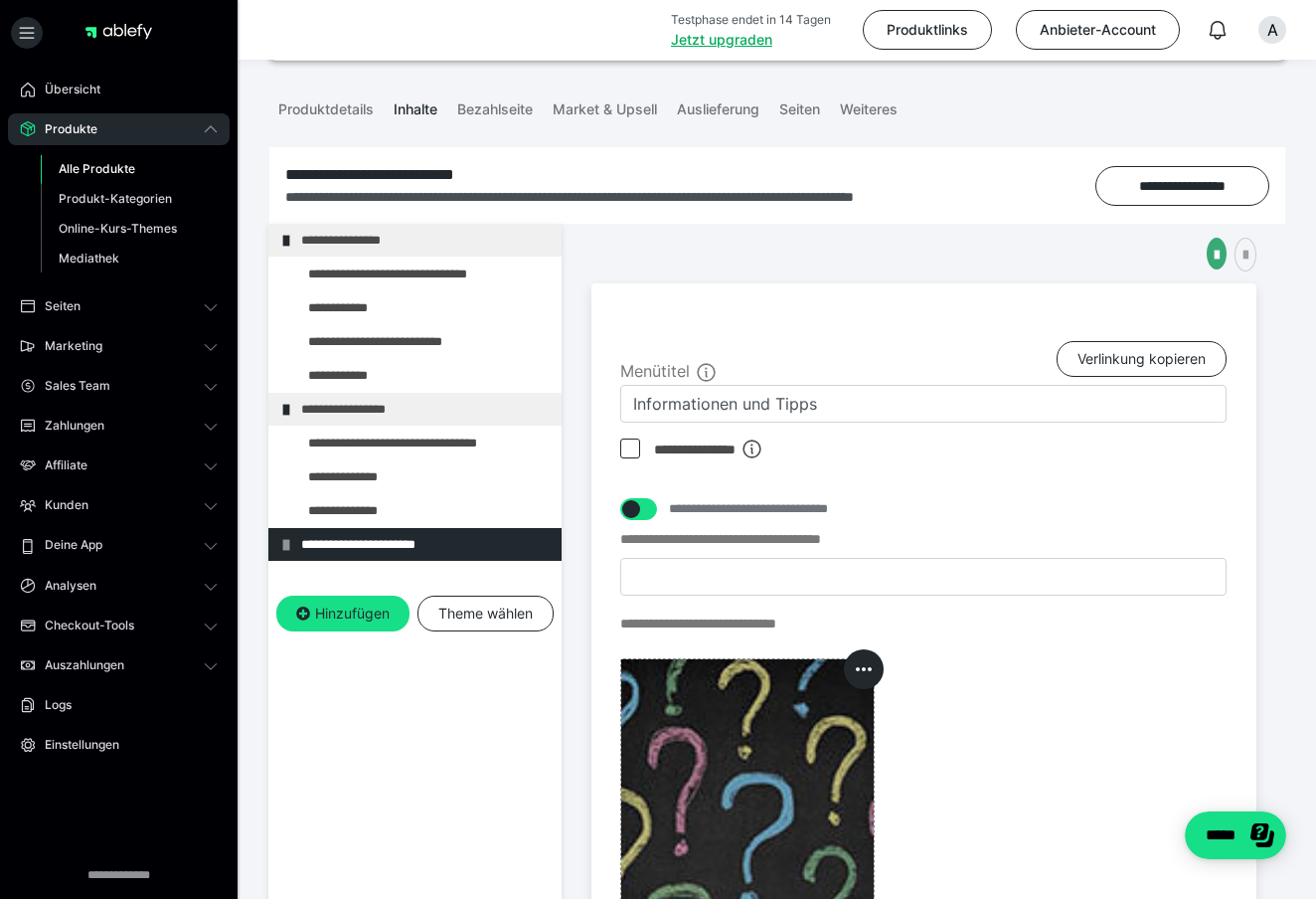scroll, scrollTop: 233, scrollLeft: 0, axis: vertical 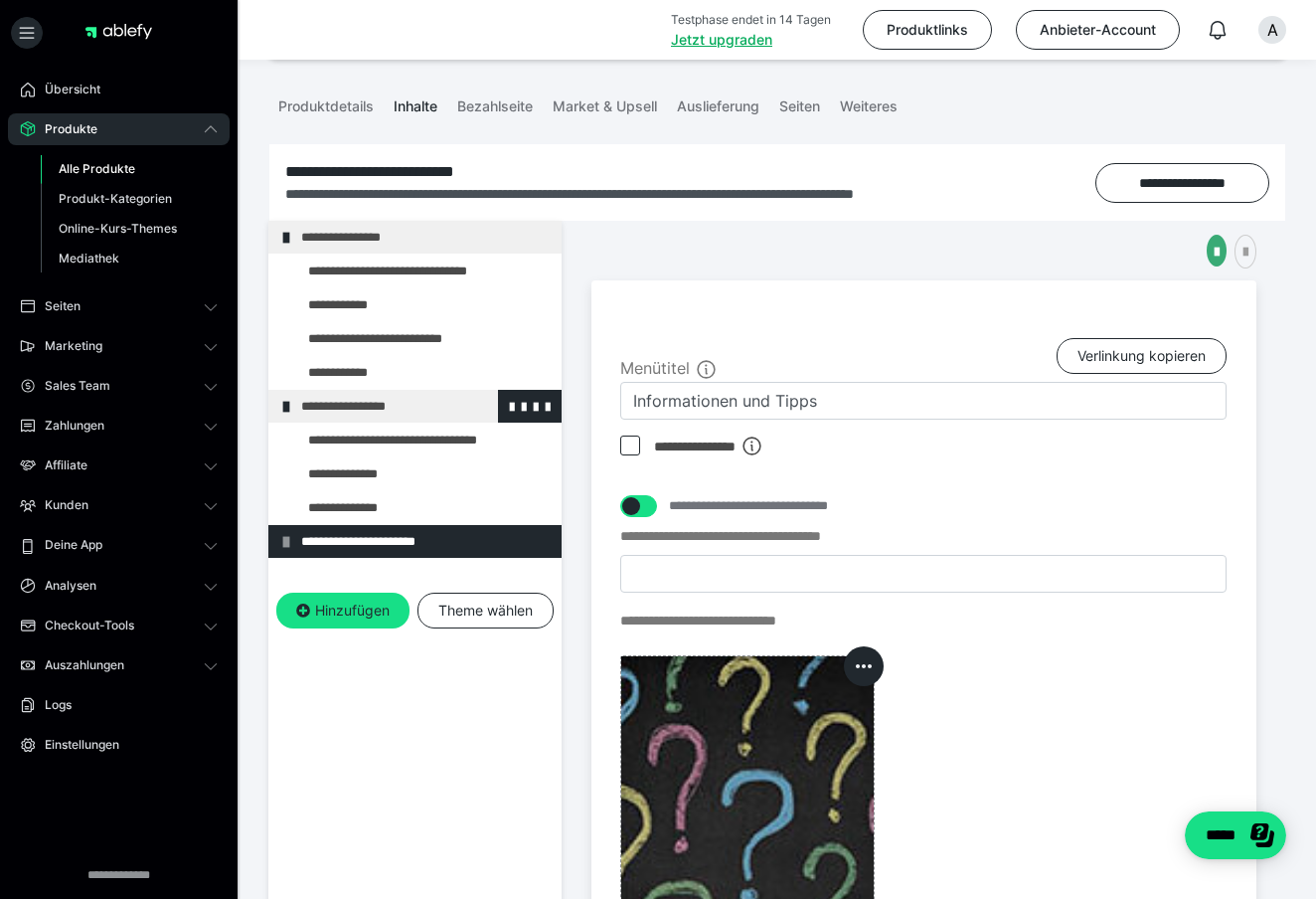click on "**********" at bounding box center (423, 406) 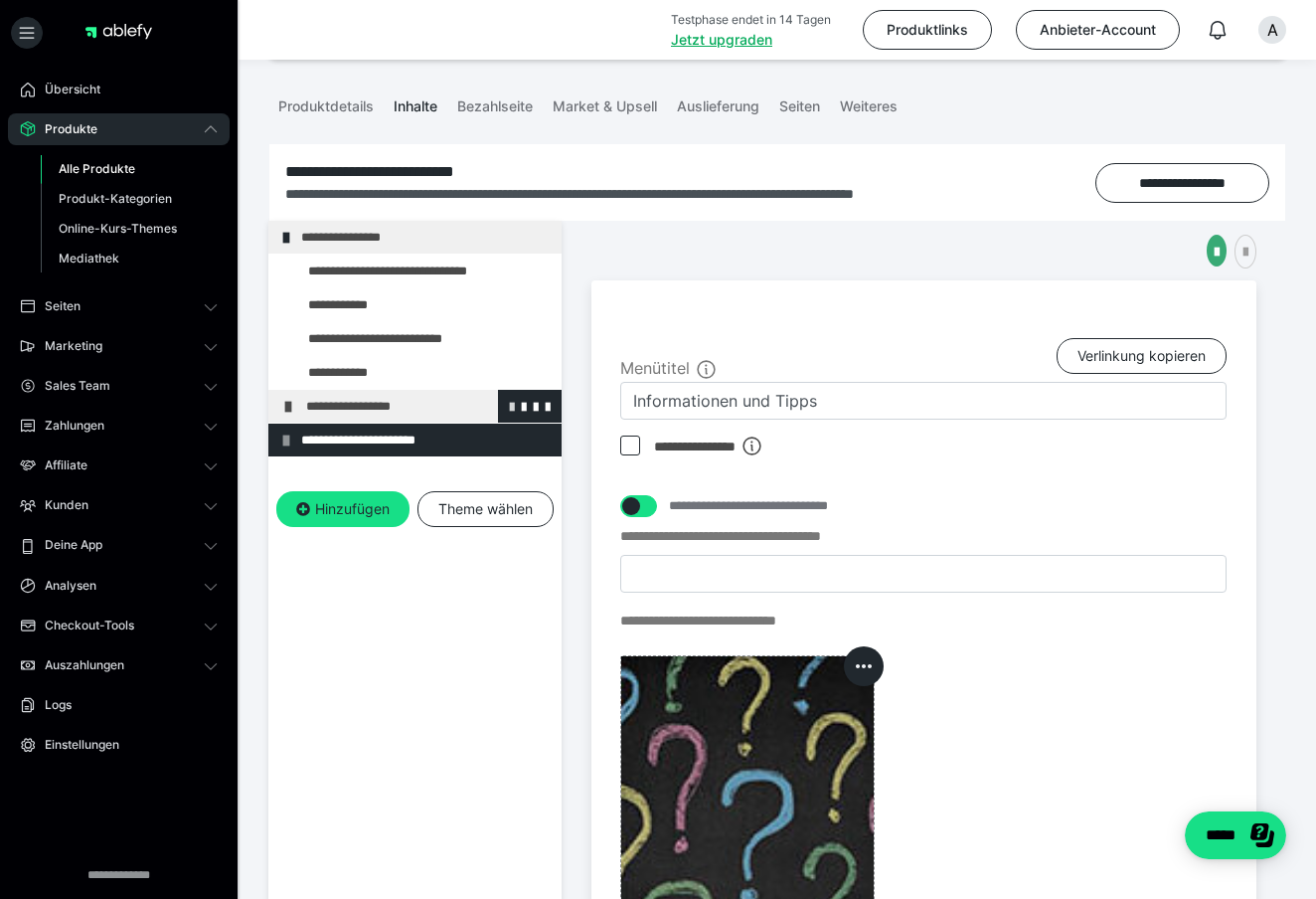 click at bounding box center (512, 406) 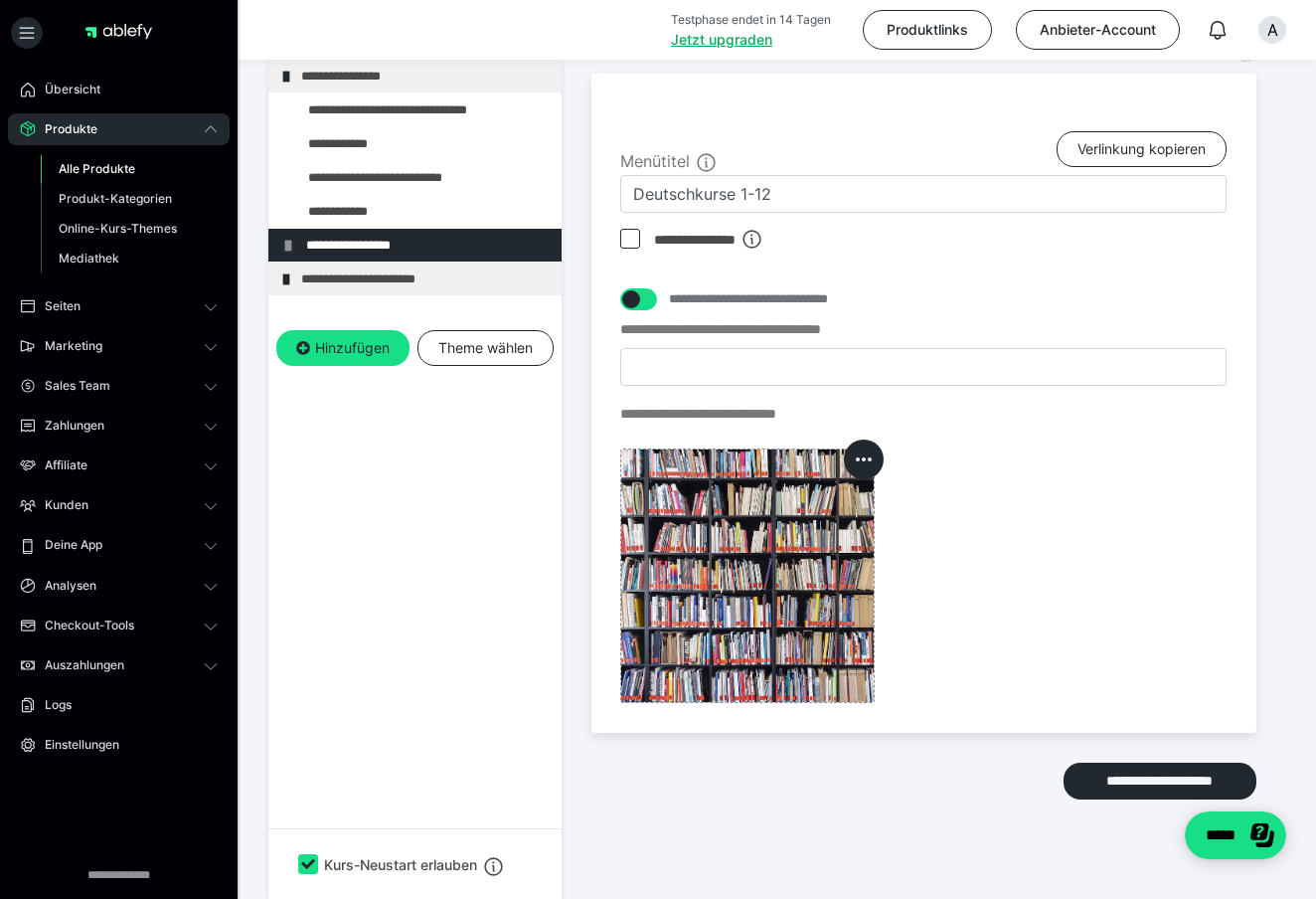 scroll, scrollTop: 439, scrollLeft: 0, axis: vertical 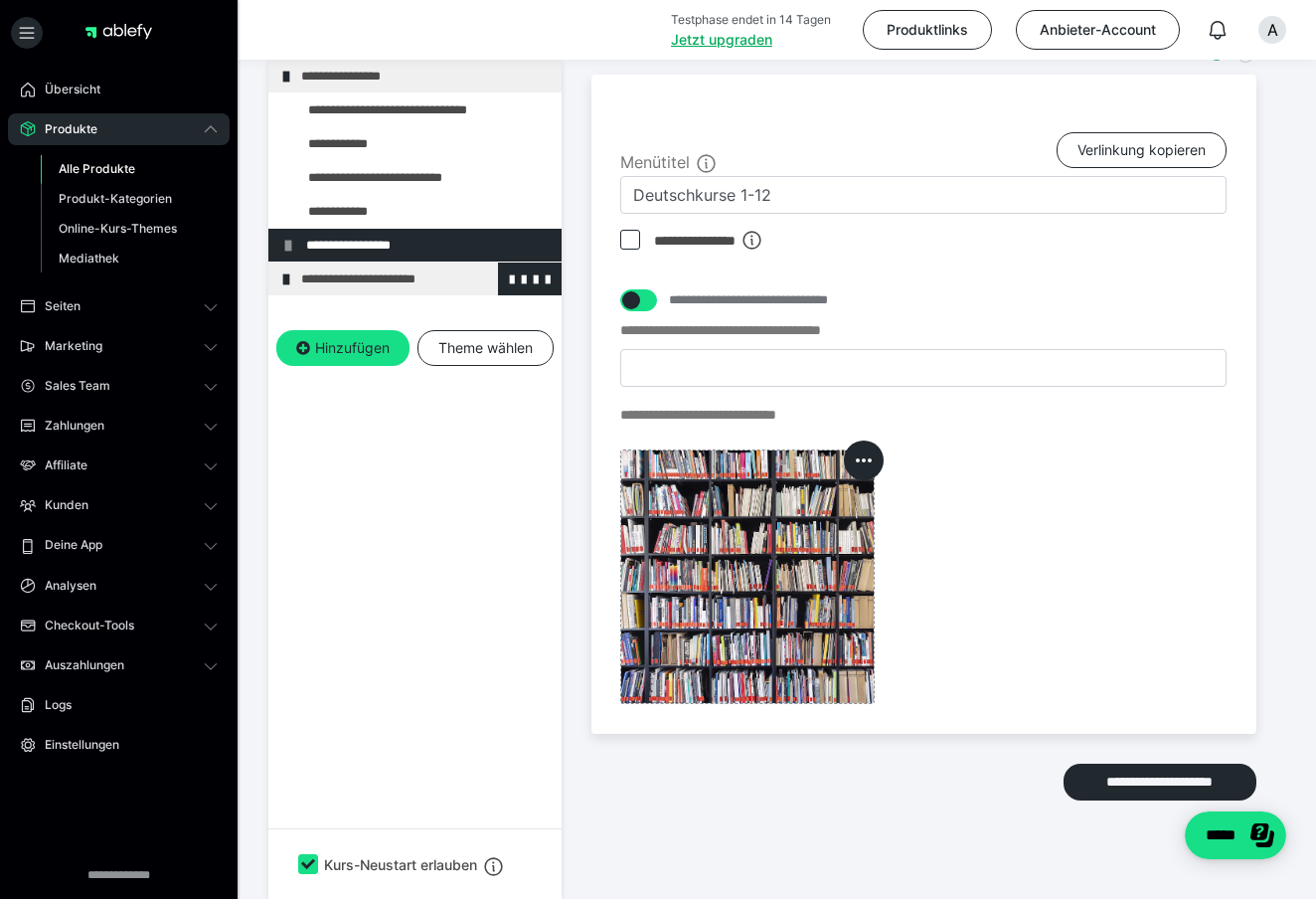 click on "**********" at bounding box center [423, 278] 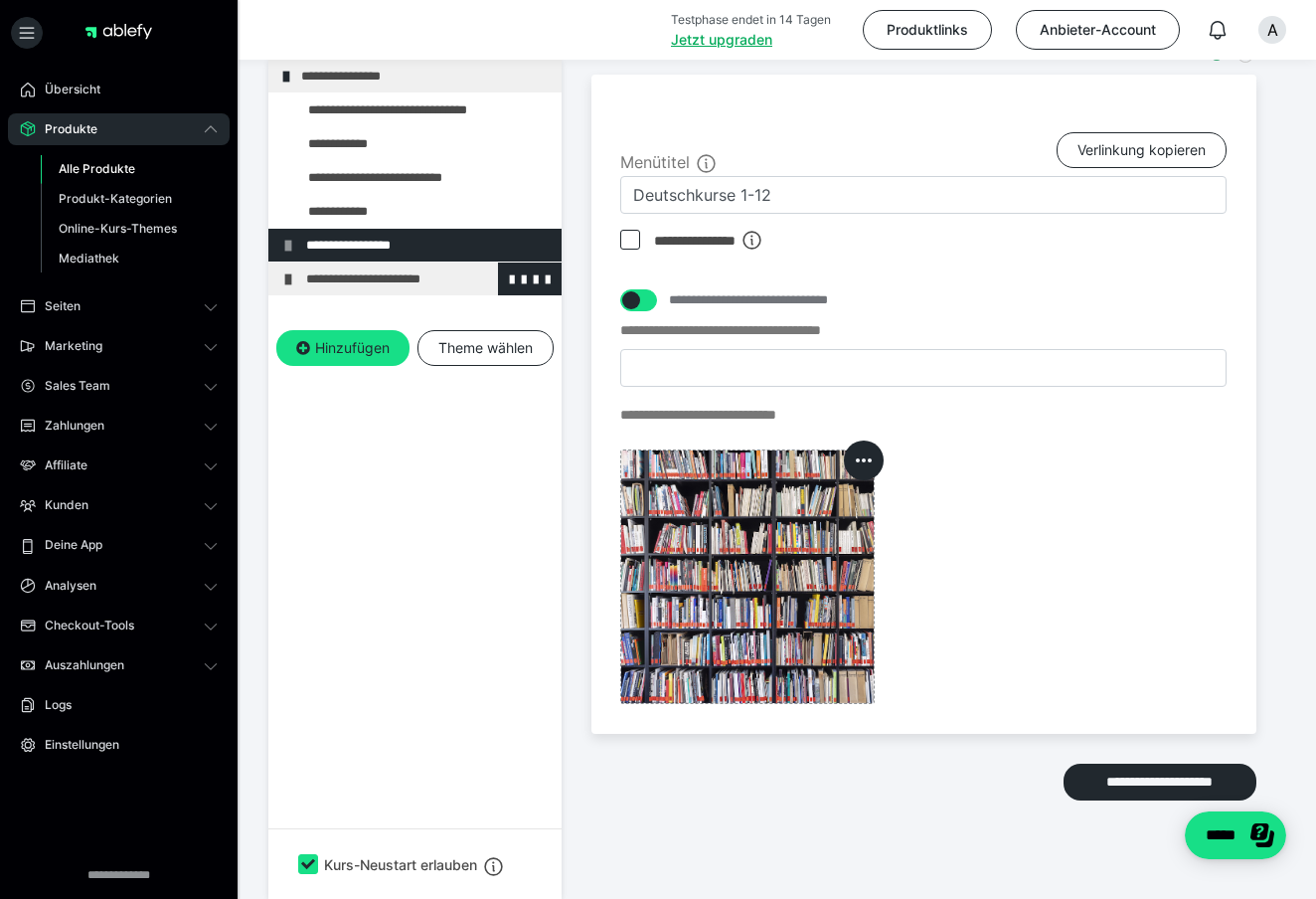 click on "**********" at bounding box center (414, 278) 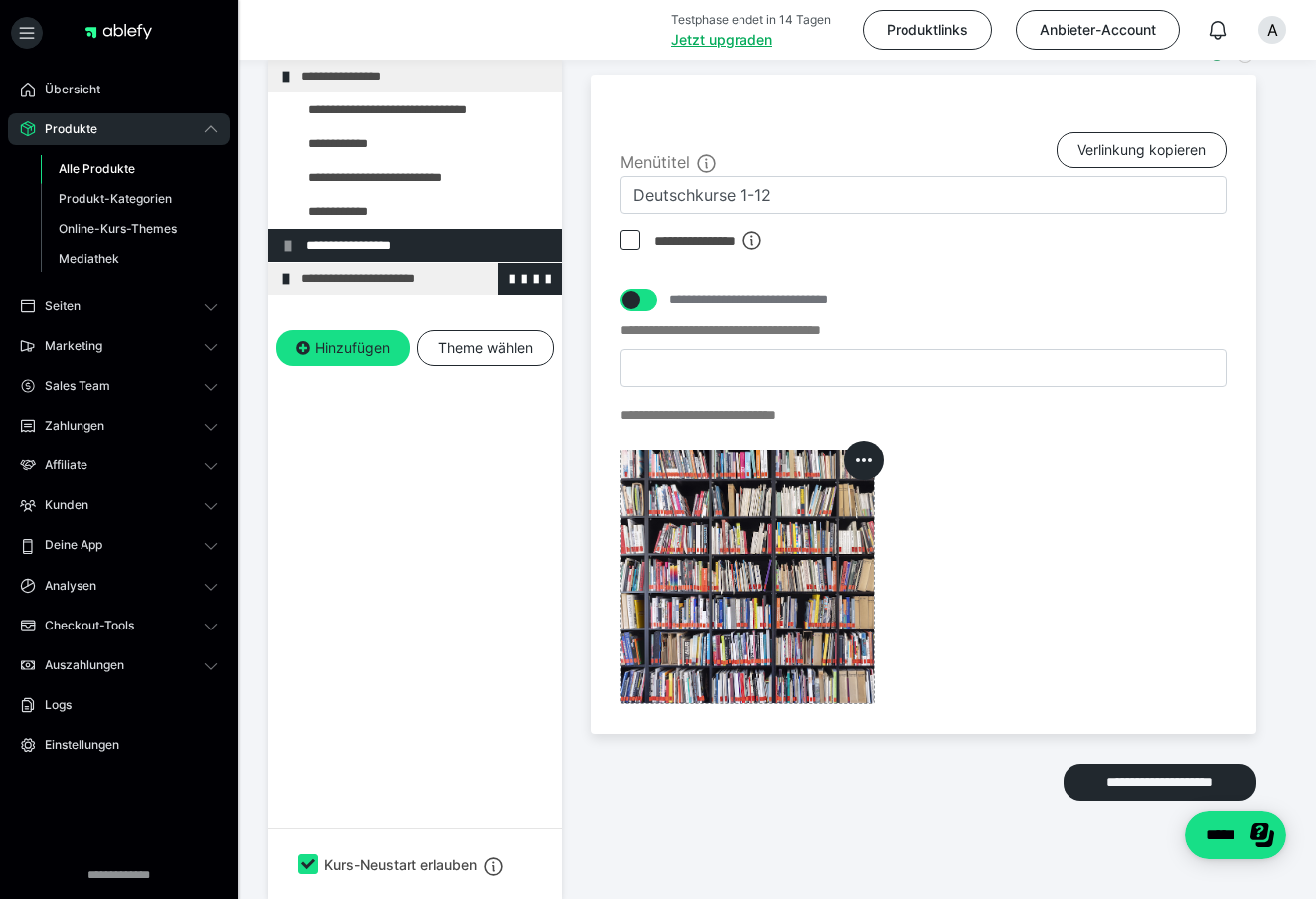 click on "**********" at bounding box center [423, 278] 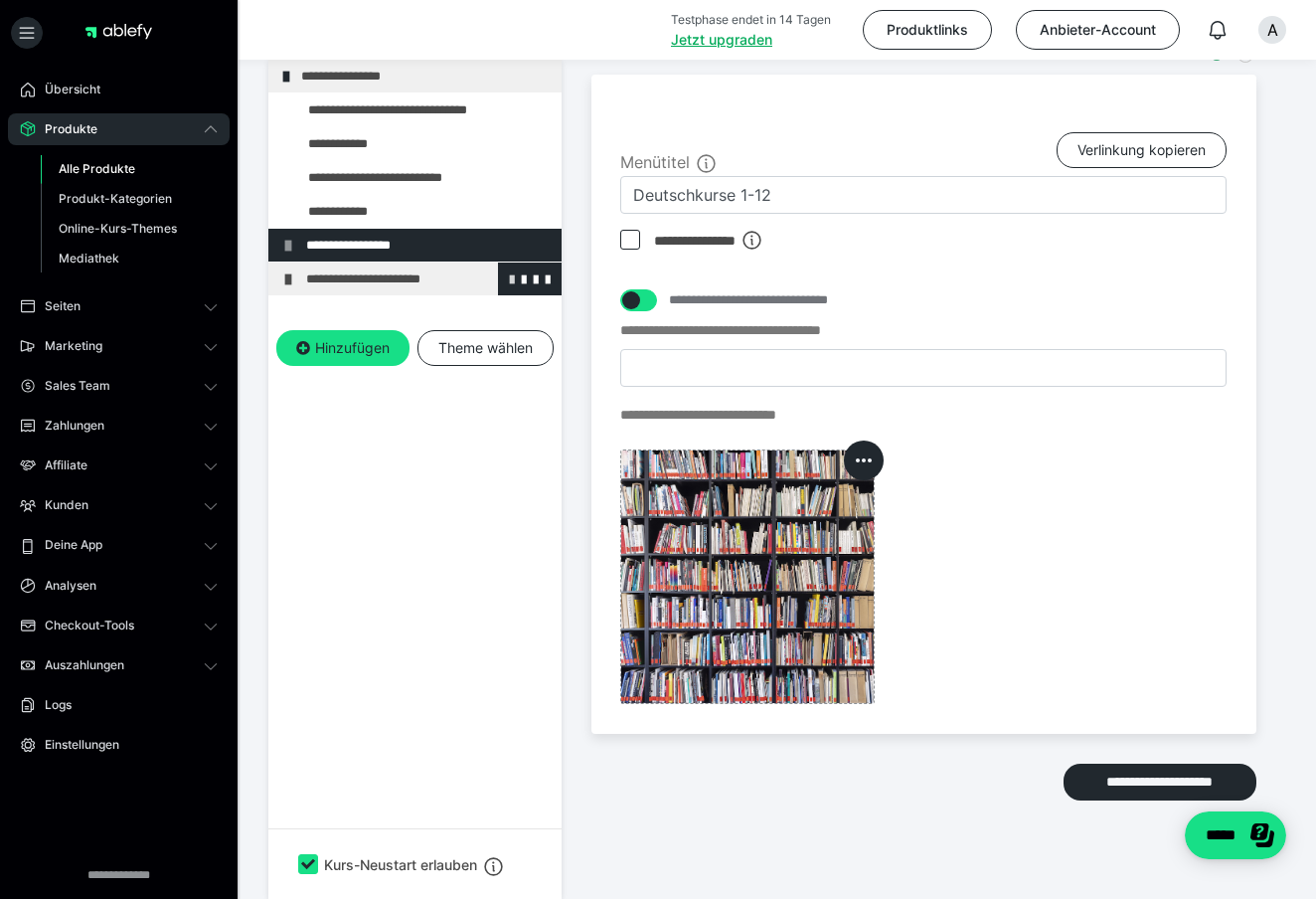 click at bounding box center [512, 278] 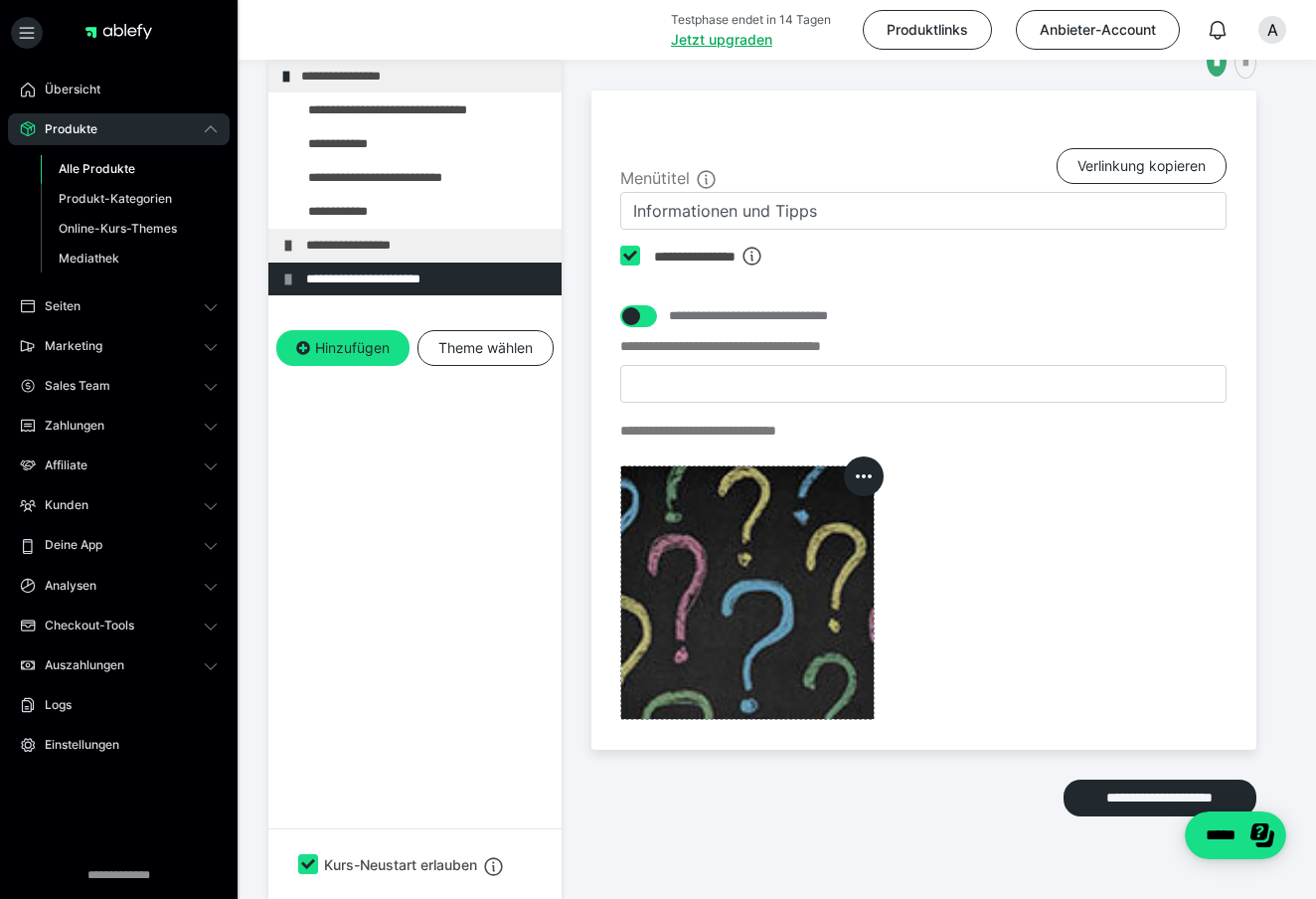 scroll, scrollTop: 425, scrollLeft: 0, axis: vertical 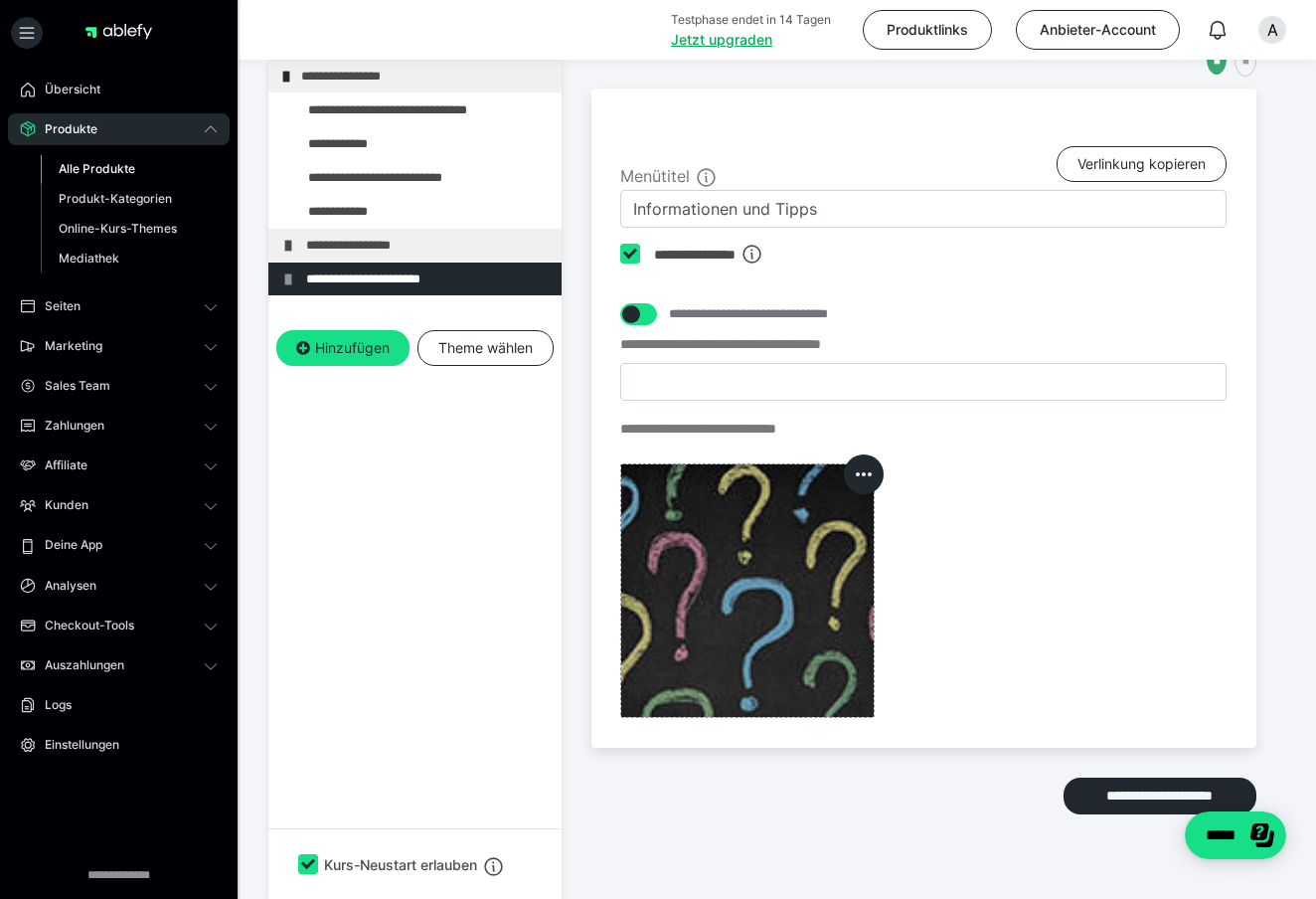 click 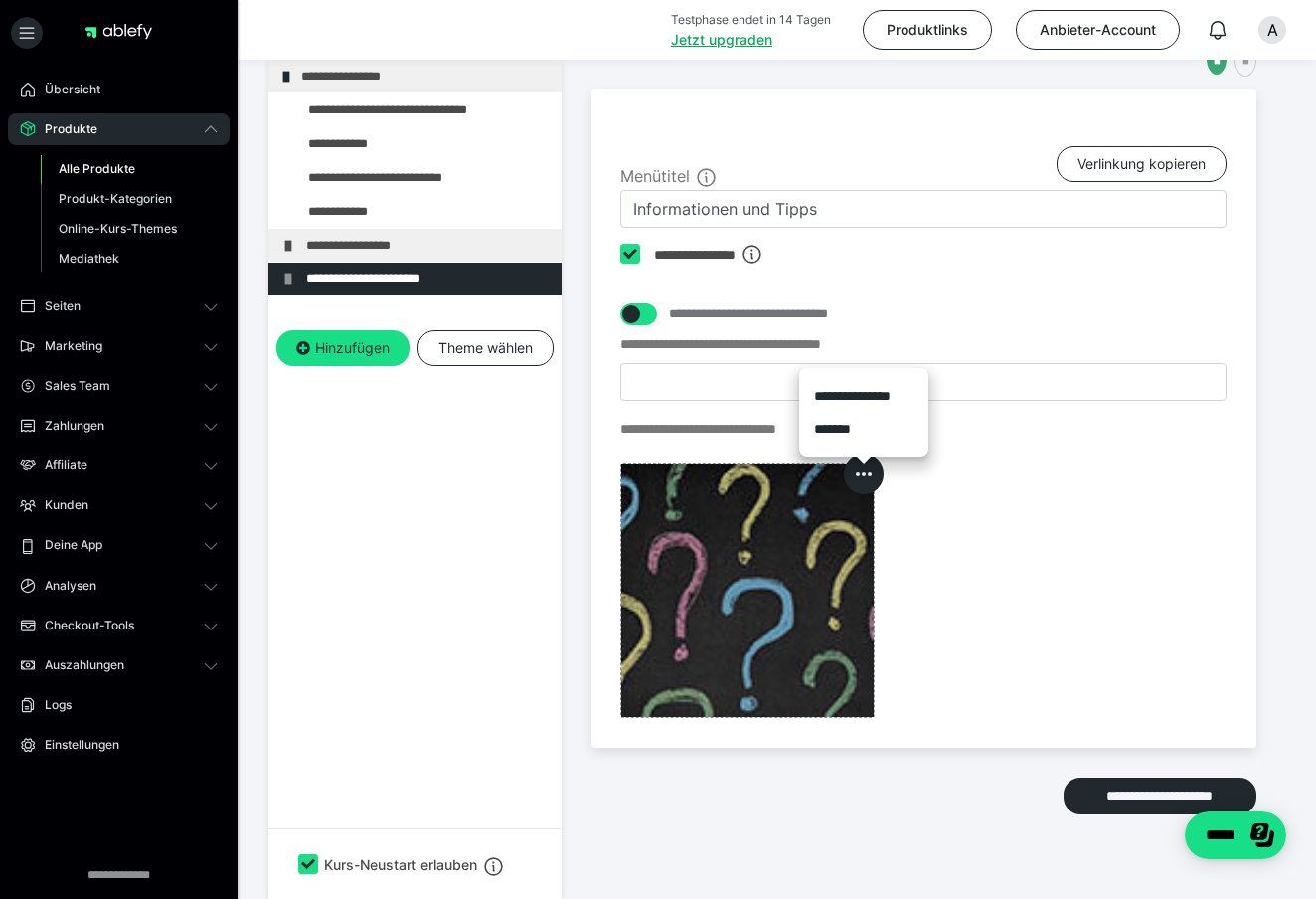 click on "**********" at bounding box center [923, 525] 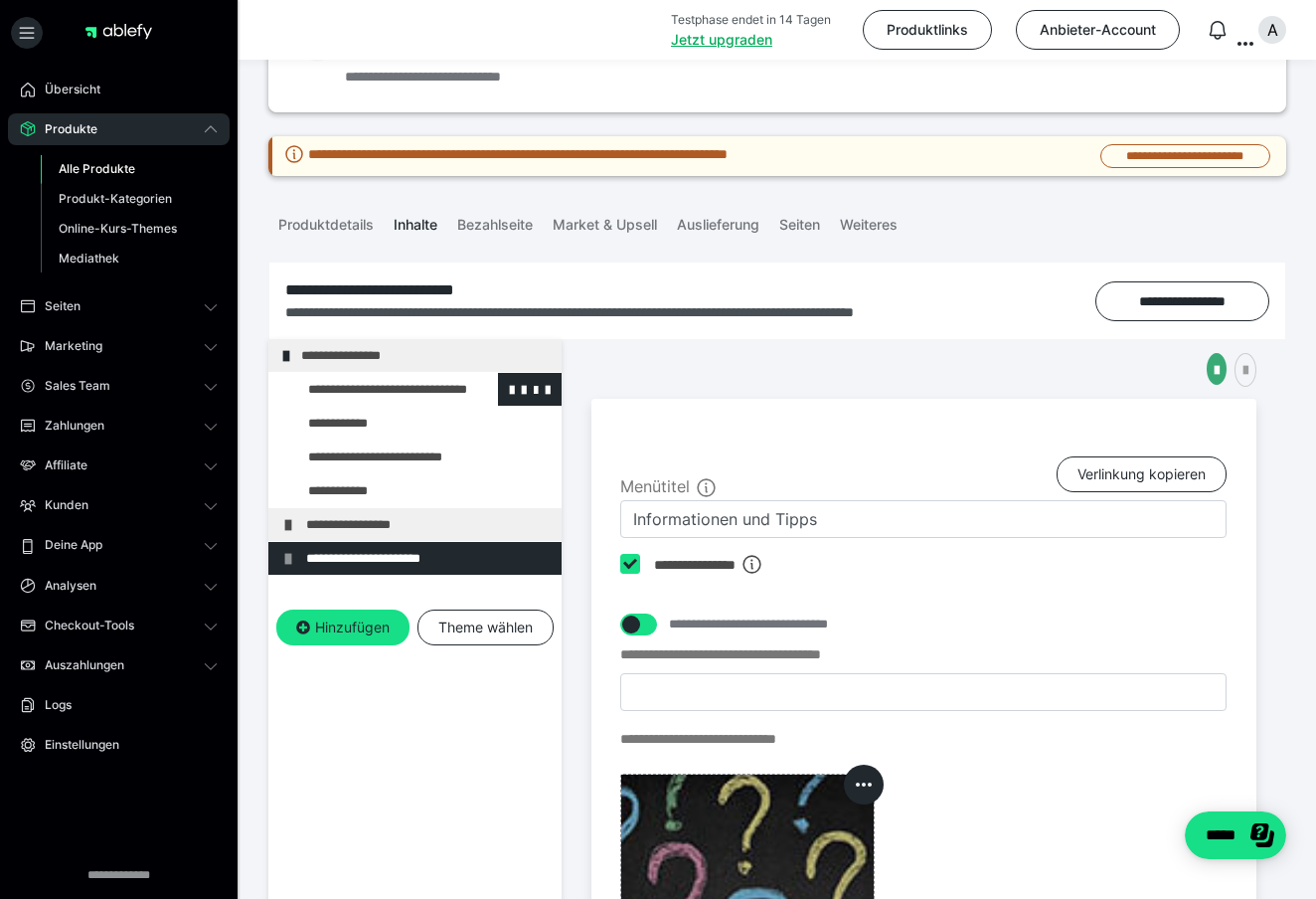 scroll, scrollTop: 127, scrollLeft: 0, axis: vertical 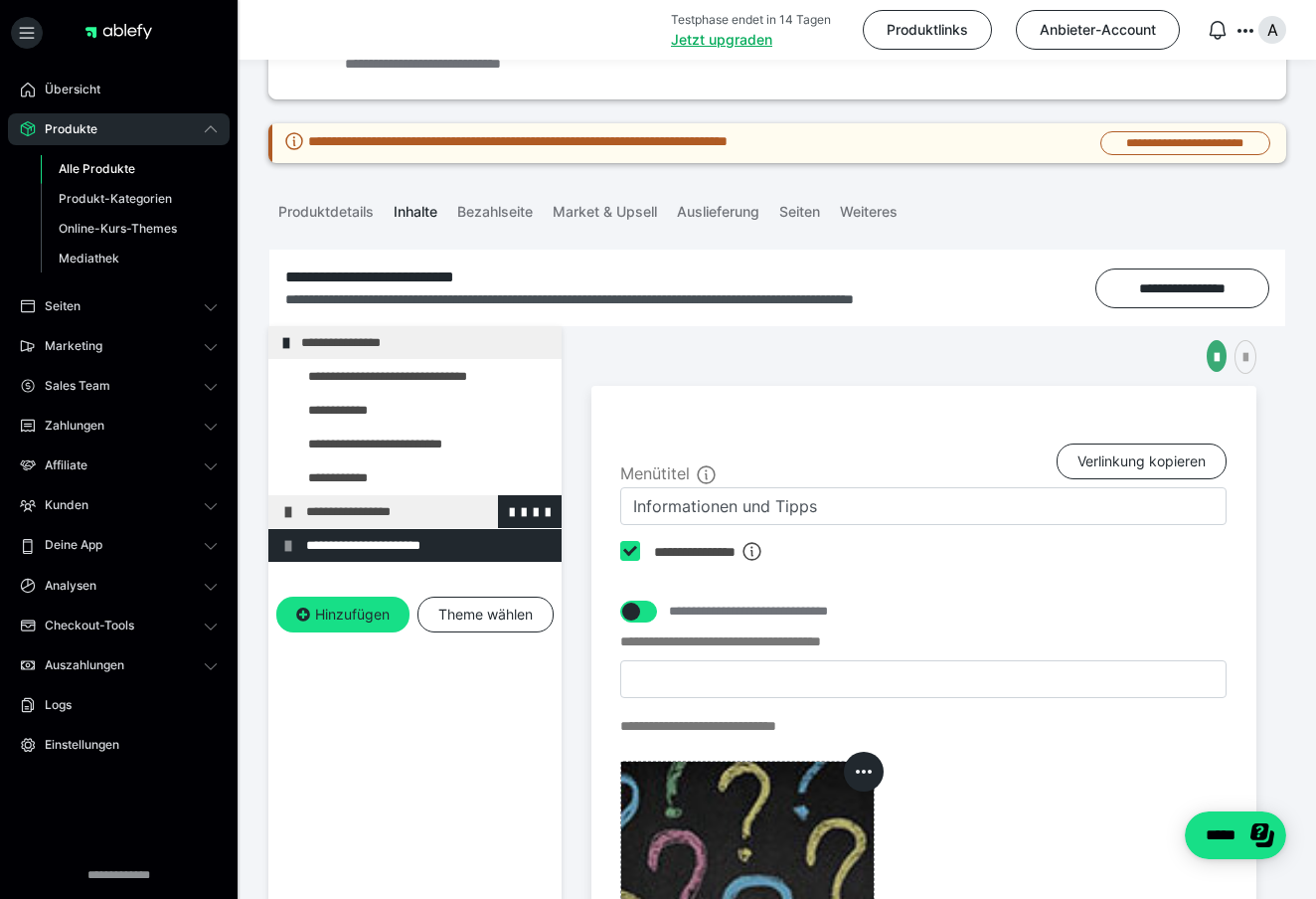 click at bounding box center [288, 512] 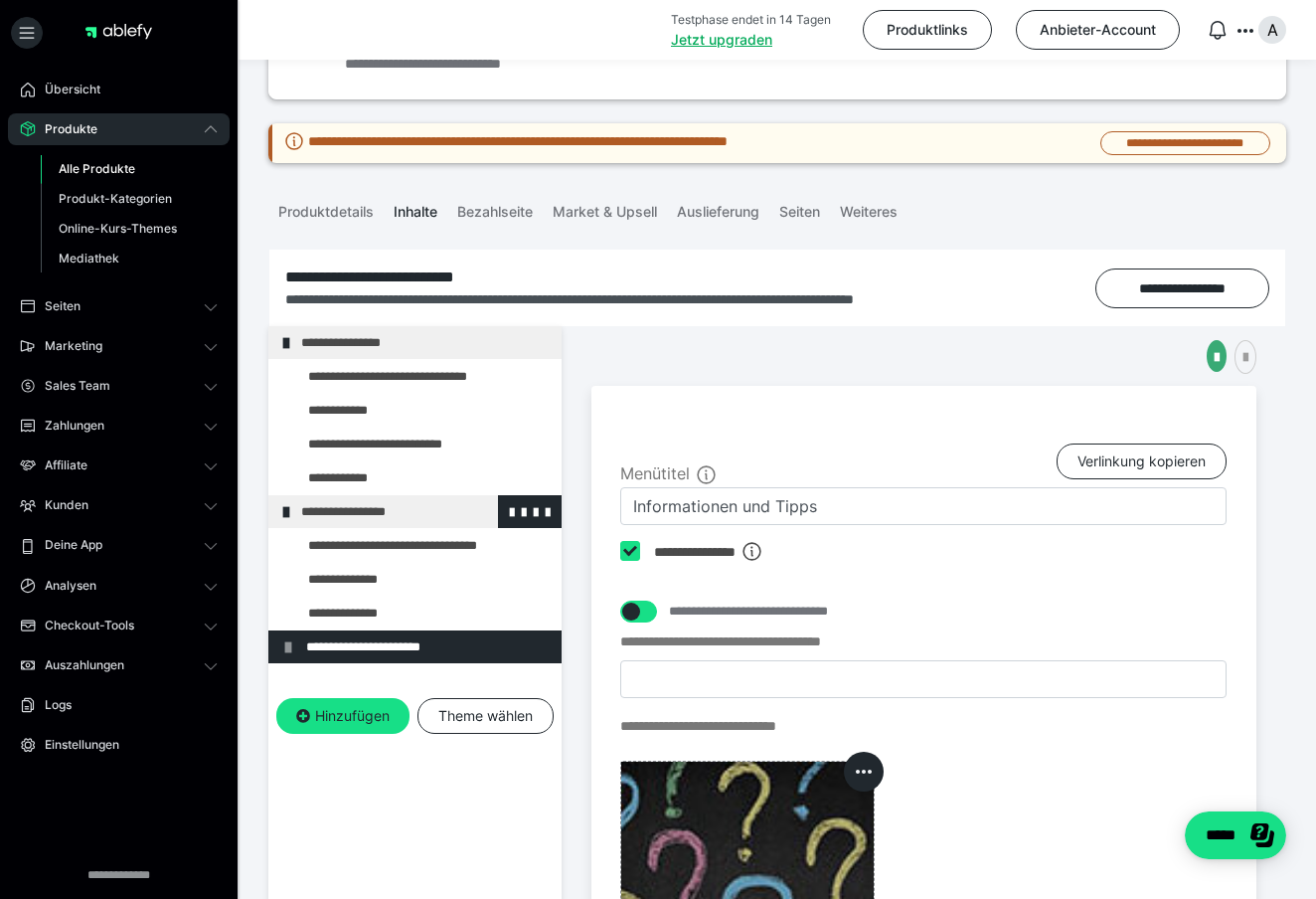 click on "**********" at bounding box center (423, 511) 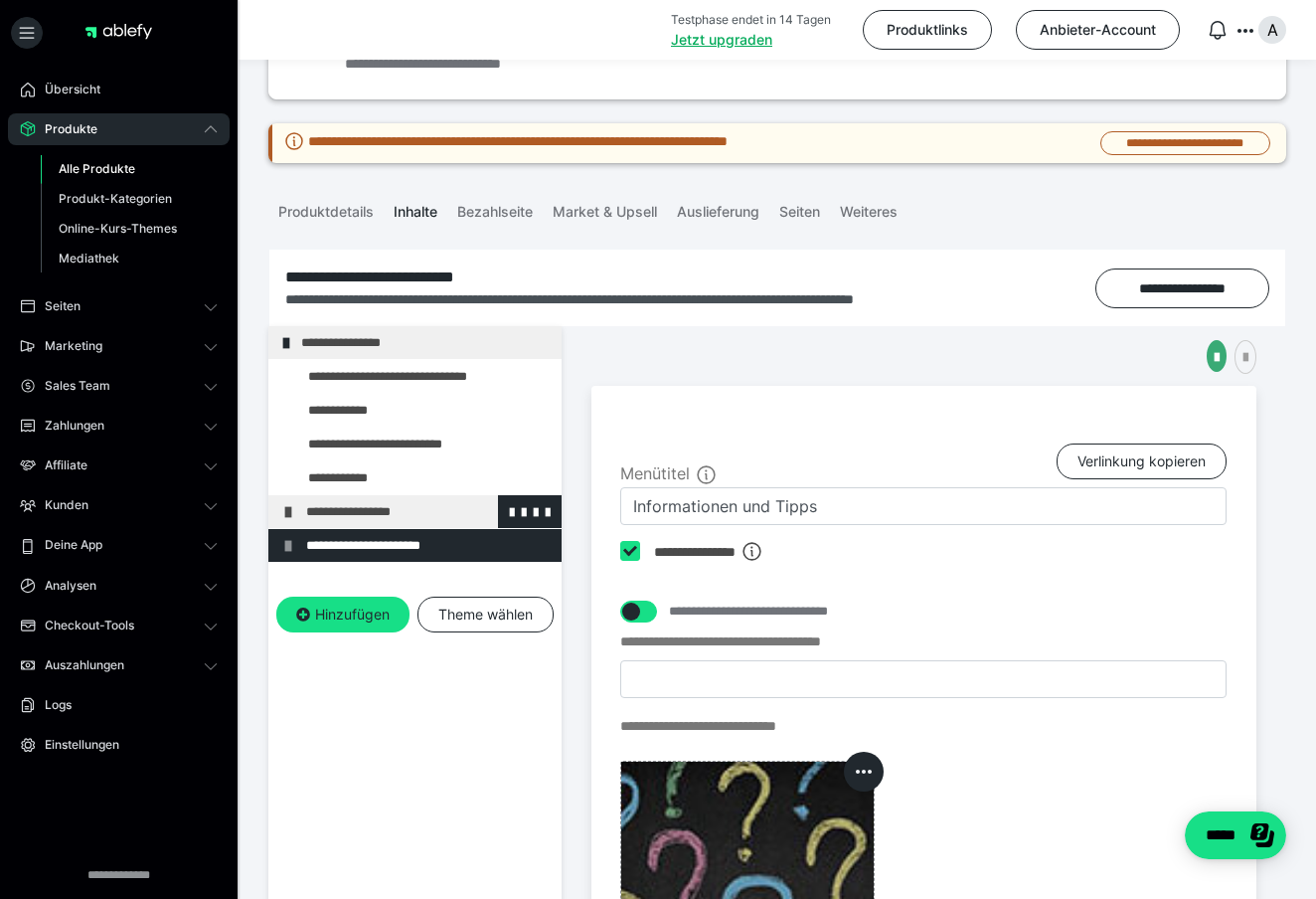 click at bounding box center (288, 512) 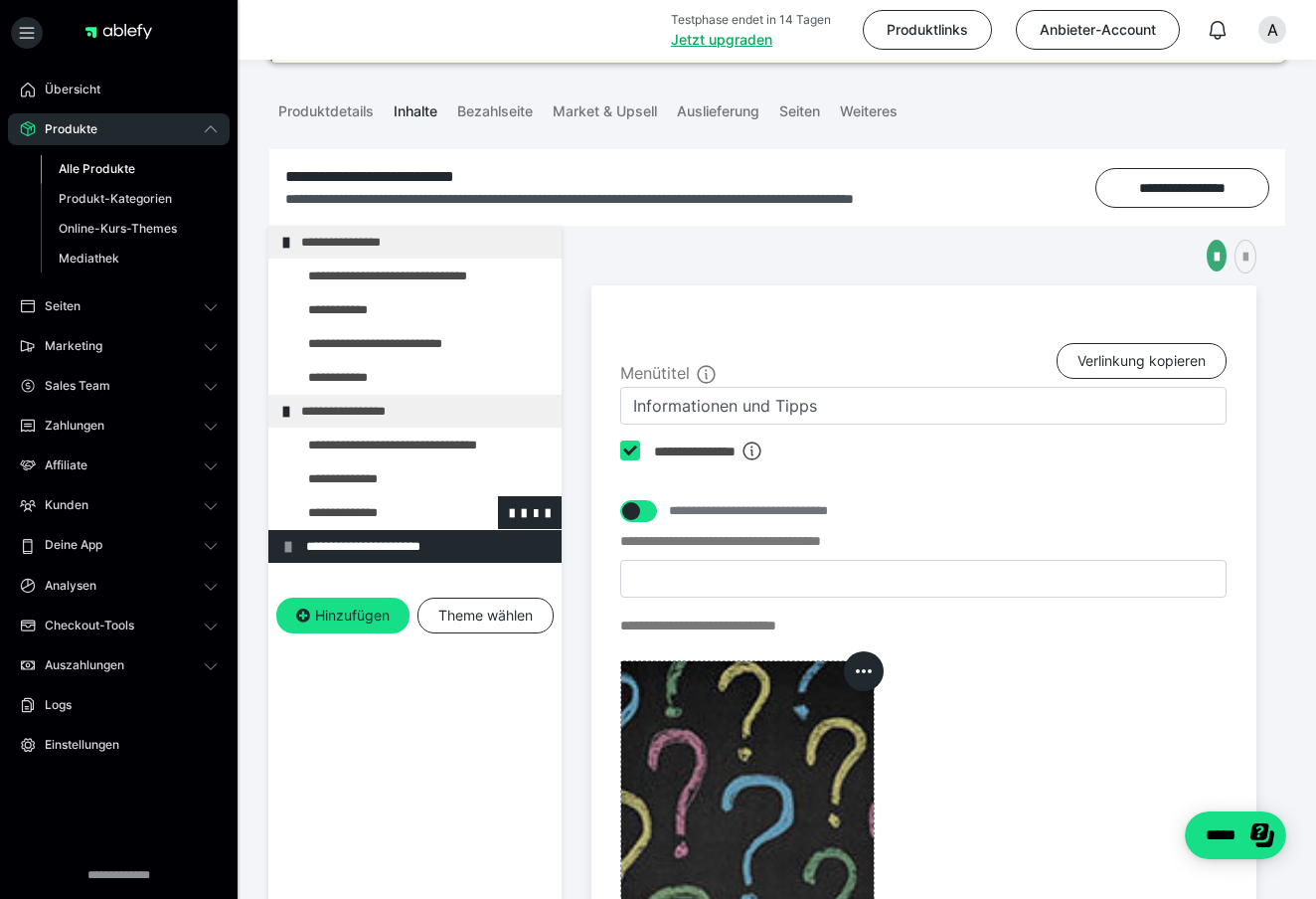 scroll, scrollTop: 242, scrollLeft: 0, axis: vertical 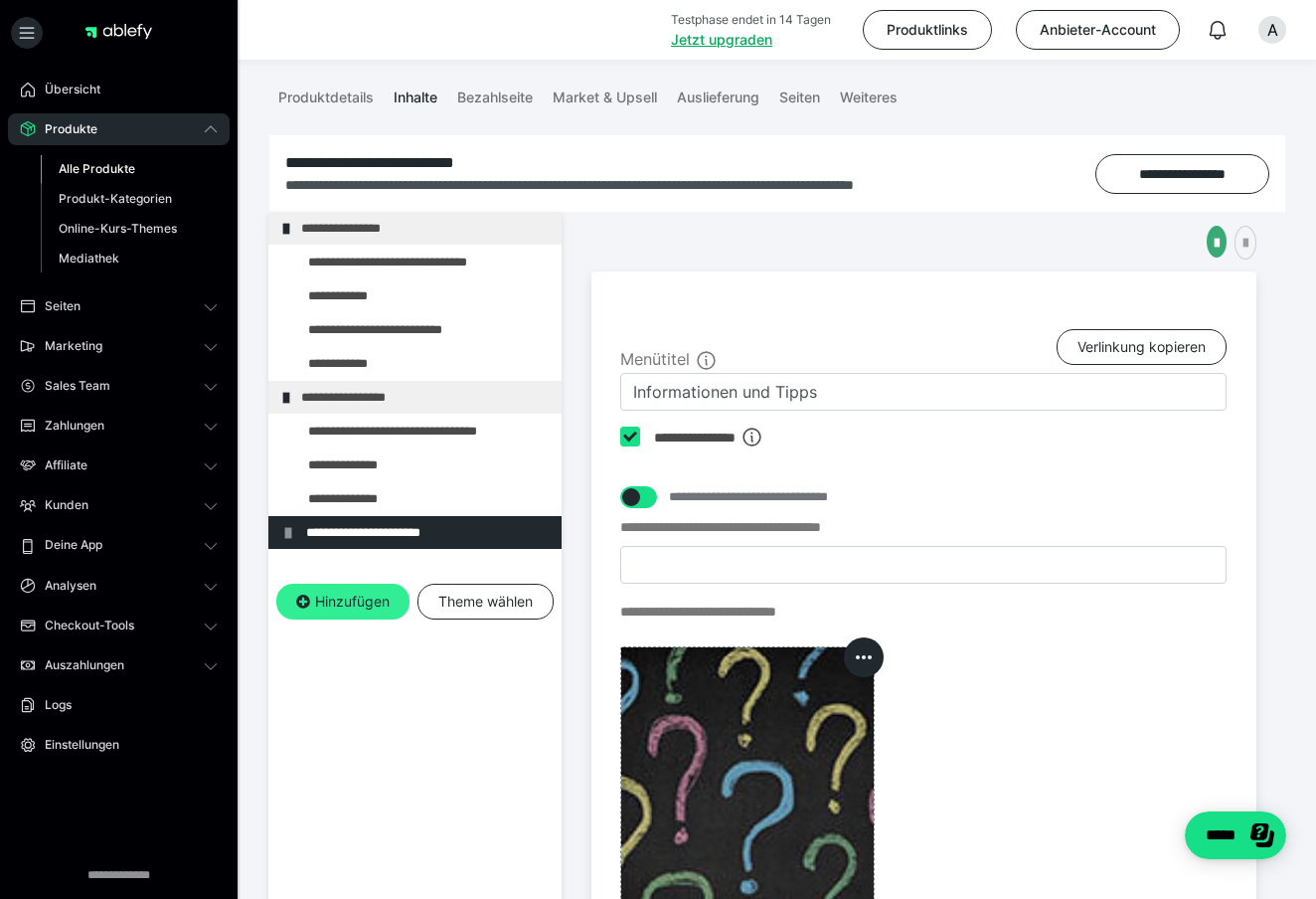 click on "Hinzufügen" at bounding box center (343, 602) 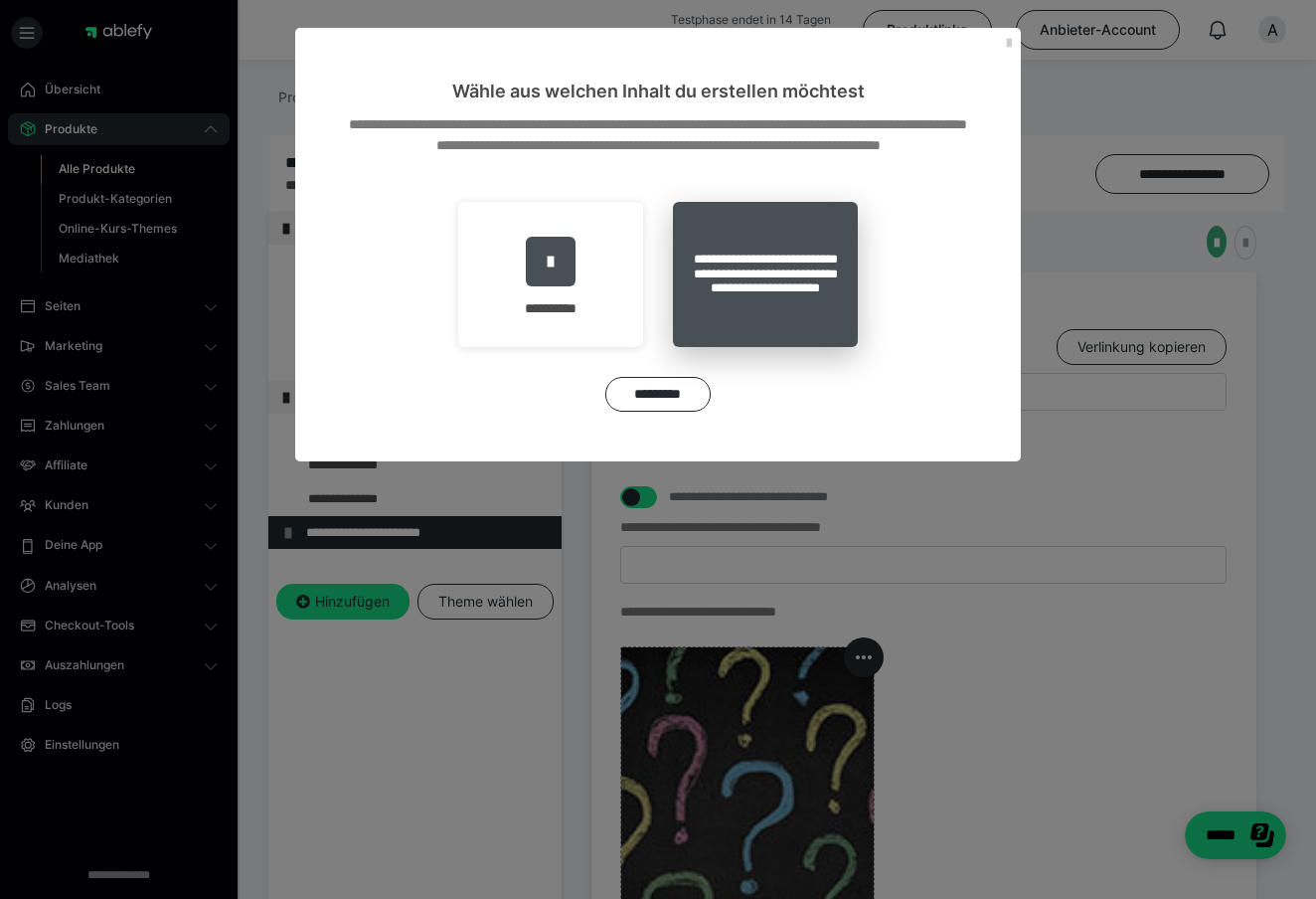 click on "**********" at bounding box center (765, 274) 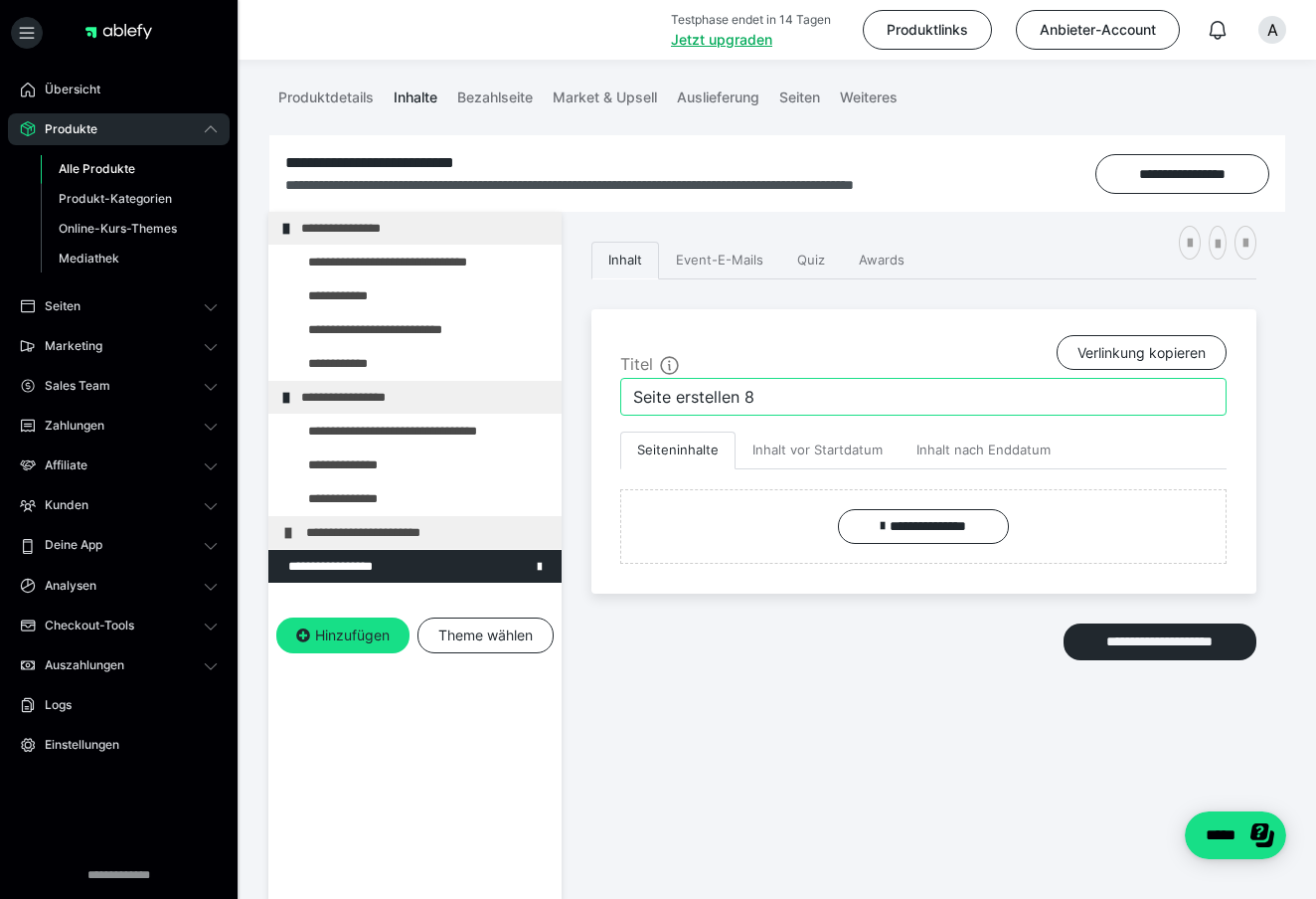 drag, startPoint x: 784, startPoint y: 396, endPoint x: 594, endPoint y: 386, distance: 190.263 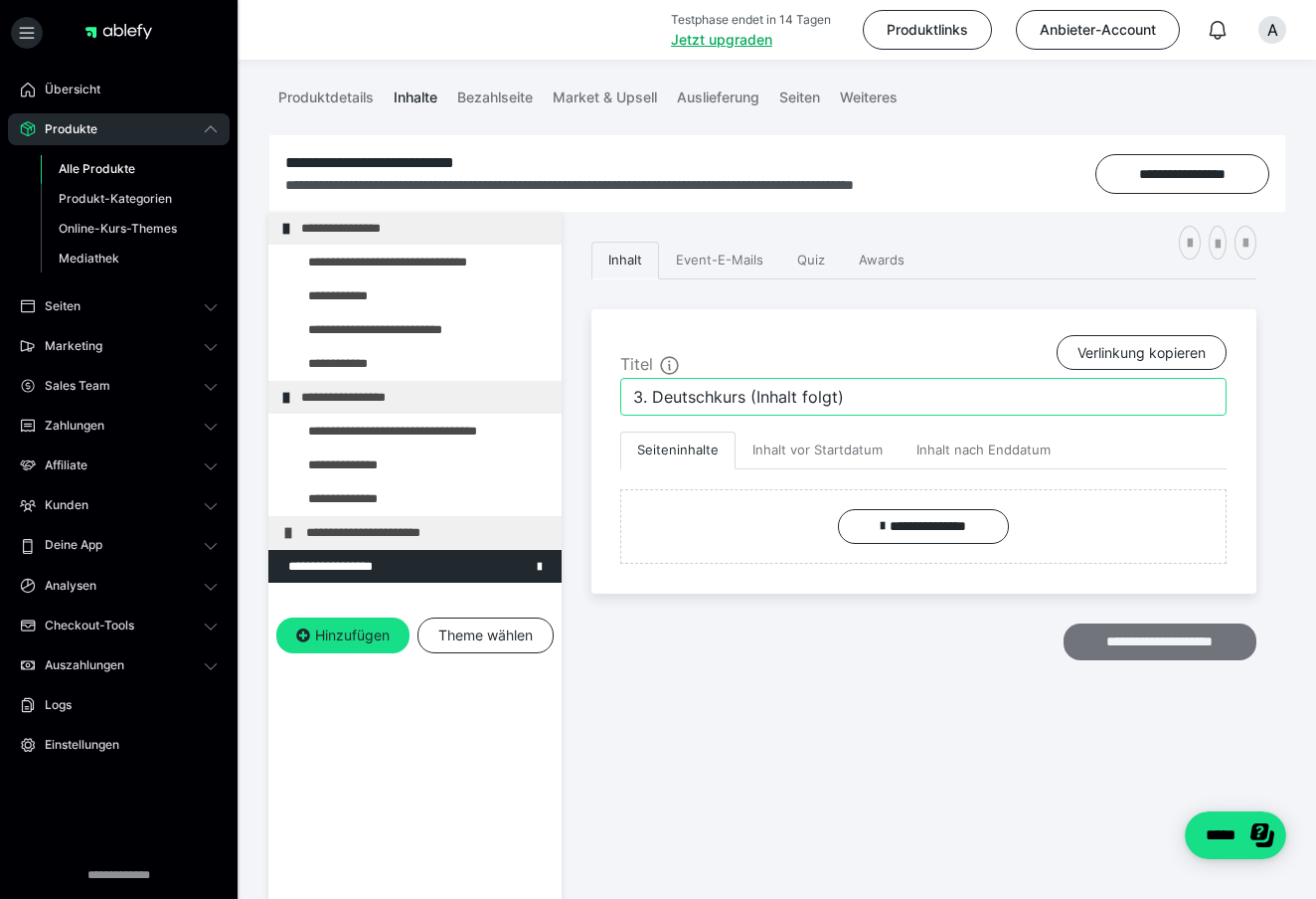 type on "3. Deutschkurs (Inhalt folgt)" 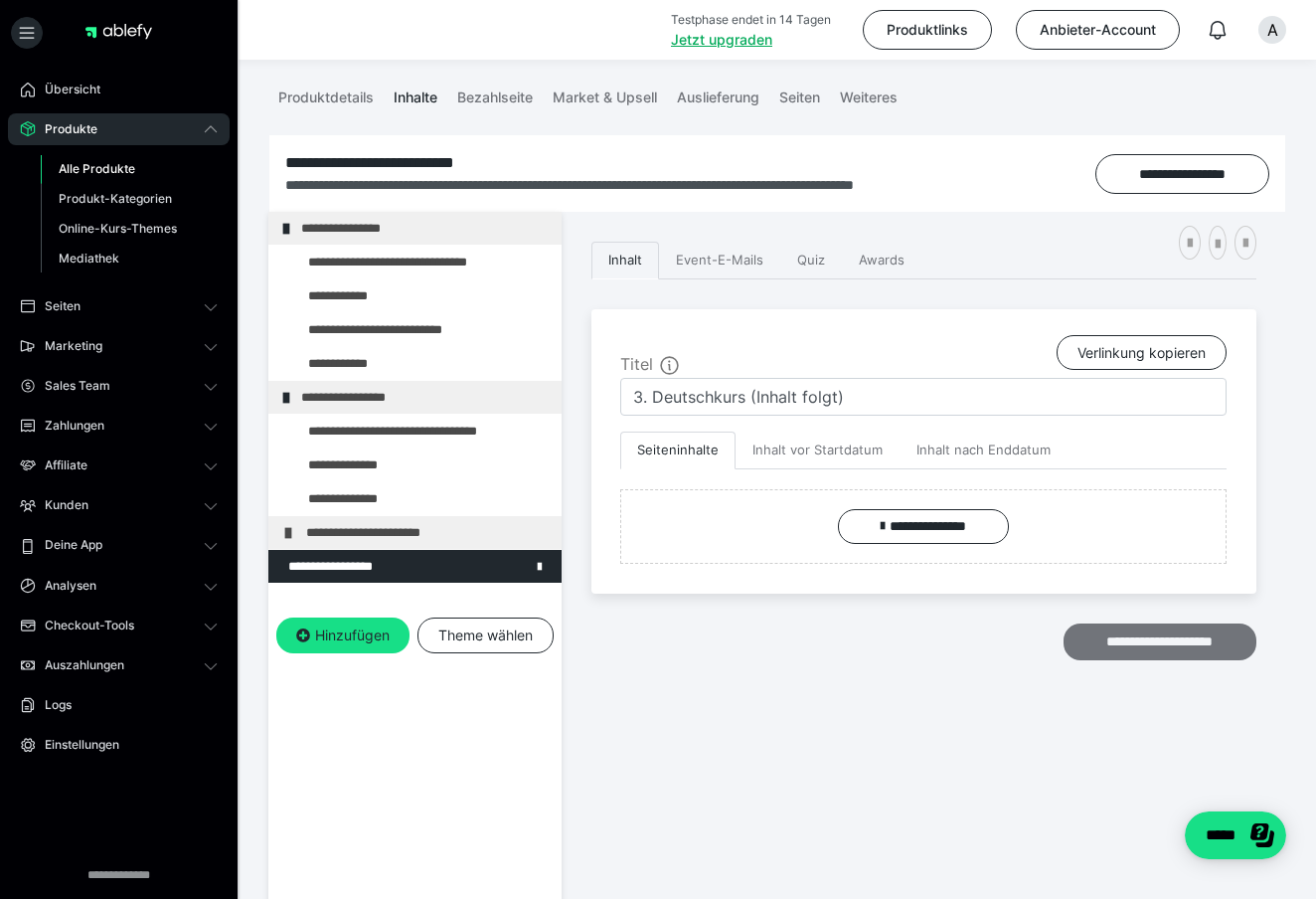 click on "**********" at bounding box center [1160, 641] 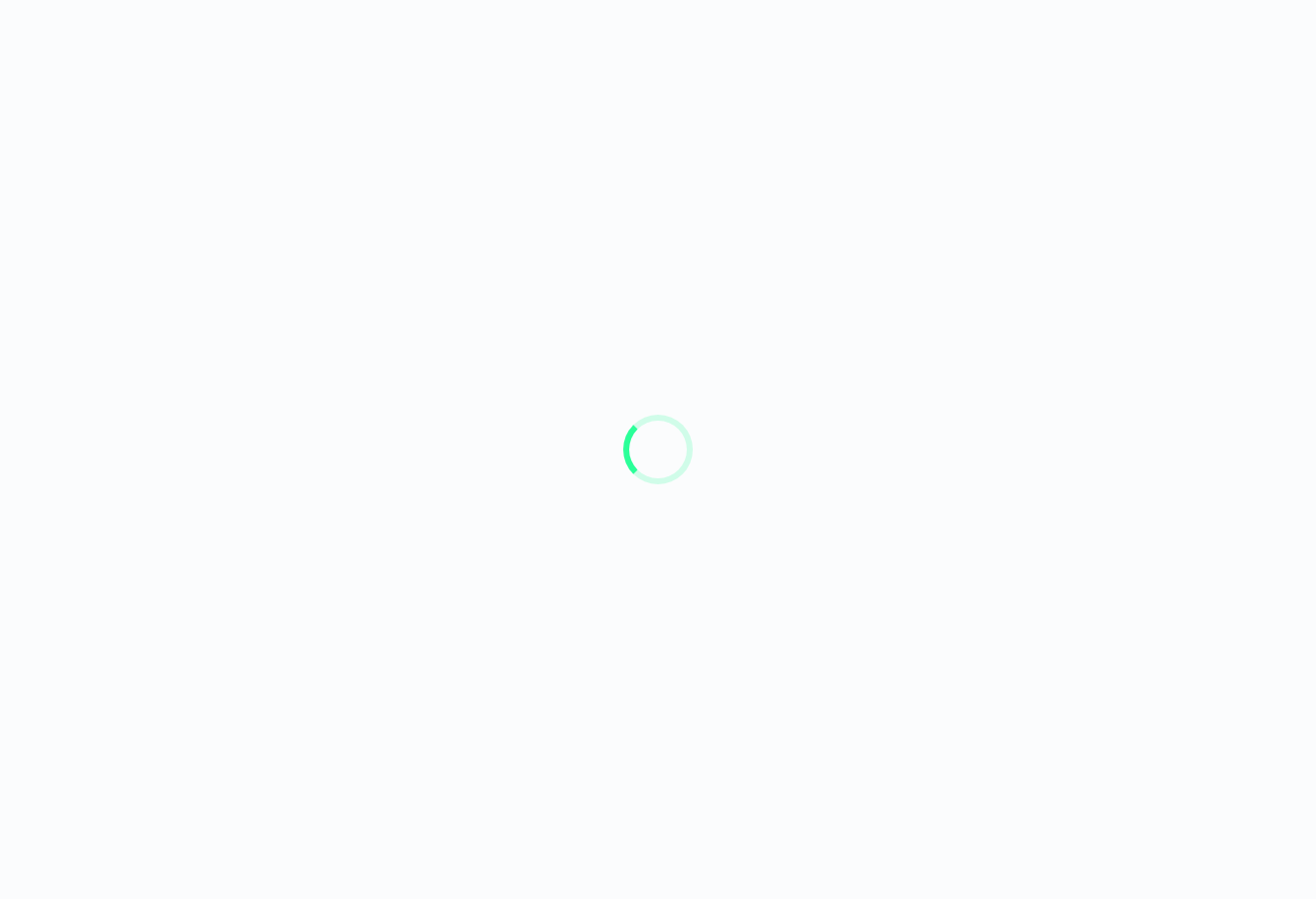 scroll, scrollTop: 0, scrollLeft: 0, axis: both 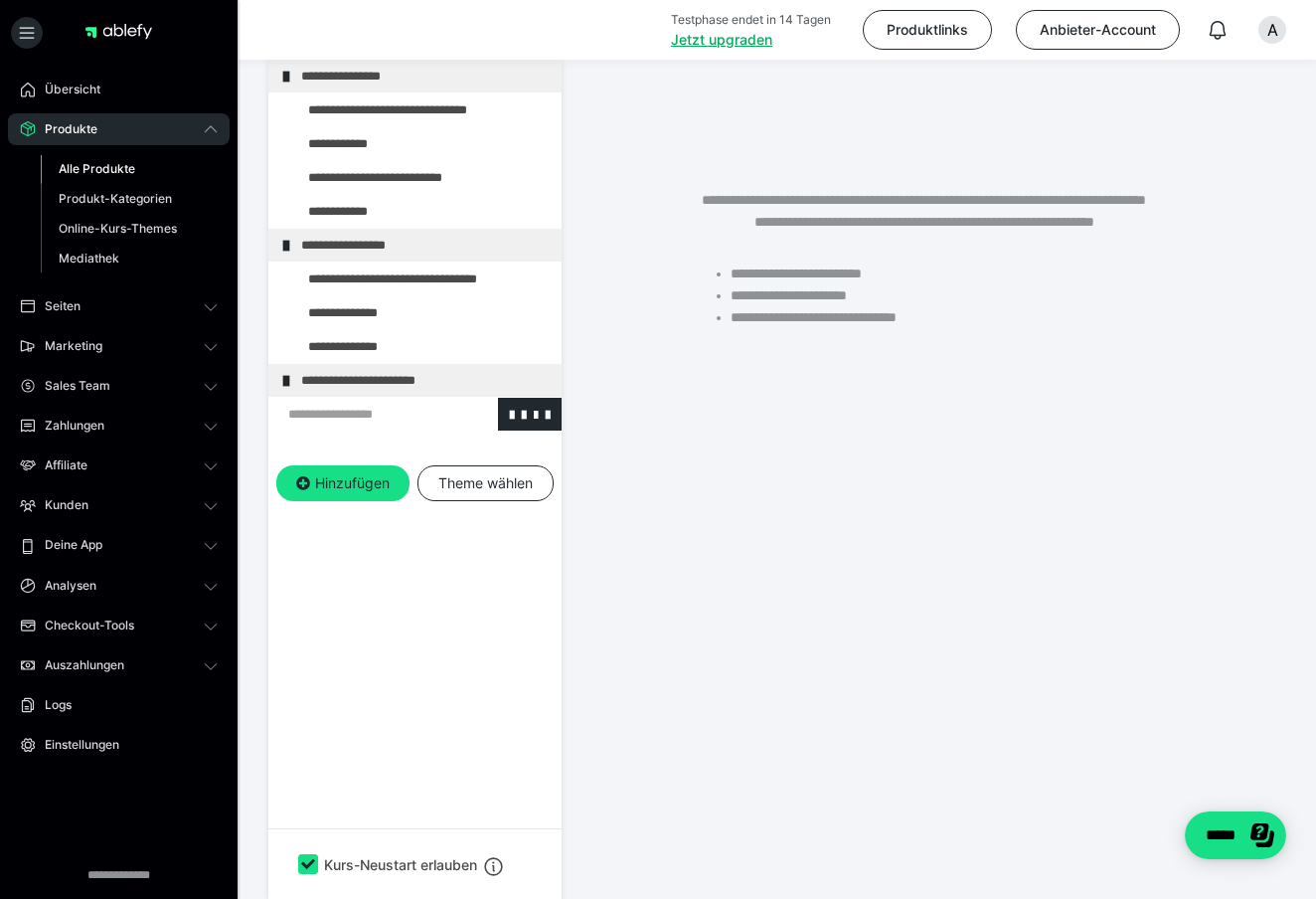 click at bounding box center [363, 414] 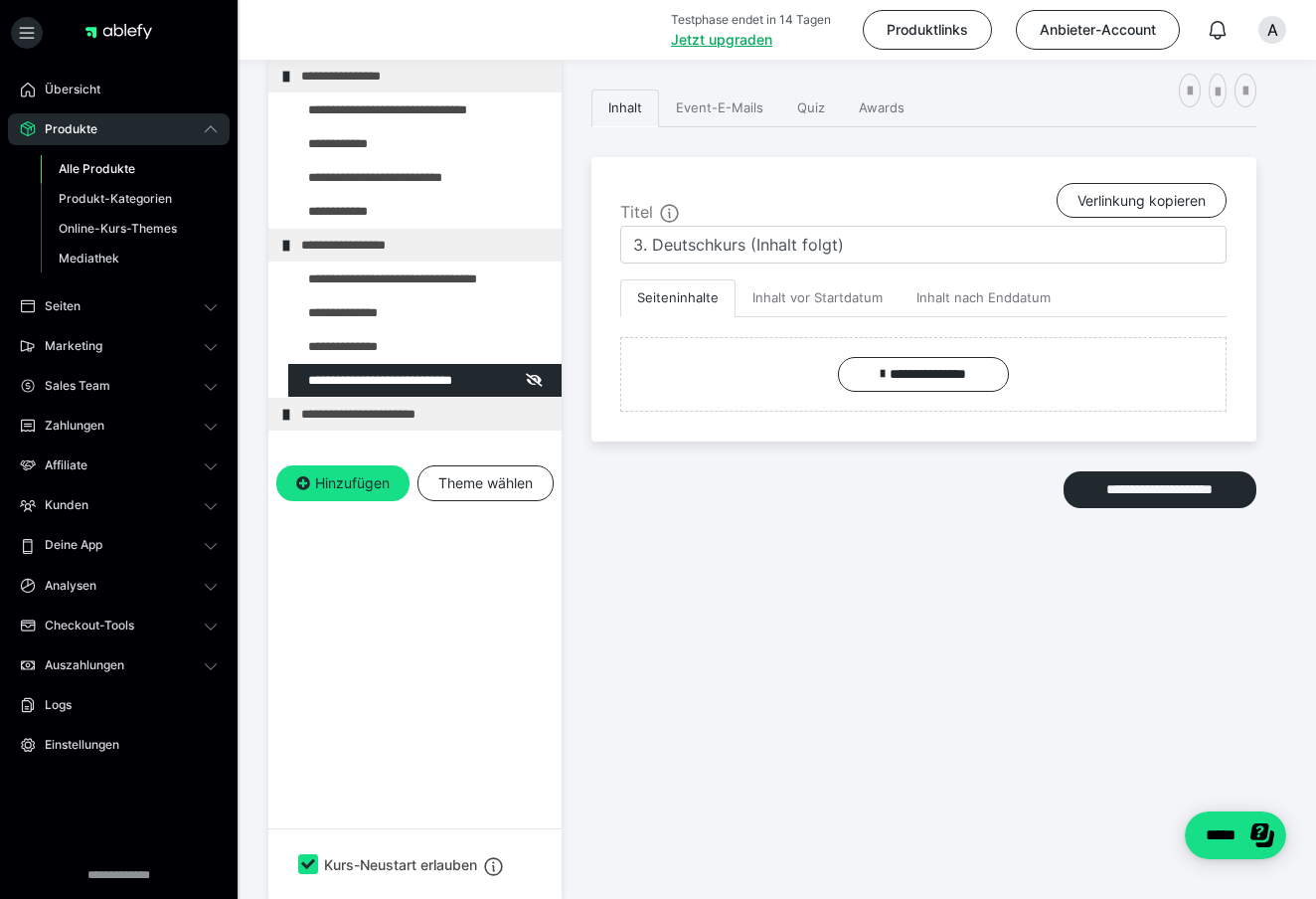 click on "**********" at bounding box center [414, 479] 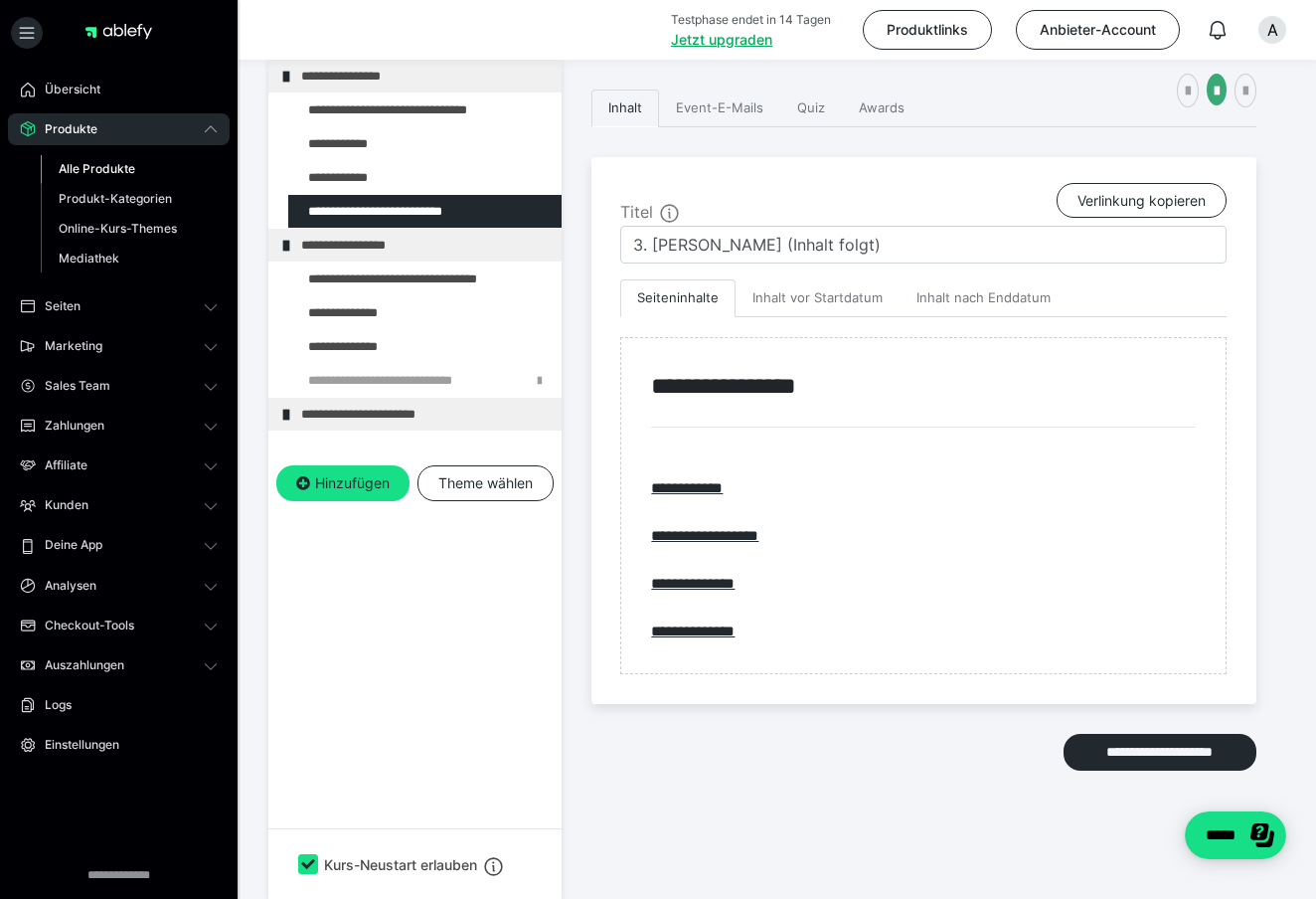 click on "**********" at bounding box center (414, 479) 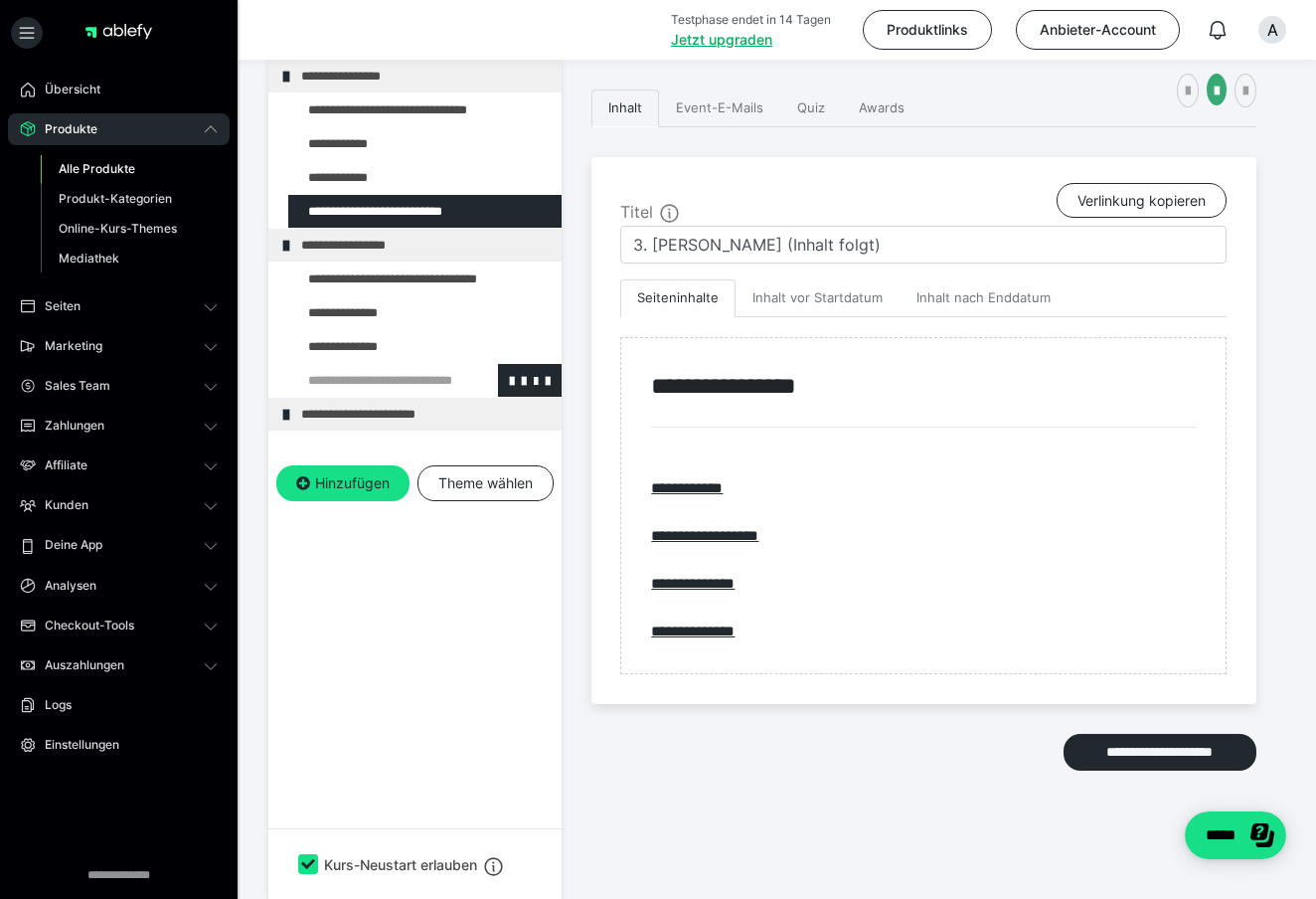 click at bounding box center [373, 380] 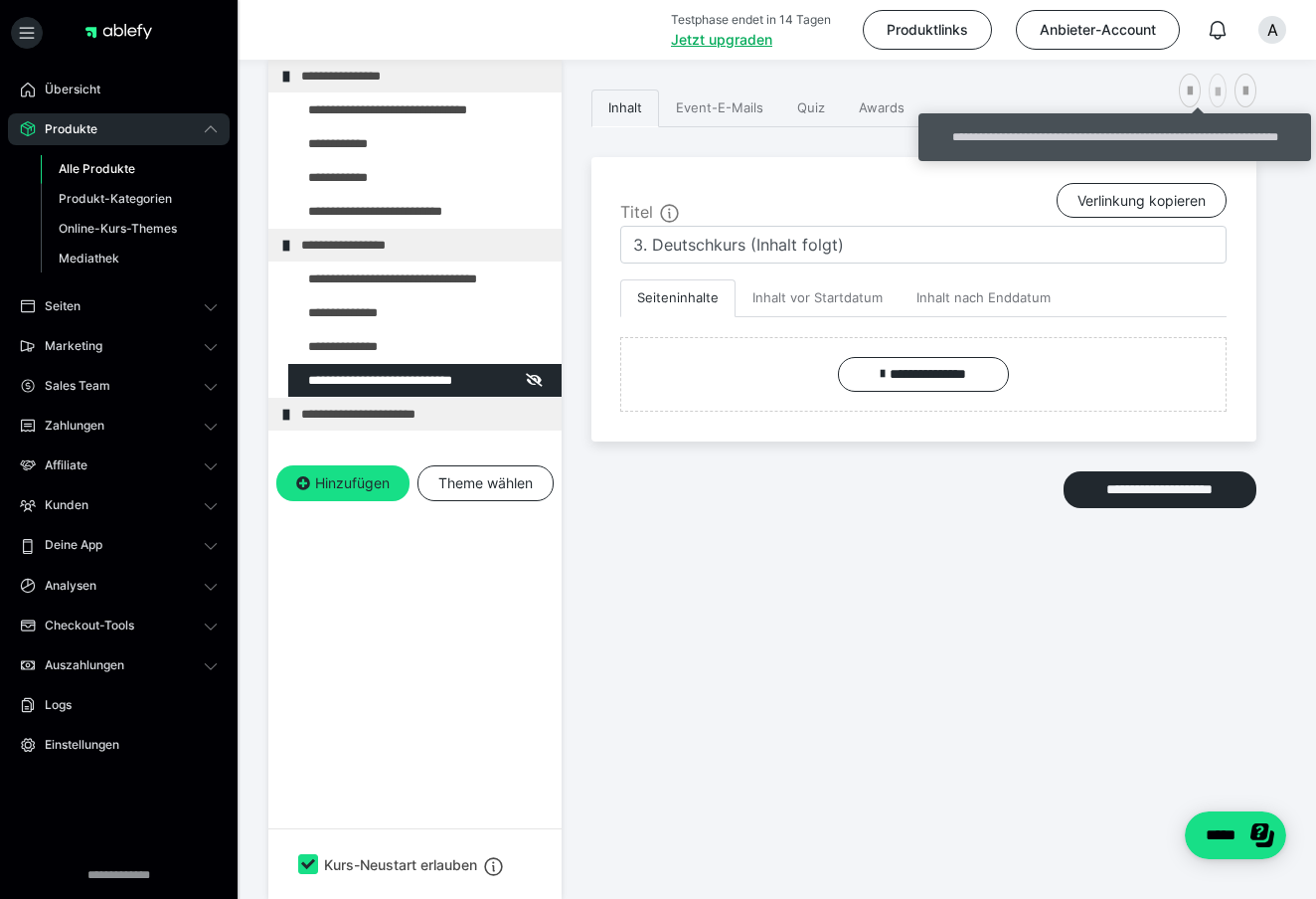 click at bounding box center [1218, 92] 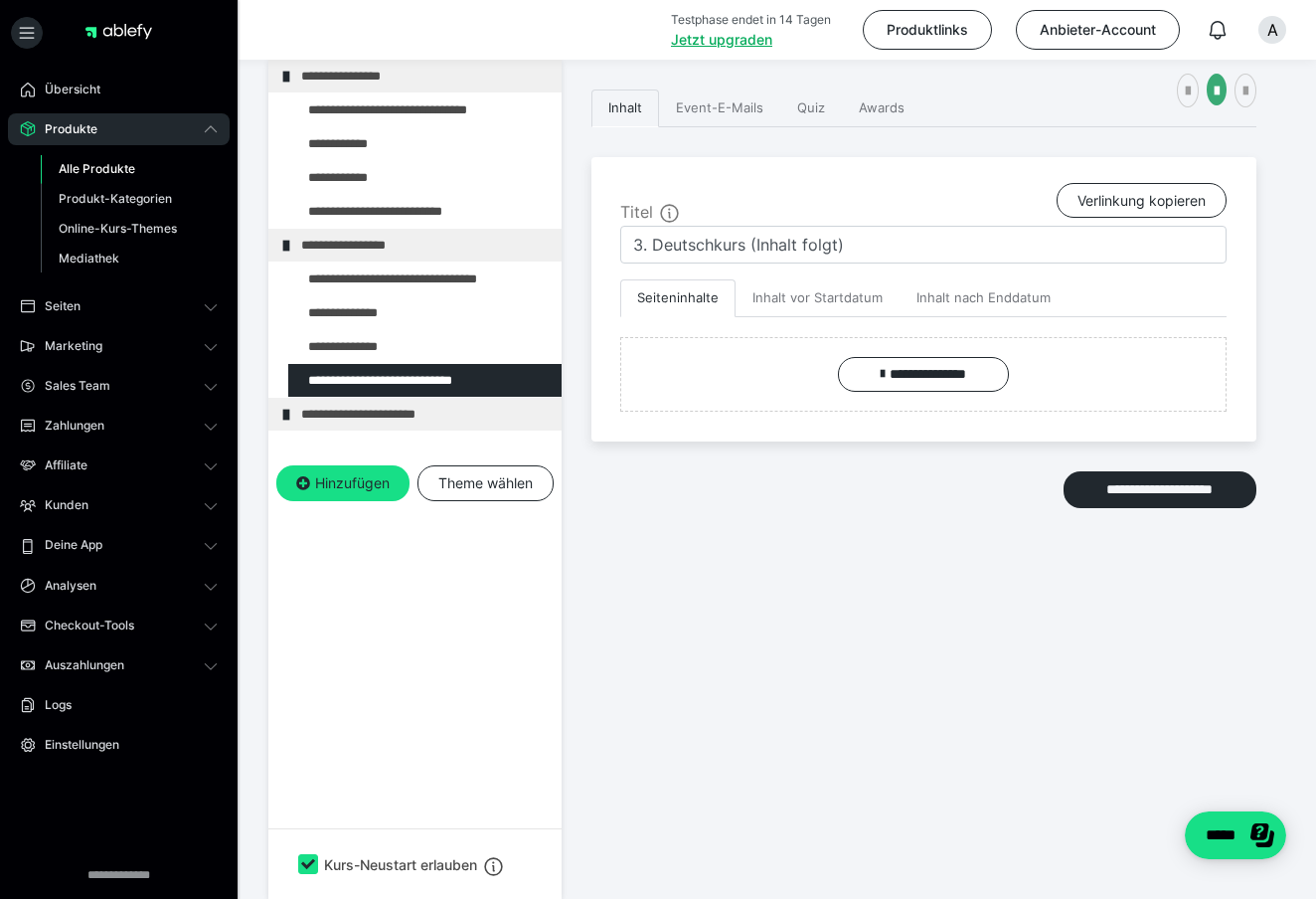 click on "**********" at bounding box center [414, 479] 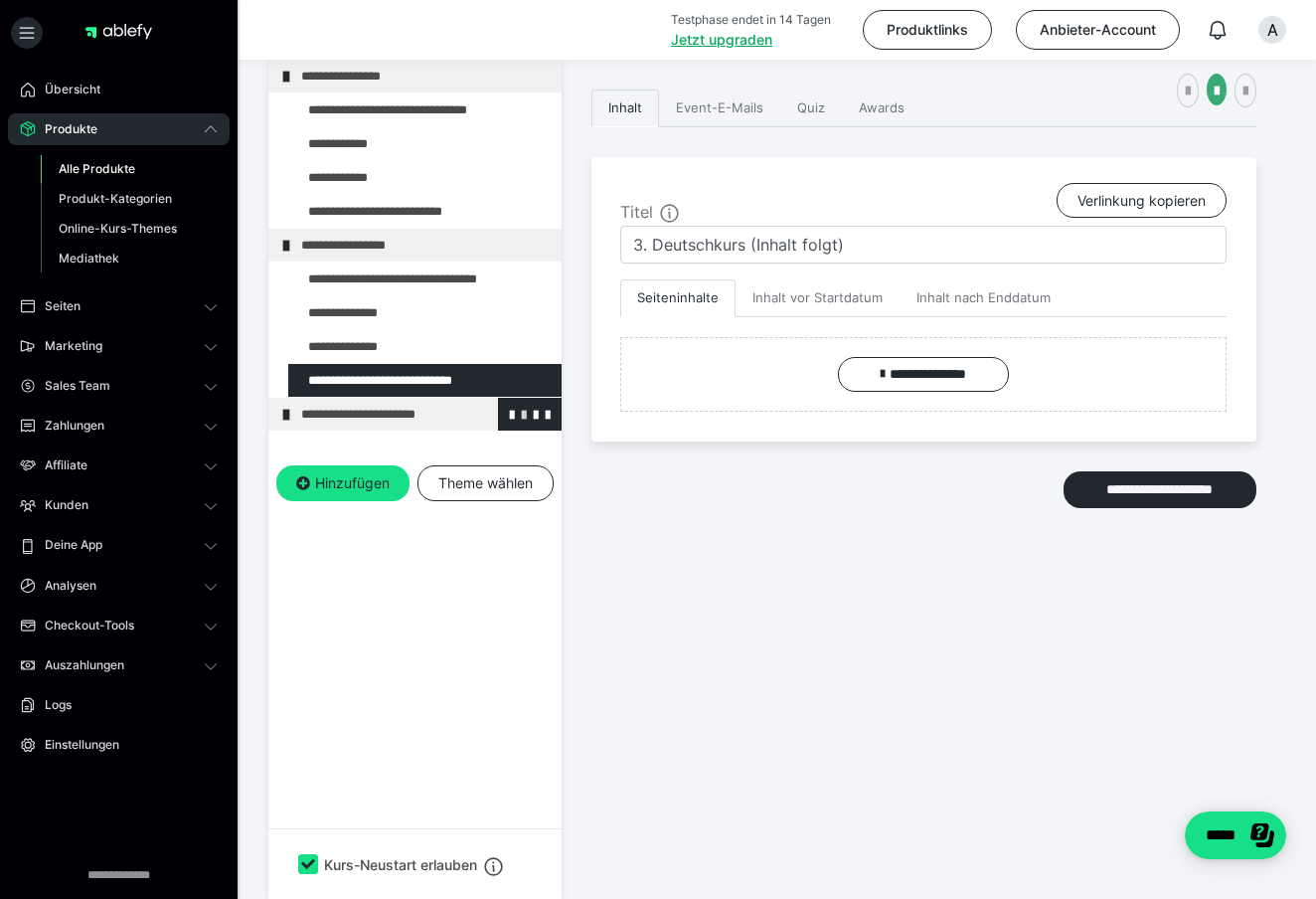 click at bounding box center [524, 414] 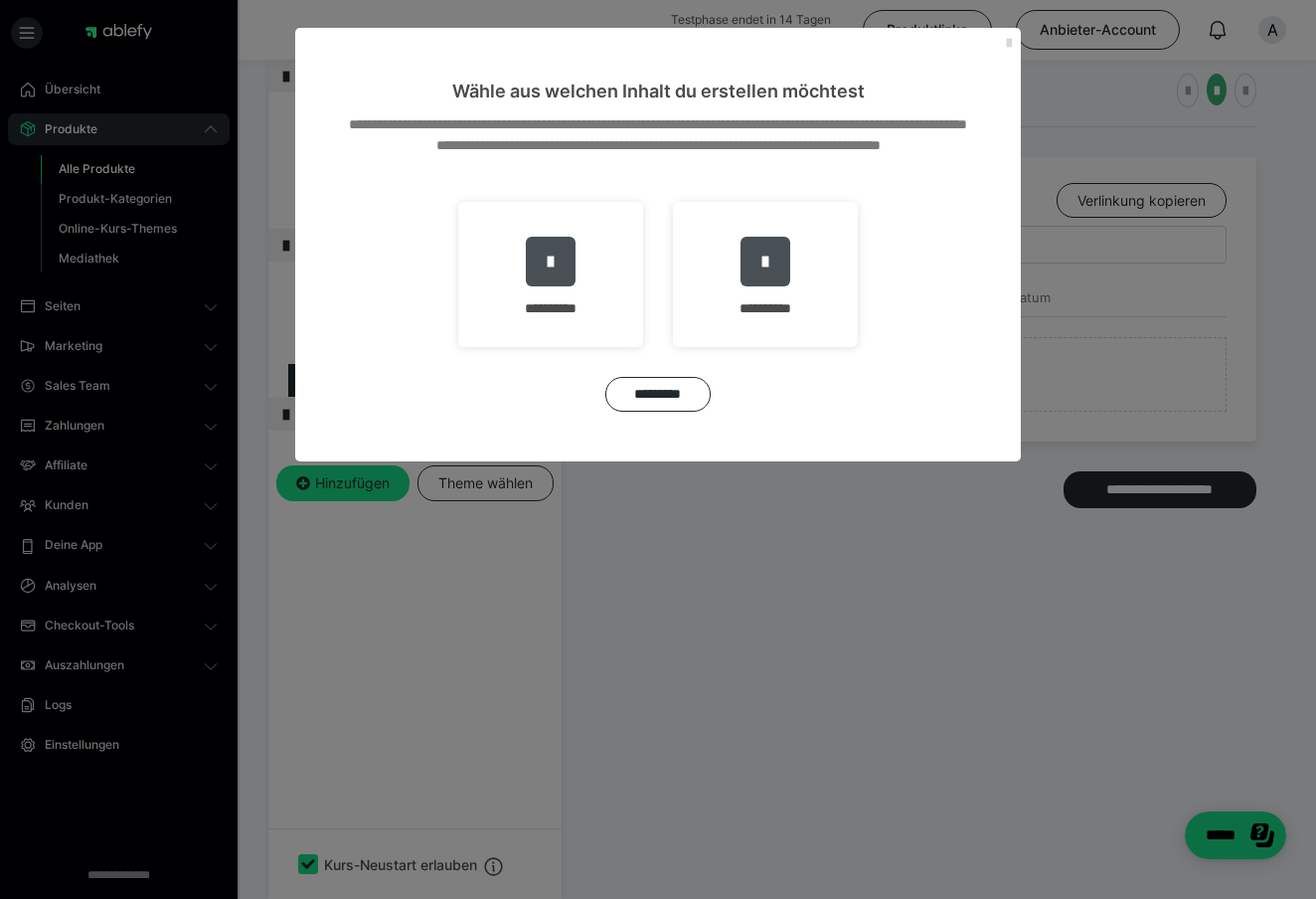 click at bounding box center (1009, 44) 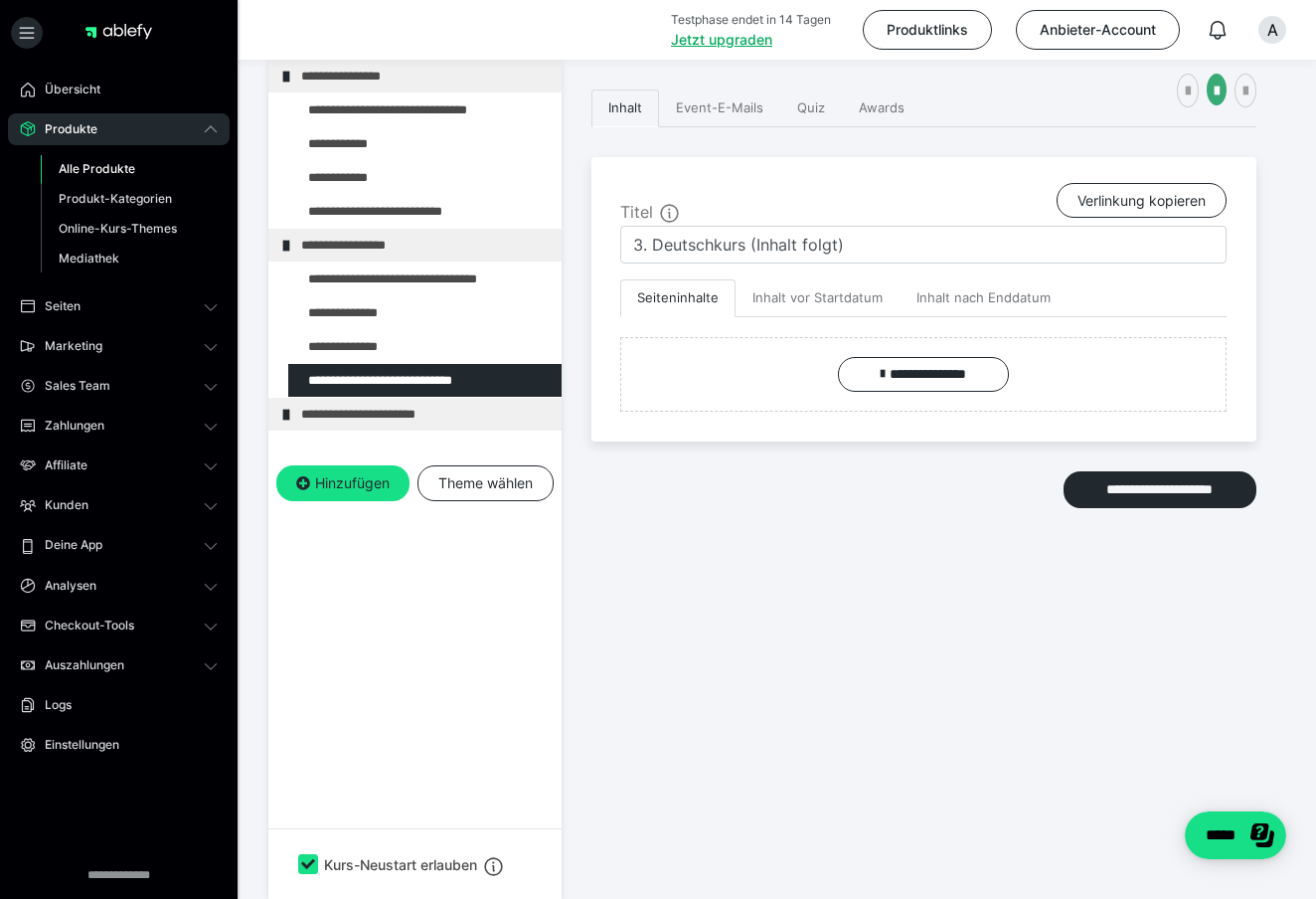 click on "**********" at bounding box center [414, 479] 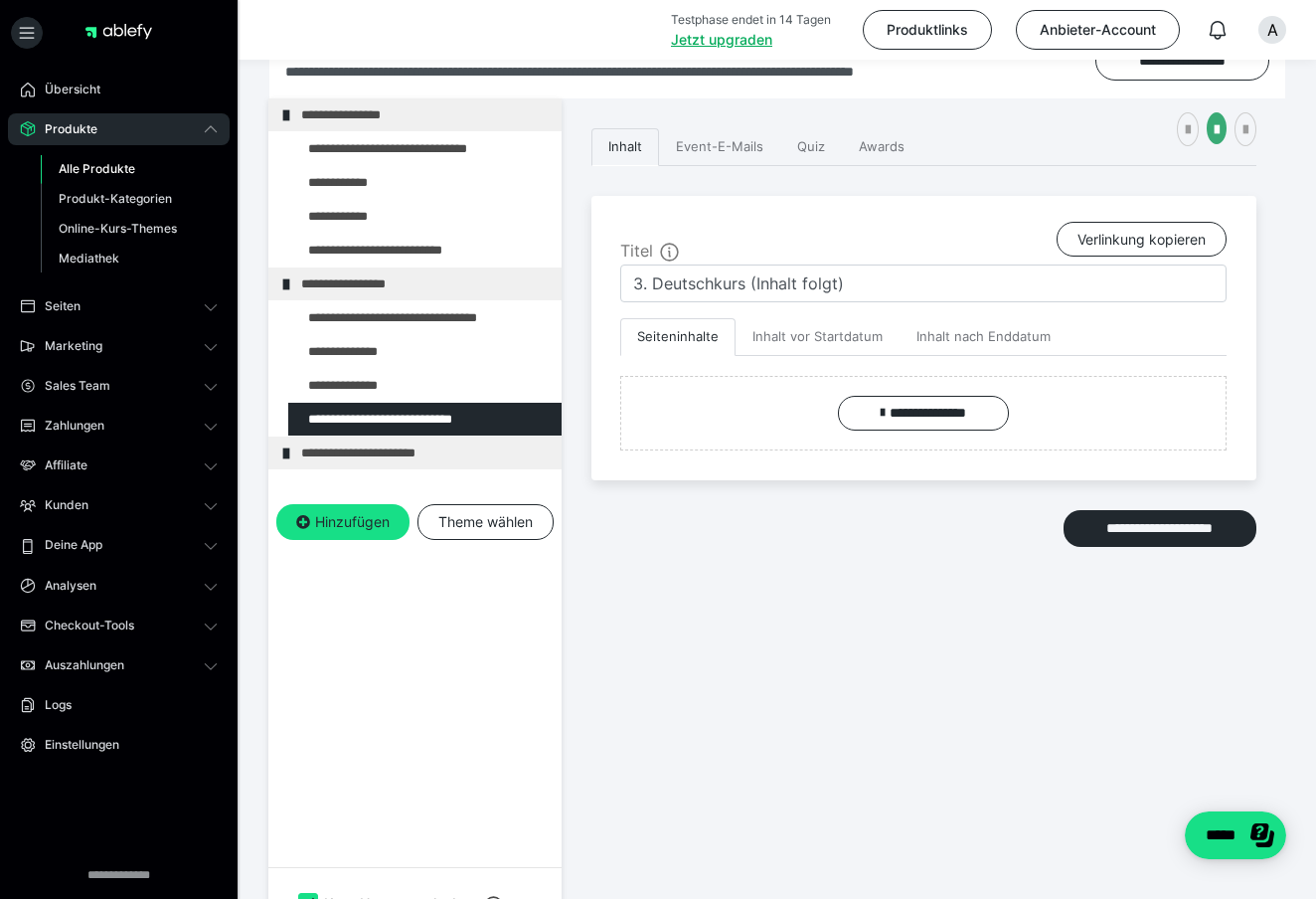 scroll, scrollTop: 352, scrollLeft: 0, axis: vertical 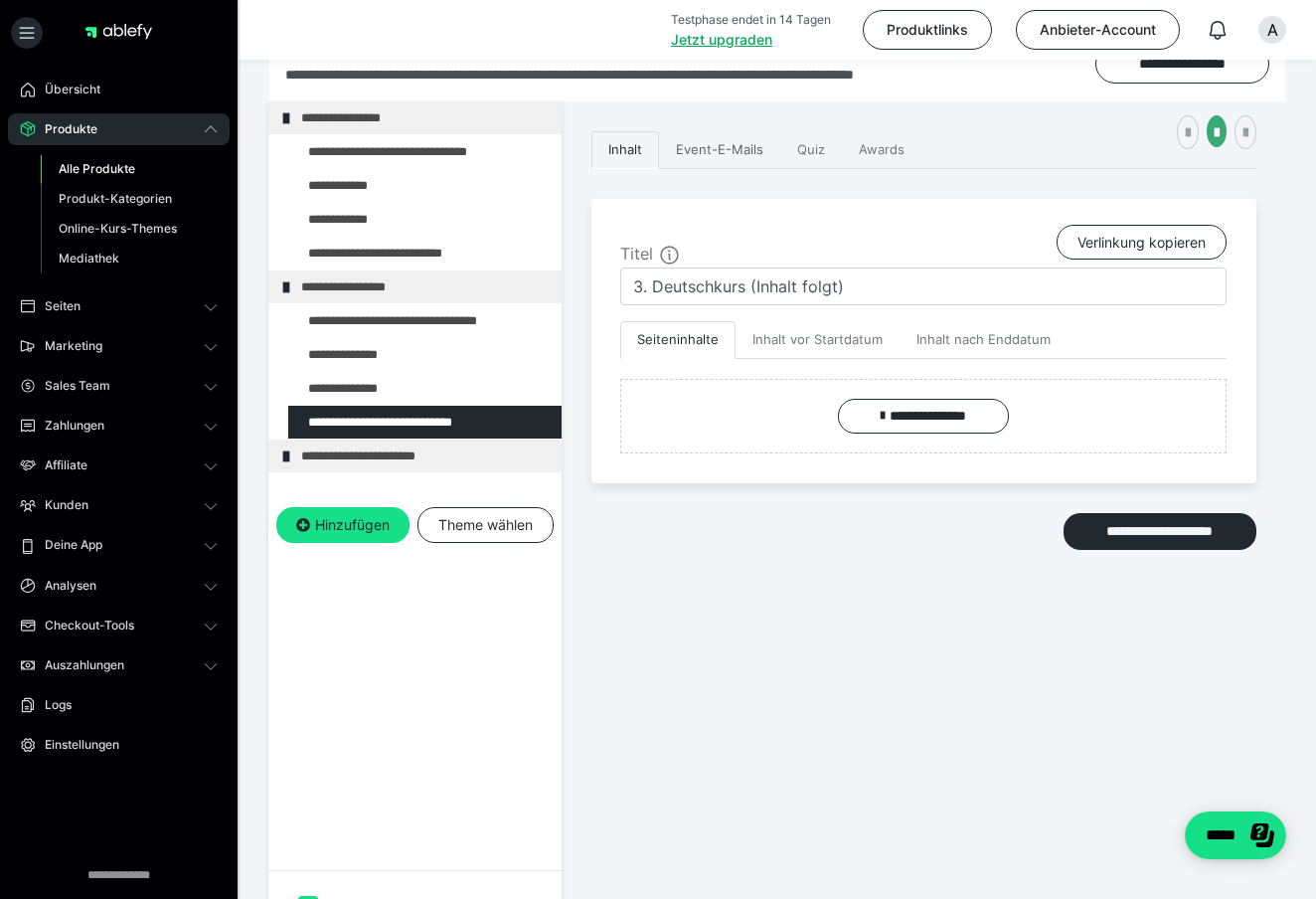 click on "Event-E-Mails" at bounding box center (720, 150) 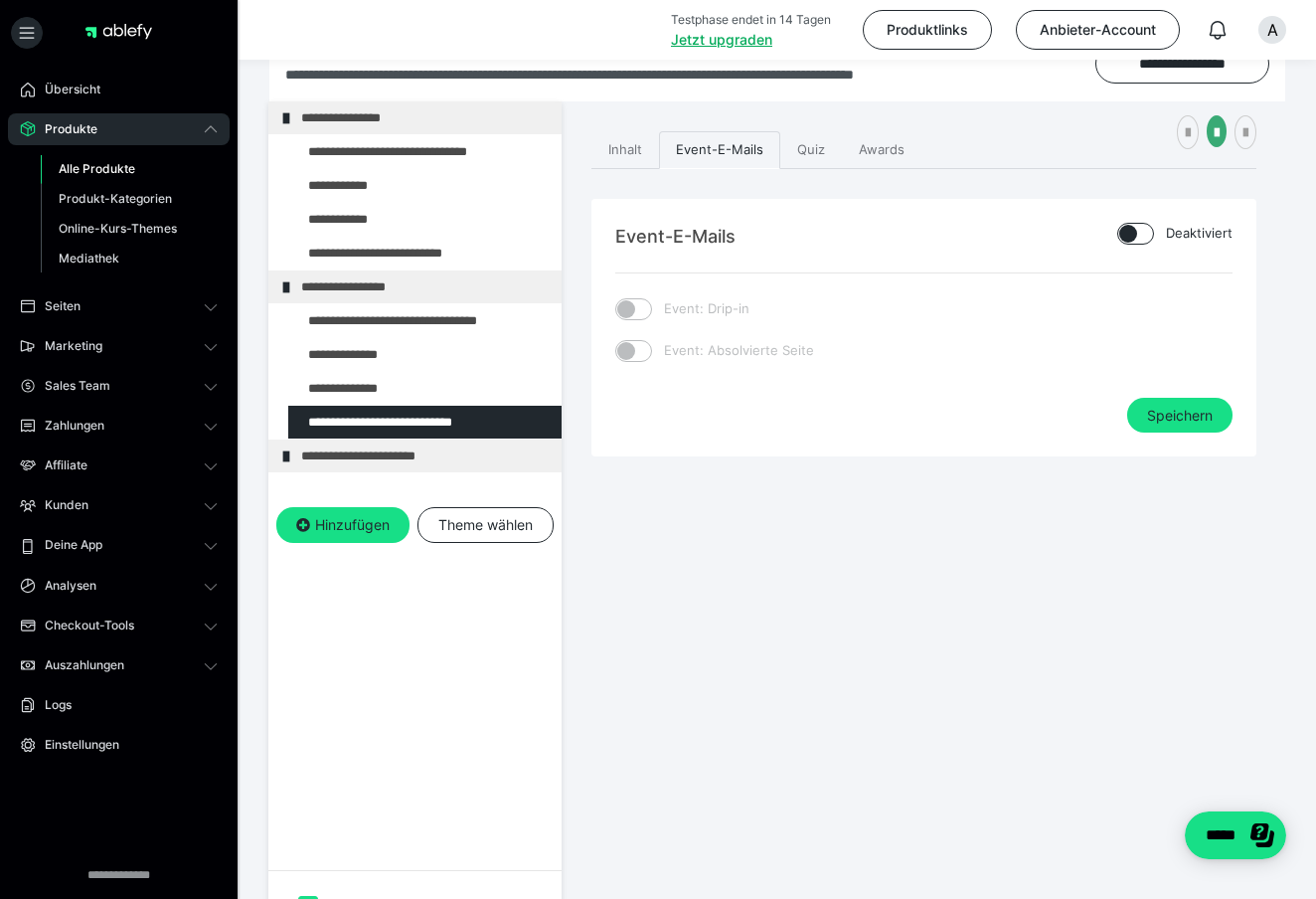 click at bounding box center [1128, 234] 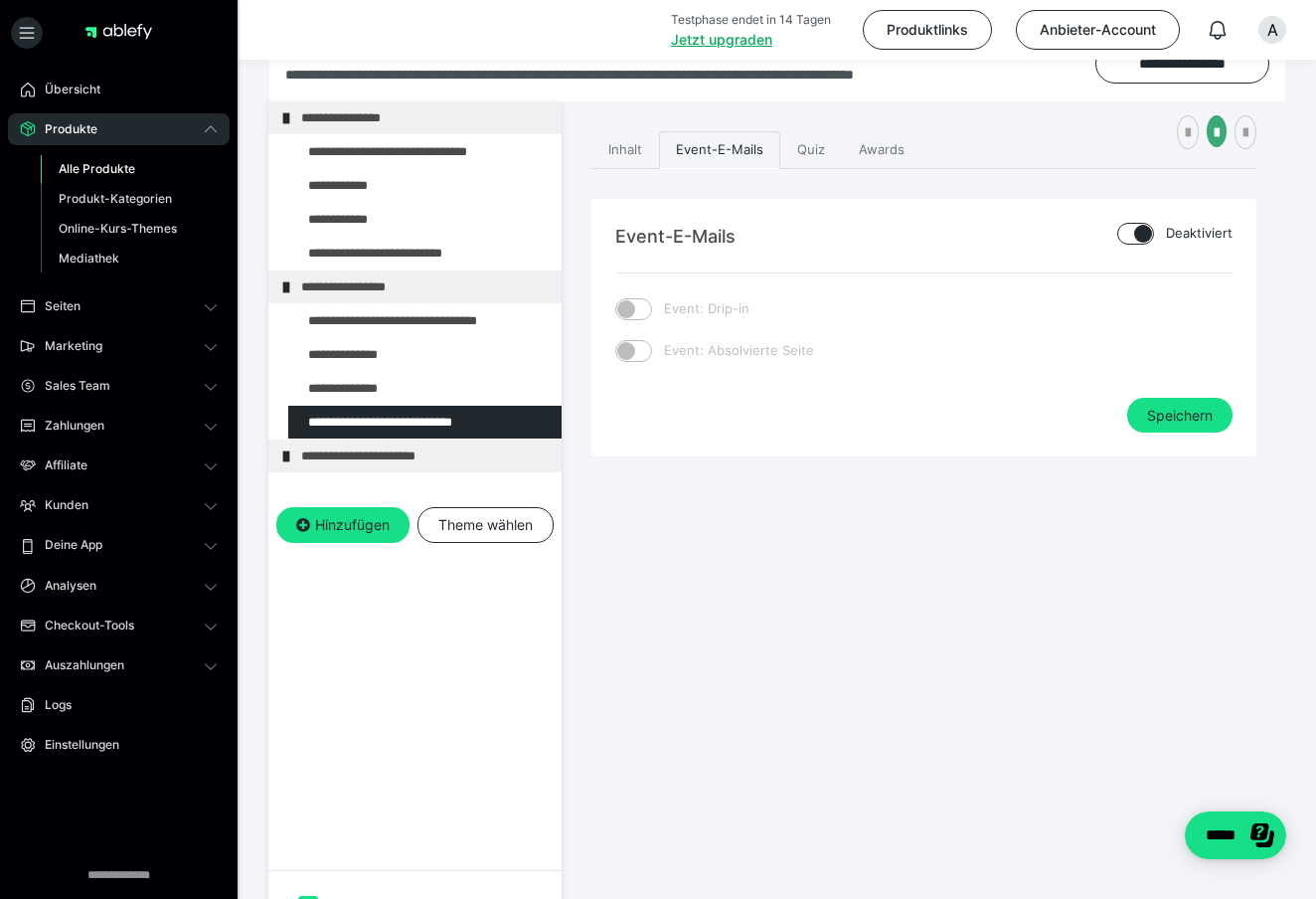 checkbox on "****" 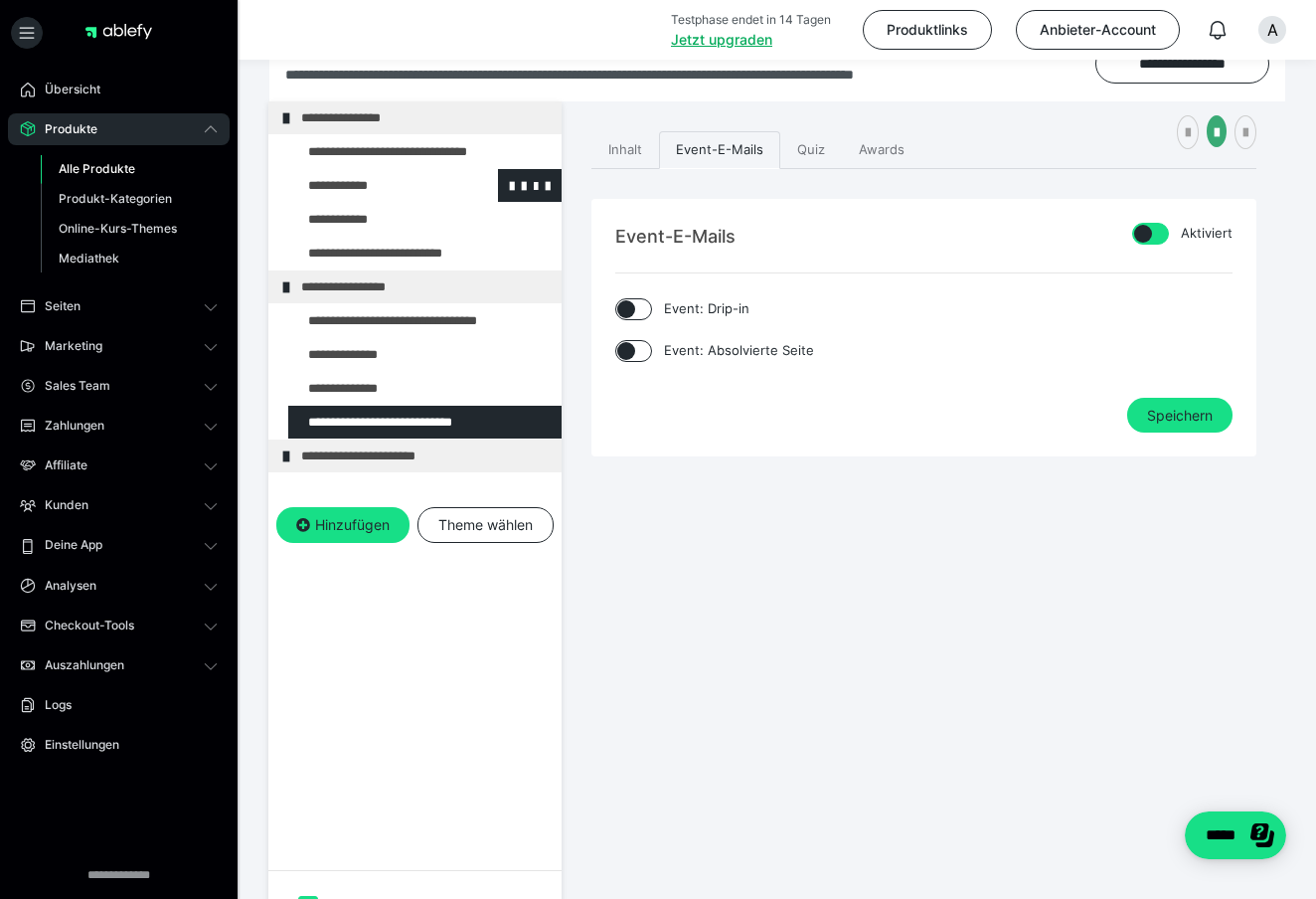 click at bounding box center (373, 185) 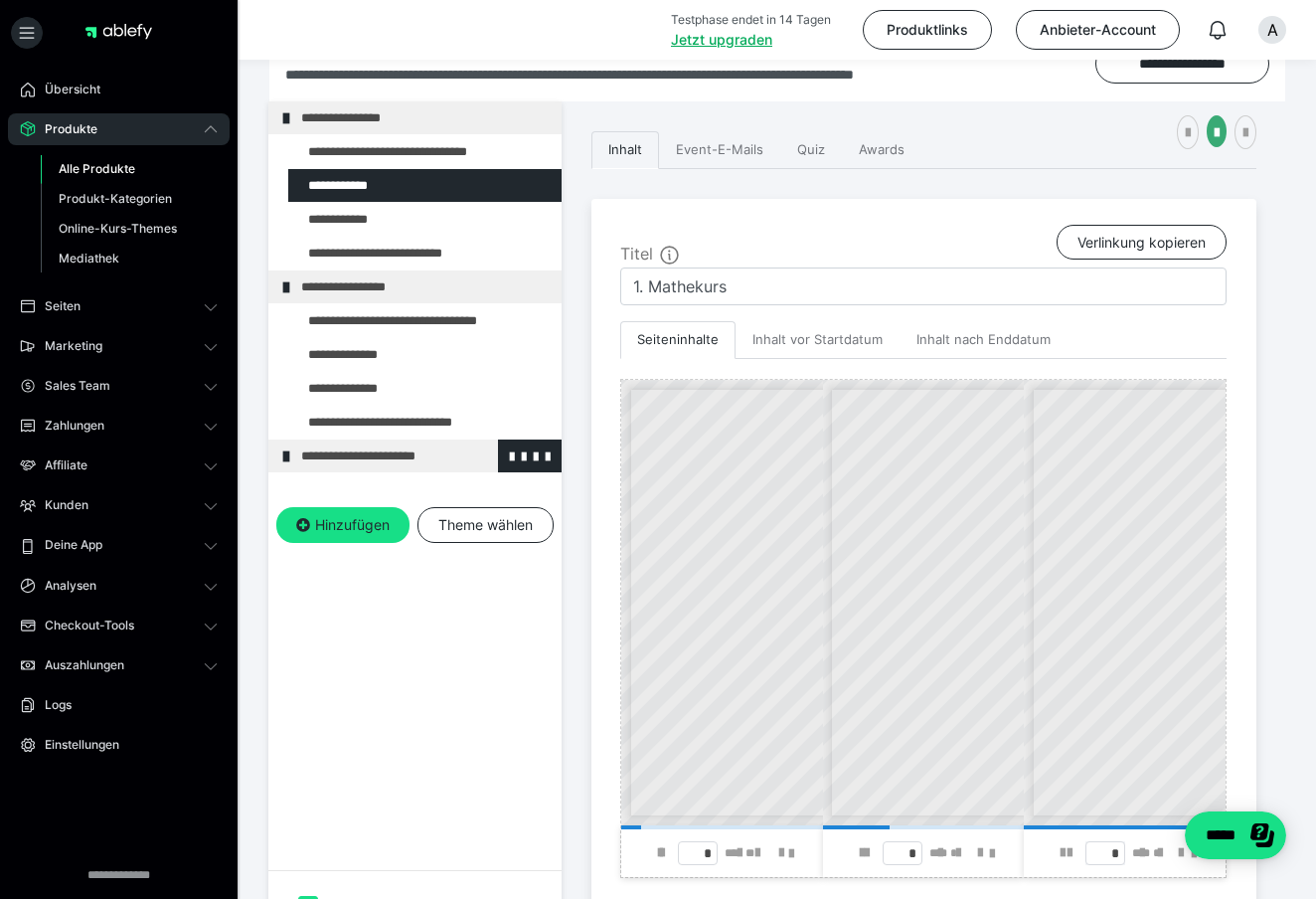 click on "**********" at bounding box center [423, 455] 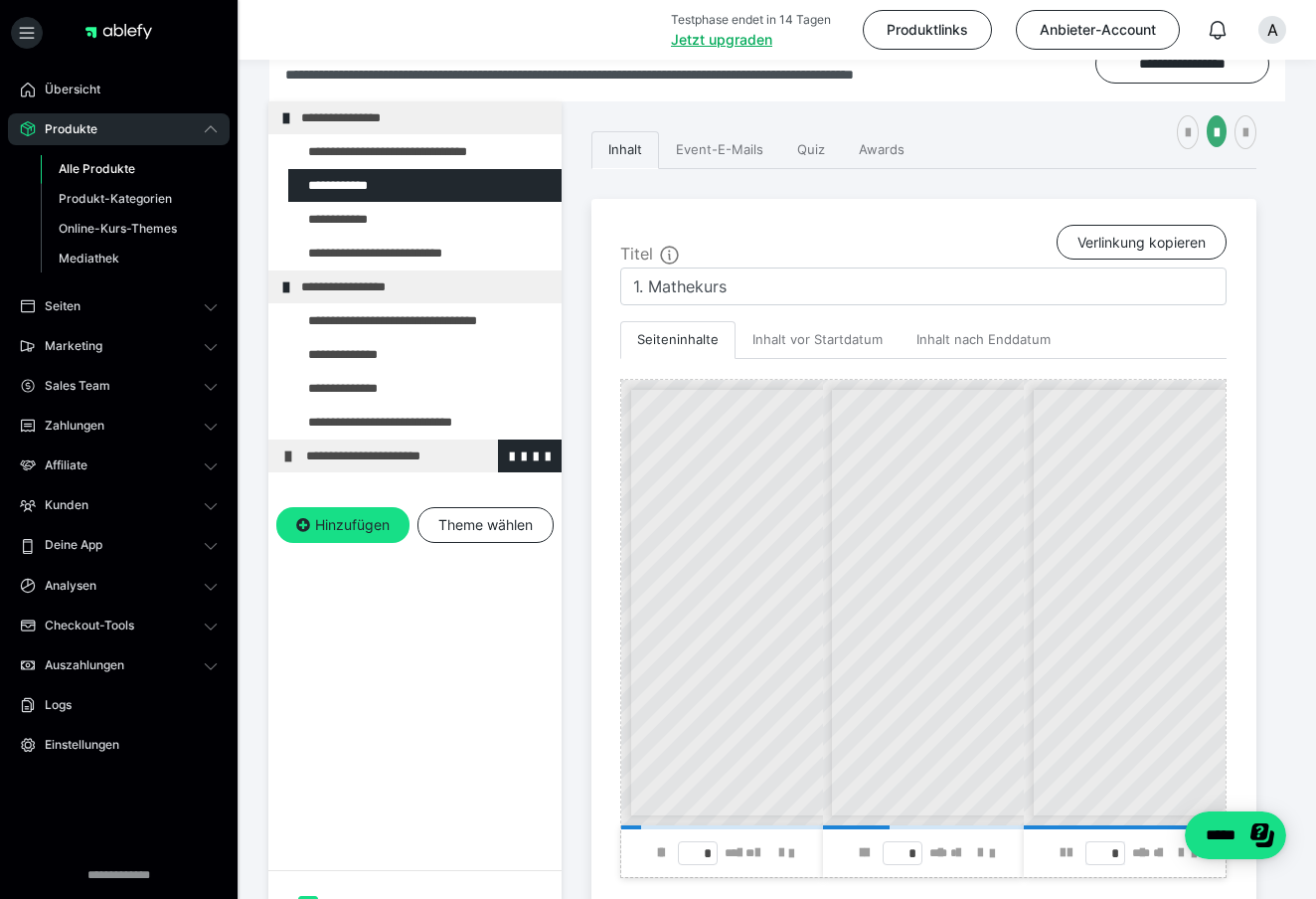 click at bounding box center (288, 456) 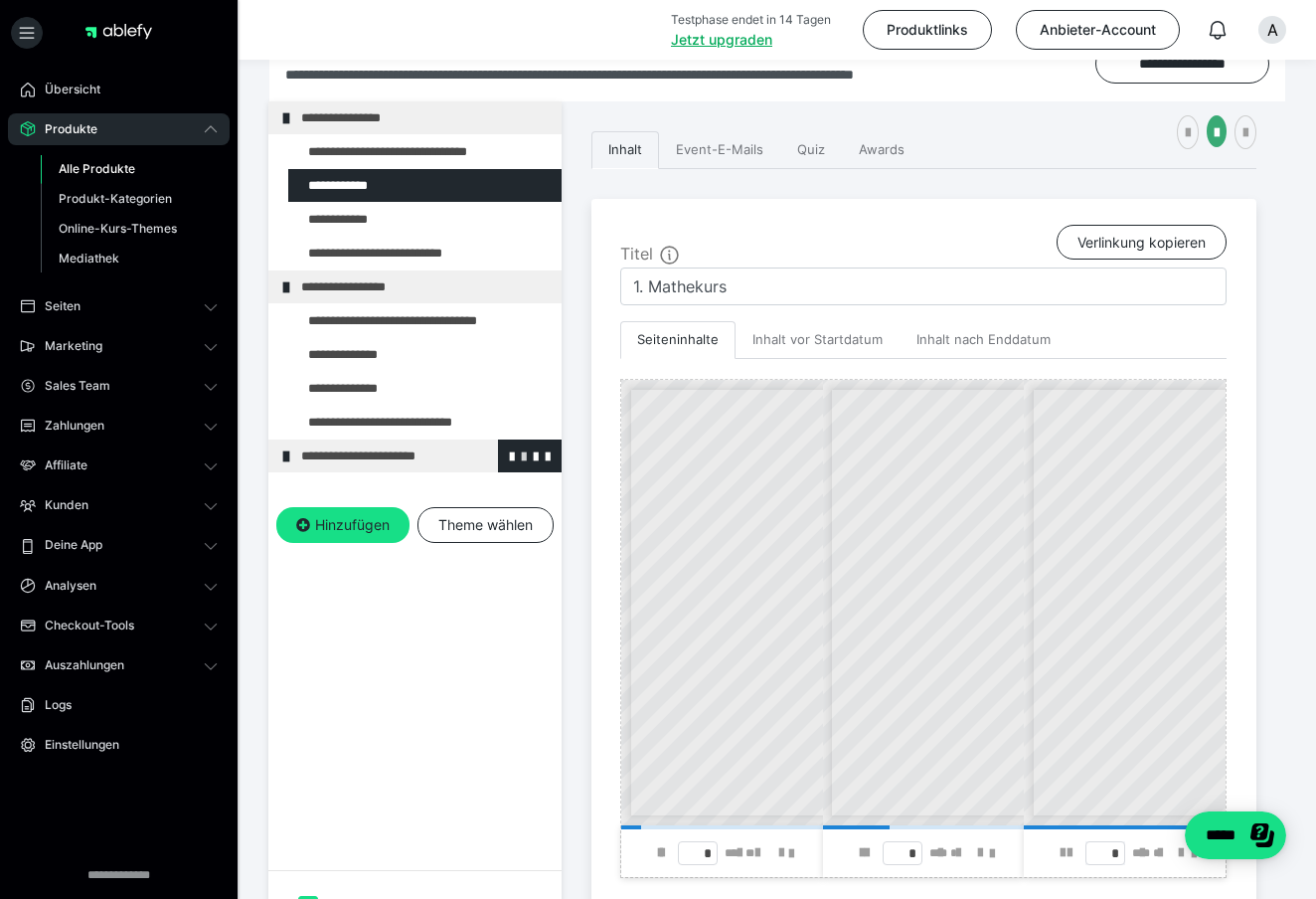click at bounding box center [524, 455] 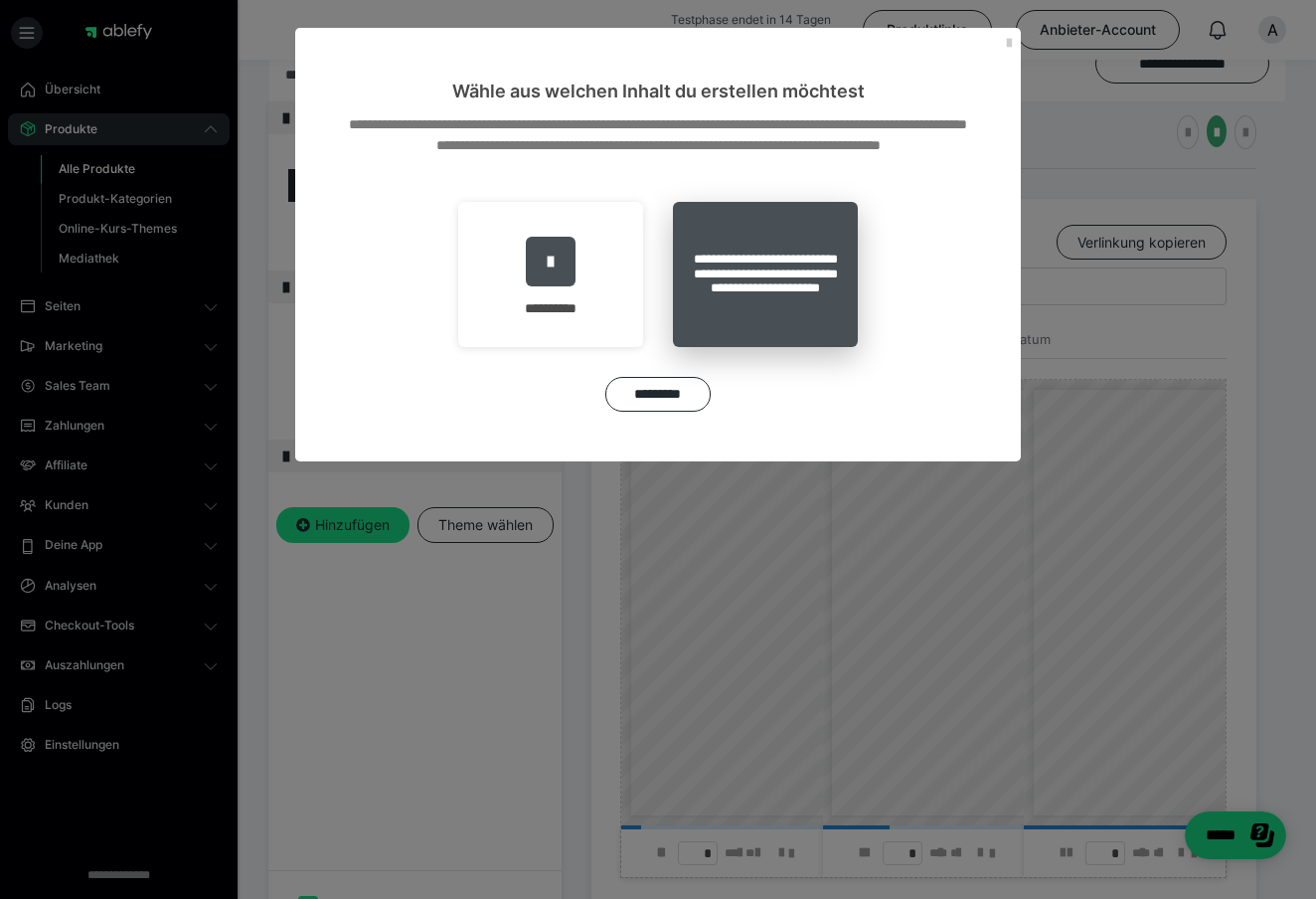click on "**********" at bounding box center (765, 274) 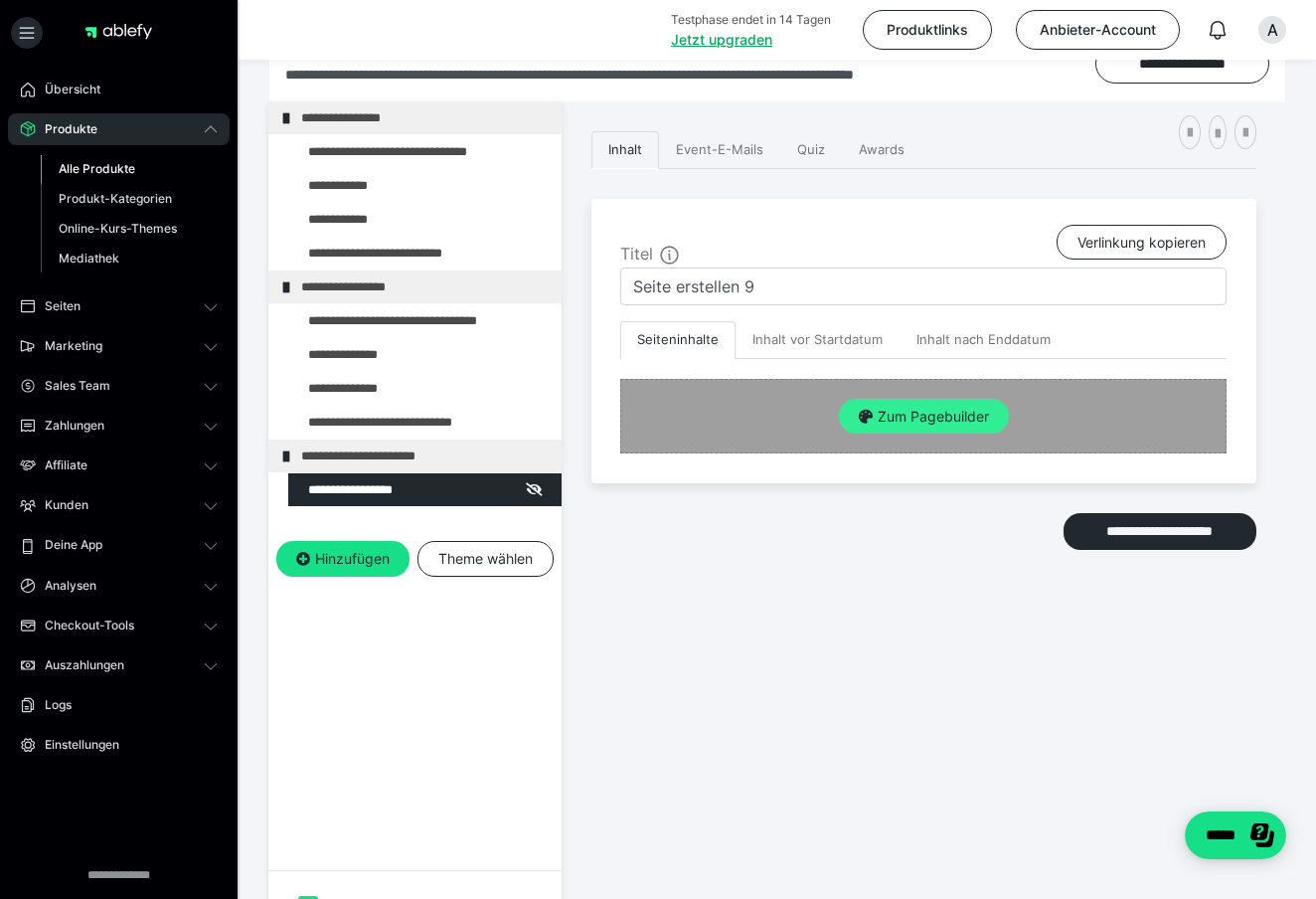 click on "Zum Pagebuilder" at bounding box center (923, 417) 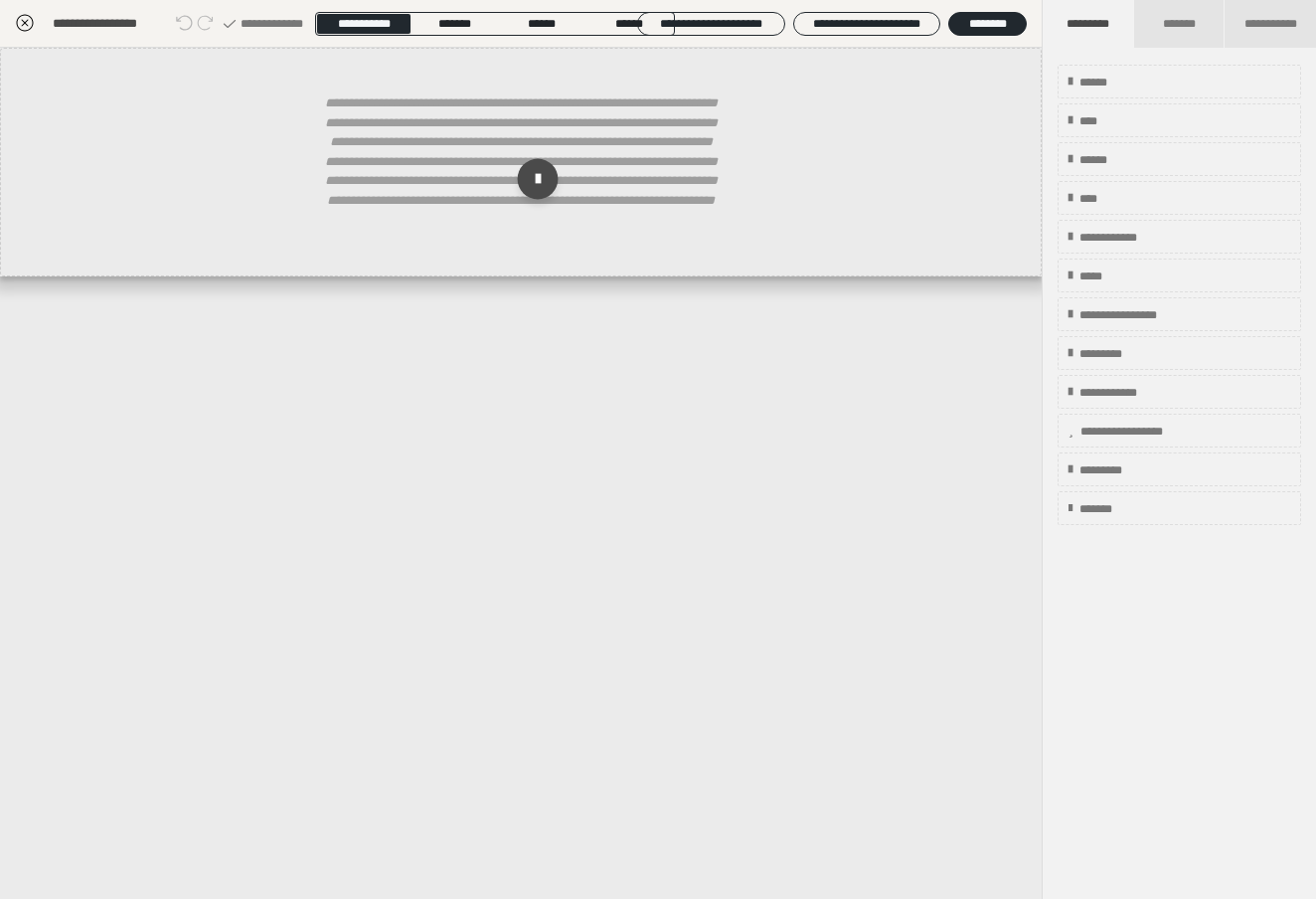 click at bounding box center [538, 179] 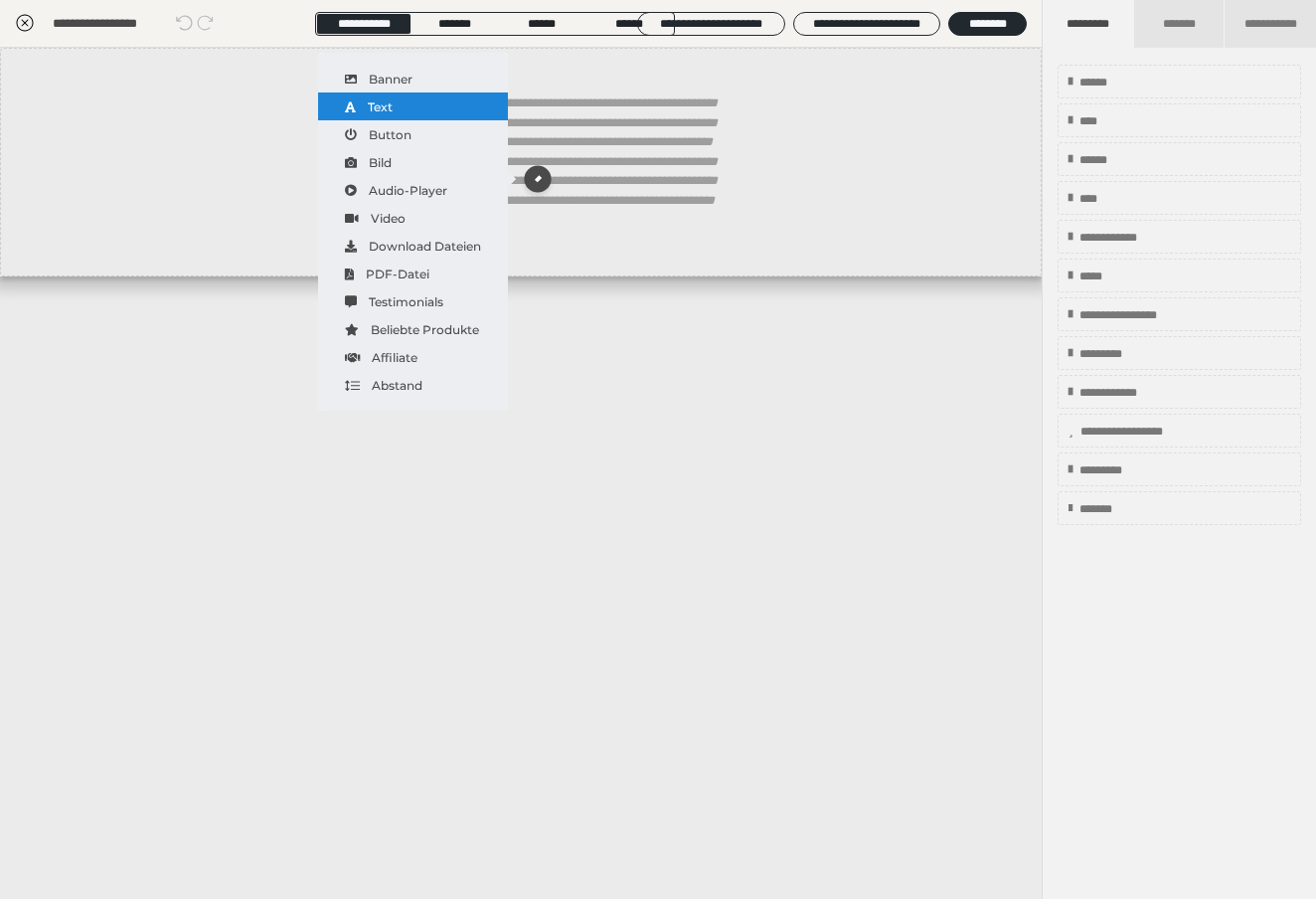 click on "Text" at bounding box center [412, 106] 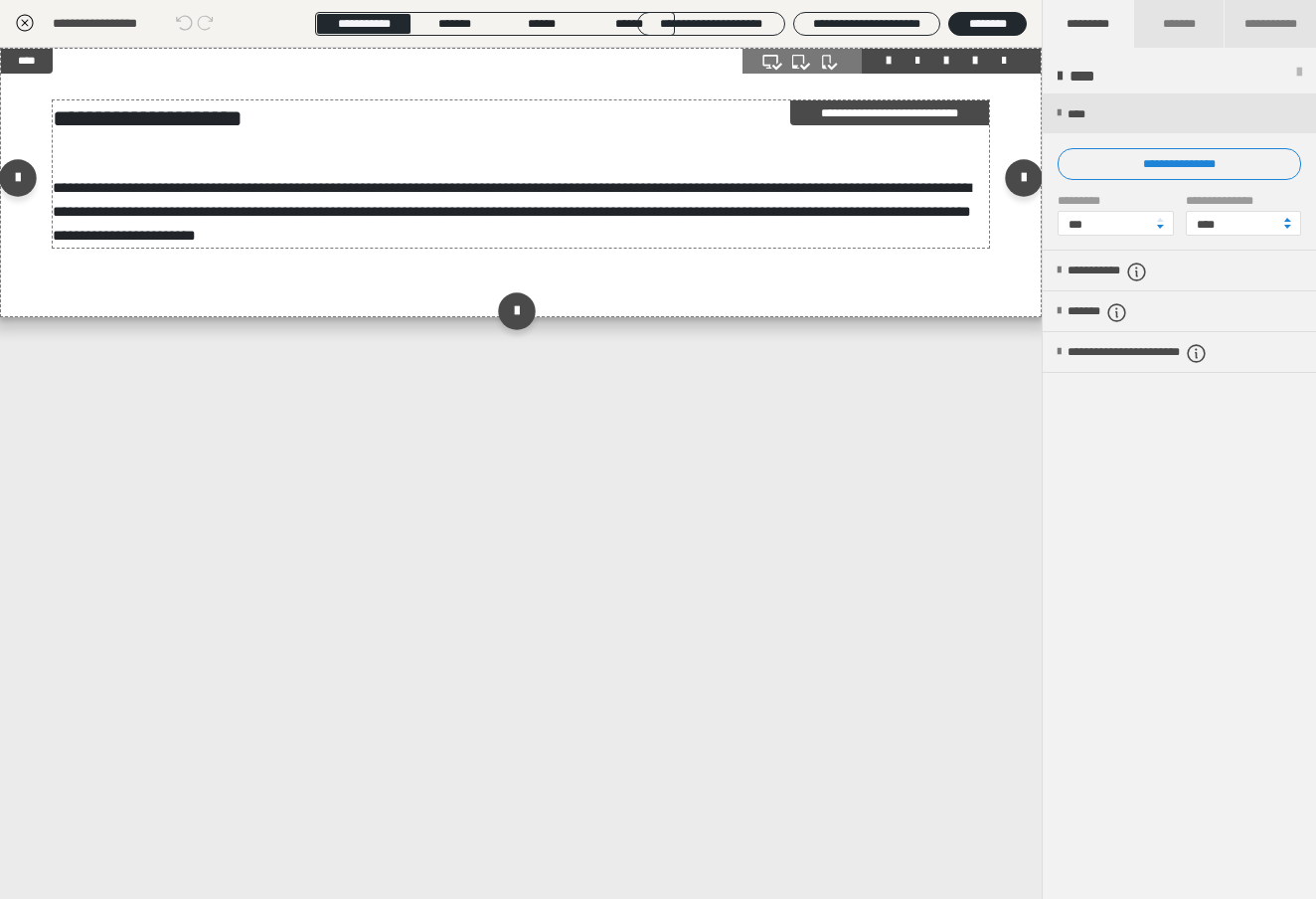 click on "**********" at bounding box center (520, 118) 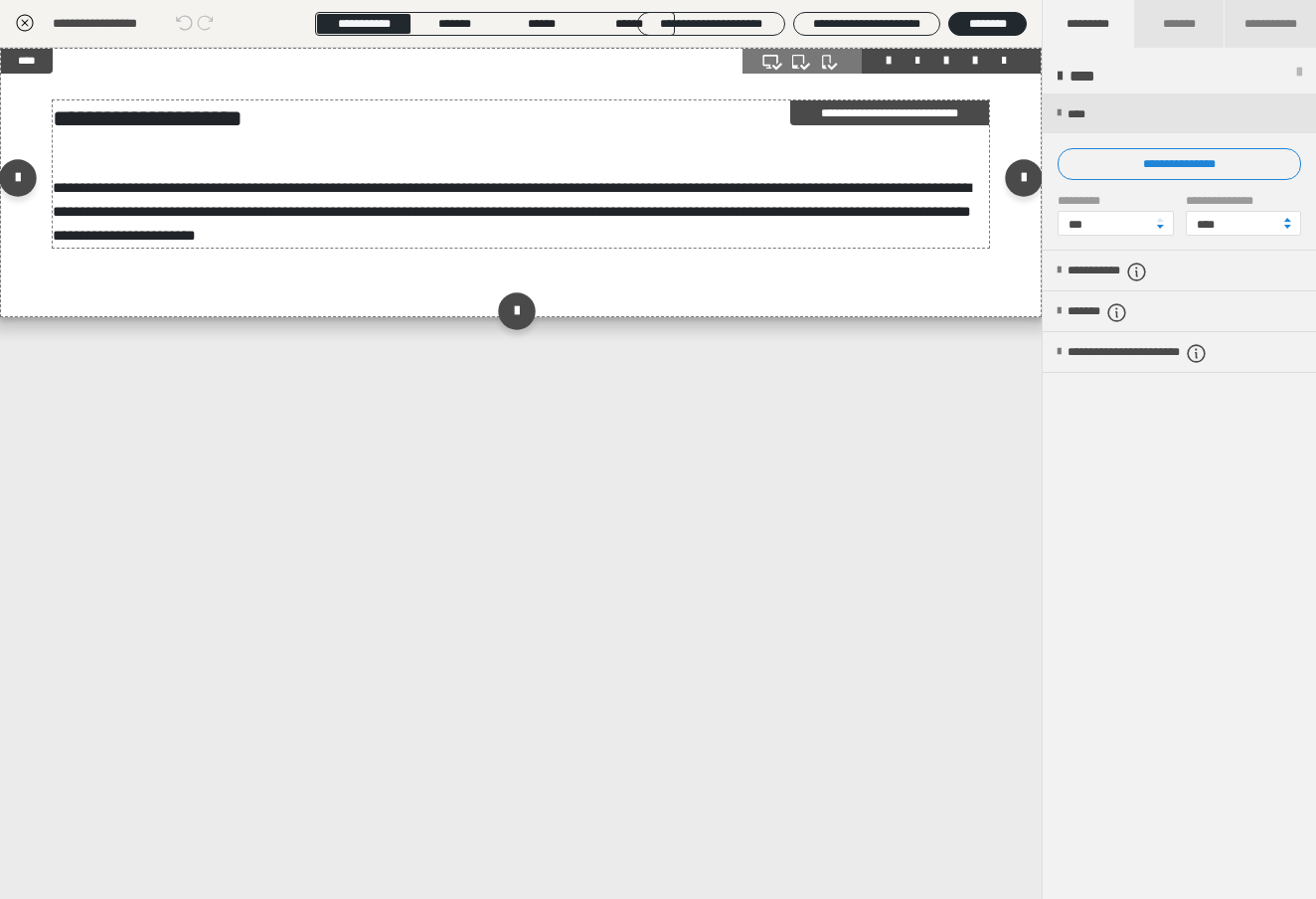 click on "**********" at bounding box center (520, 118) 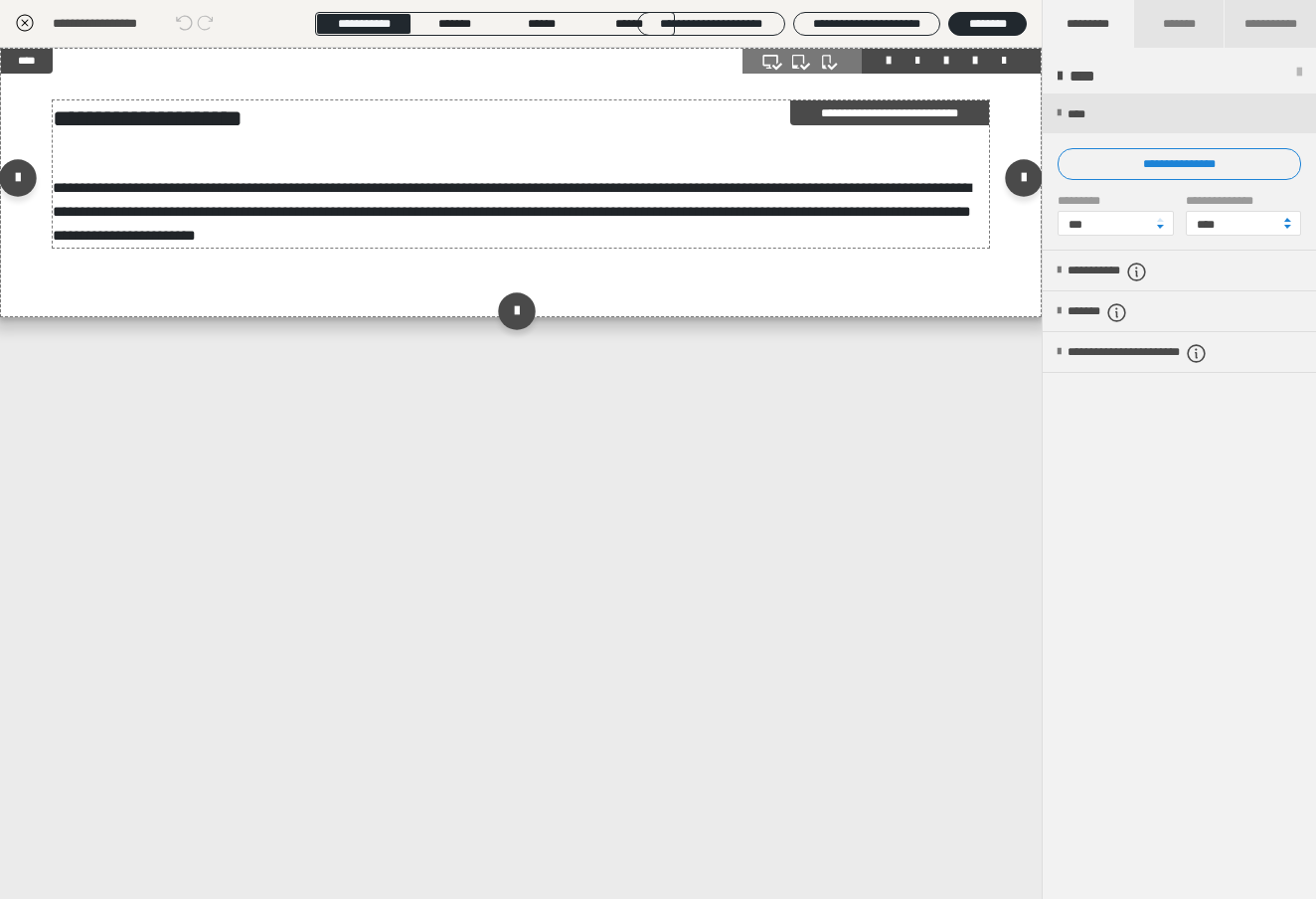 click on "********* Speichern" at bounding box center (658, 117) 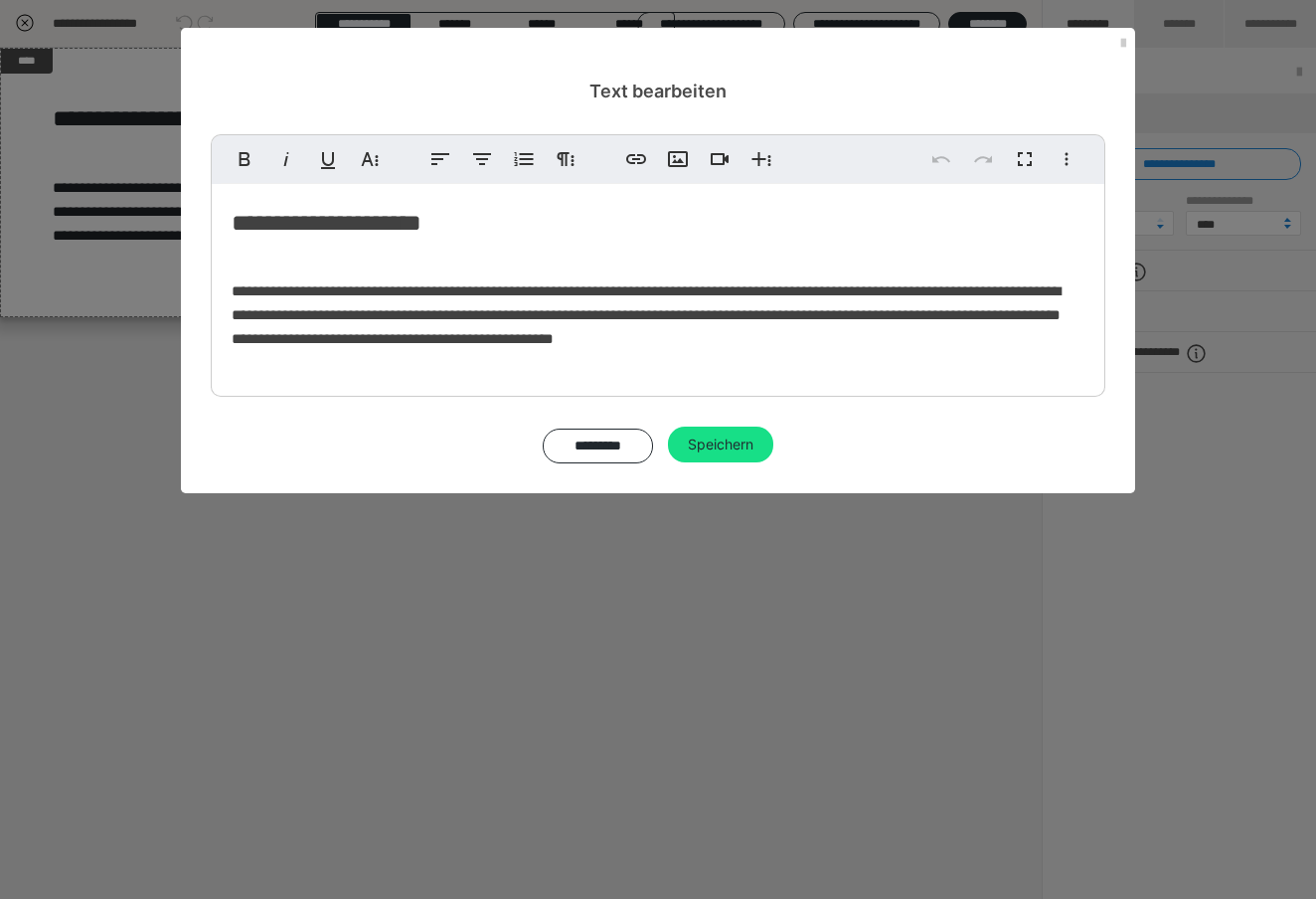 click on "**********" at bounding box center (658, 223) 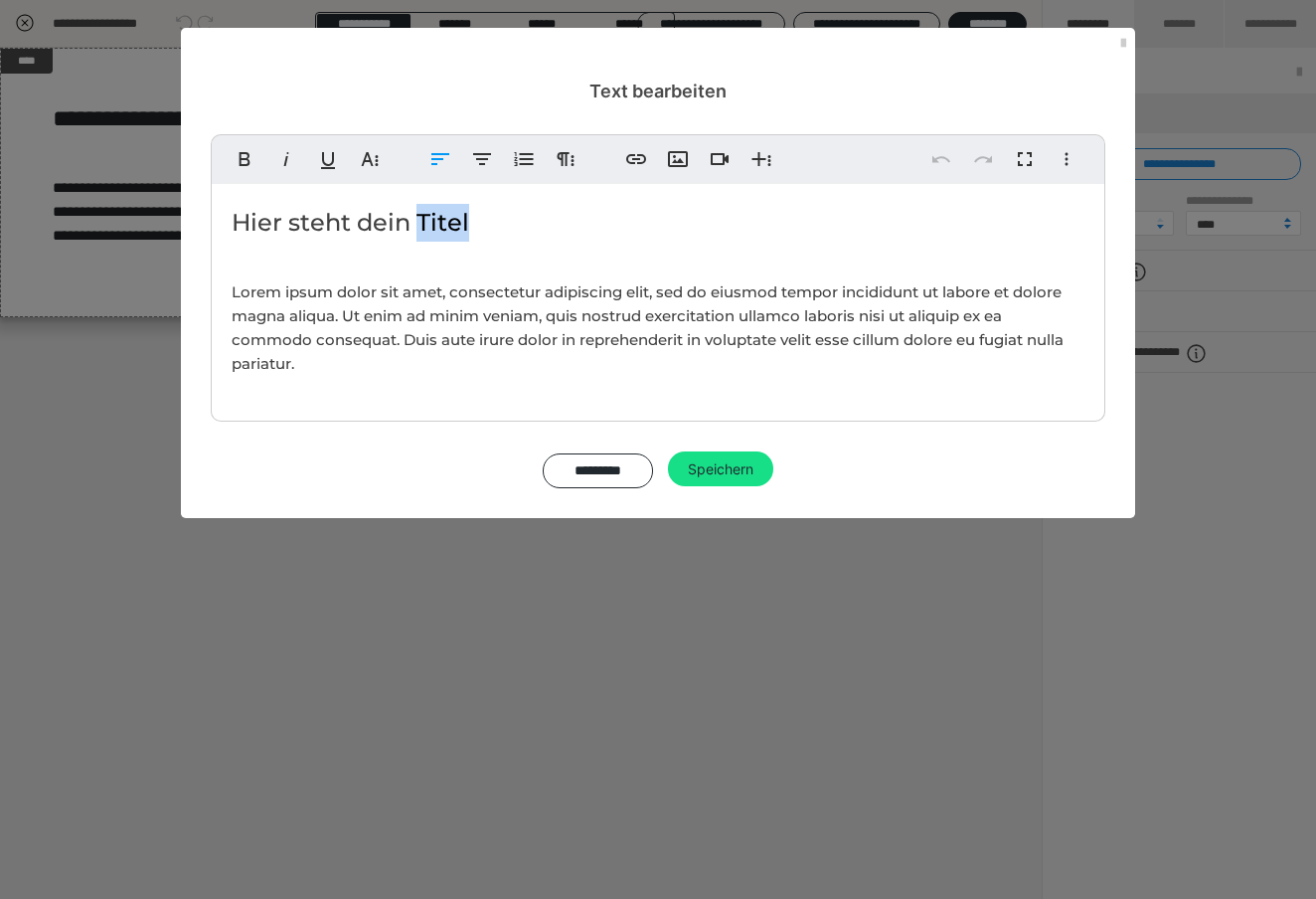 click on "Hier steht dein Titel" at bounding box center (658, 223) 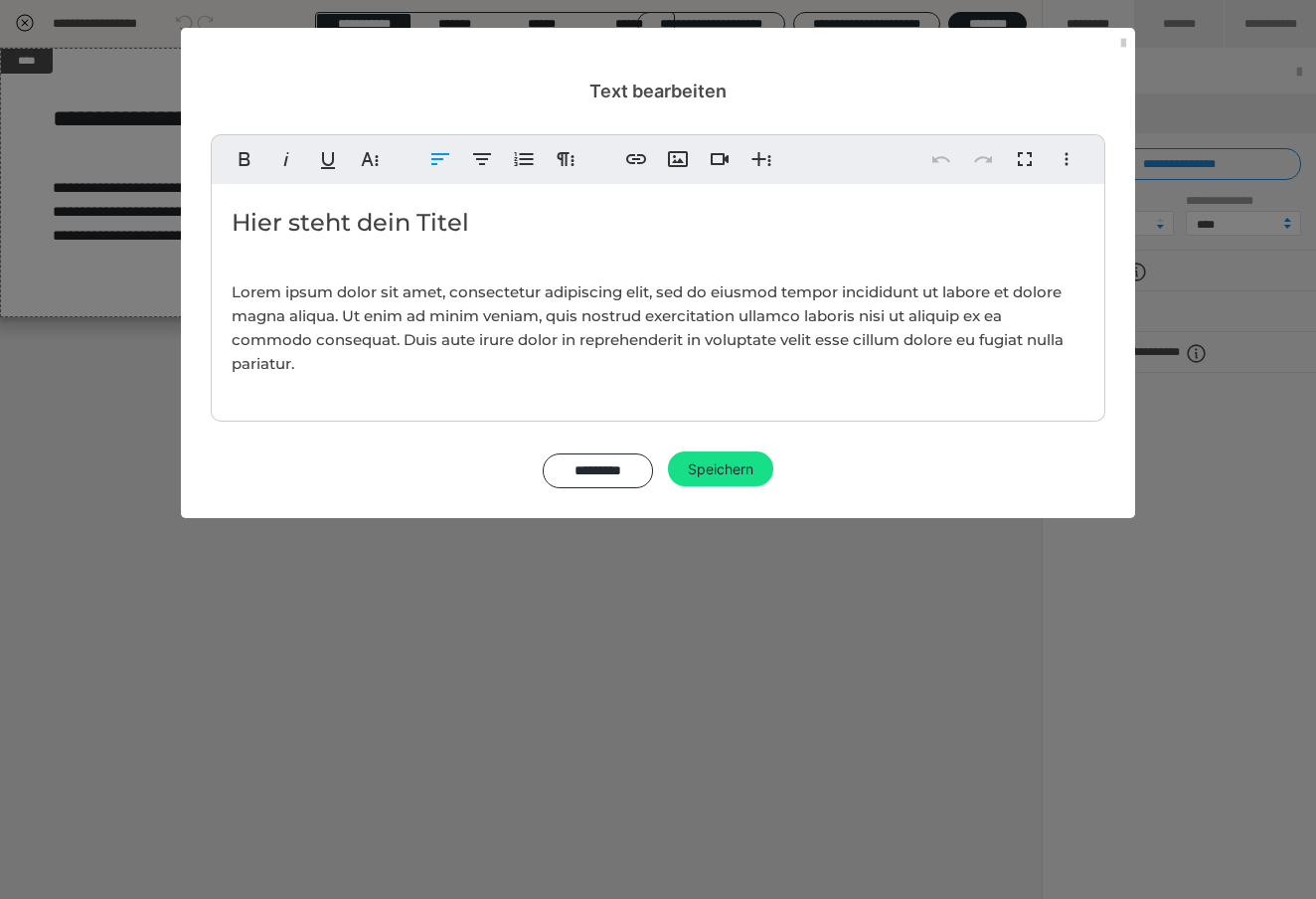 click on "Hier steht dein Titel" at bounding box center [658, 223] 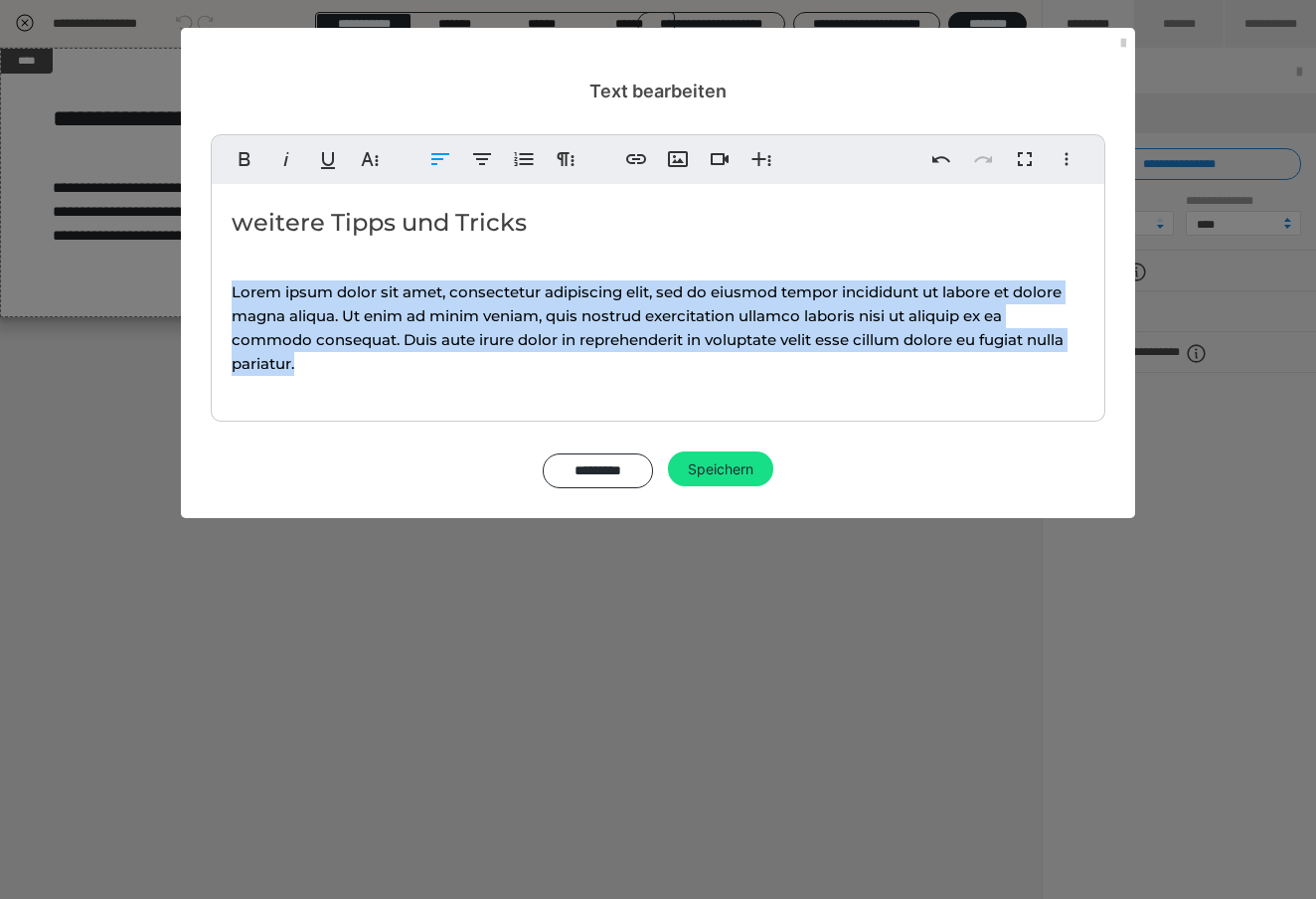 drag, startPoint x: 341, startPoint y: 367, endPoint x: 224, endPoint y: 287, distance: 141.73567 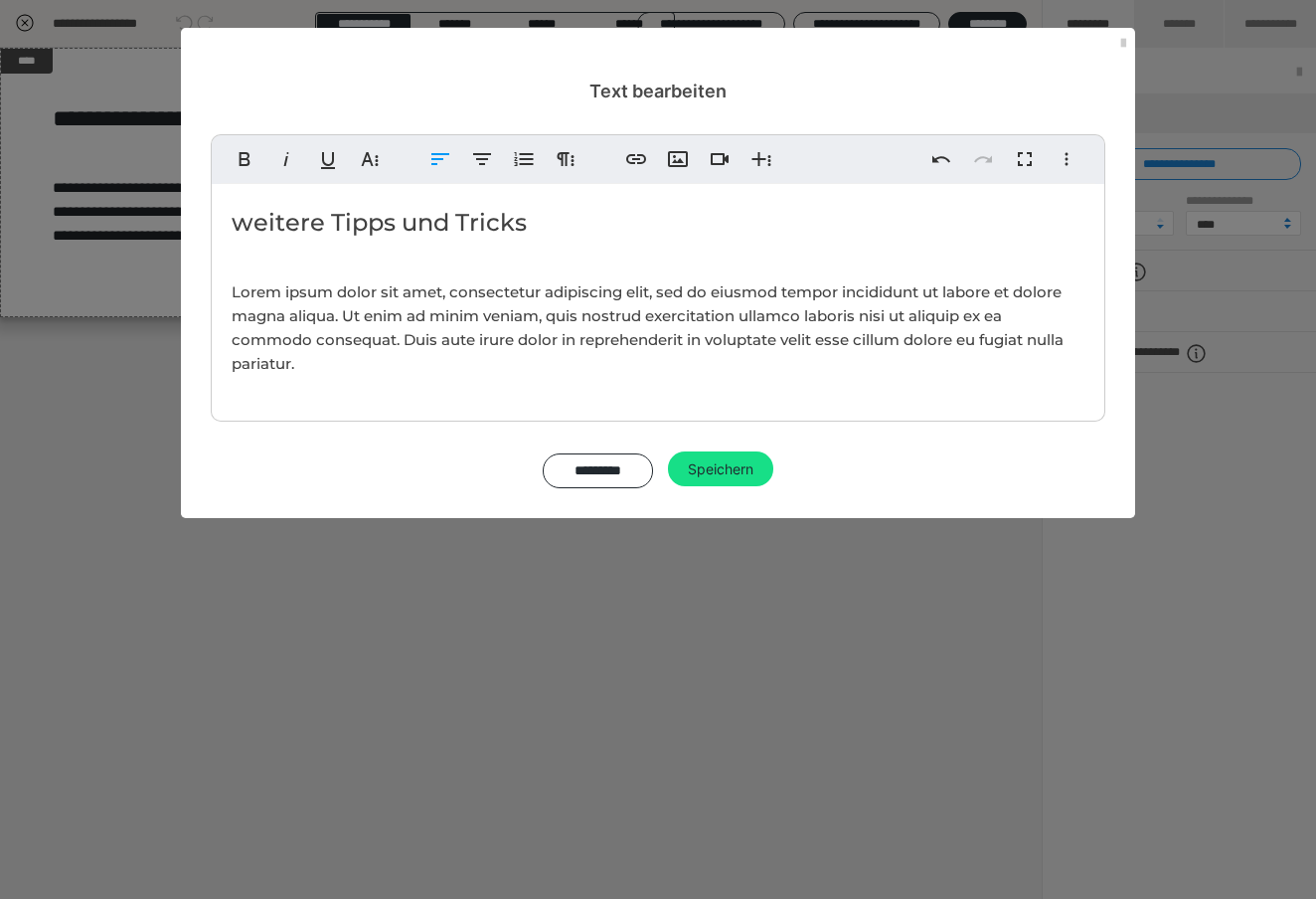 scroll, scrollTop: 4, scrollLeft: 0, axis: vertical 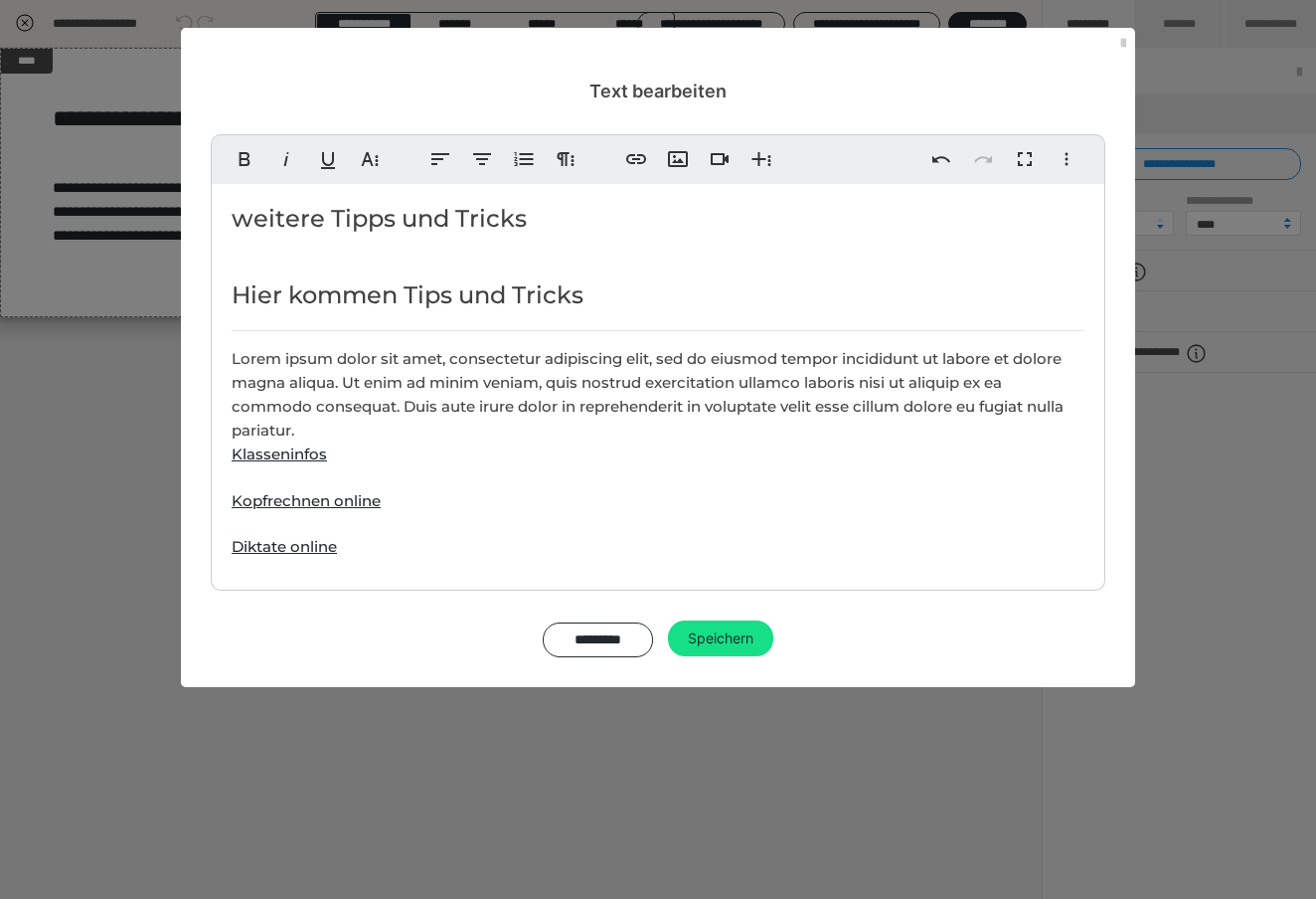 click on "Hier kommen Tips und Tricks" at bounding box center (658, 295) 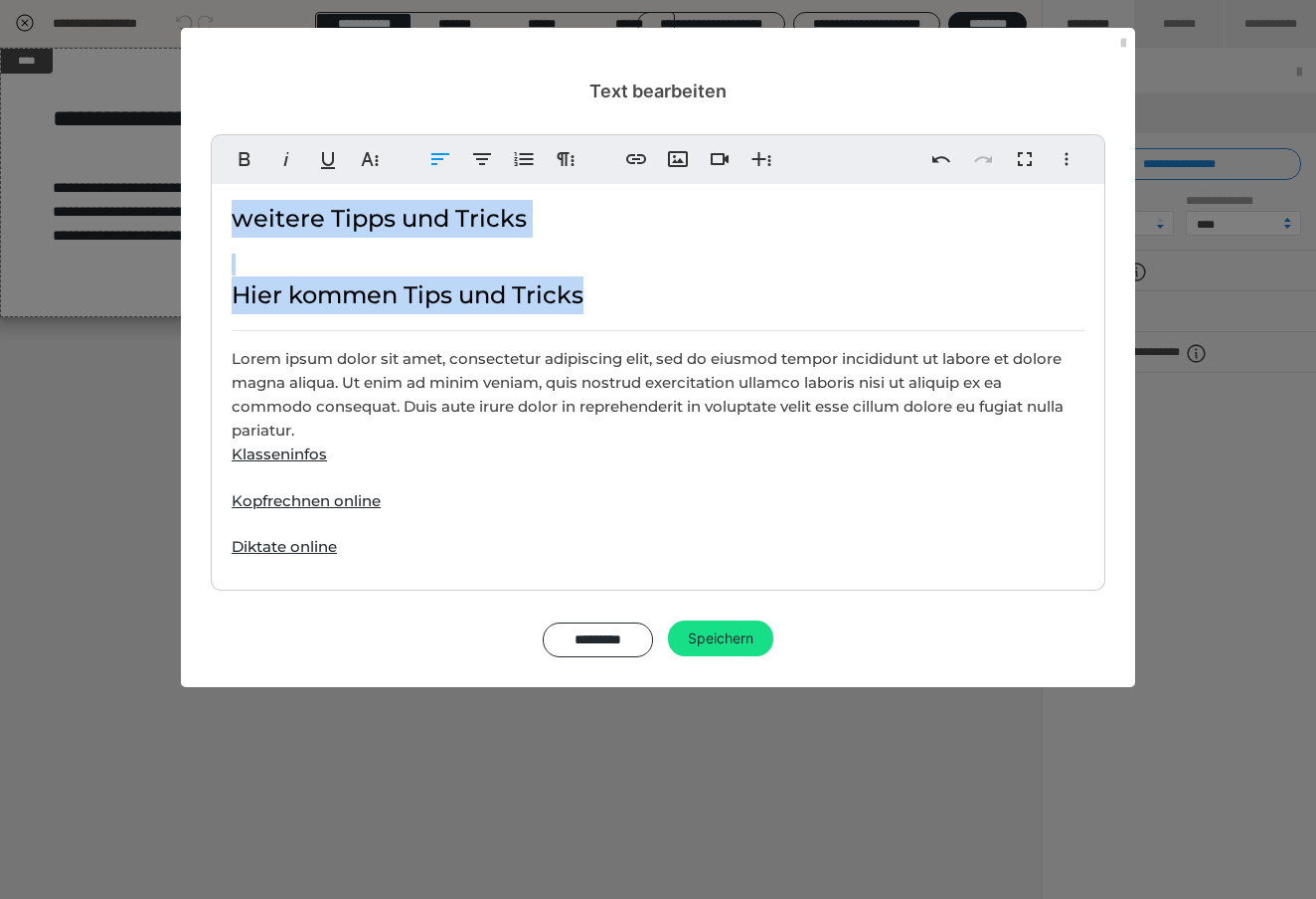 drag, startPoint x: 607, startPoint y: 295, endPoint x: 208, endPoint y: 259, distance: 400.62077 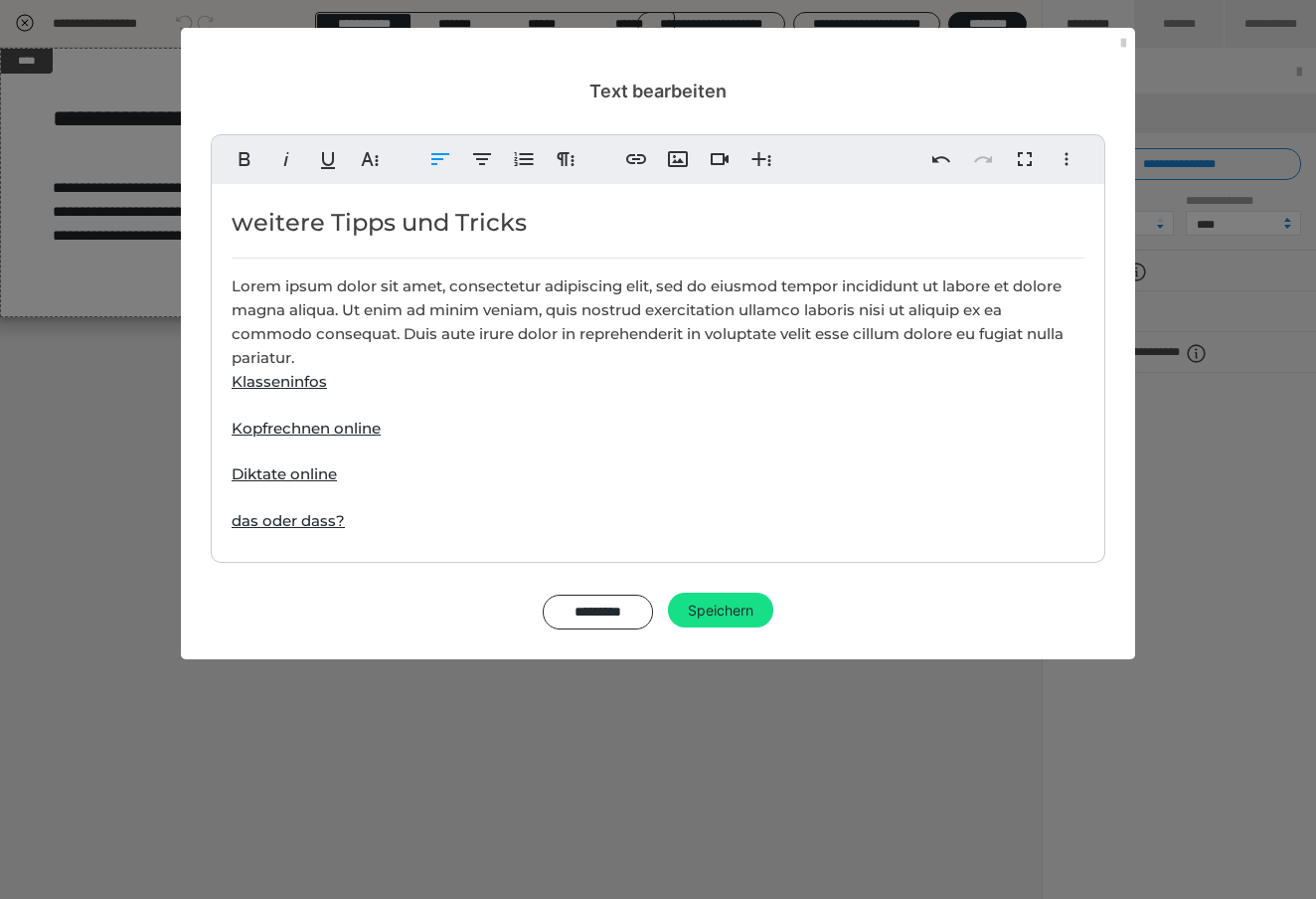 scroll, scrollTop: 0, scrollLeft: 0, axis: both 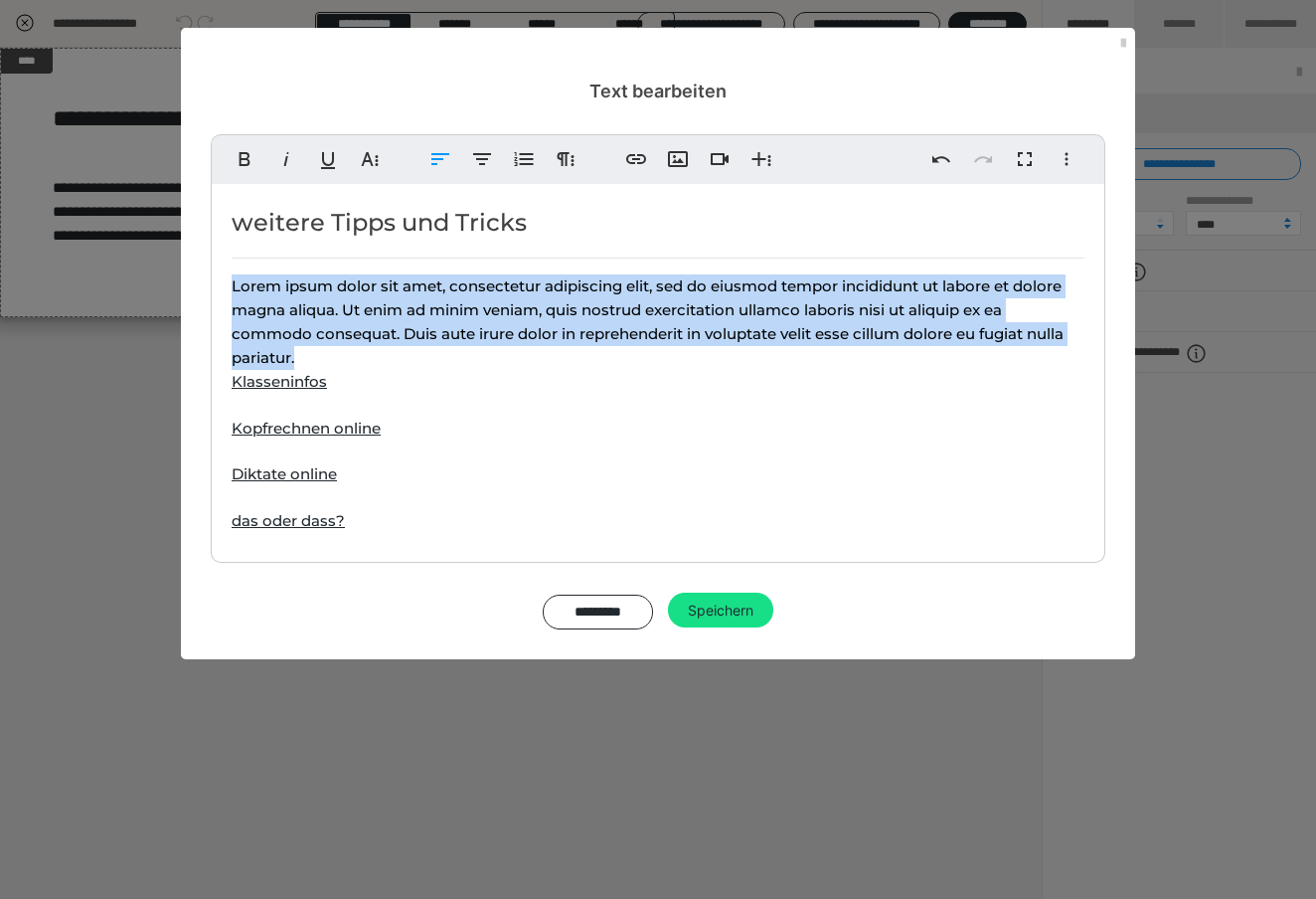 drag, startPoint x: 369, startPoint y: 354, endPoint x: 217, endPoint y: 289, distance: 165.31485 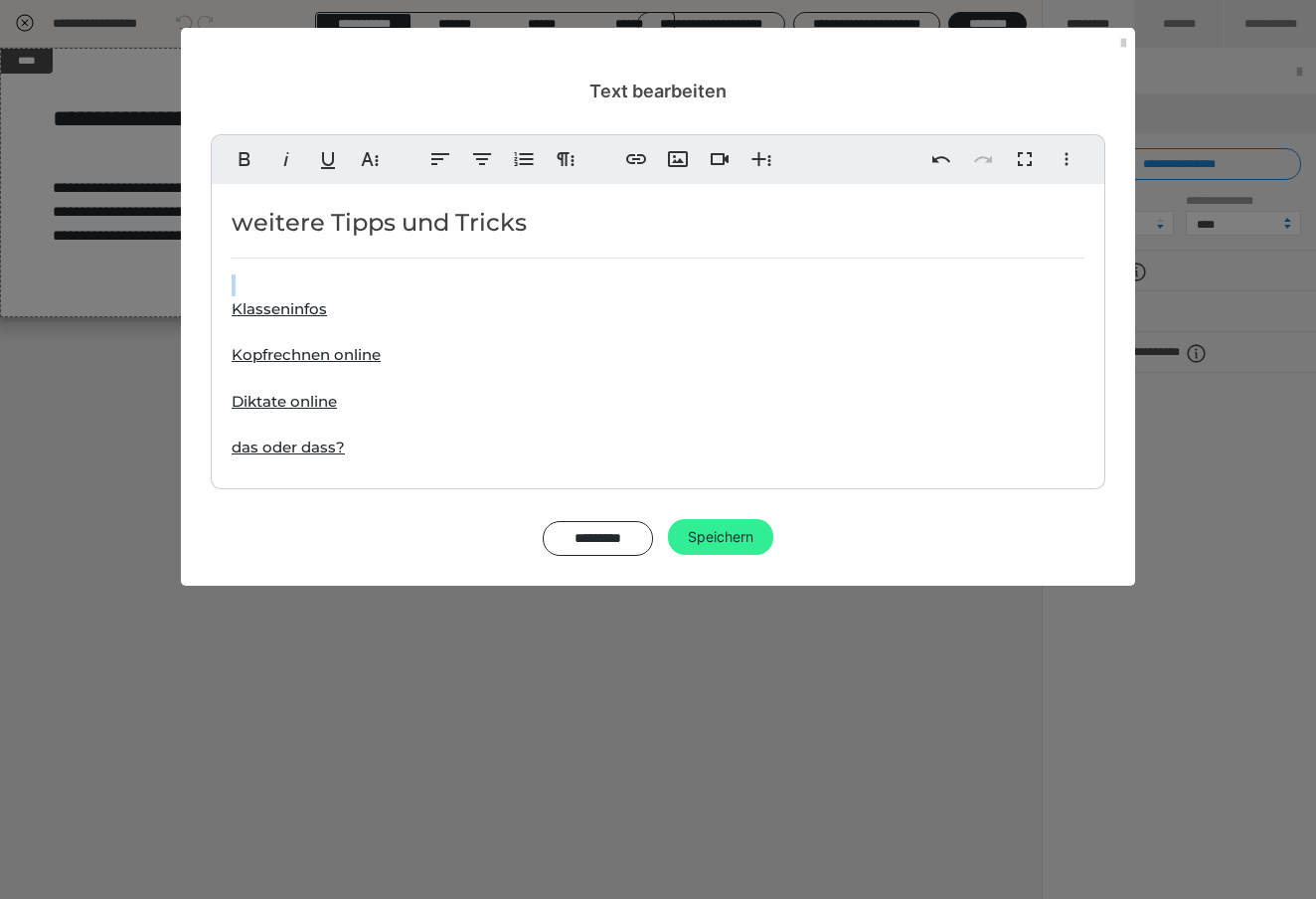 click on "Speichern" at bounding box center (721, 537) 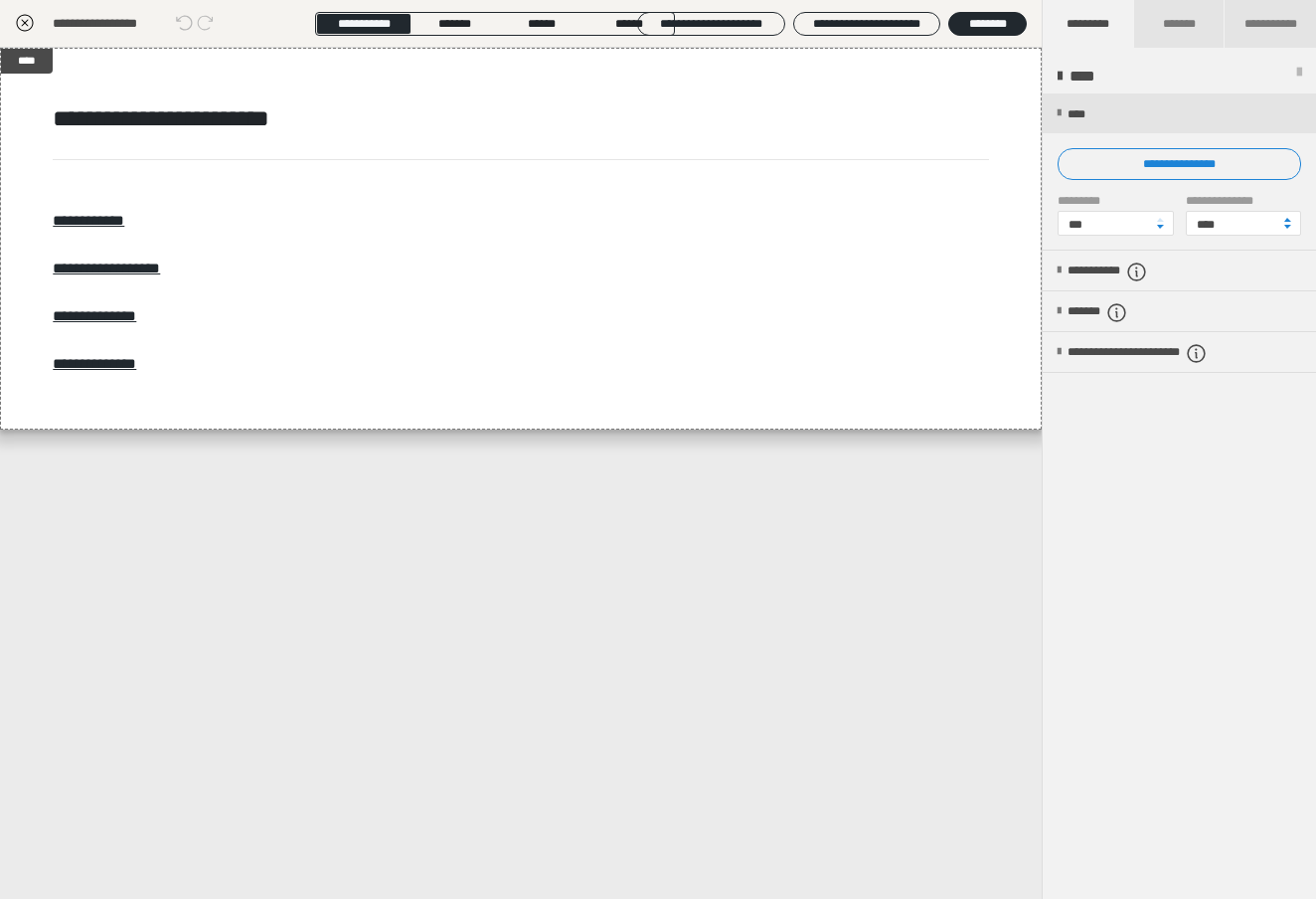 click 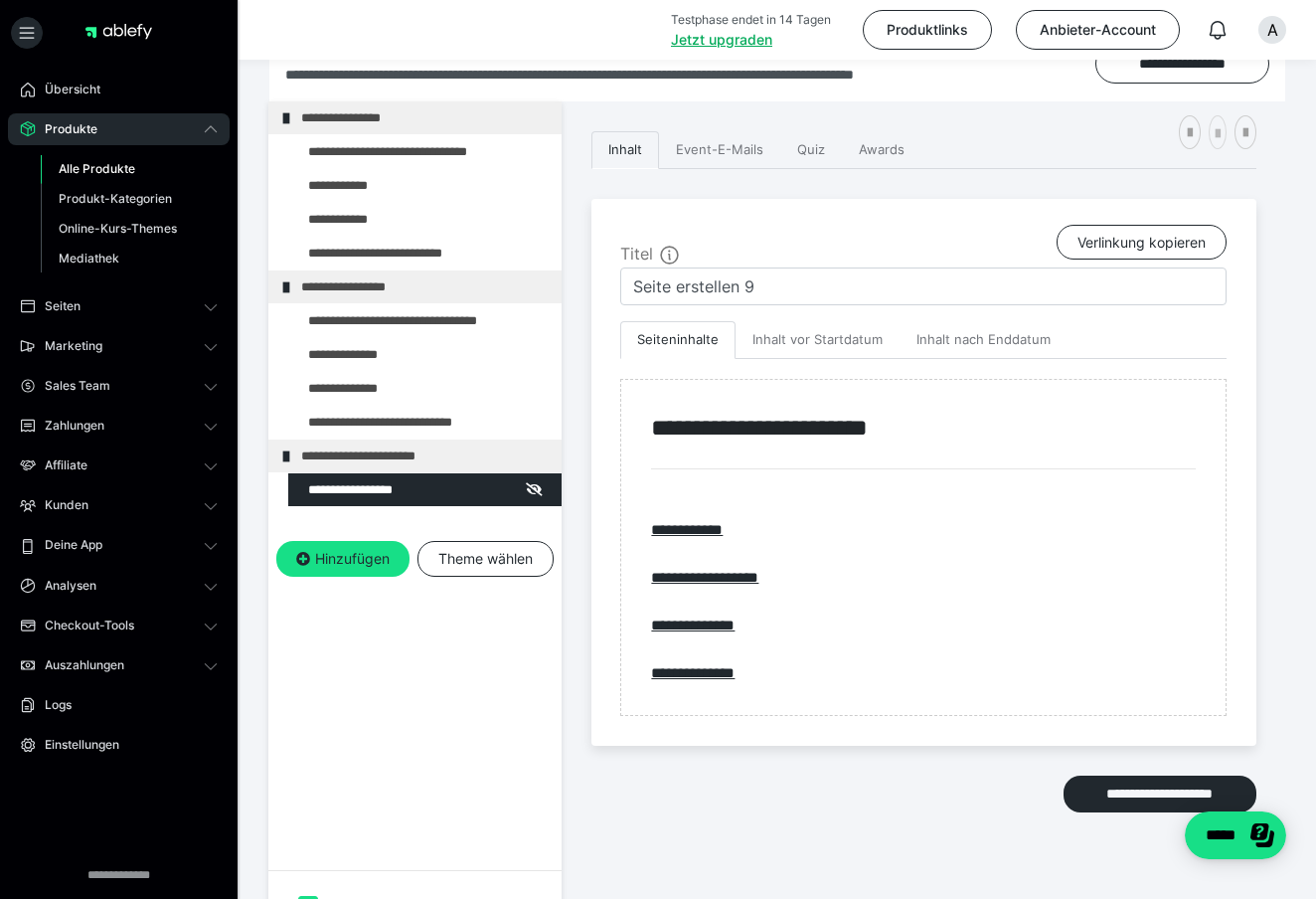 click at bounding box center [1218, 134] 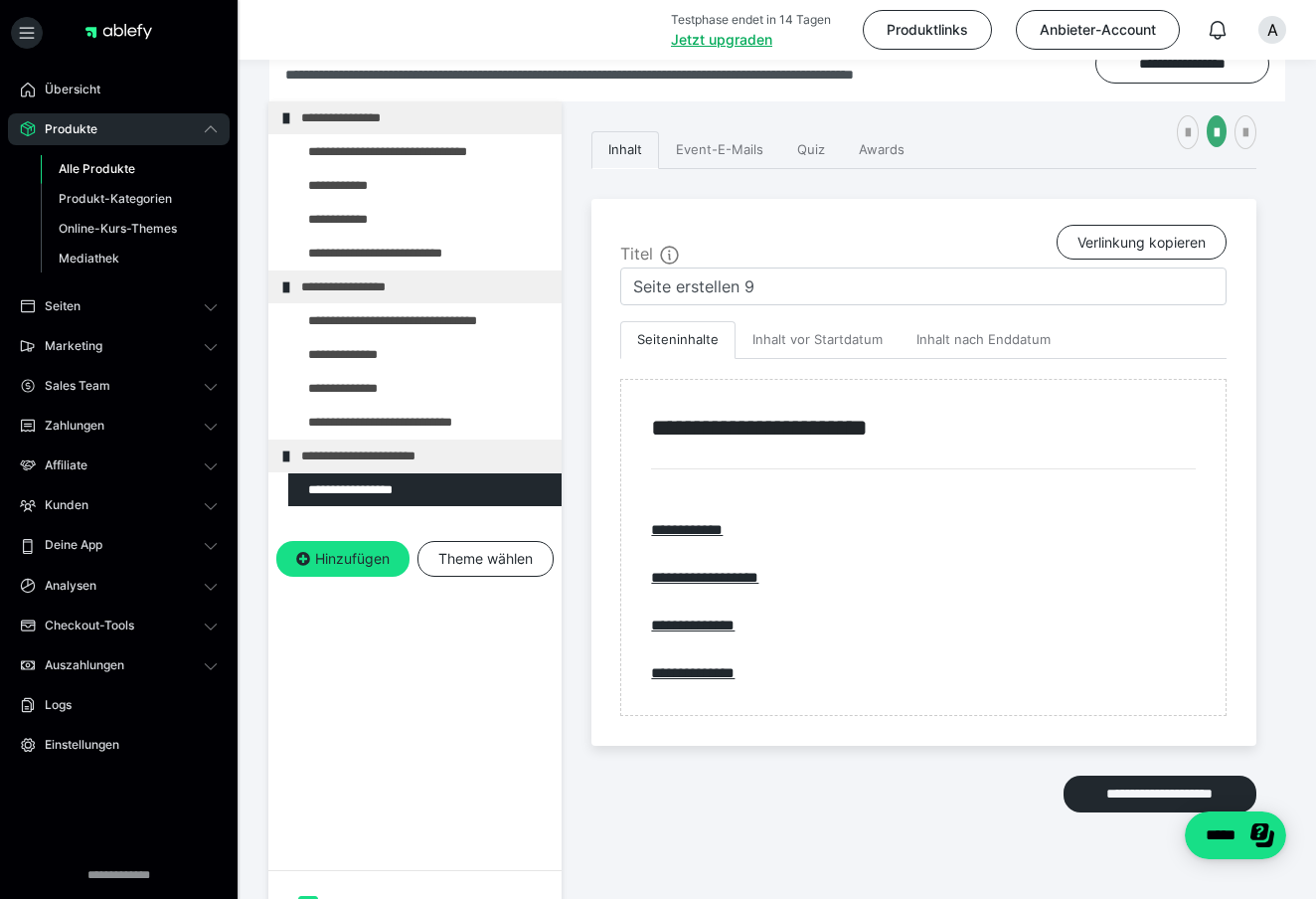 click on "**********" at bounding box center [414, 521] 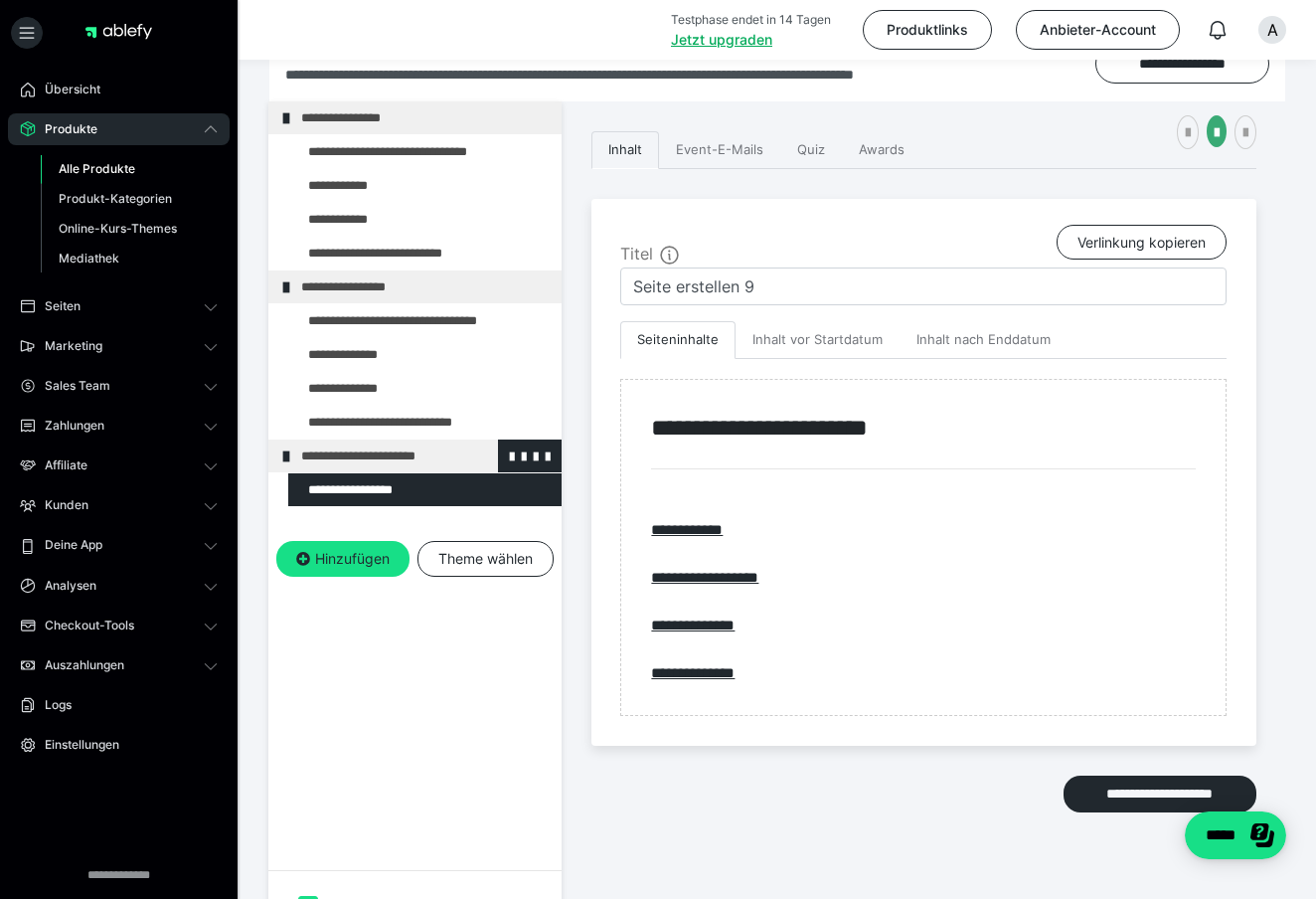 click on "**********" at bounding box center [423, 455] 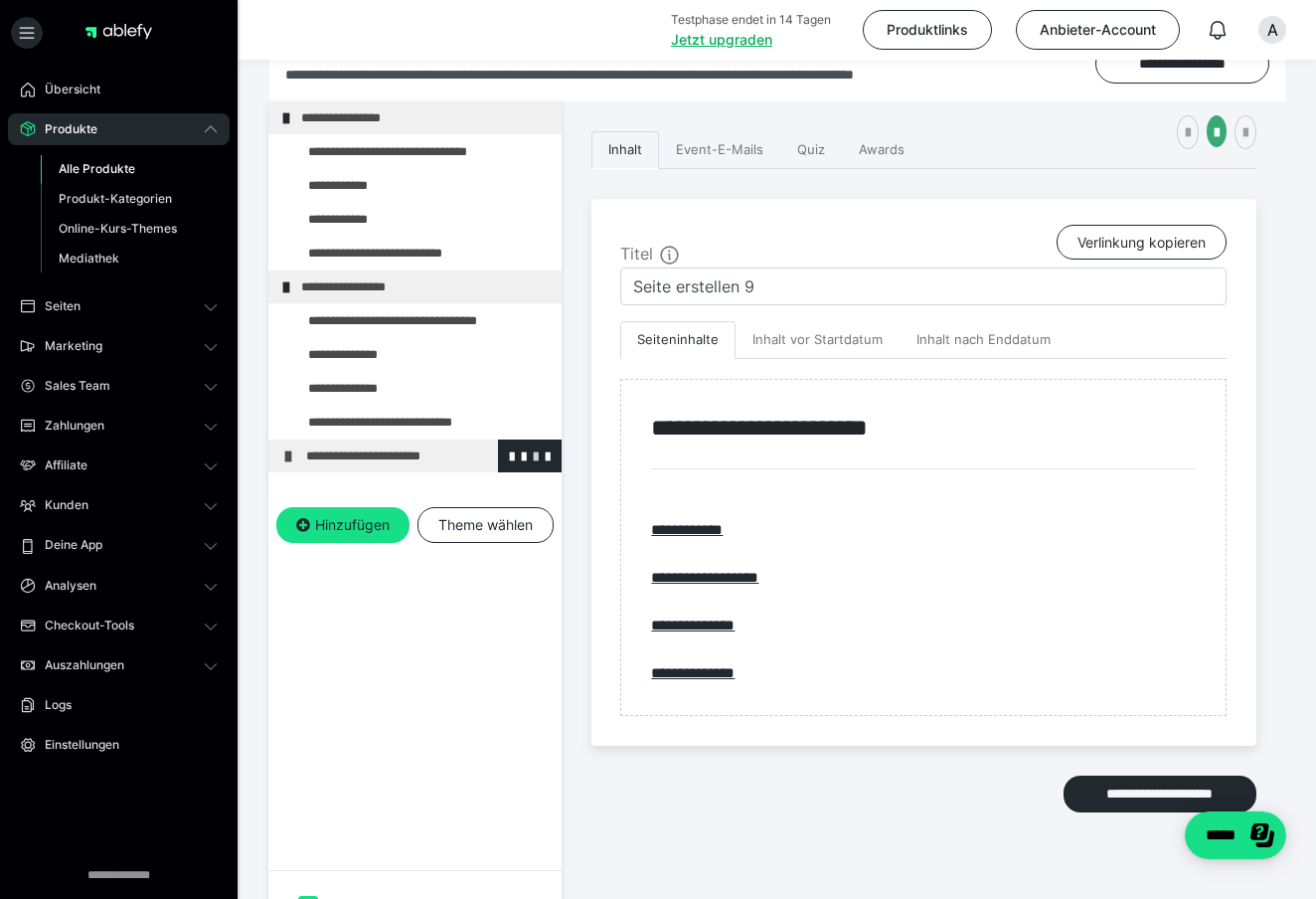 click at bounding box center [536, 455] 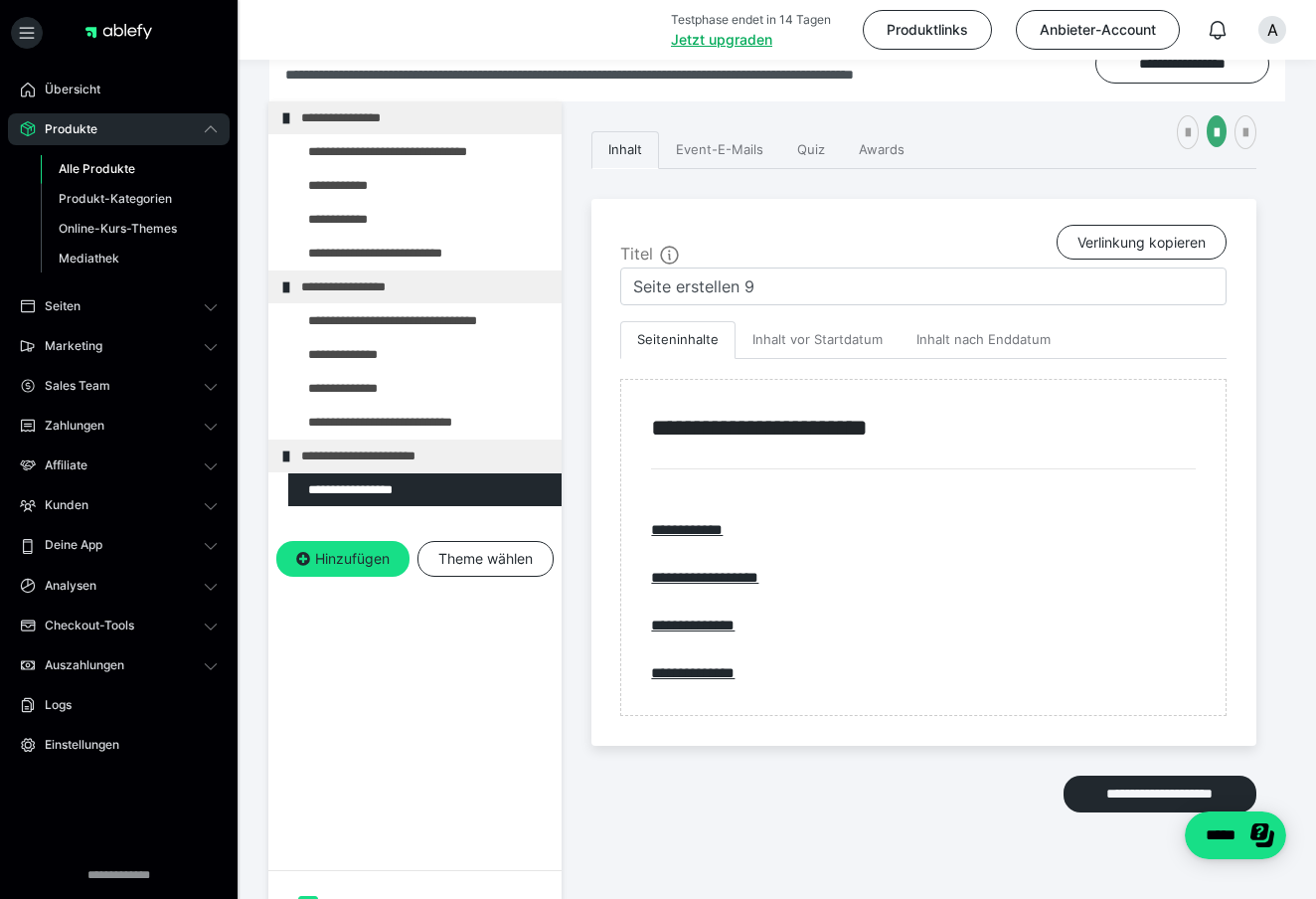 click on "**********" at bounding box center [414, 521] 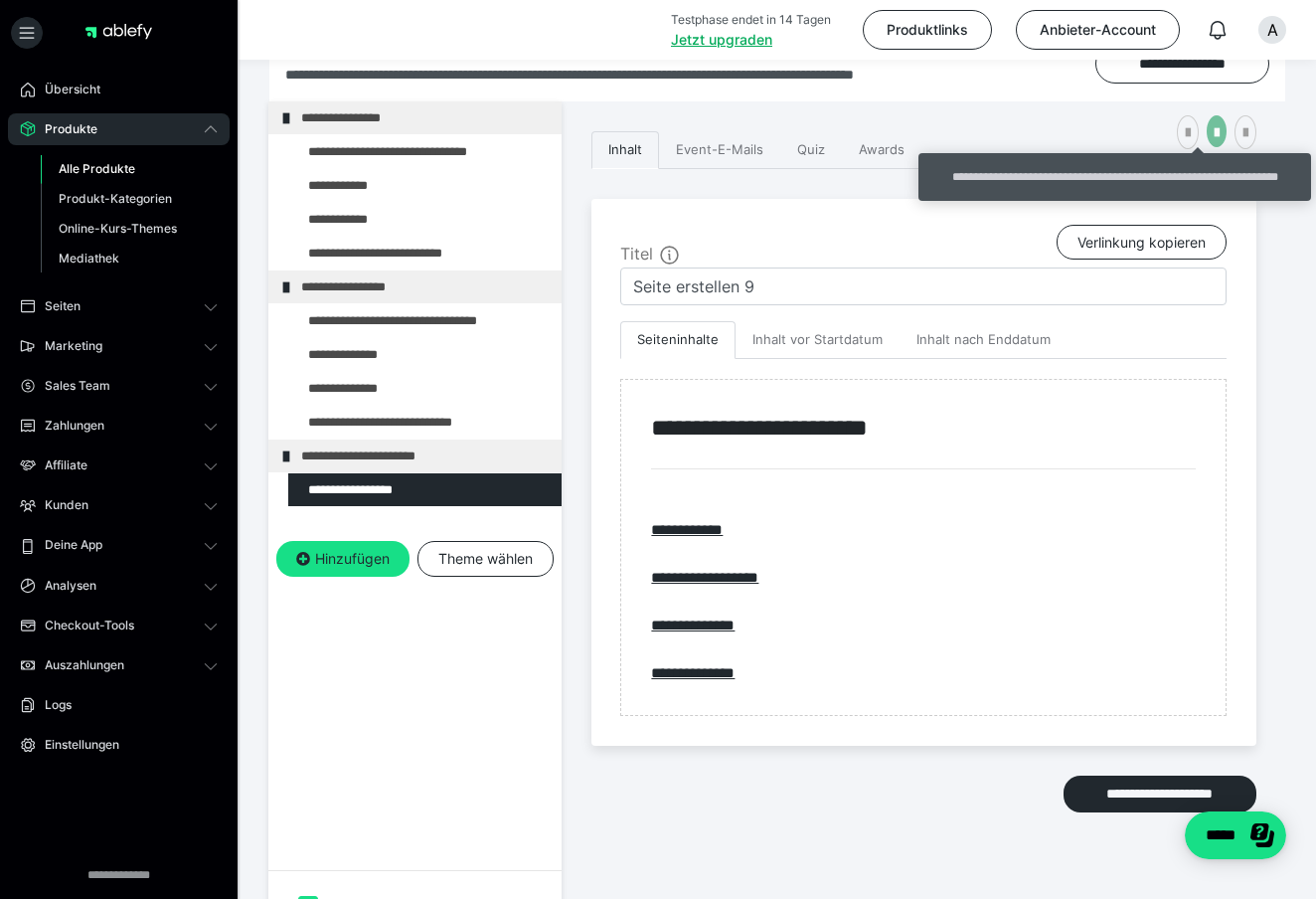 click at bounding box center (1217, 133) 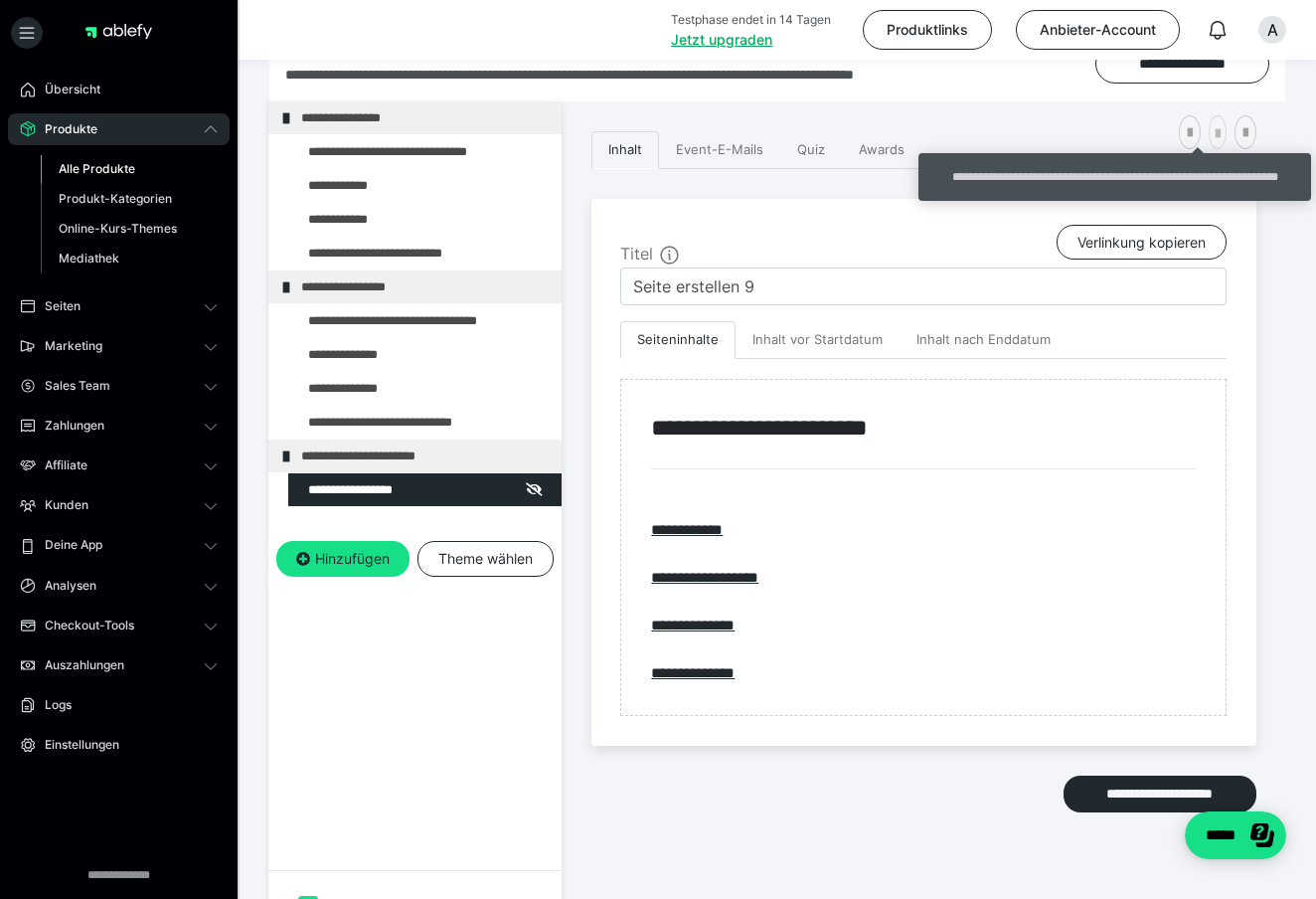 click at bounding box center [1218, 134] 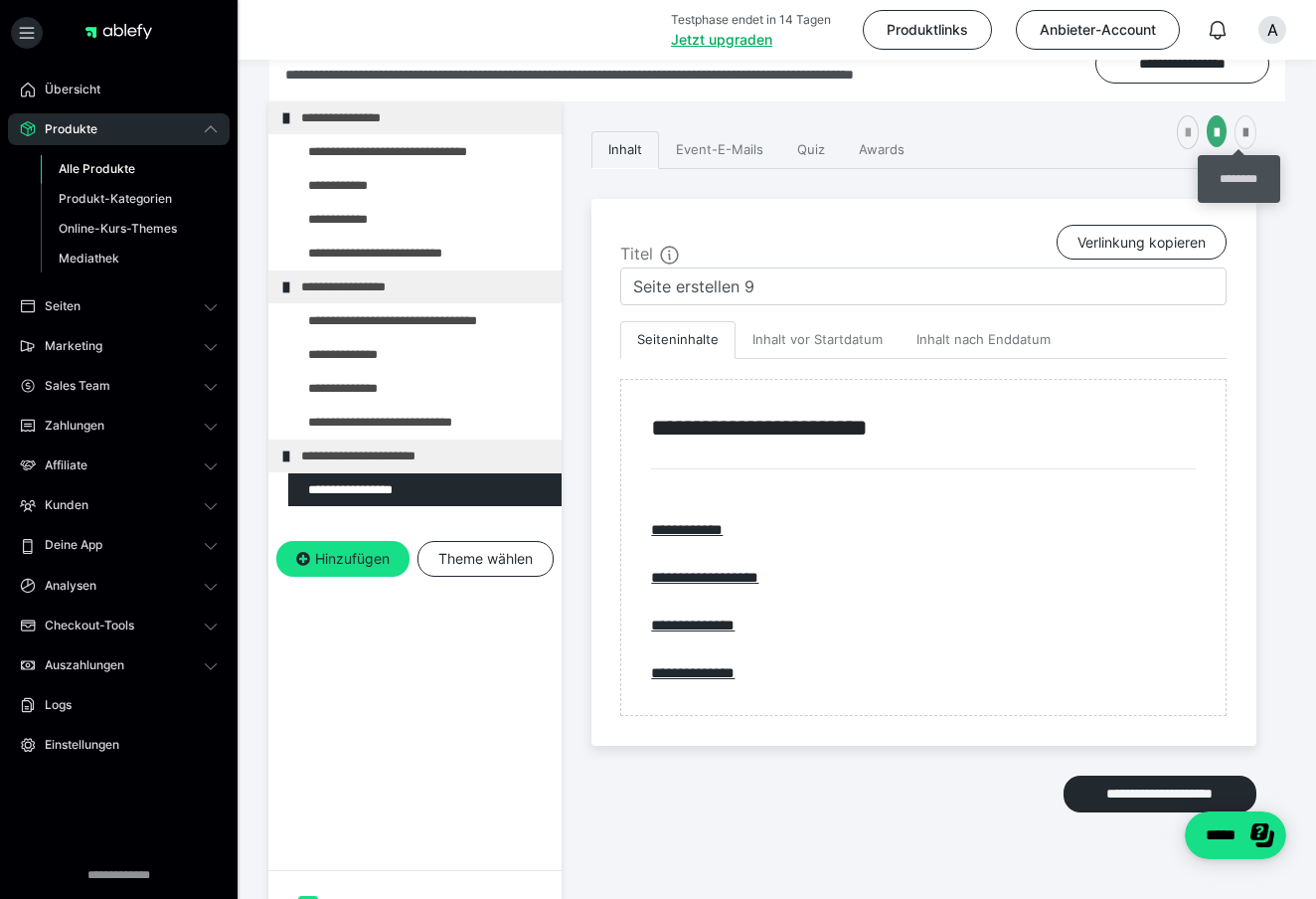 click at bounding box center [1245, 133] 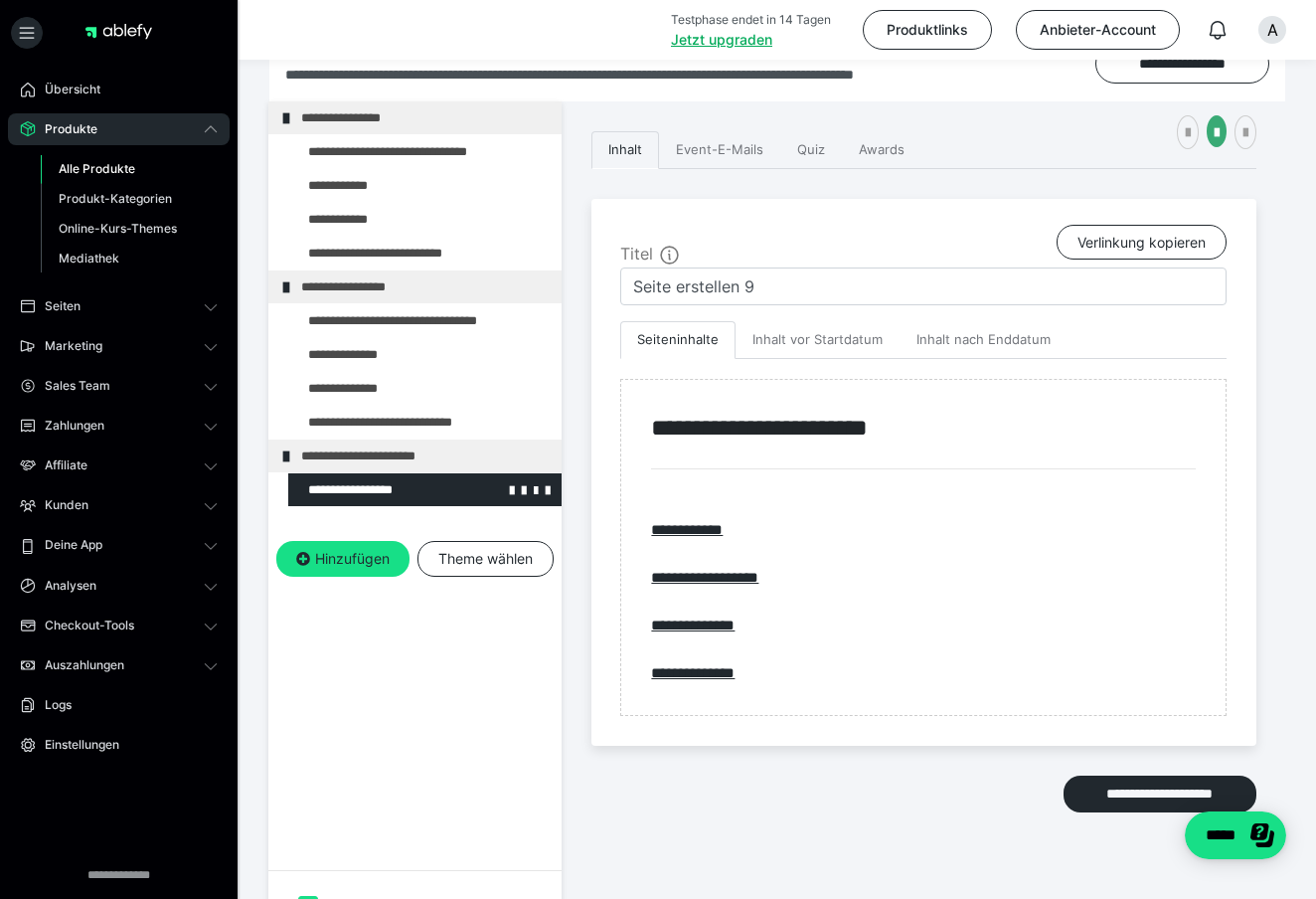 click at bounding box center [373, 489] 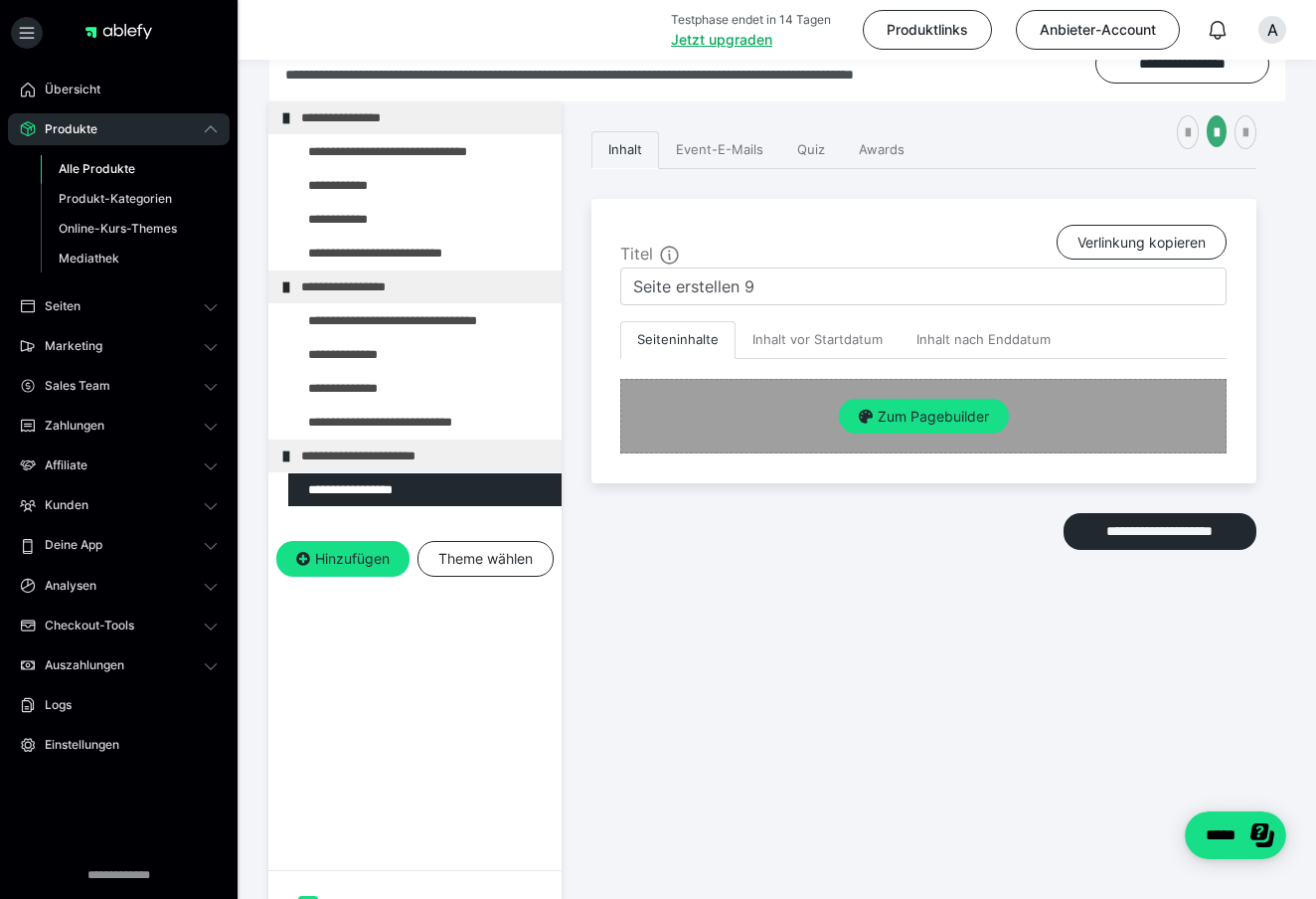 click on "Zum Pagebuilder" at bounding box center (923, 416) 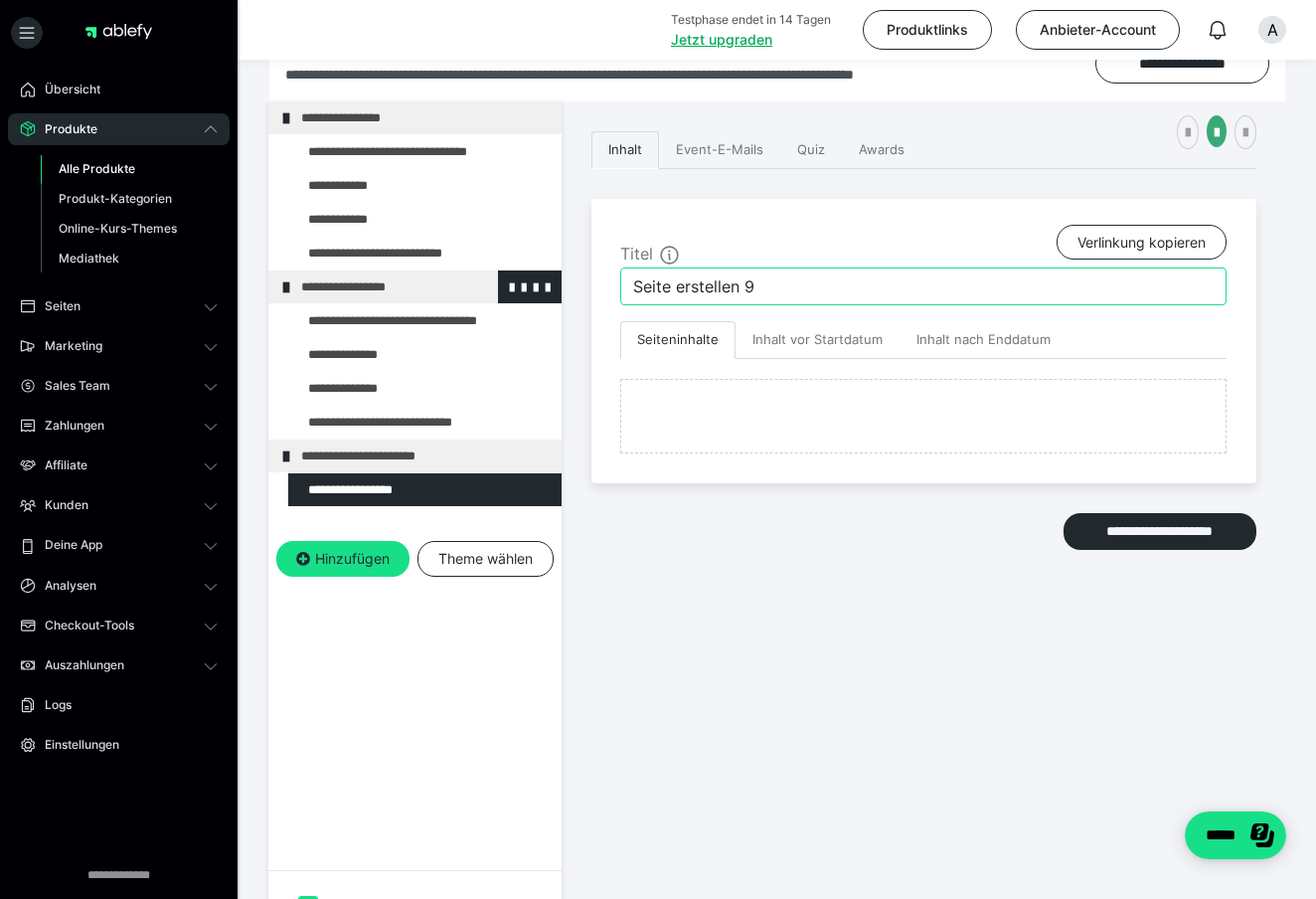 drag, startPoint x: 782, startPoint y: 279, endPoint x: 539, endPoint y: 276, distance: 243.01852 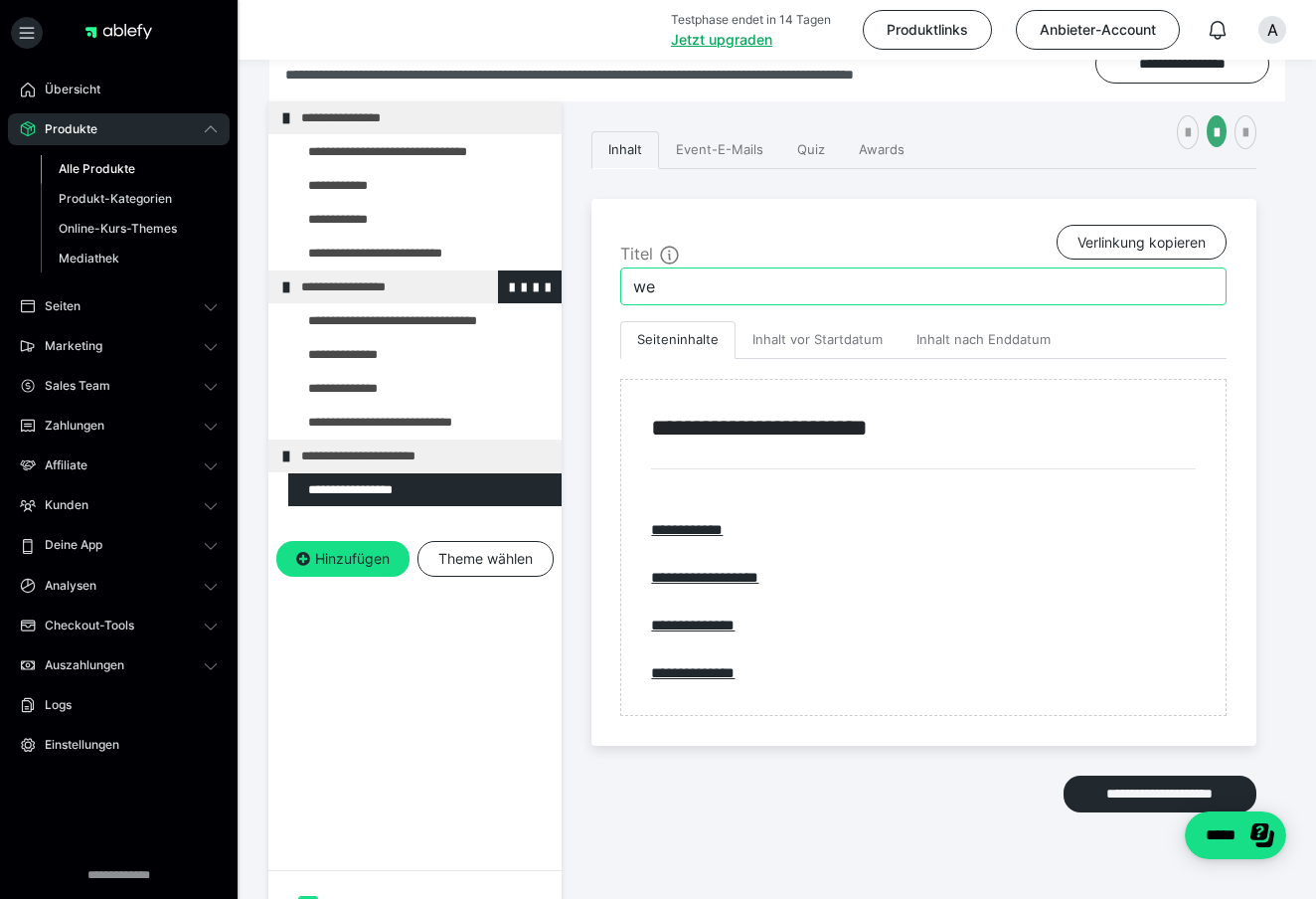 type on "w" 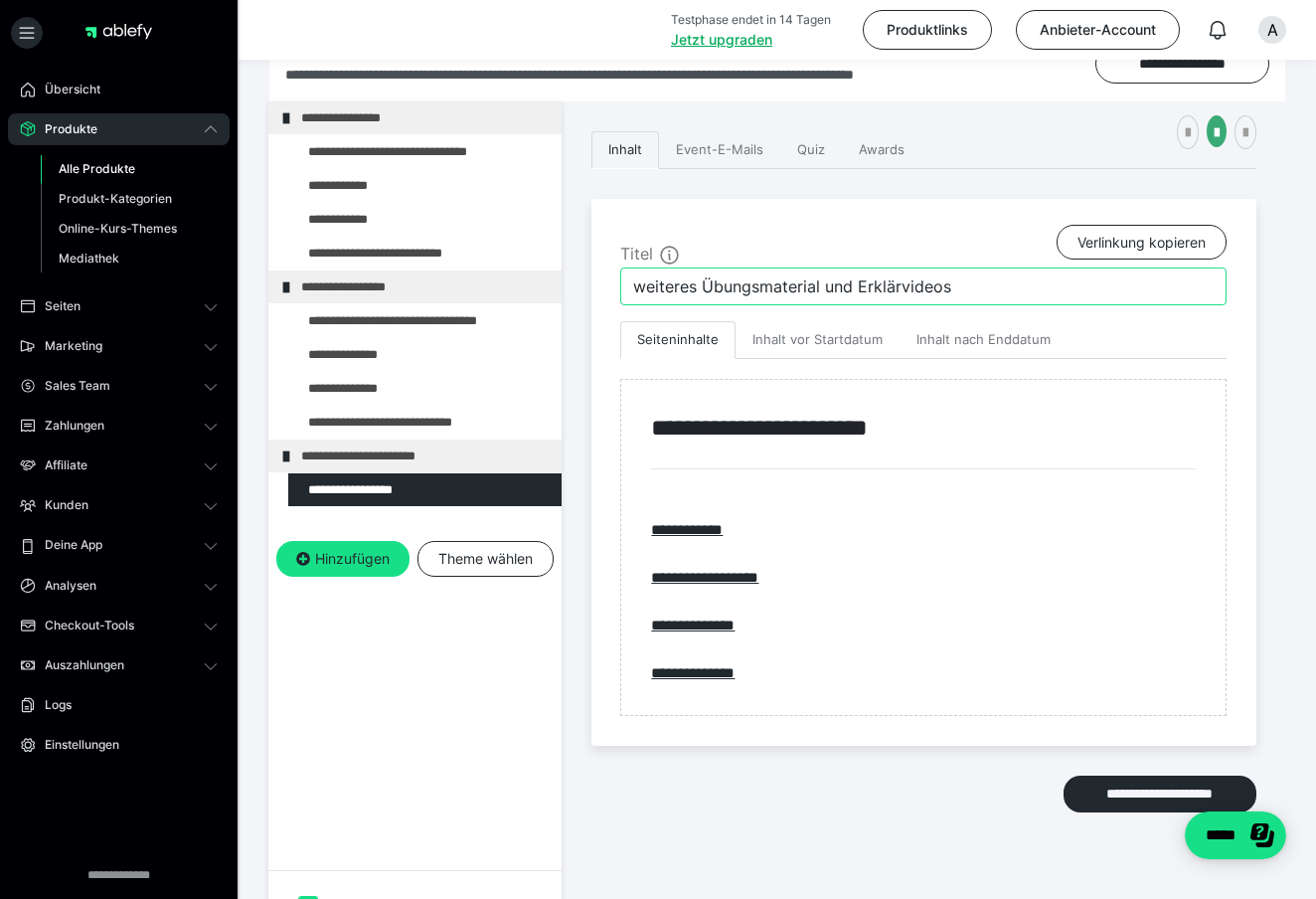 type on "weiteres Übungsmaterial und Erklärvideos" 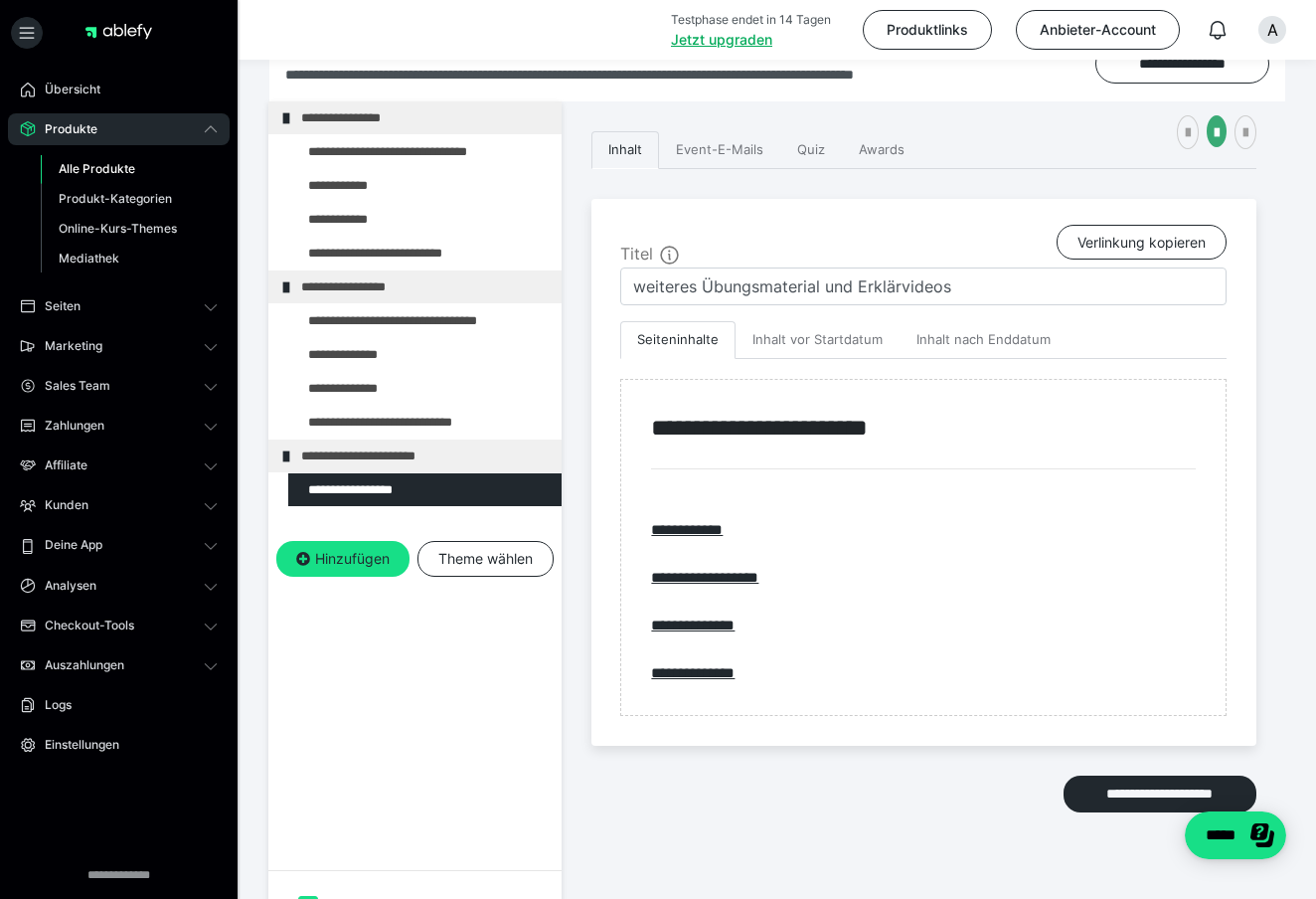 click on "**********" at bounding box center (414, 521) 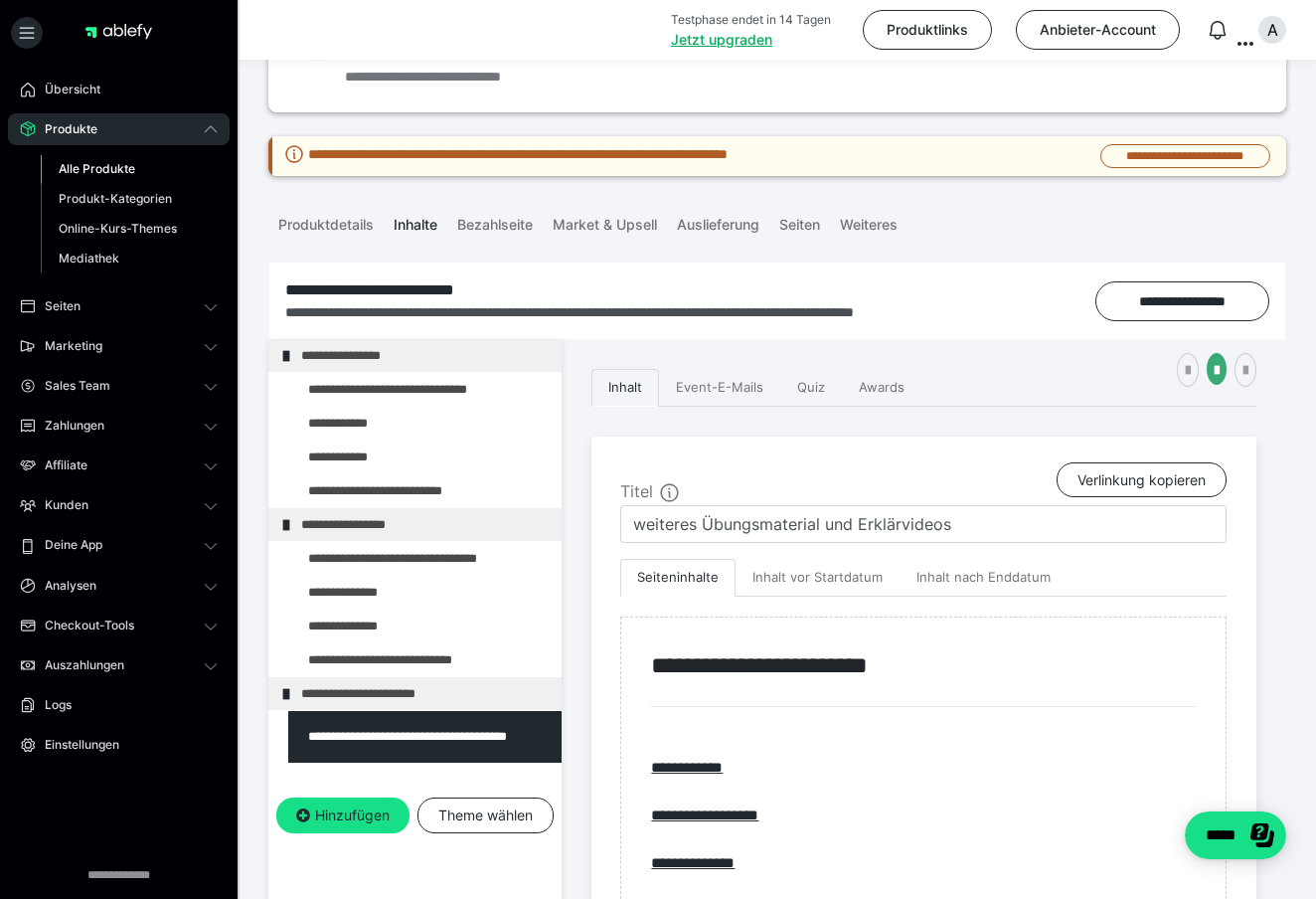 scroll, scrollTop: 118, scrollLeft: 0, axis: vertical 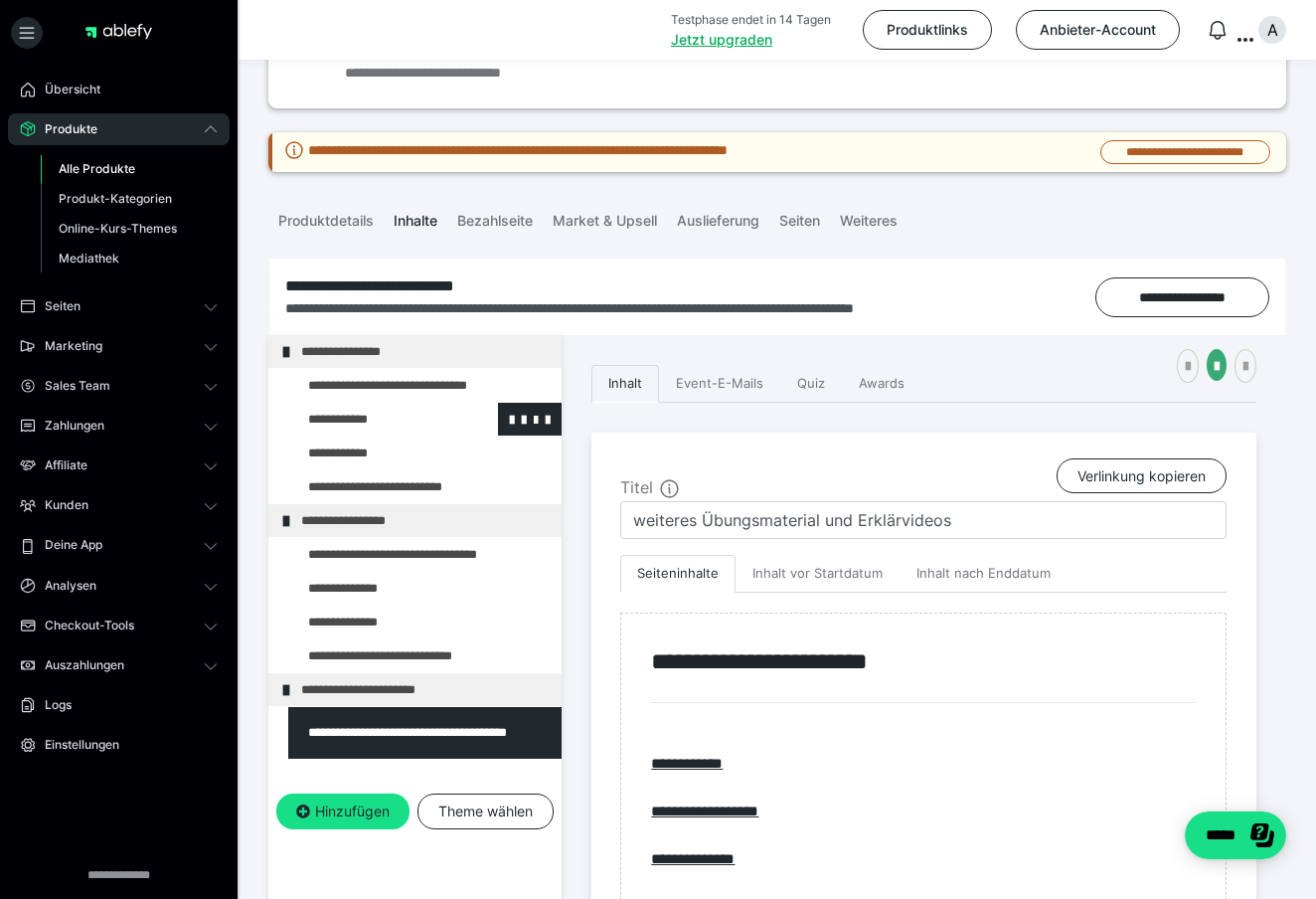 click at bounding box center (373, 419) 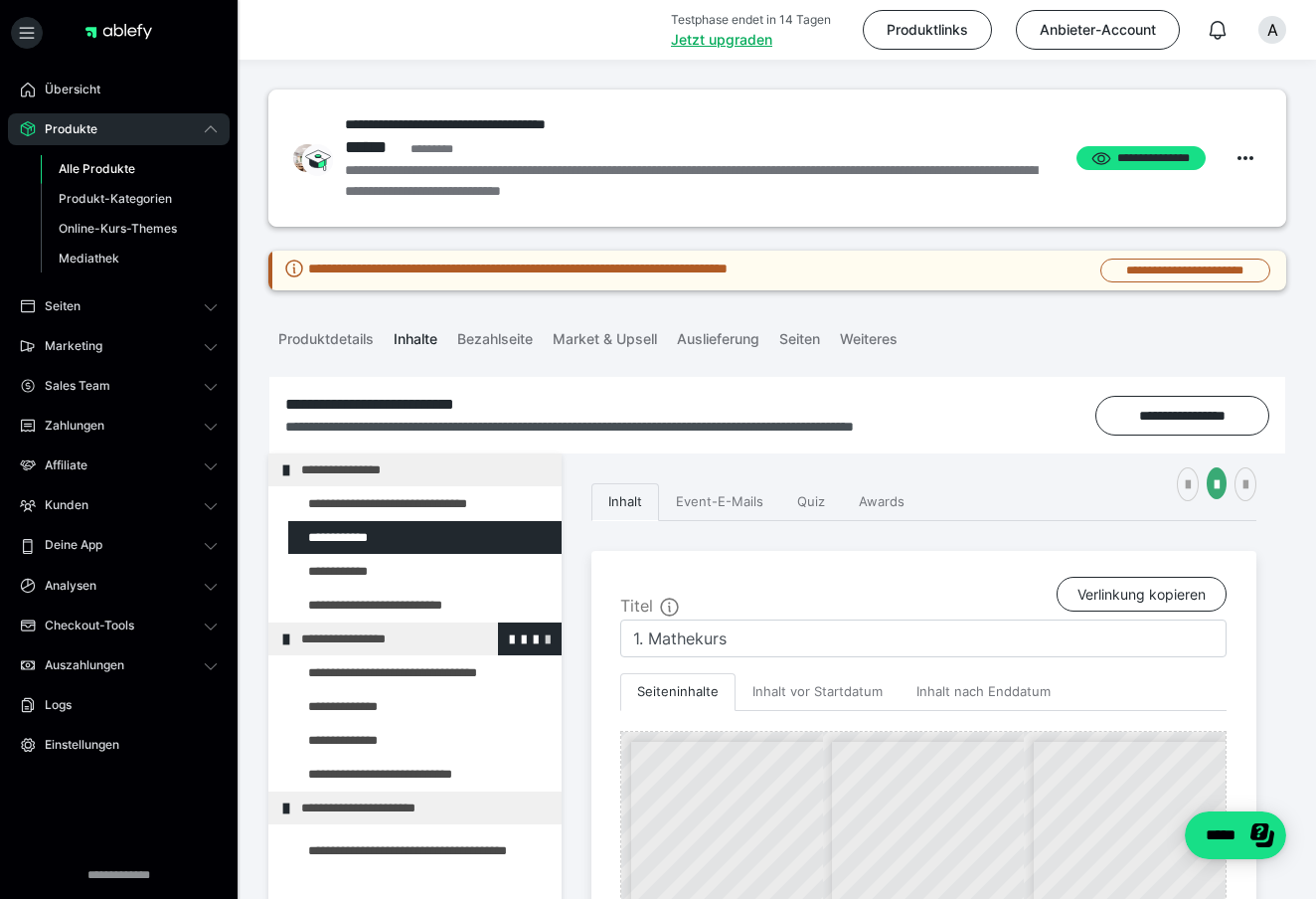 scroll, scrollTop: 0, scrollLeft: 0, axis: both 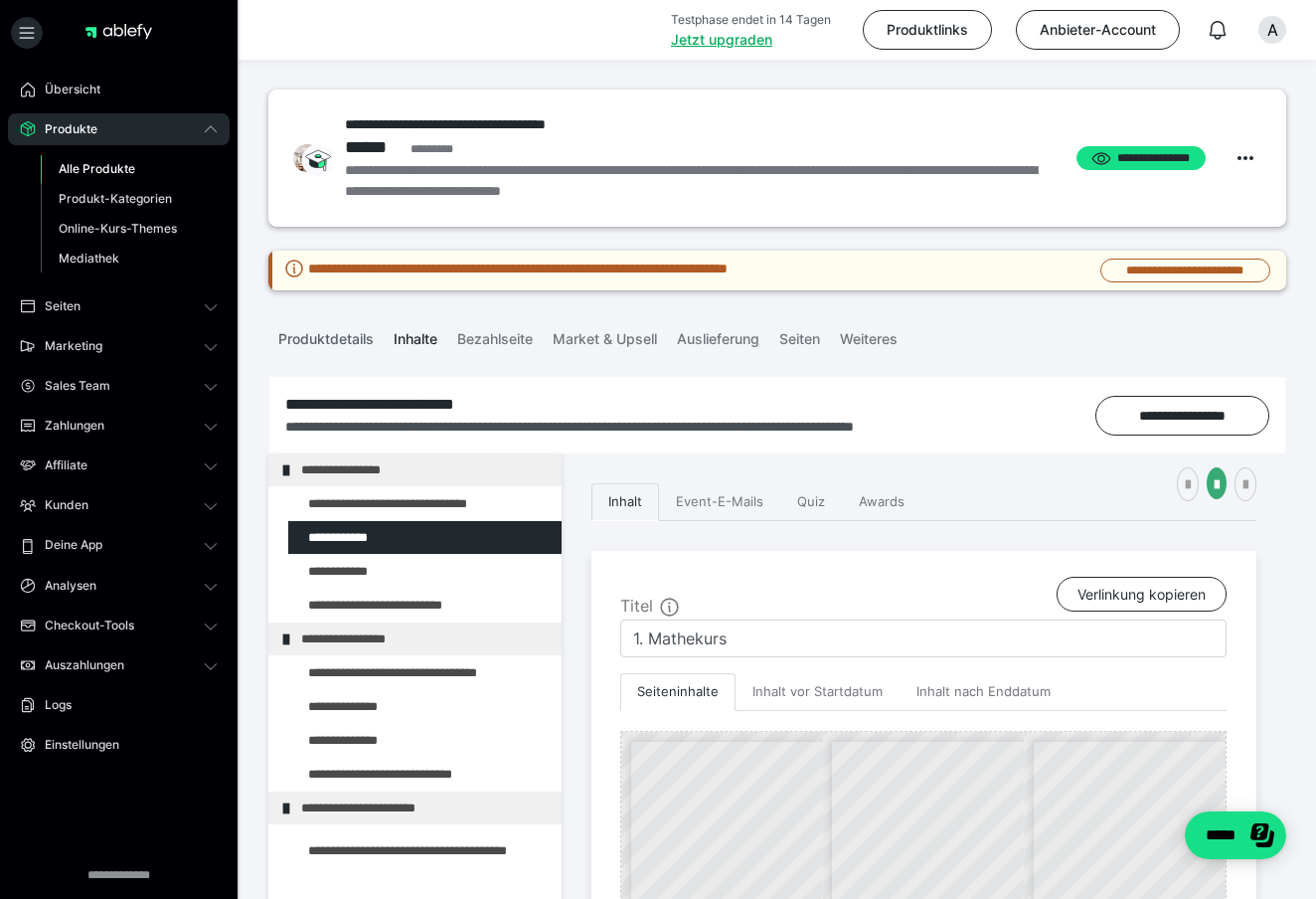 click on "Produktdetails" at bounding box center [326, 335] 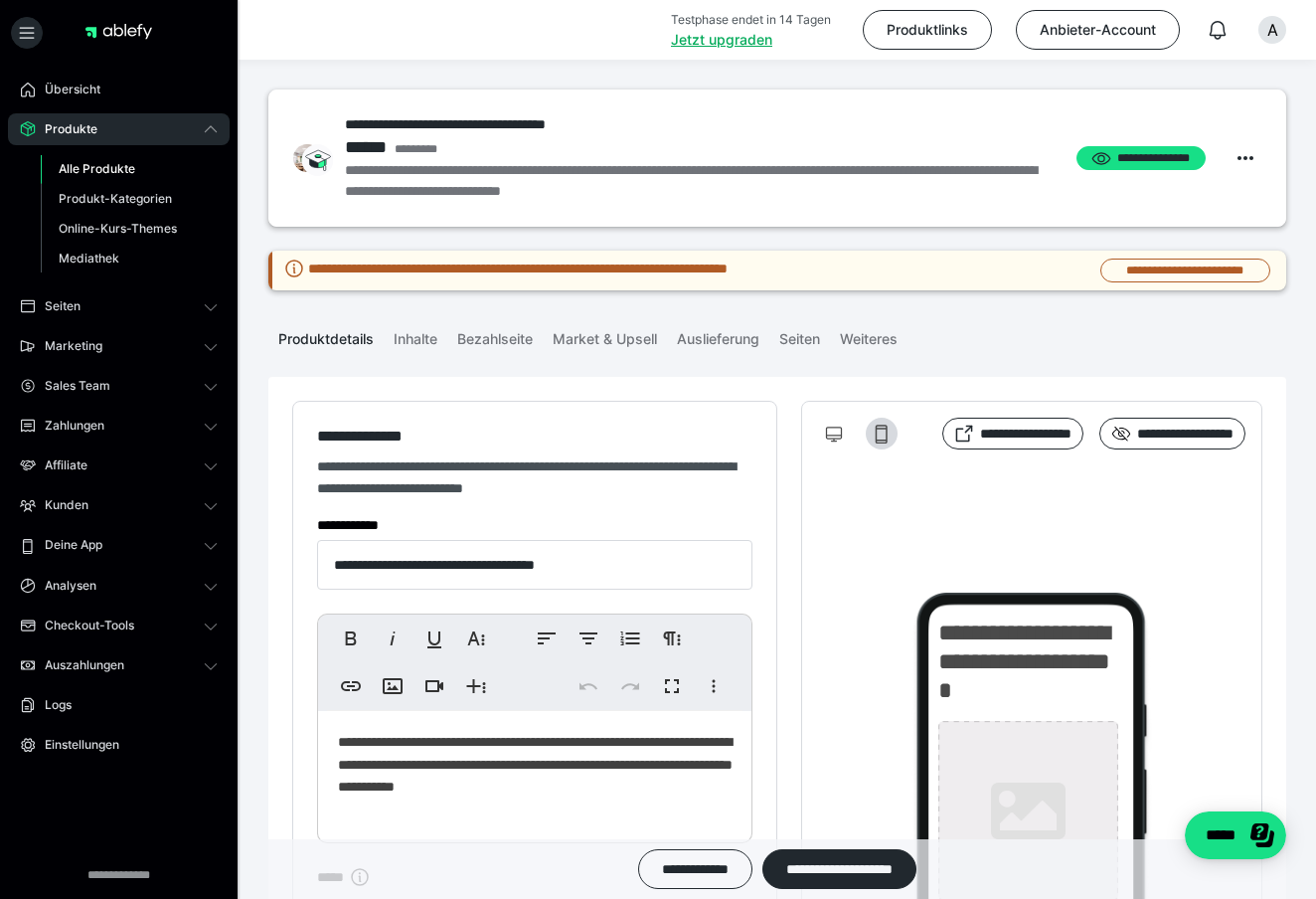 type on "**********" 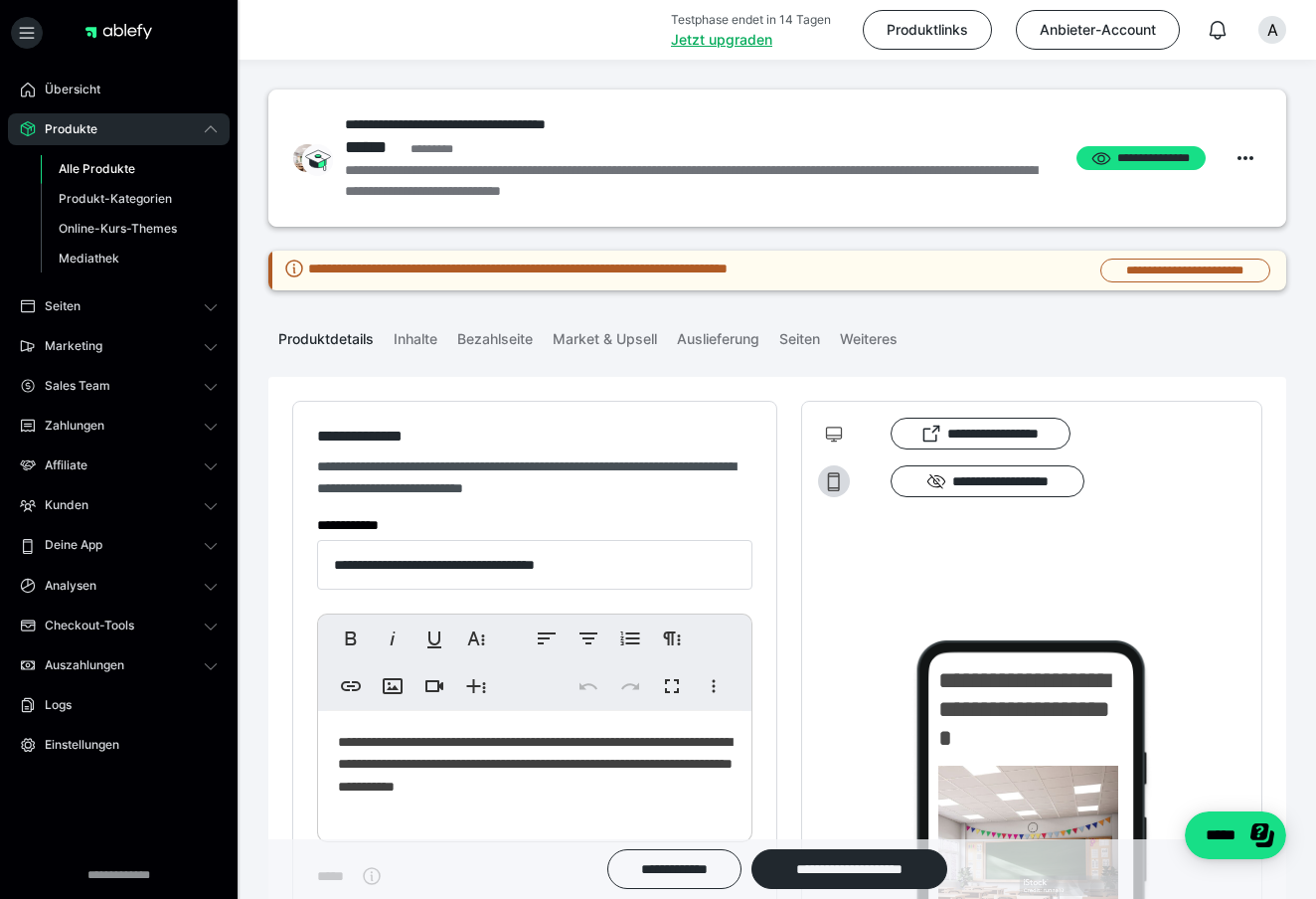 scroll, scrollTop: 0, scrollLeft: 0, axis: both 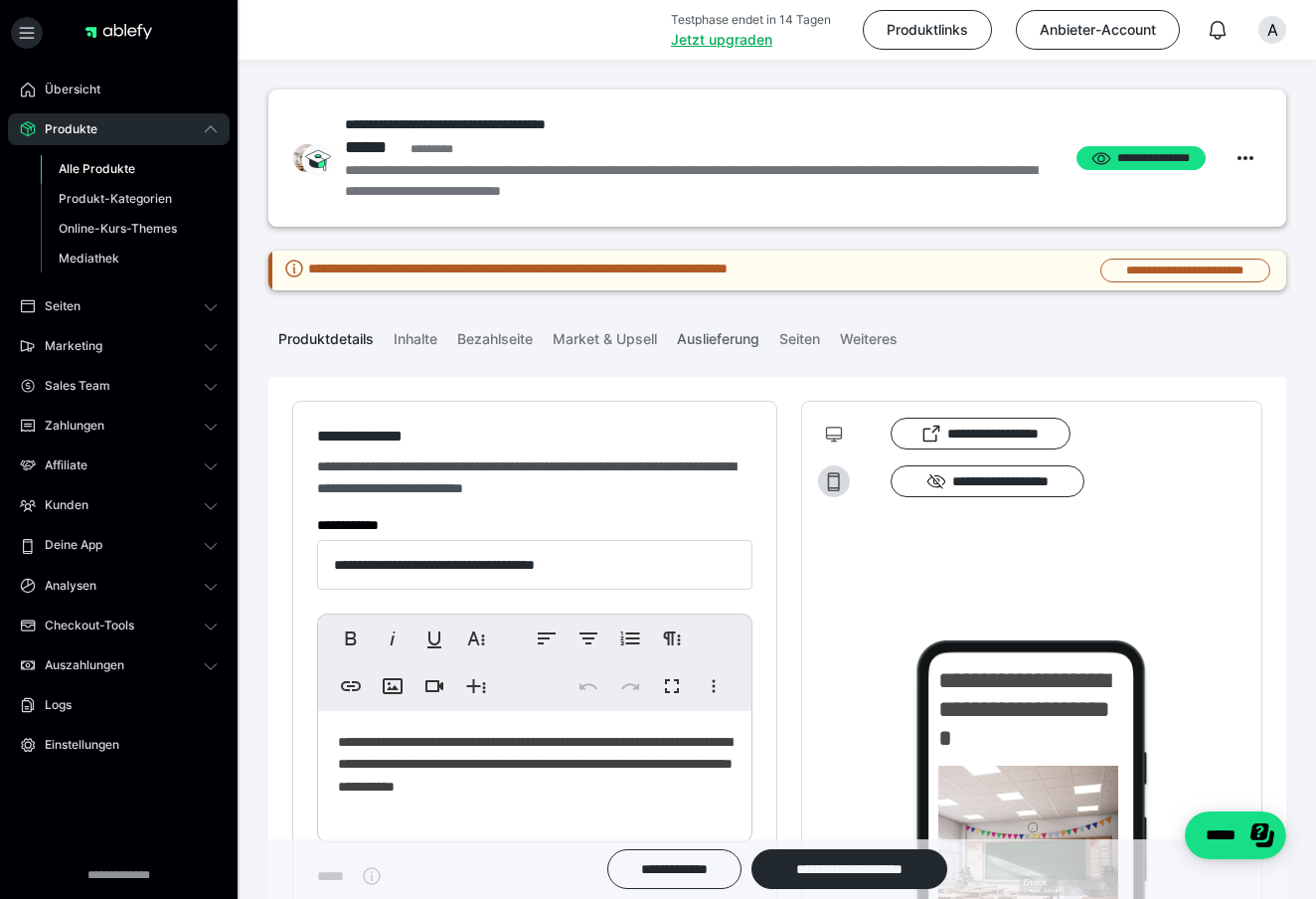 click on "Auslieferung" at bounding box center (718, 335) 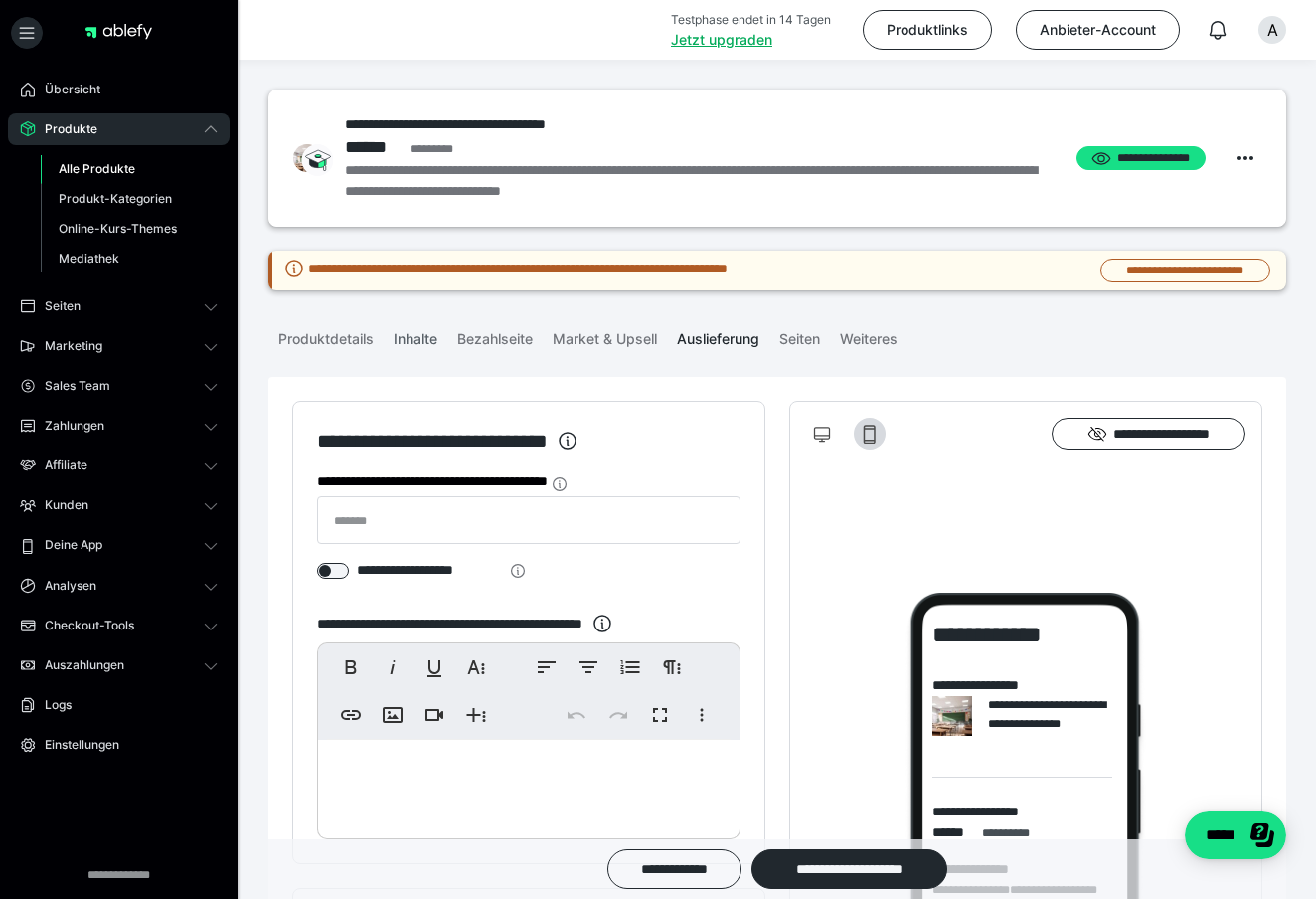 click on "Inhalte" at bounding box center [415, 335] 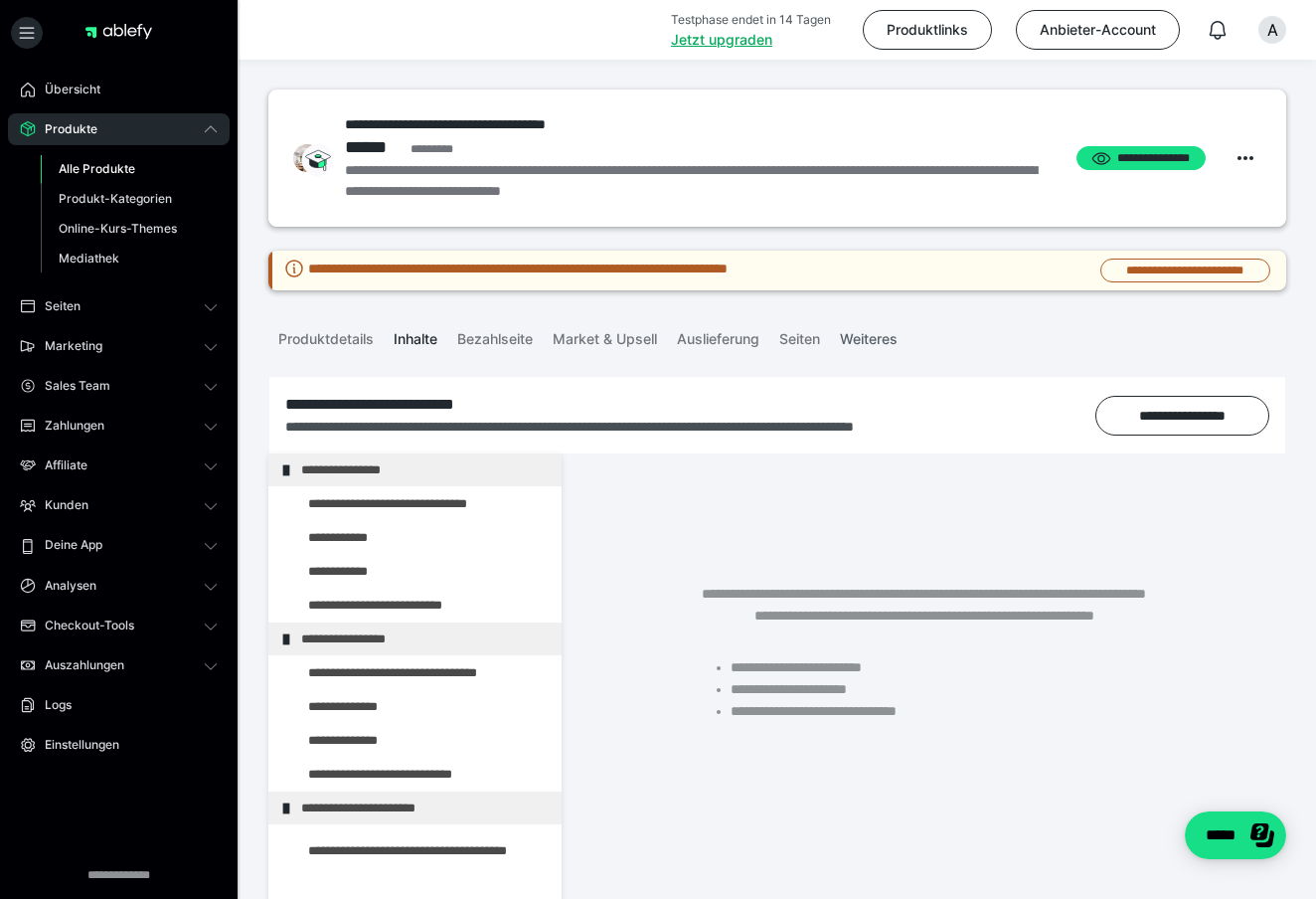 click on "Weiteres" at bounding box center (869, 335) 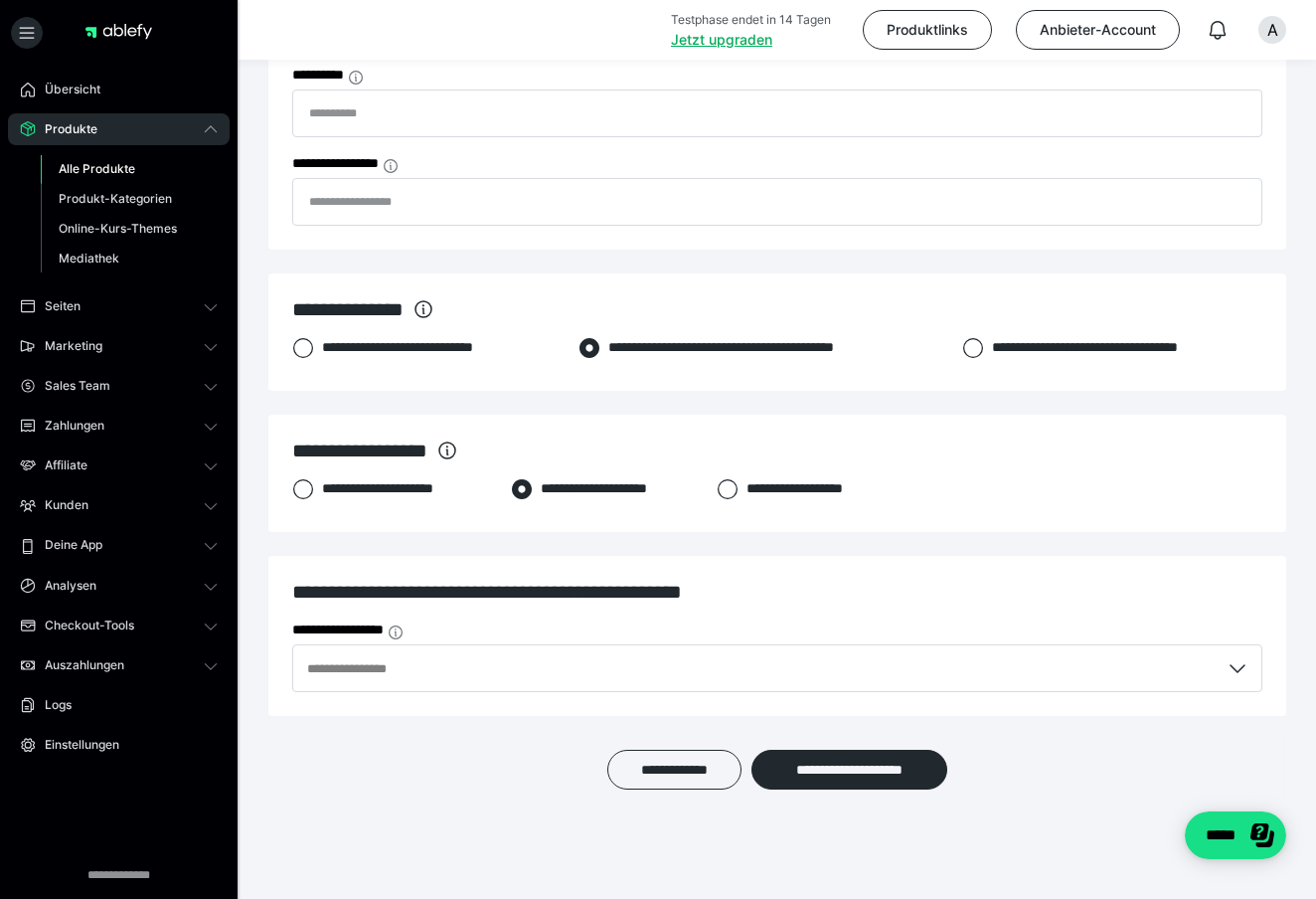 scroll, scrollTop: 1792, scrollLeft: 0, axis: vertical 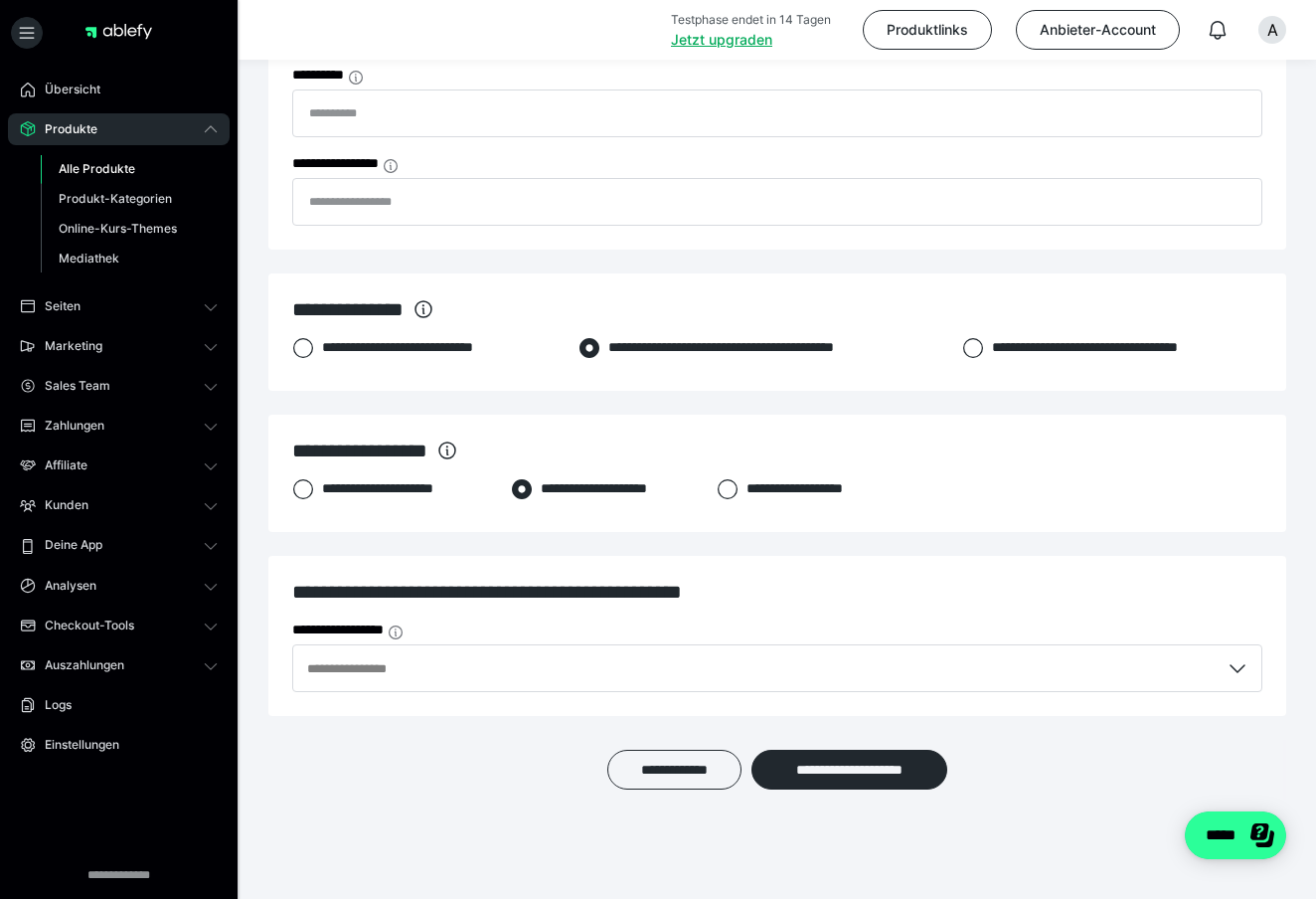 click on "*****" at bounding box center (1235, 835) 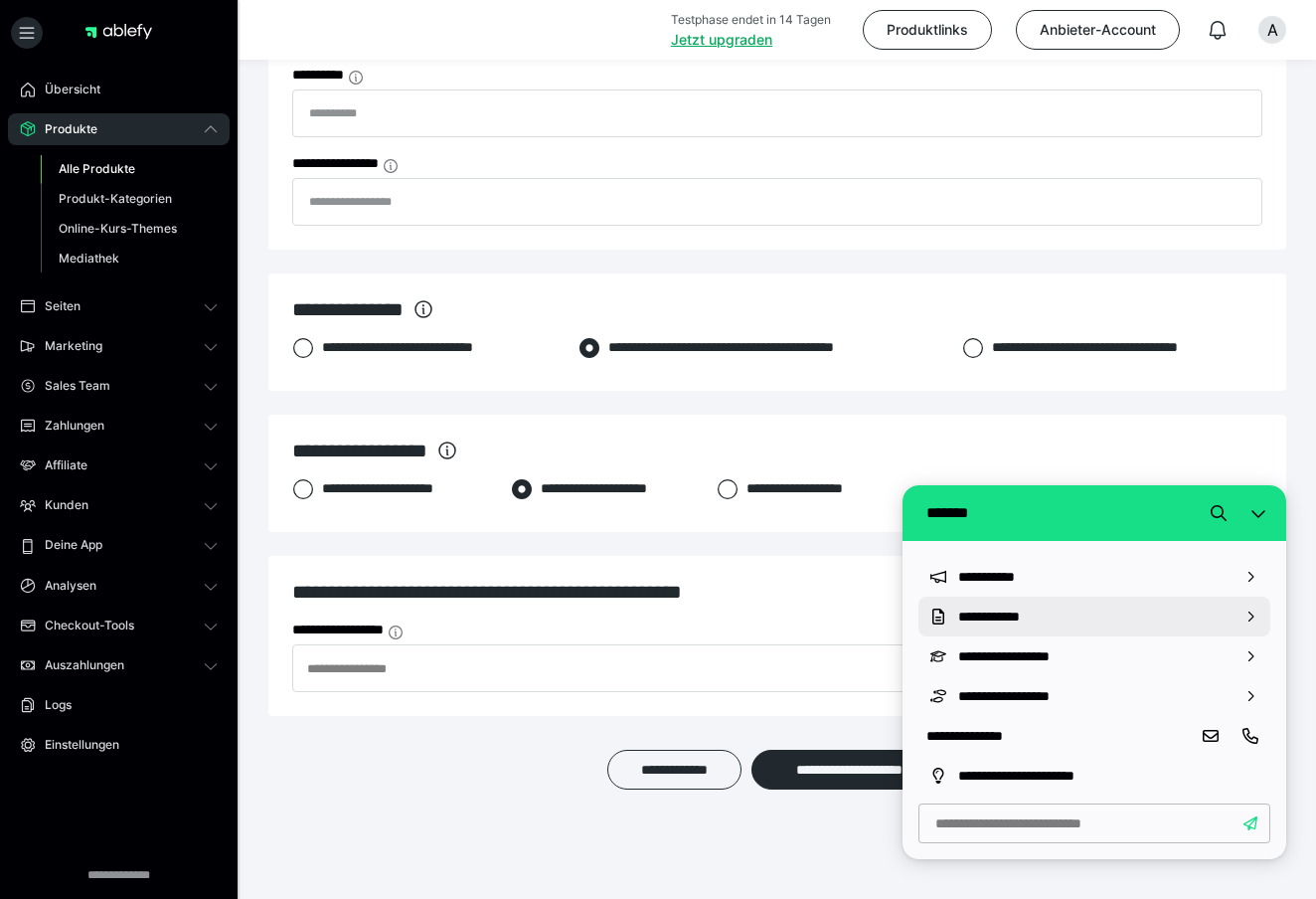 click on "**********" at bounding box center (1094, 617) 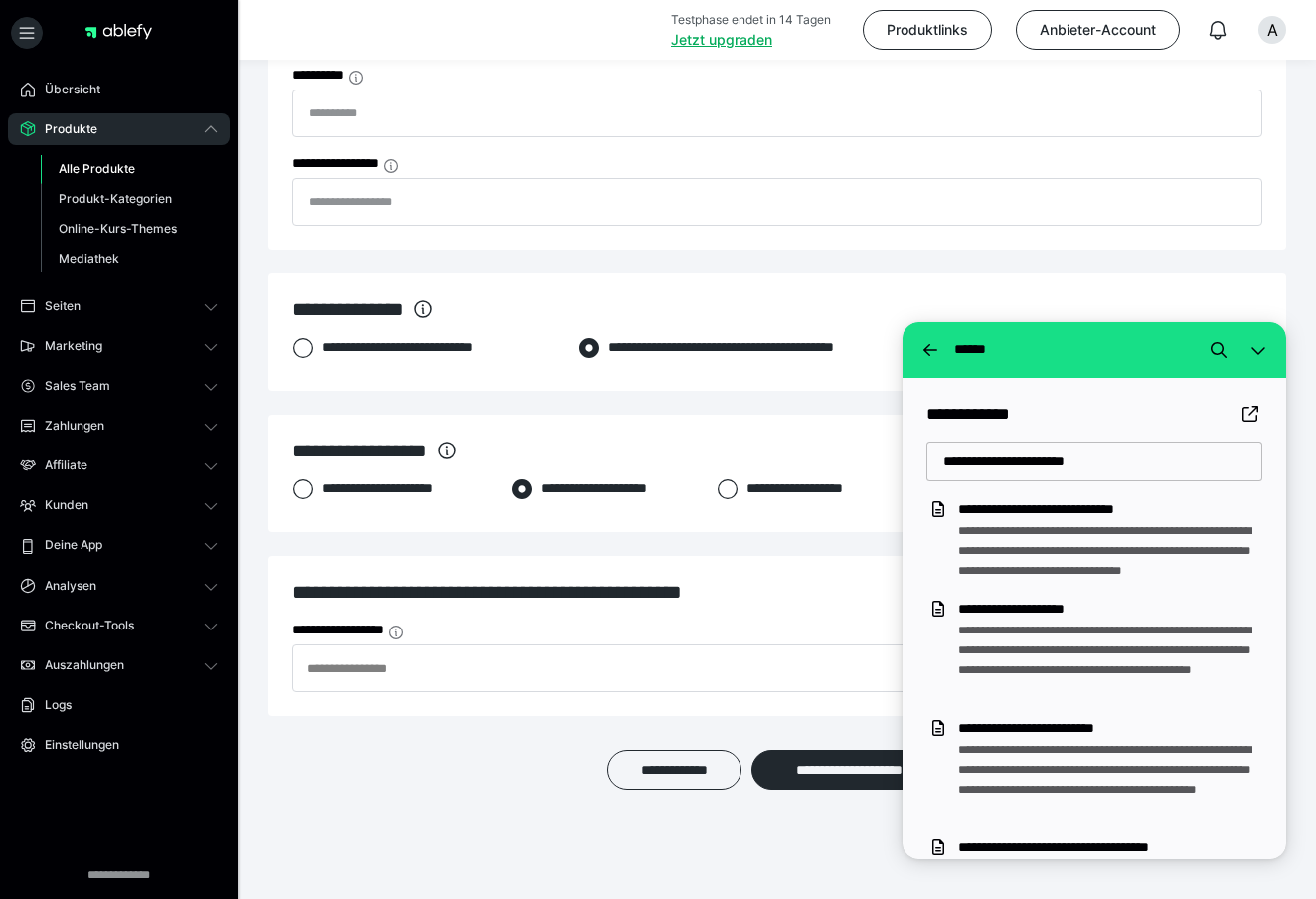type on "**********" 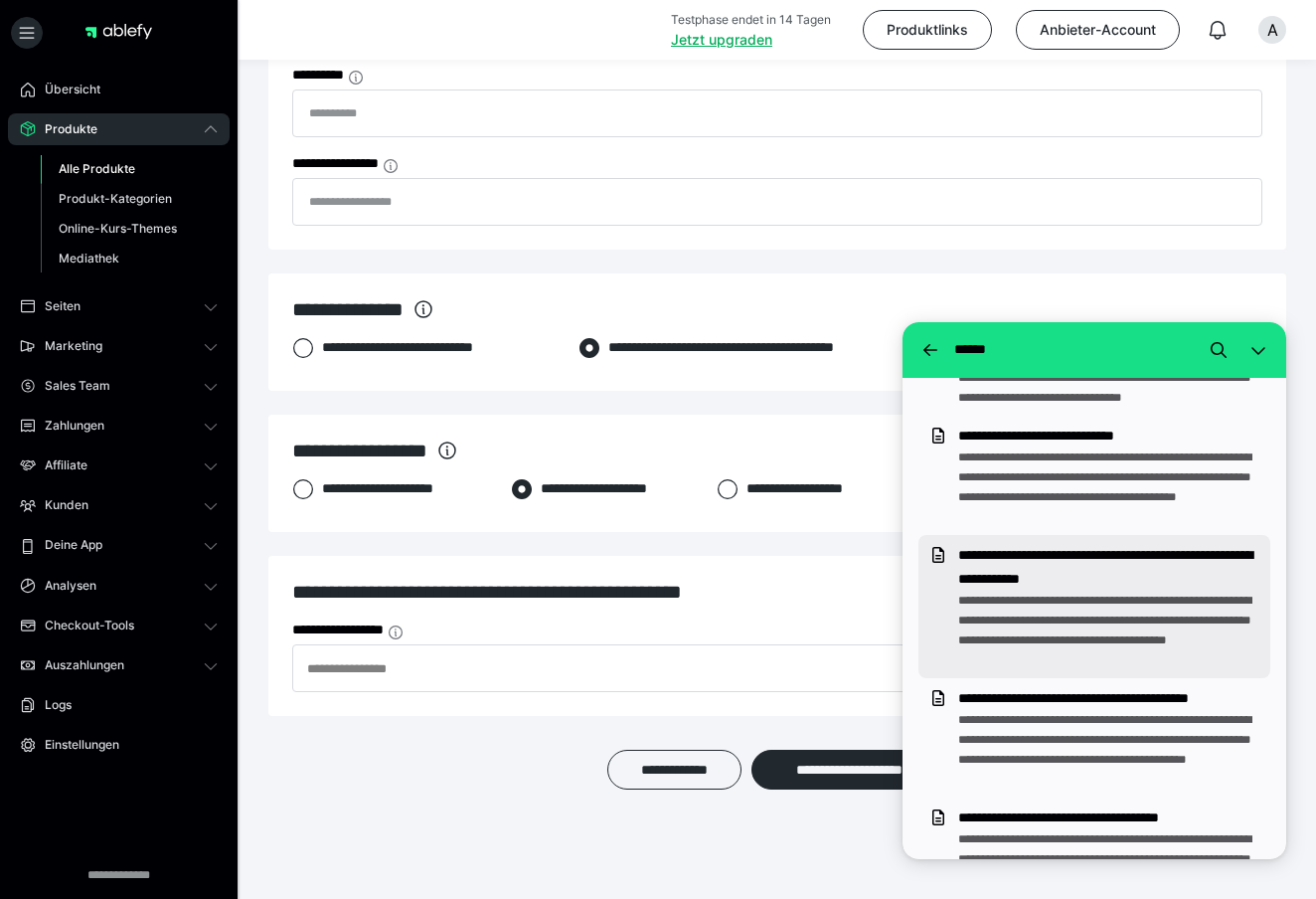 scroll, scrollTop: 175, scrollLeft: 0, axis: vertical 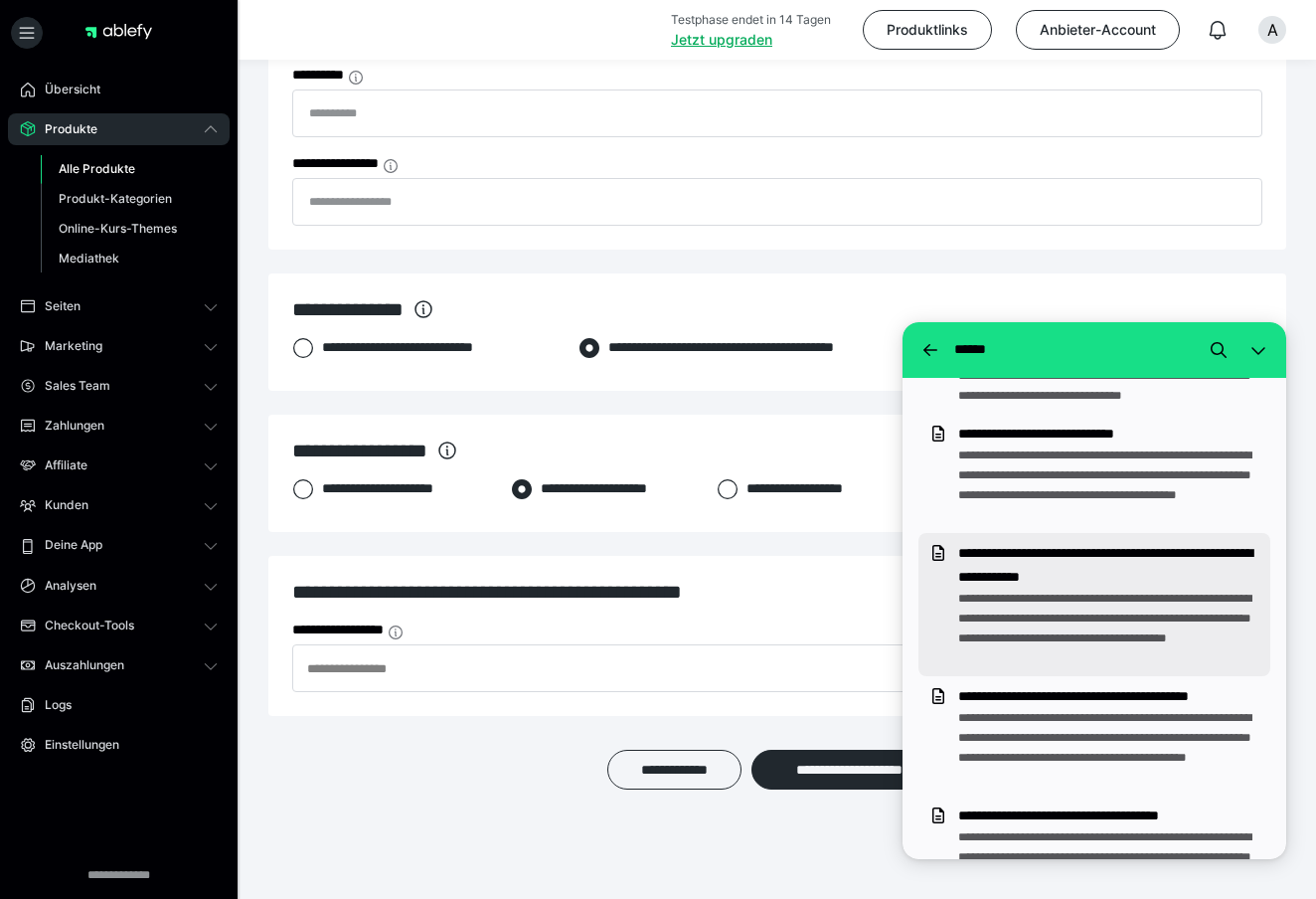 click on "**********" at bounding box center (1110, 629) 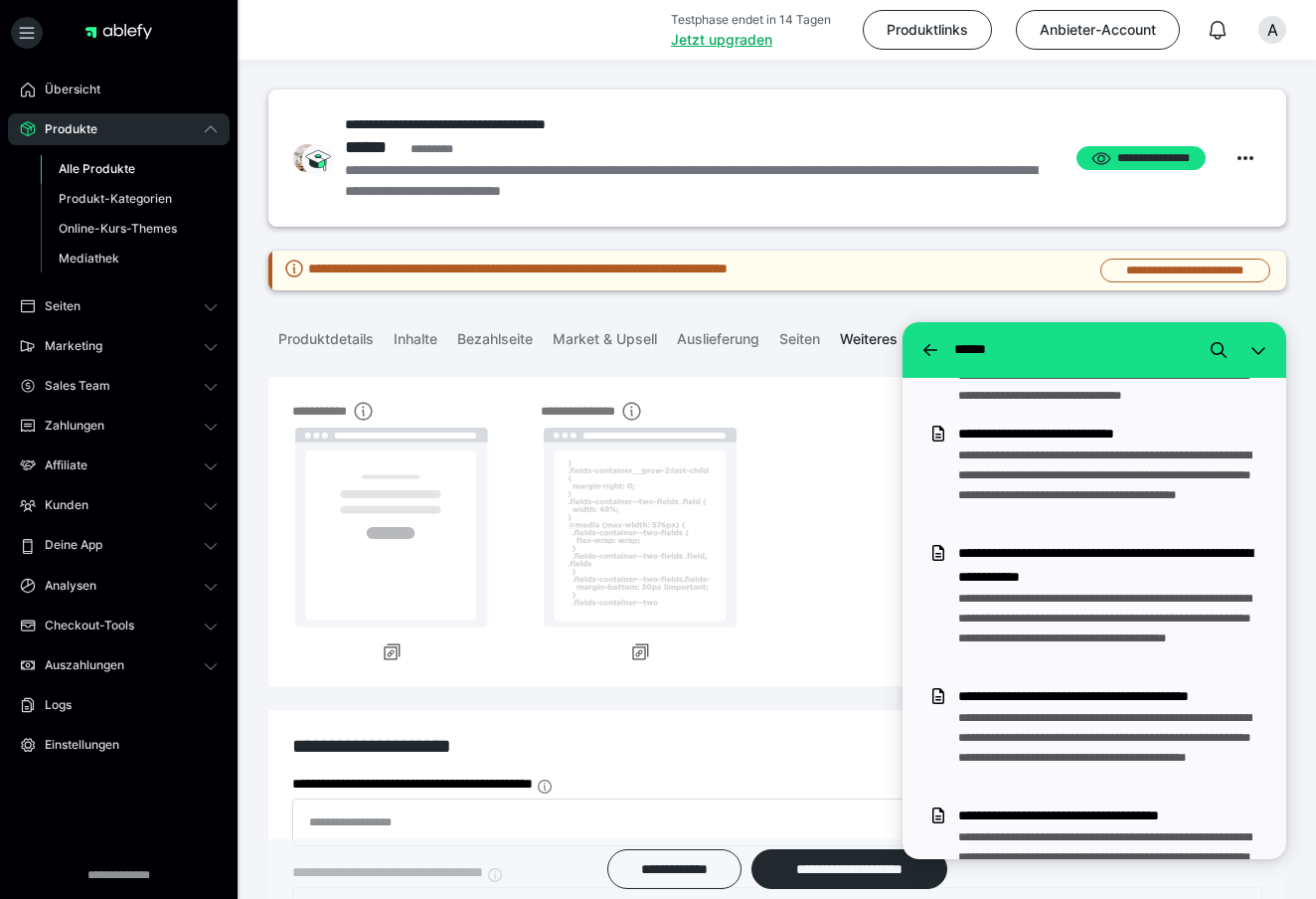 scroll, scrollTop: 0, scrollLeft: 0, axis: both 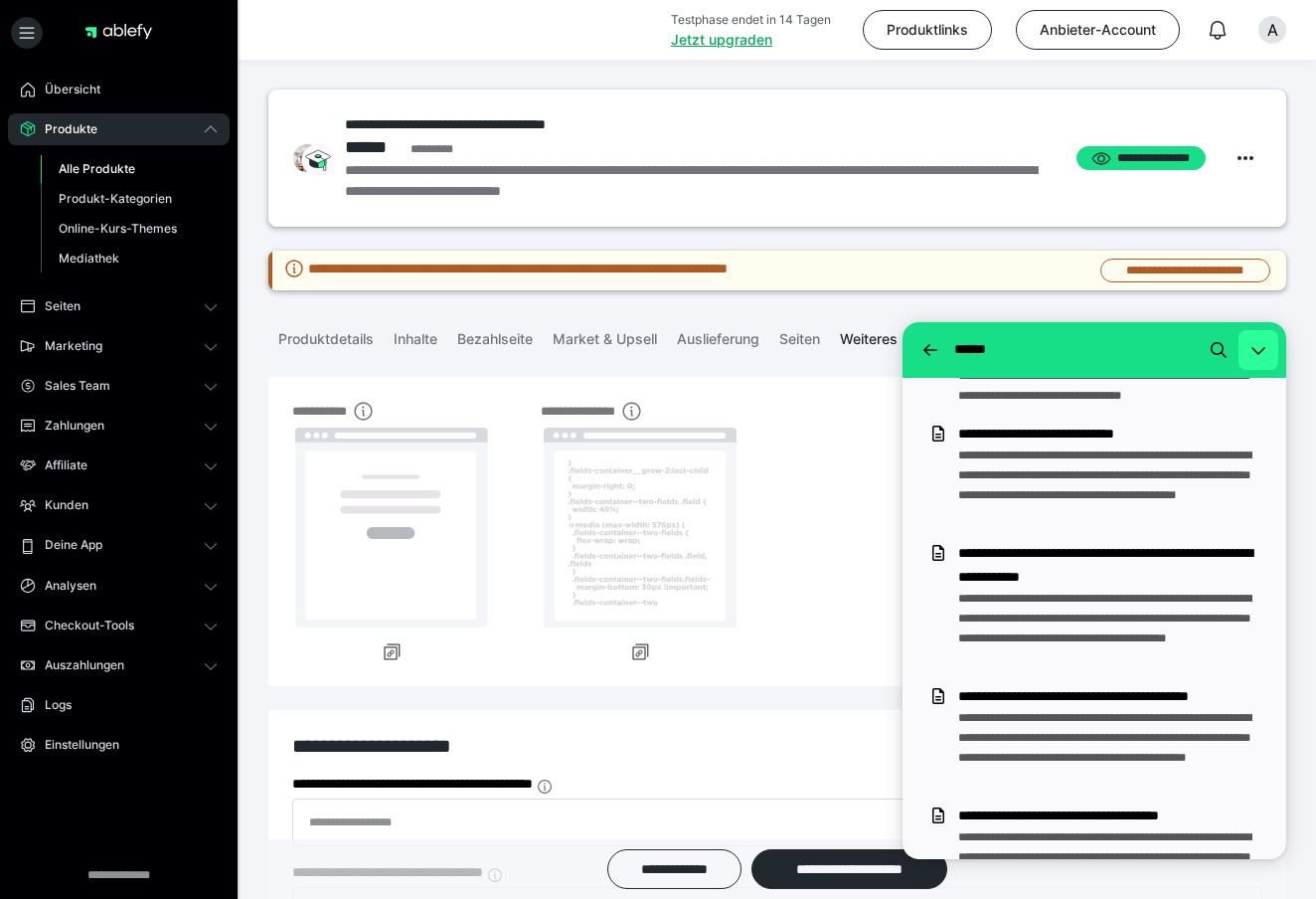 click at bounding box center [1258, 350] 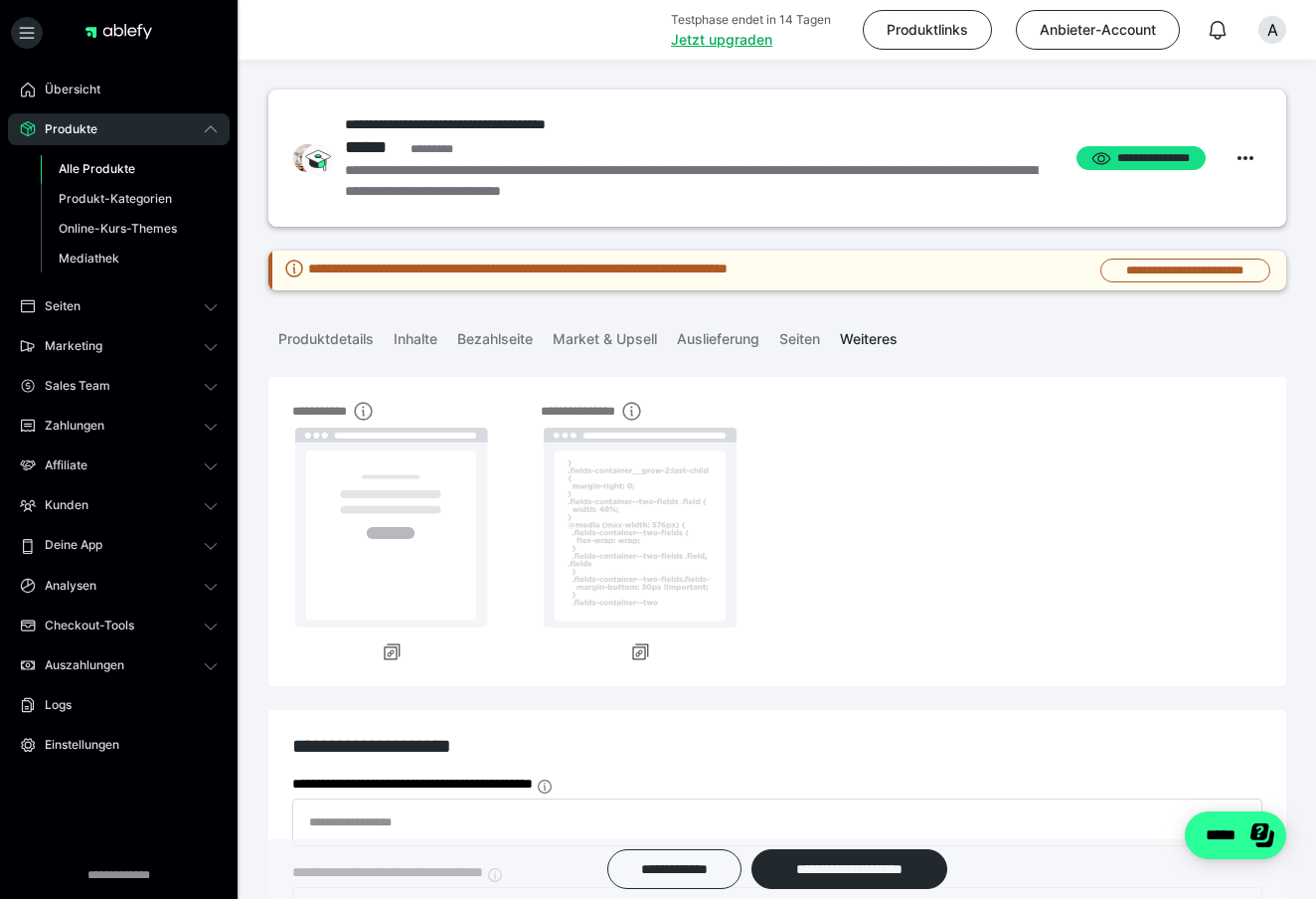 scroll, scrollTop: 0, scrollLeft: 0, axis: both 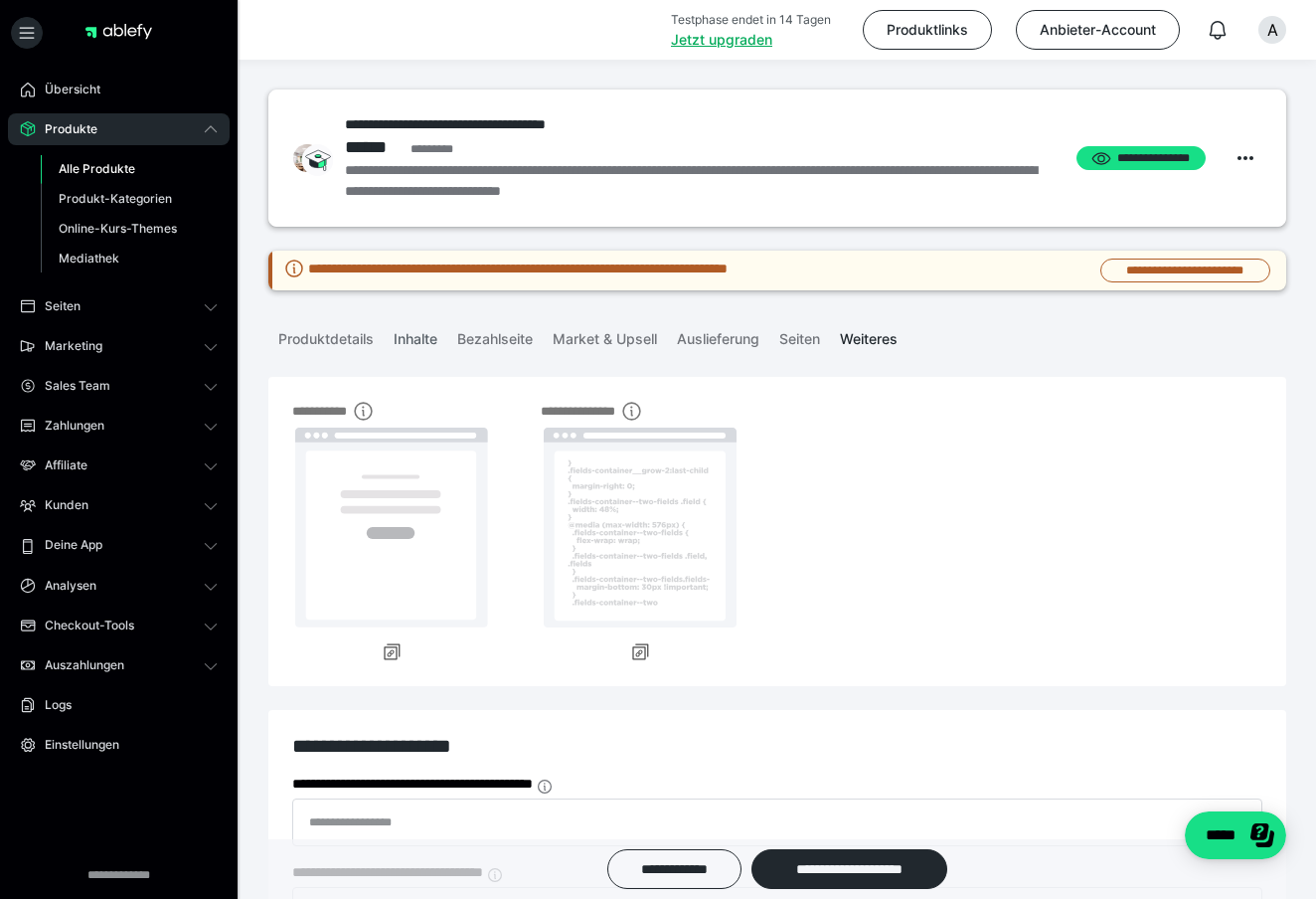 click on "Inhalte" at bounding box center [415, 335] 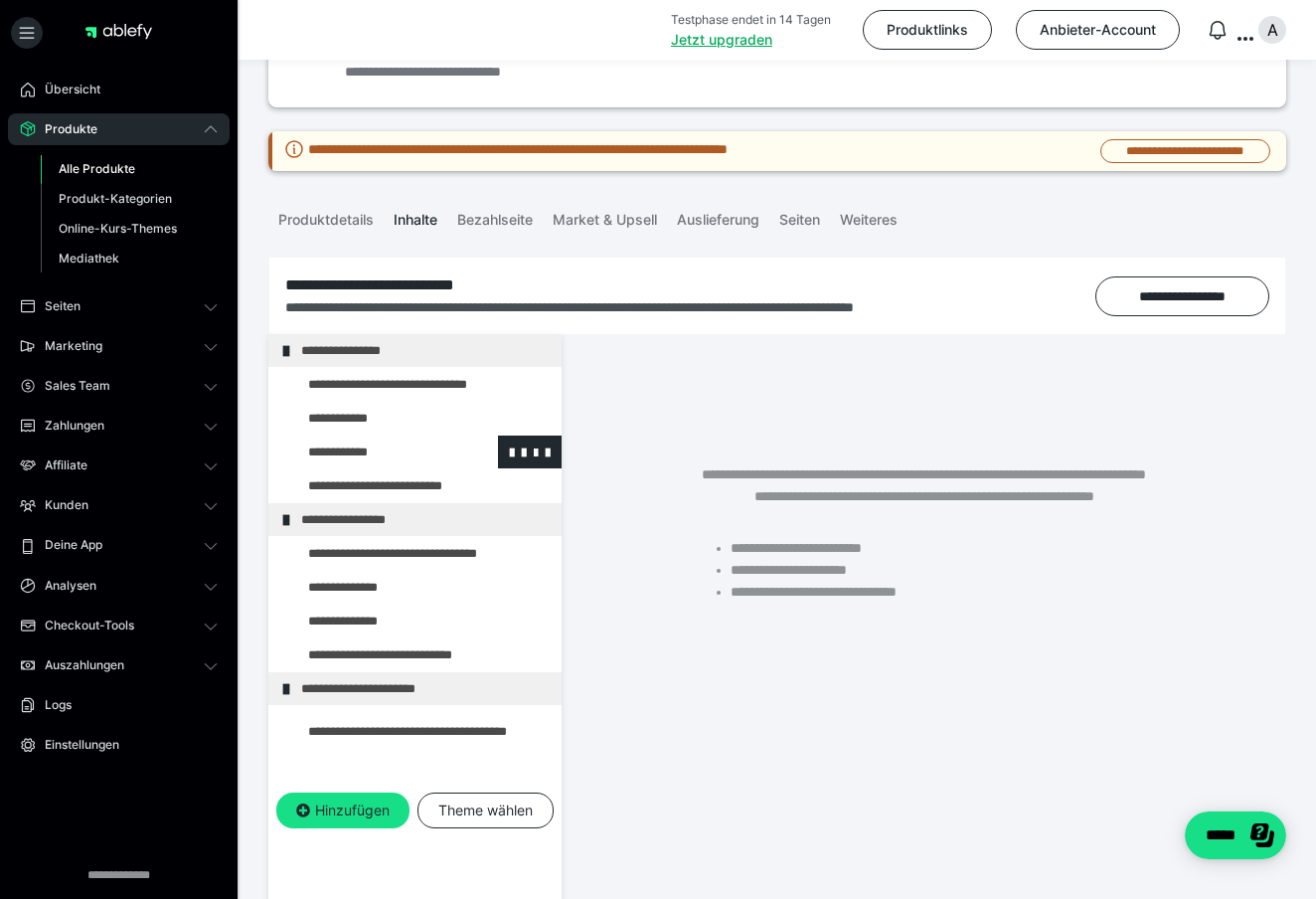 scroll, scrollTop: 138, scrollLeft: 0, axis: vertical 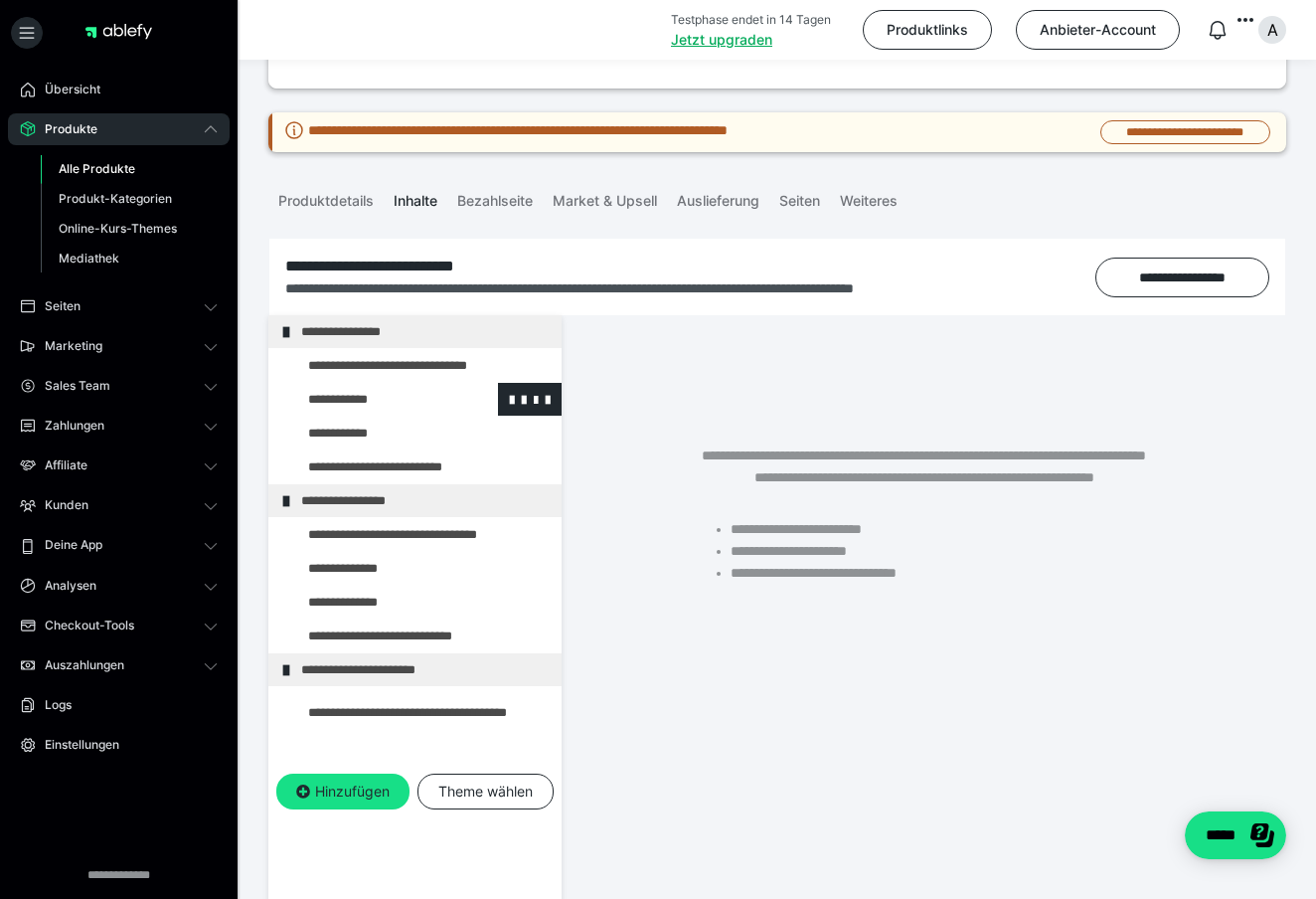 click at bounding box center (373, 399) 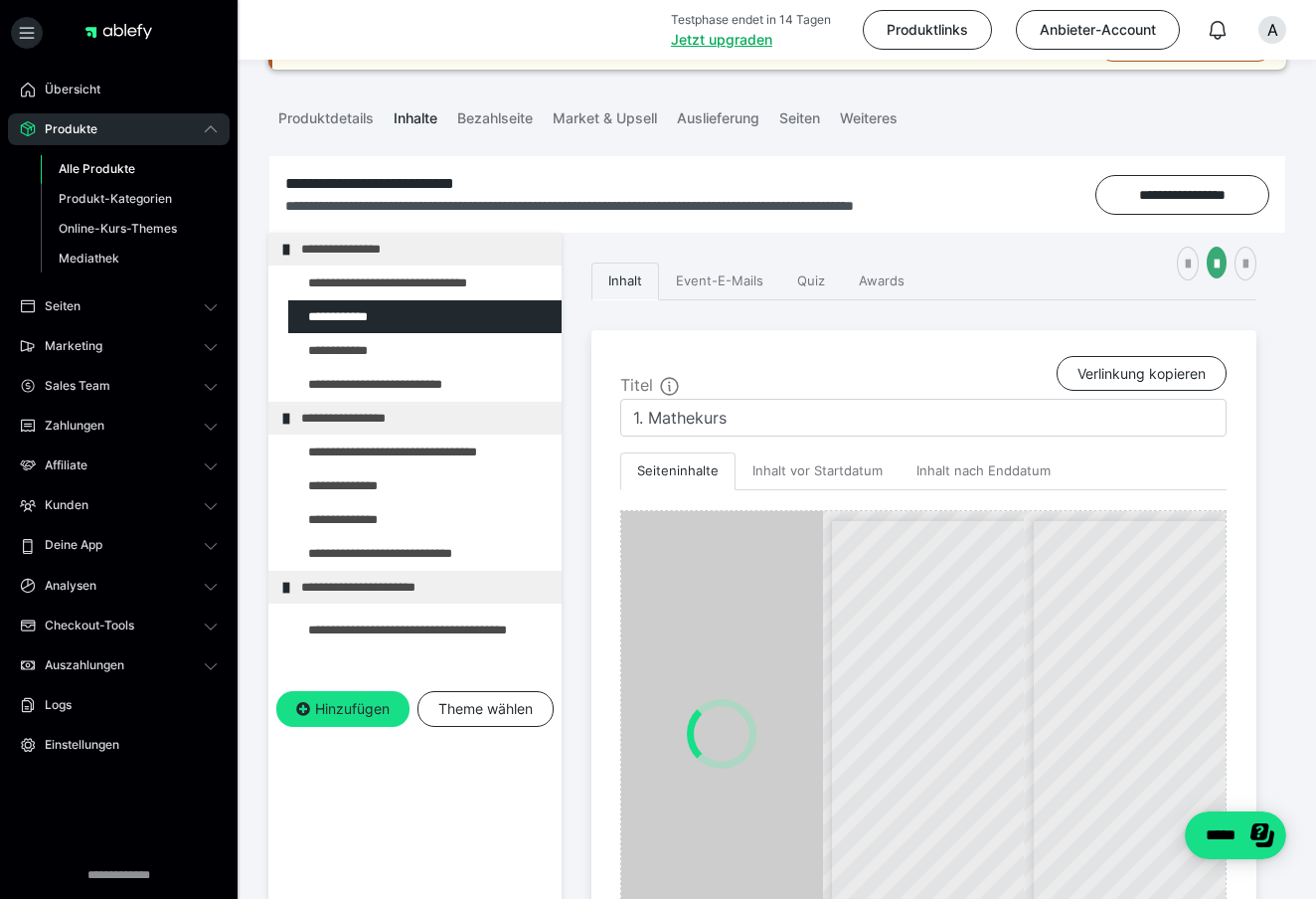 scroll, scrollTop: 230, scrollLeft: 0, axis: vertical 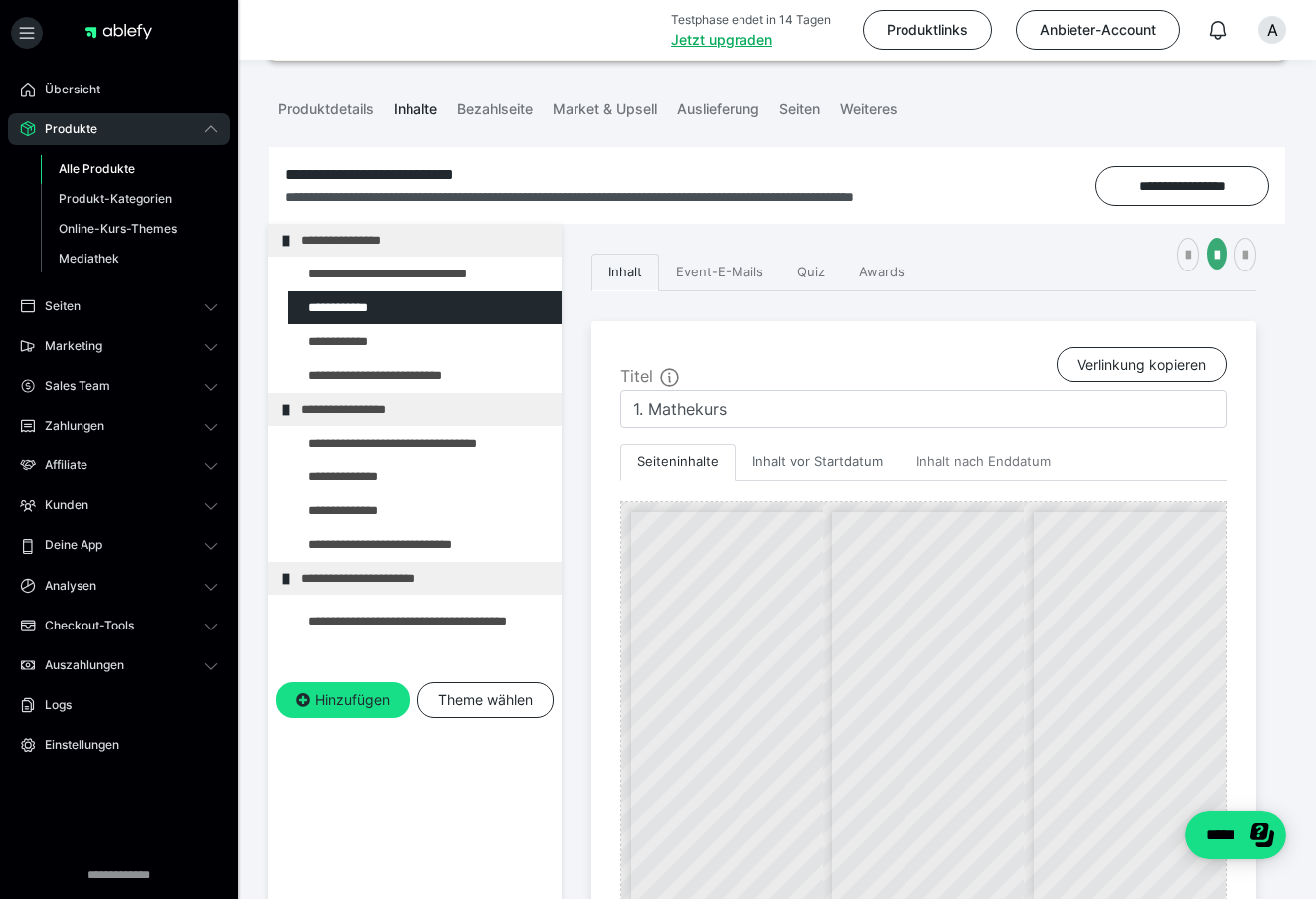 click on "Inhalt vor Startdatum" at bounding box center [817, 462] 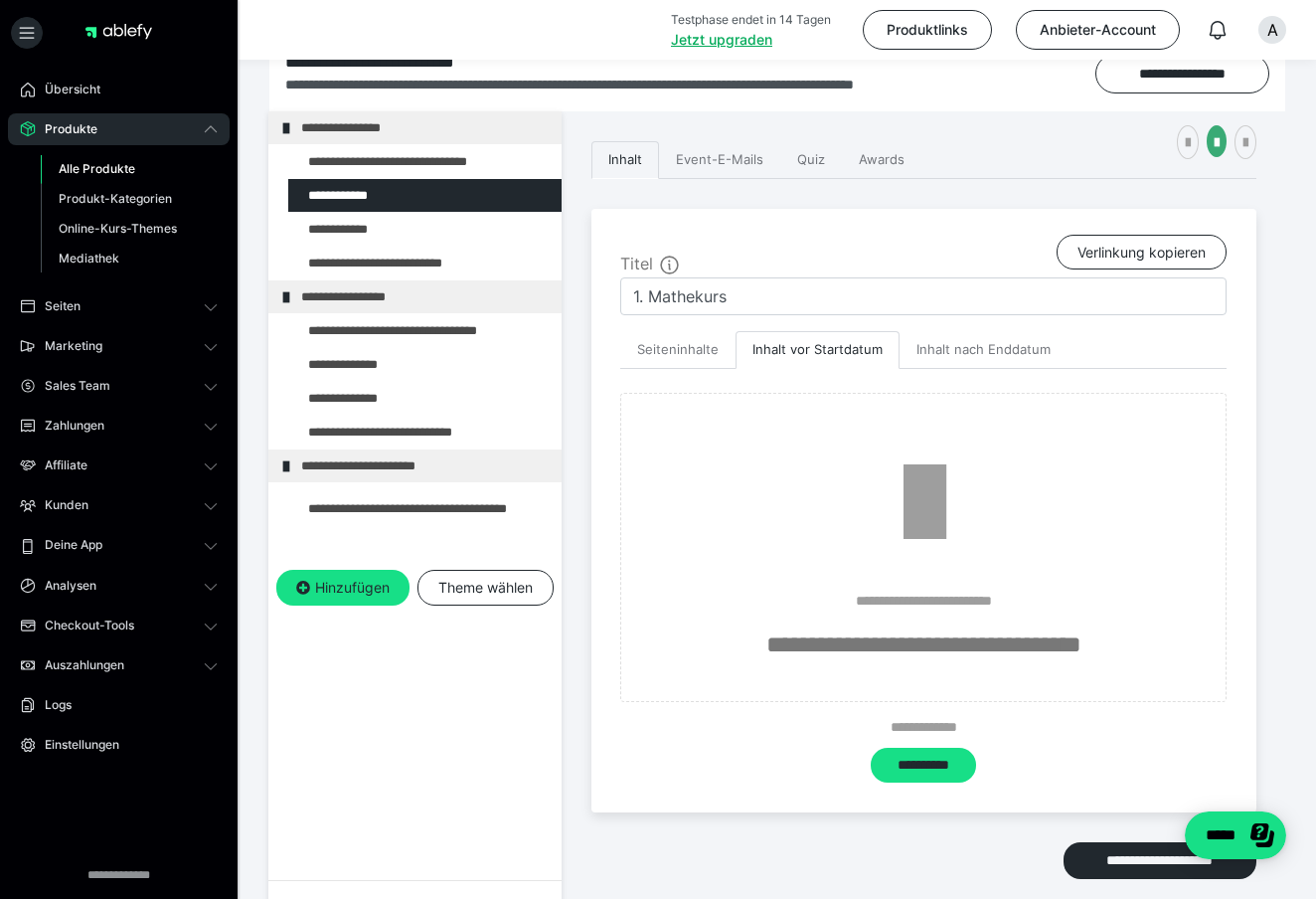 scroll, scrollTop: 342, scrollLeft: 0, axis: vertical 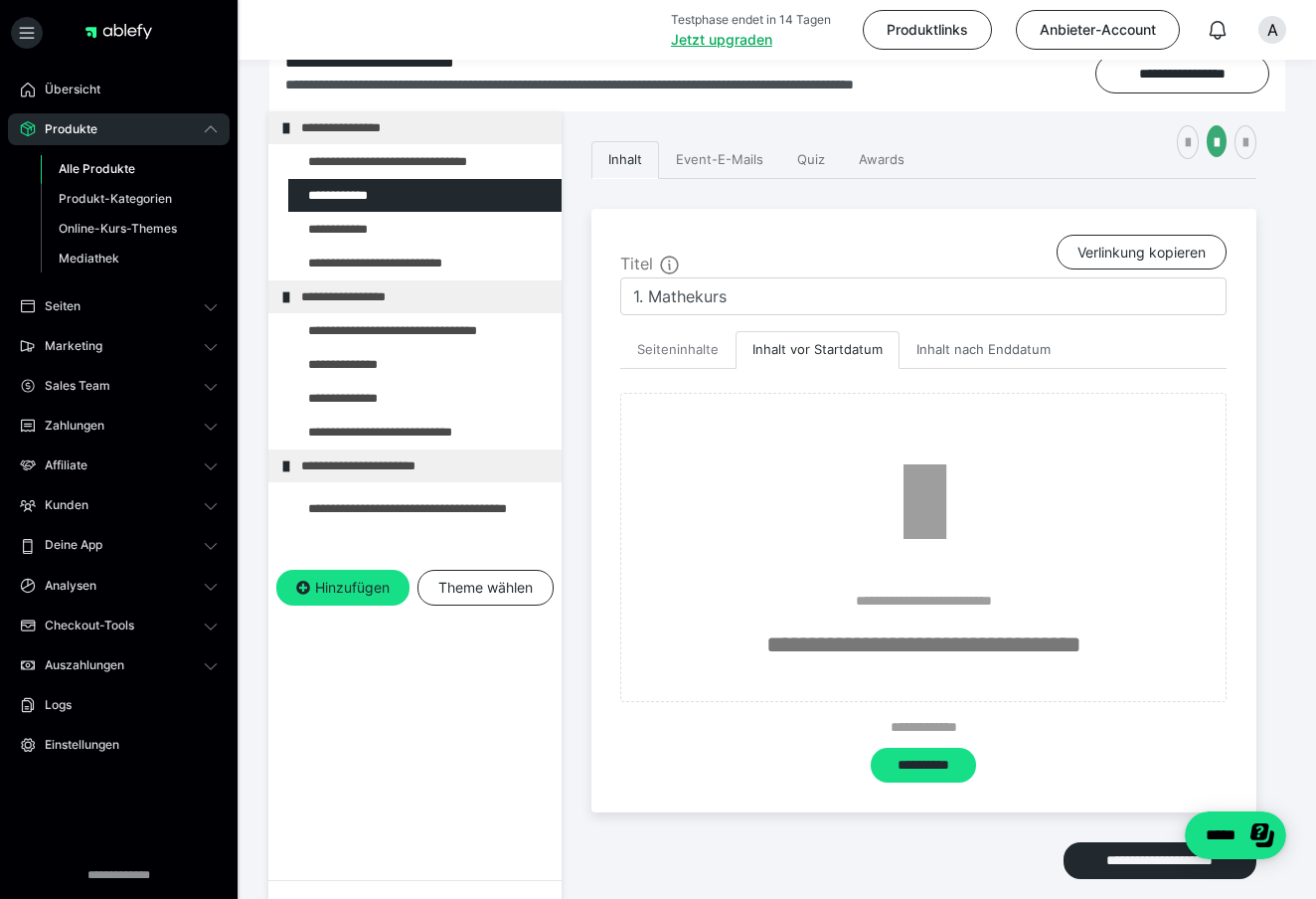 click on "Inhalt nach Enddatum" at bounding box center [983, 350] 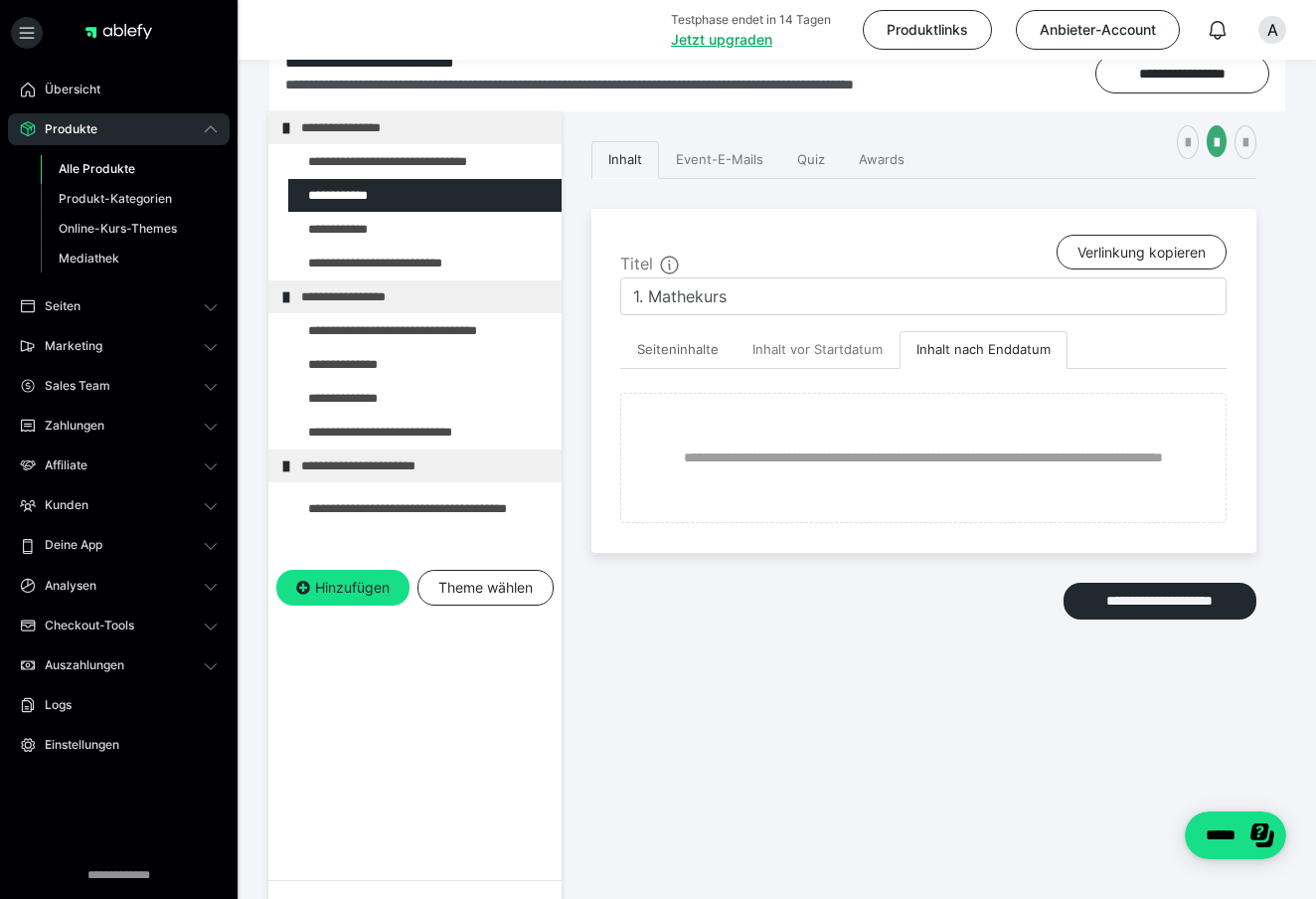 click on "Seiteninhalte" at bounding box center [678, 350] 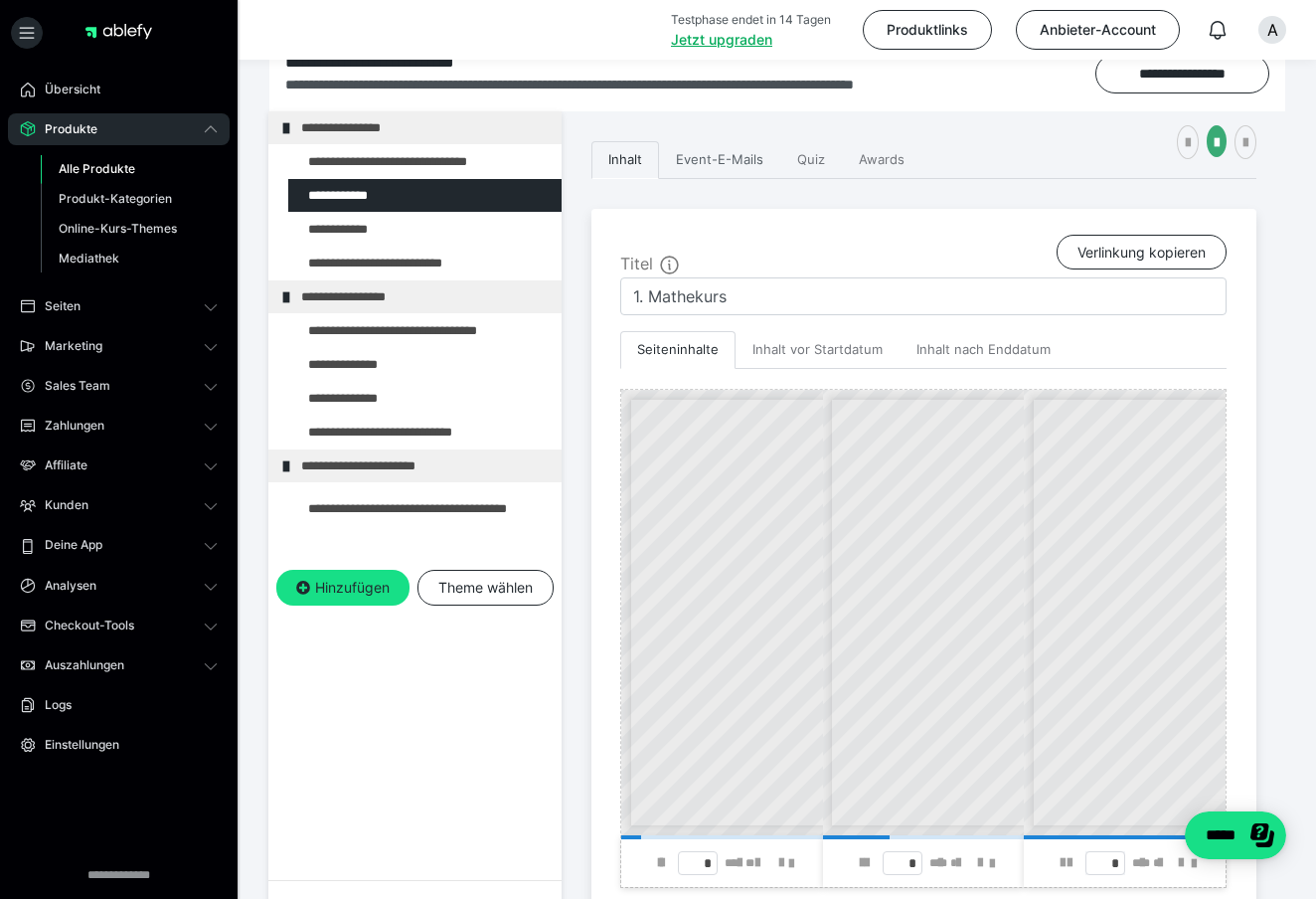 click on "Event-E-Mails" at bounding box center (720, 160) 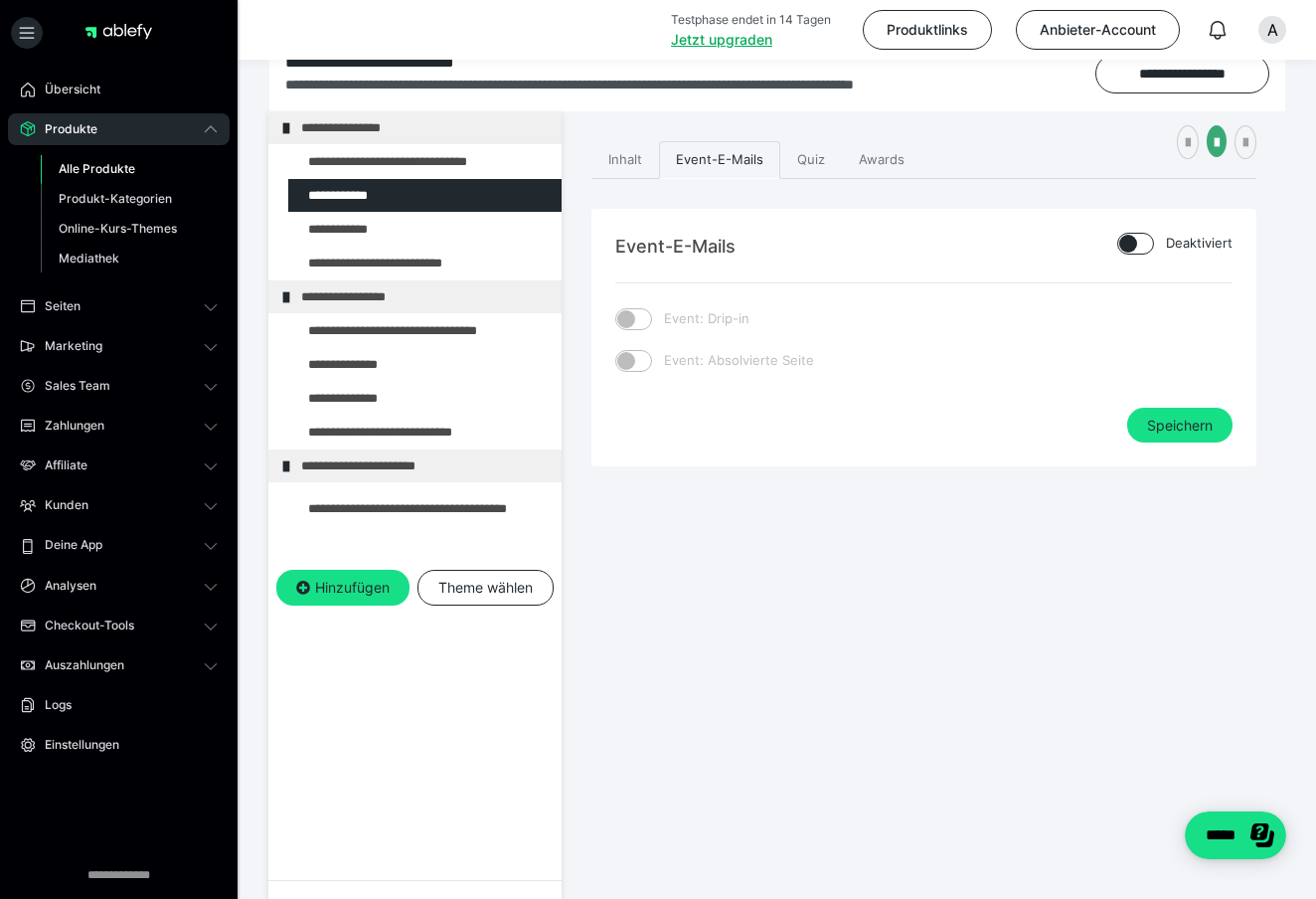 click on "Event-E-Mails Deaktiviert Event: Drip-in Event: Absolvierte Seite Speichern" at bounding box center [923, 338] 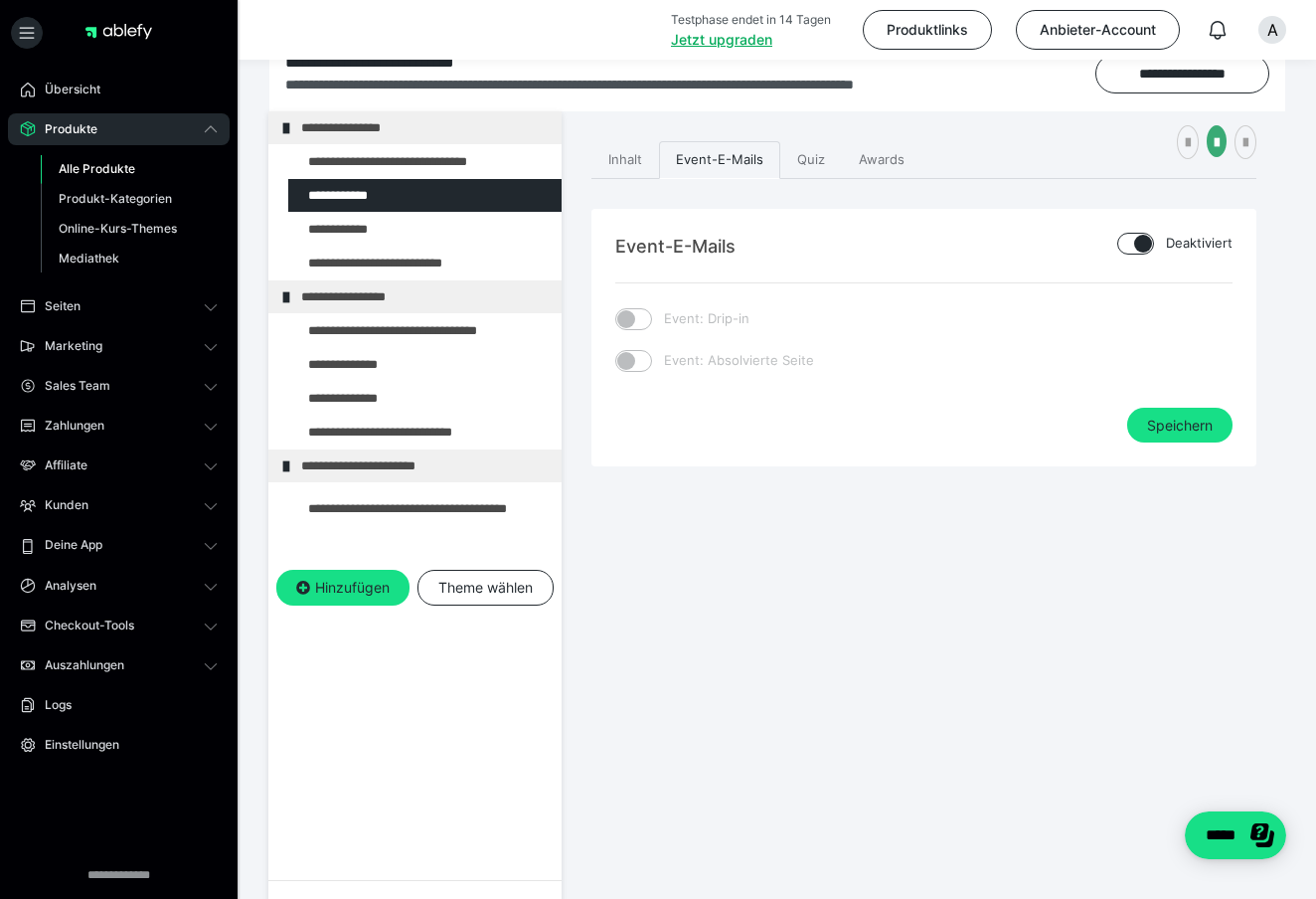 checkbox on "****" 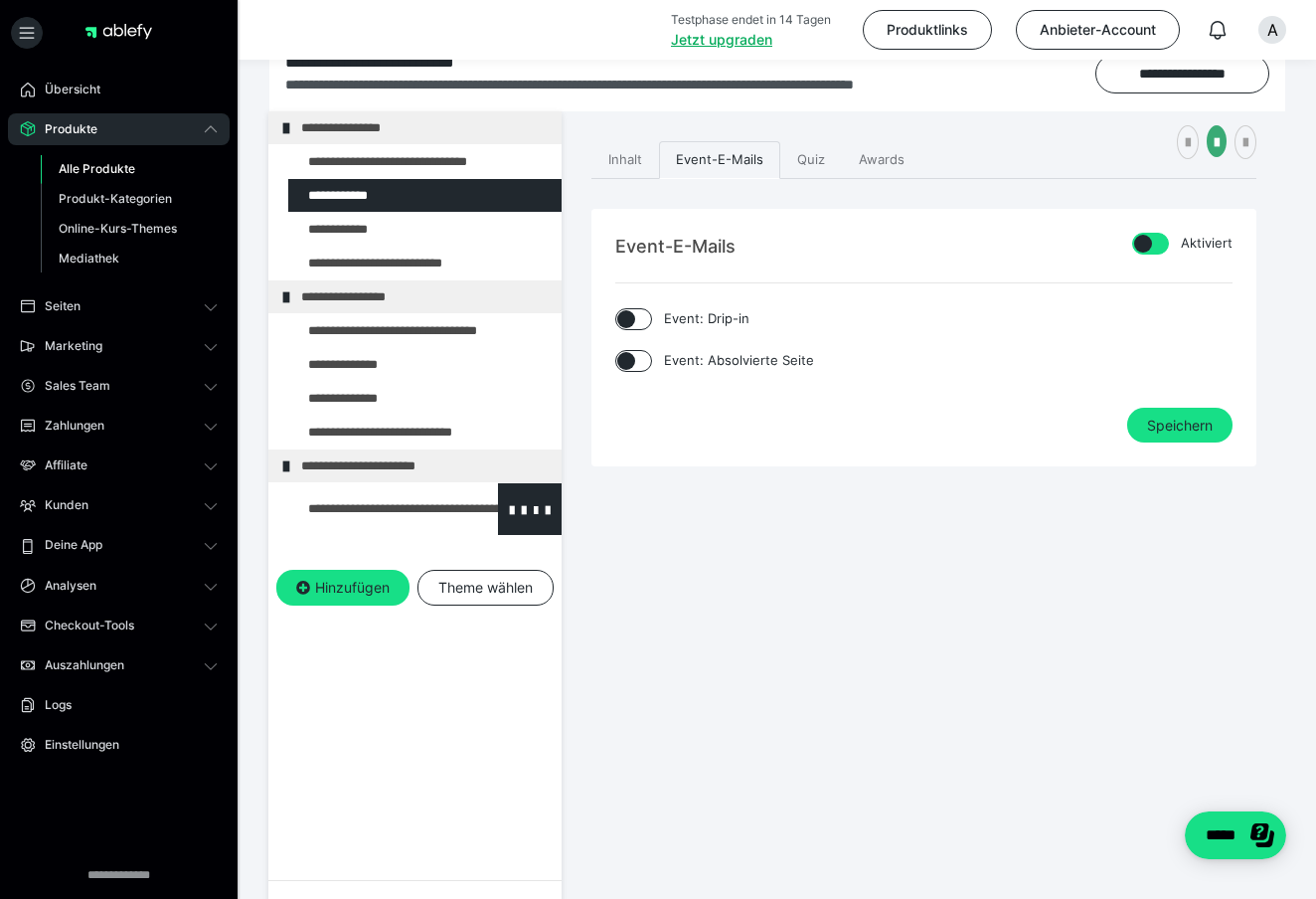 click at bounding box center [373, 509] 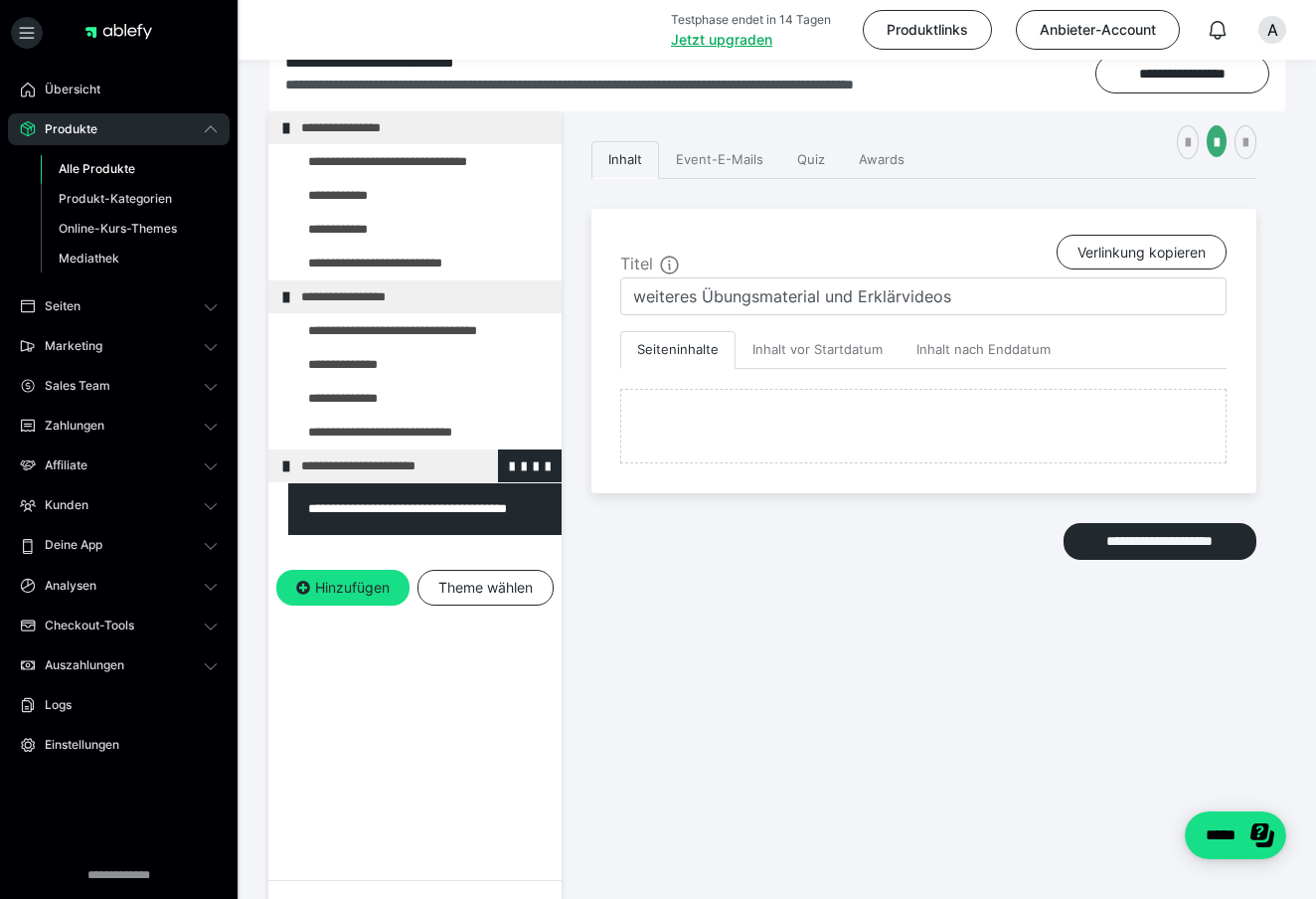 click on "**********" at bounding box center (423, 465) 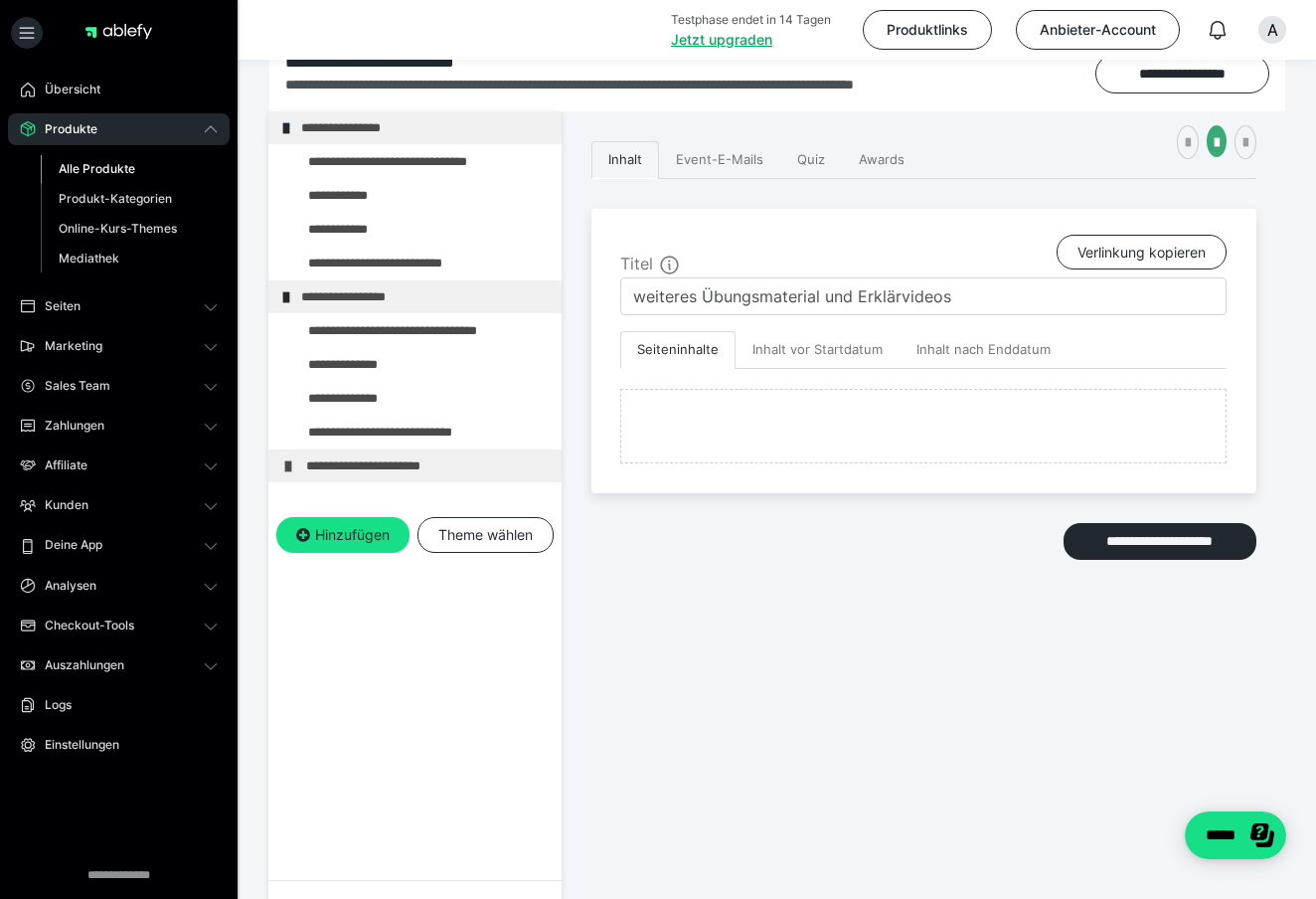 click on "**********" at bounding box center (428, 465) 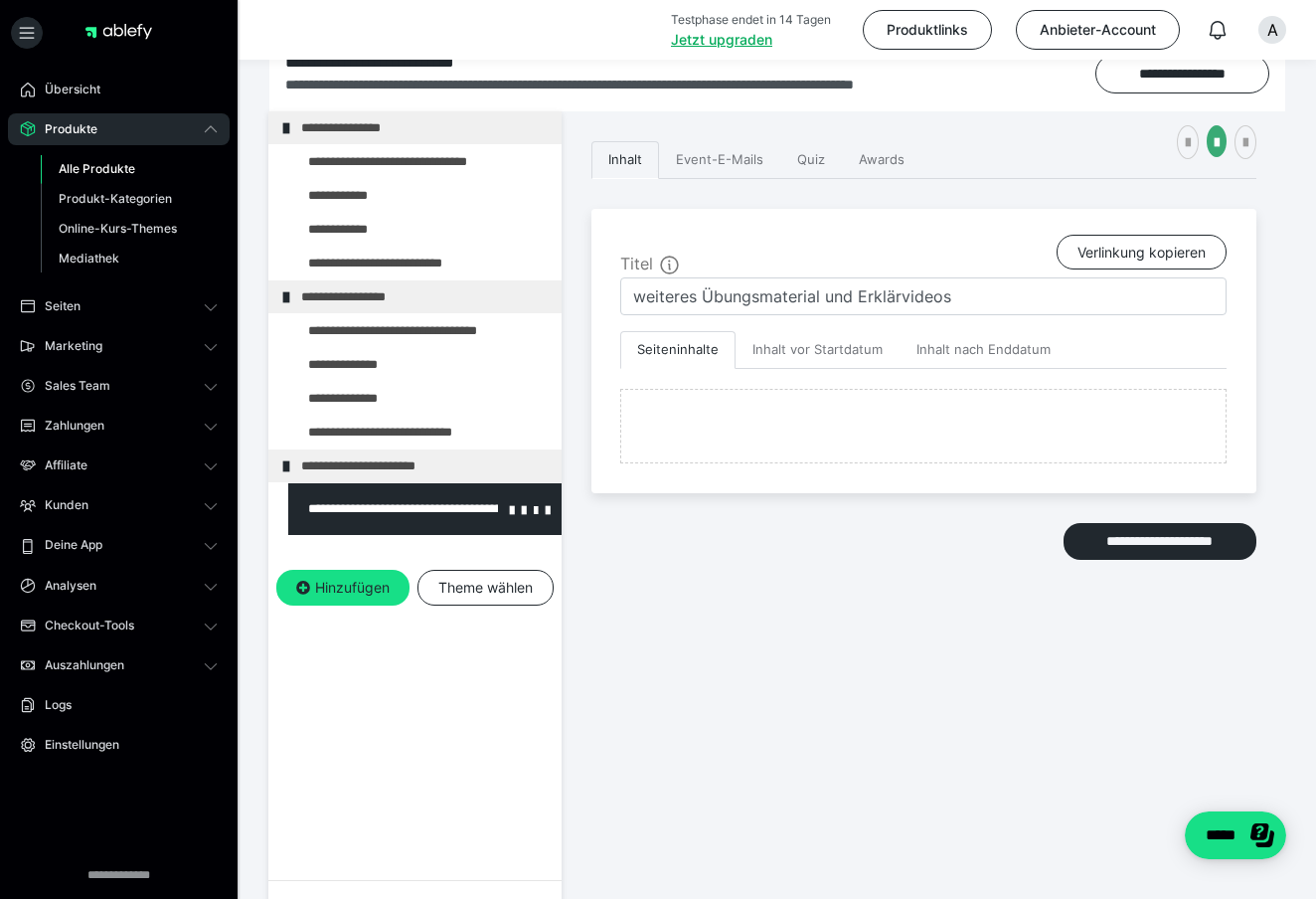 click at bounding box center (373, 509) 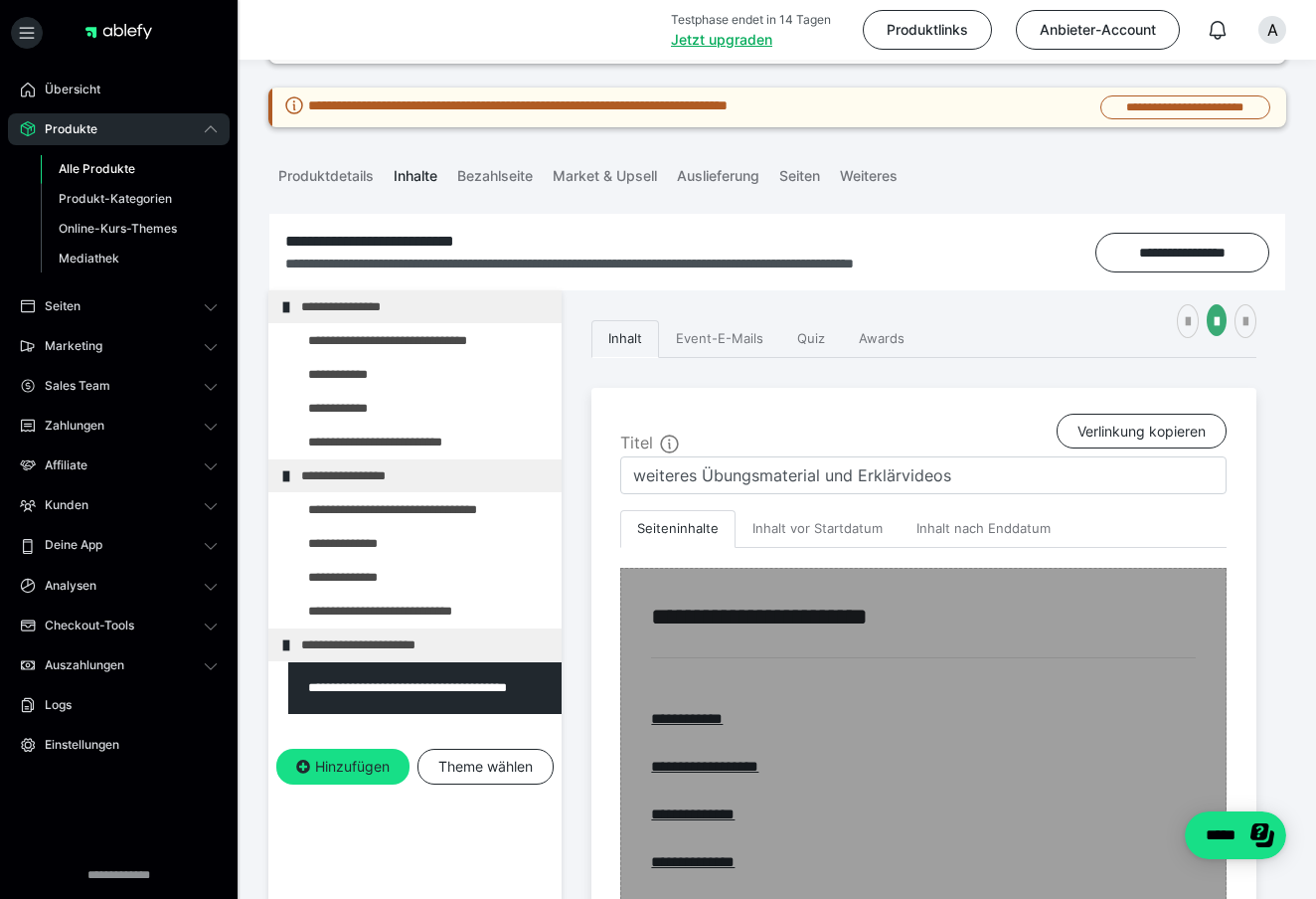 scroll, scrollTop: 176, scrollLeft: 0, axis: vertical 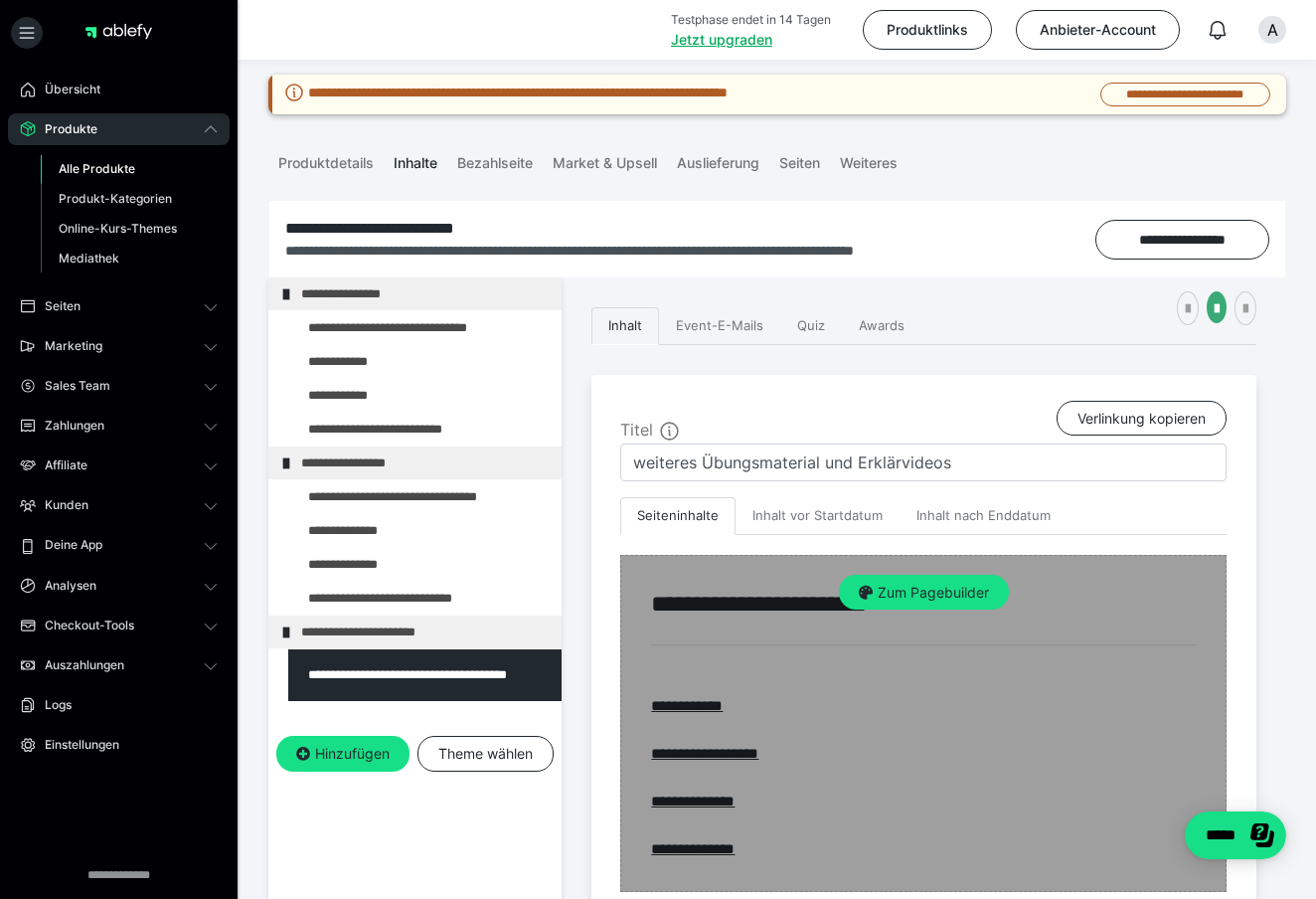 click on "Zum Pagebuilder" at bounding box center [923, 724] 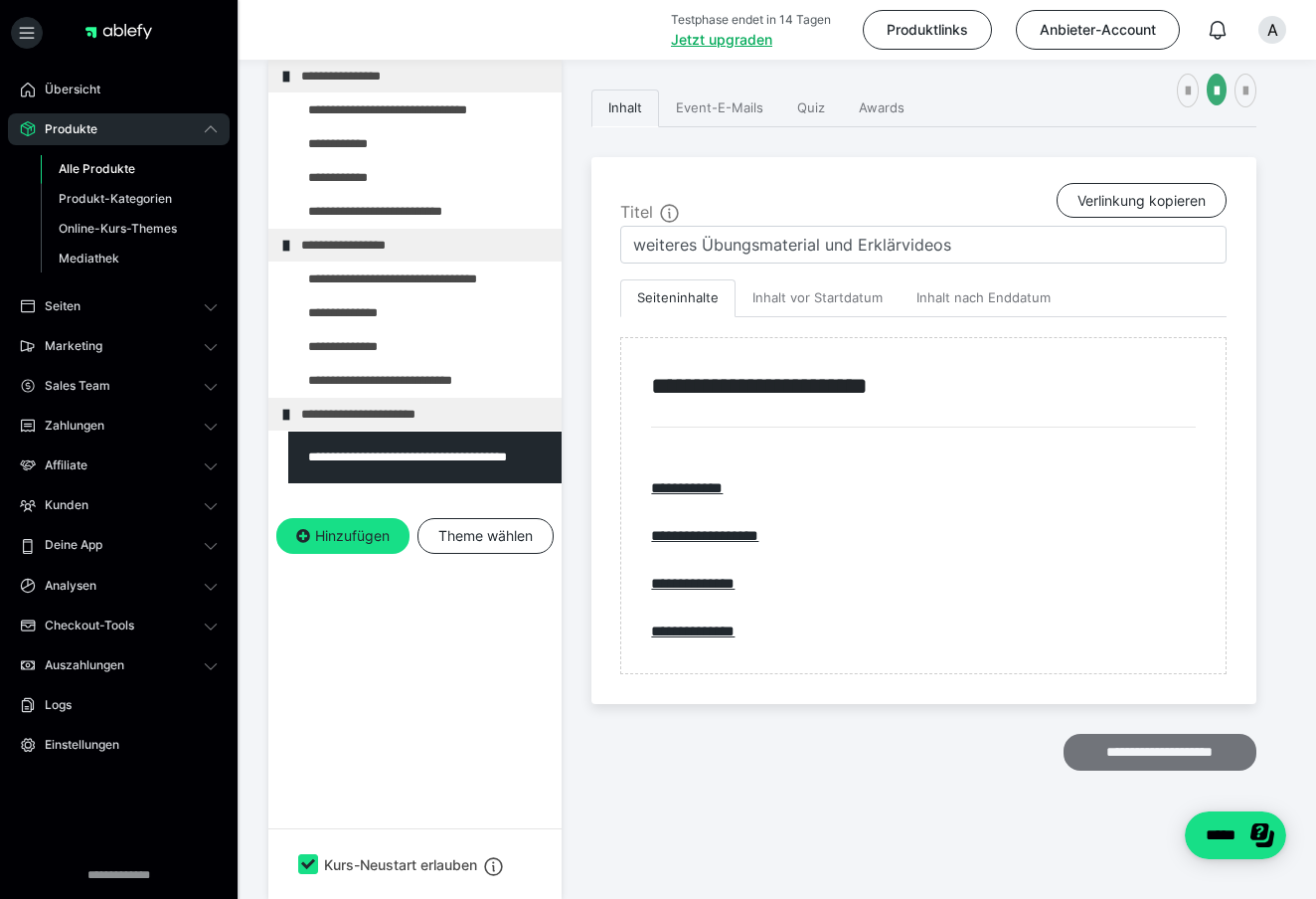 scroll, scrollTop: 394, scrollLeft: 0, axis: vertical 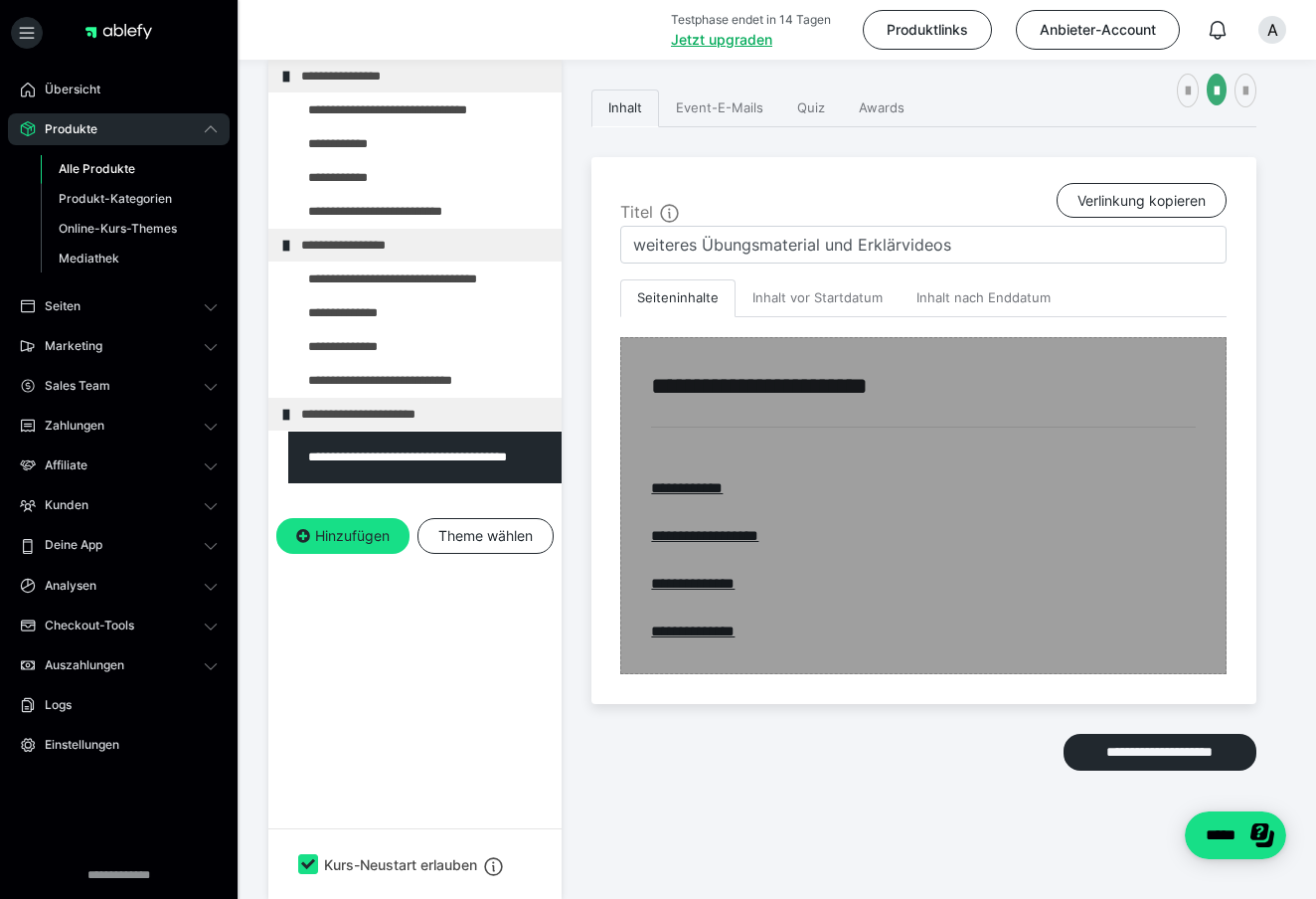 click at bounding box center (923, 506) 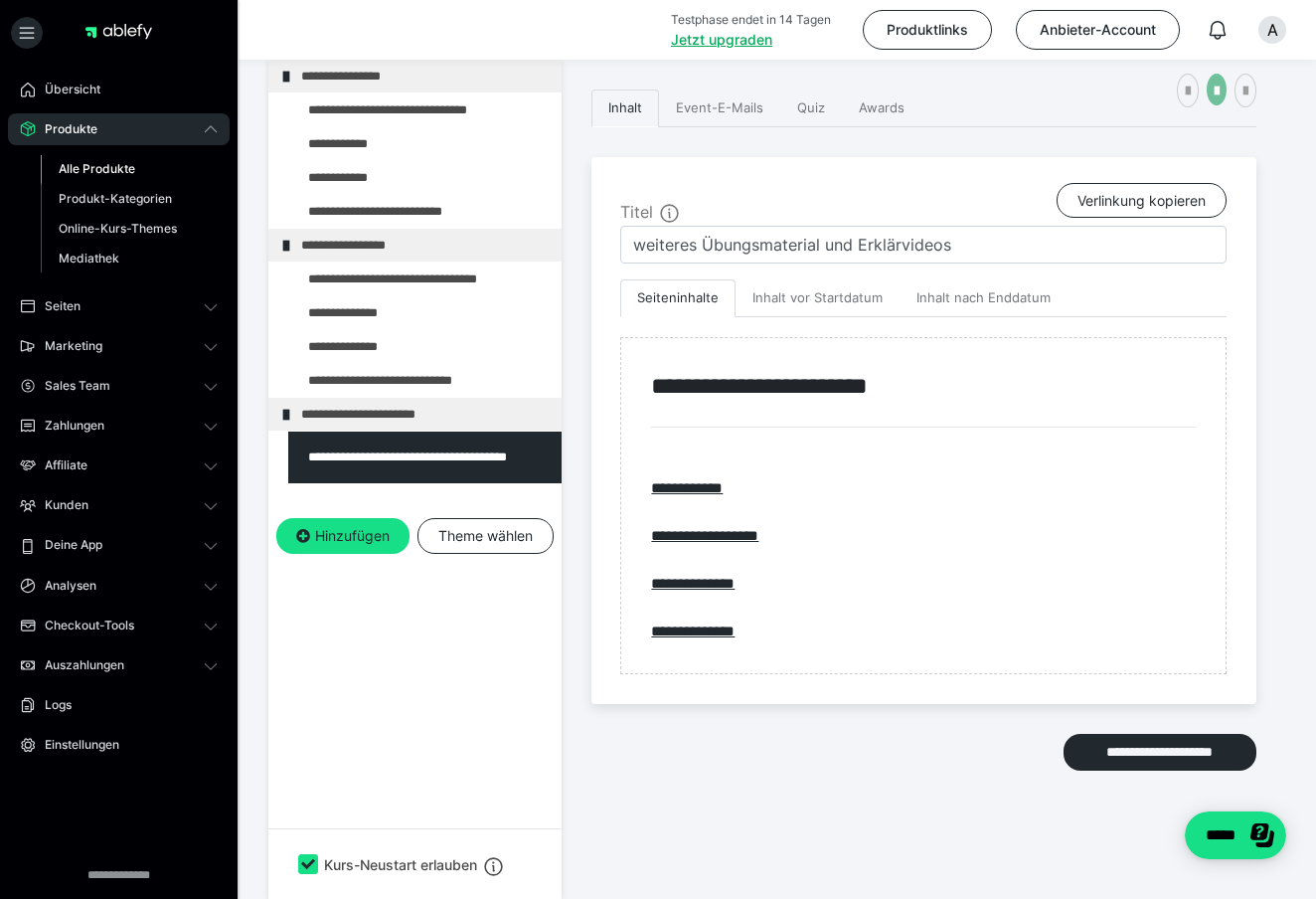 click at bounding box center [1217, 91] 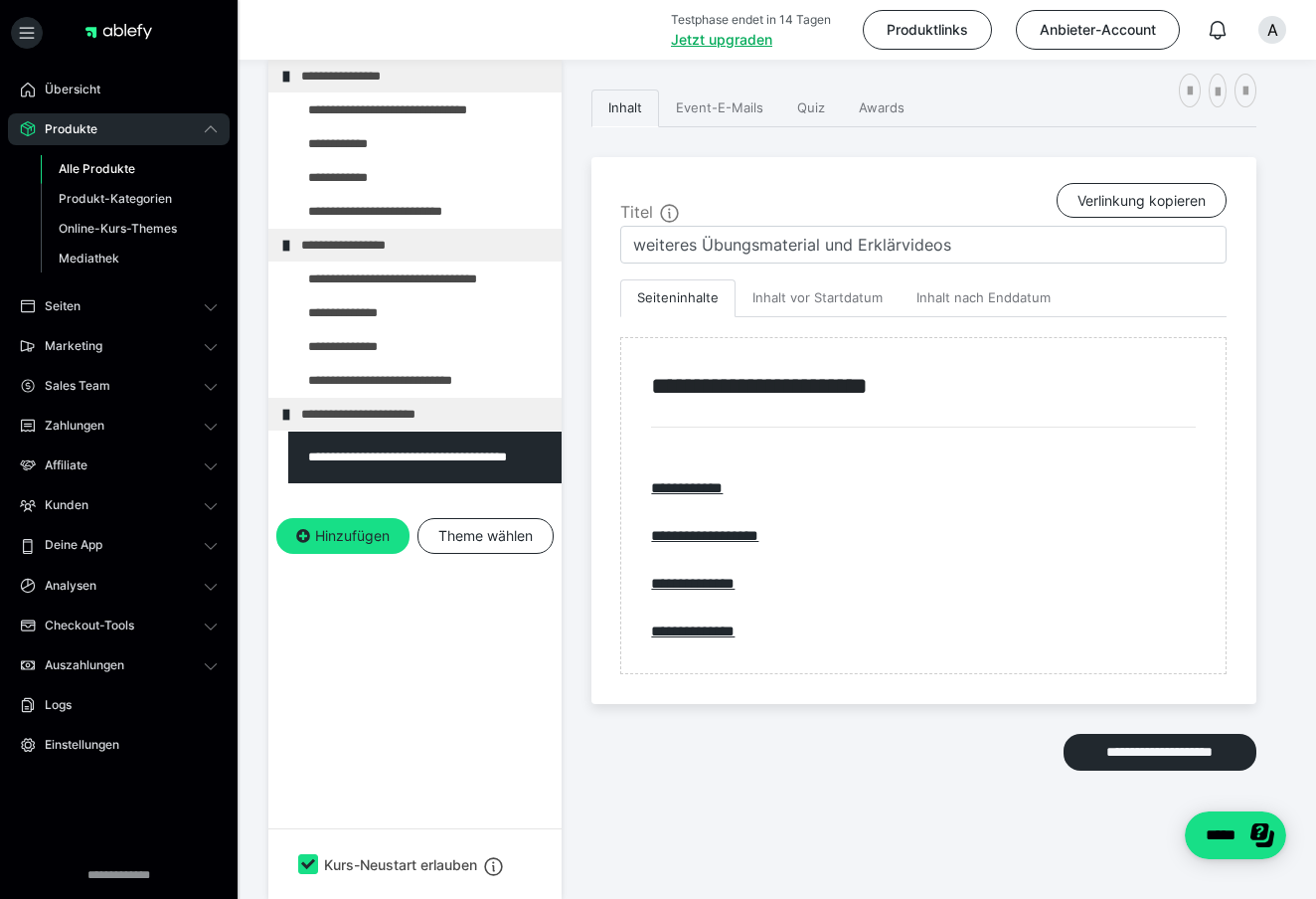 click on "**********" at bounding box center (1183, 22) 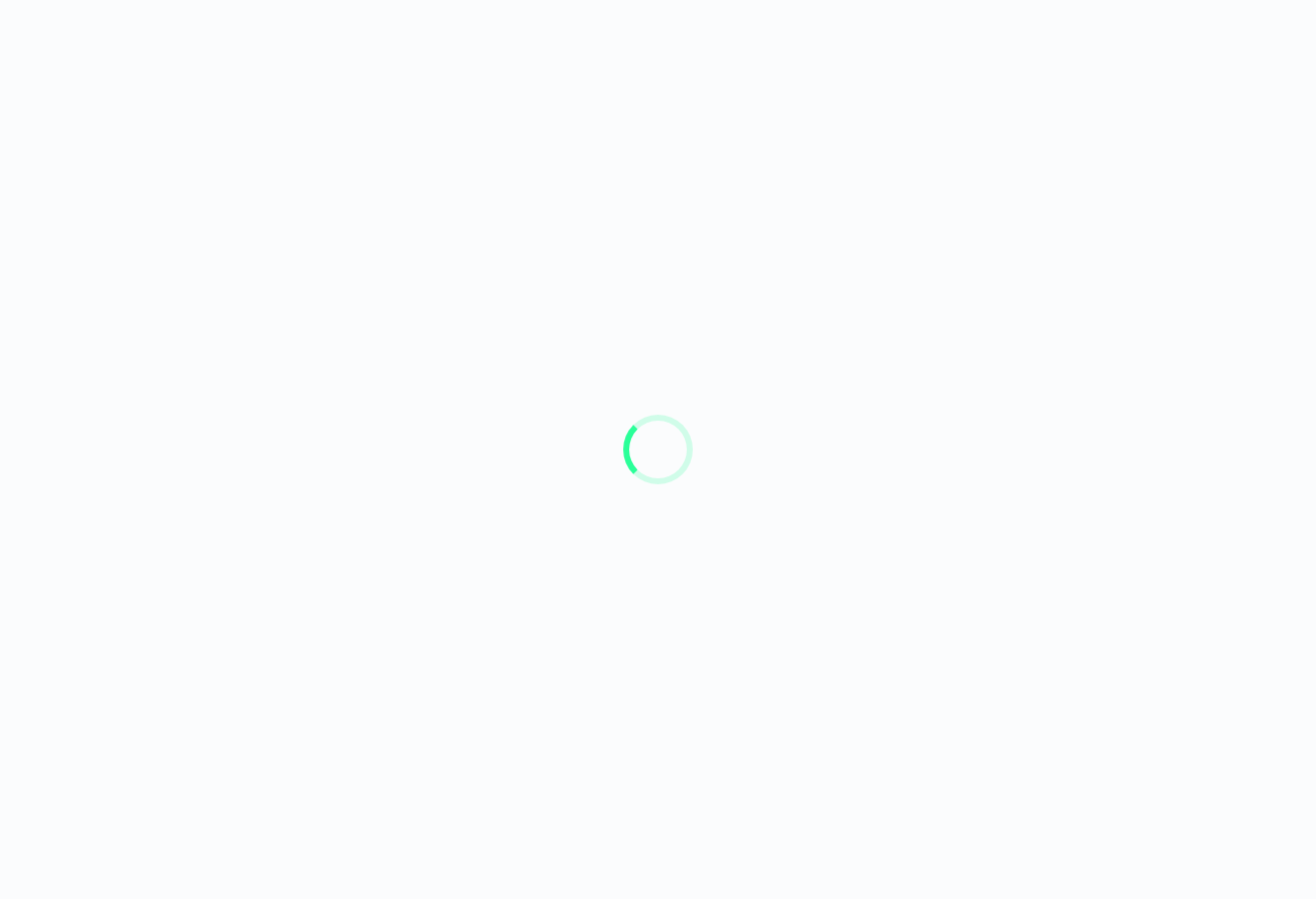 scroll, scrollTop: 0, scrollLeft: 0, axis: both 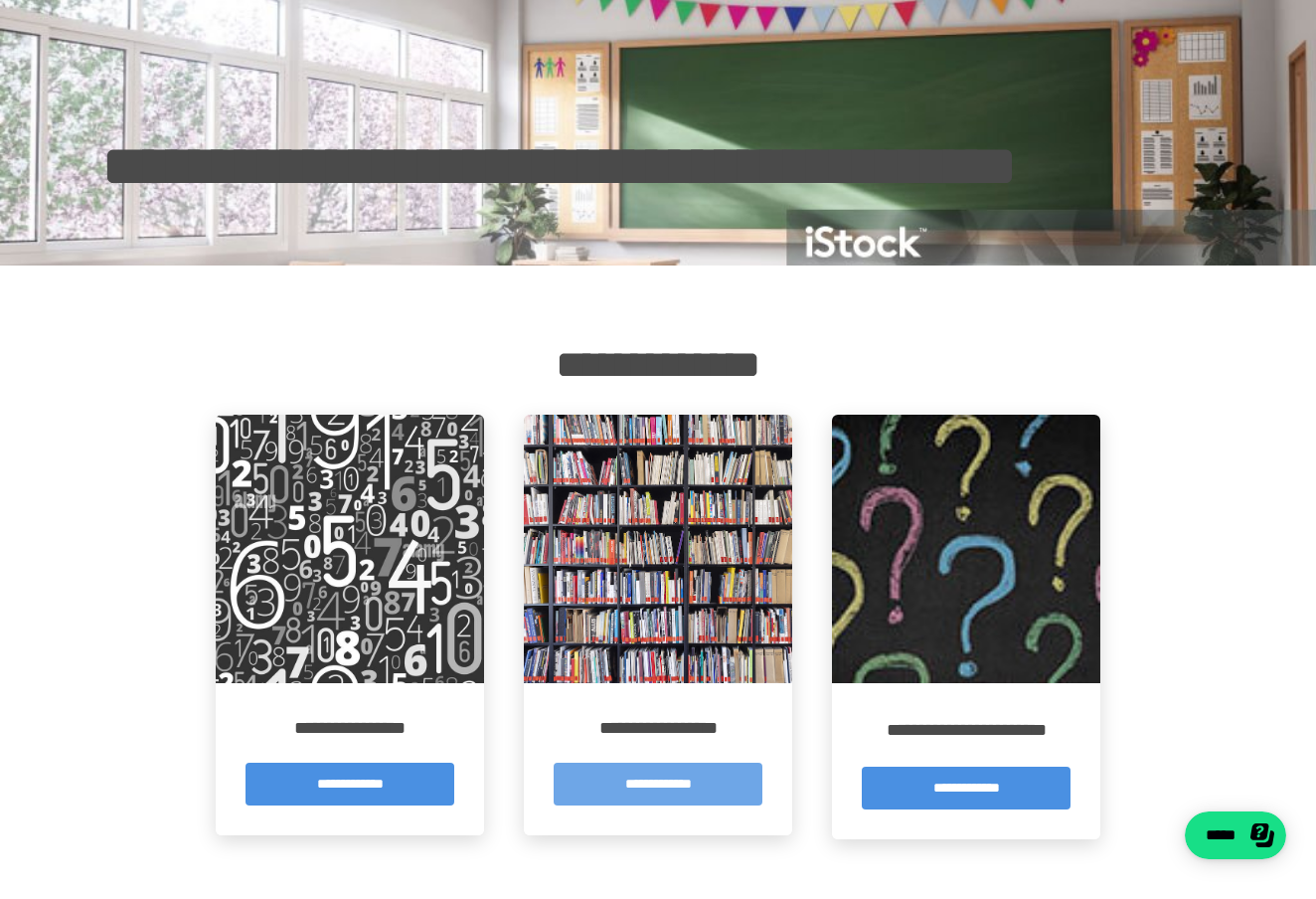 click on "**********" at bounding box center [658, 784] 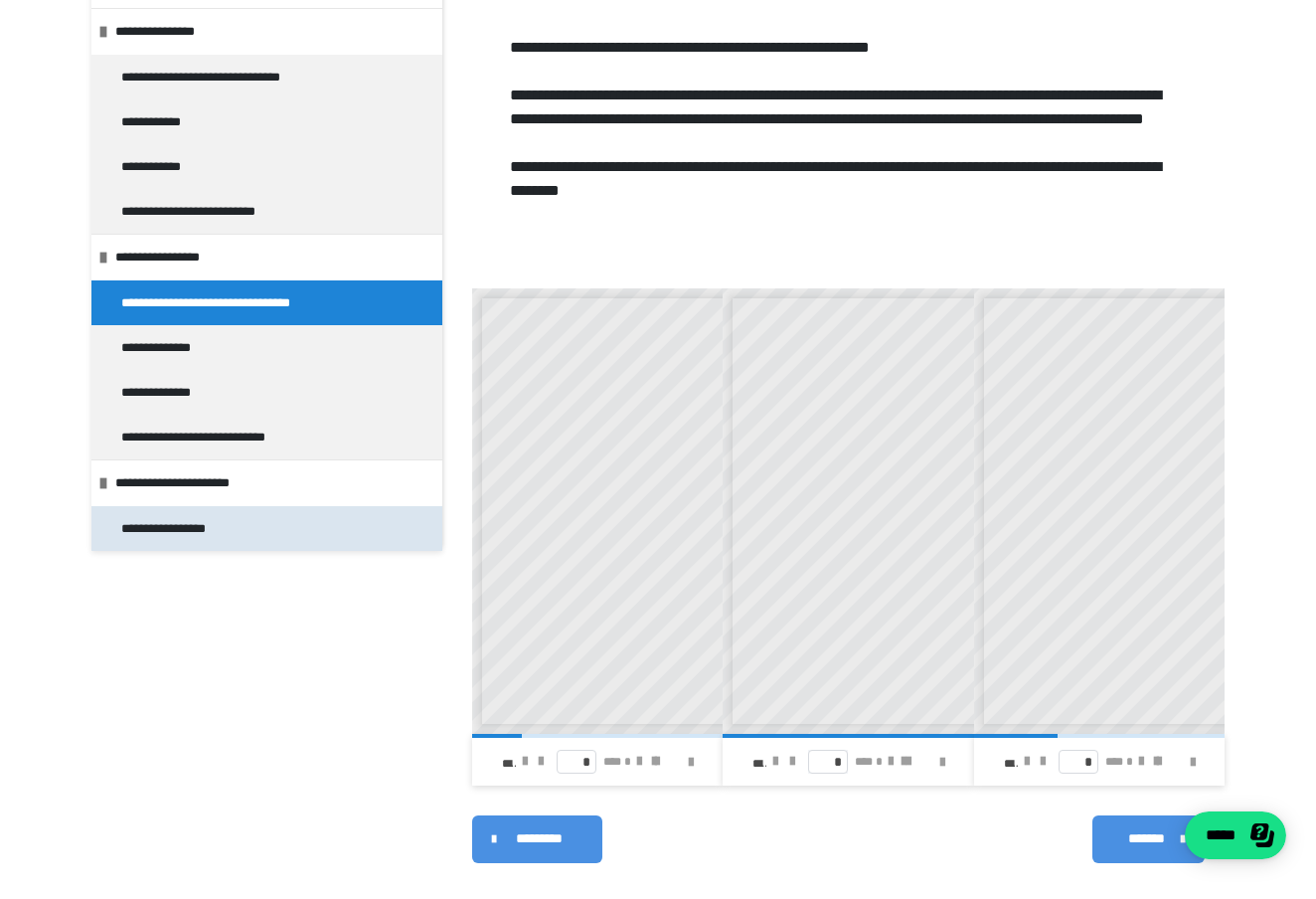 scroll, scrollTop: 444, scrollLeft: 0, axis: vertical 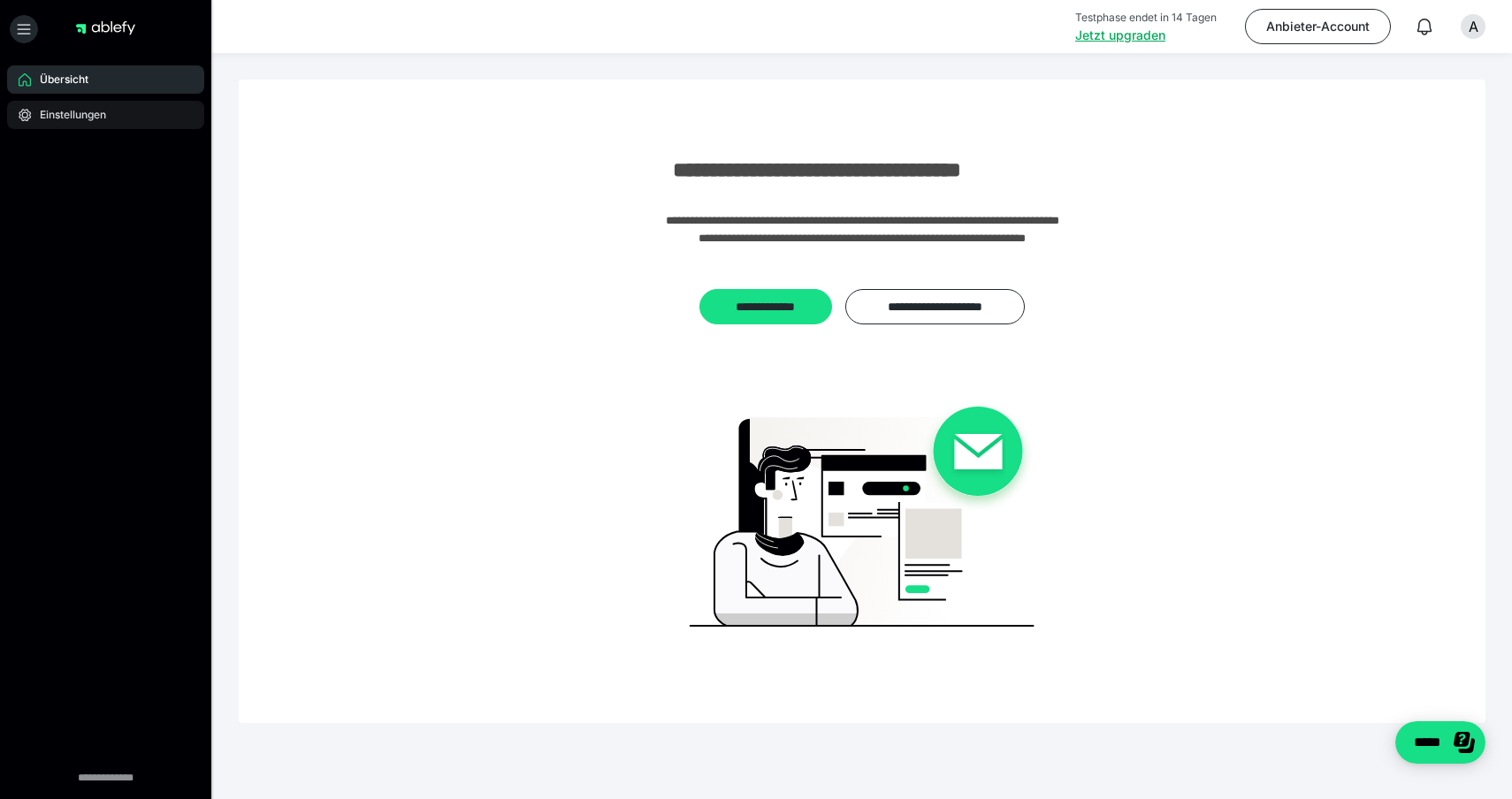 click on "Einstellungen" at bounding box center [66, 115] 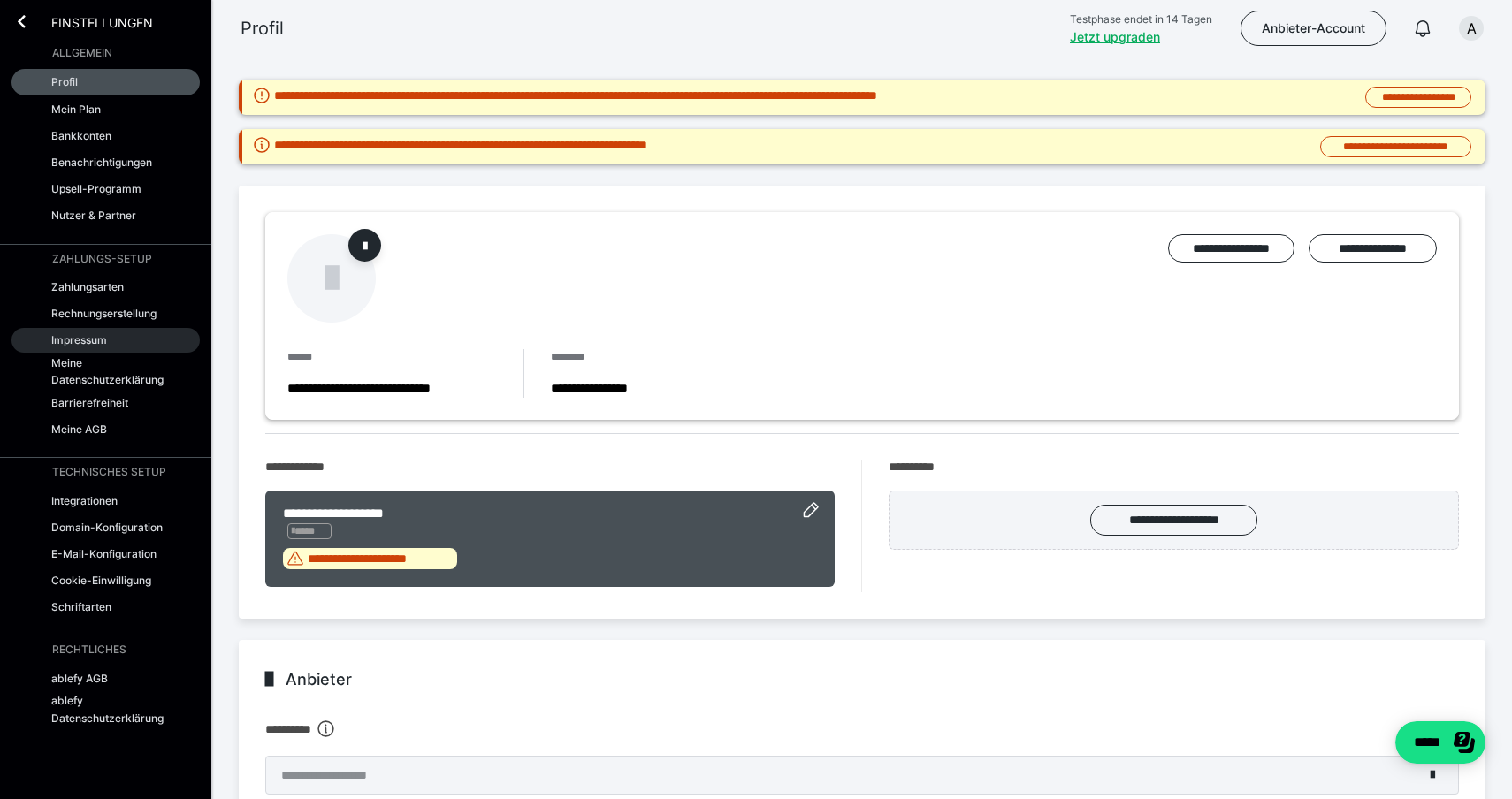 scroll, scrollTop: 0, scrollLeft: 0, axis: both 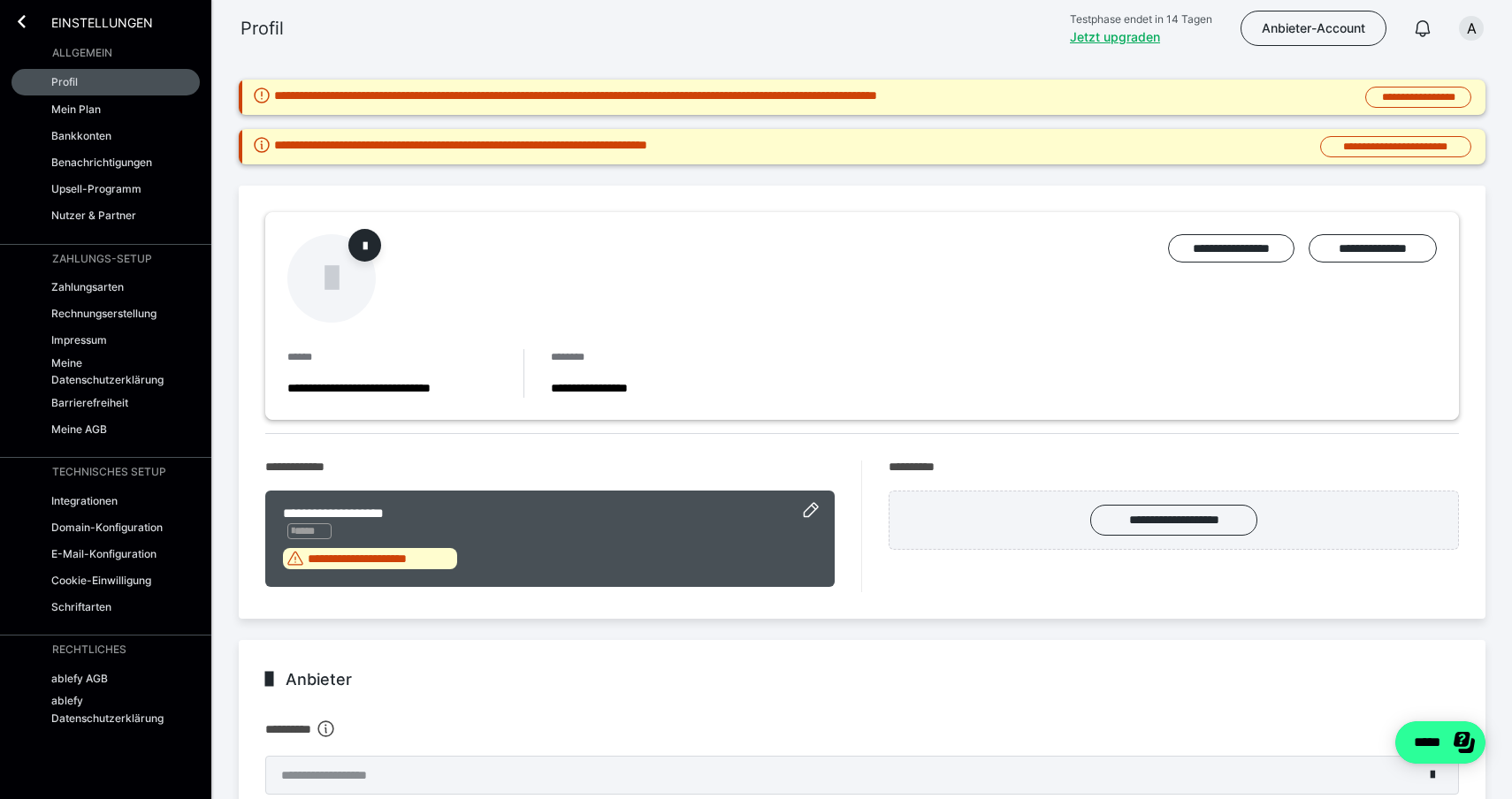 click on "*****" 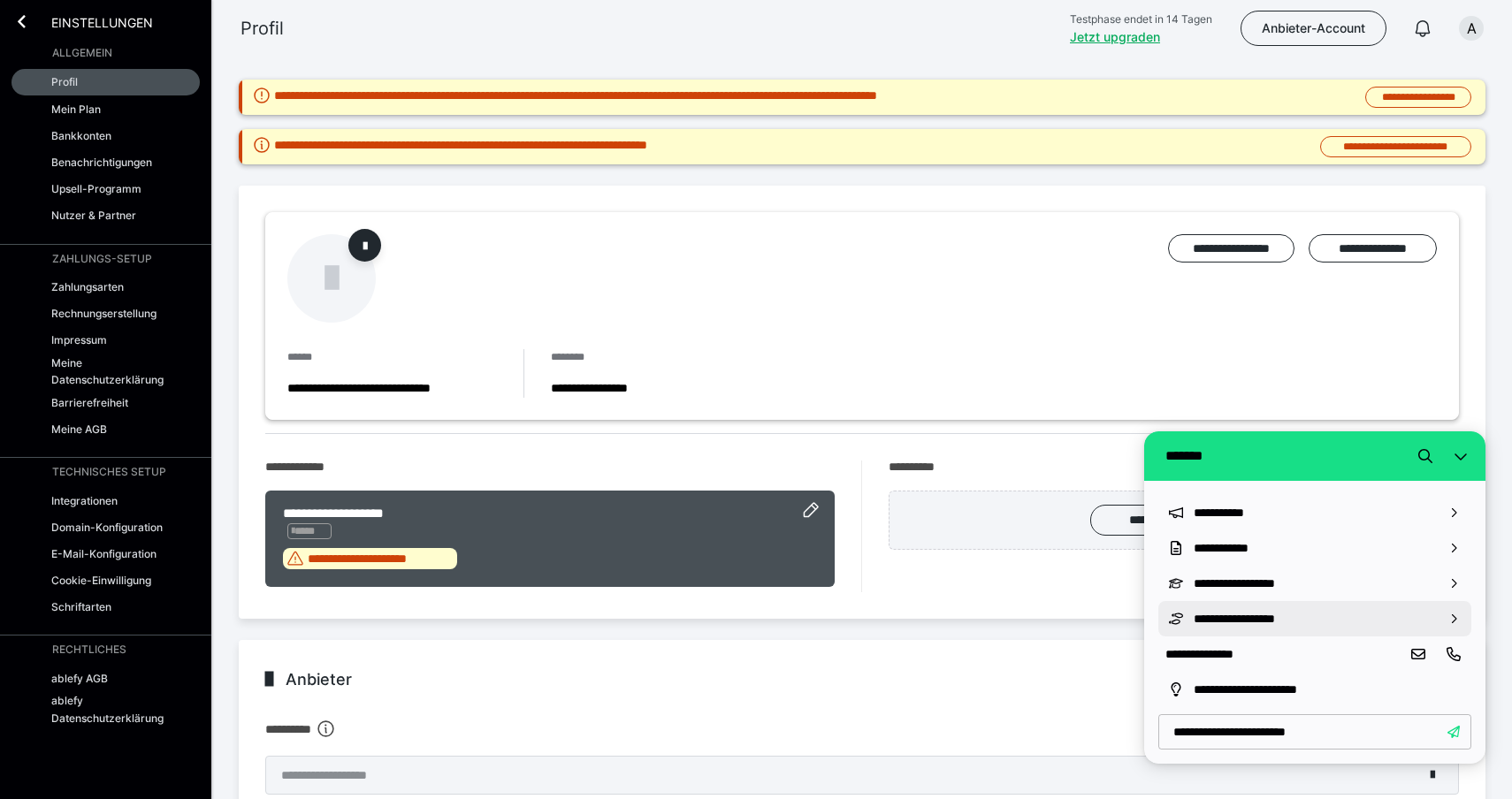 type on "**********" 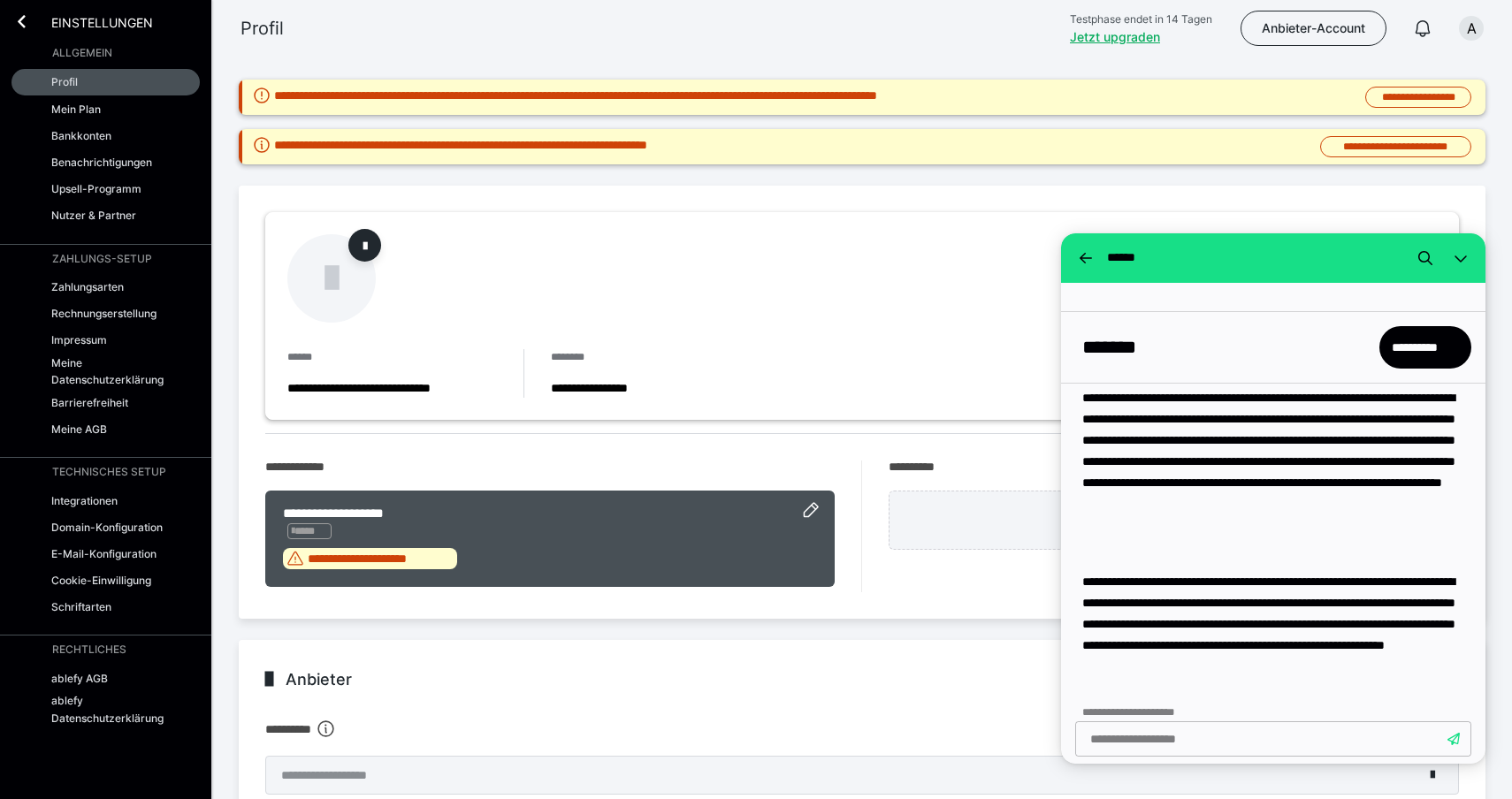 scroll, scrollTop: 151, scrollLeft: 0, axis: vertical 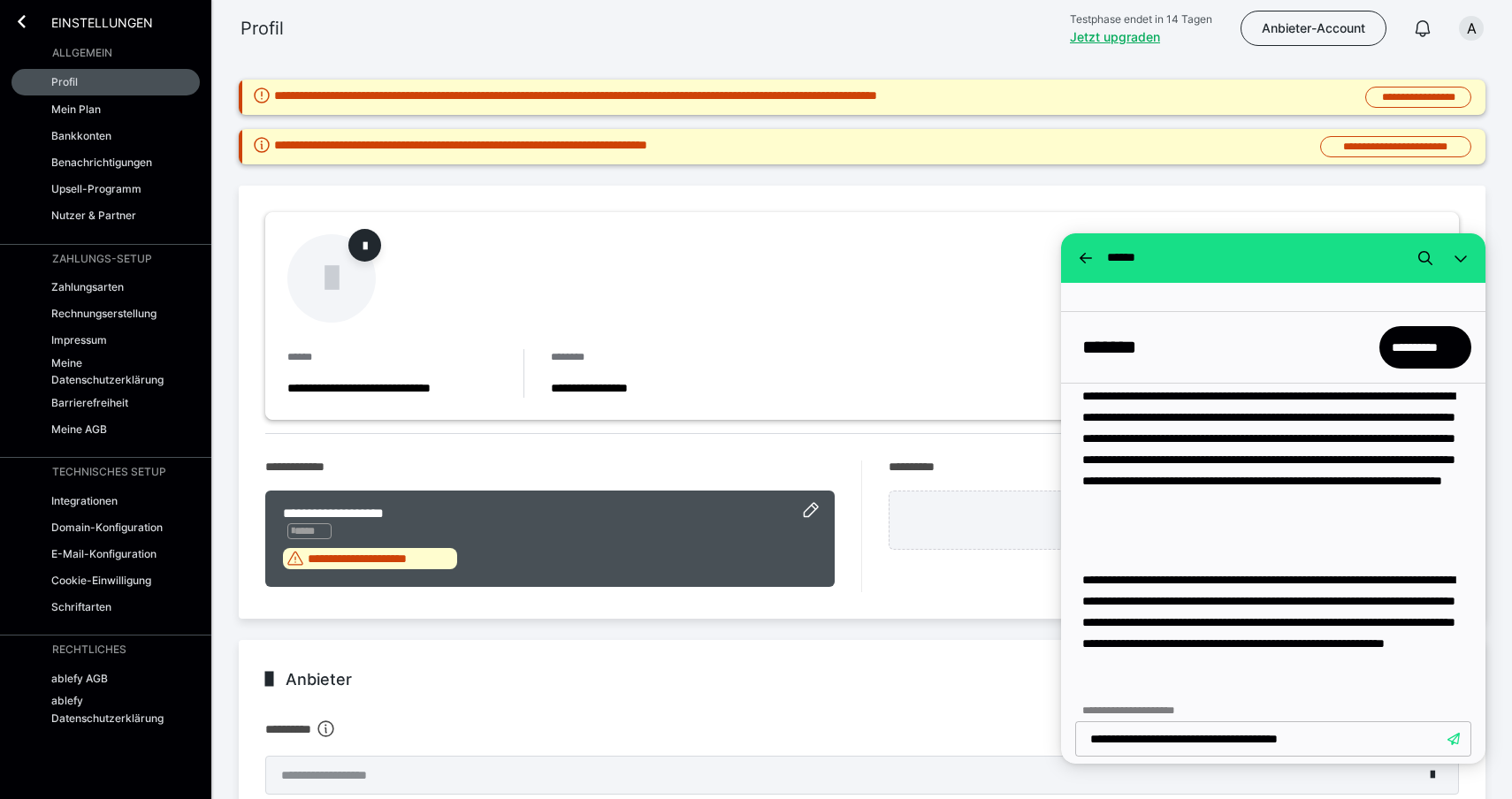 type on "**********" 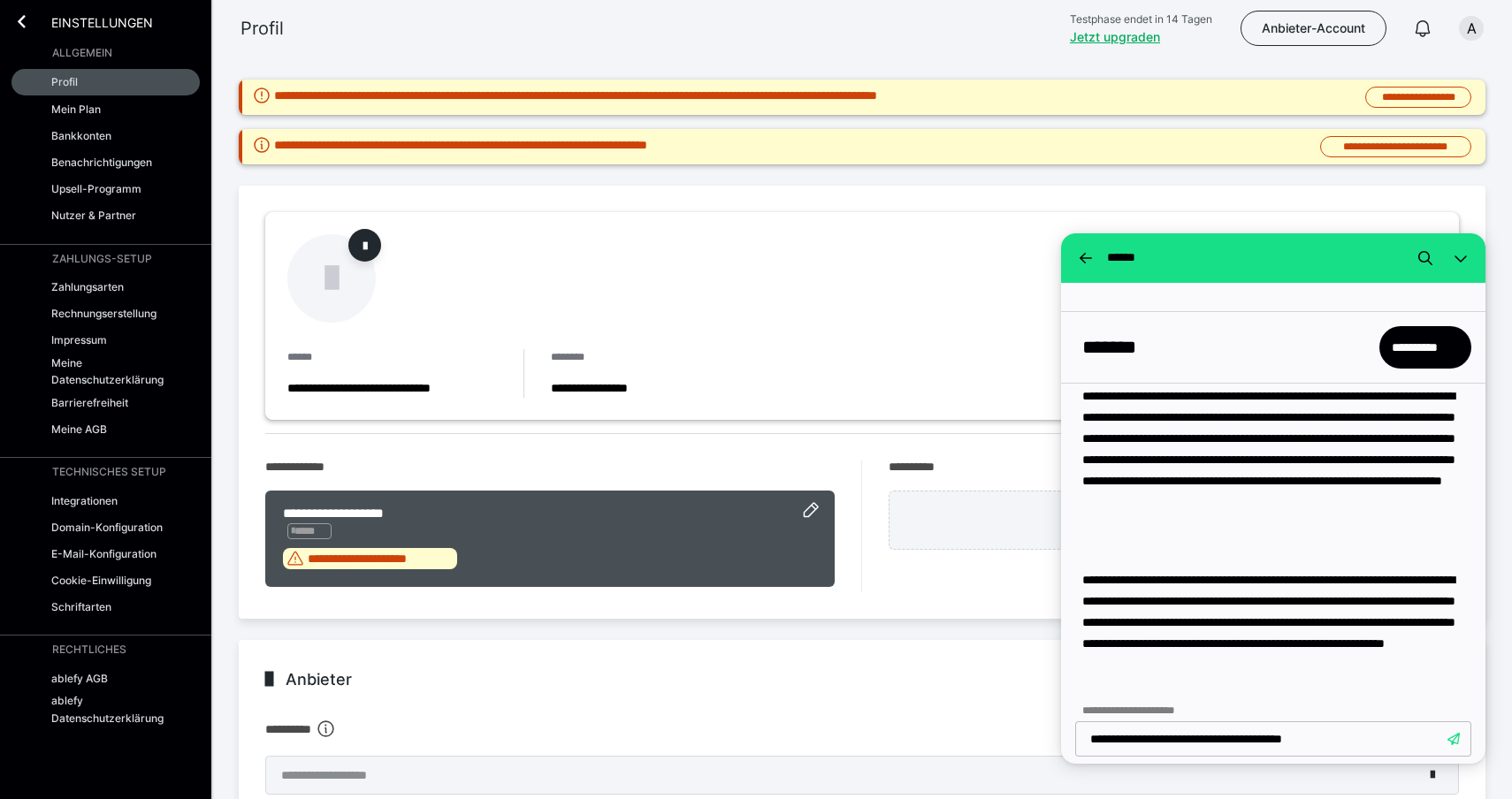 type 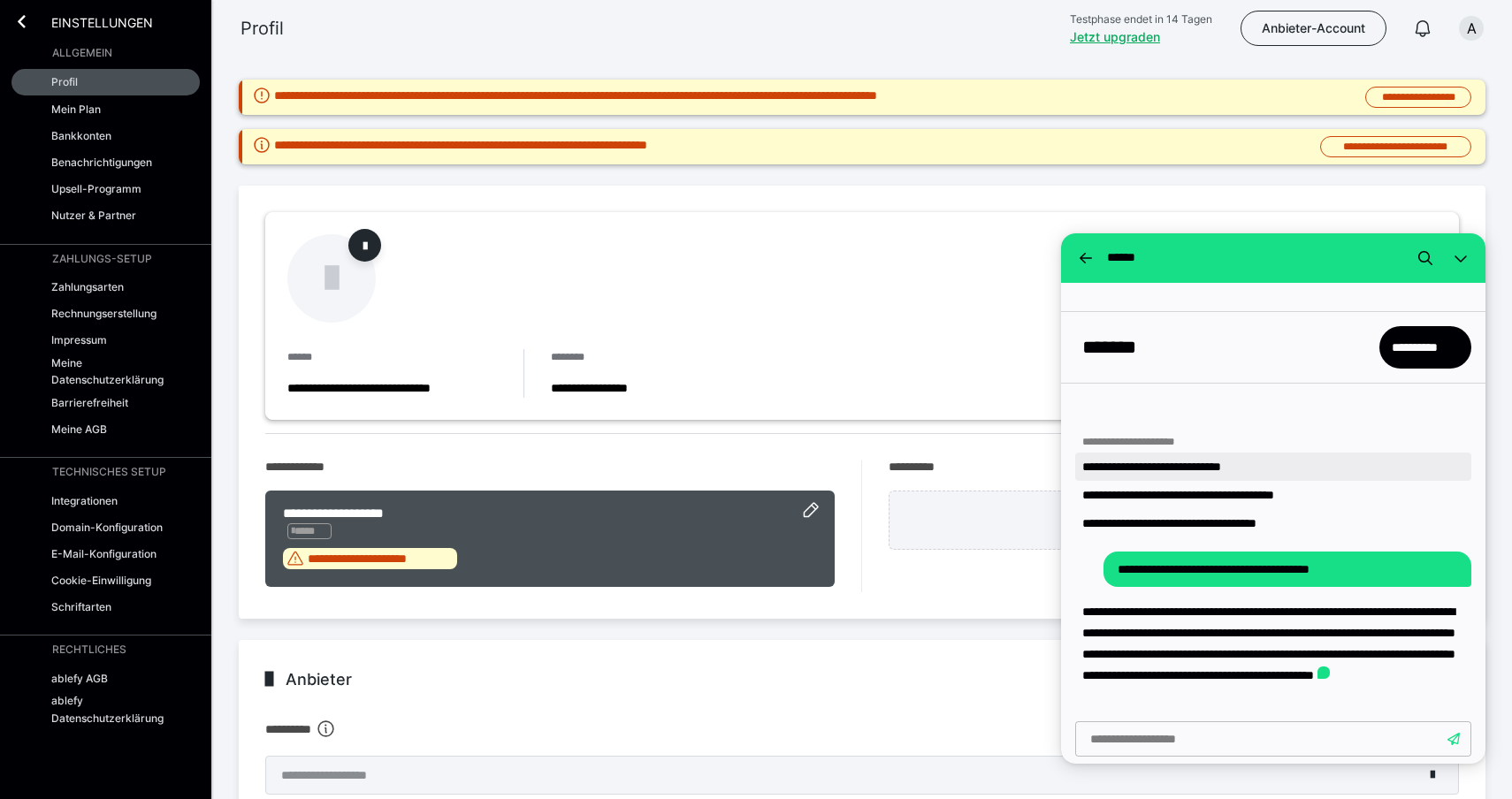 scroll, scrollTop: 505, scrollLeft: 0, axis: vertical 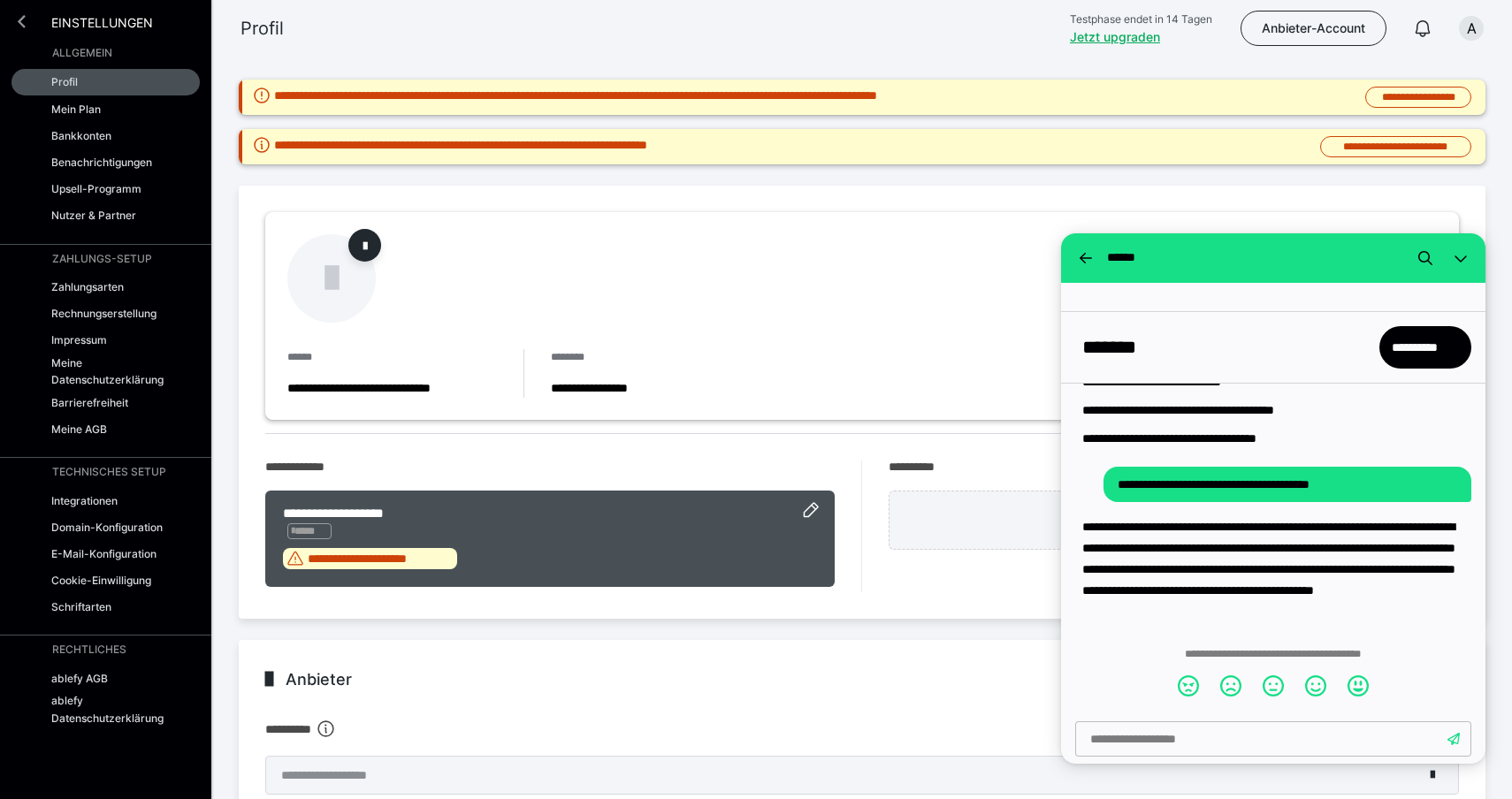 click at bounding box center [21, 21] 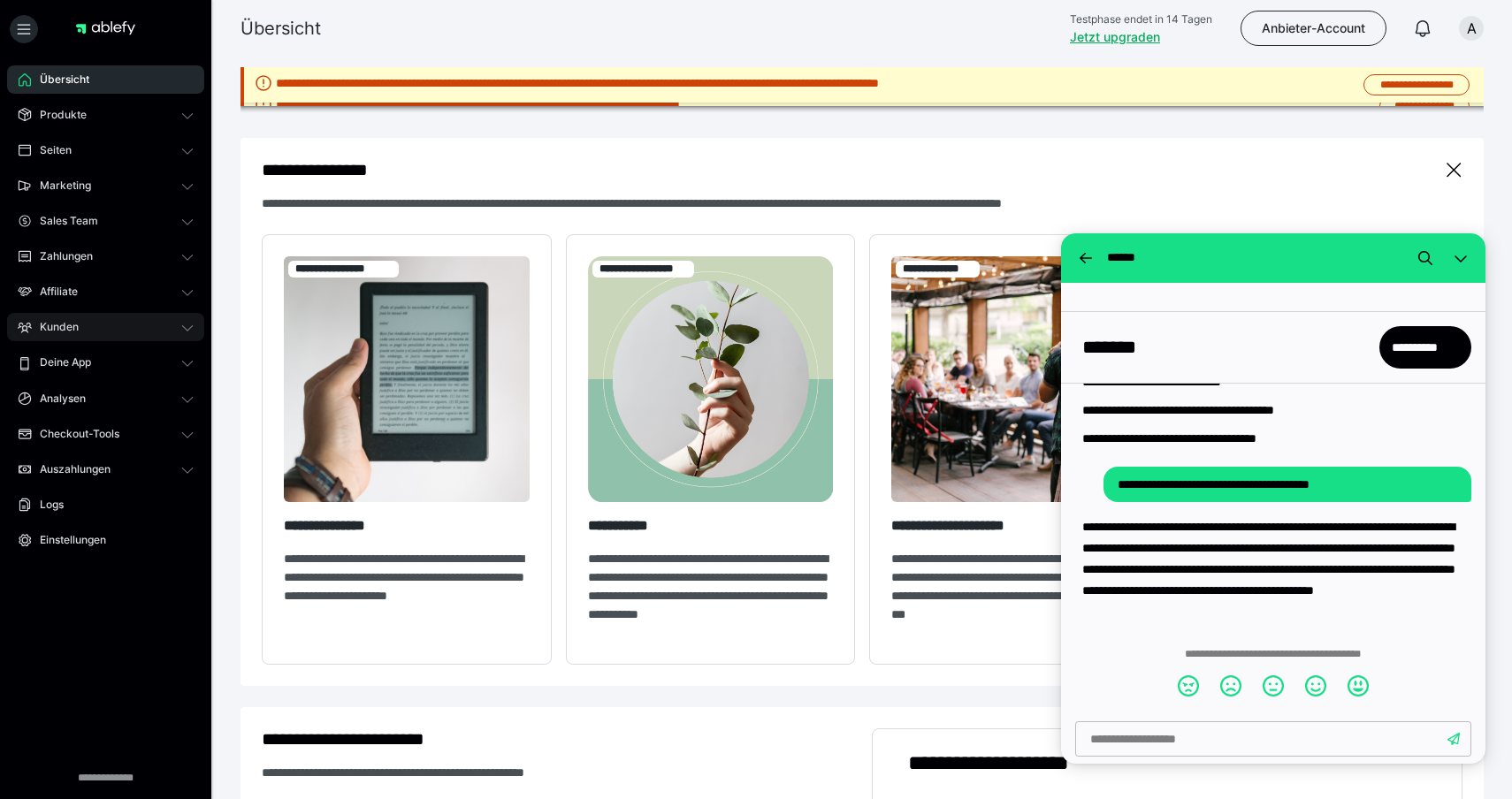 click on "Kunden" at bounding box center [105, 327] 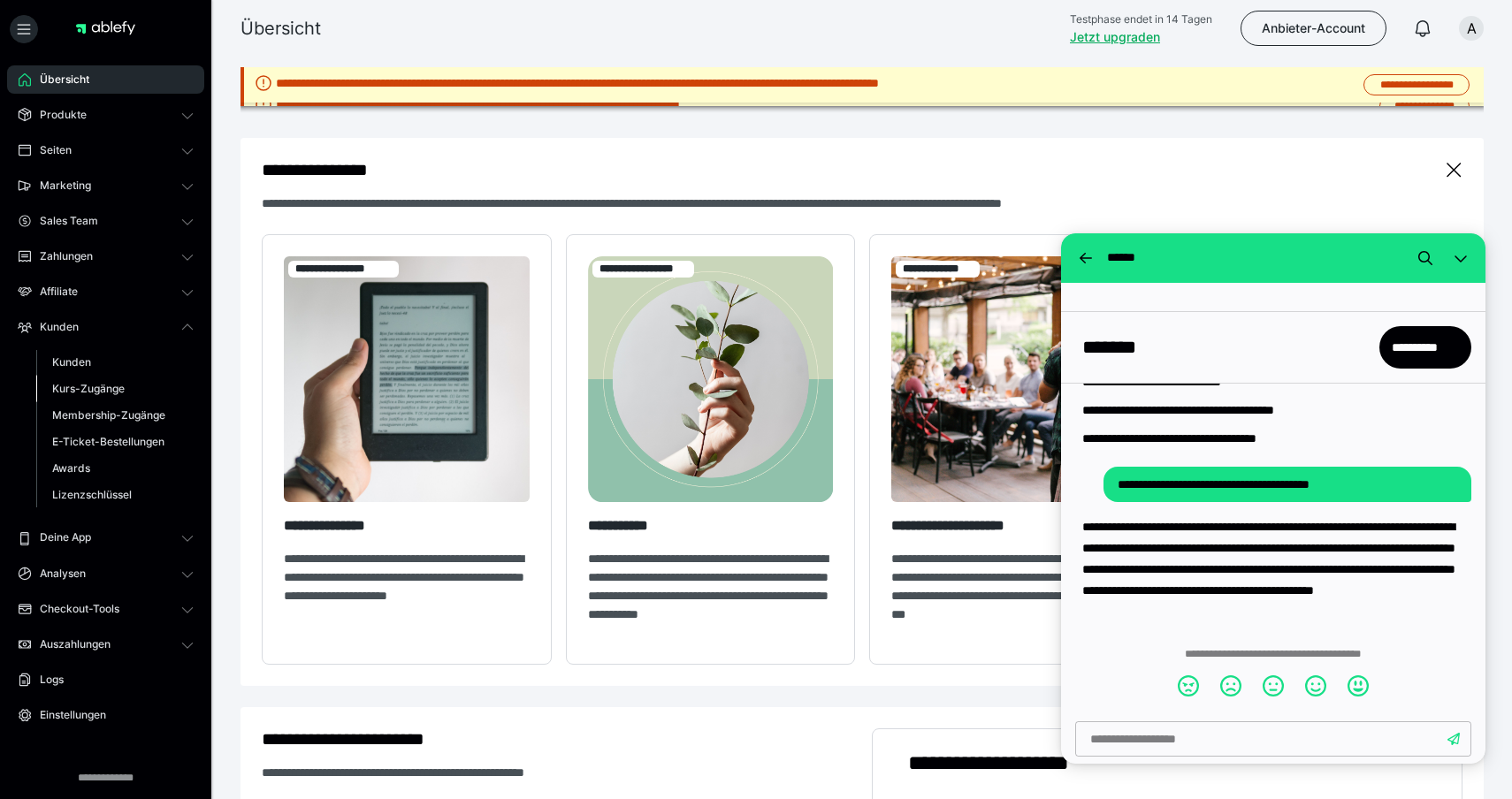 click on "Kurs-Zugänge" at bounding box center [88, 388] 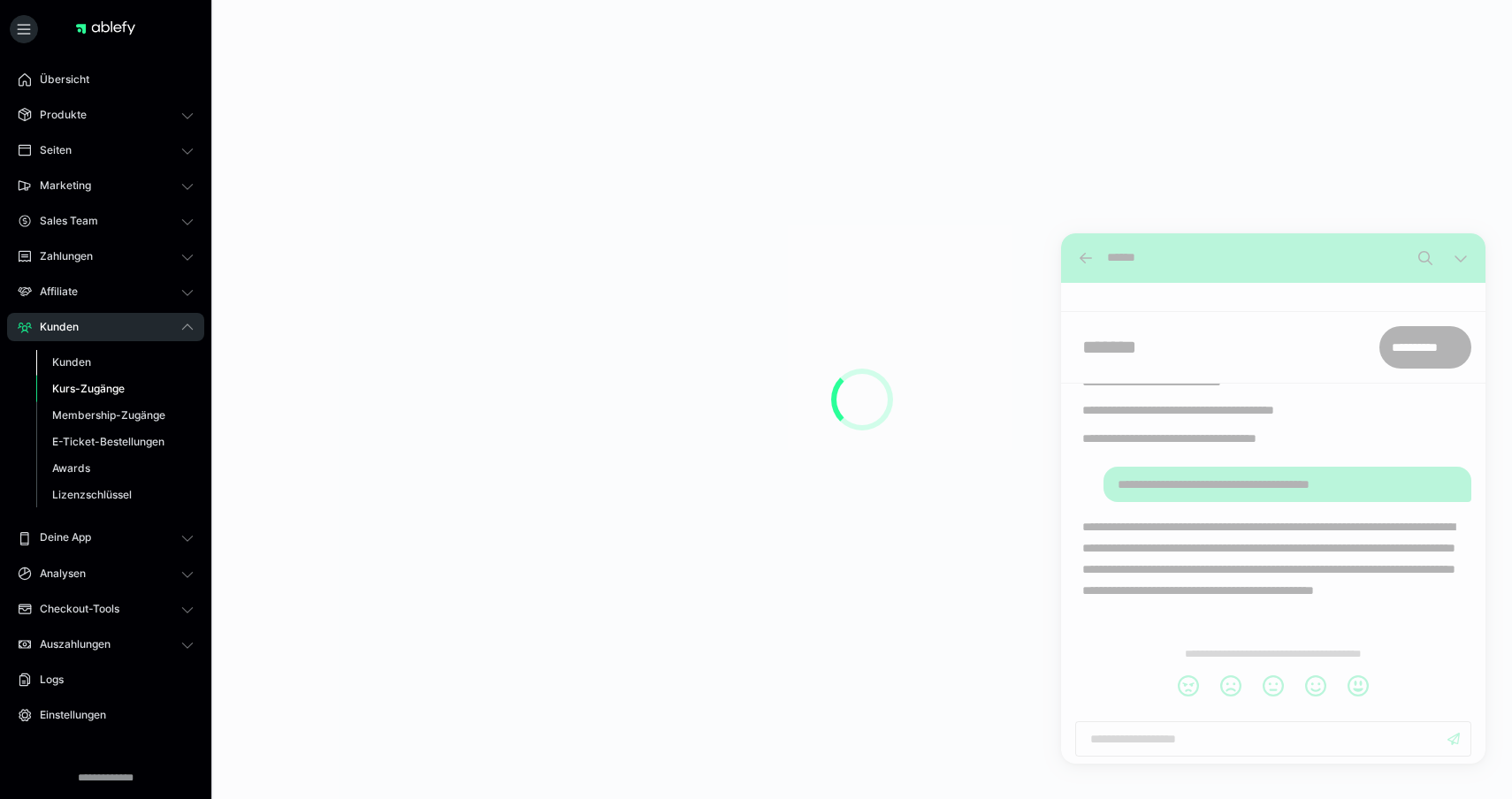 click on "Kunden" at bounding box center [72, 361] 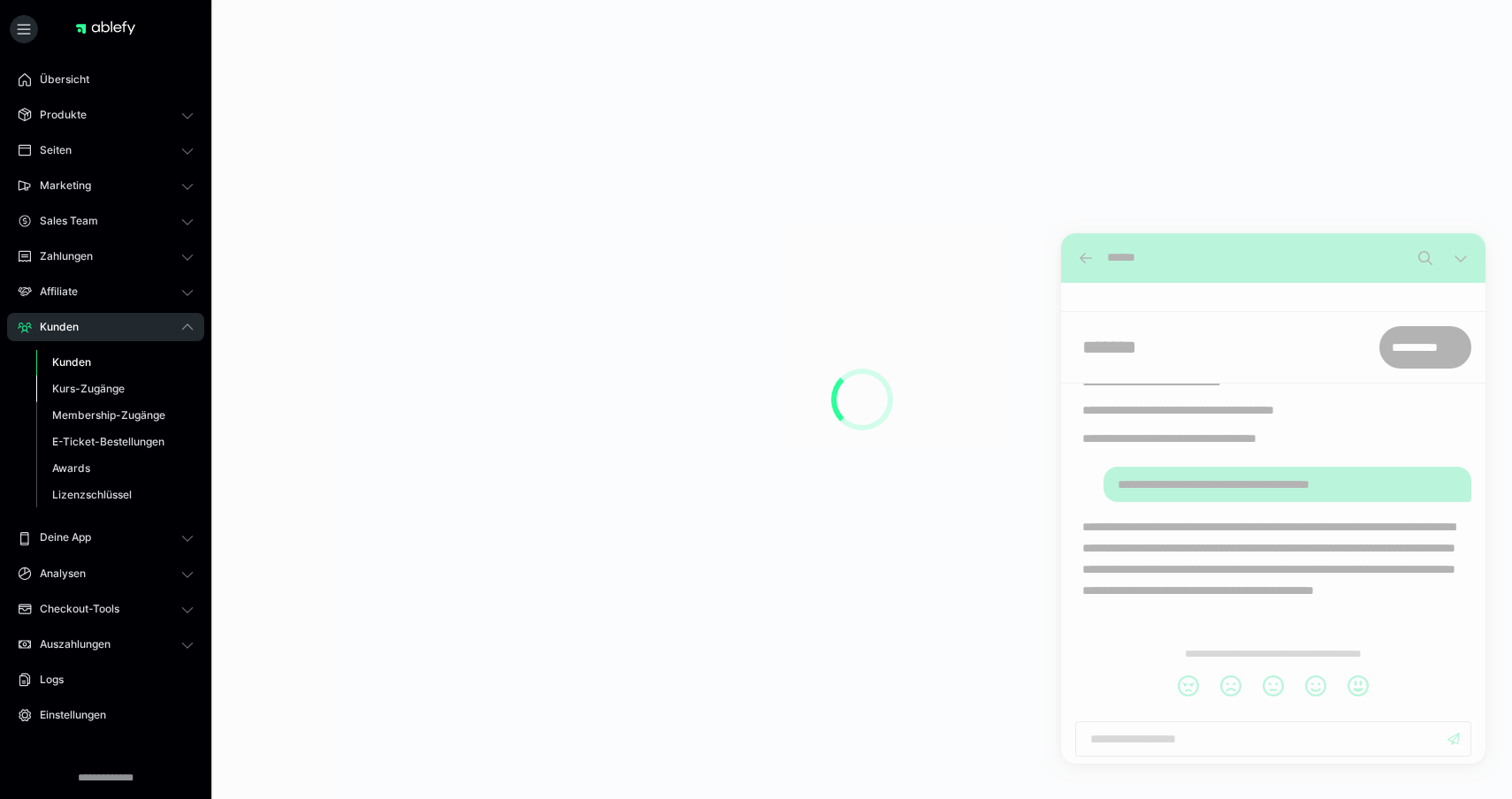 click on "Kurs-Zugänge" at bounding box center [88, 388] 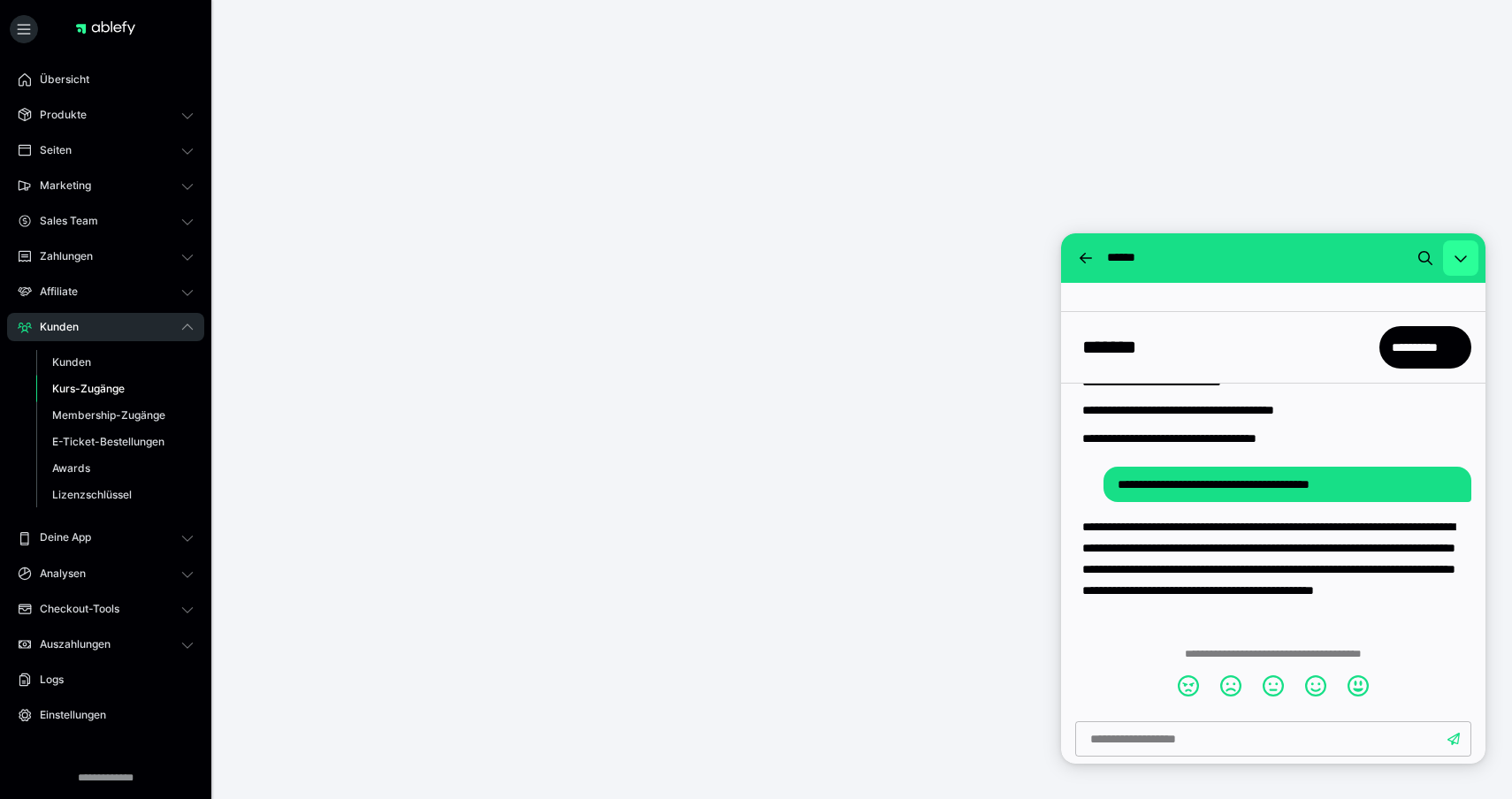 click 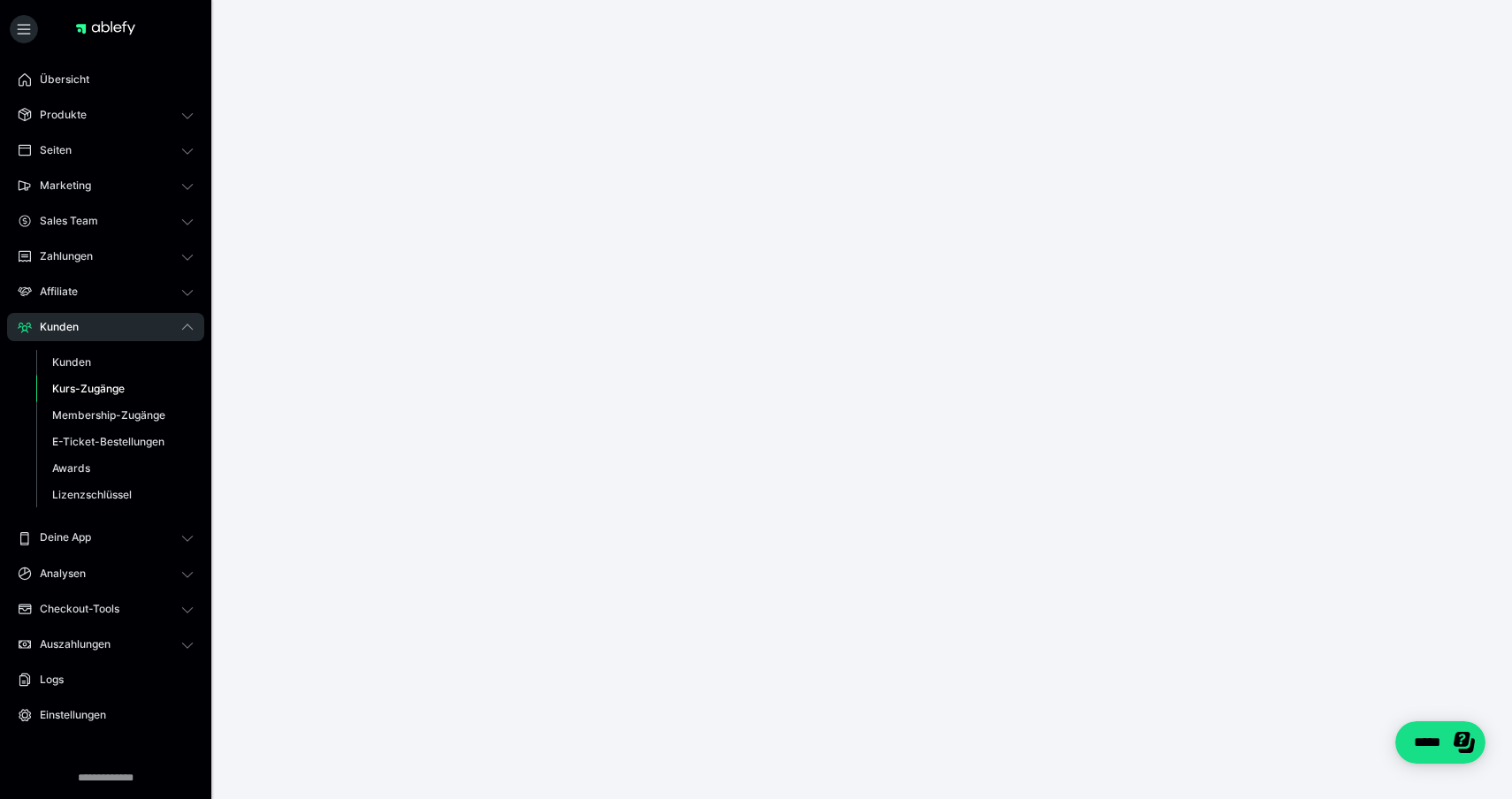 scroll, scrollTop: 0, scrollLeft: 0, axis: both 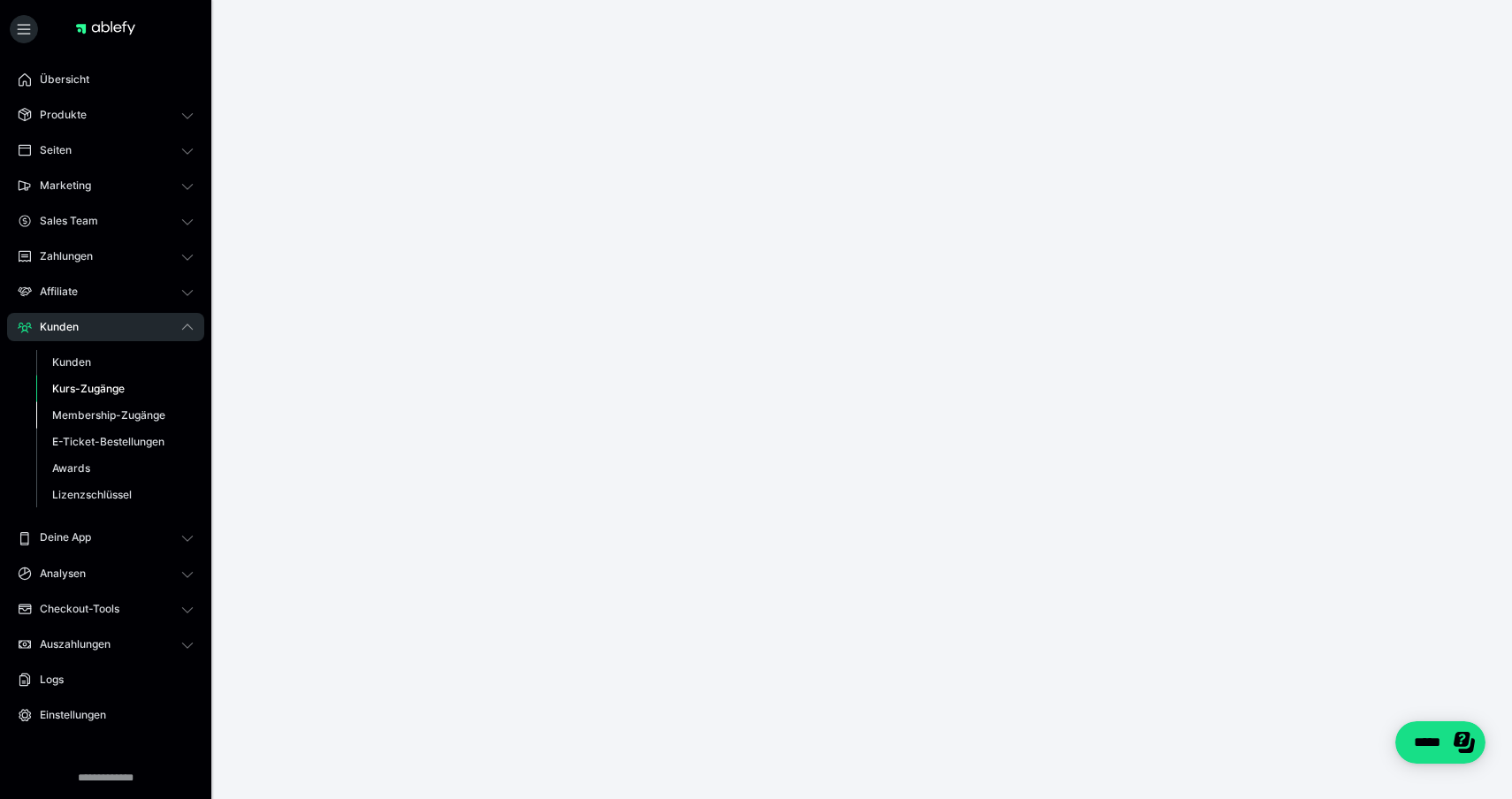 click on "Membership-Zugänge" at bounding box center (109, 415) 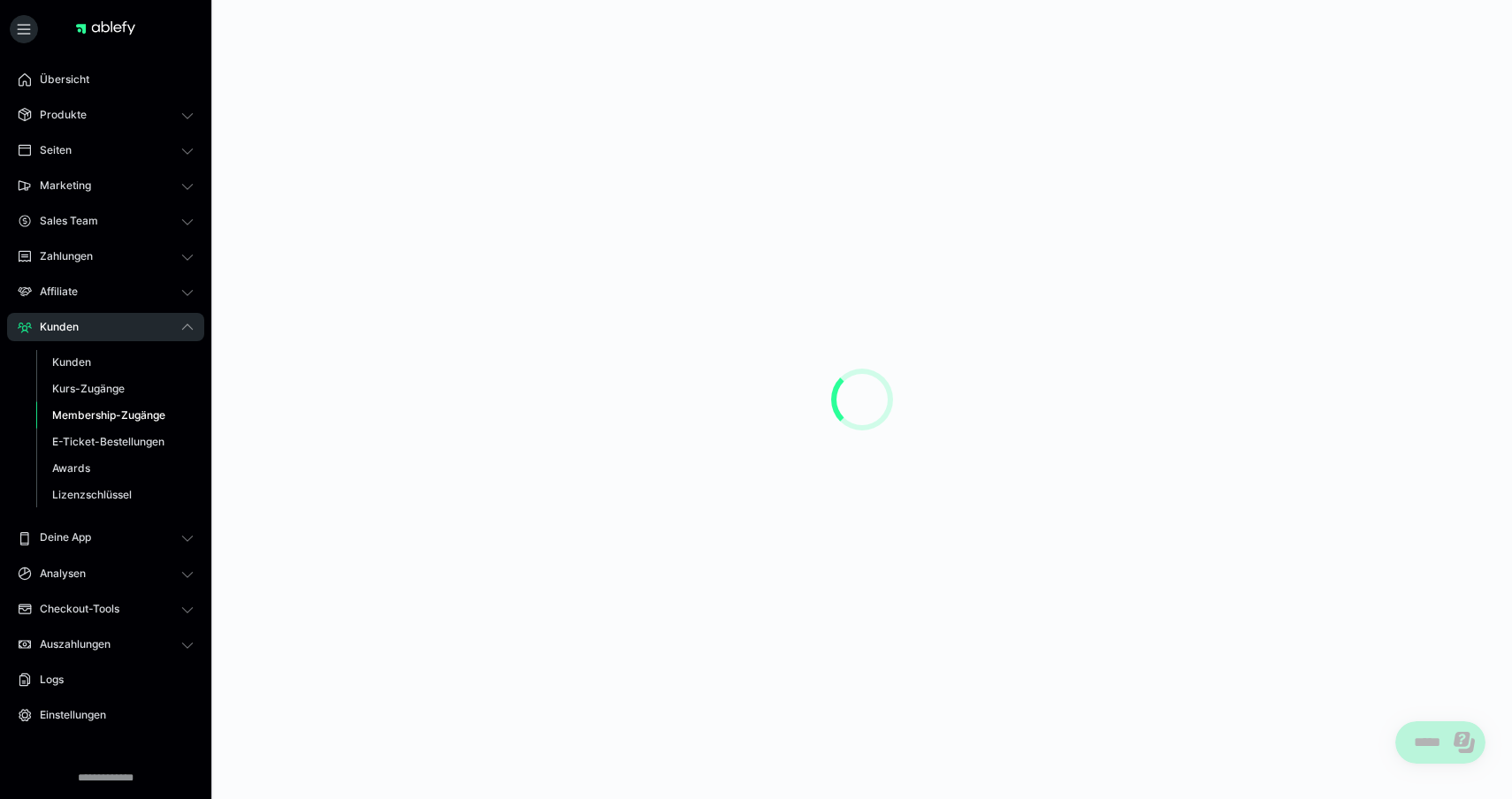 click on "Membership-Zugänge" at bounding box center (109, 415) 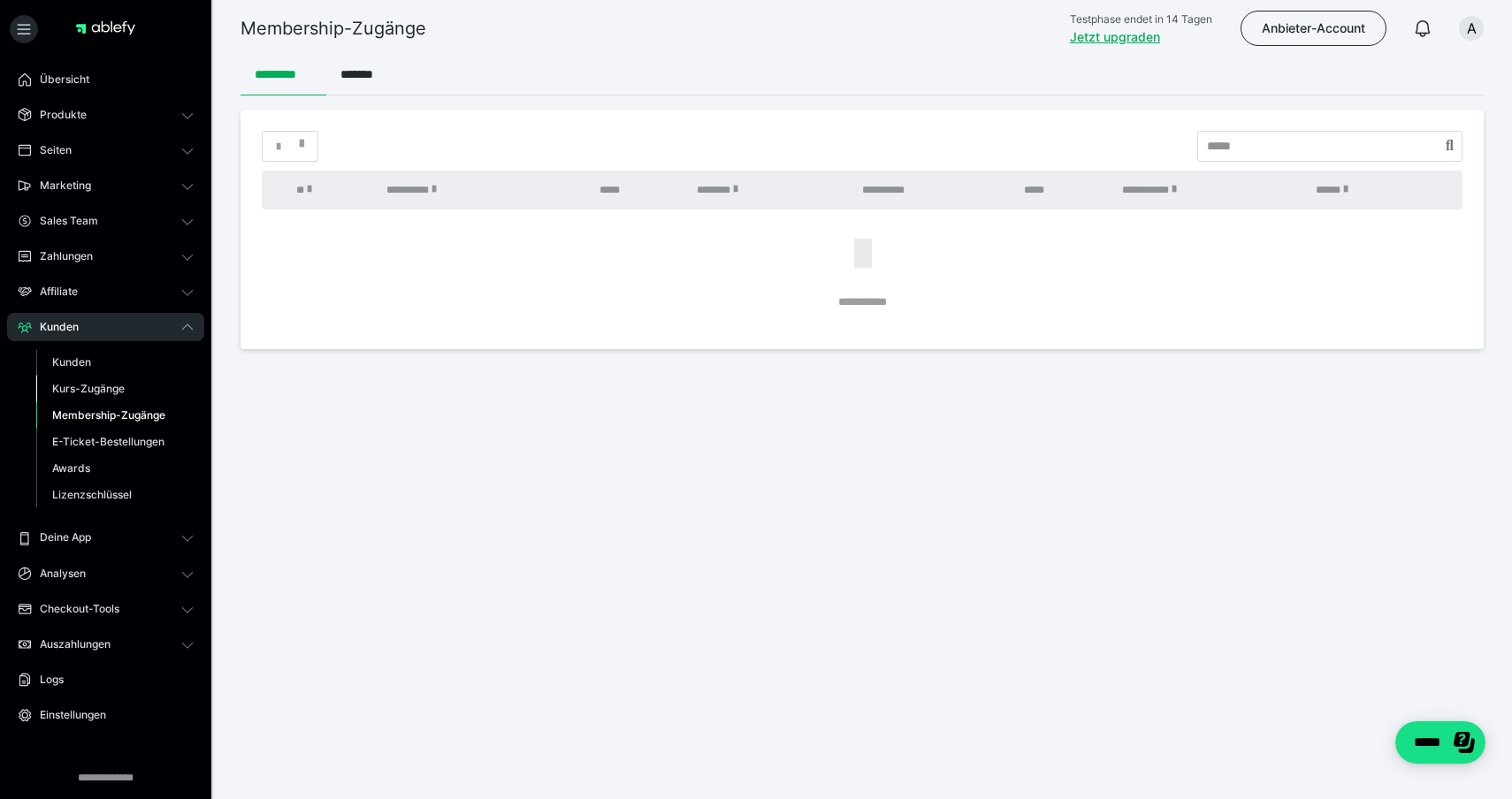 click on "Kurs-Zugänge" at bounding box center [88, 388] 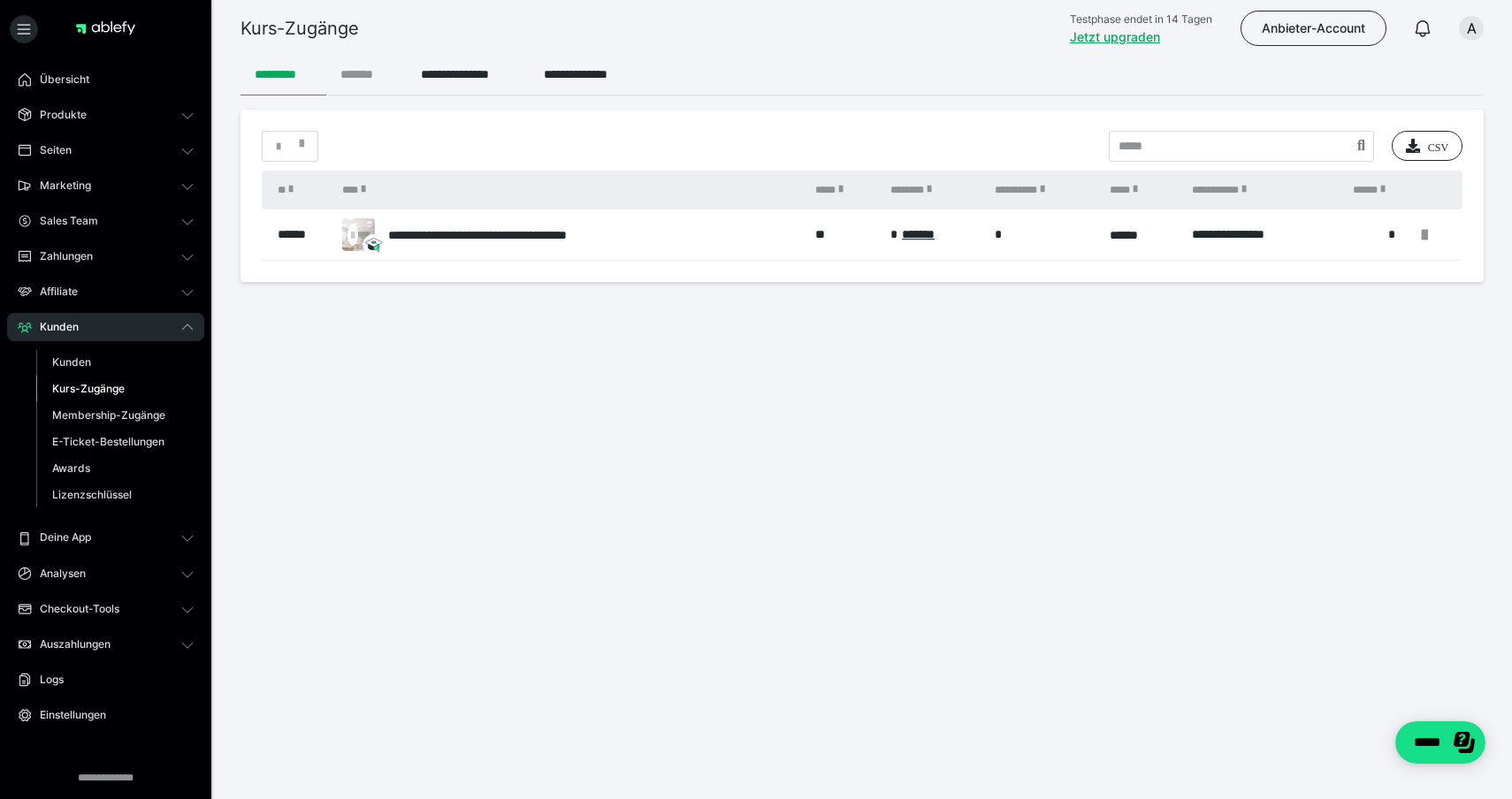click on "*******" at bounding box center [366, 74] 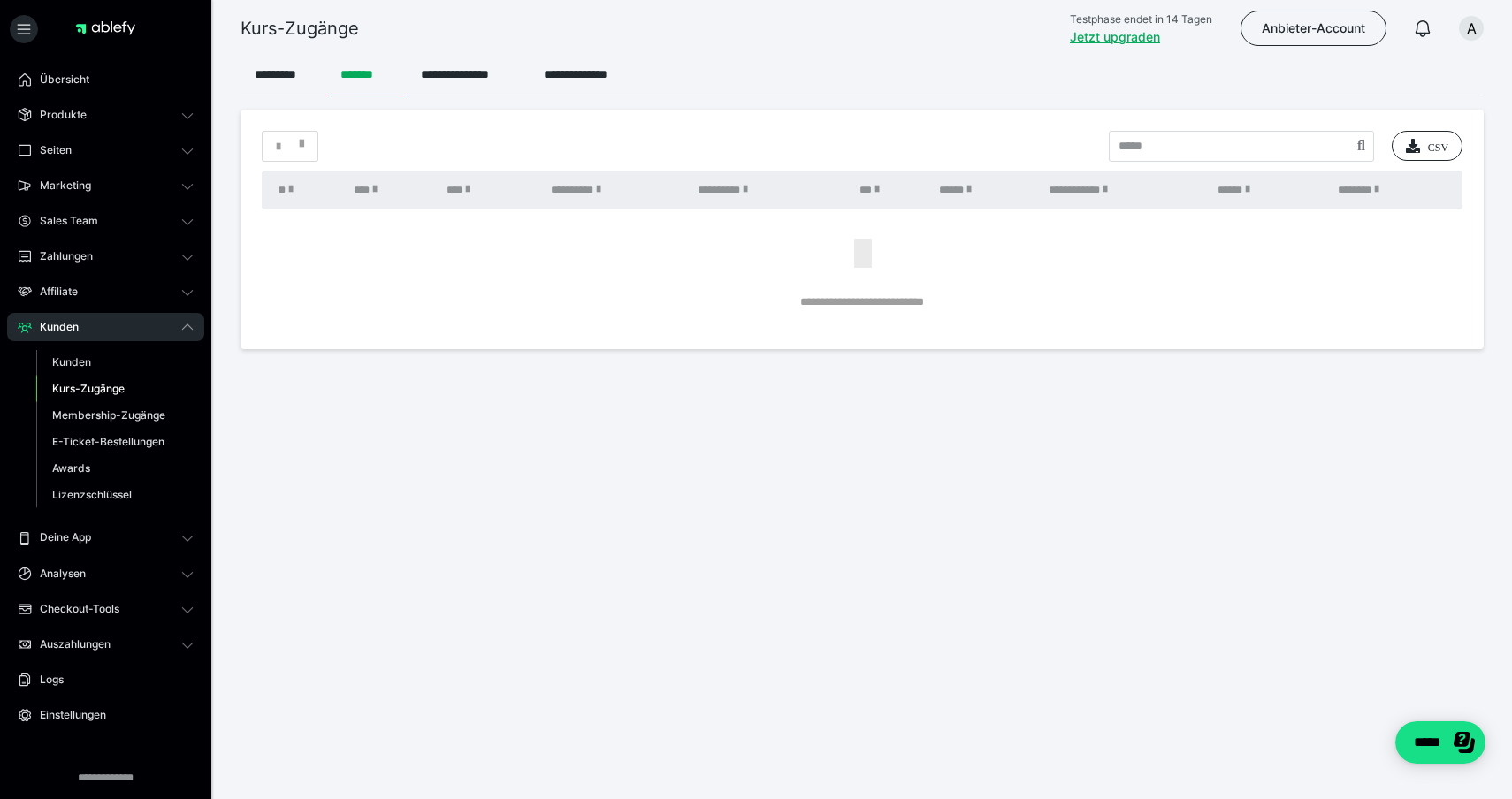 scroll, scrollTop: 0, scrollLeft: 0, axis: both 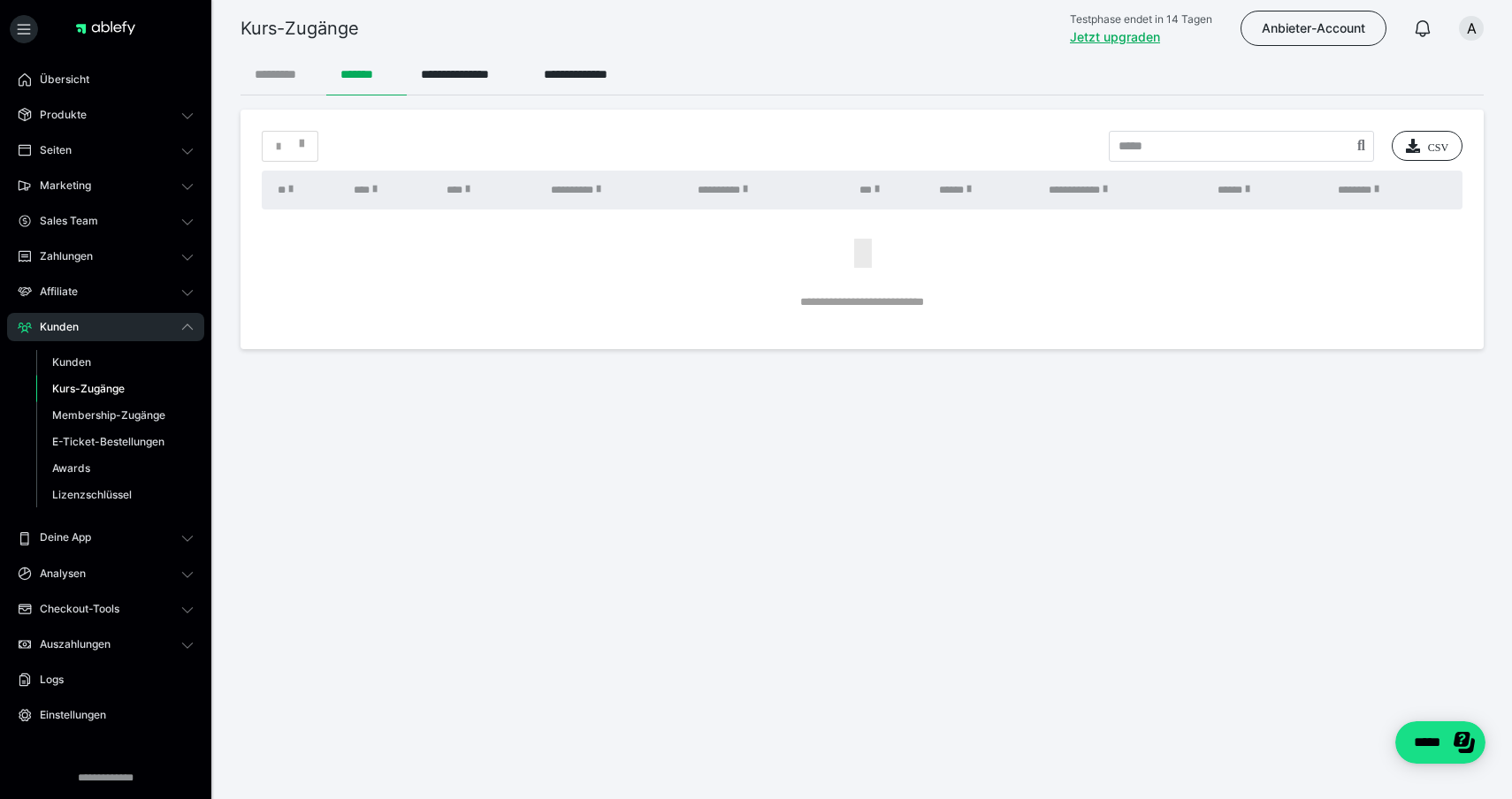 click on "*********" at bounding box center (283, 74) 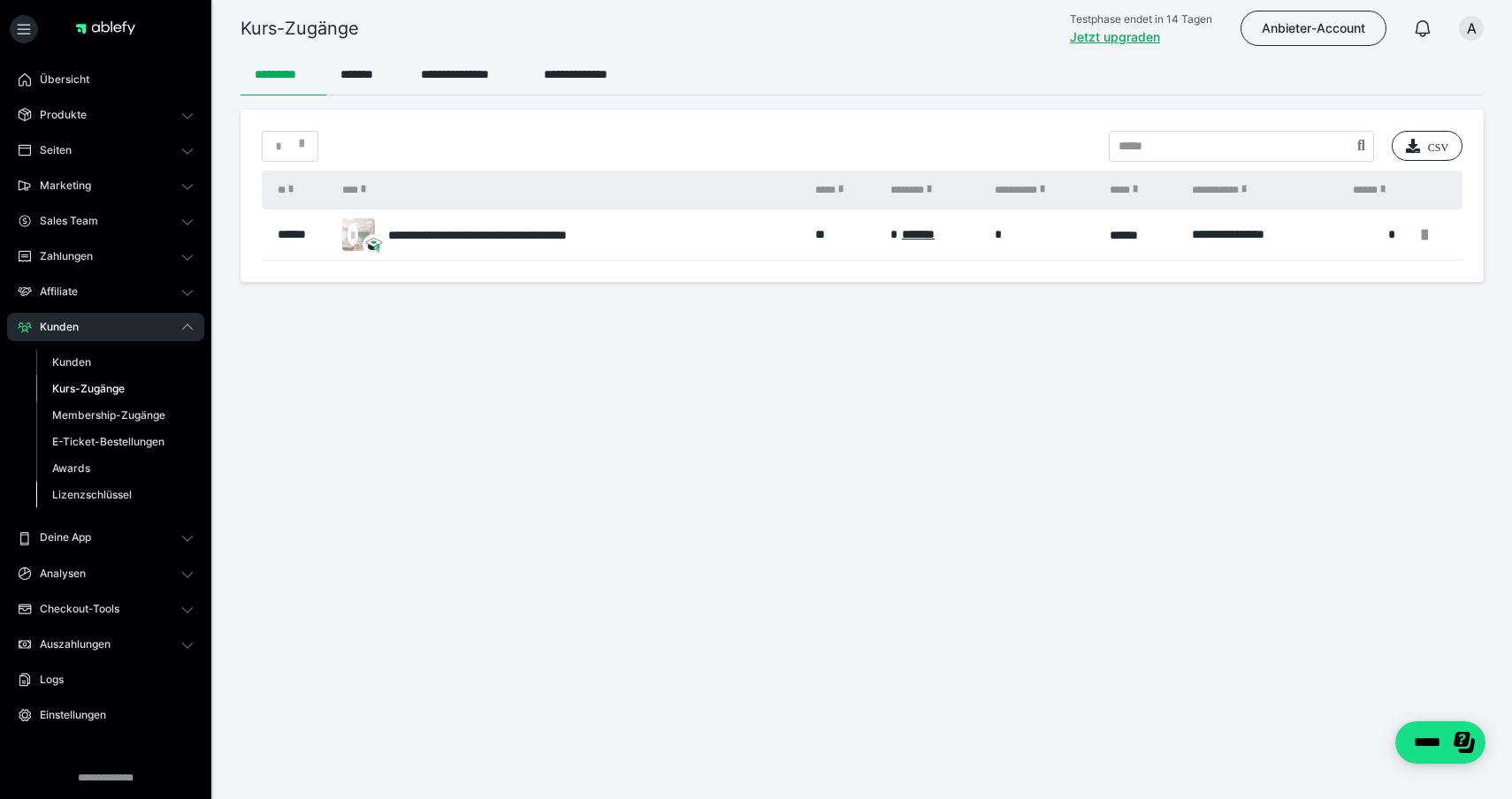 click on "Lizenzschlüssel" at bounding box center (92, 494) 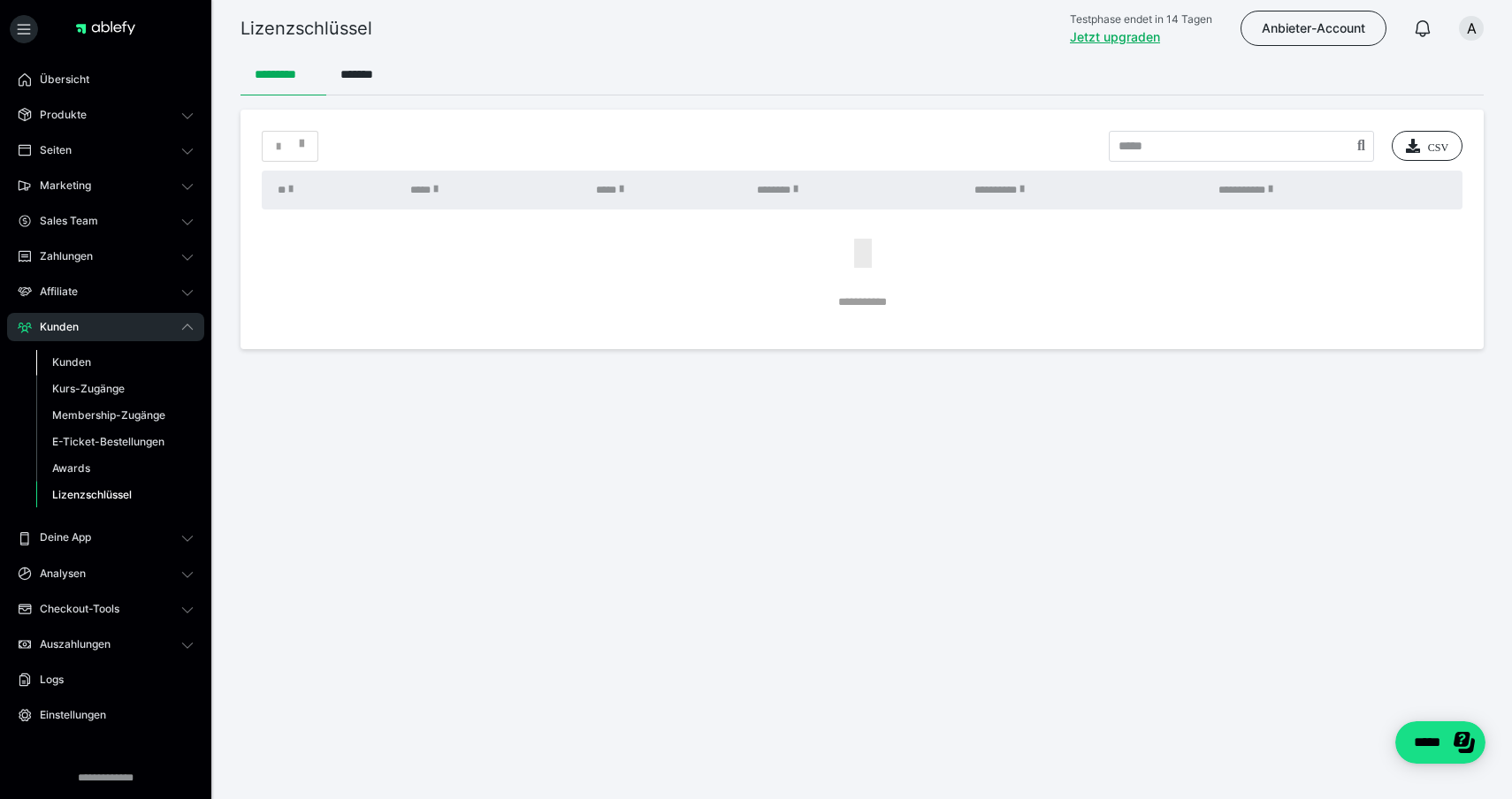 click on "Kunden" at bounding box center (72, 361) 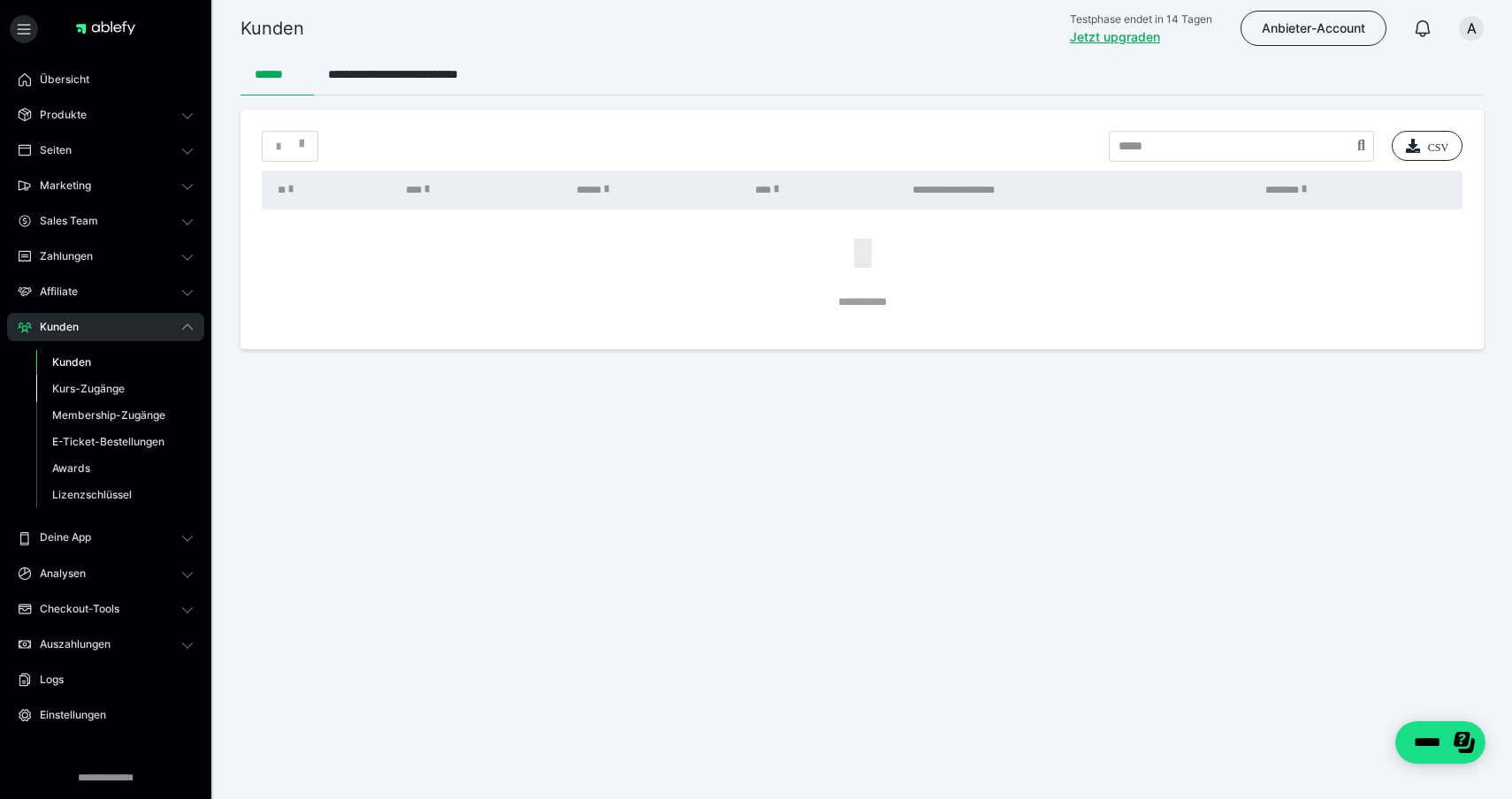 click on "Kurs-Zugänge" at bounding box center (88, 388) 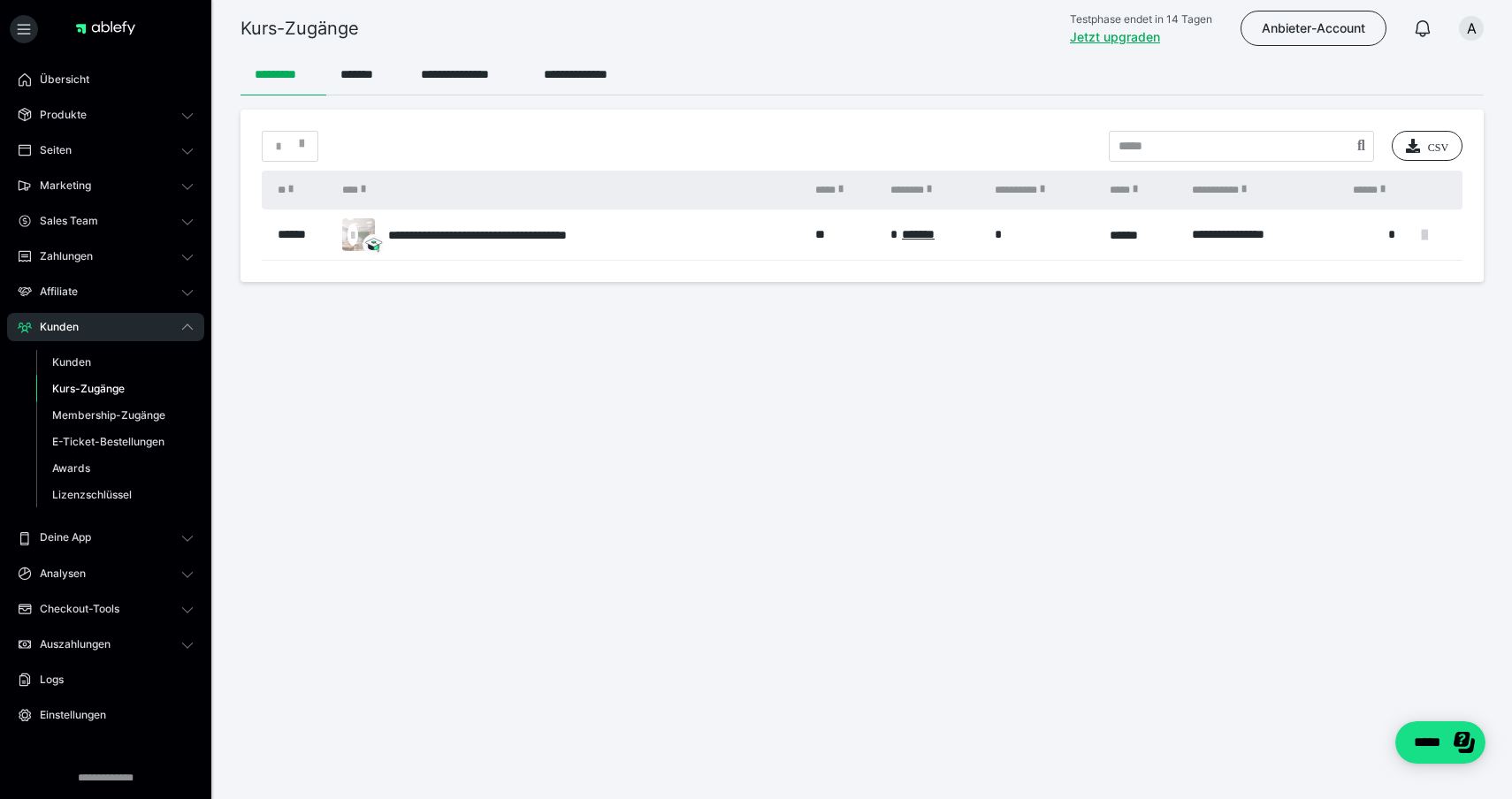 click at bounding box center [1424, 235] 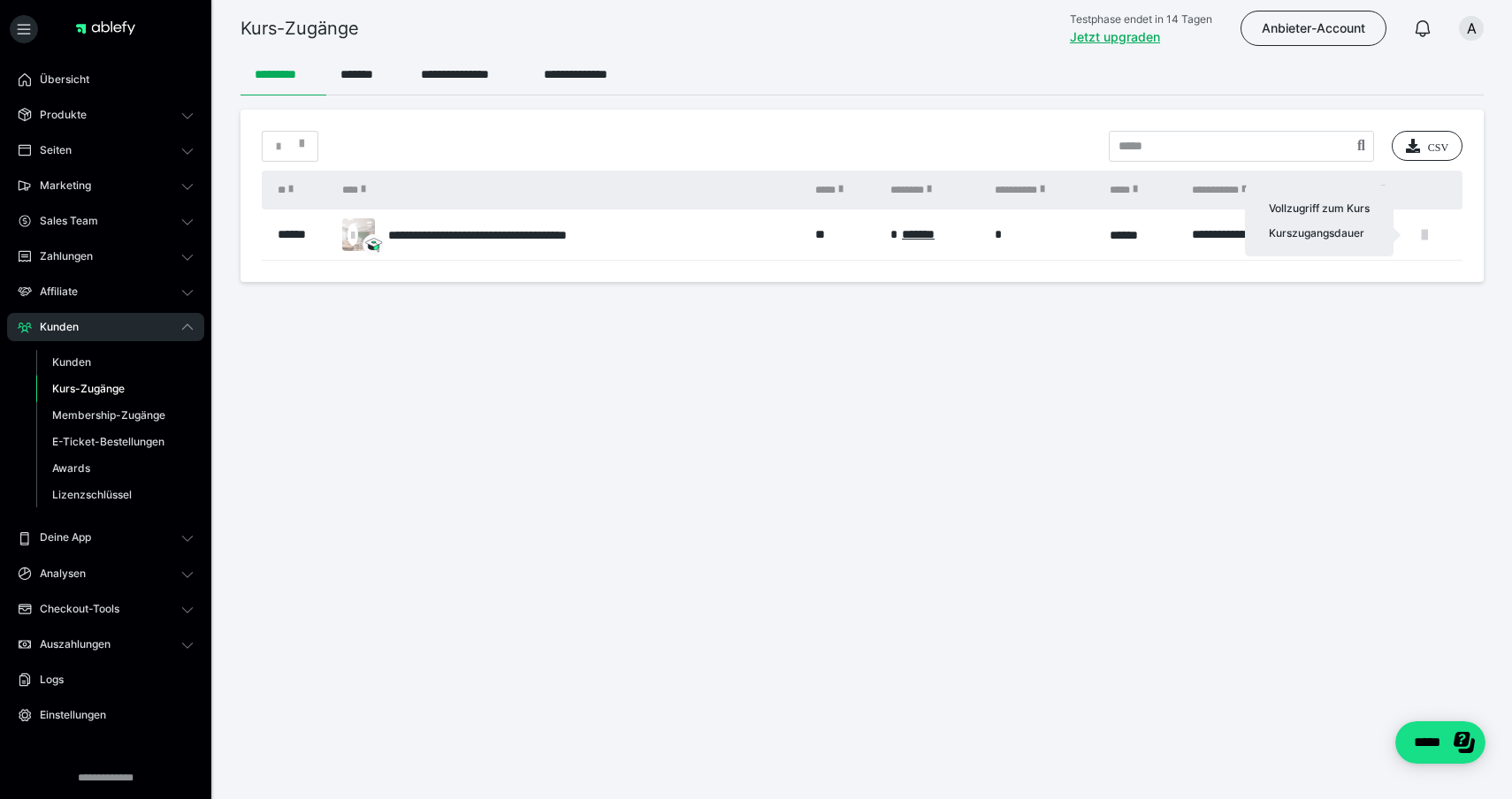 click at bounding box center (756, 400) 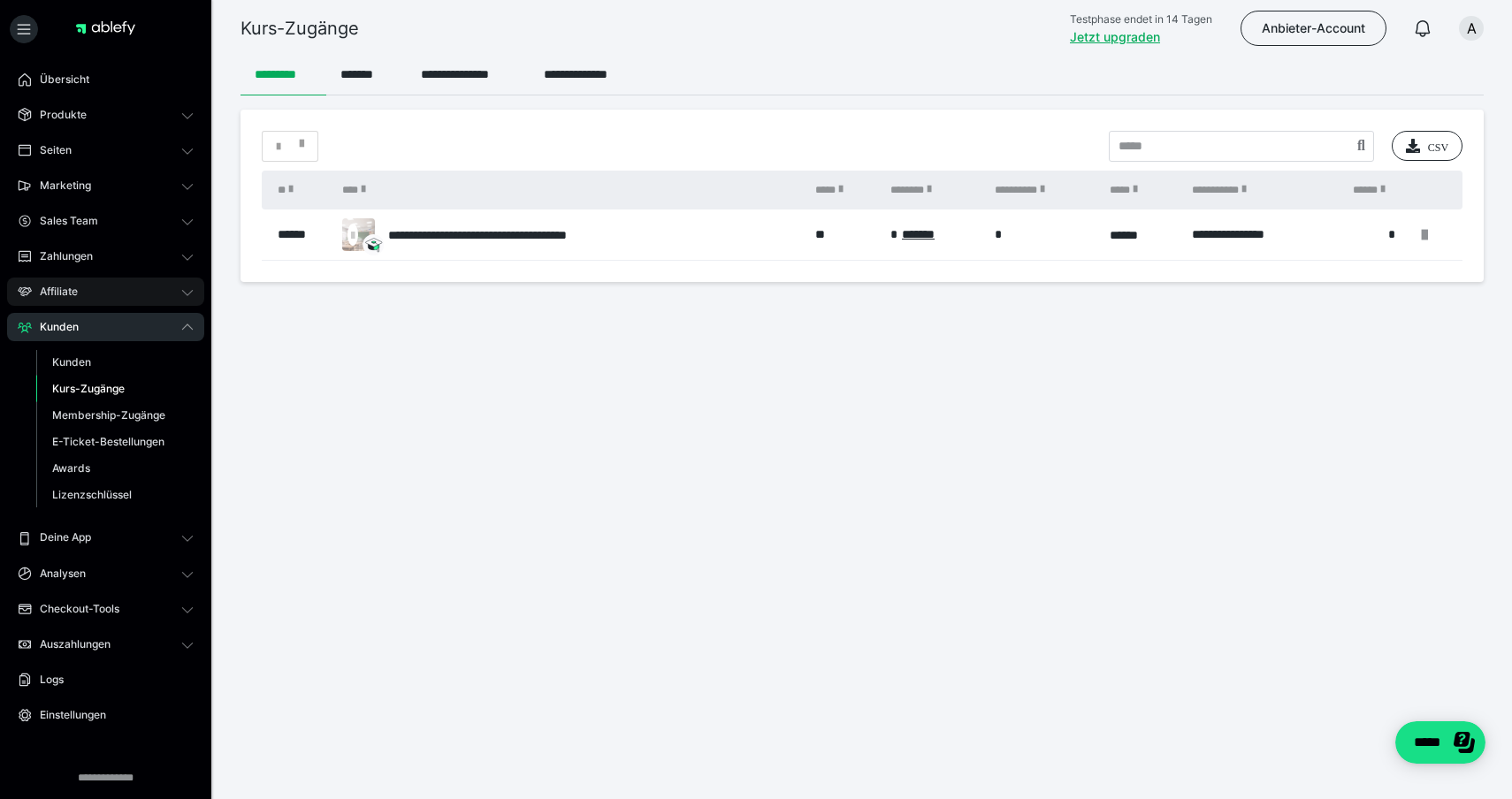 scroll, scrollTop: 0, scrollLeft: 0, axis: both 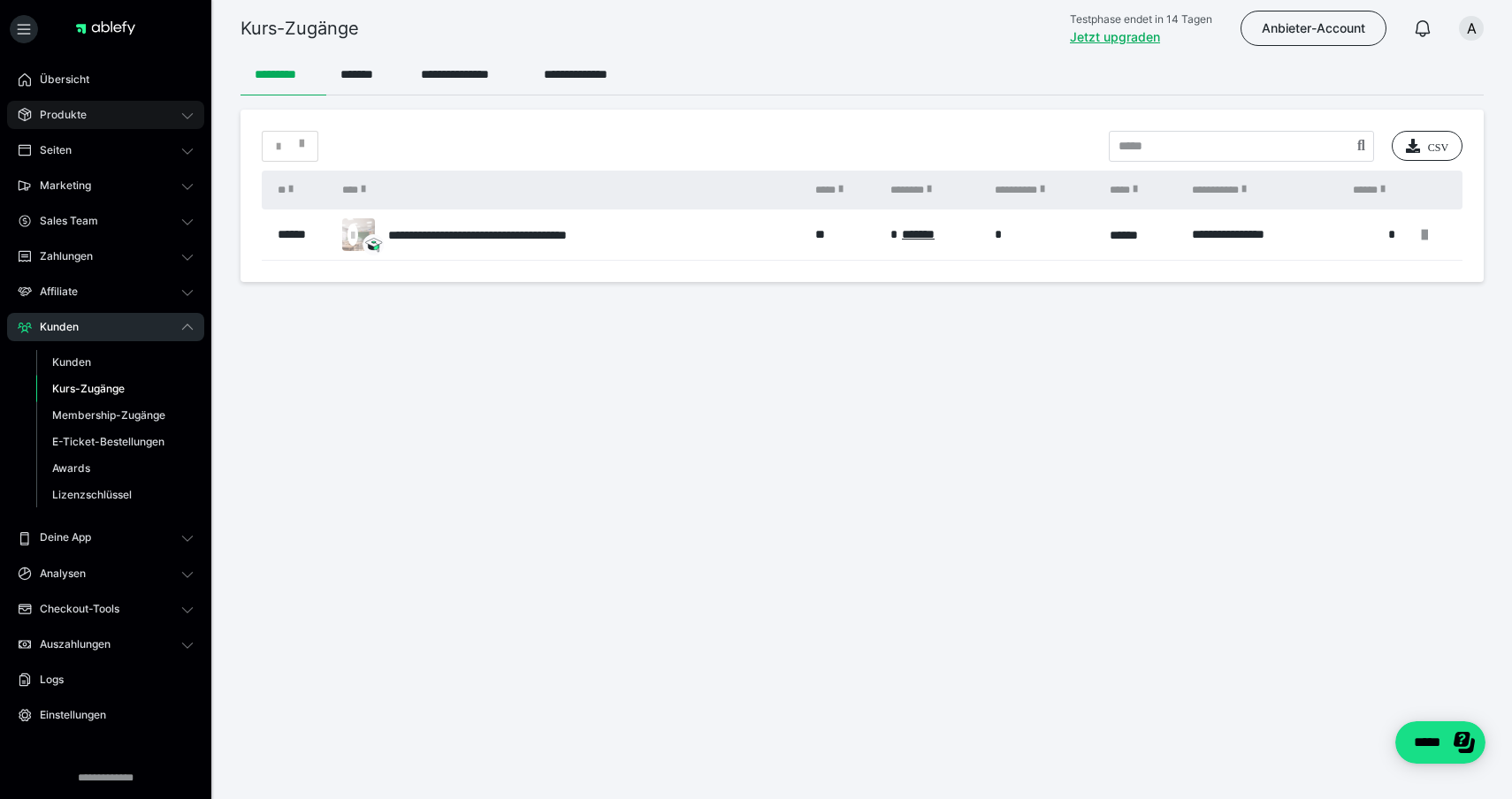 click on "Produkte" at bounding box center (57, 115) 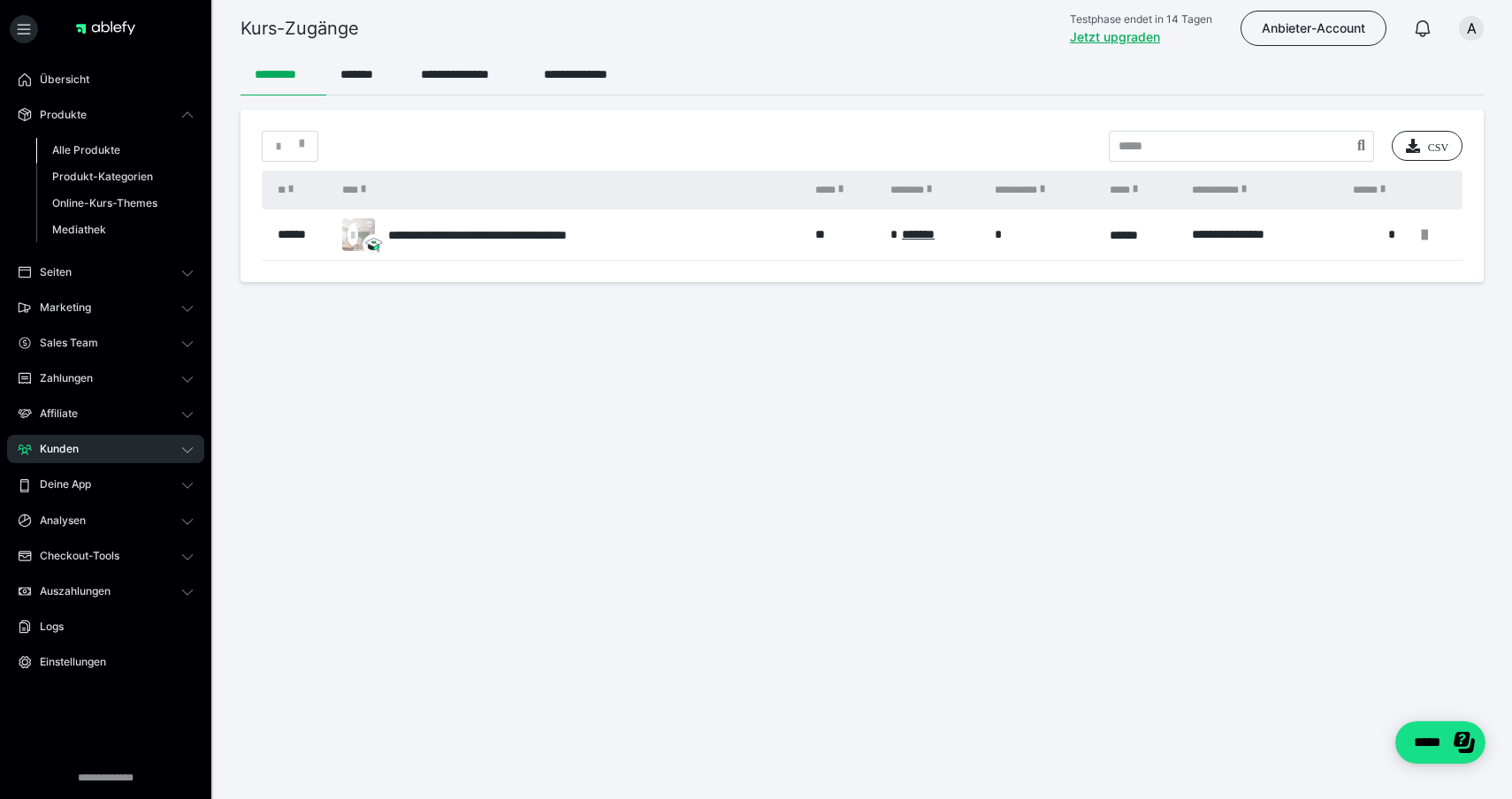 click on "Alle Produkte" at bounding box center [86, 149] 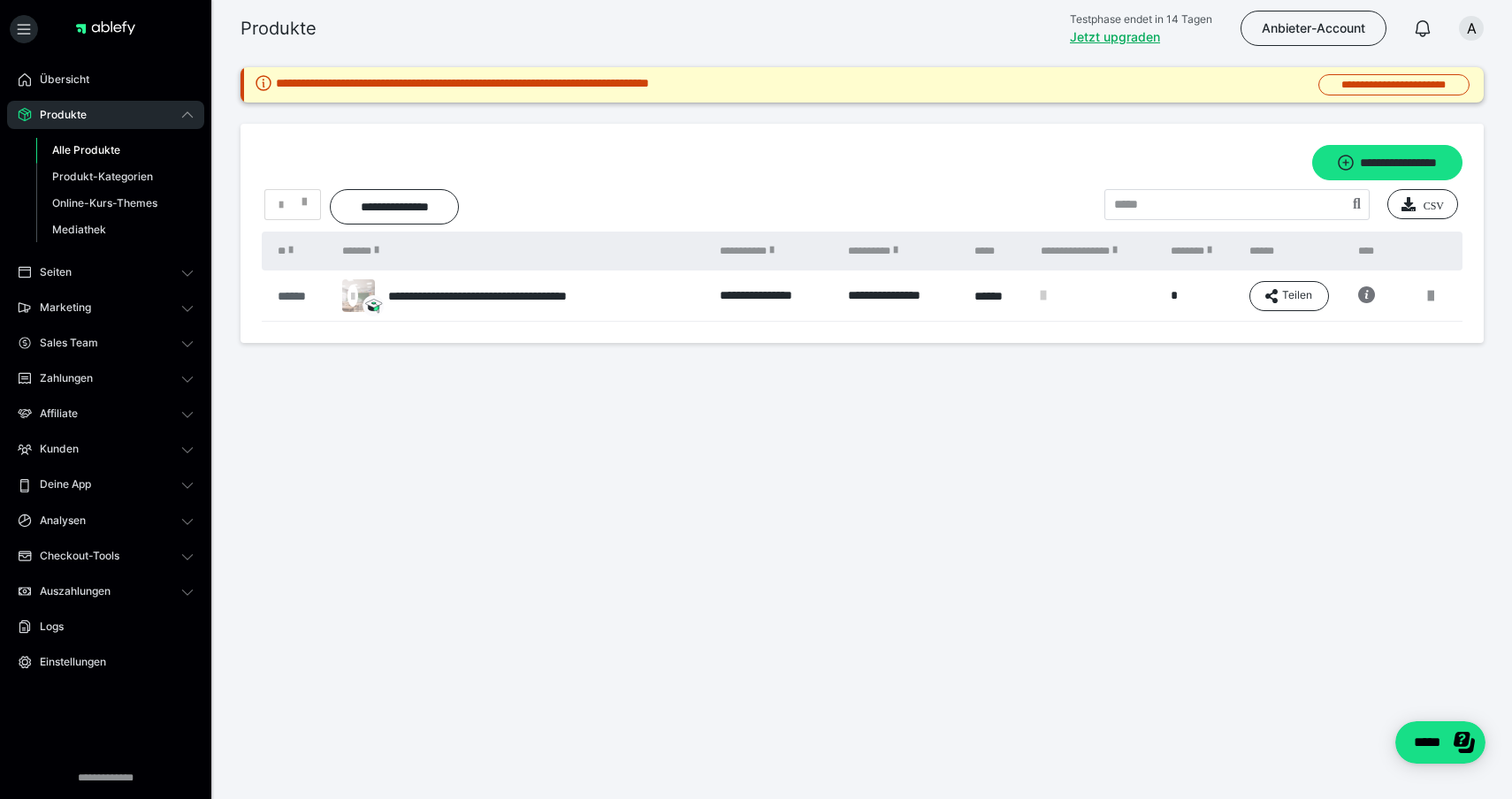 click on "******" at bounding box center (301, 296) 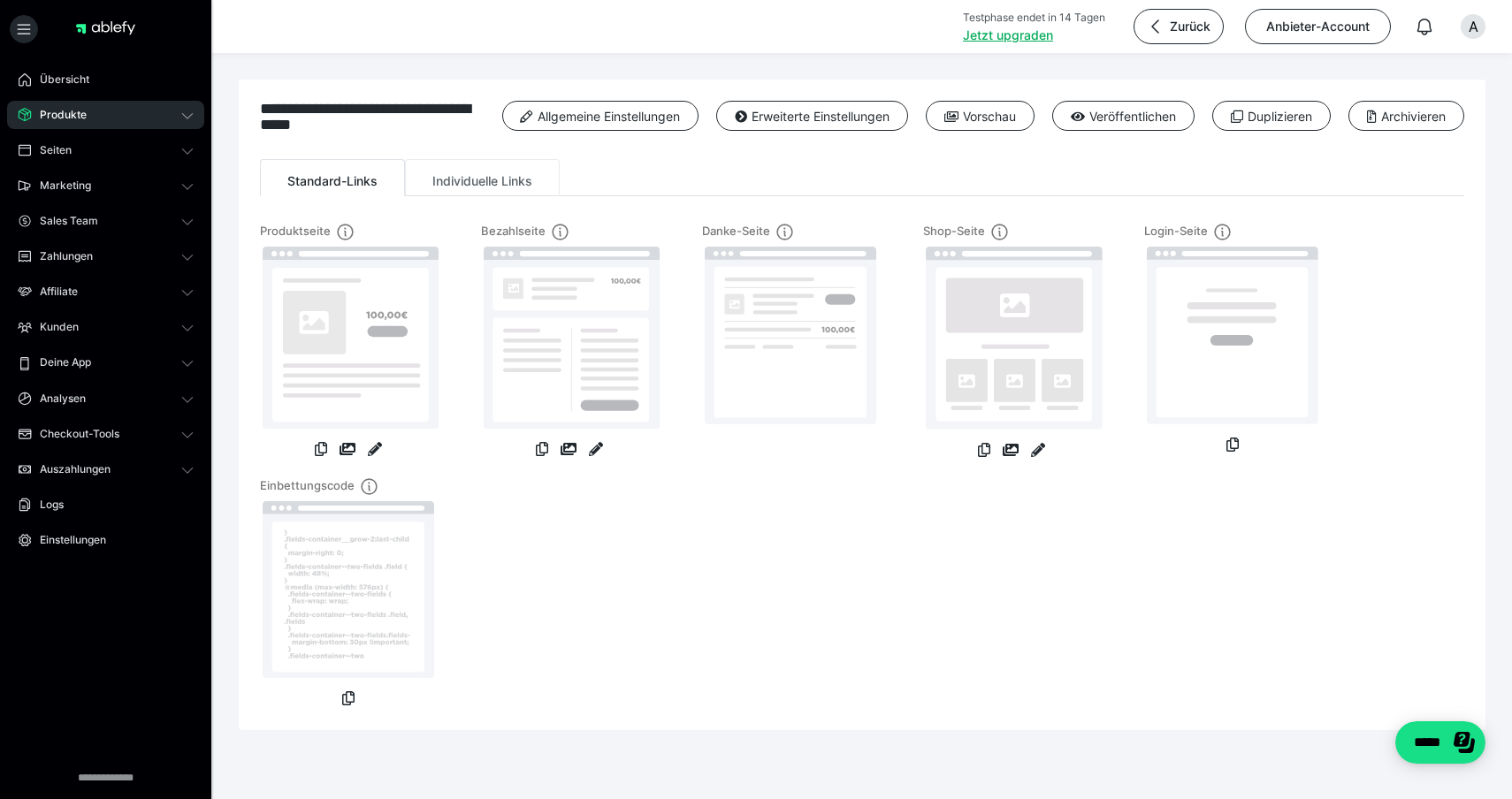 click on "Individuelle Links" at bounding box center (482, 178) 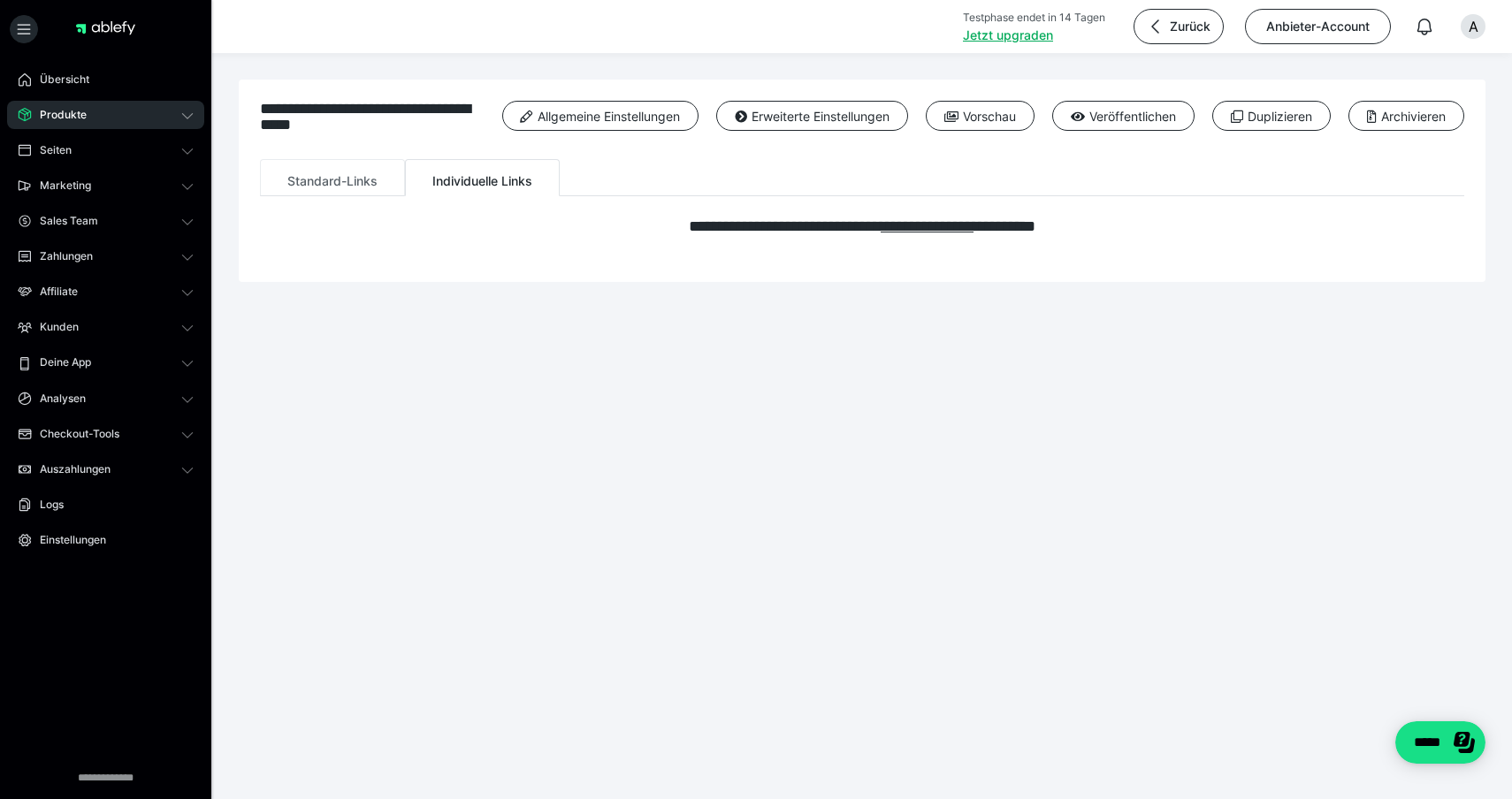click on "Standard-Links" at bounding box center (332, 178) 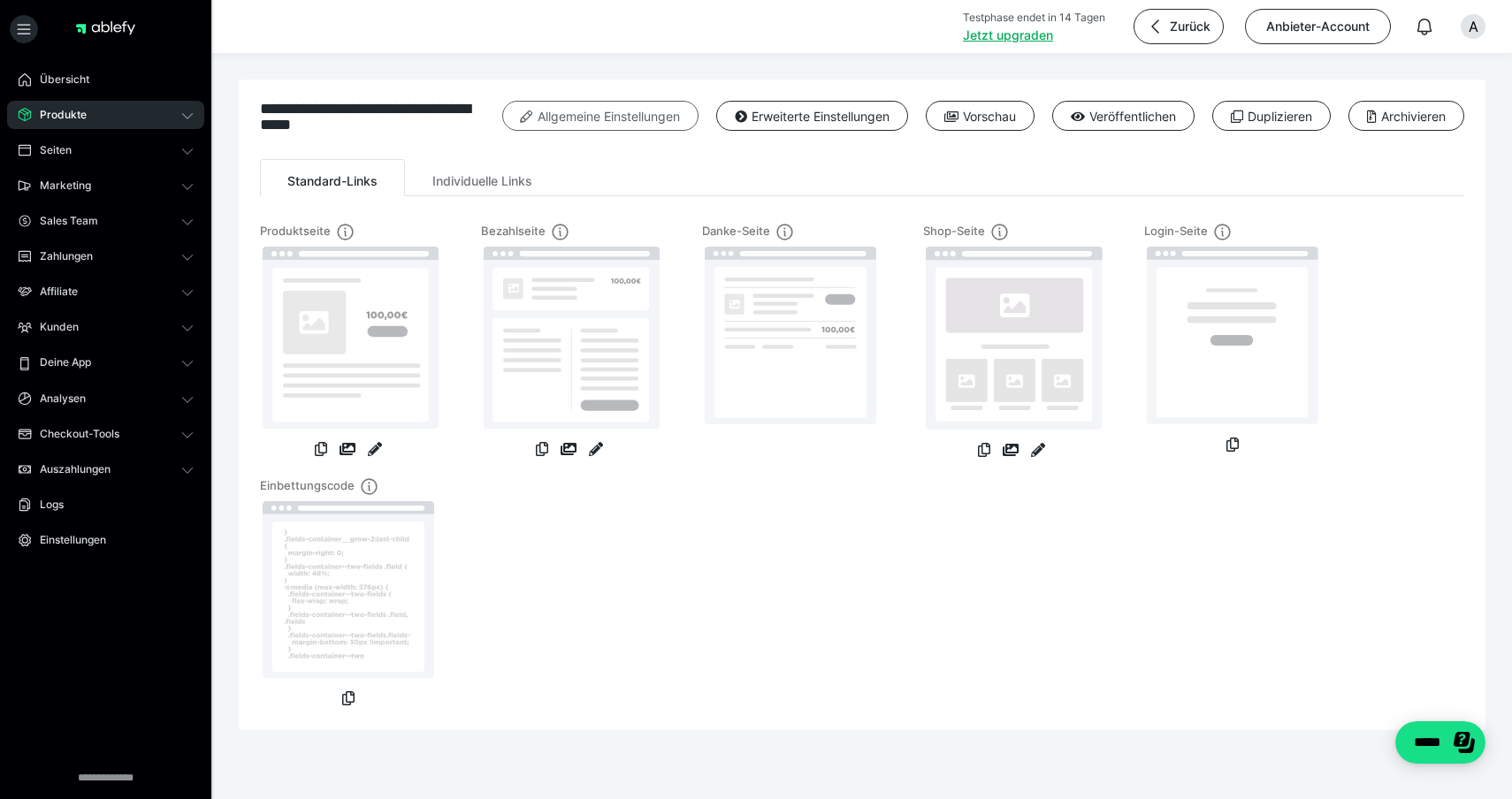click on "Allgemeine Einstellungen" at bounding box center (600, 116) 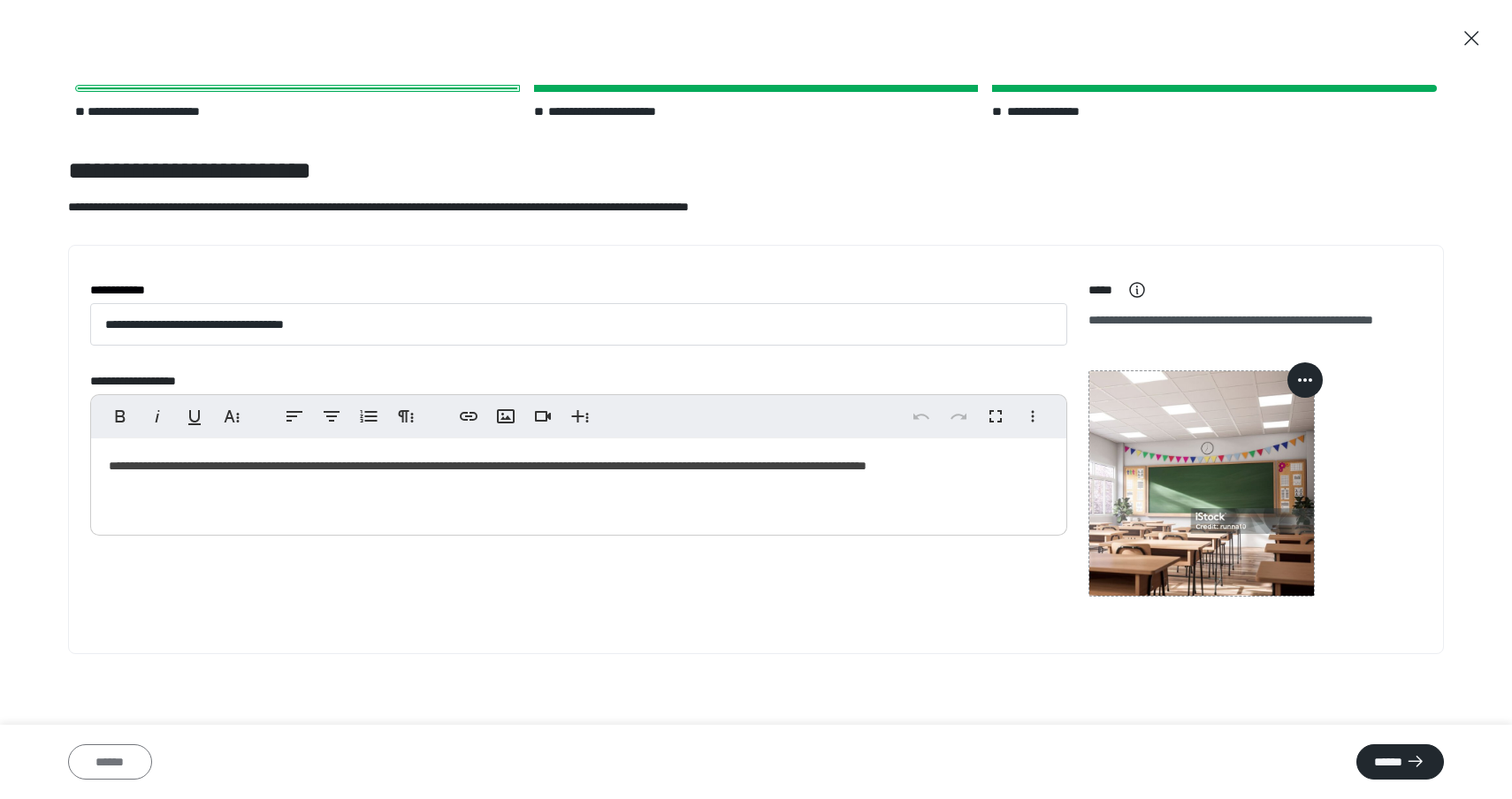 click on "******" at bounding box center [110, 762] 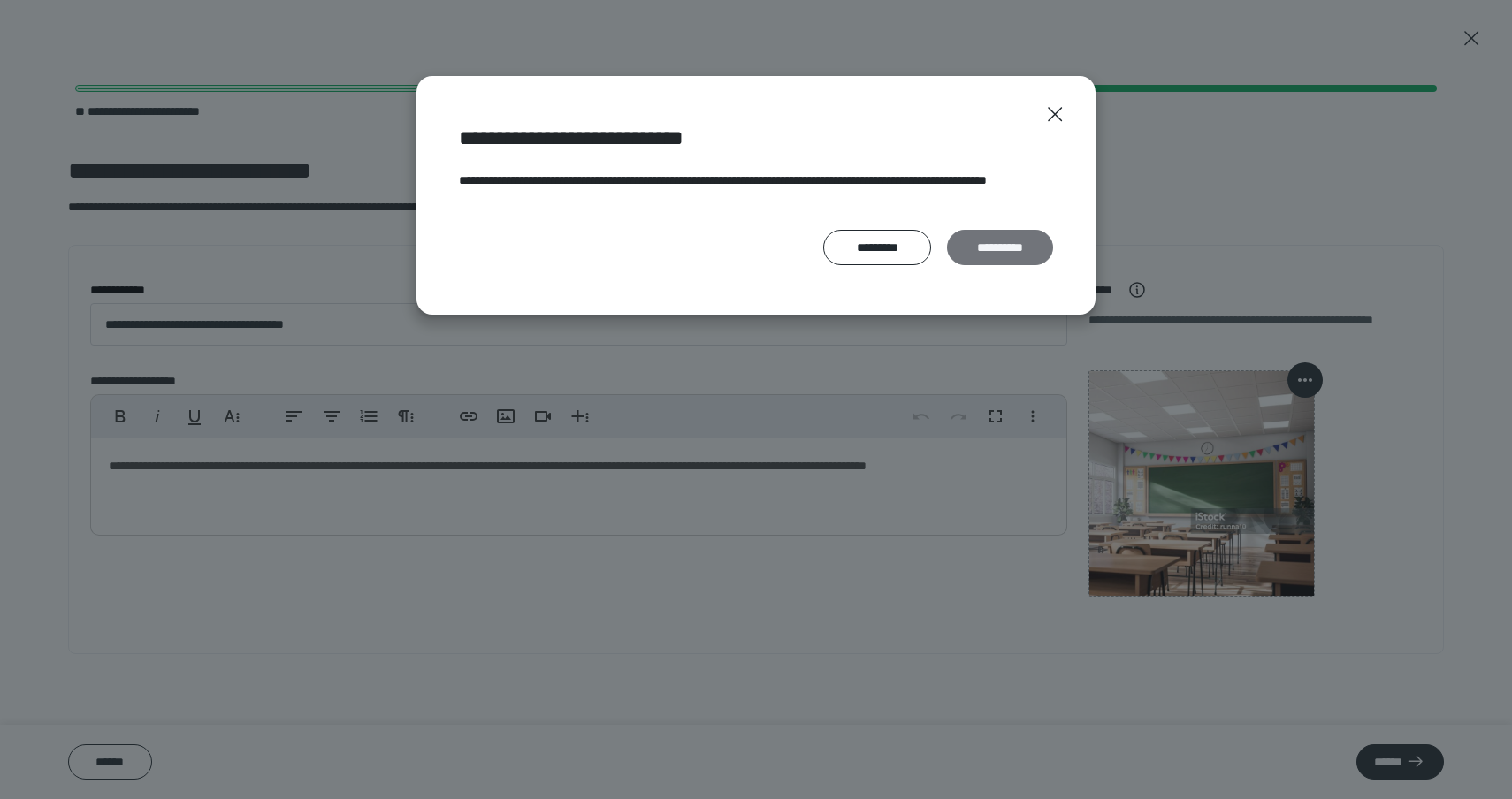click on "**********" at bounding box center [1000, 247] 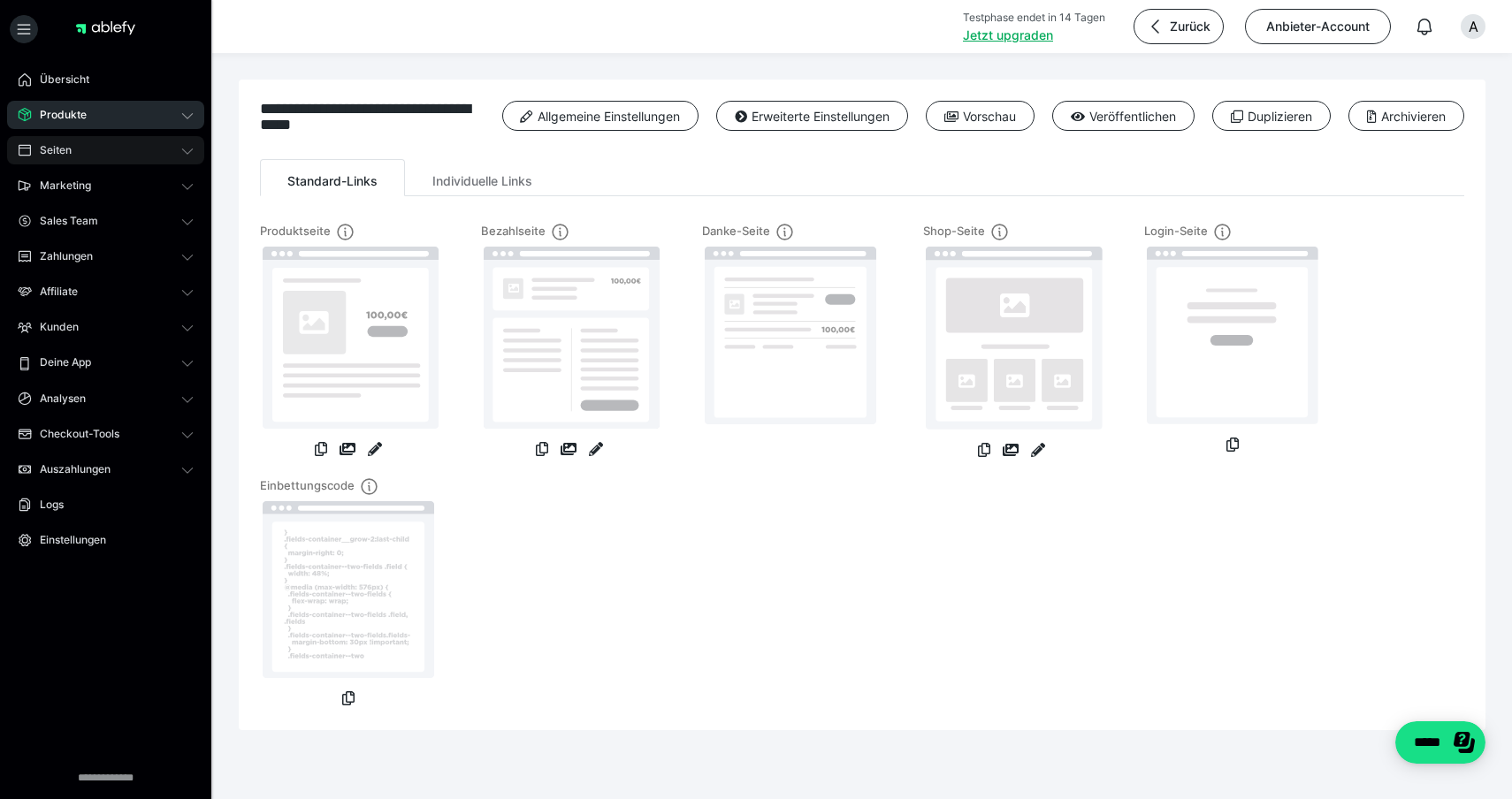 click on "Seiten" at bounding box center [105, 150] 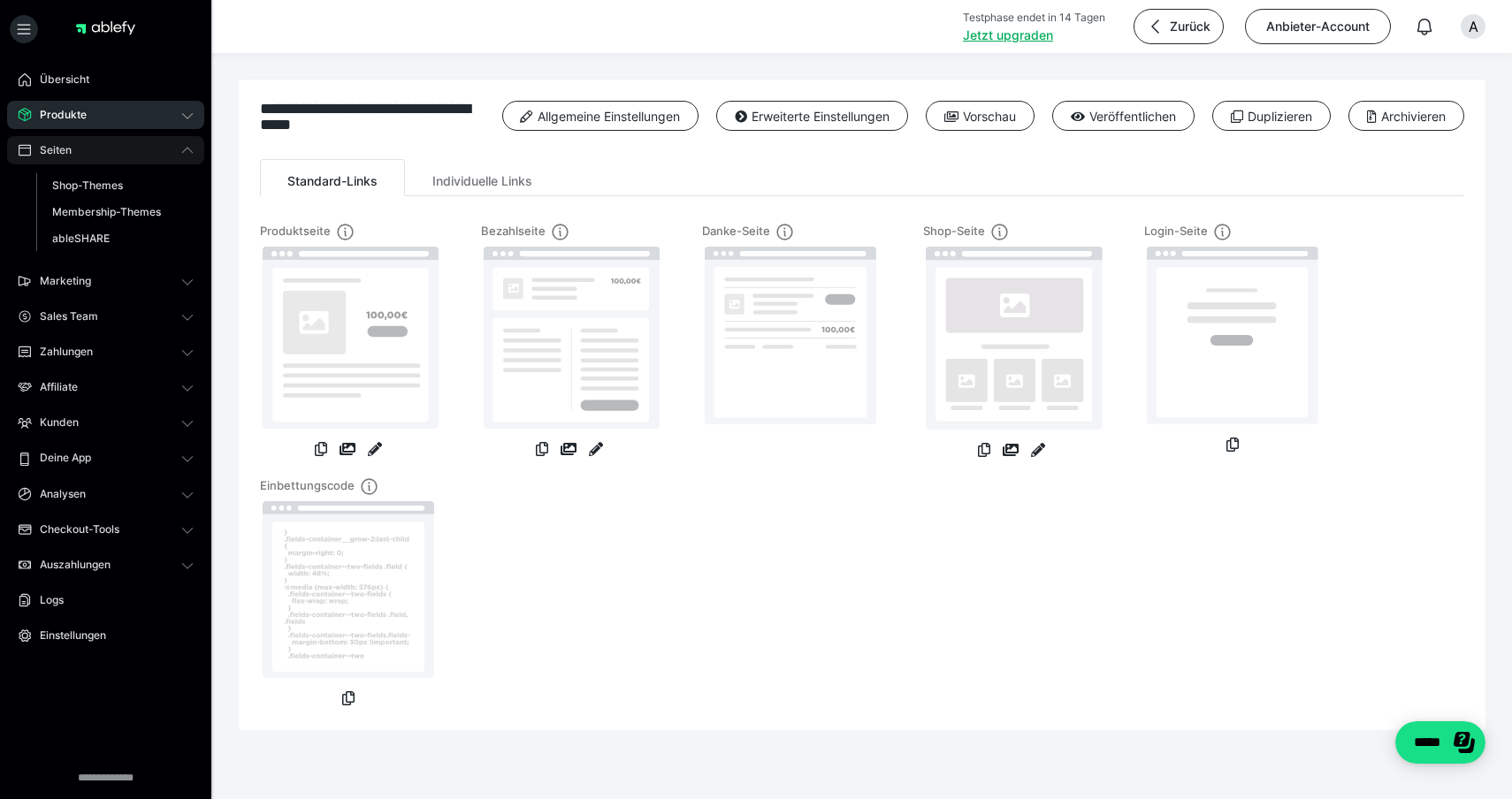 click on "Seiten" at bounding box center [50, 150] 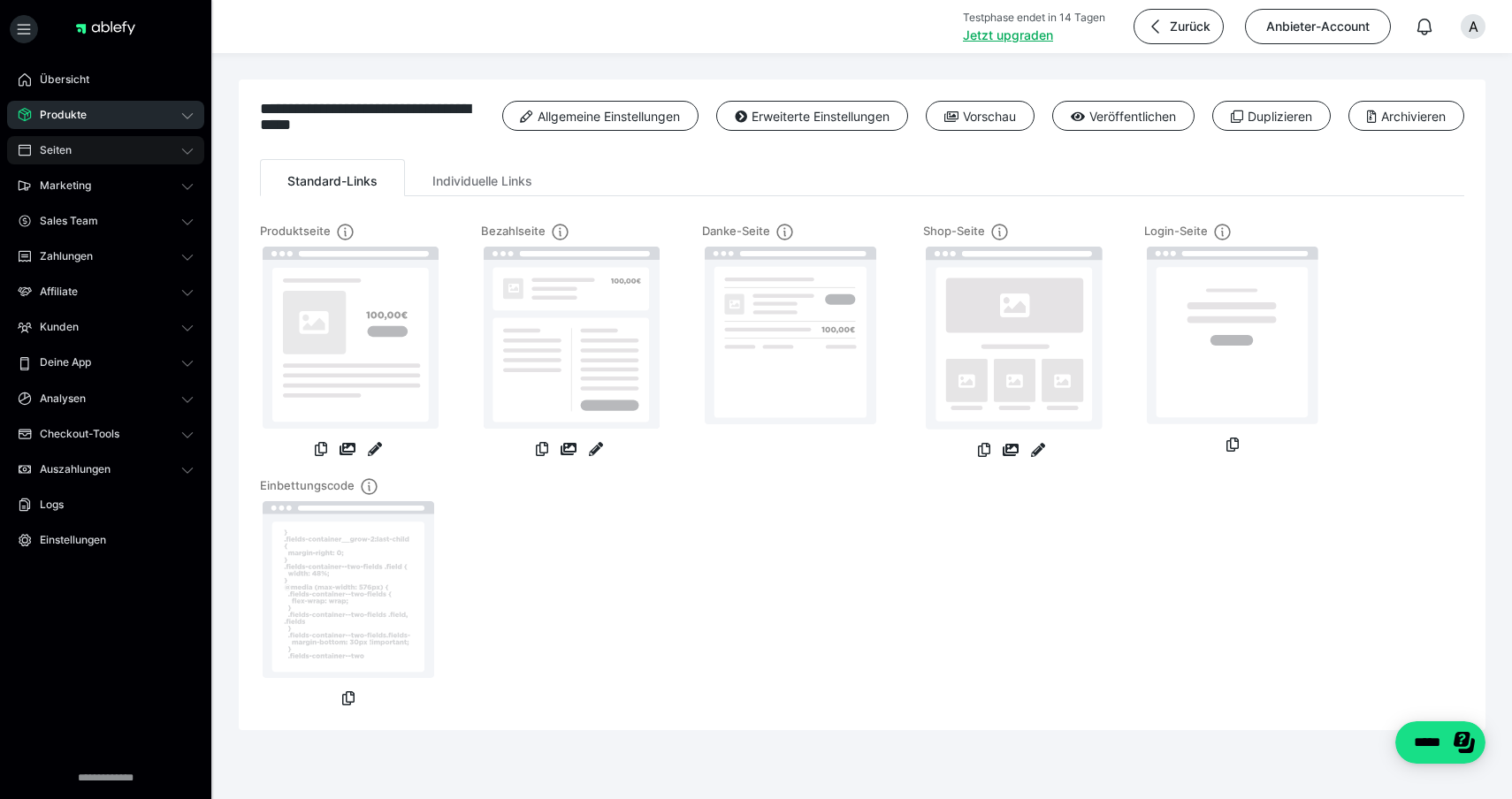 click on "Seiten" at bounding box center (50, 150) 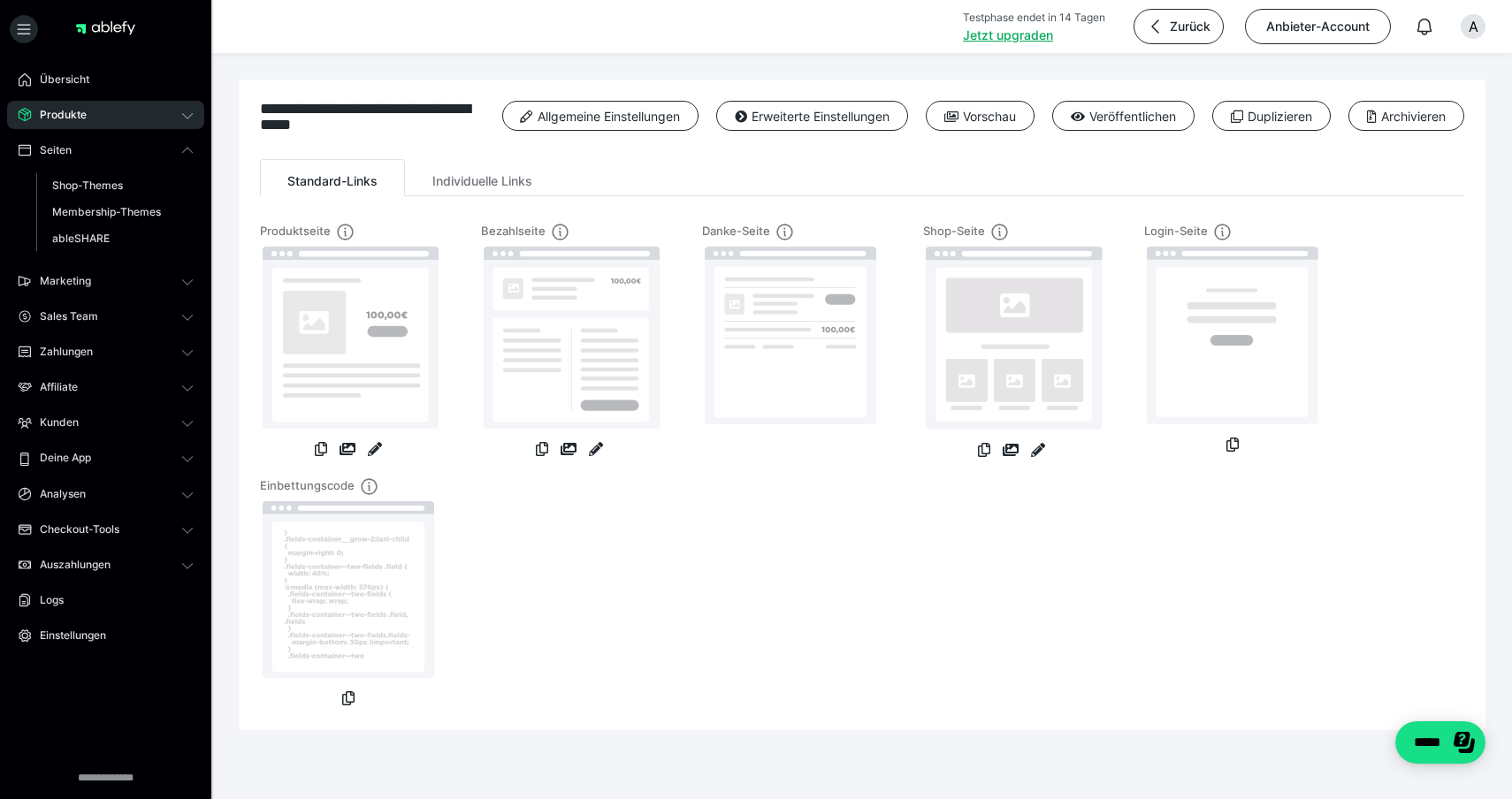 scroll, scrollTop: 0, scrollLeft: 0, axis: both 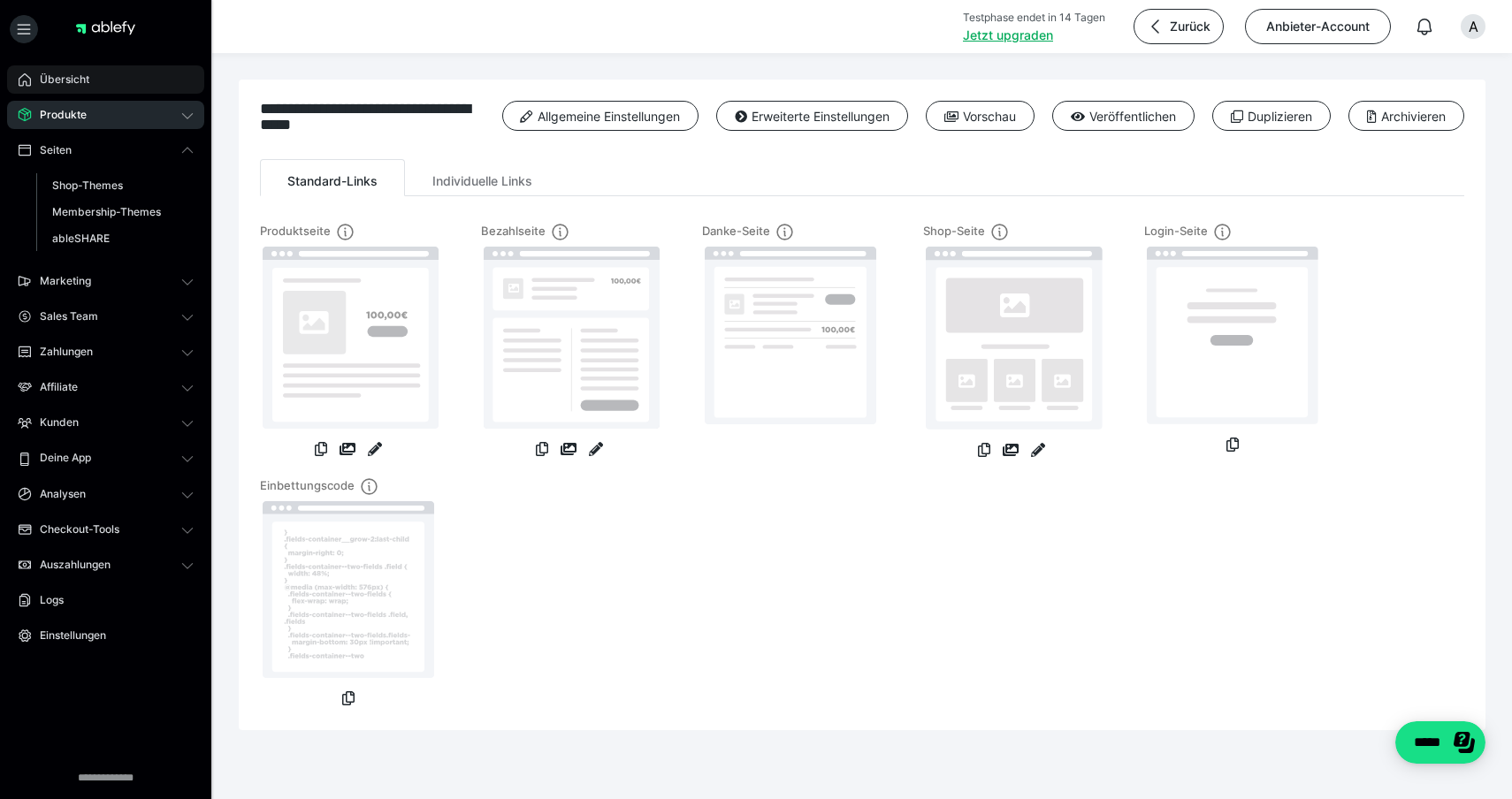 click on "Übersicht" at bounding box center (58, 80) 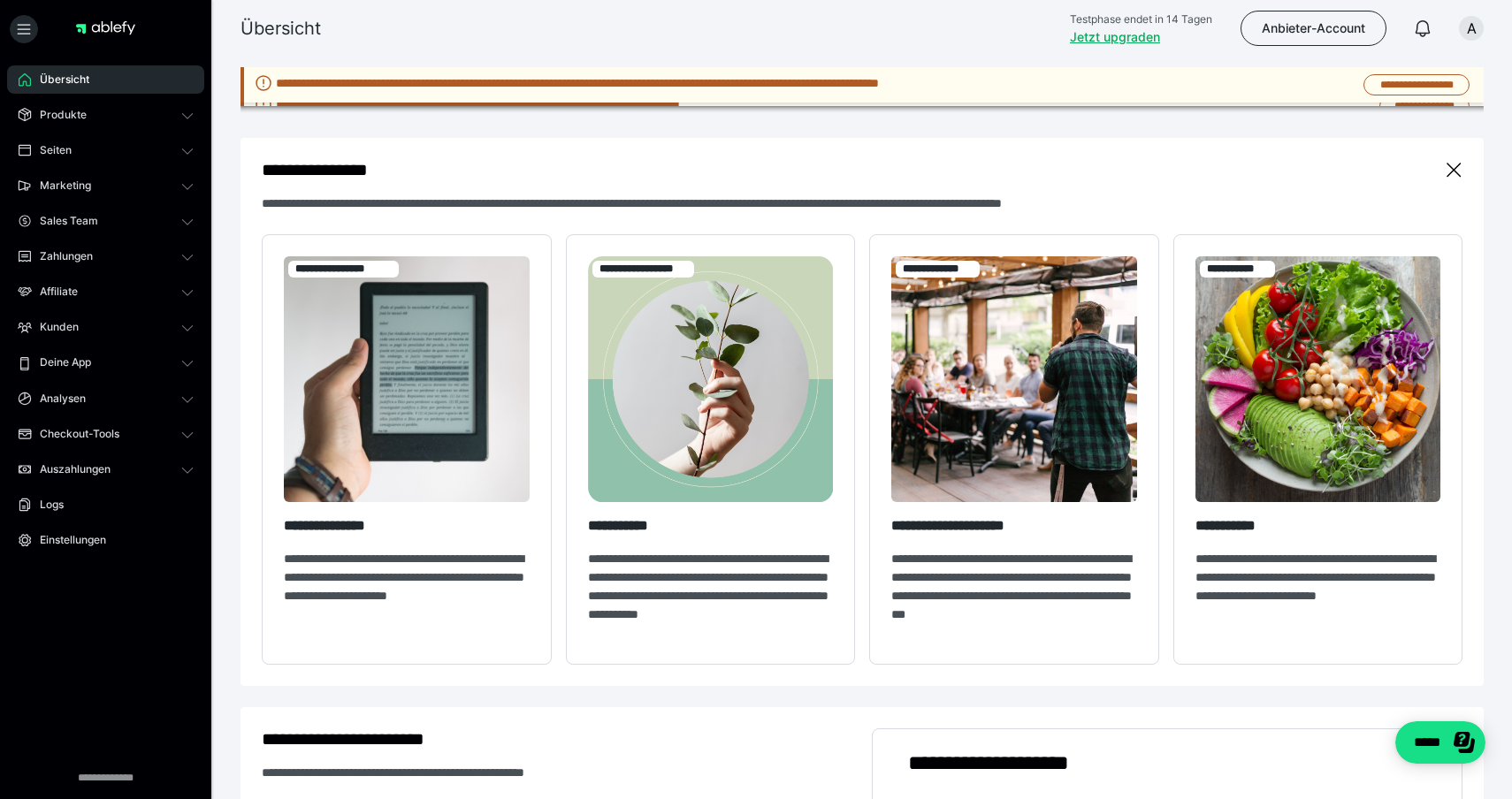 scroll, scrollTop: 0, scrollLeft: 0, axis: both 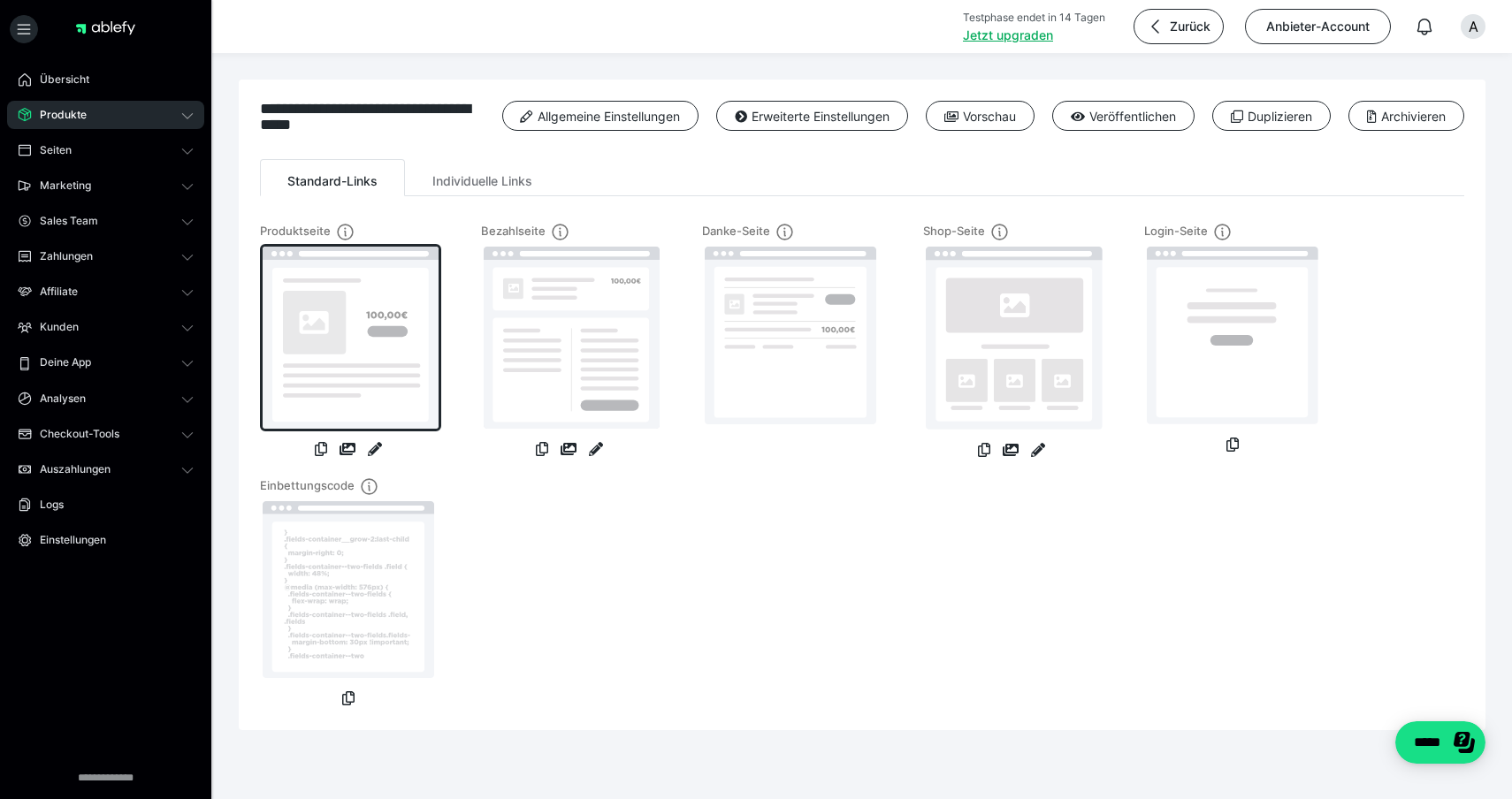 click at bounding box center (350, 338) 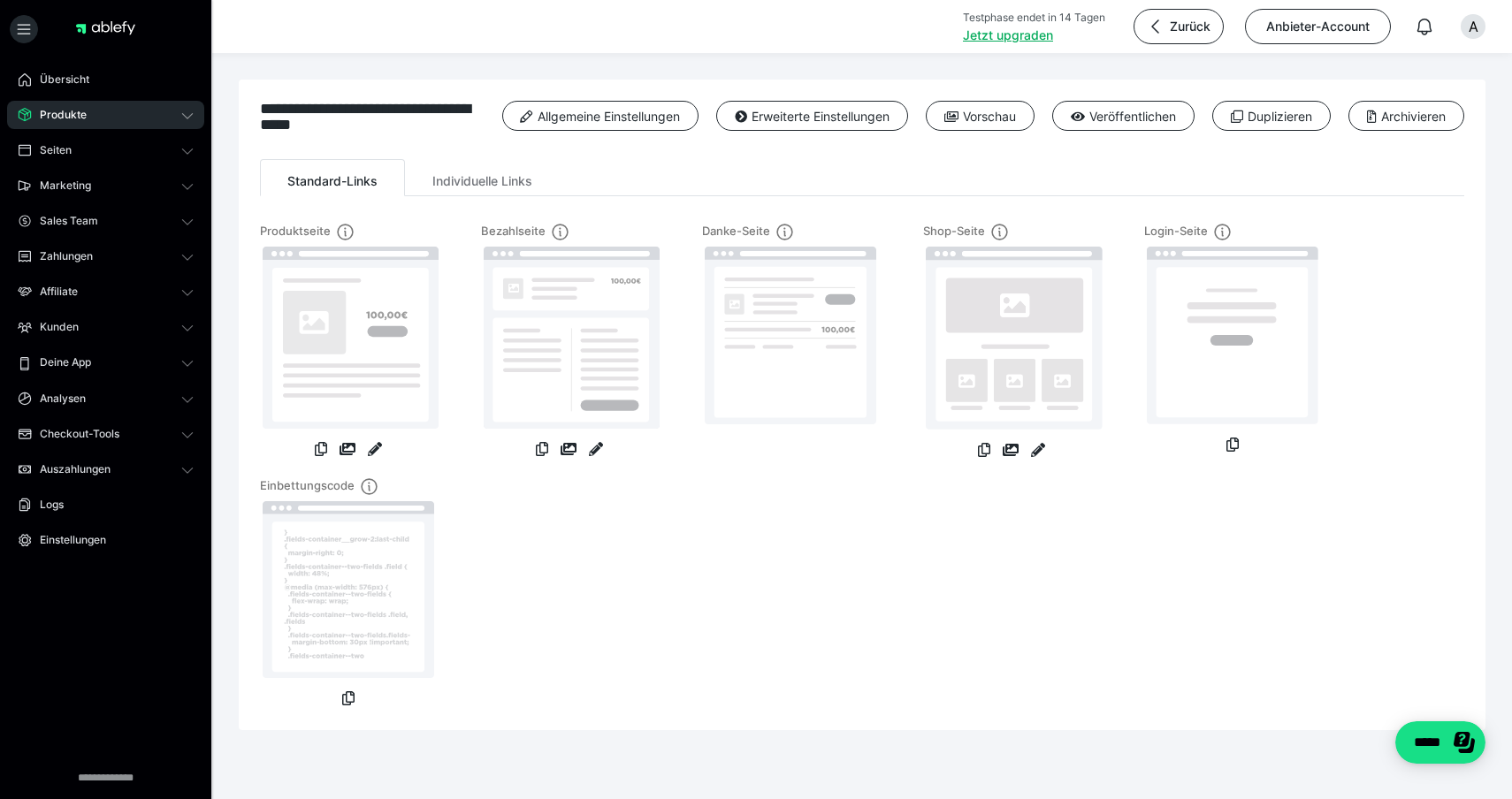 click on "Produkte" at bounding box center (105, 115) 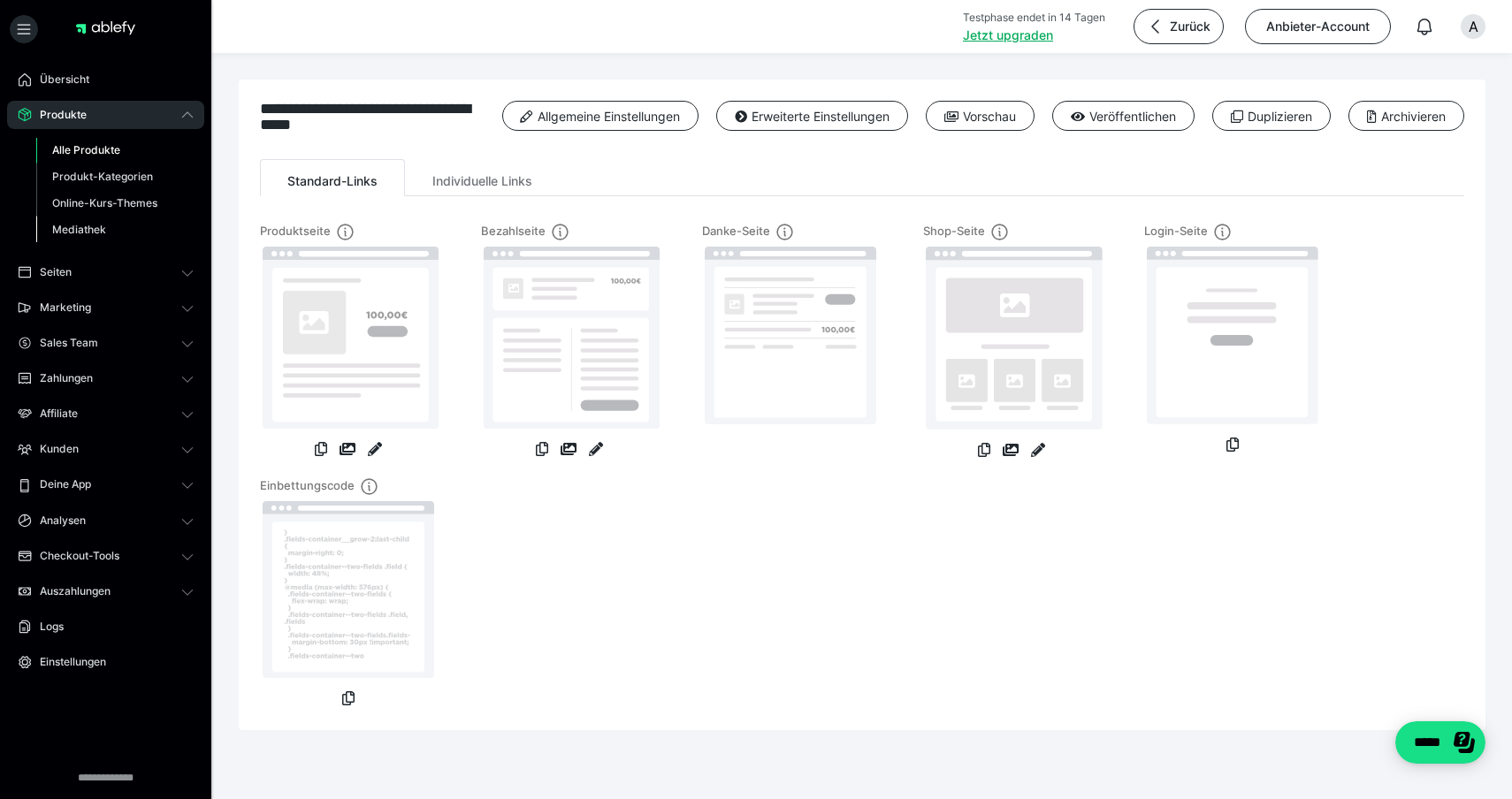 click on "Mediathek" at bounding box center [79, 229] 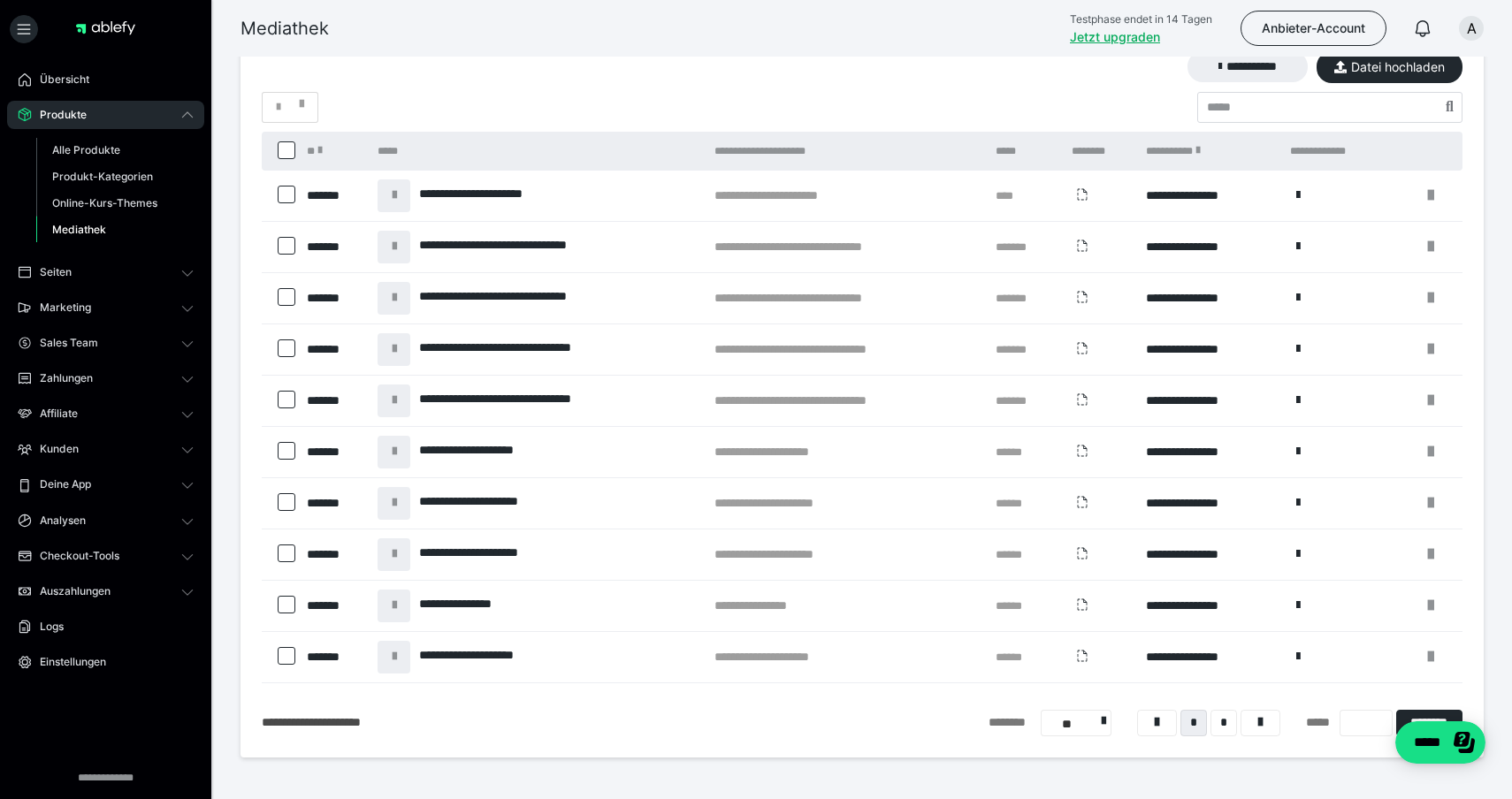 scroll, scrollTop: 77, scrollLeft: 0, axis: vertical 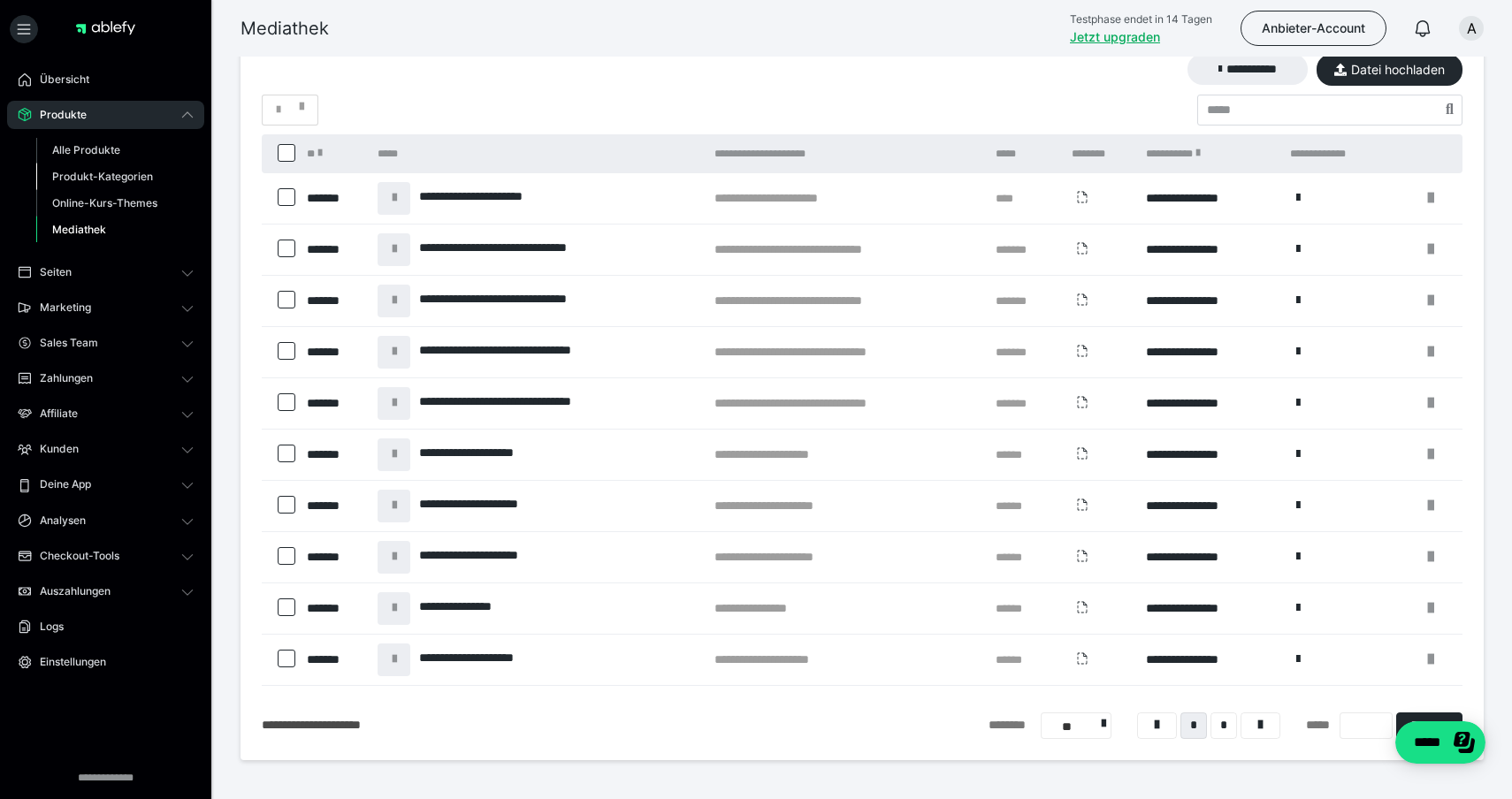 click on "Produkt-Kategorien" at bounding box center (103, 176) 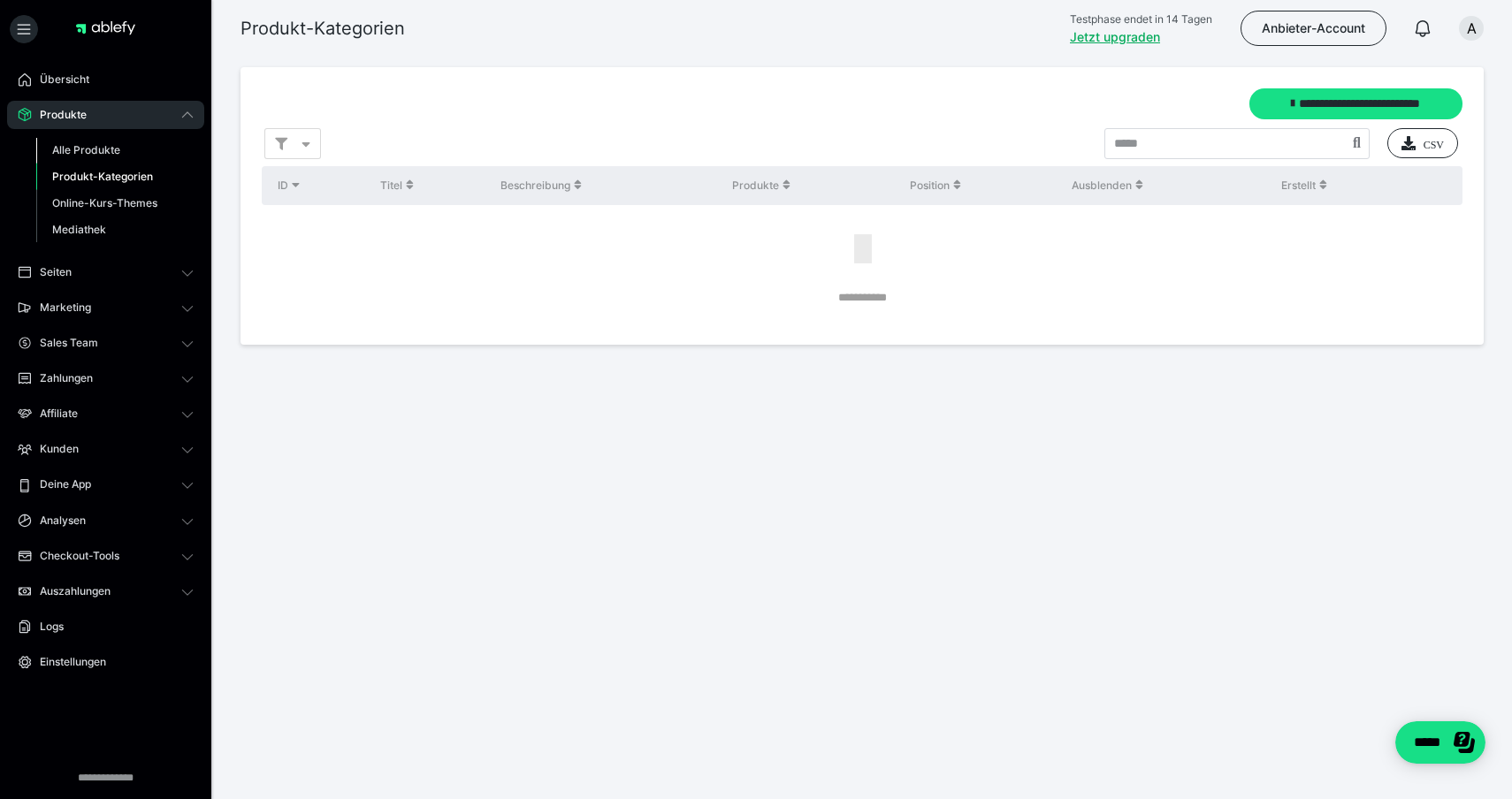 click on "Alle Produkte" at bounding box center [86, 149] 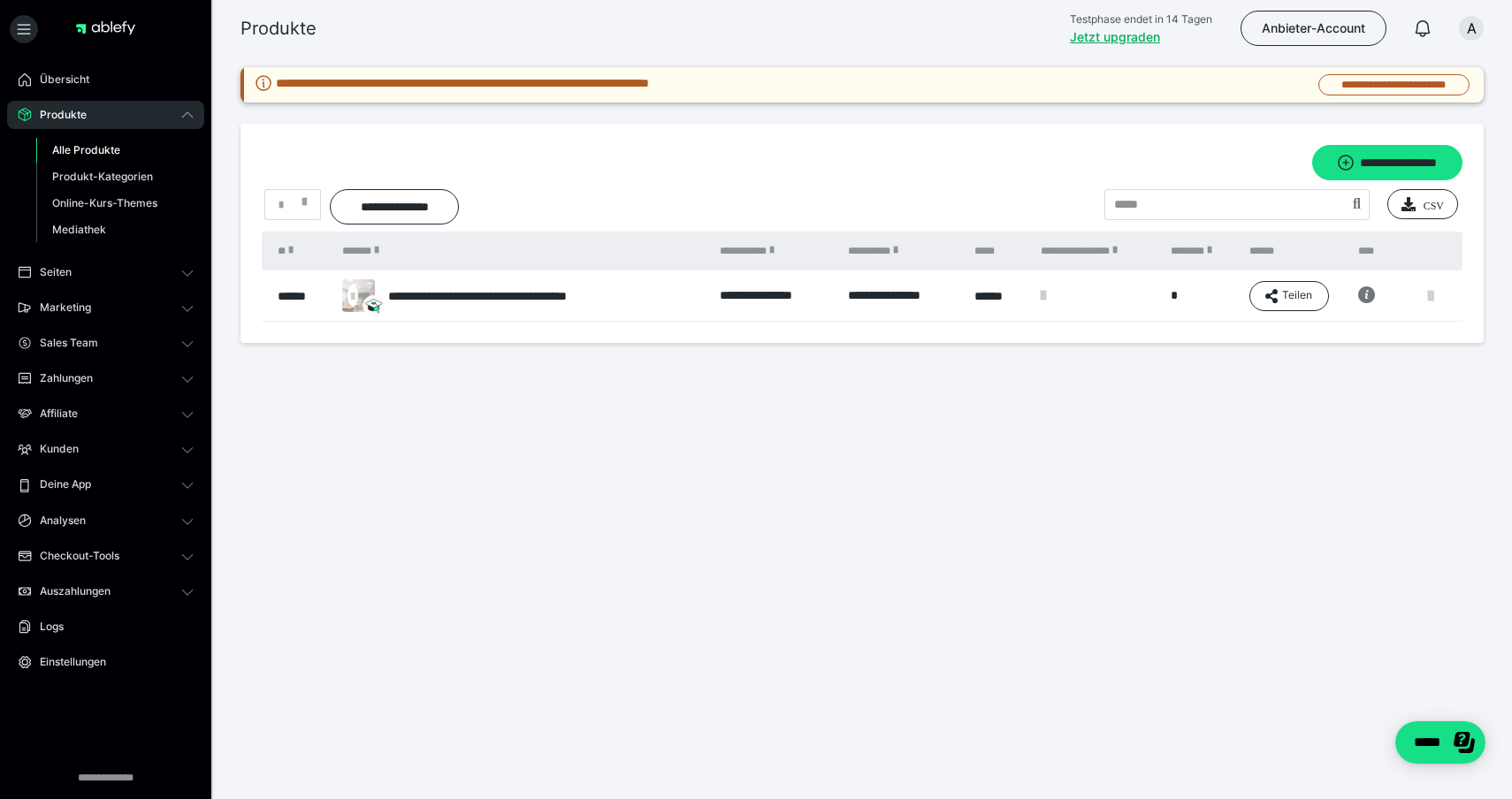click at bounding box center (1431, 296) 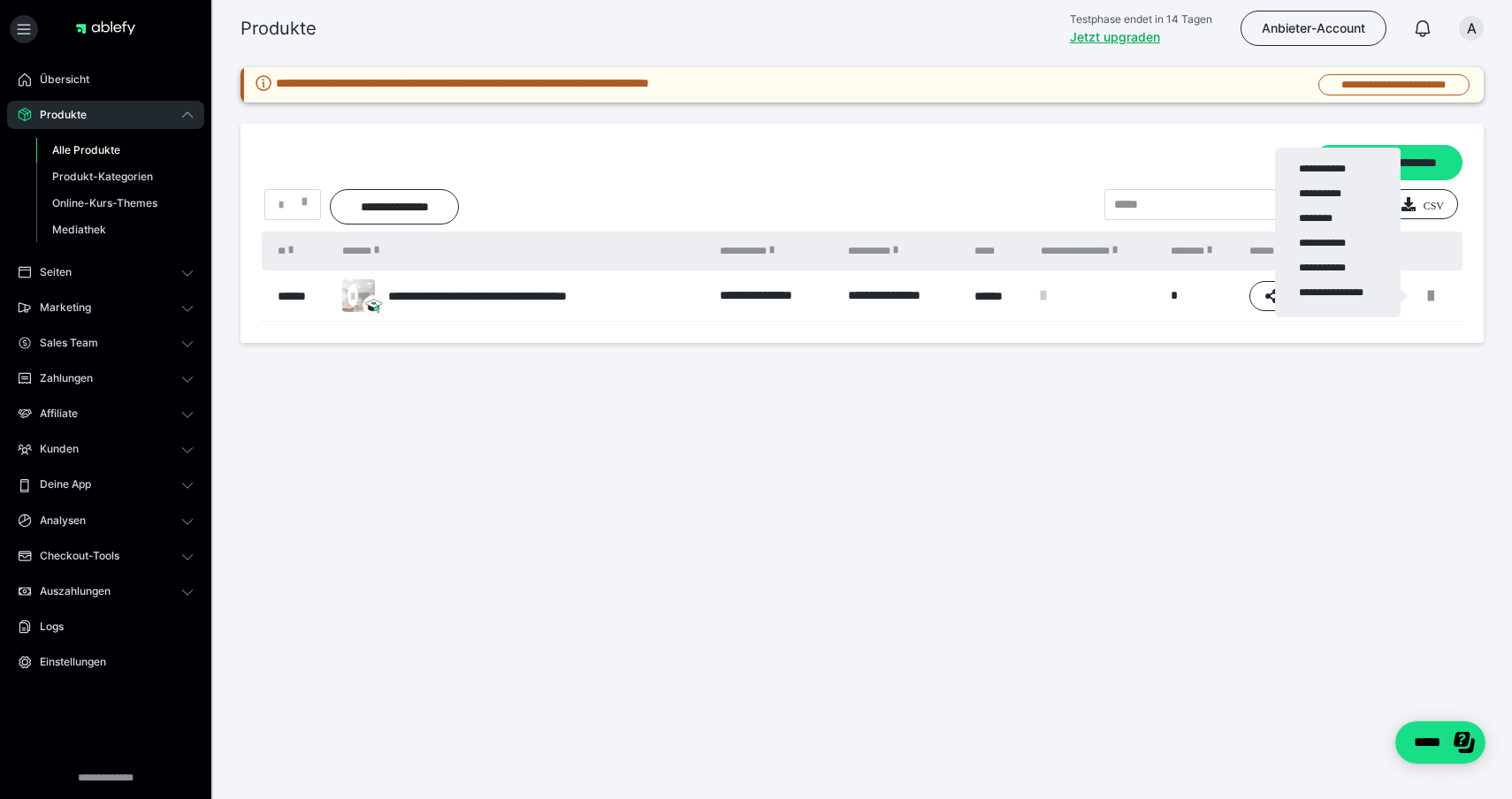 click at bounding box center [756, 400] 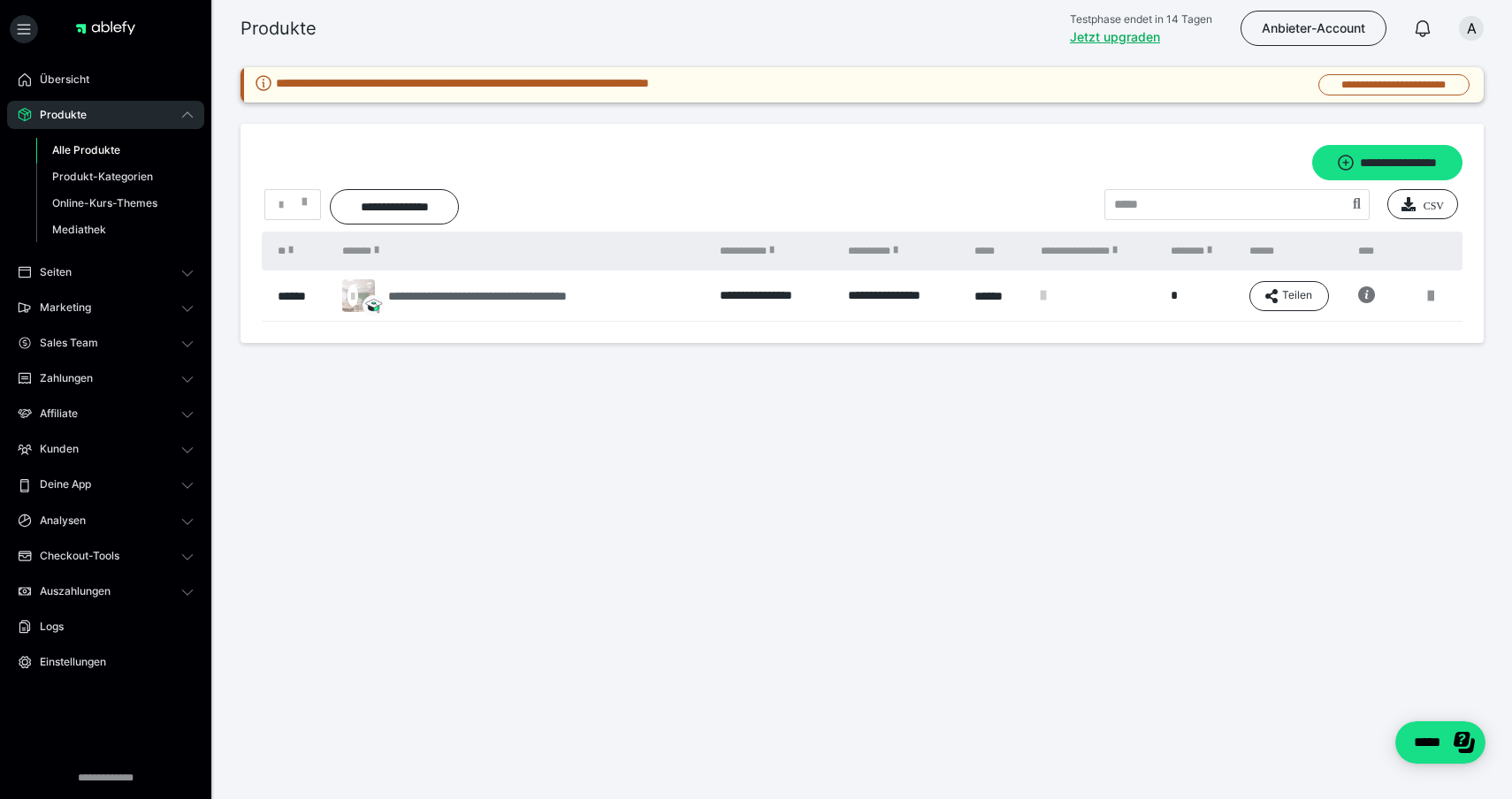 click on "**********" at bounding box center [524, 296] 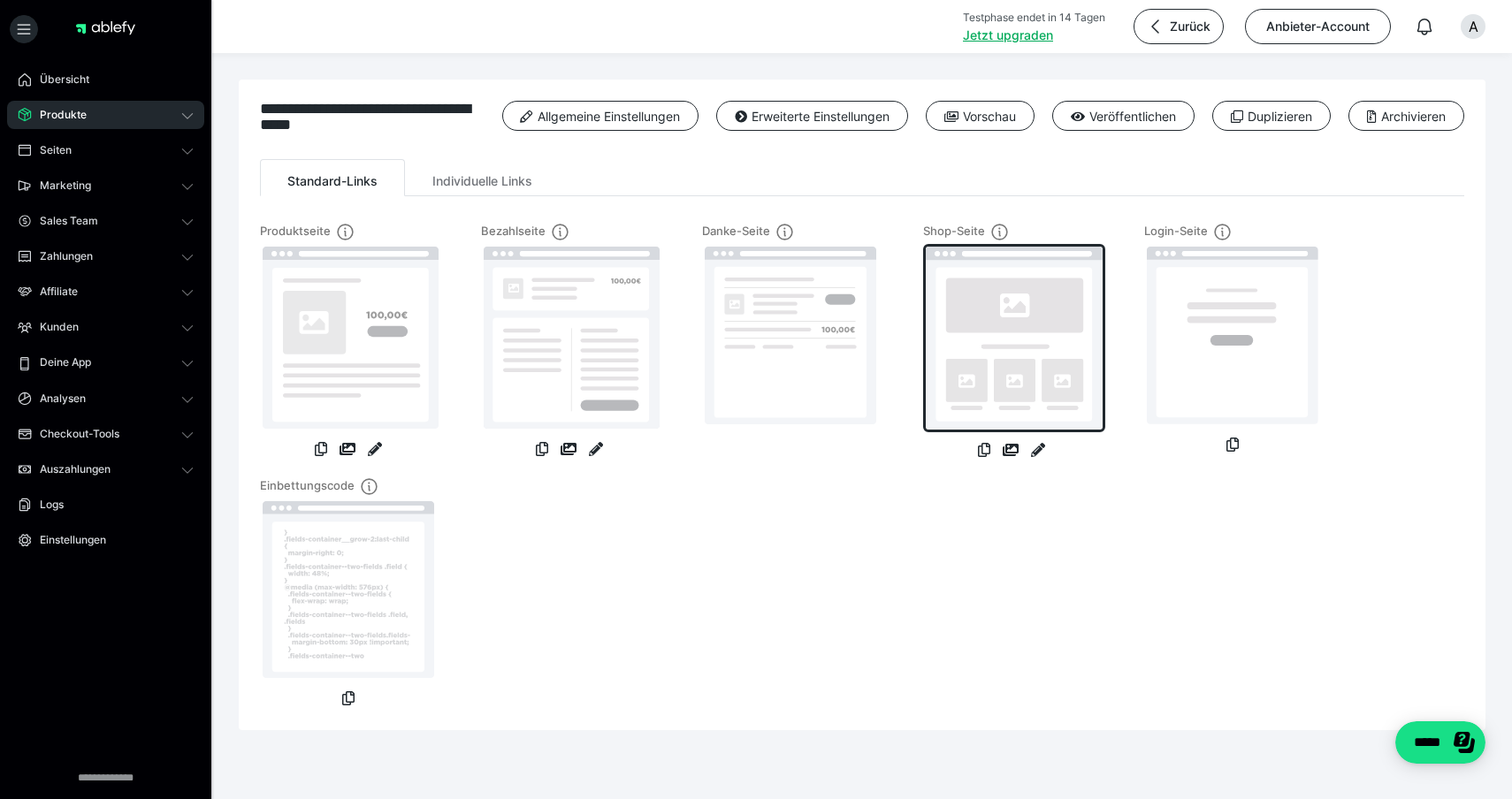 click at bounding box center (1014, 338) 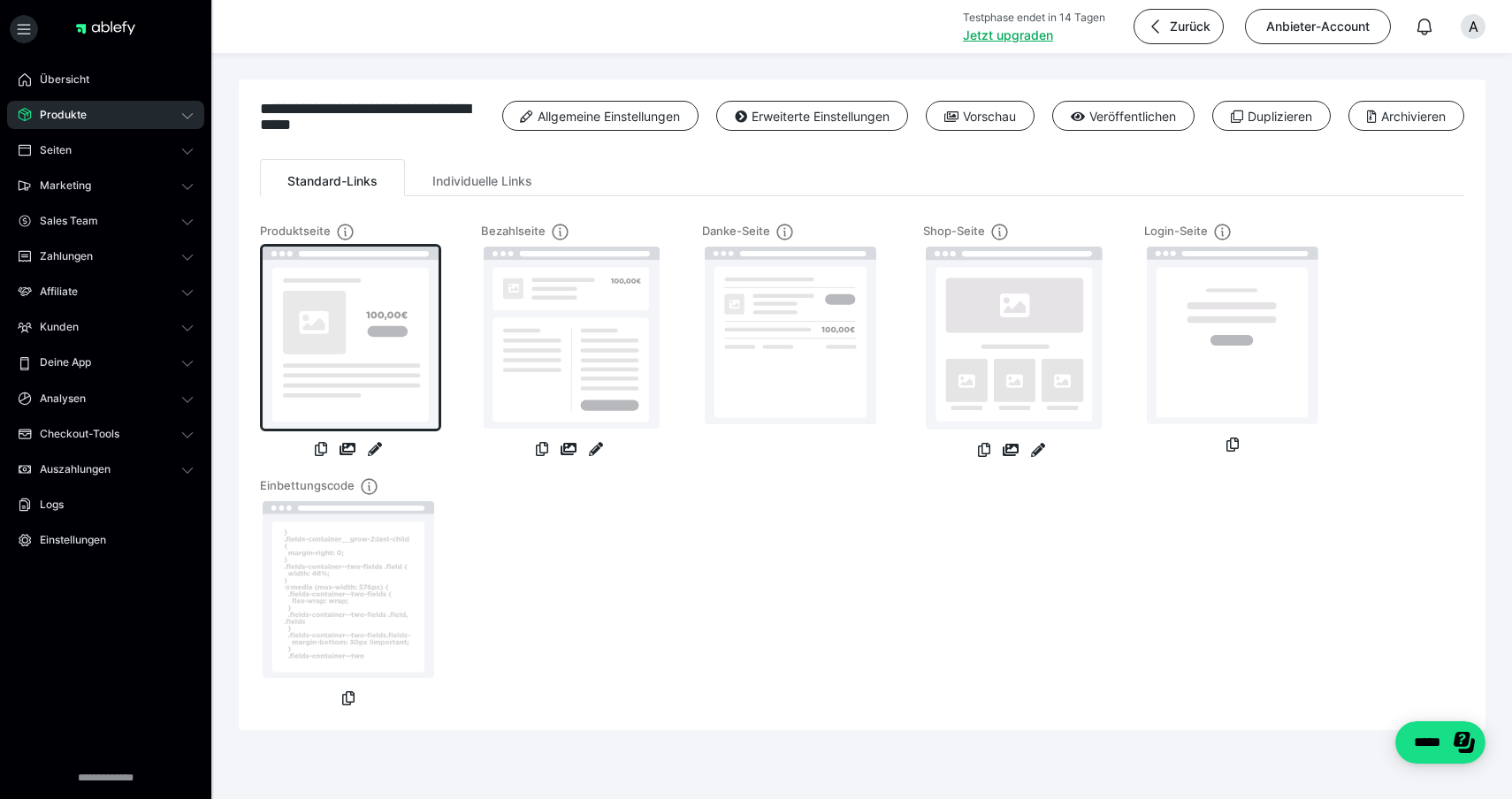 click at bounding box center [350, 338] 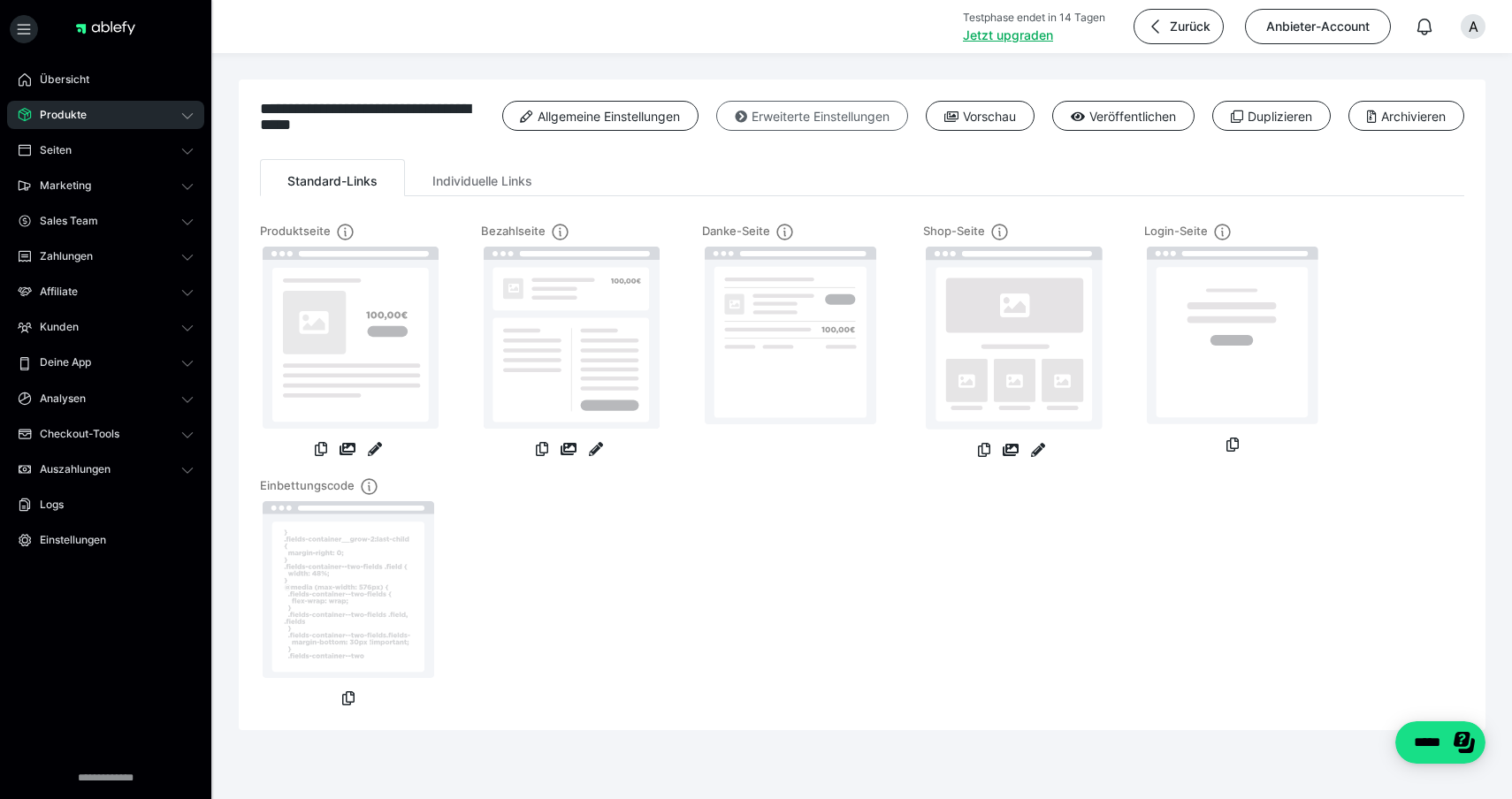 click on "Erweiterte Einstellungen" at bounding box center [812, 116] 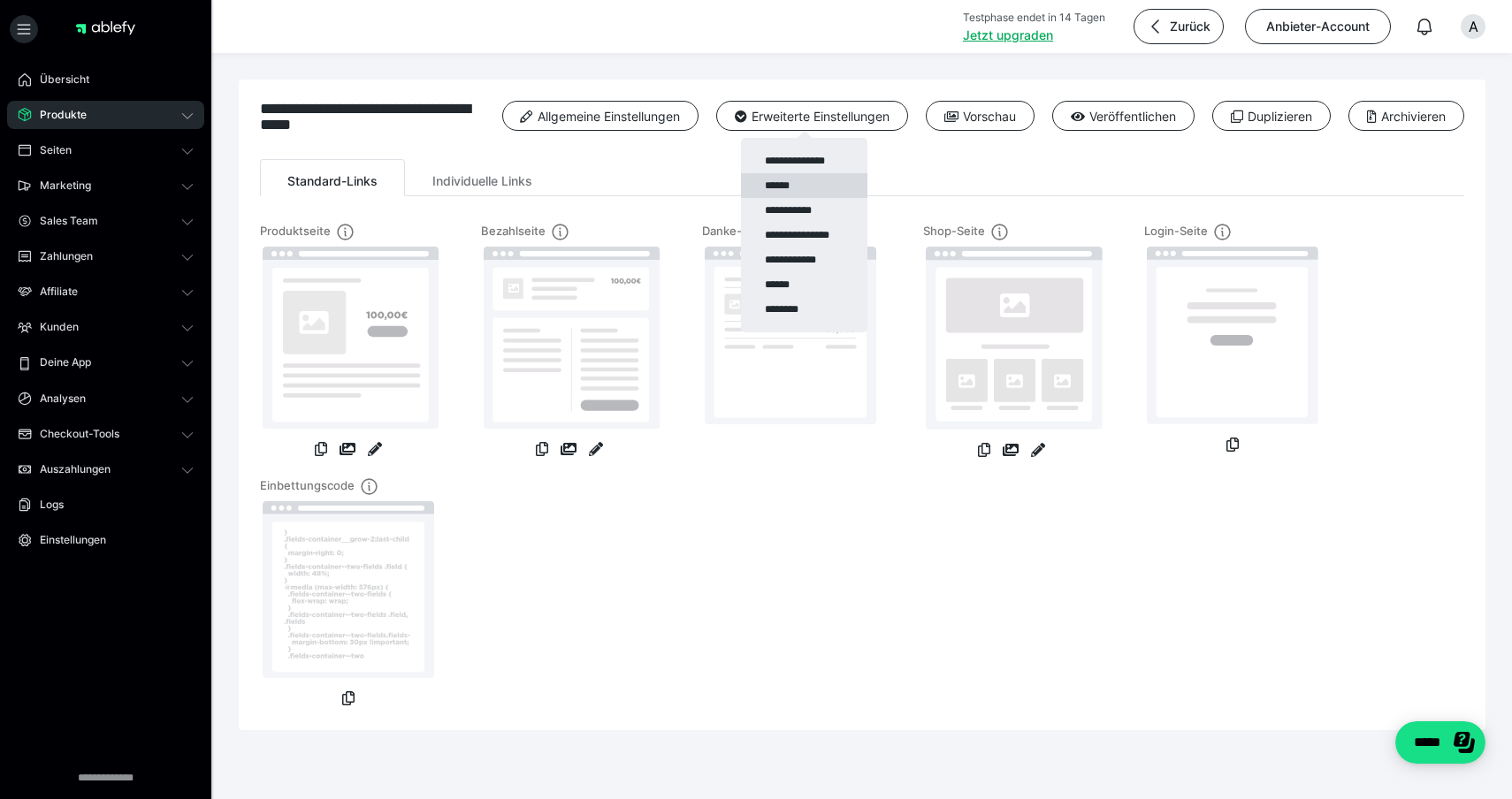 click on "******" at bounding box center (804, 186) 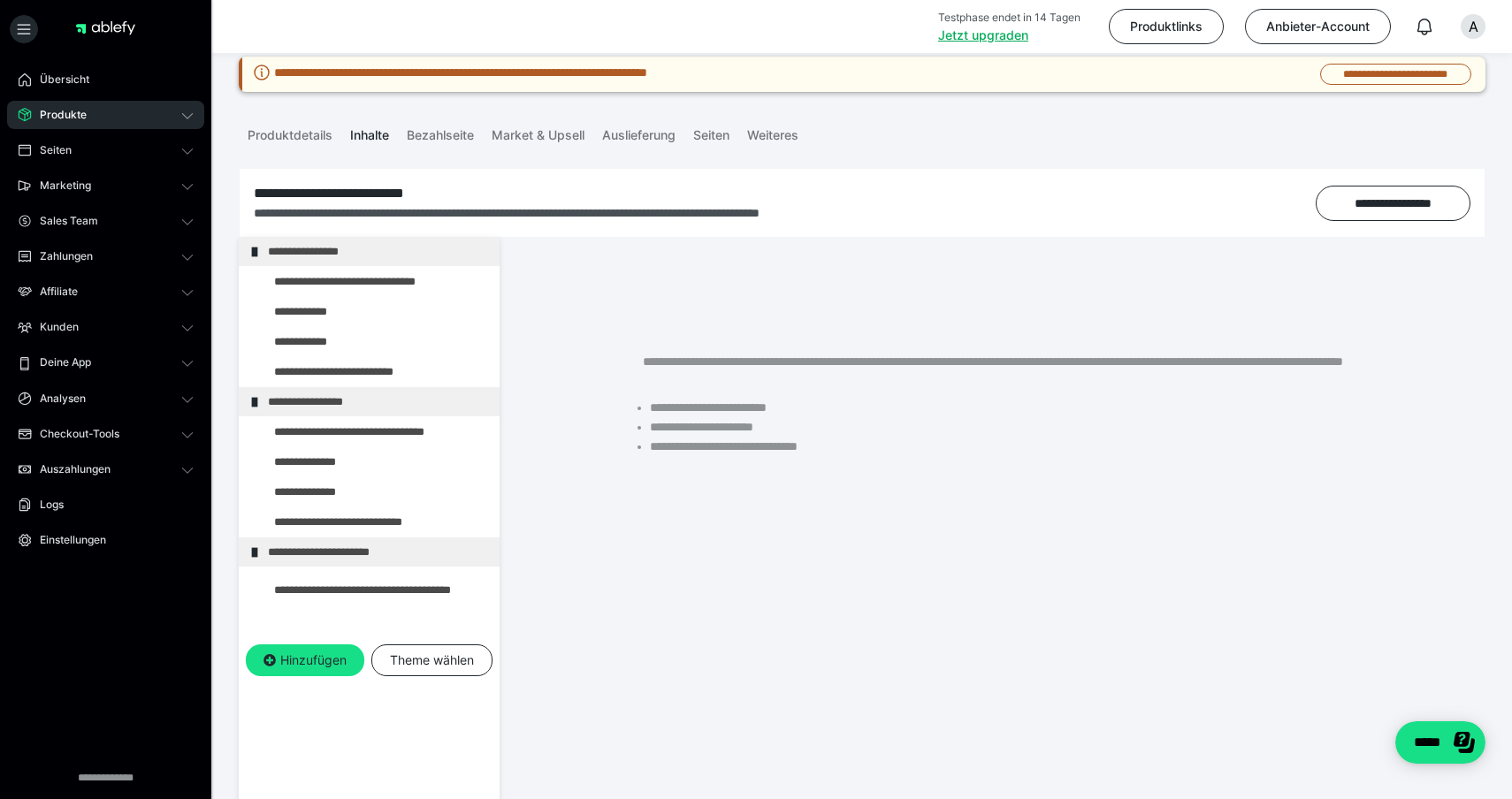 scroll, scrollTop: 251, scrollLeft: 0, axis: vertical 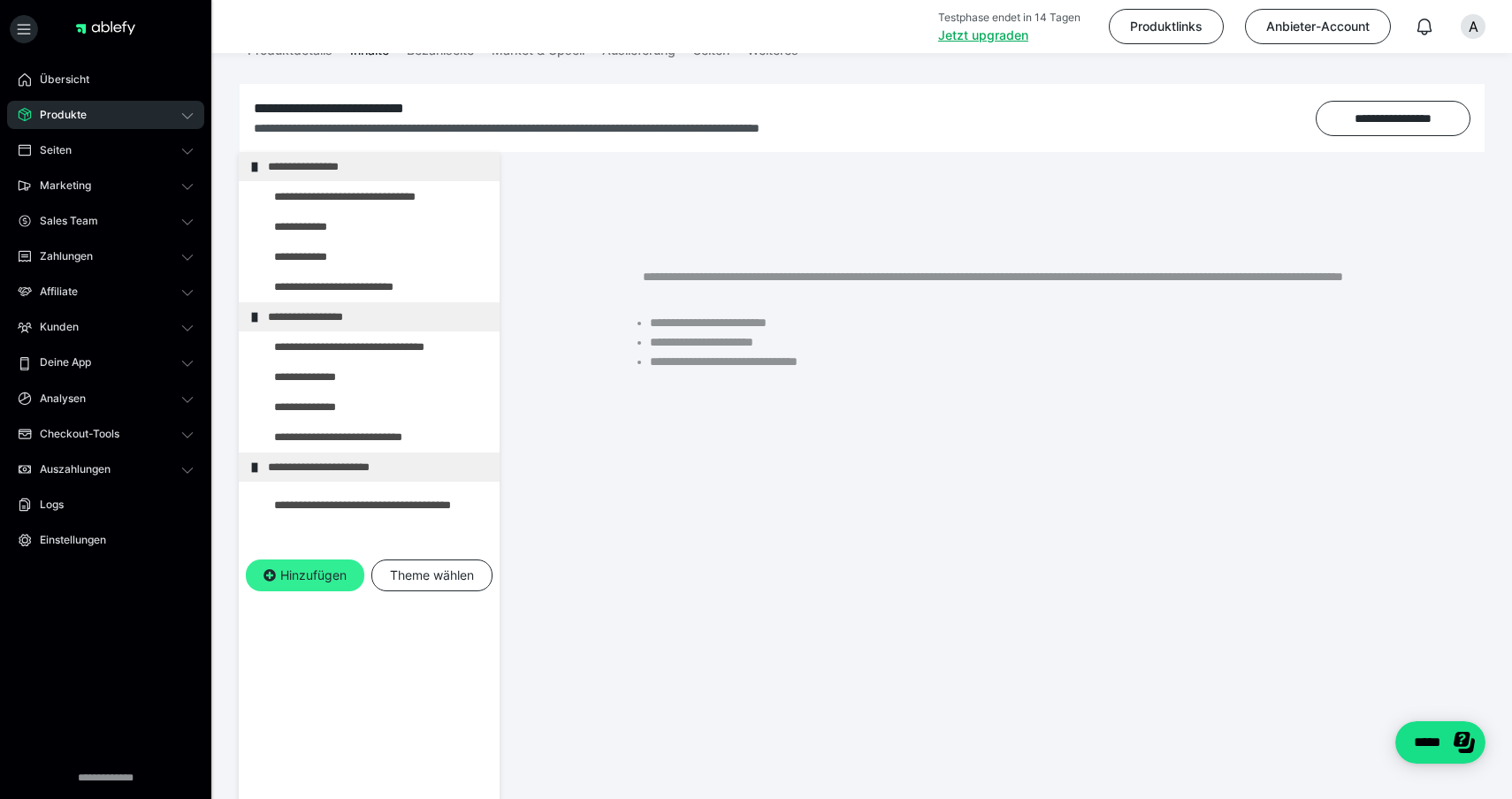 click on "Hinzufügen" at bounding box center [305, 575] 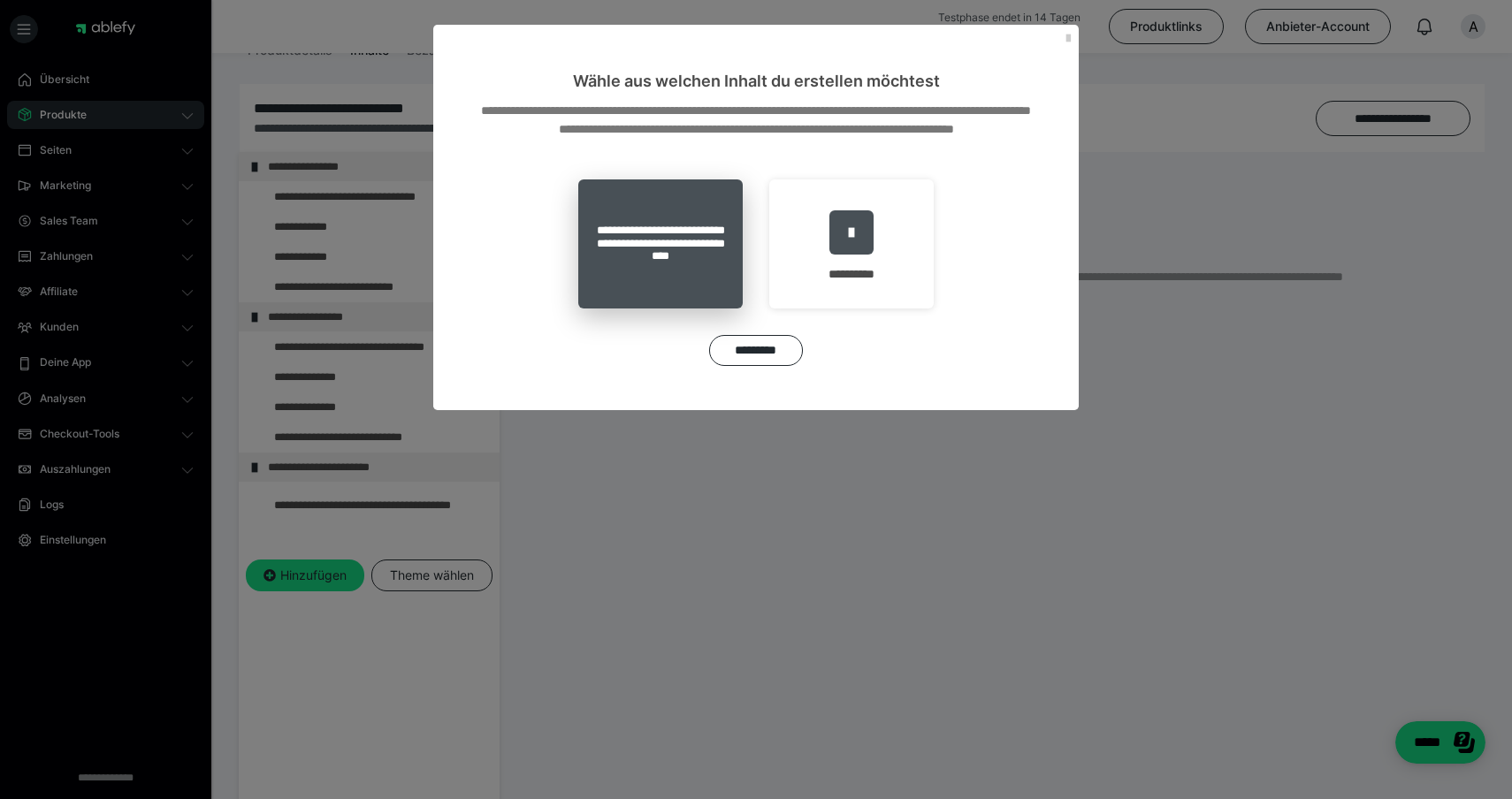 click on "**********" at bounding box center (661, 244) 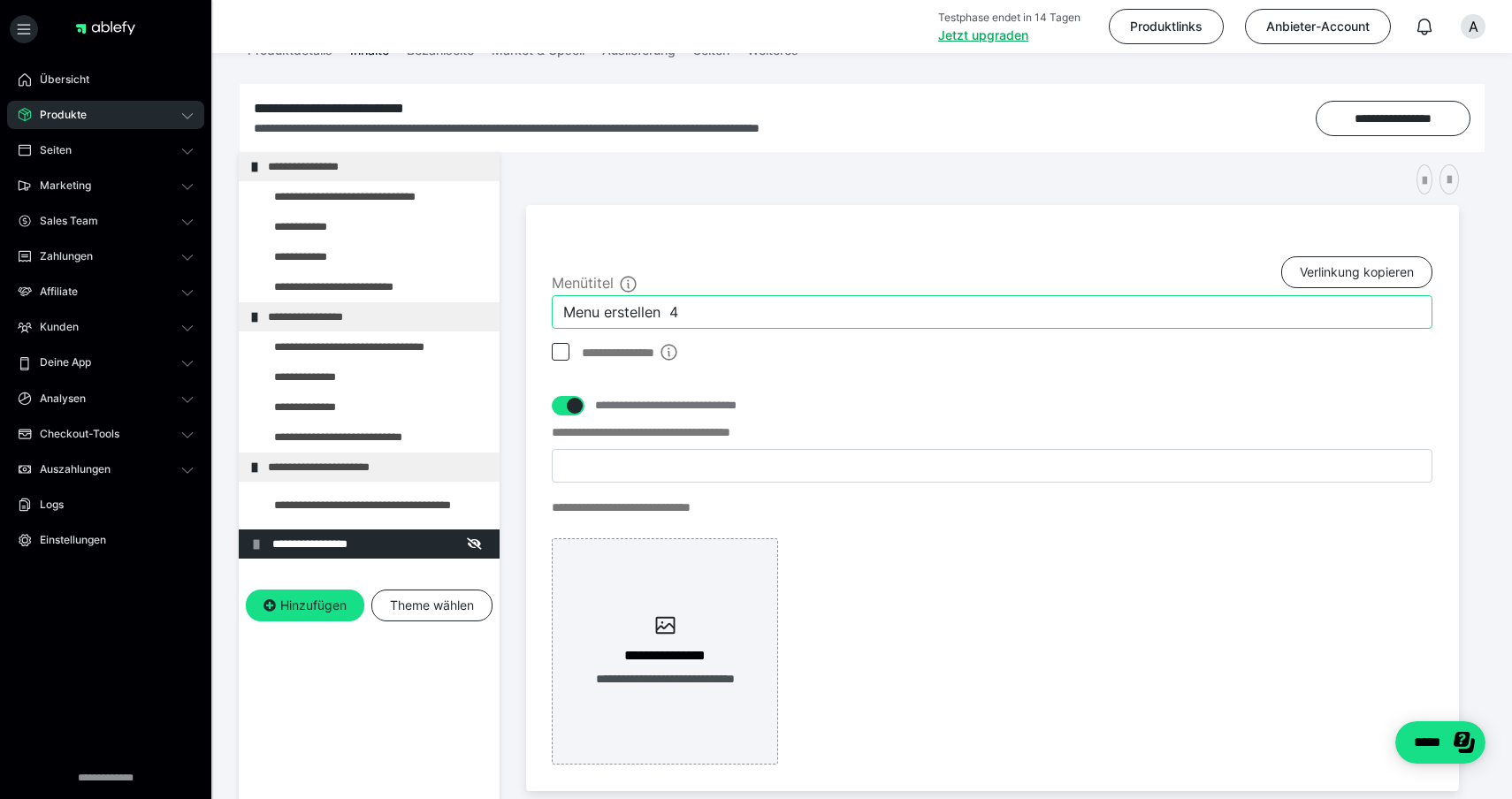 drag, startPoint x: 696, startPoint y: 309, endPoint x: 545, endPoint y: 307, distance: 151.0132 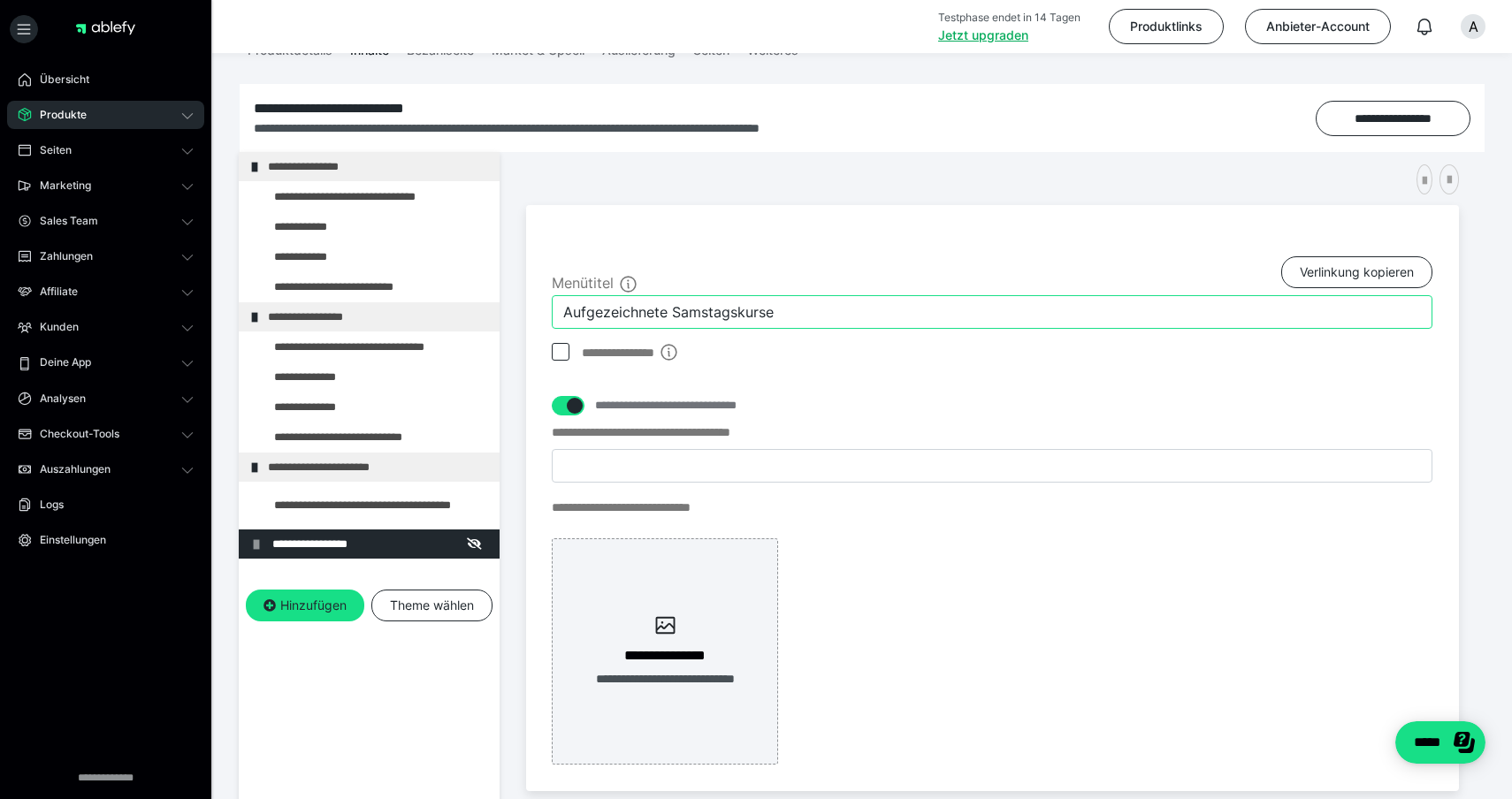 type on "Aufgezeichnete Samstagskurse" 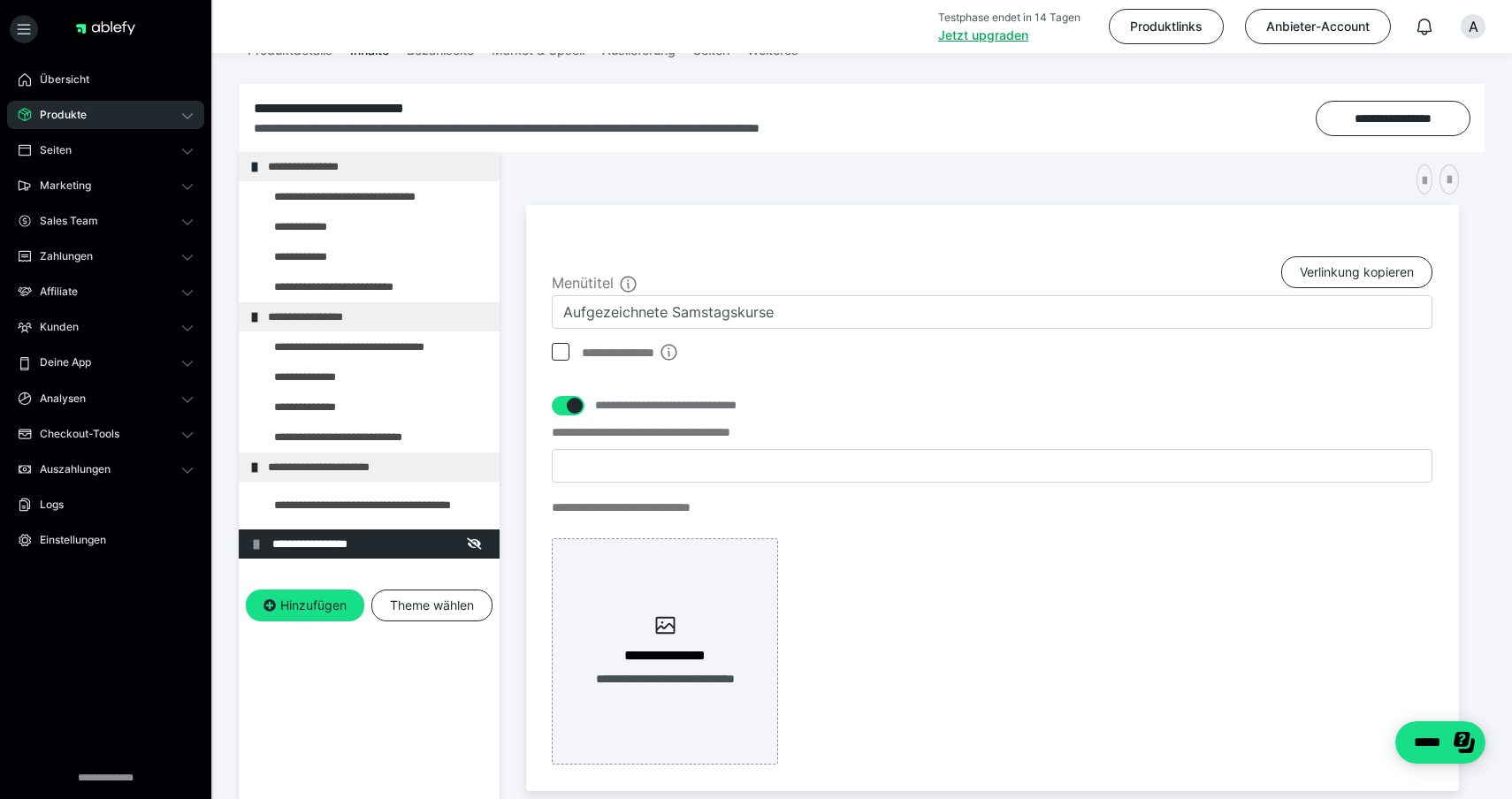 click at bounding box center (561, 352) 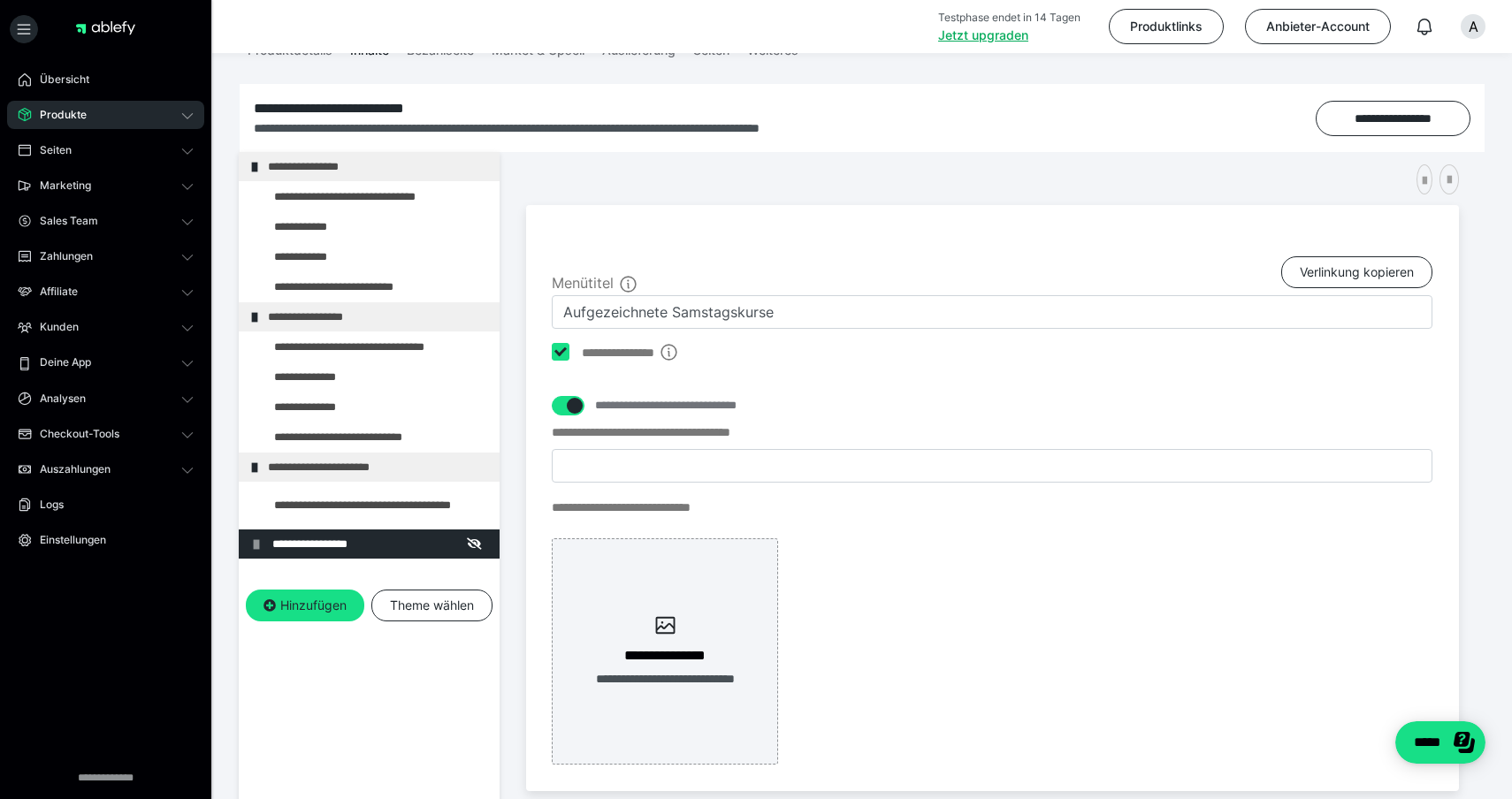 checkbox on "****" 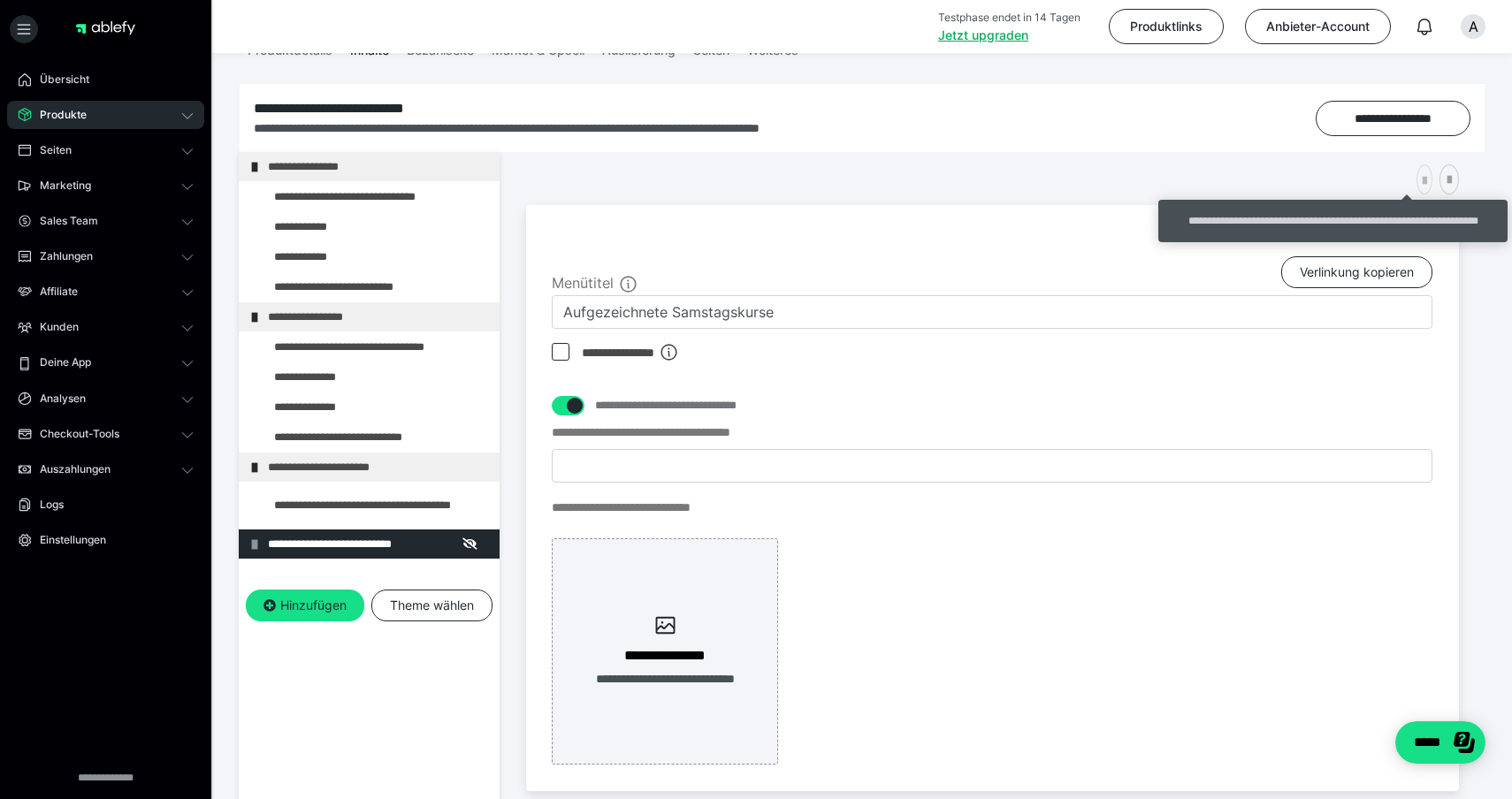 click at bounding box center [1424, 181] 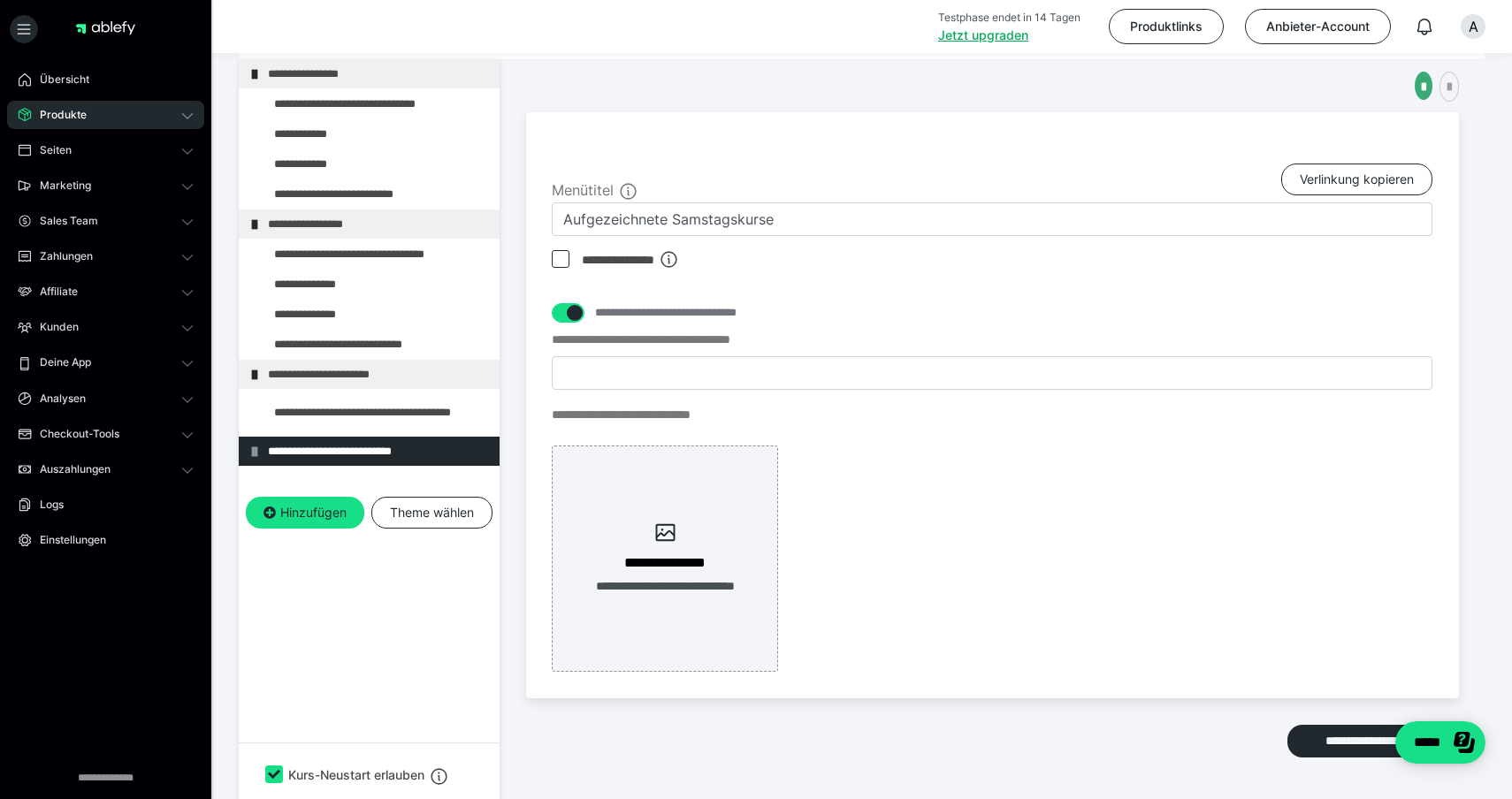 scroll, scrollTop: 347, scrollLeft: 0, axis: vertical 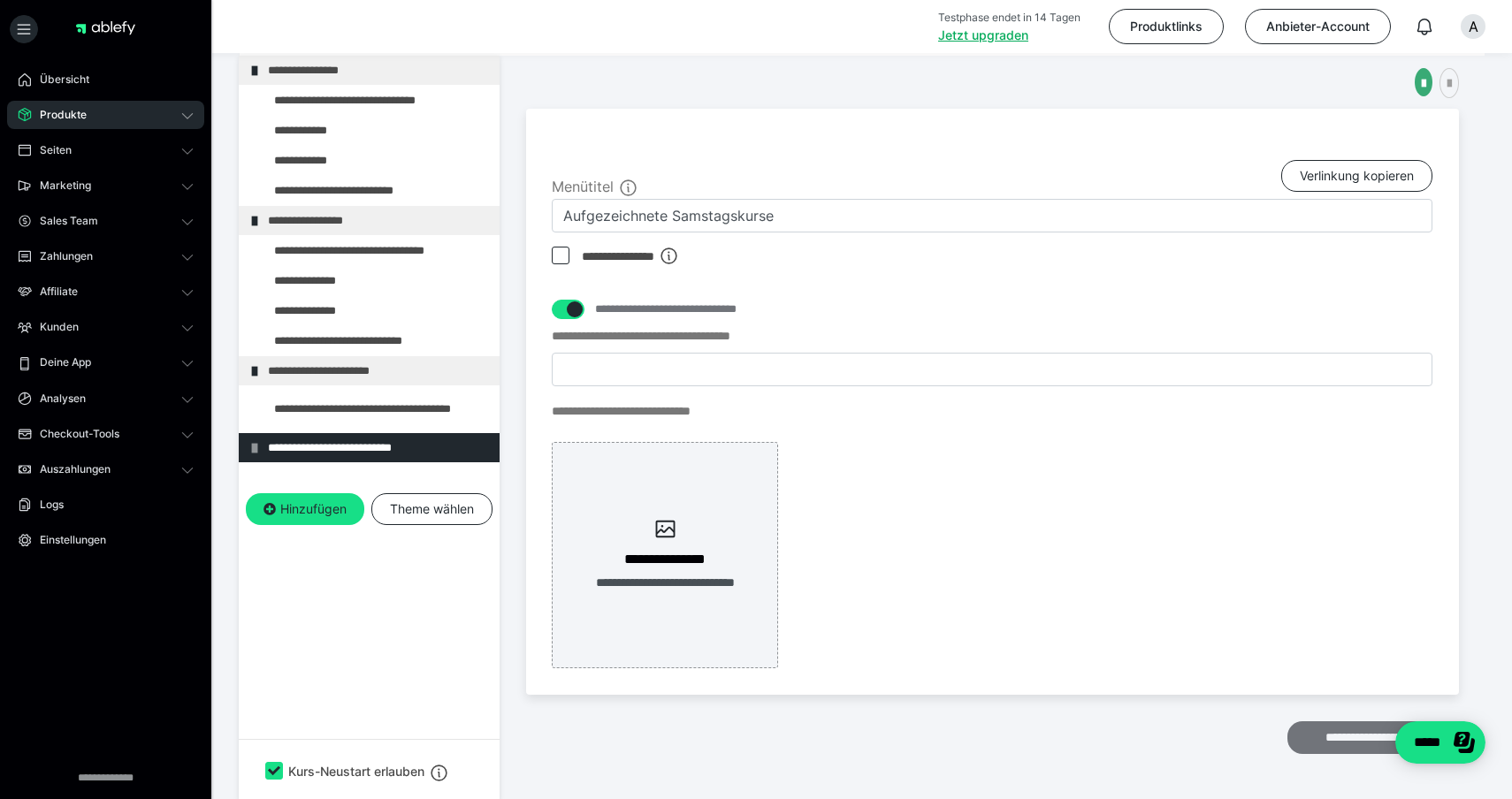 click on "**********" at bounding box center [1373, 737] 